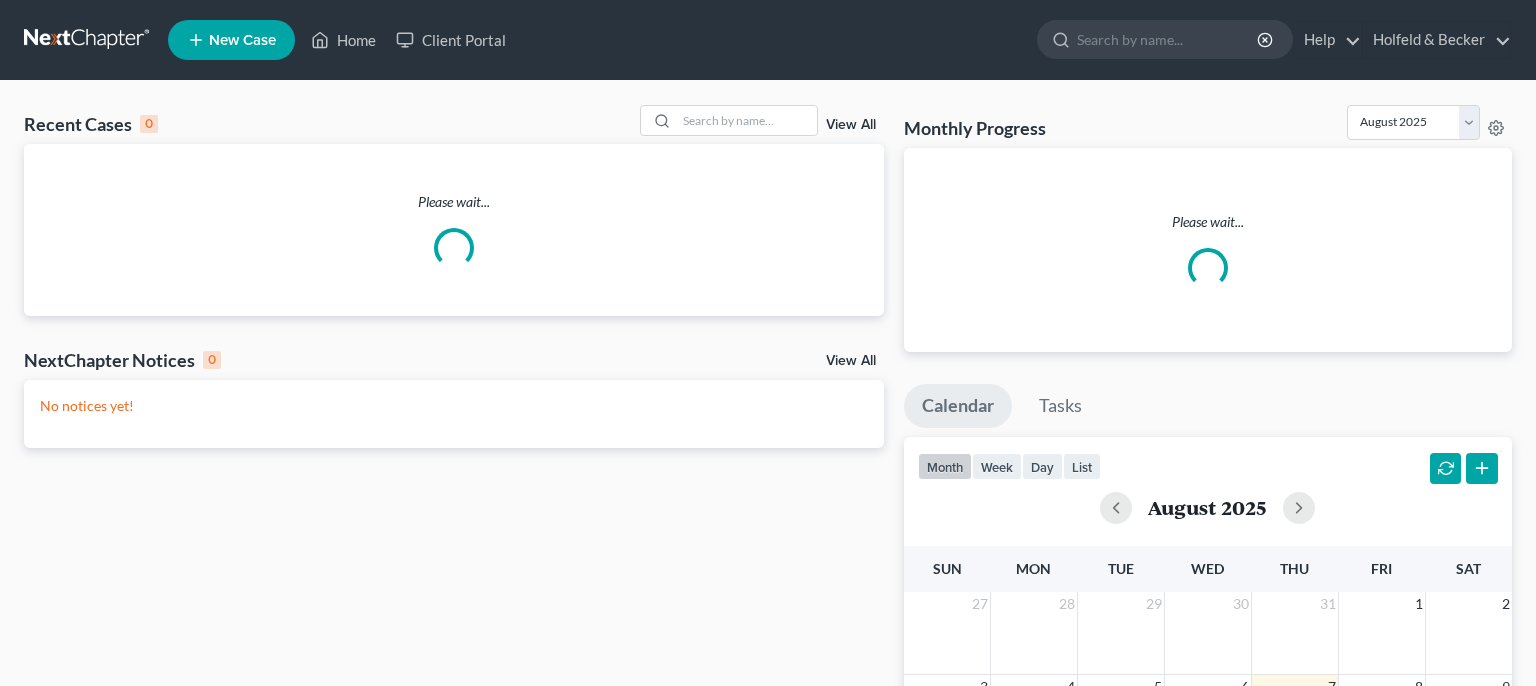 scroll, scrollTop: 0, scrollLeft: 0, axis: both 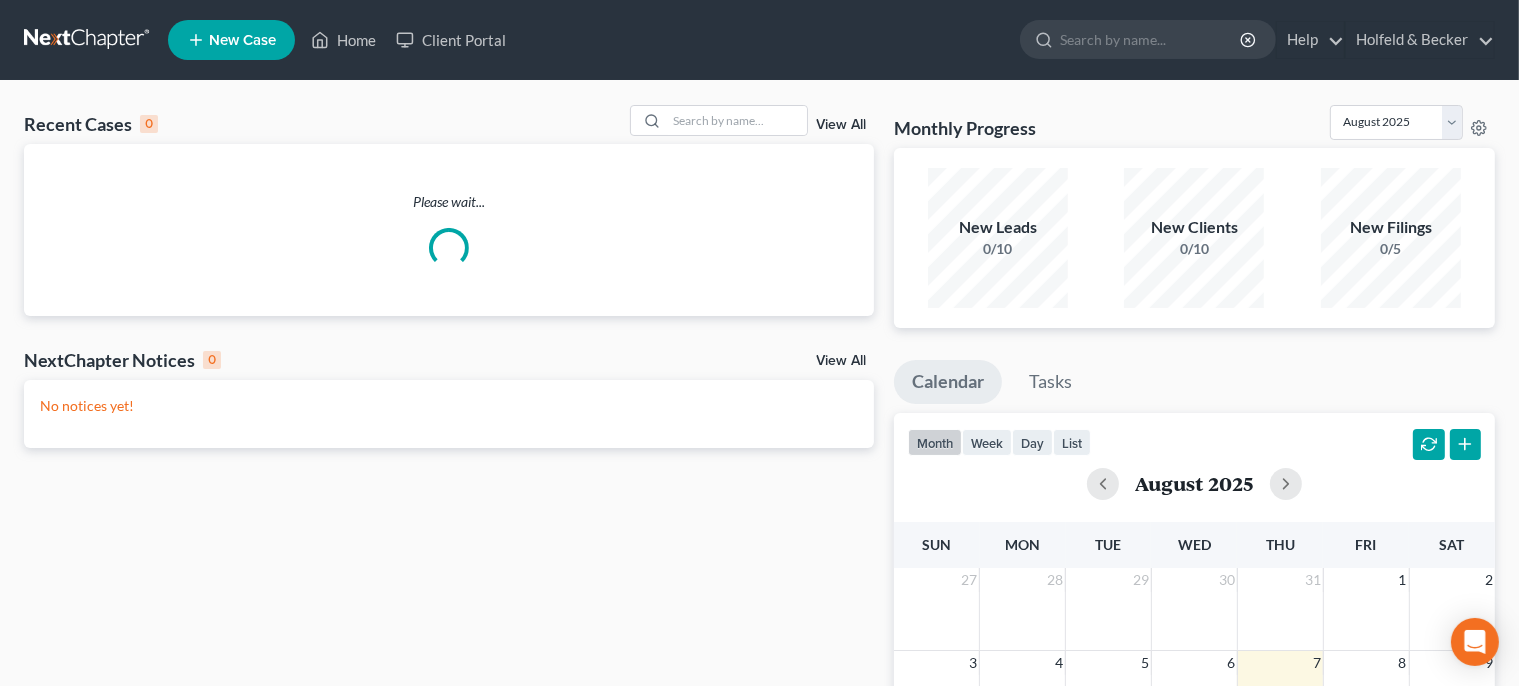 click on "New Case" at bounding box center (242, 40) 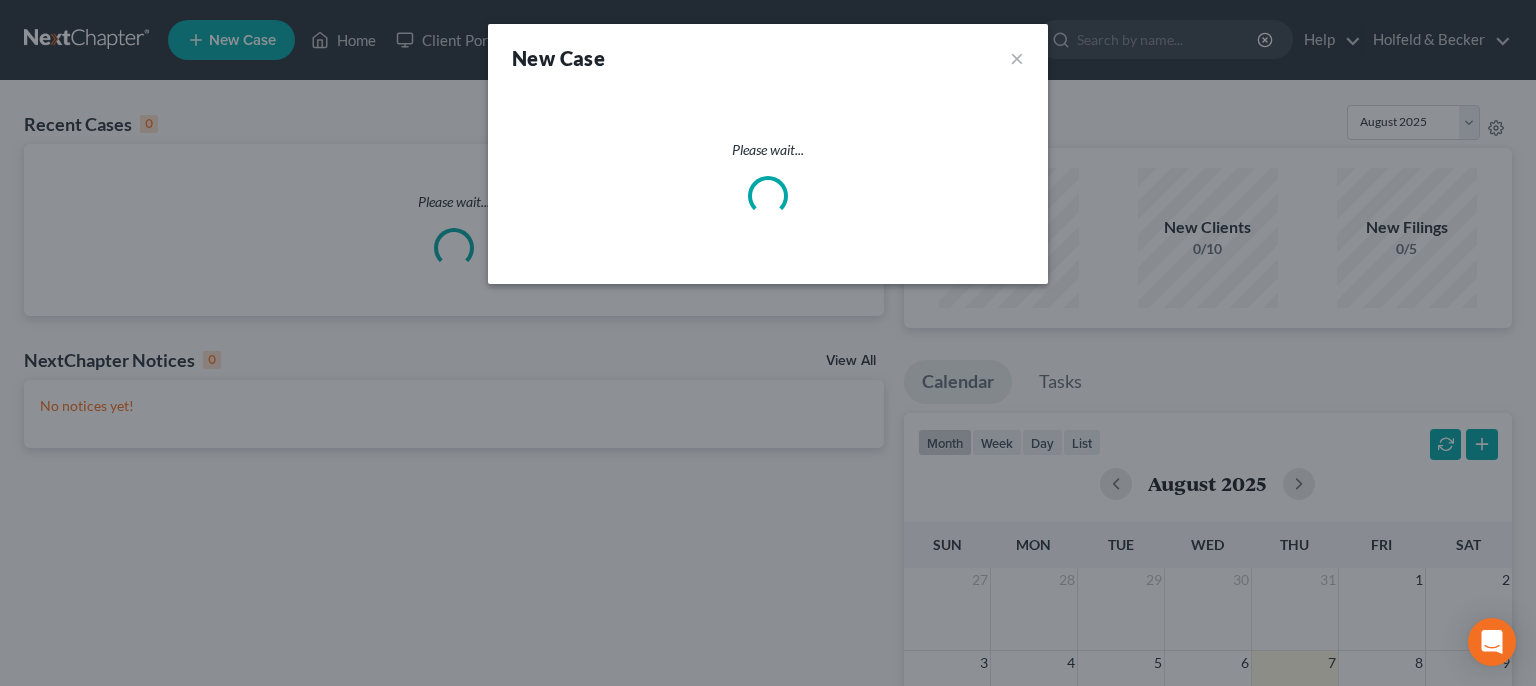 select on "13" 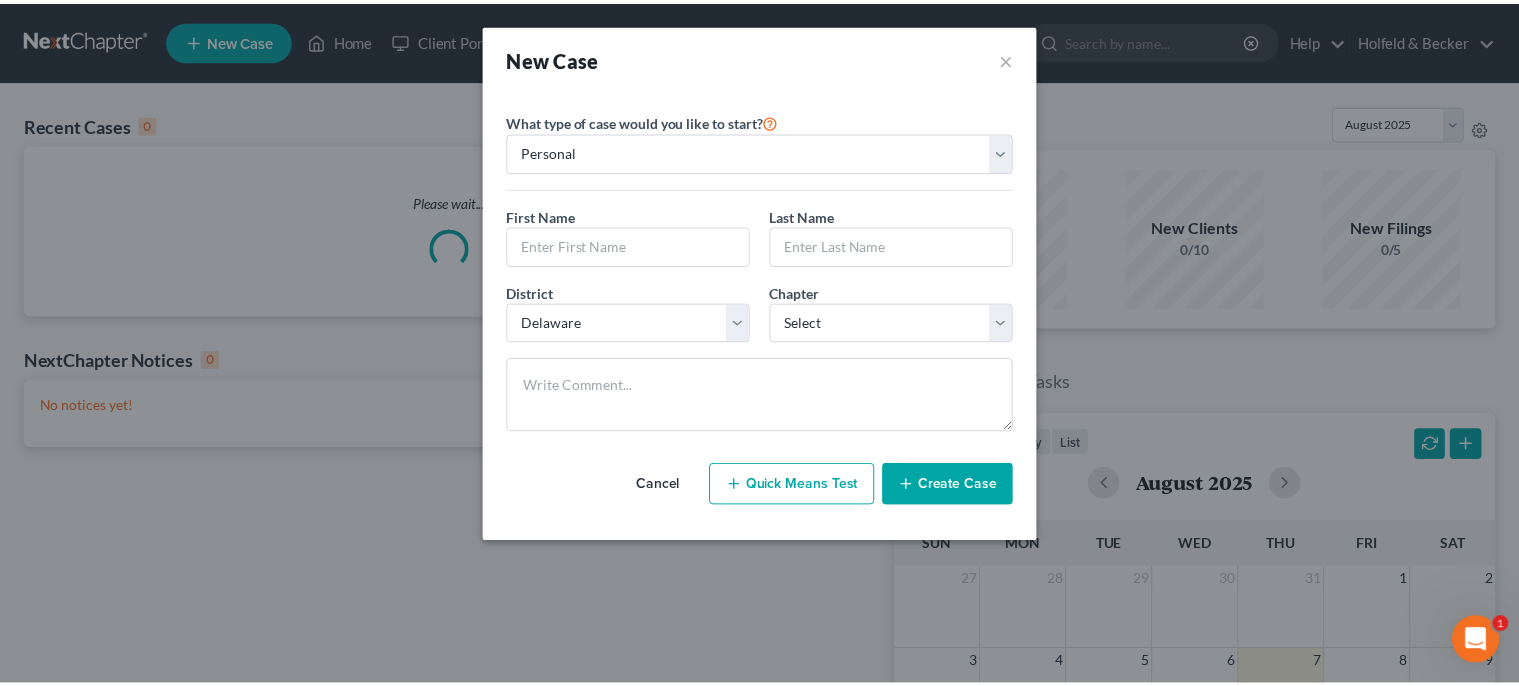 scroll, scrollTop: 0, scrollLeft: 0, axis: both 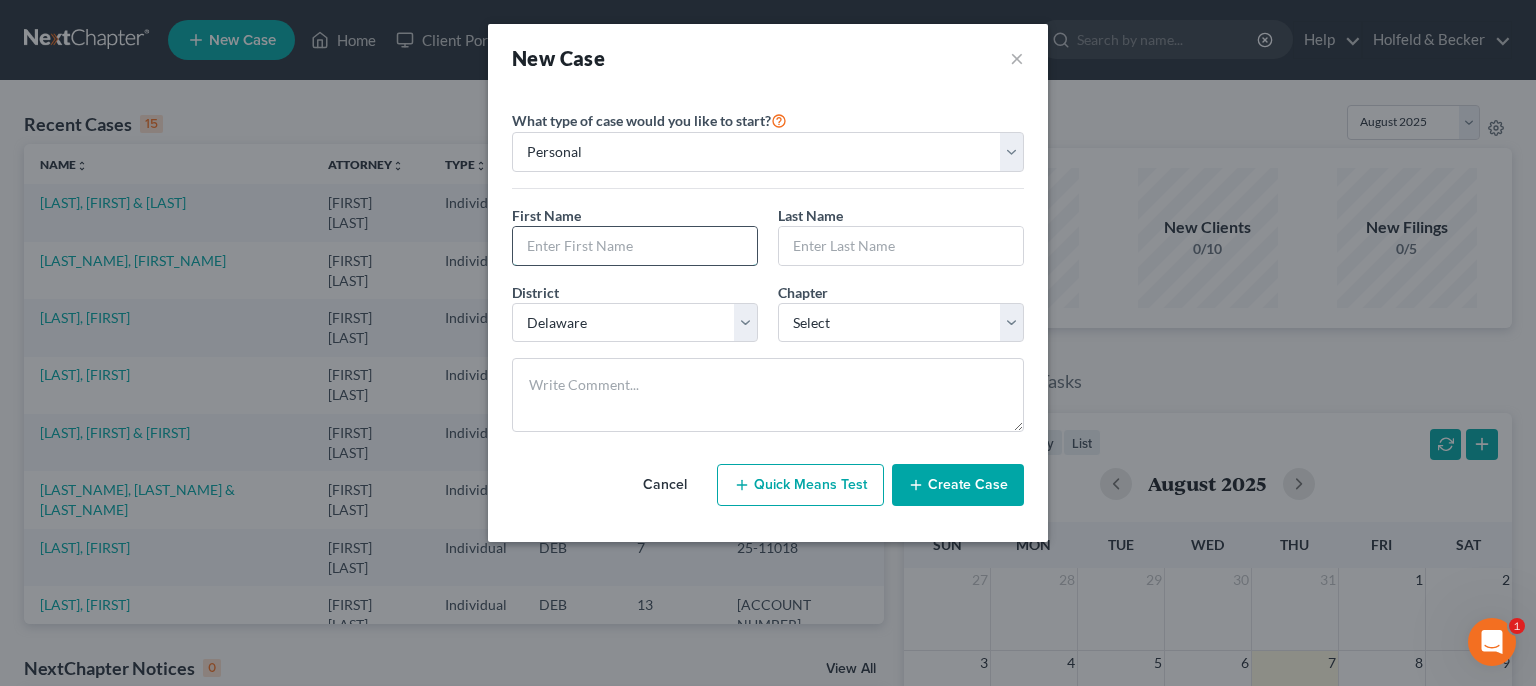 click at bounding box center [635, 246] 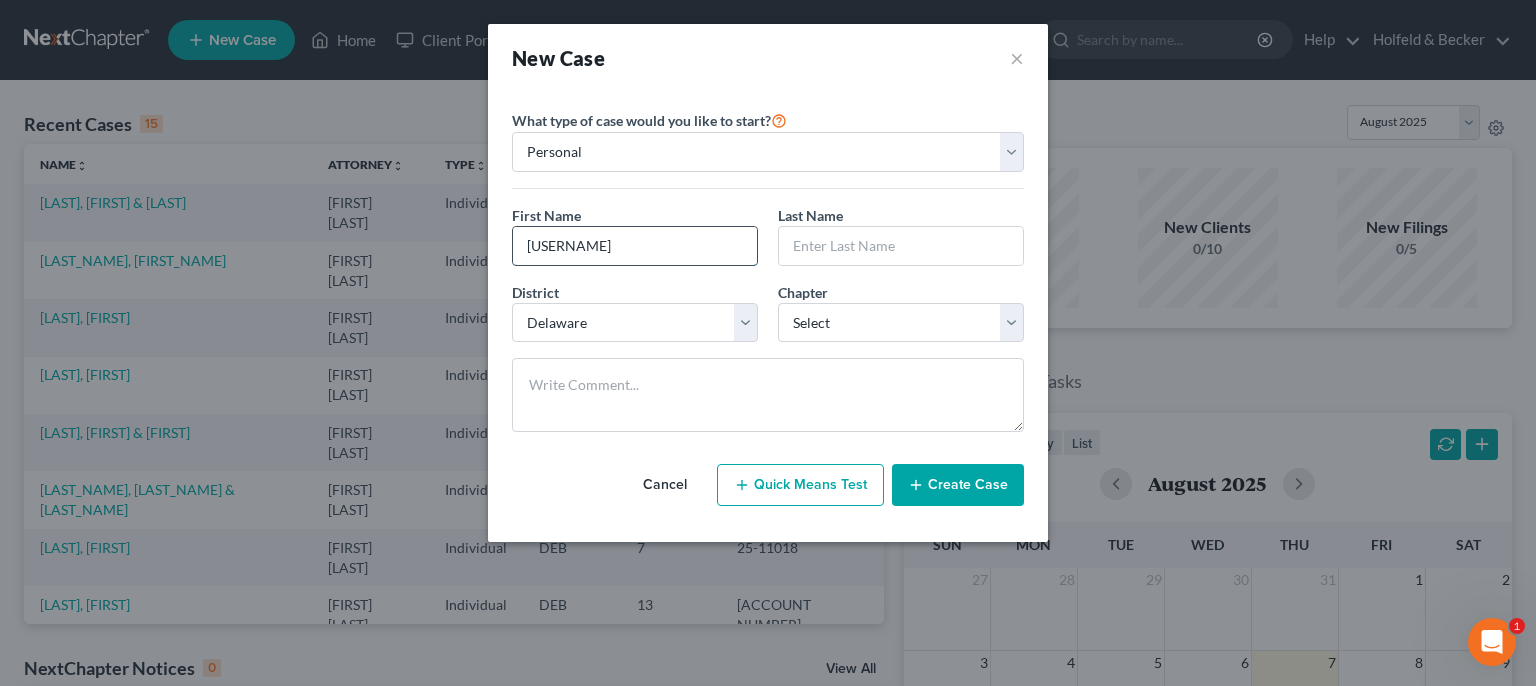 type on "[USERNAME]" 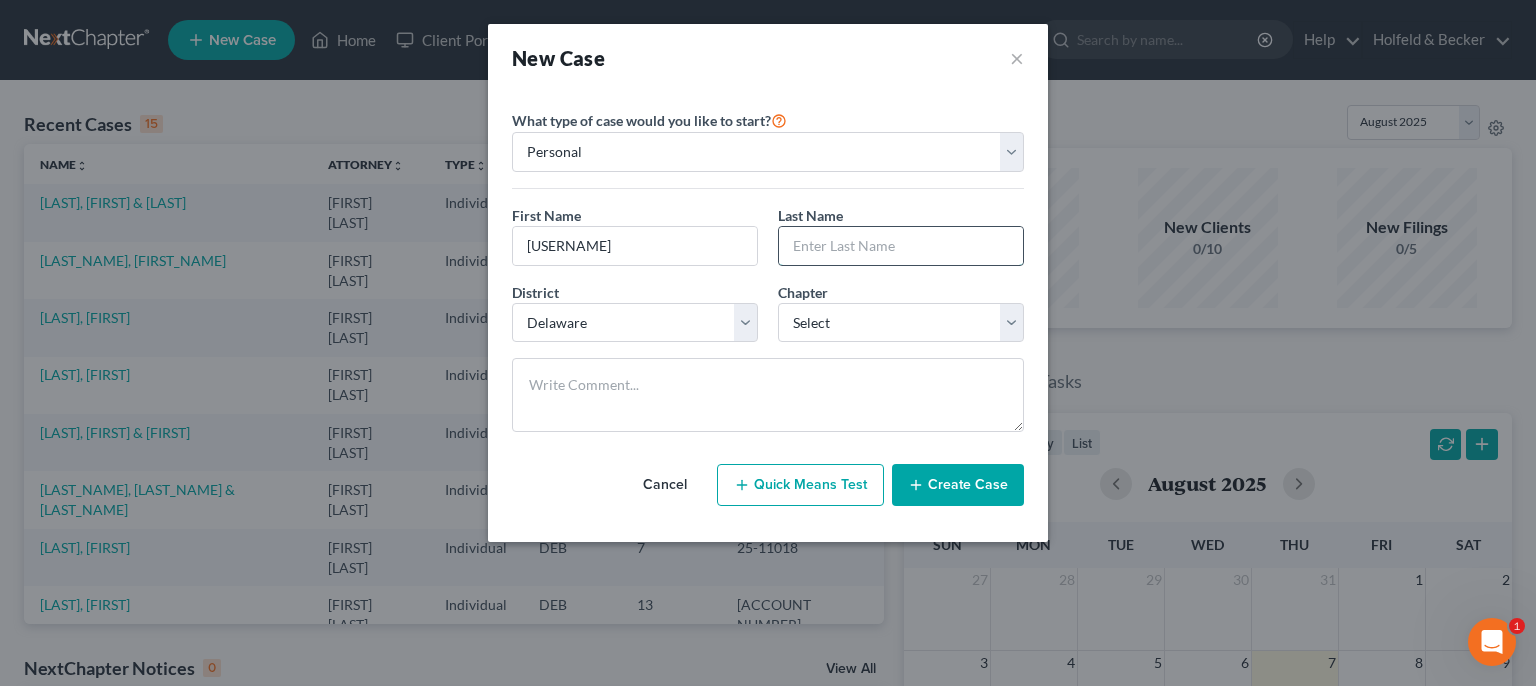 click at bounding box center (901, 246) 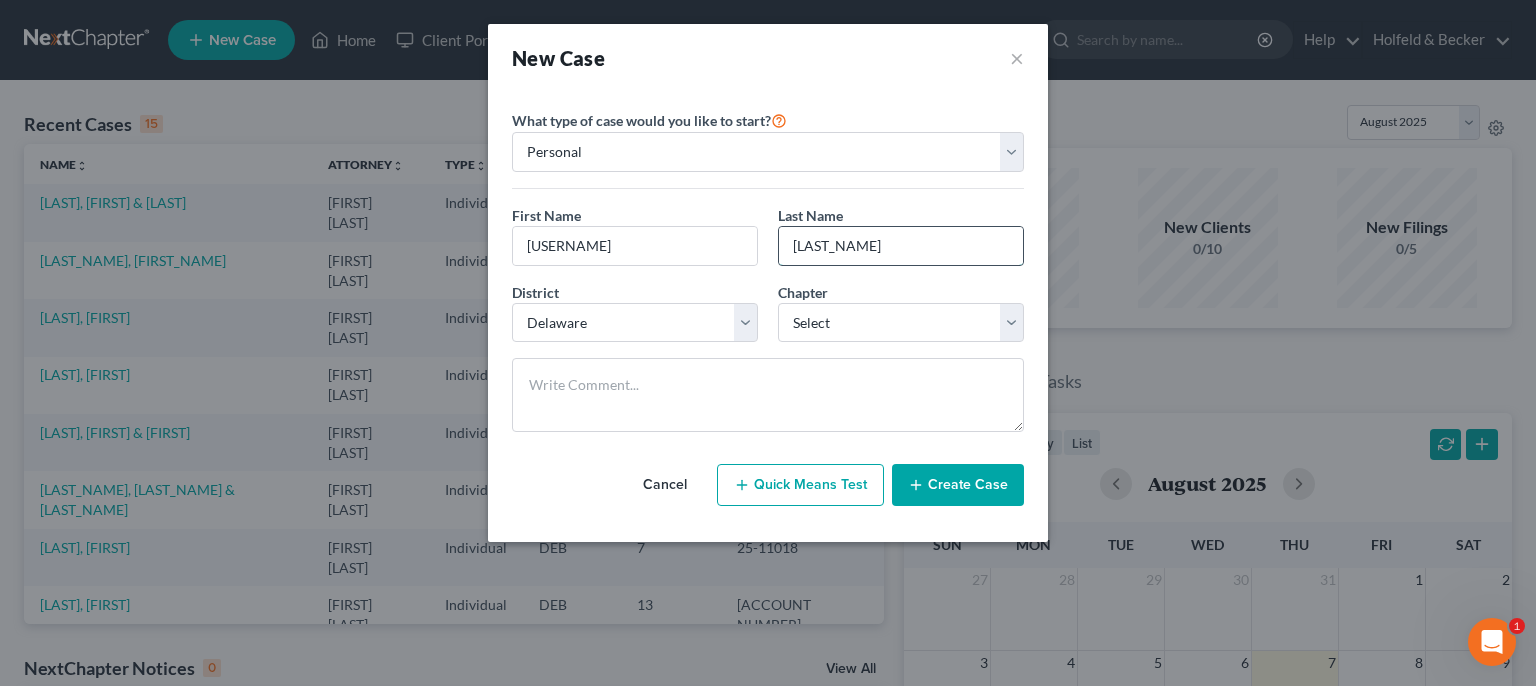 type on "[LAST_NAME]" 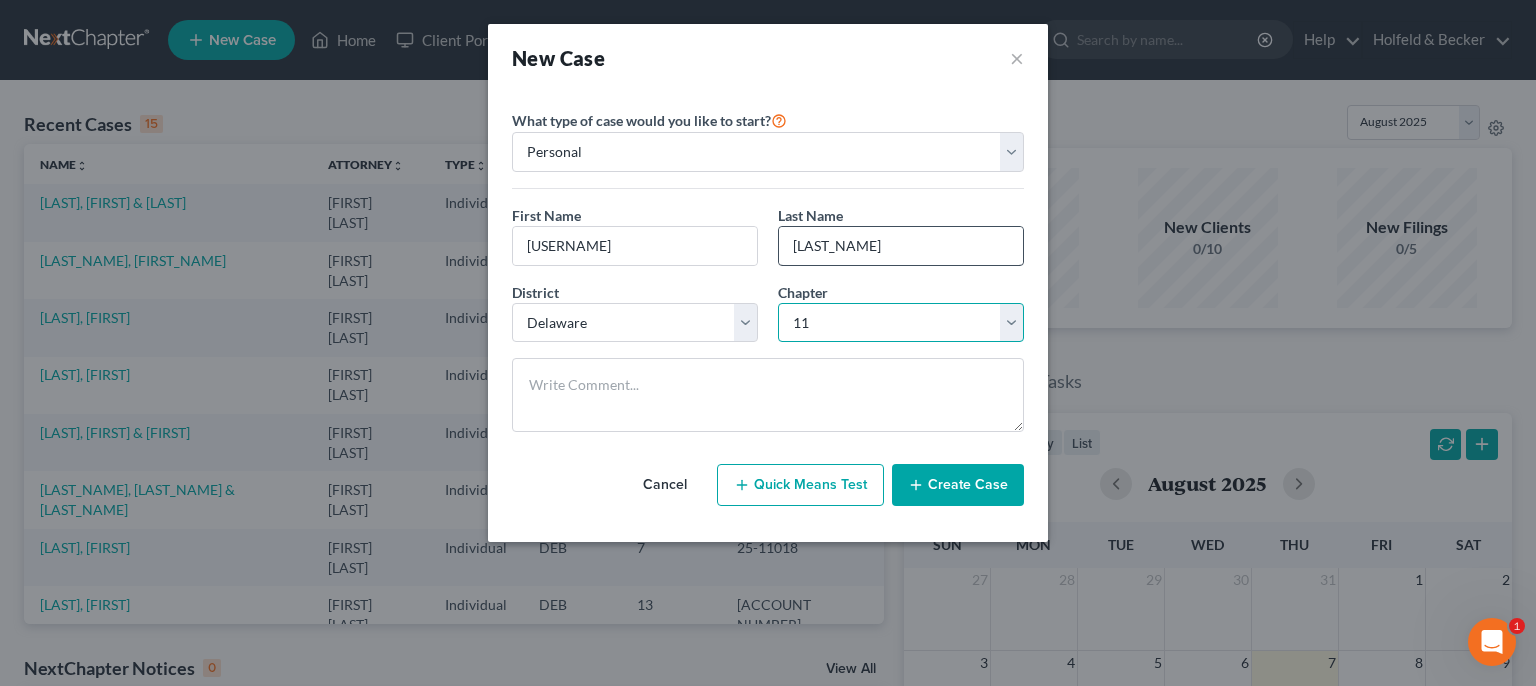 select on "0" 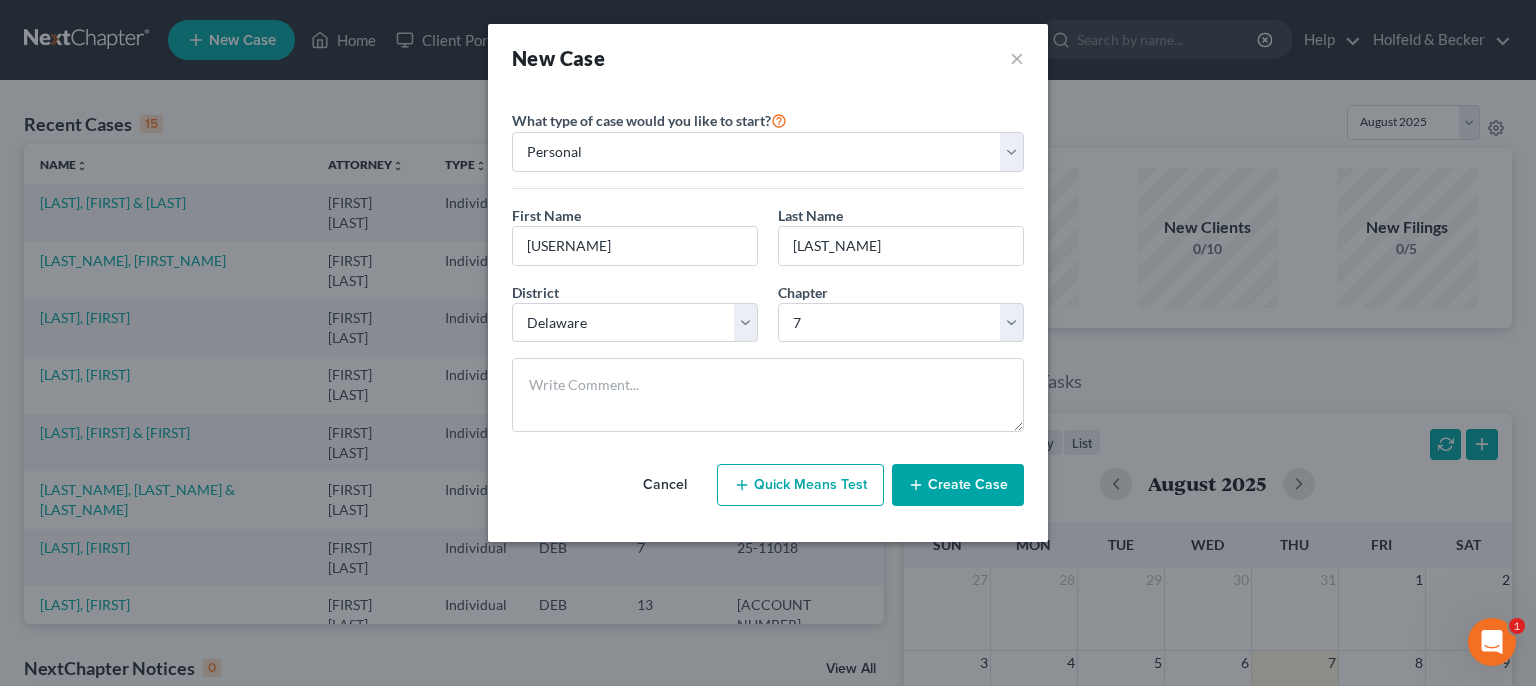 click on "Create Case" at bounding box center [958, 485] 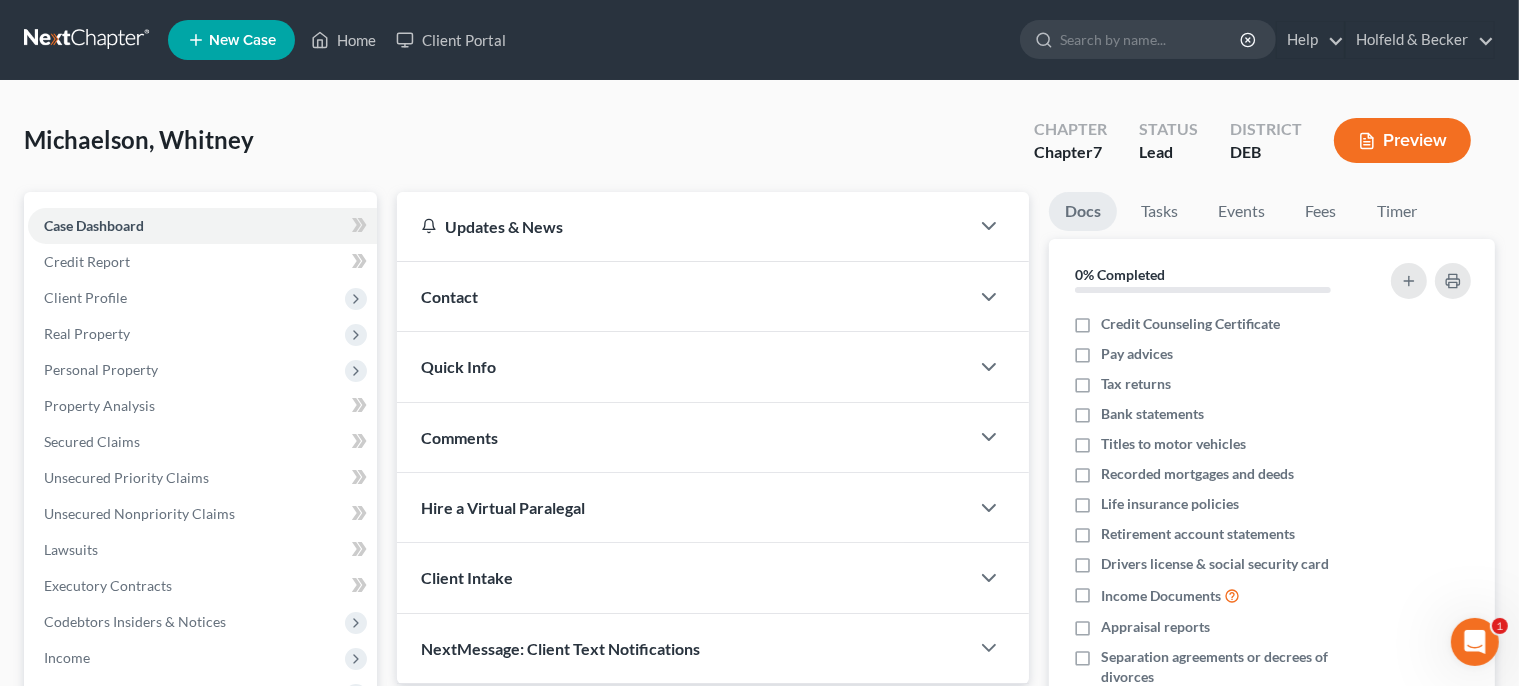 click on "Contact" at bounding box center [683, 296] 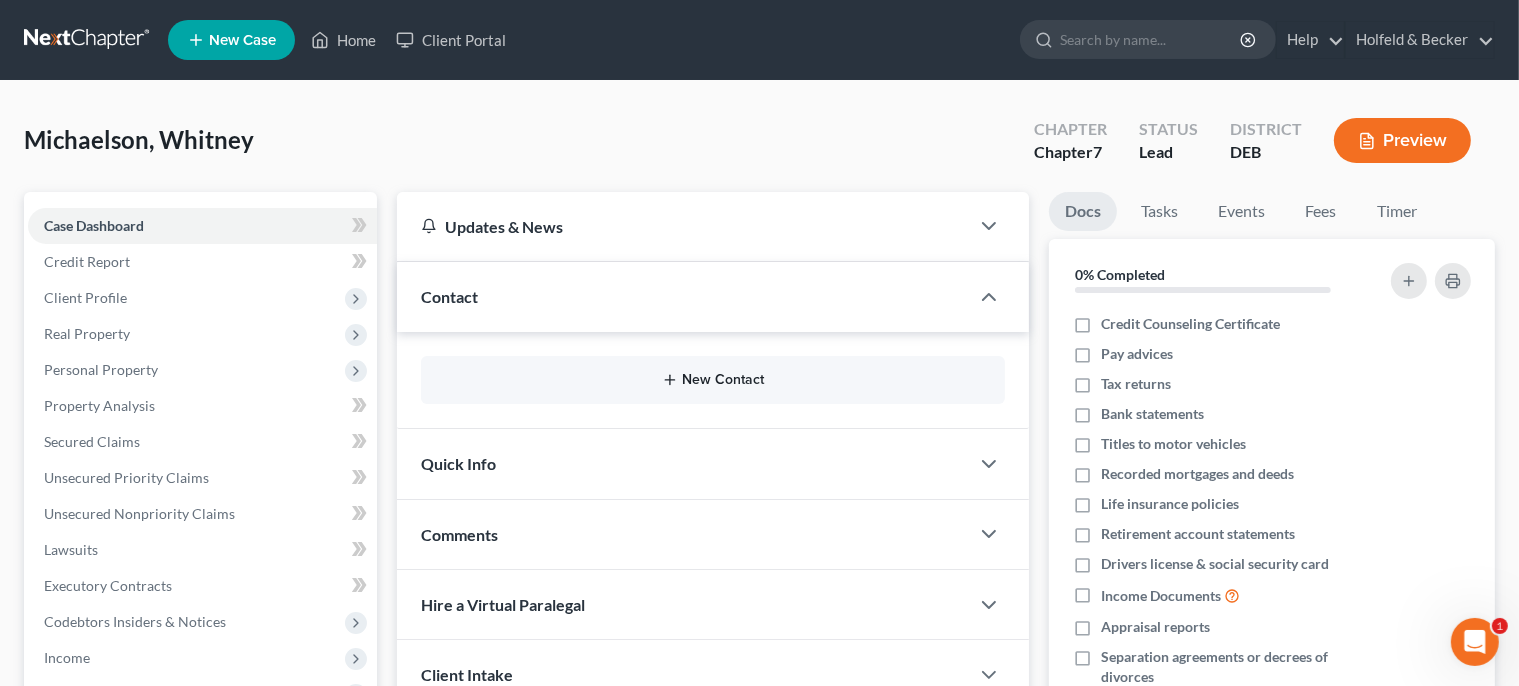 click on "New Contact" at bounding box center (713, 380) 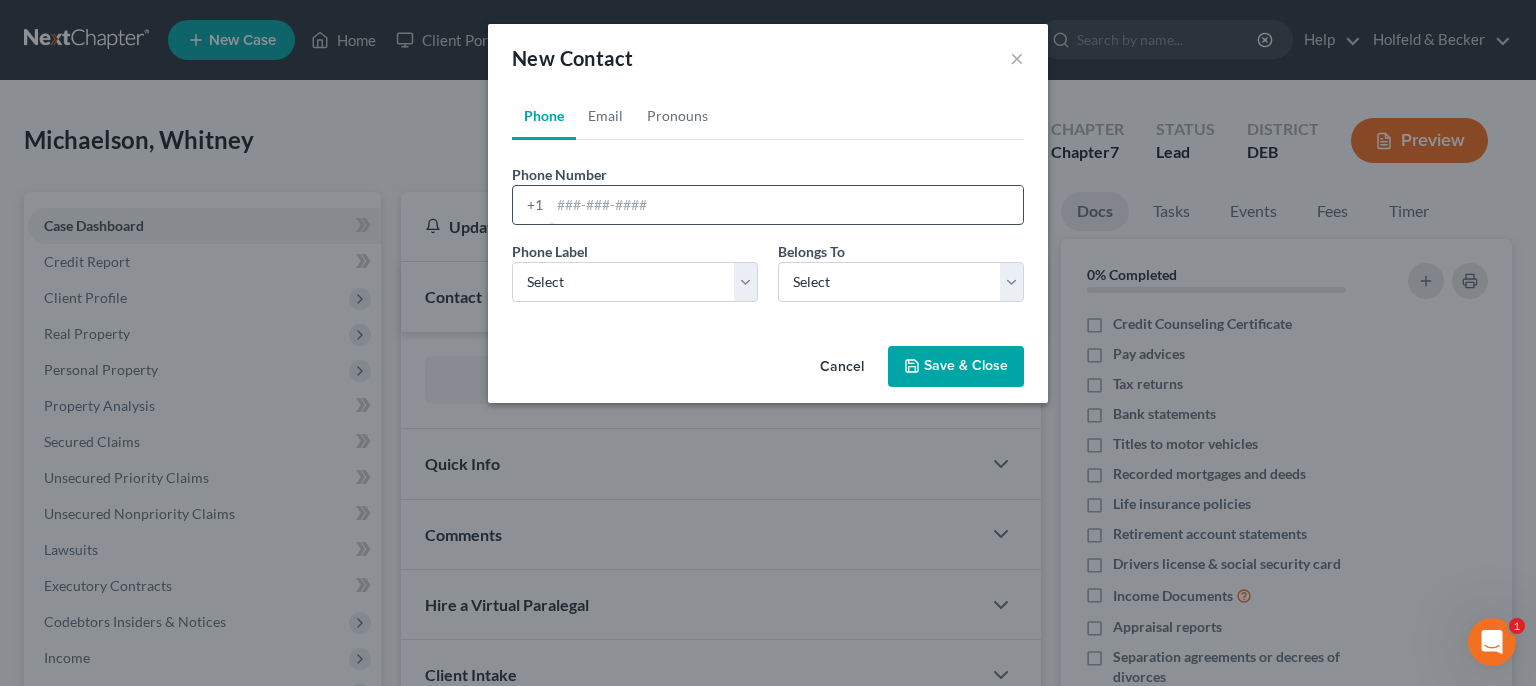 click at bounding box center [786, 205] 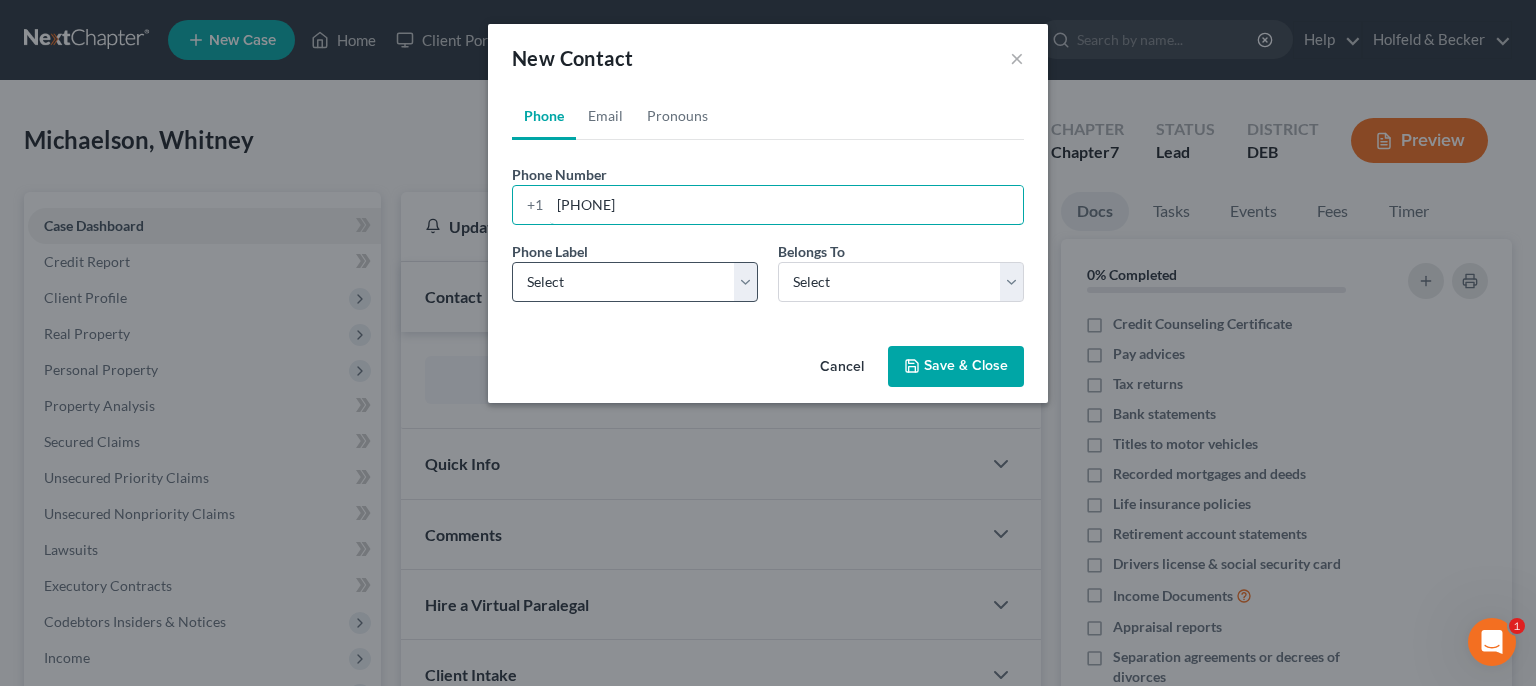 type on "[PHONE]" 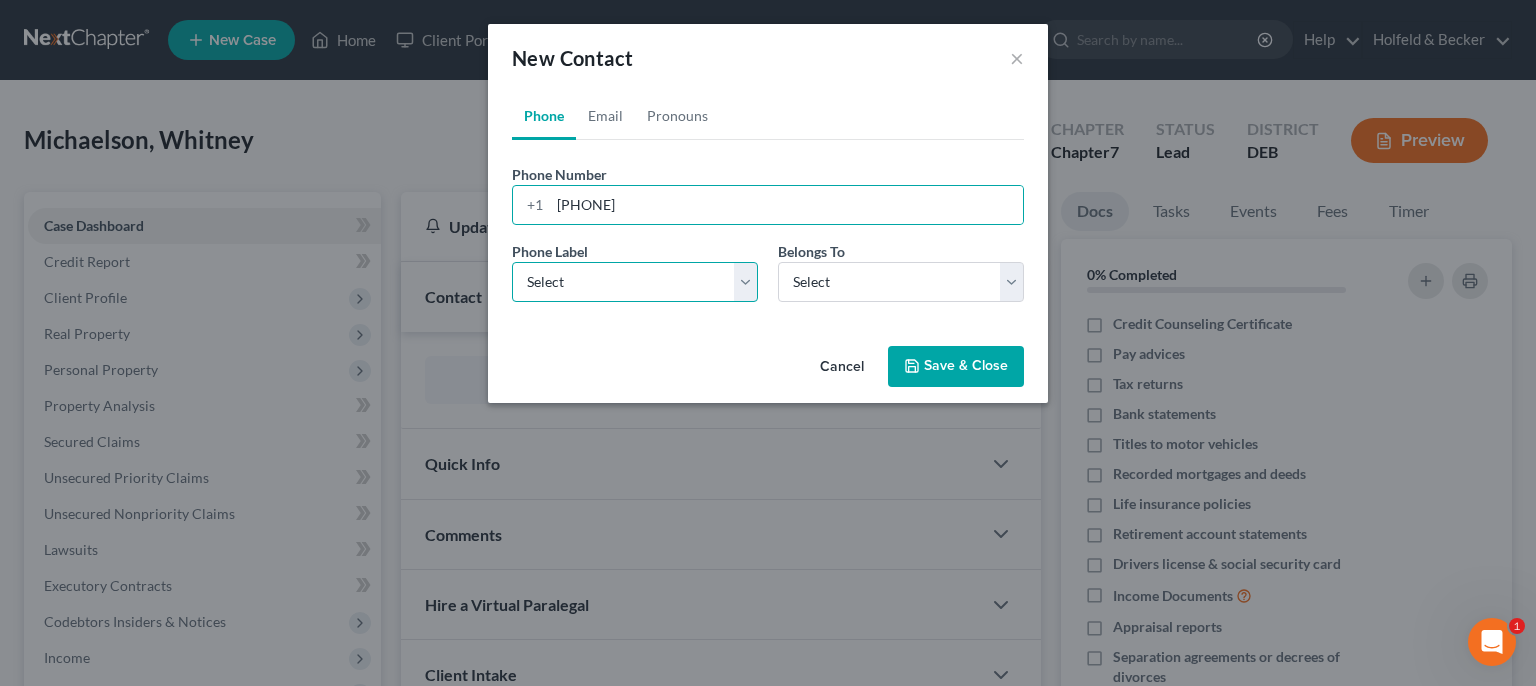 click on "Select Mobile Home Work Other" at bounding box center (635, 282) 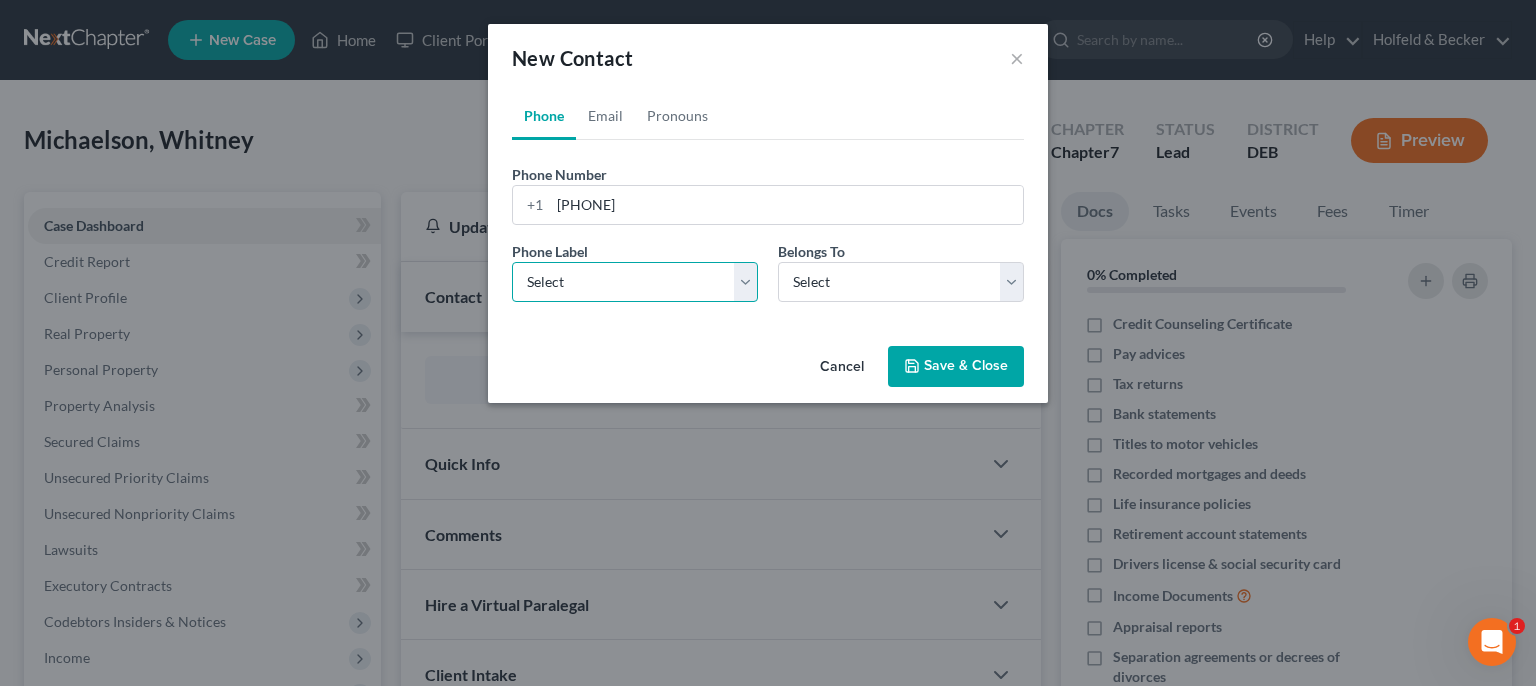 select on "0" 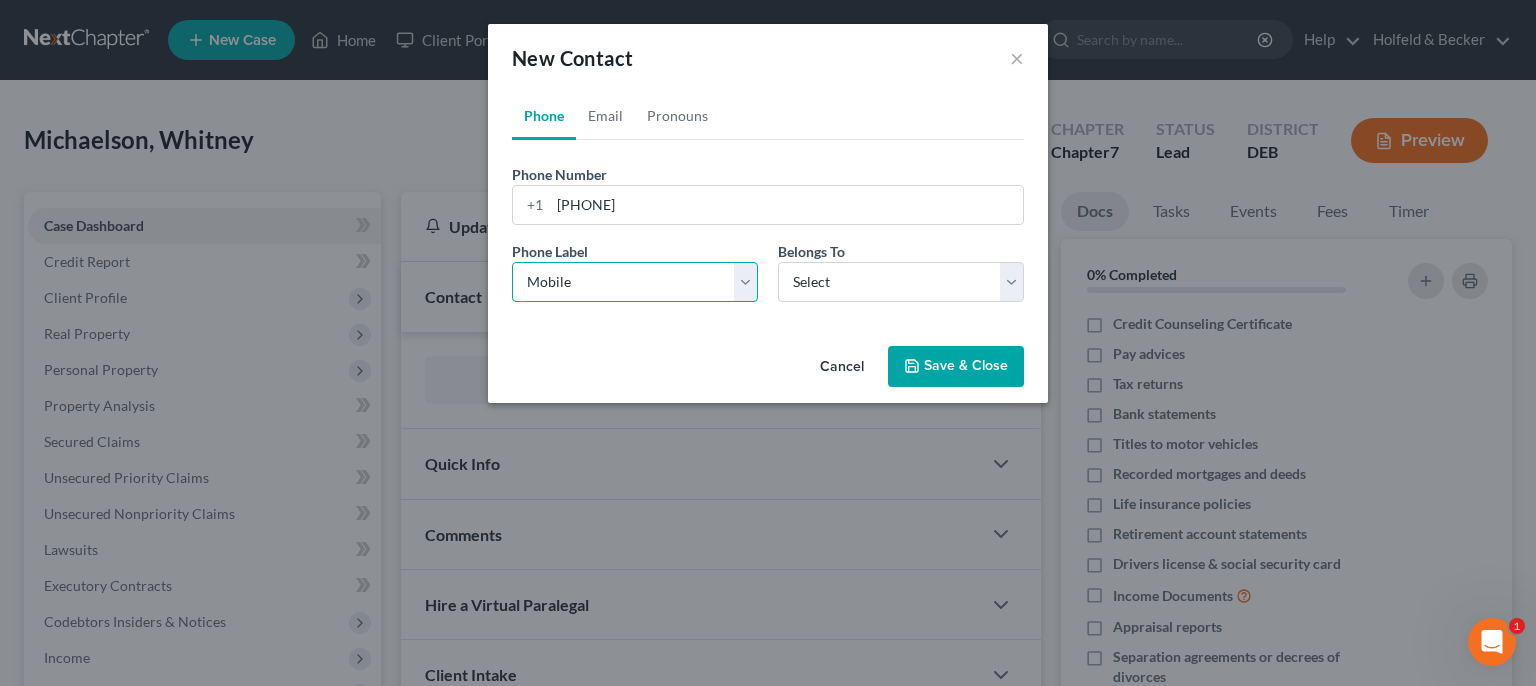 click on "Mobile" at bounding box center [0, 0] 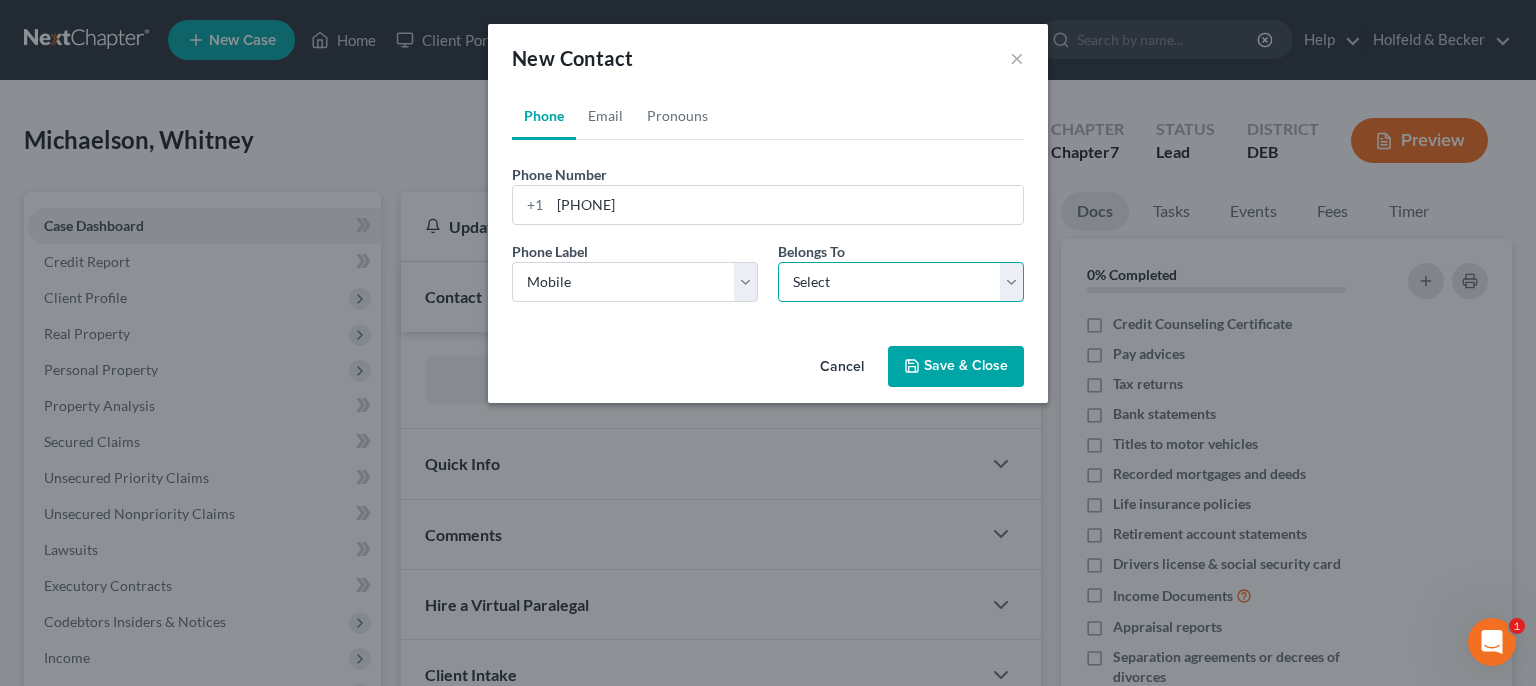 click on "Select Client Other" at bounding box center [901, 282] 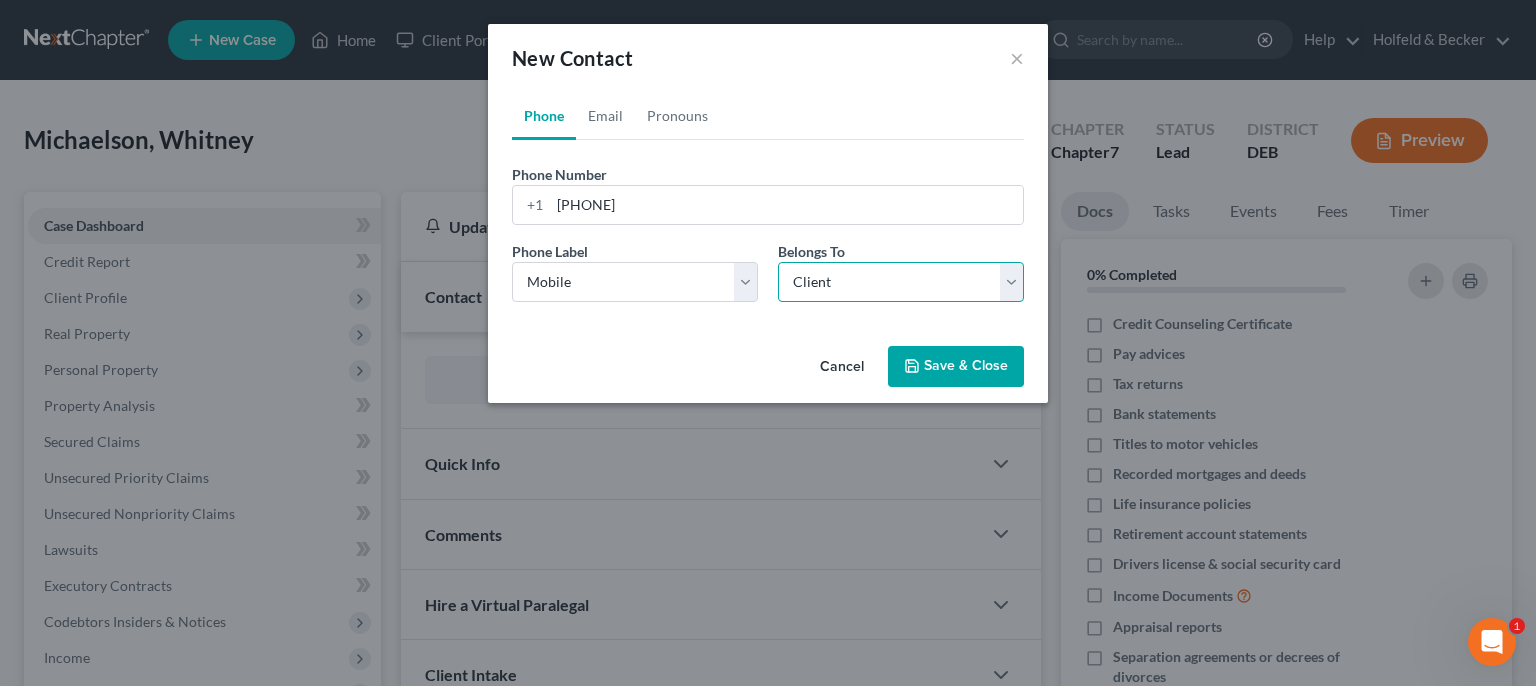 click on "Client" at bounding box center [0, 0] 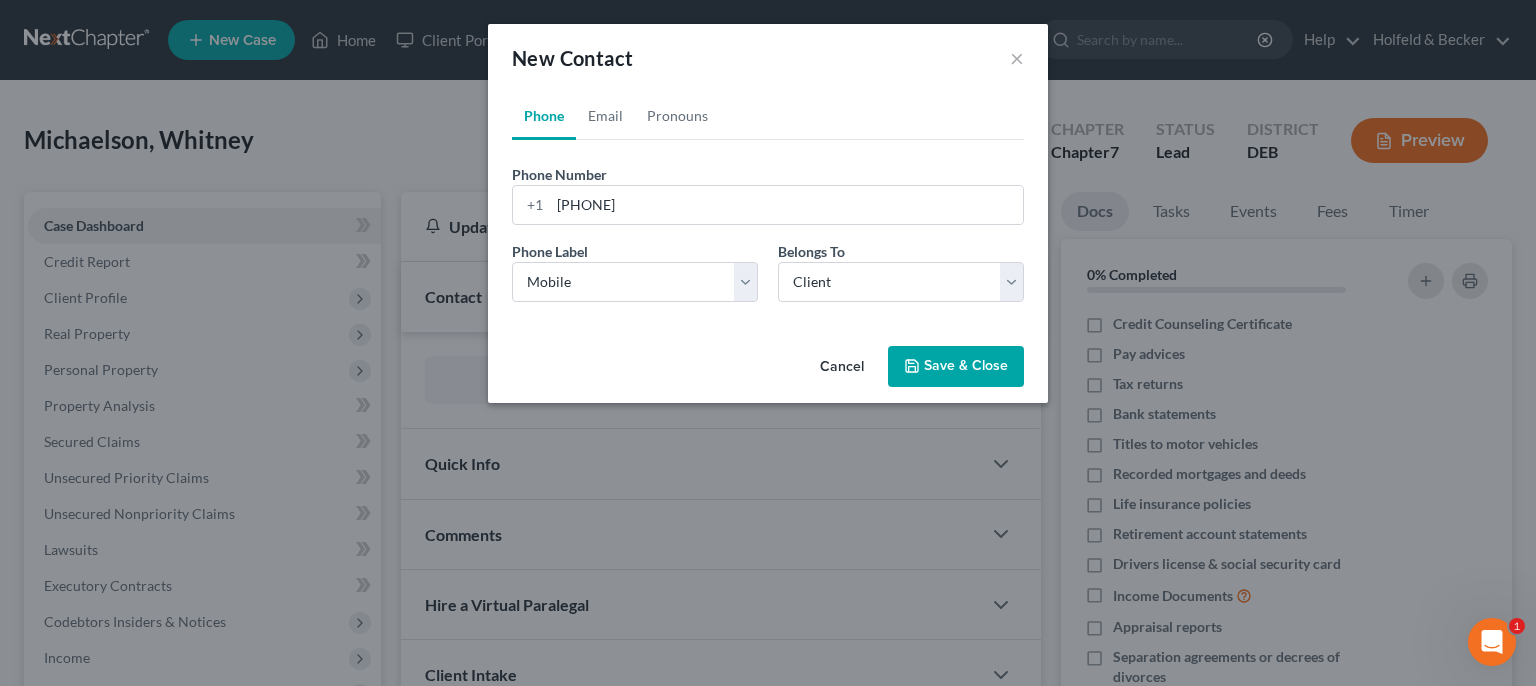 click on "Save & Close" at bounding box center (956, 367) 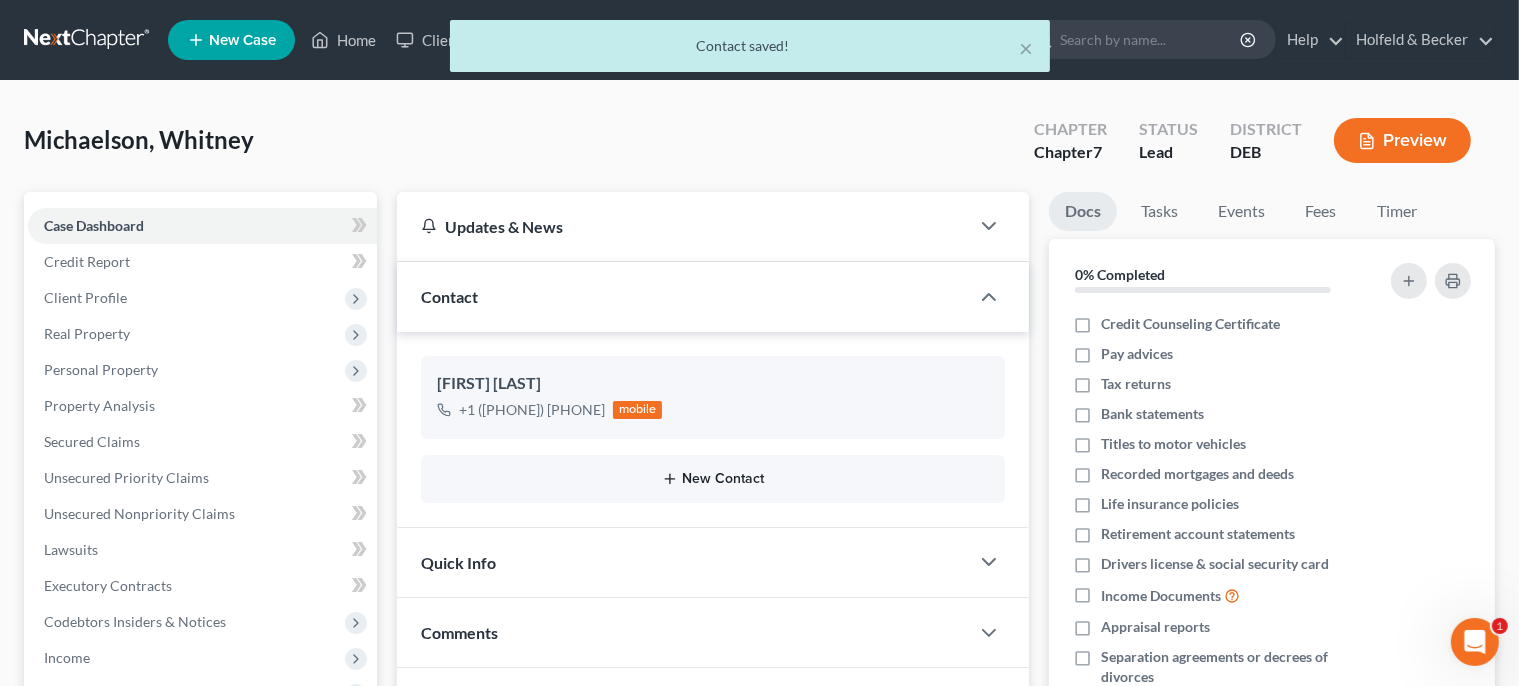 click on "New Contact" at bounding box center [713, 479] 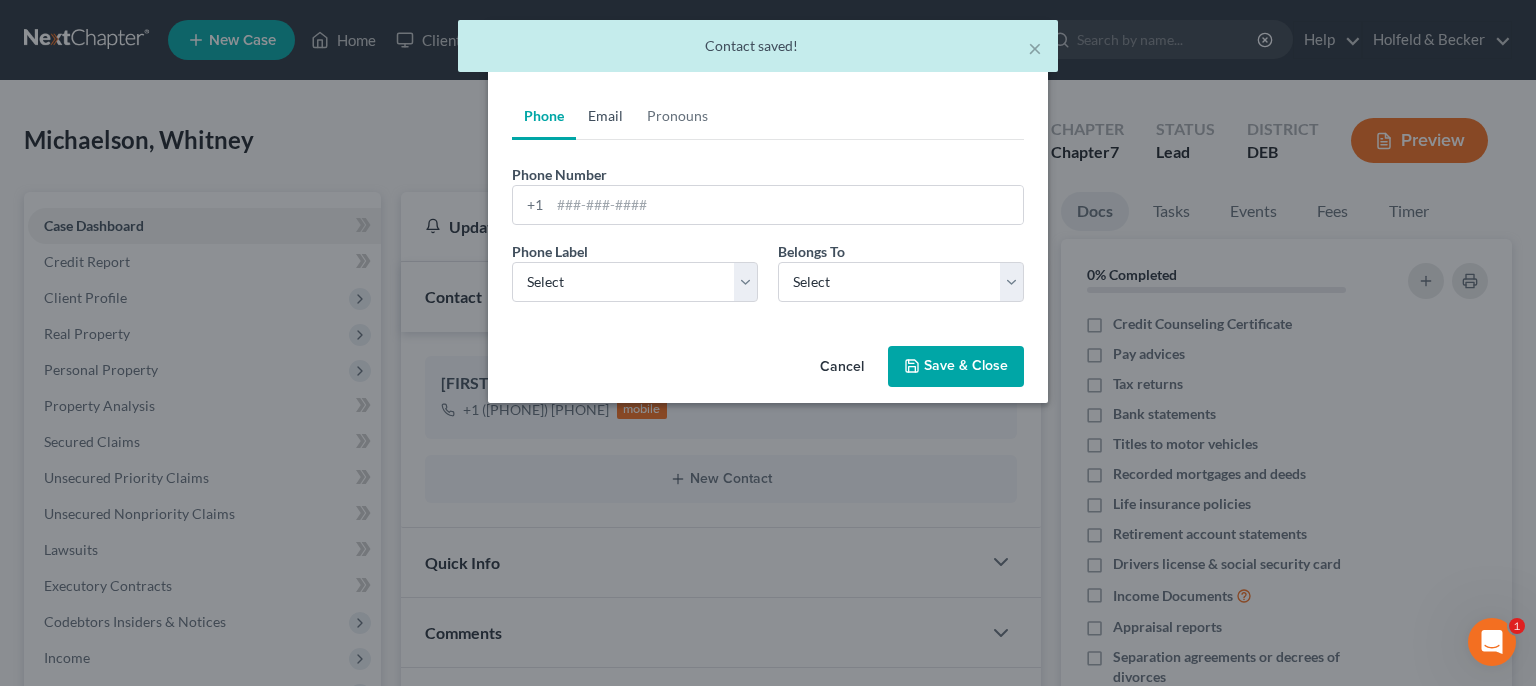 click on "Email" at bounding box center [605, 116] 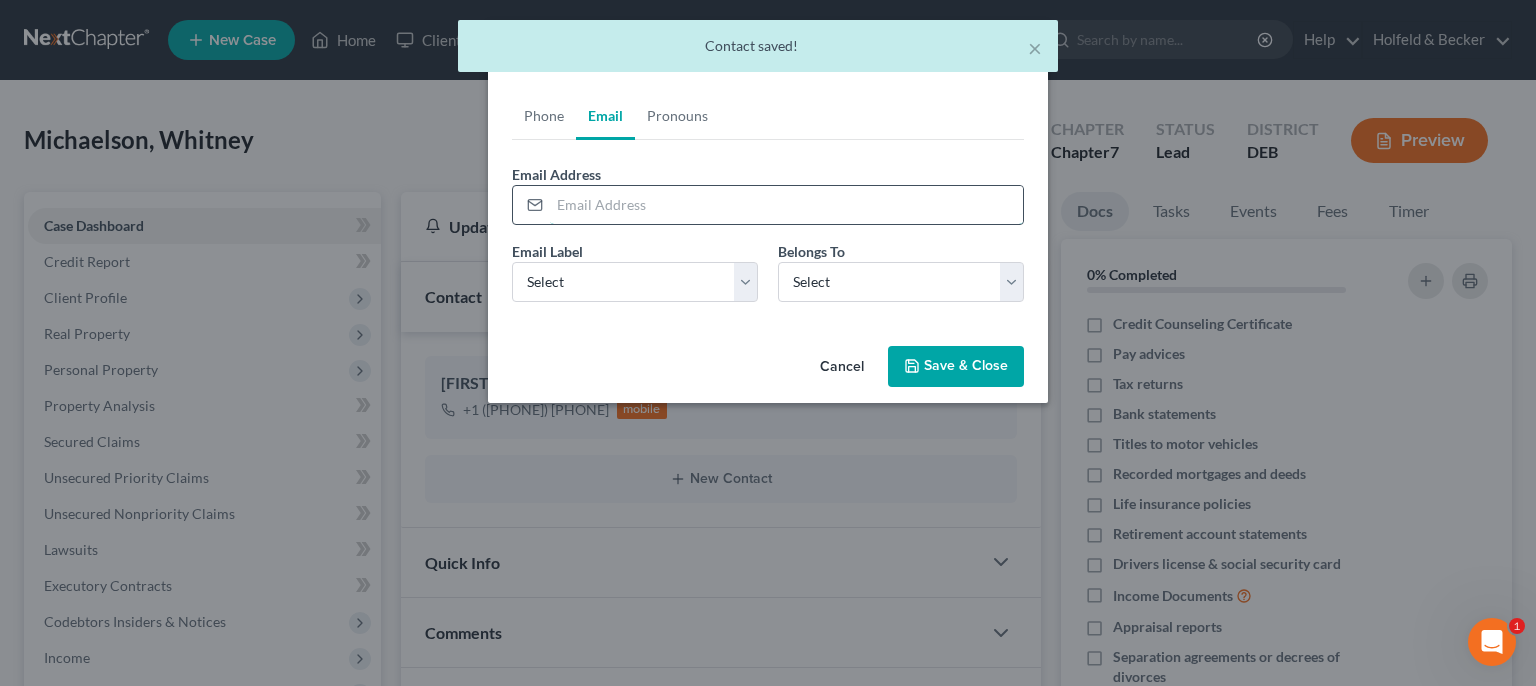 click at bounding box center (786, 205) 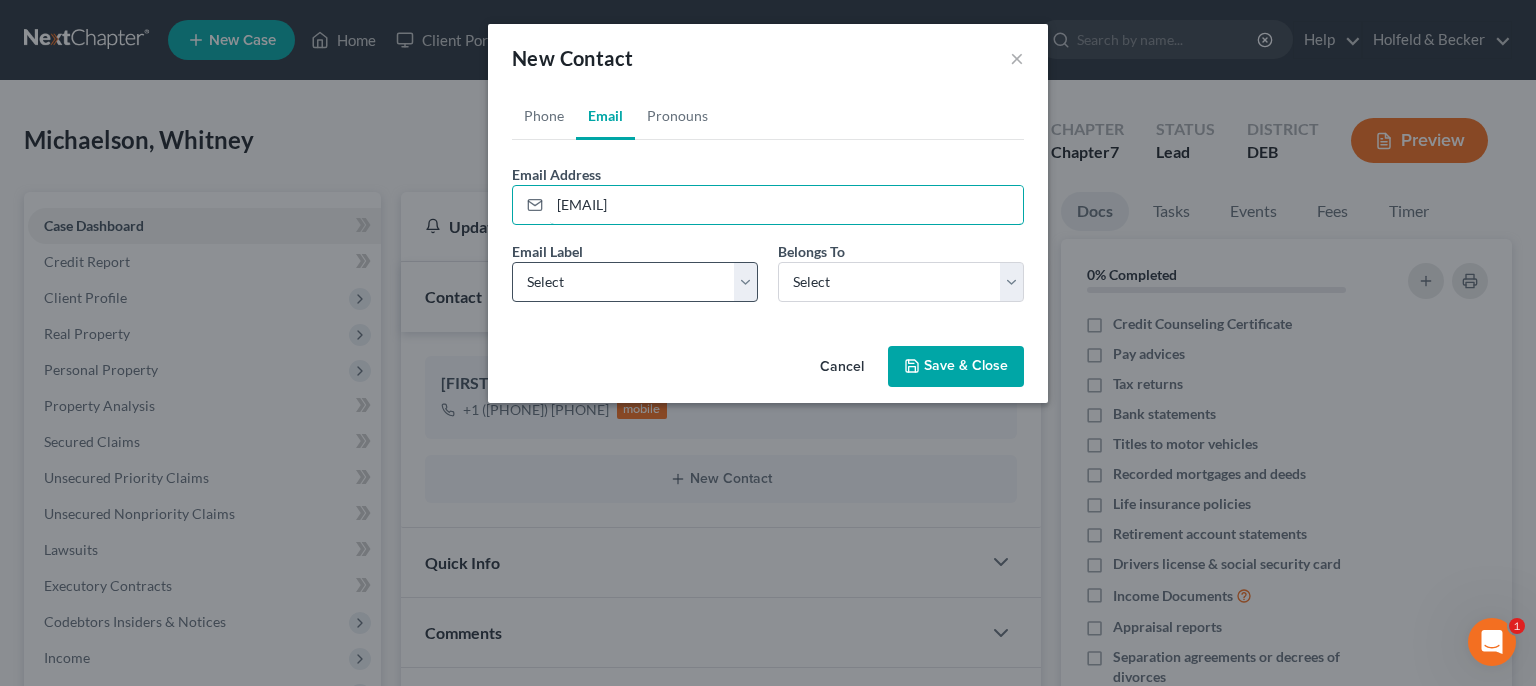 type on "[EMAIL]" 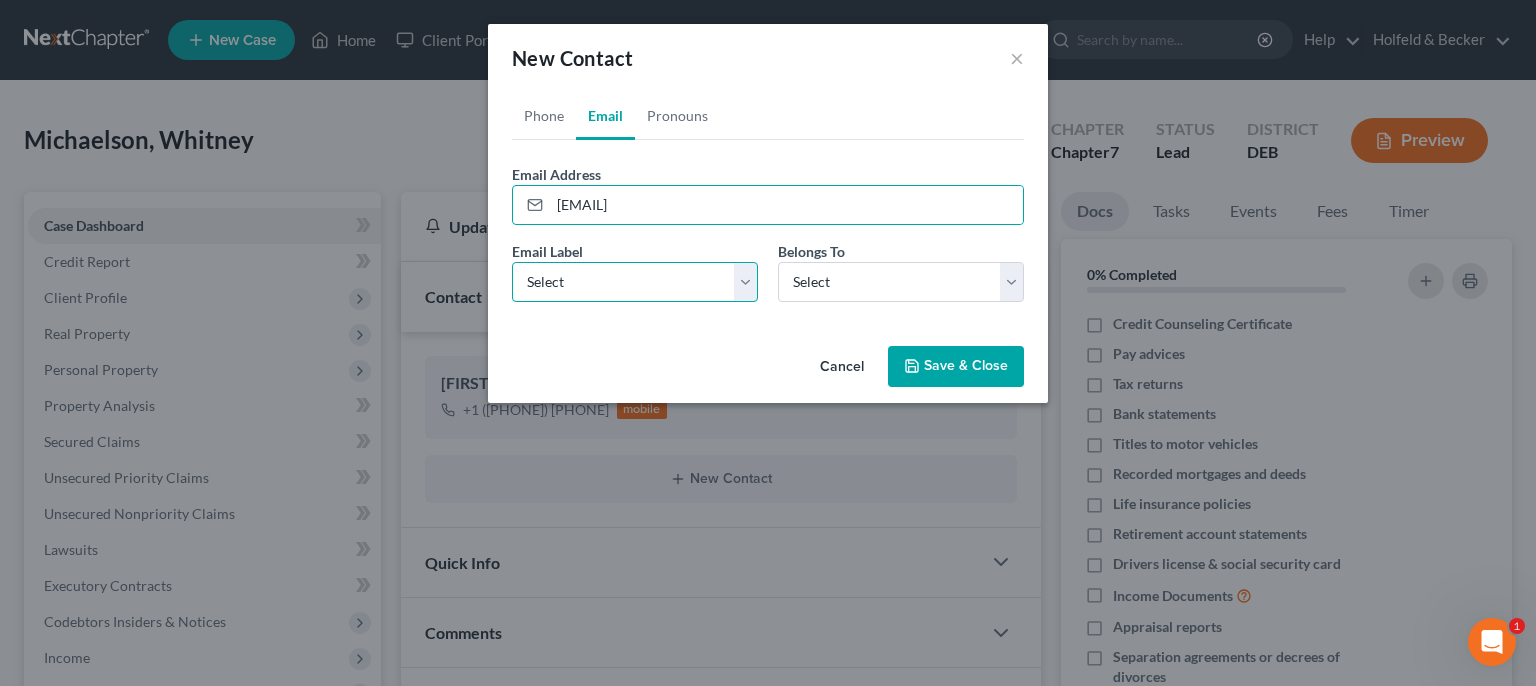 click on "Select Home Work Other" at bounding box center (635, 282) 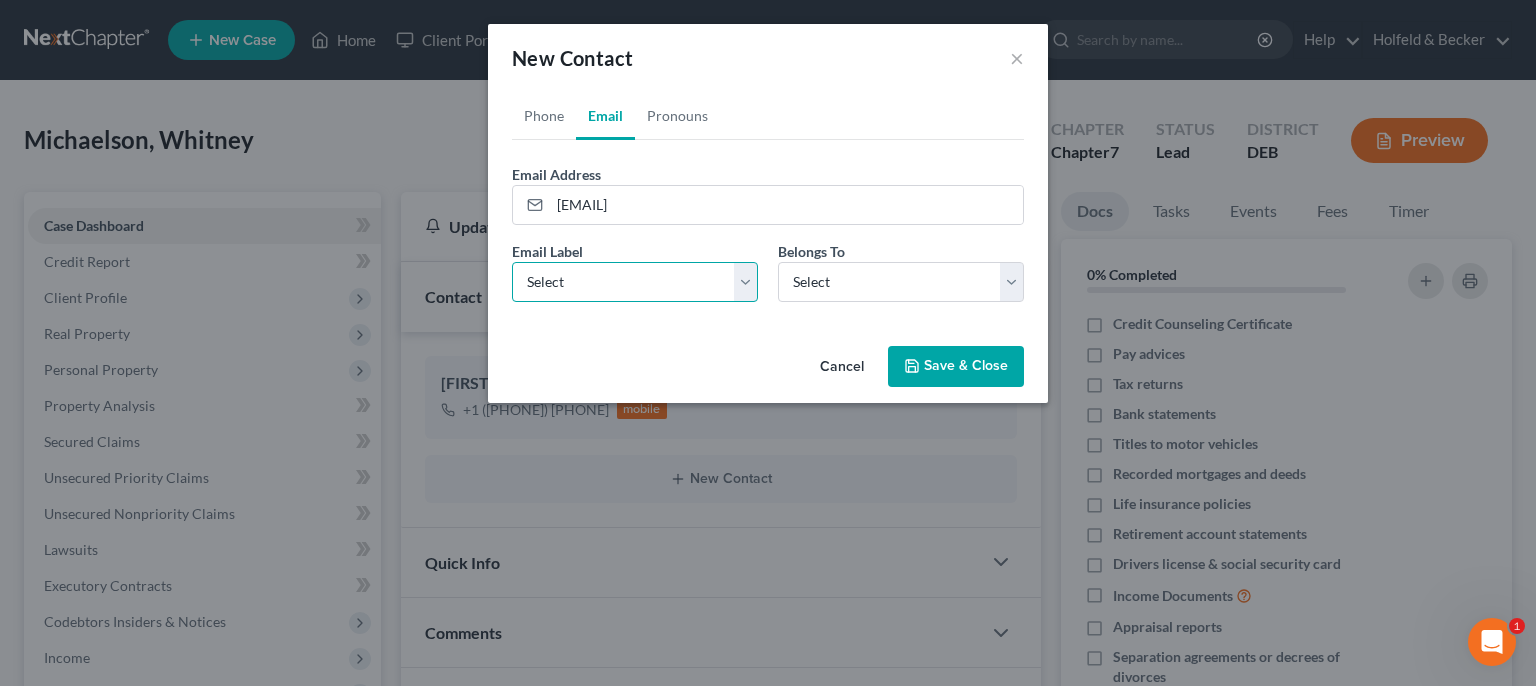select on "0" 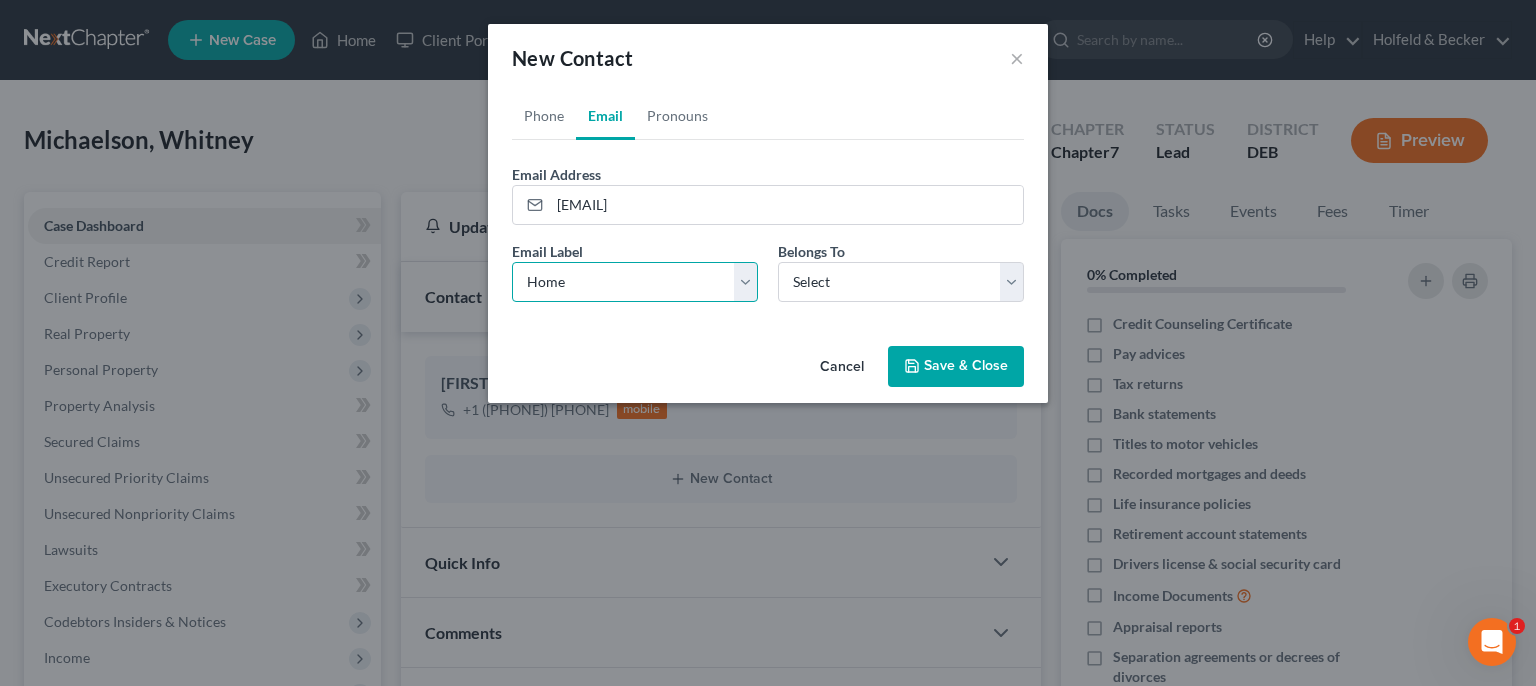 click on "Home" at bounding box center [0, 0] 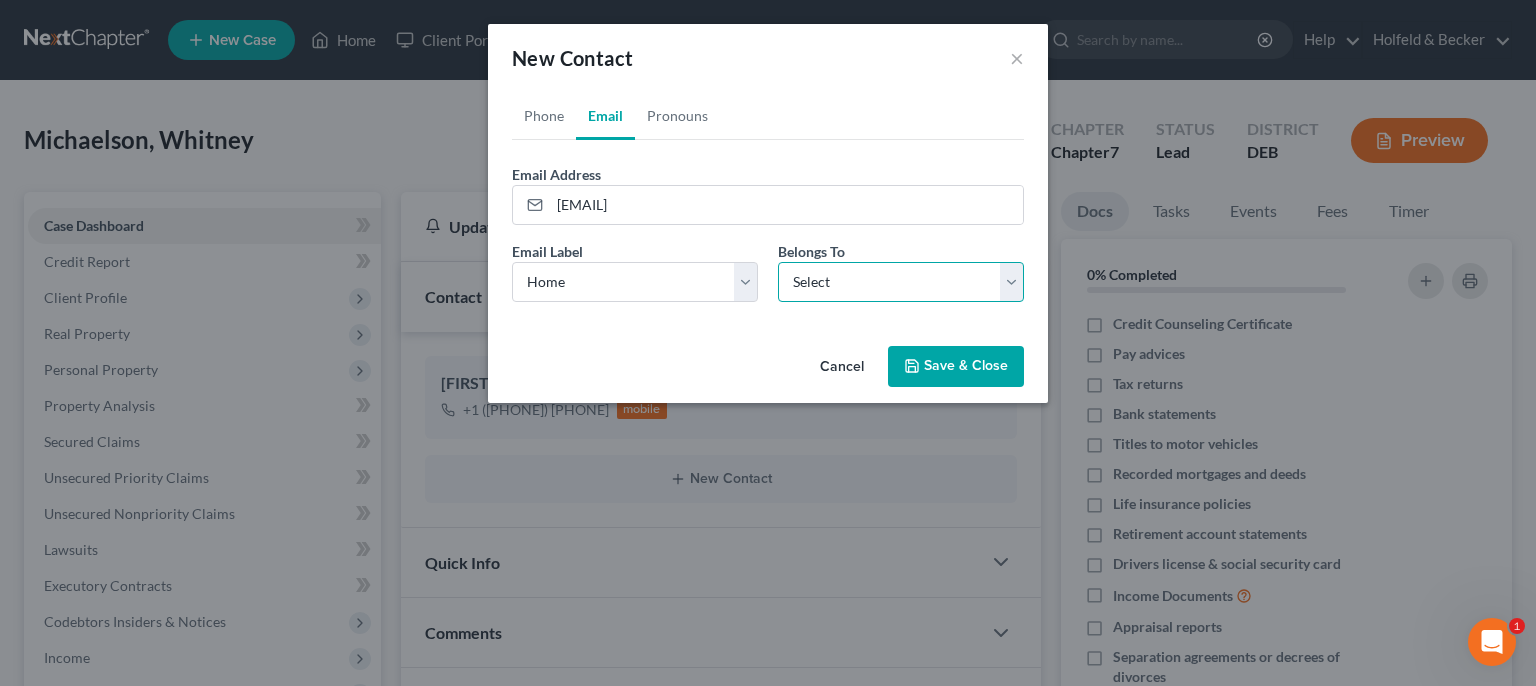 click on "Select Client Other" at bounding box center [901, 282] 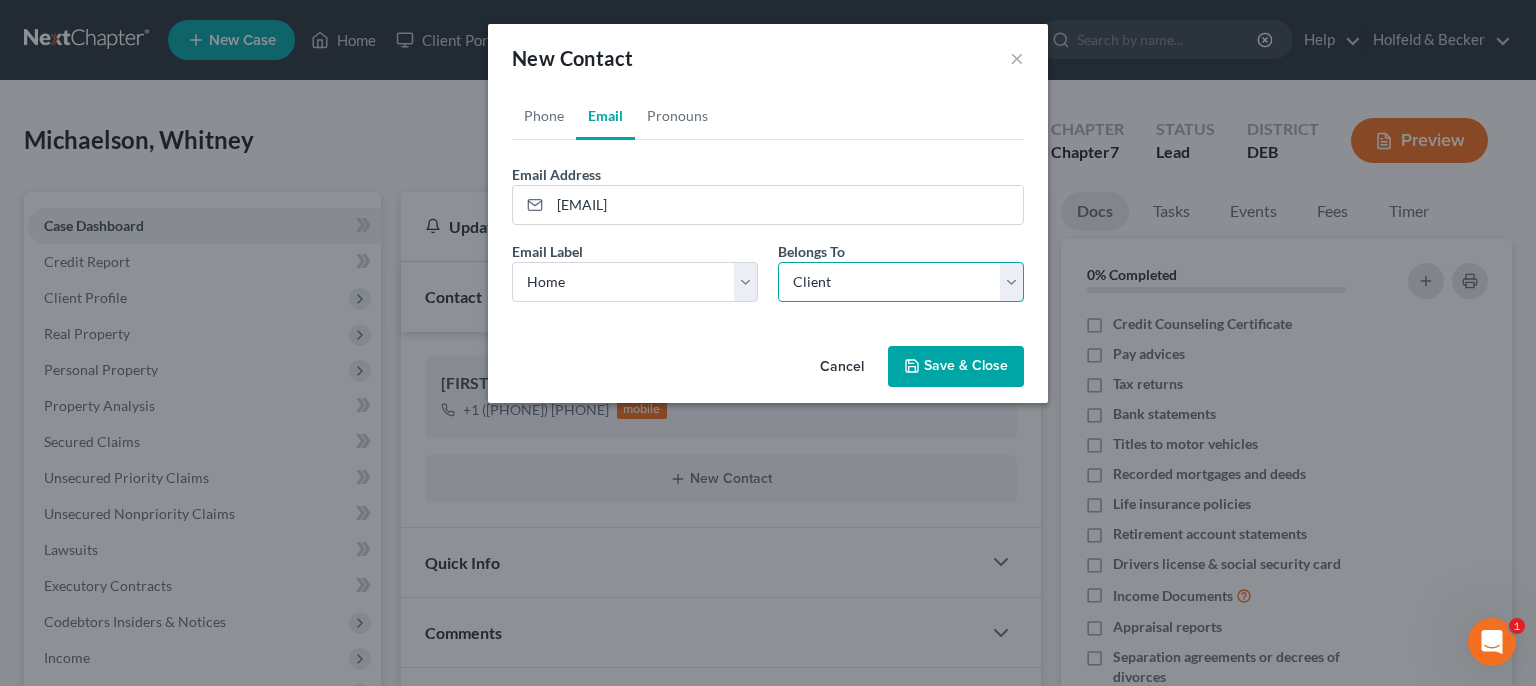 click on "Client" at bounding box center [0, 0] 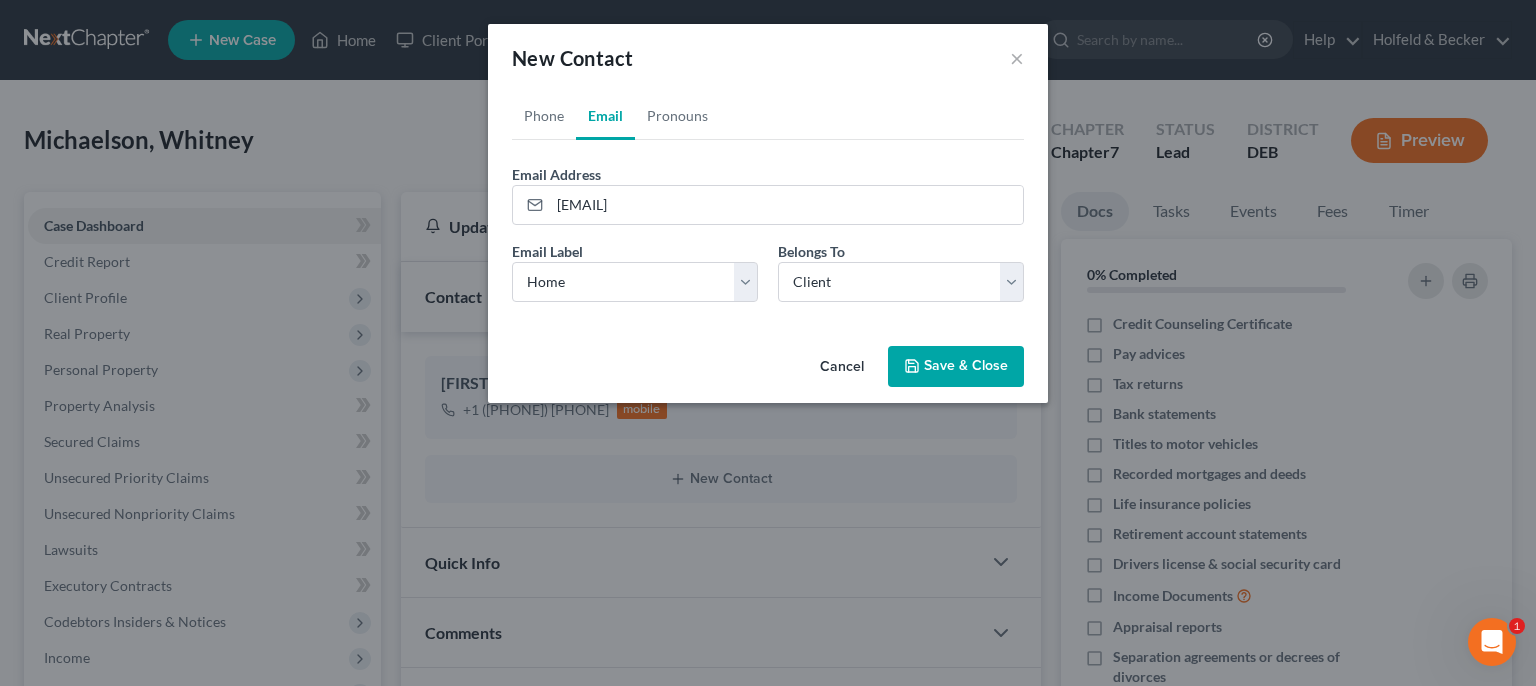 click on "Save & Close" at bounding box center (956, 367) 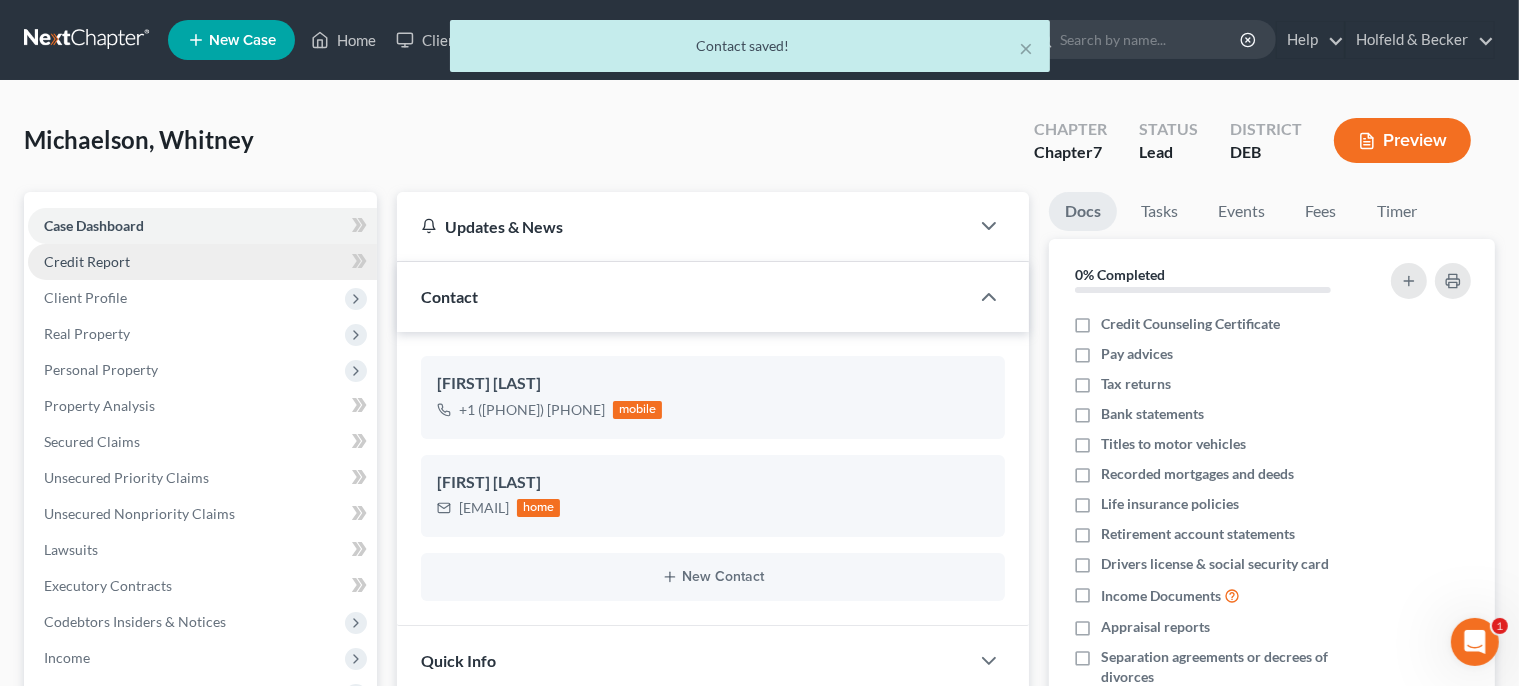 click on "Credit Report" at bounding box center [202, 262] 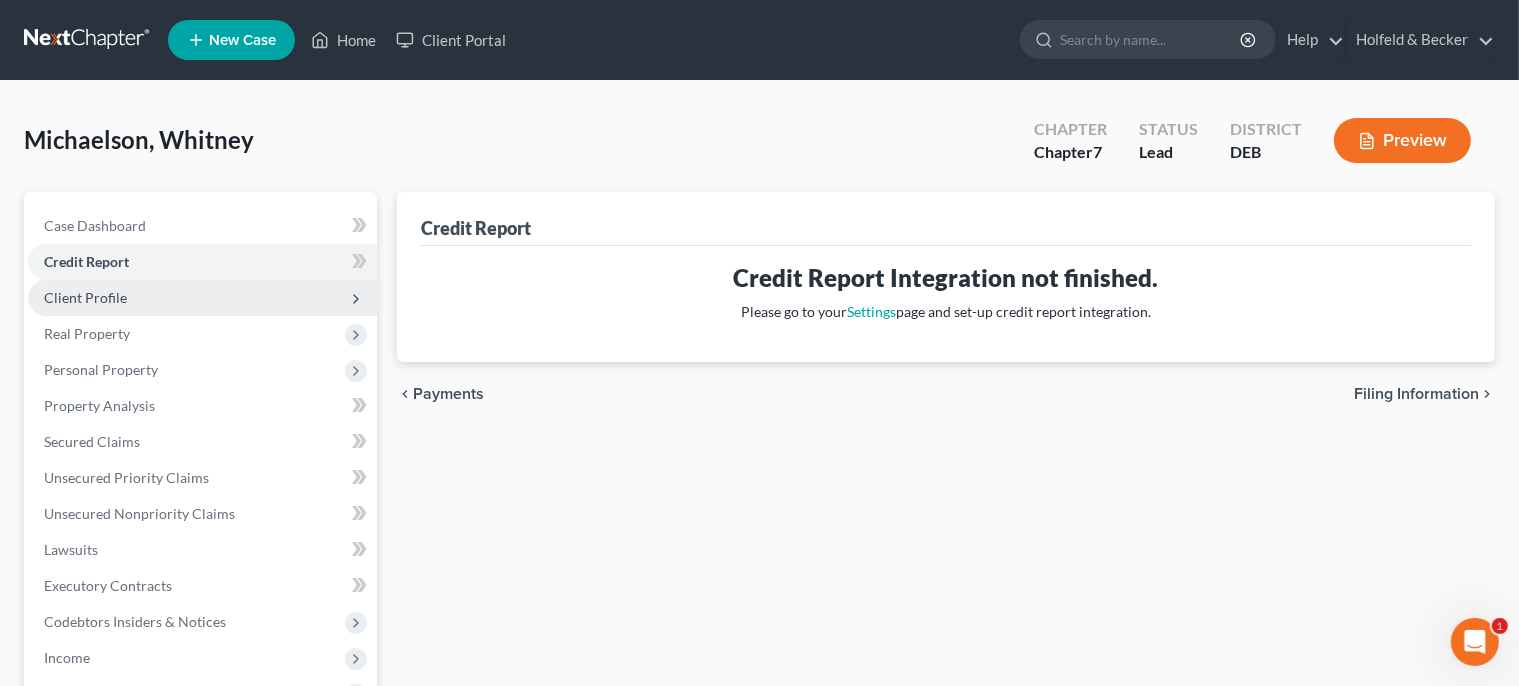 click on "Client Profile" at bounding box center [202, 298] 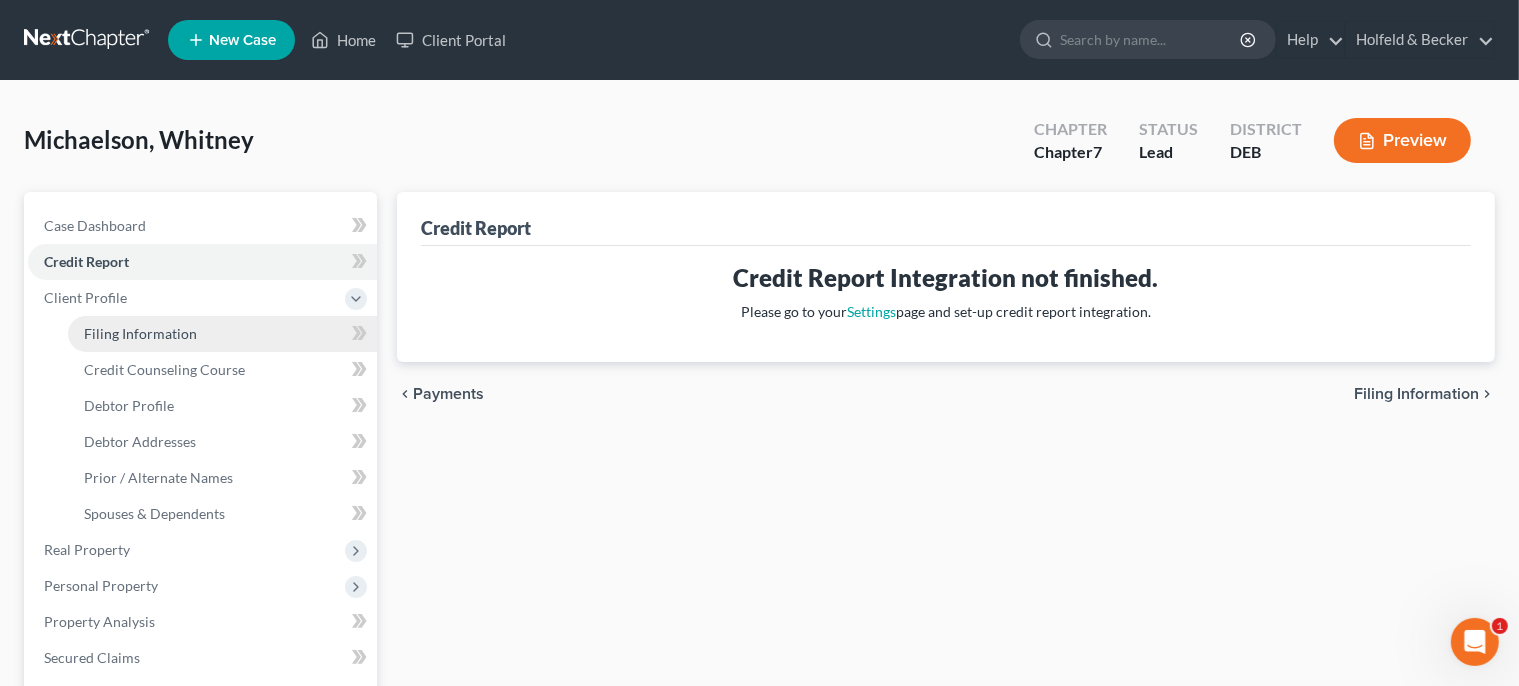 click on "Filing Information" at bounding box center (140, 333) 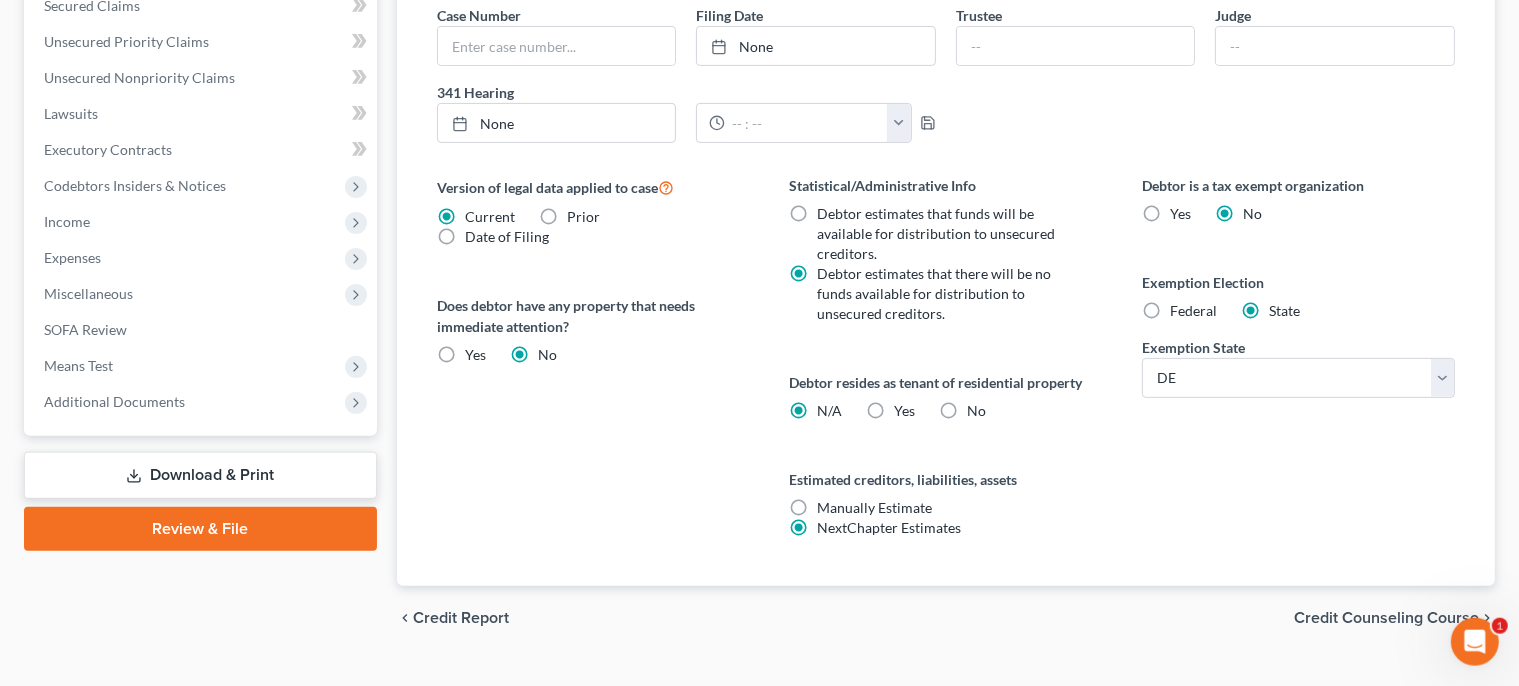 scroll, scrollTop: 655, scrollLeft: 0, axis: vertical 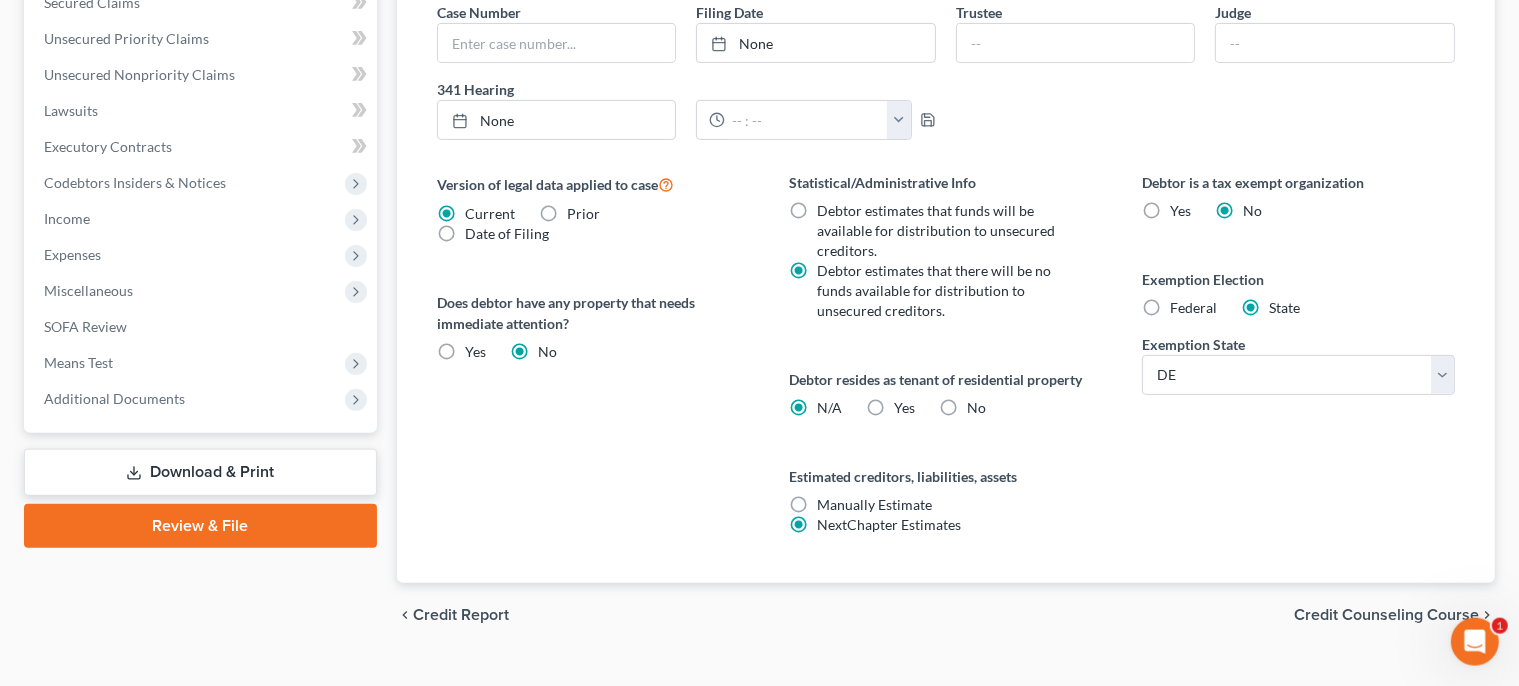 click on "Yes Yes" at bounding box center [905, 408] 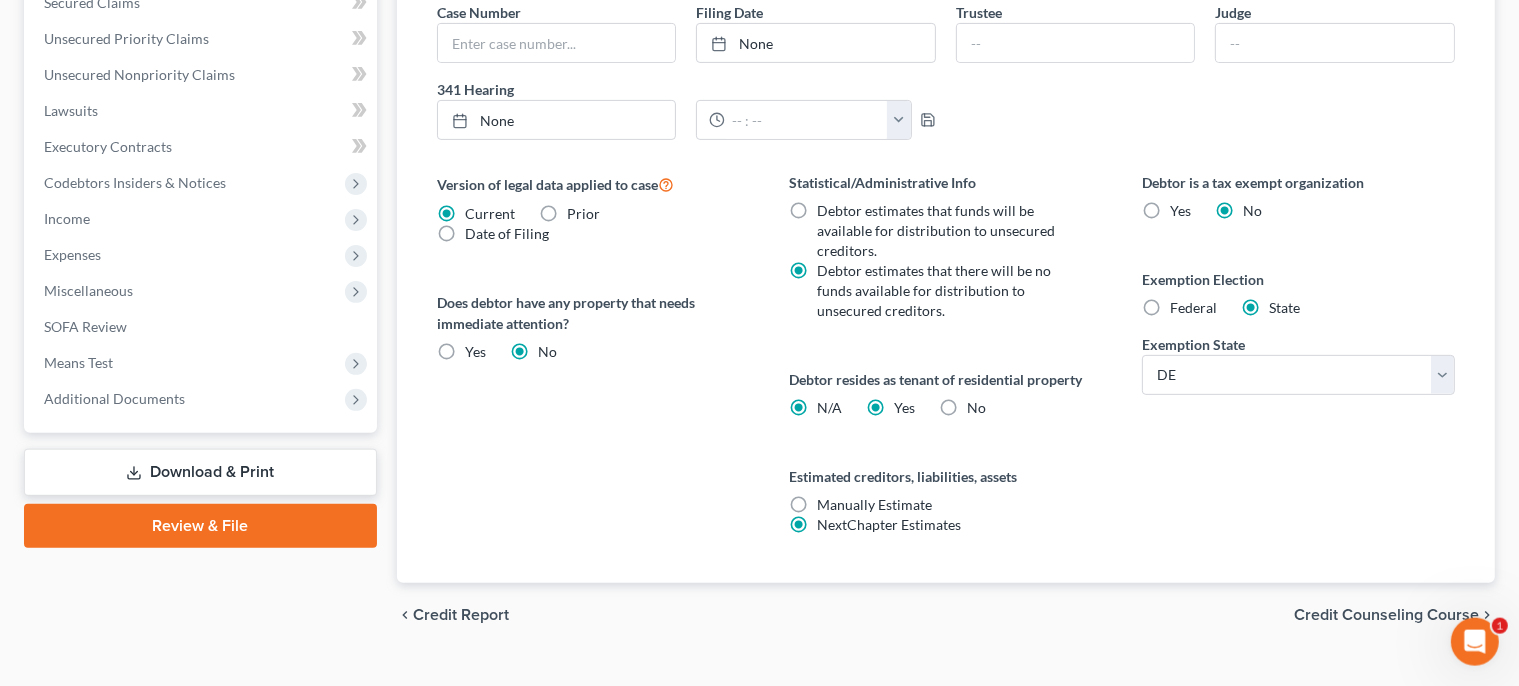 radio on "false" 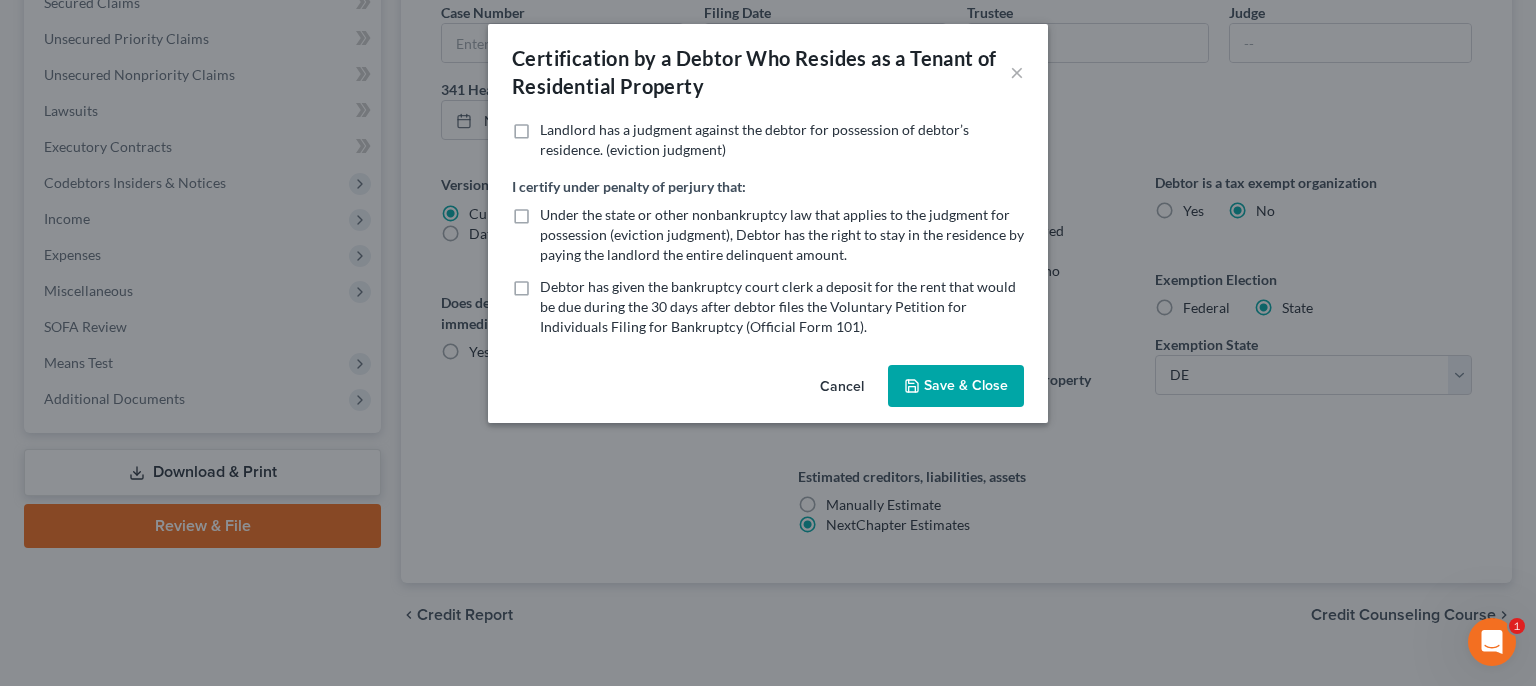 click on "Save & Close" at bounding box center (956, 386) 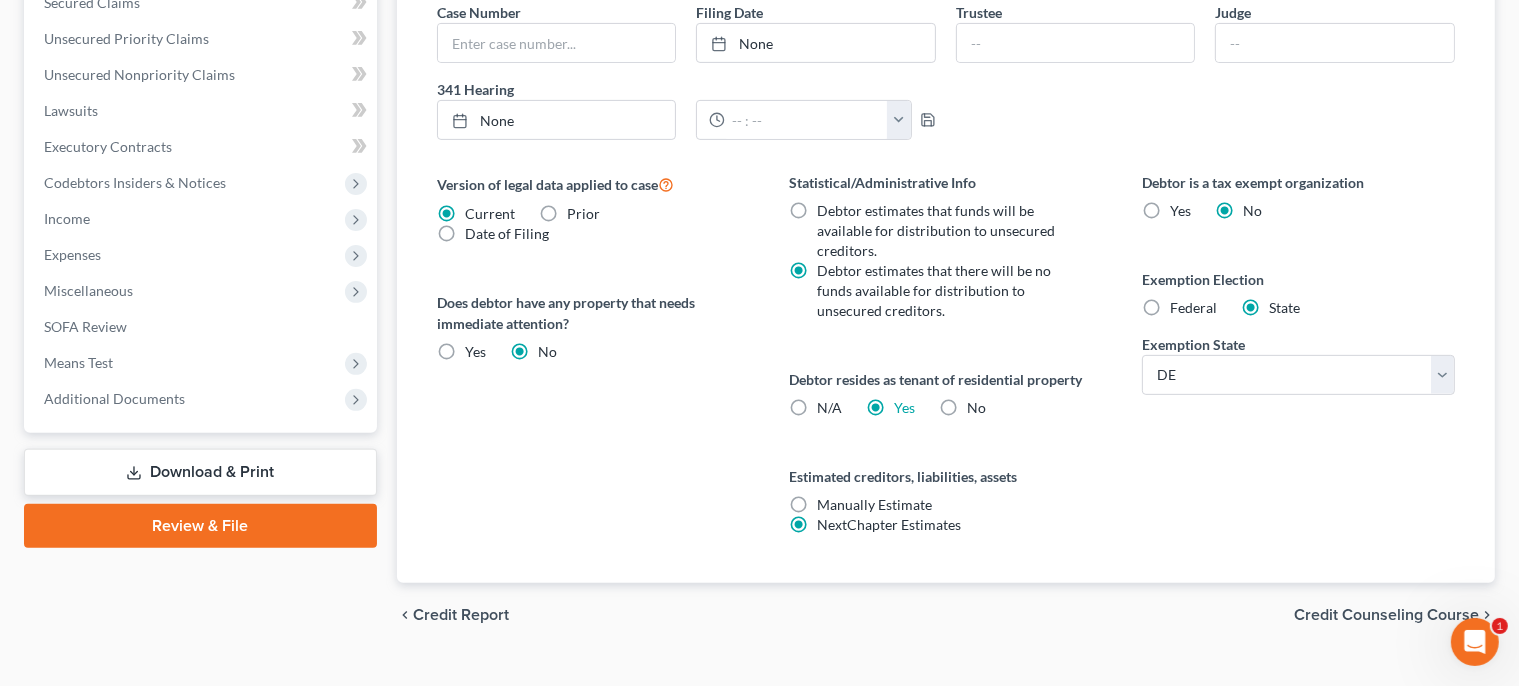 click on "Credit Counseling Course" at bounding box center [1386, 615] 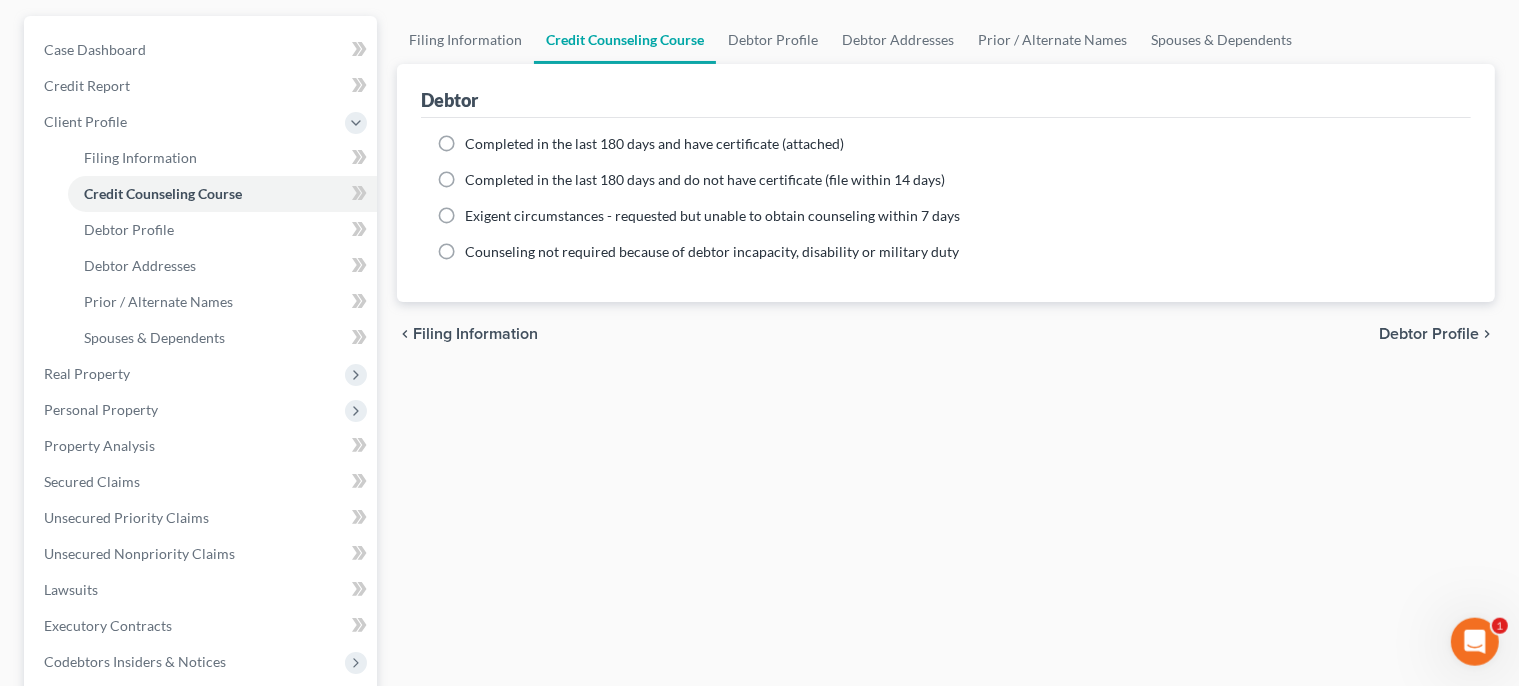scroll, scrollTop: 0, scrollLeft: 0, axis: both 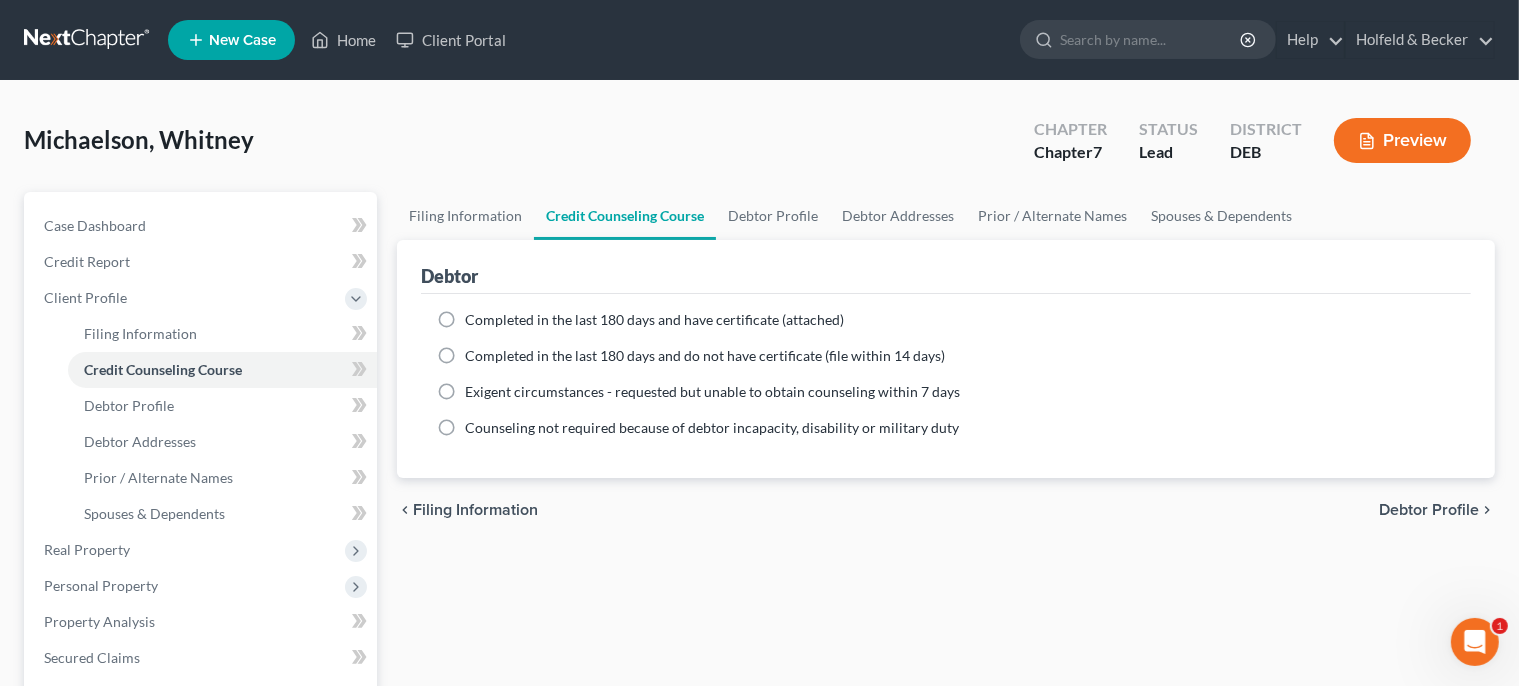 drag, startPoint x: 446, startPoint y: 354, endPoint x: 457, endPoint y: 307, distance: 48.270073 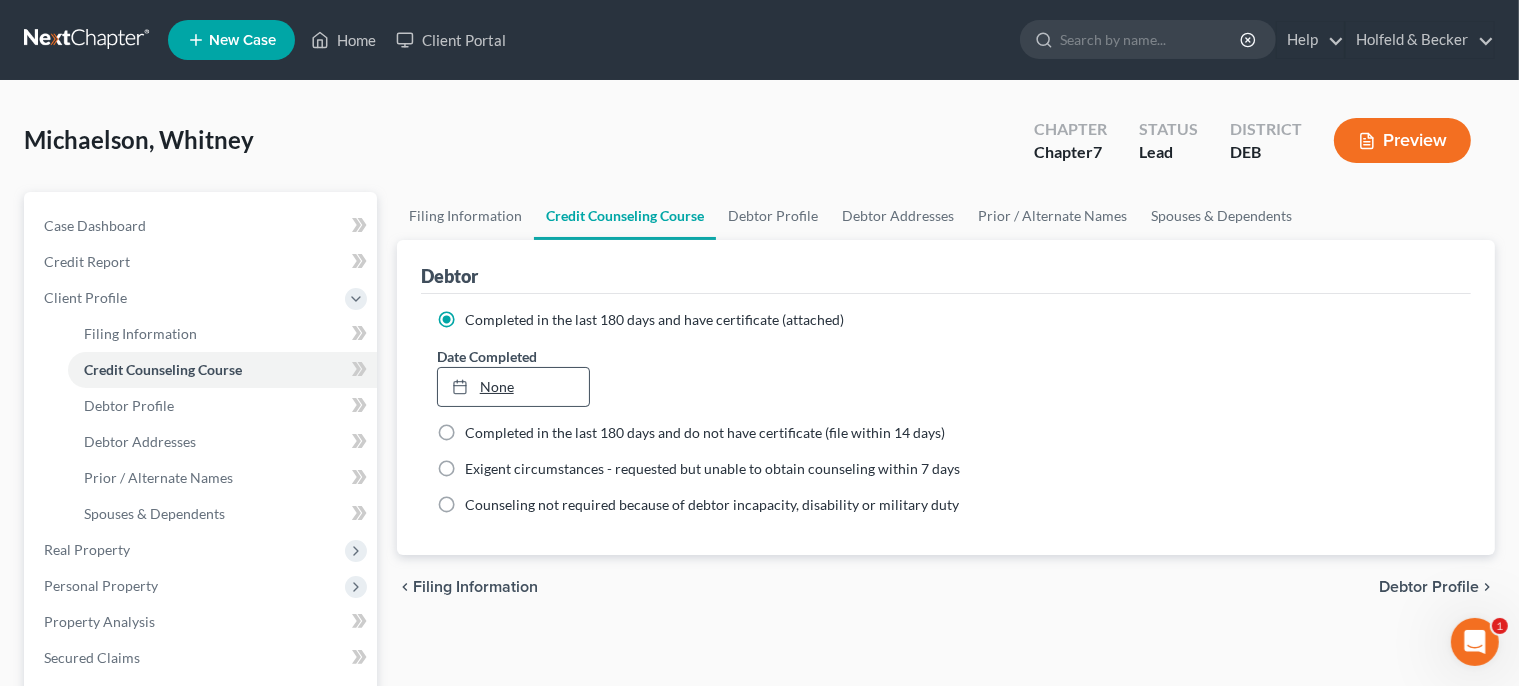 type on "8/7/2025" 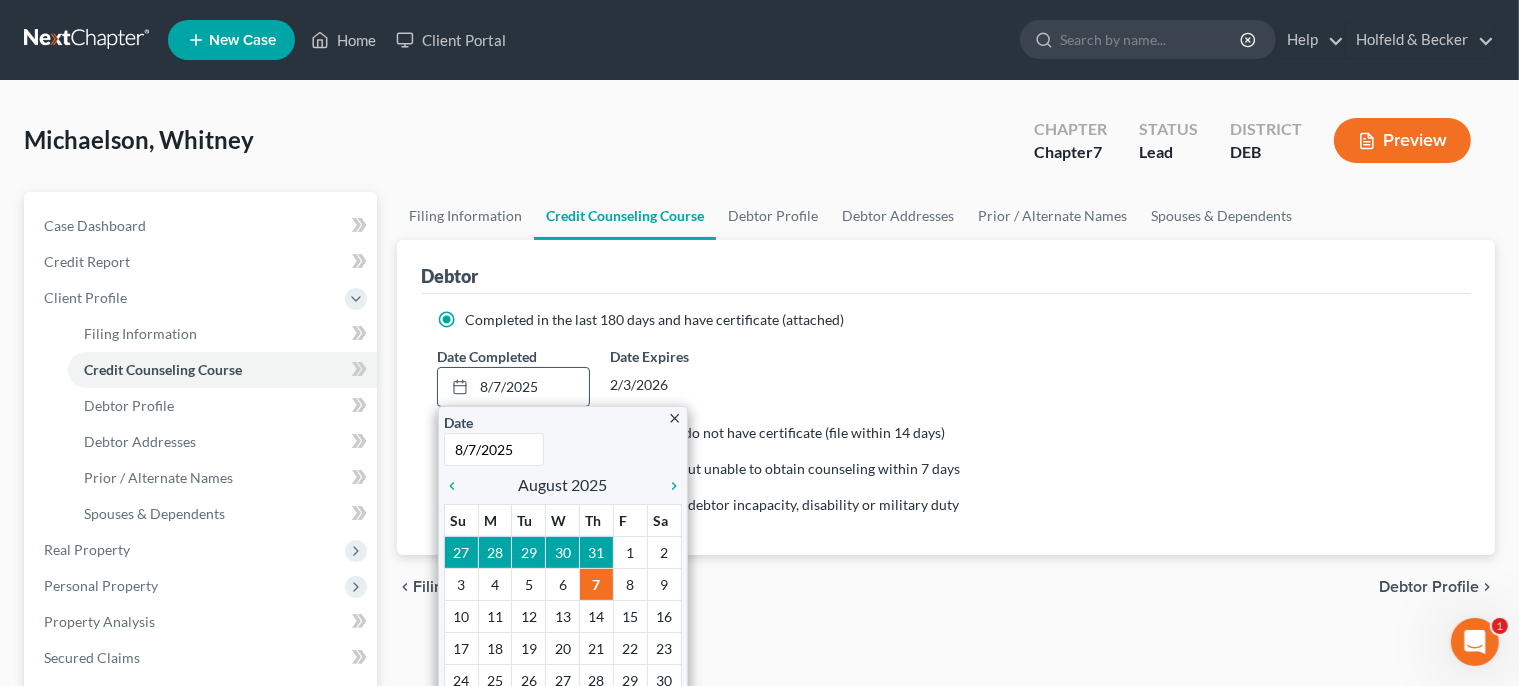 click on "chevron_left
August 2025
chevron_right" at bounding box center (563, 485) 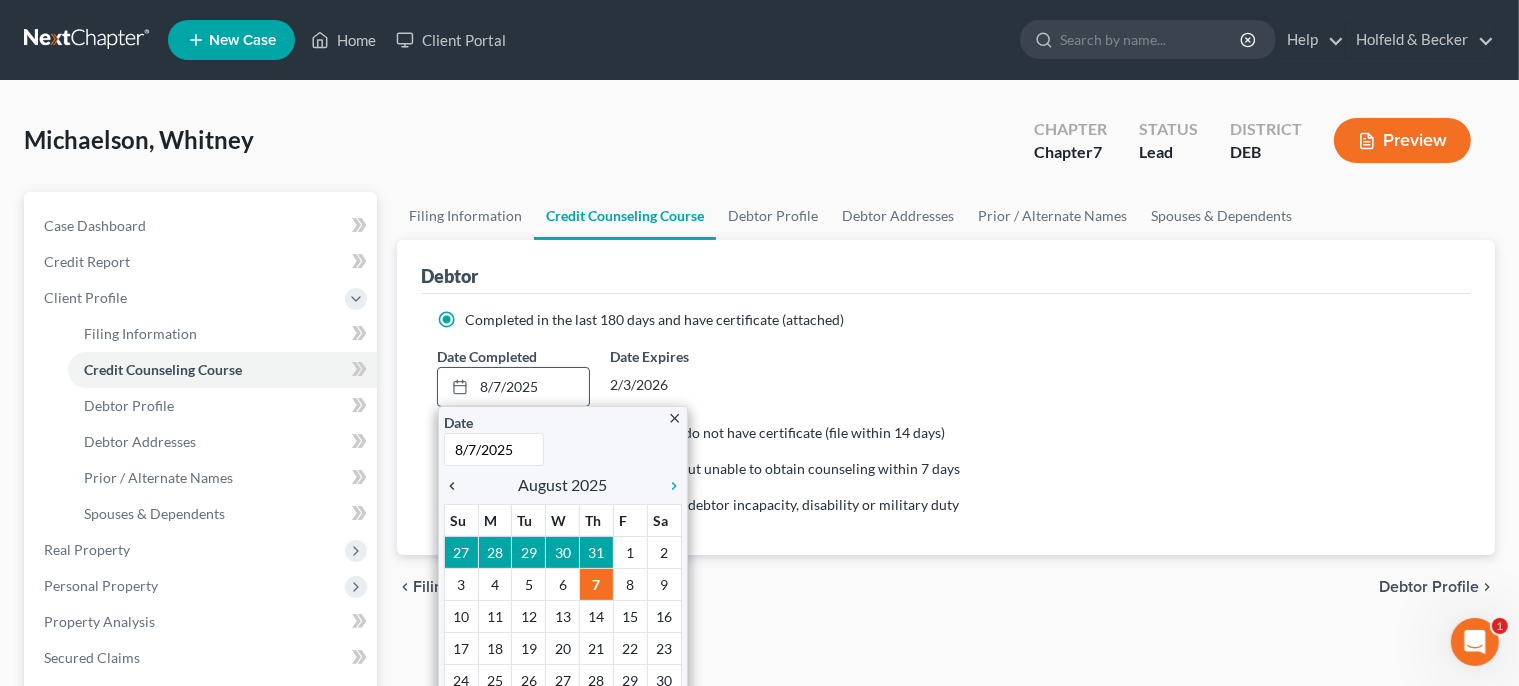 click on "chevron_left" at bounding box center [457, 486] 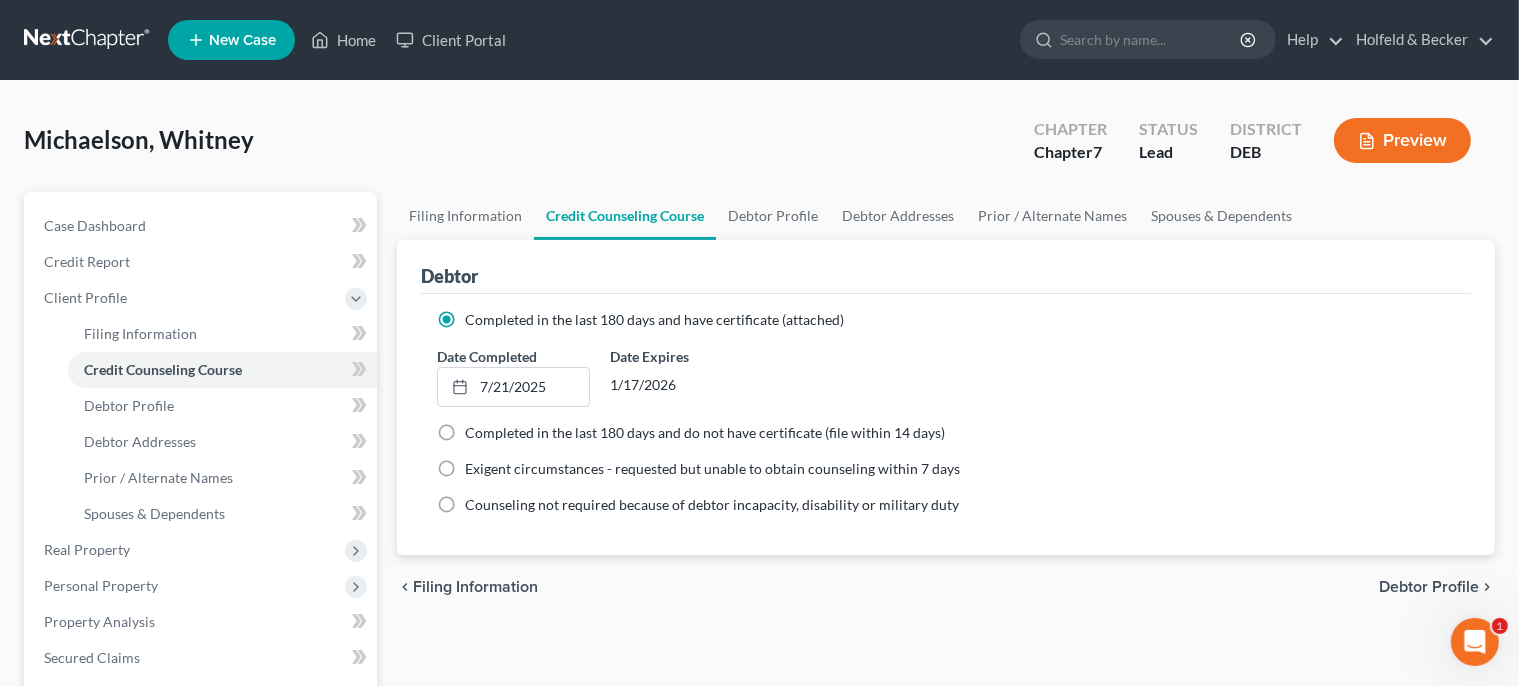 click on "Debtor Profile" at bounding box center (1429, 587) 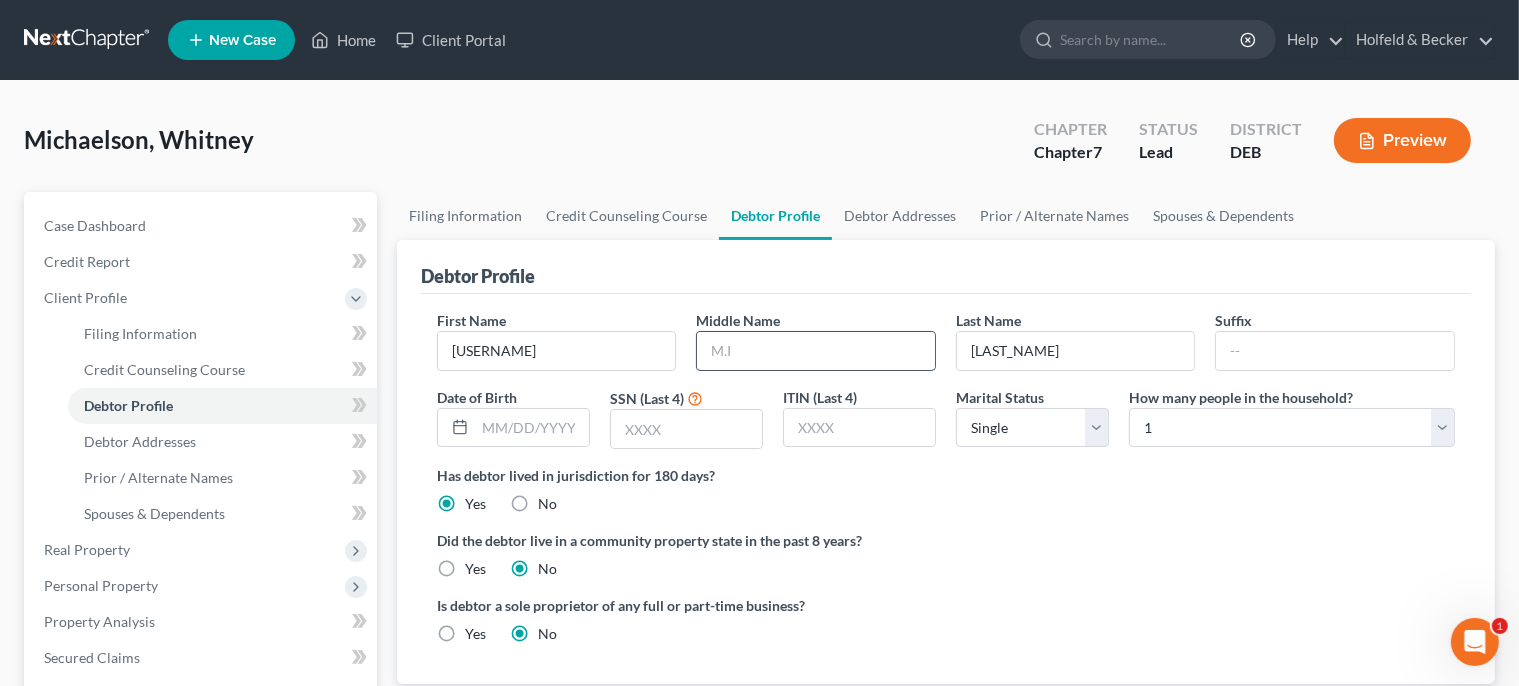 click at bounding box center [816, 351] 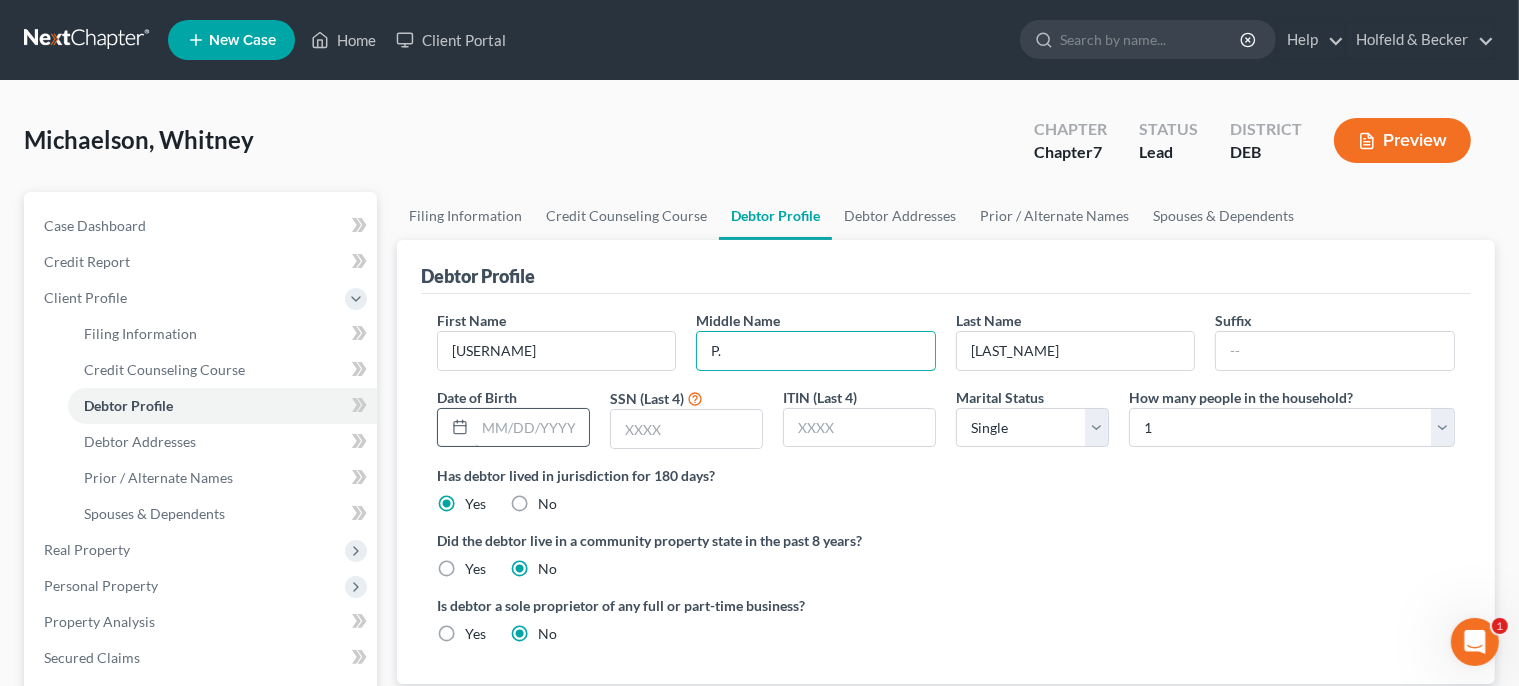 type on "P." 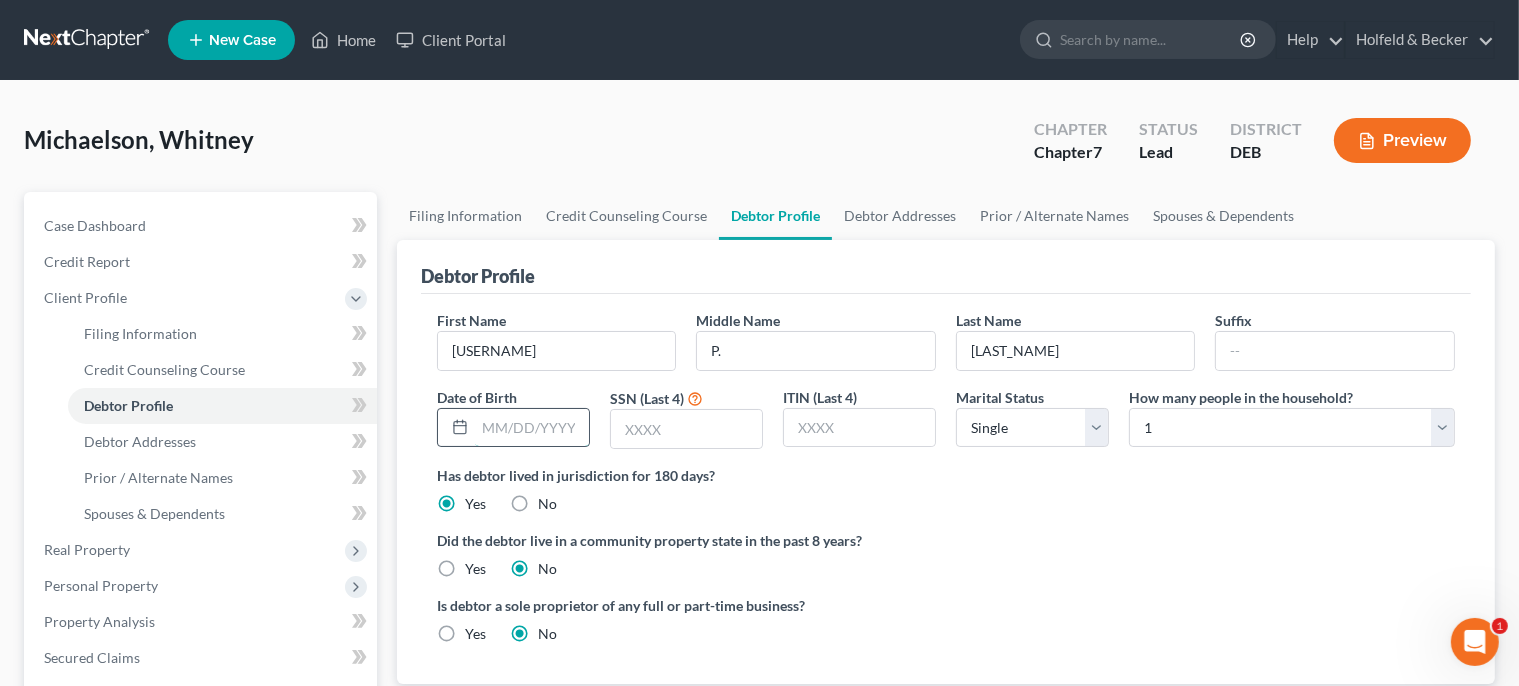 click at bounding box center [532, 428] 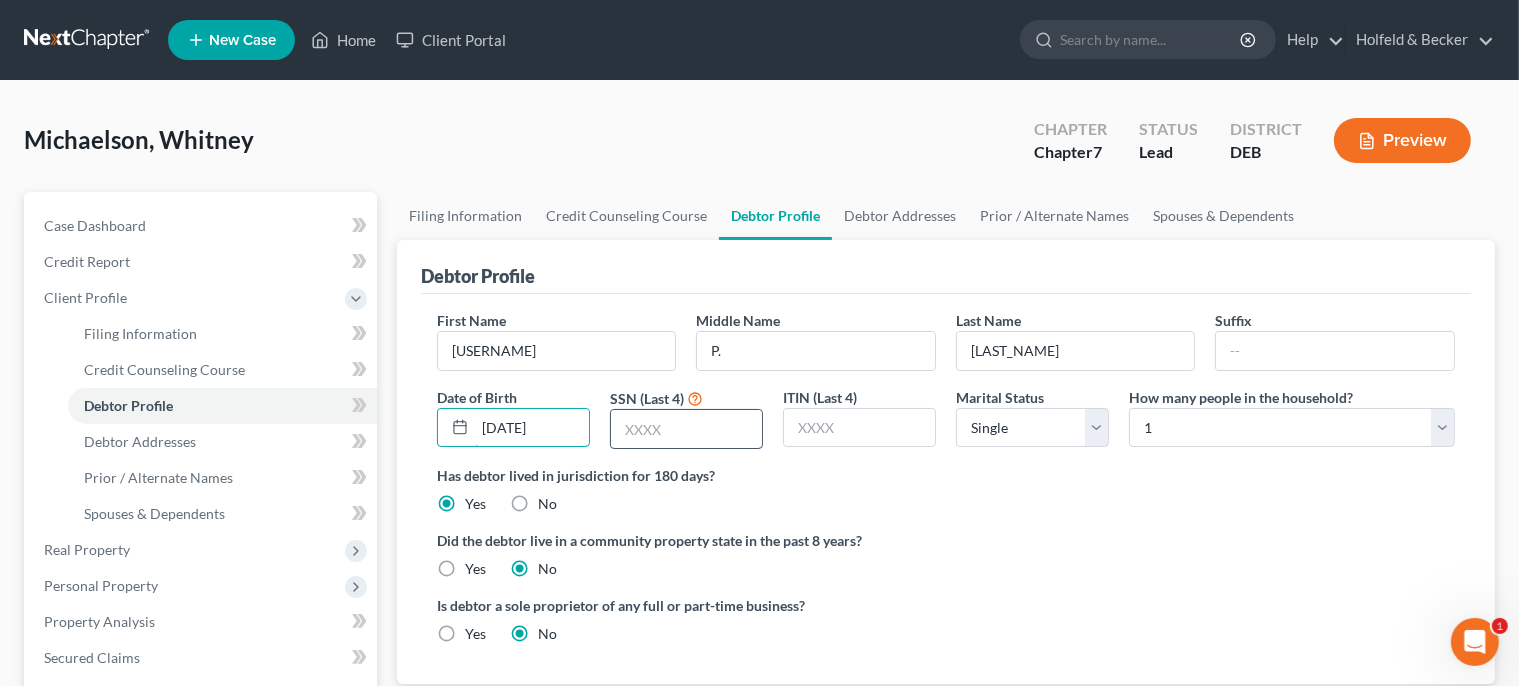type on "[DATE]" 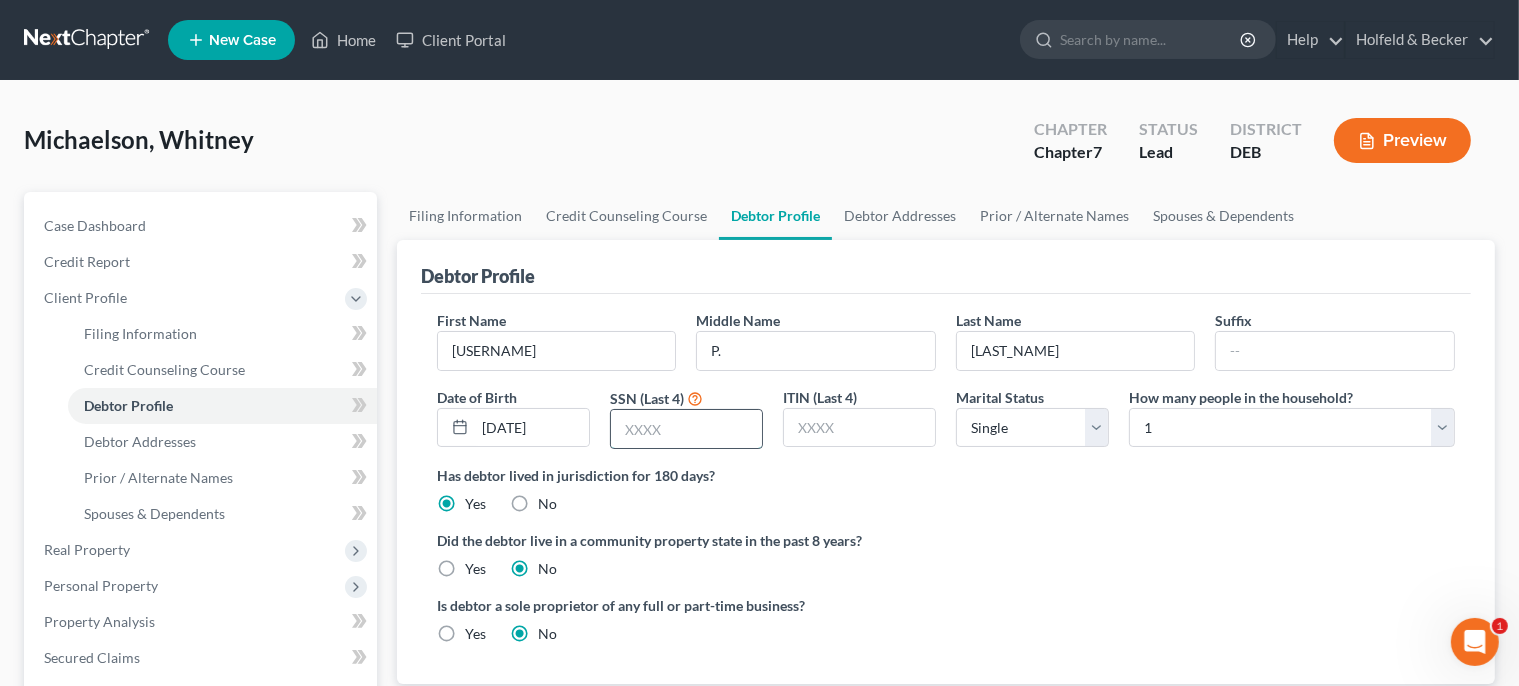 click at bounding box center [686, 429] 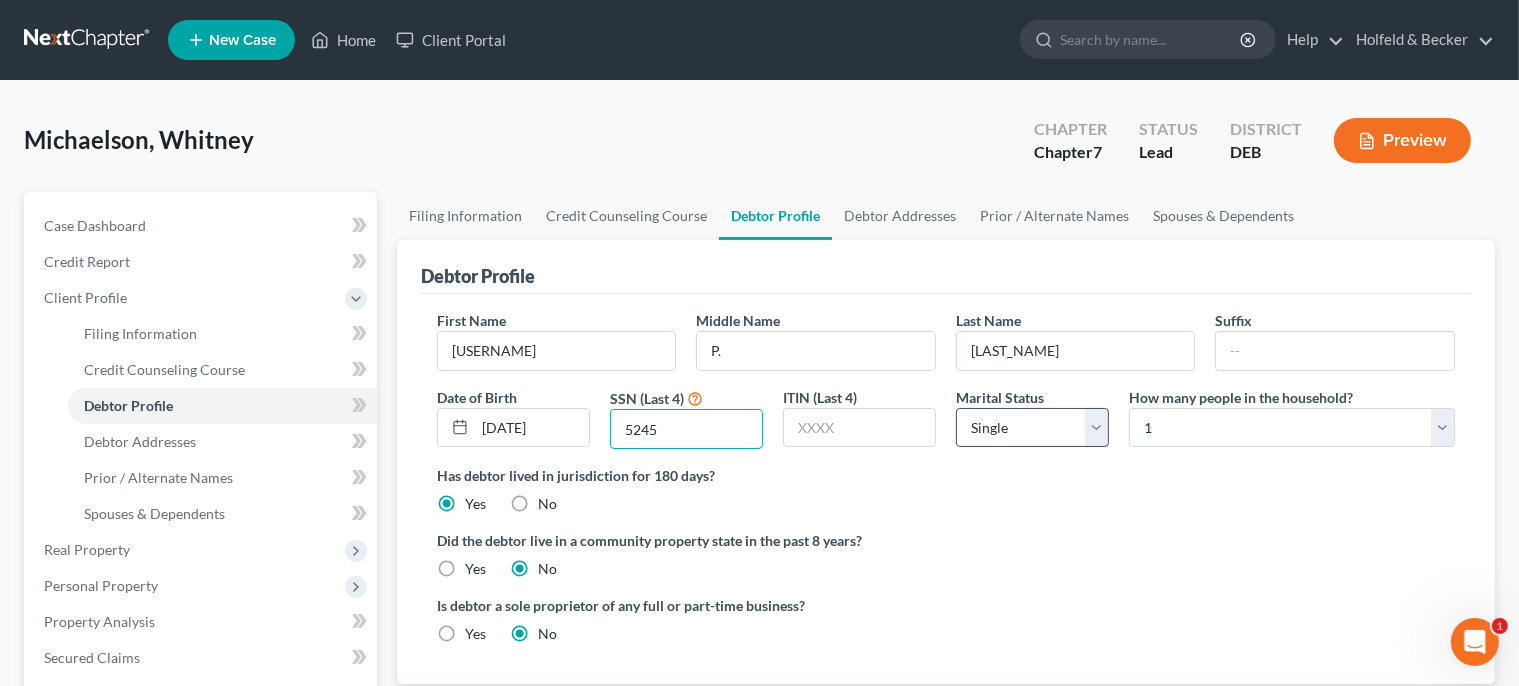 type on "5245" 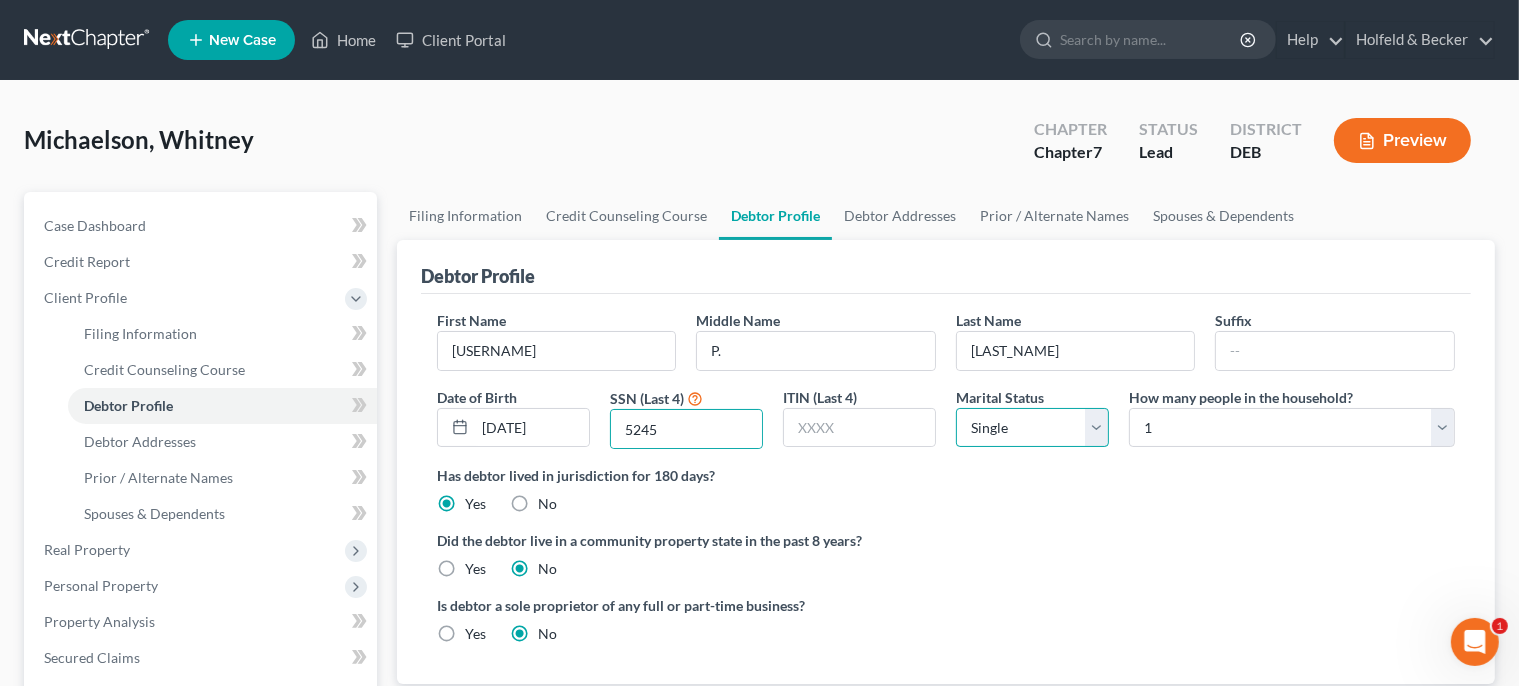 click on "Select Single Married Separated Divorced Widowed" at bounding box center (1032, 428) 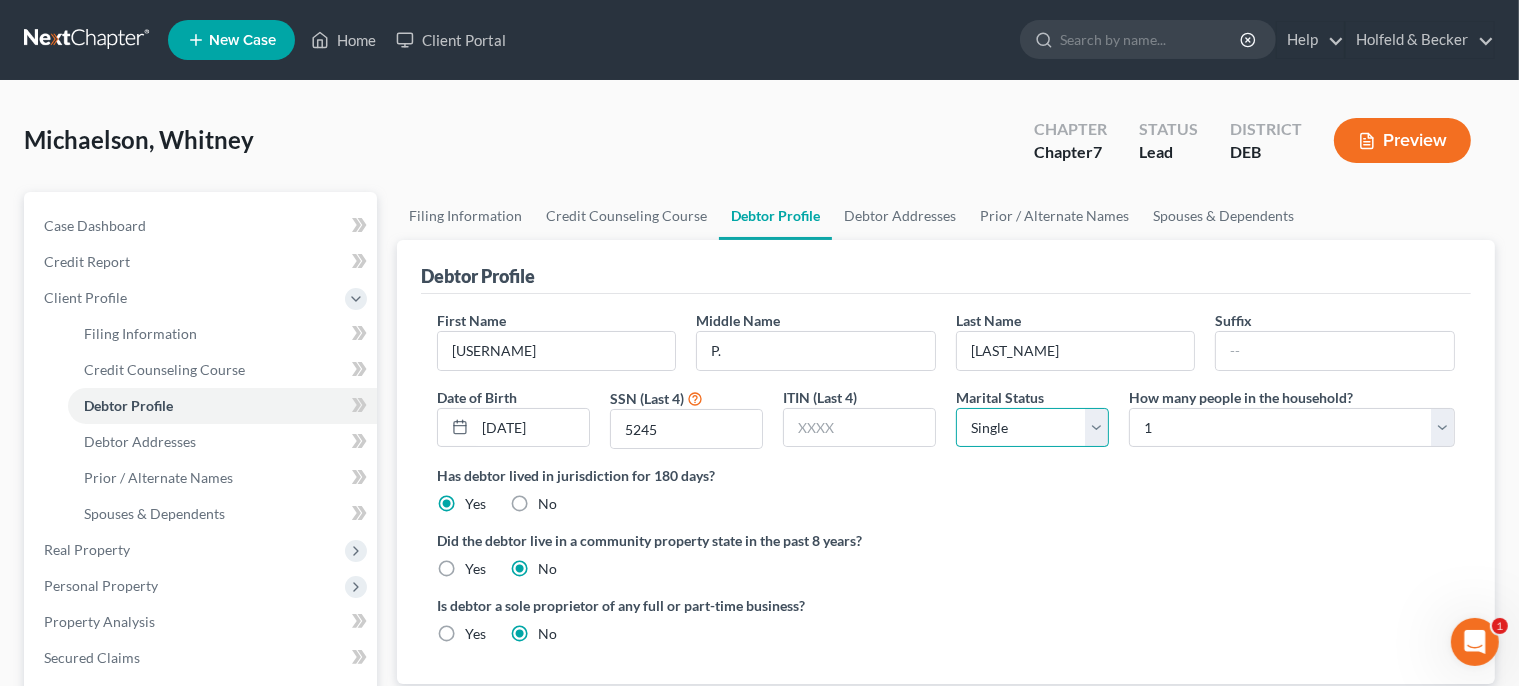 select on "1" 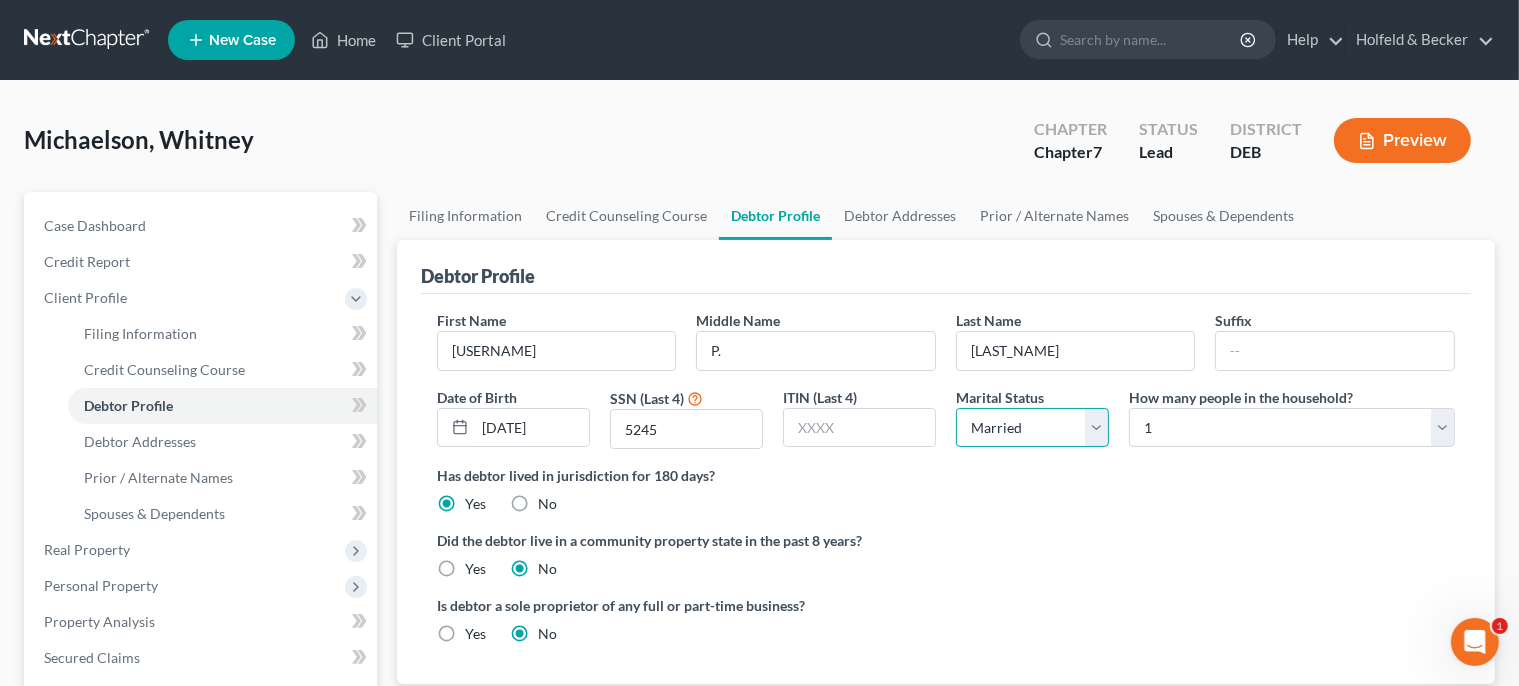 click on "Married" at bounding box center [0, 0] 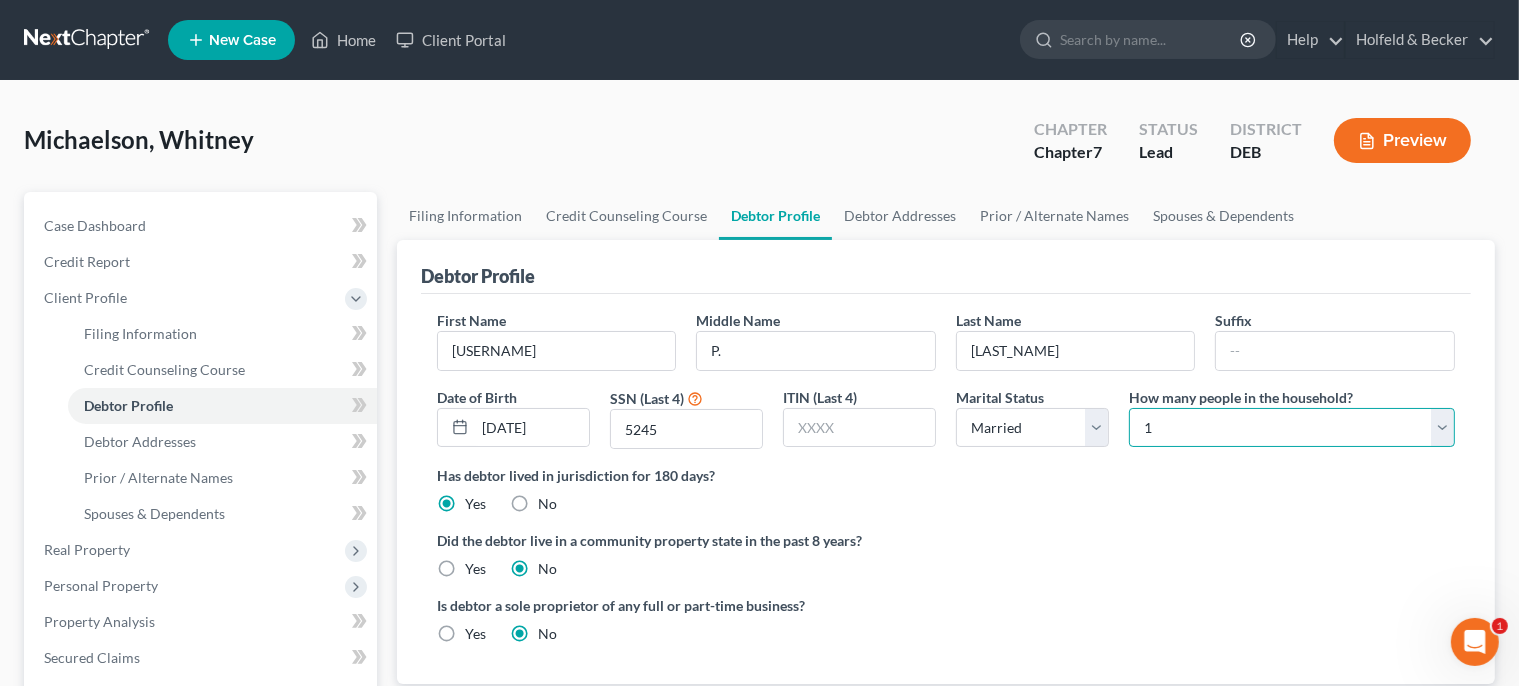 click on "Select 1 2 3 4 5 6 7 8 9 10 11 12 13 14 15 16 17 18 19 20" at bounding box center (1292, 428) 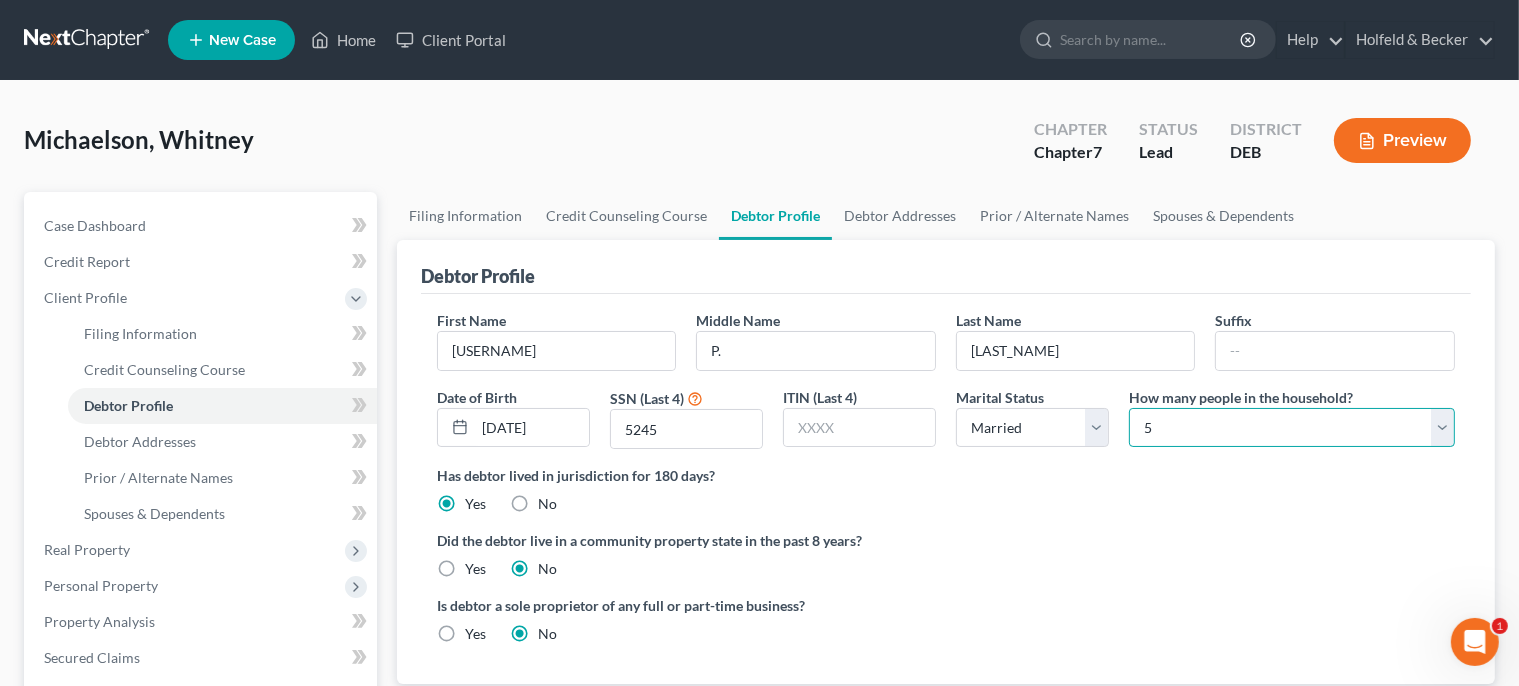click on "5" at bounding box center (0, 0) 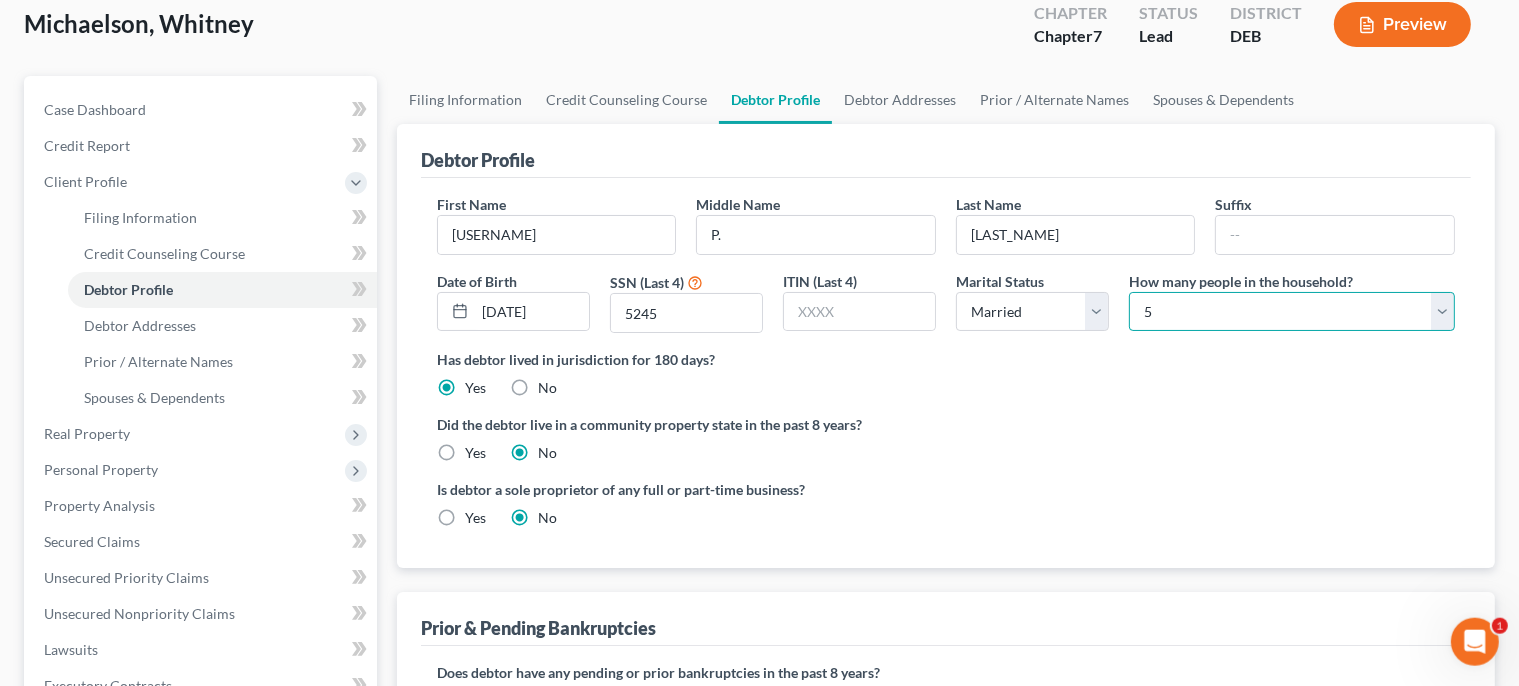 scroll, scrollTop: 135, scrollLeft: 0, axis: vertical 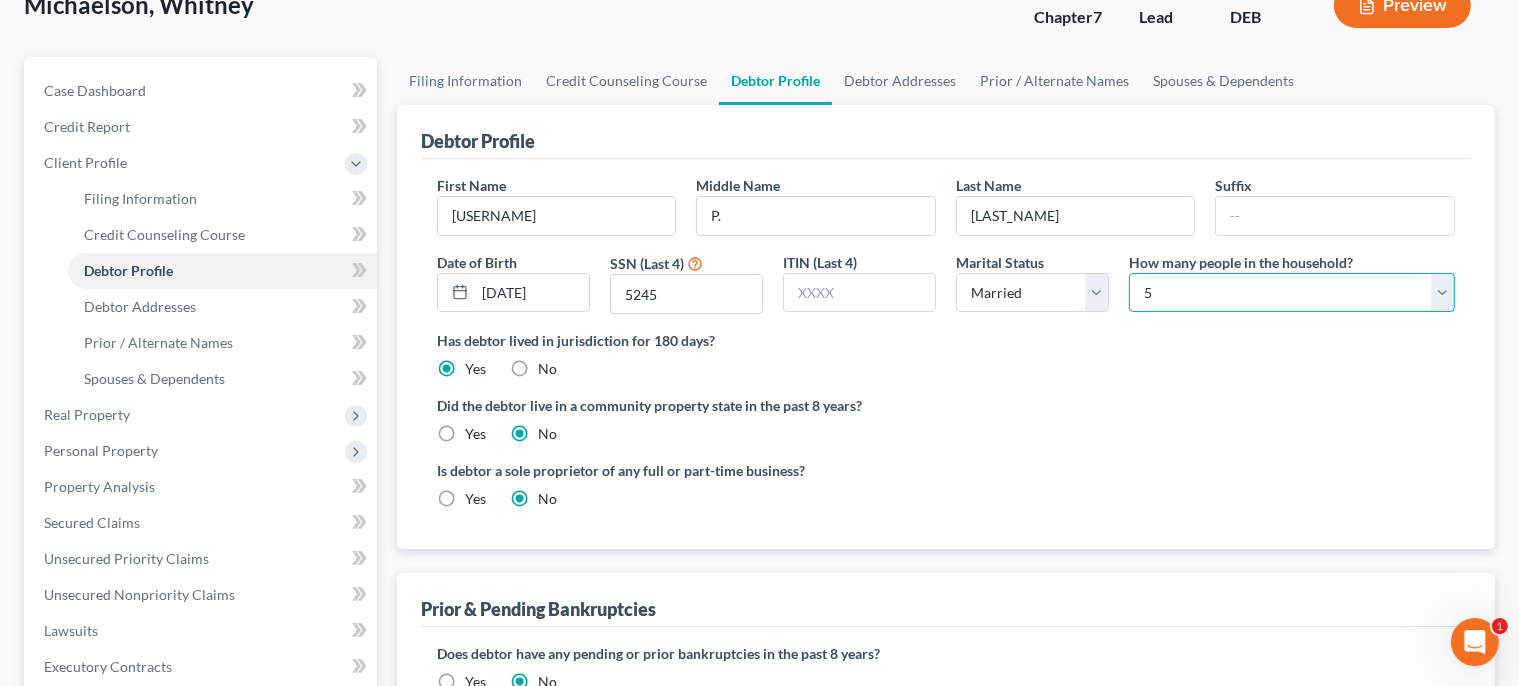 click on "Select 1 2 3 4 5 6 7 8 9 10 11 12 13 14 15 16 17 18 19 20" at bounding box center (1292, 293) 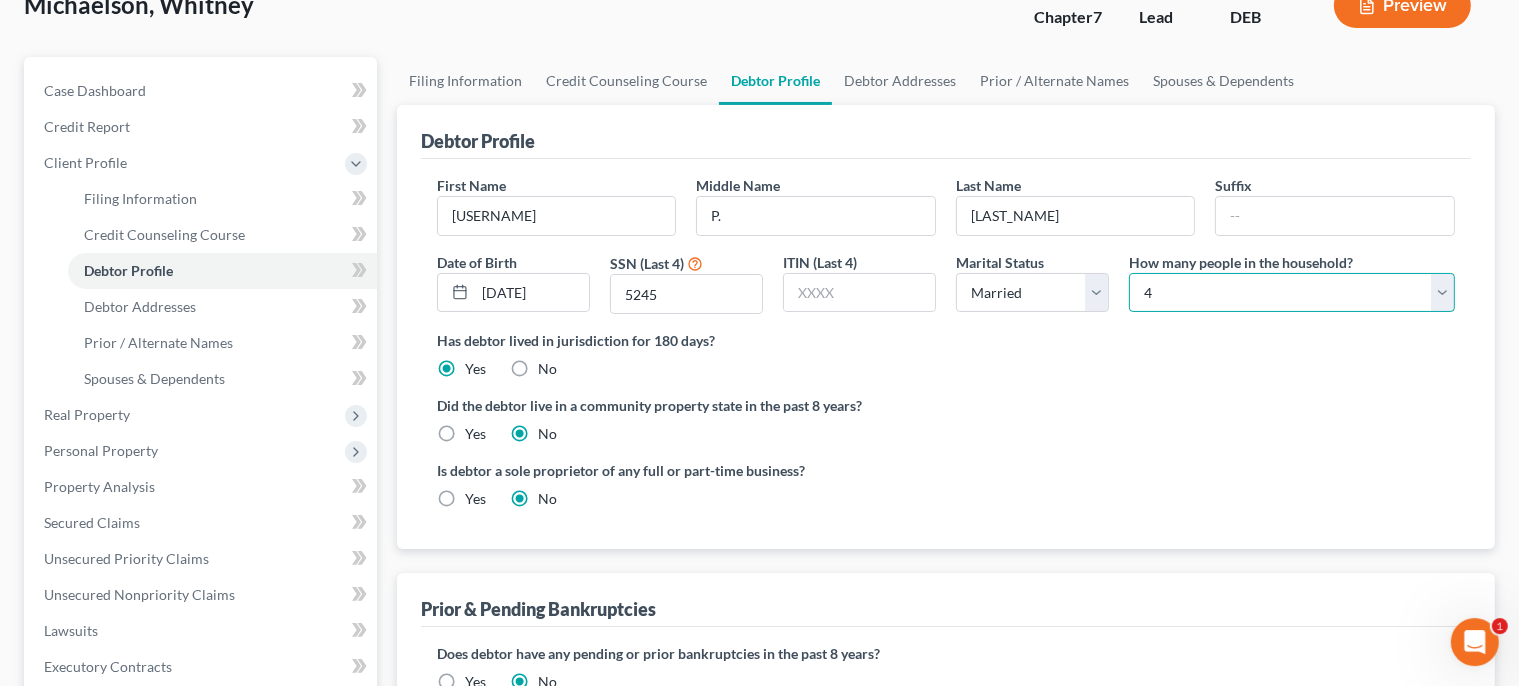 click on "4" at bounding box center (0, 0) 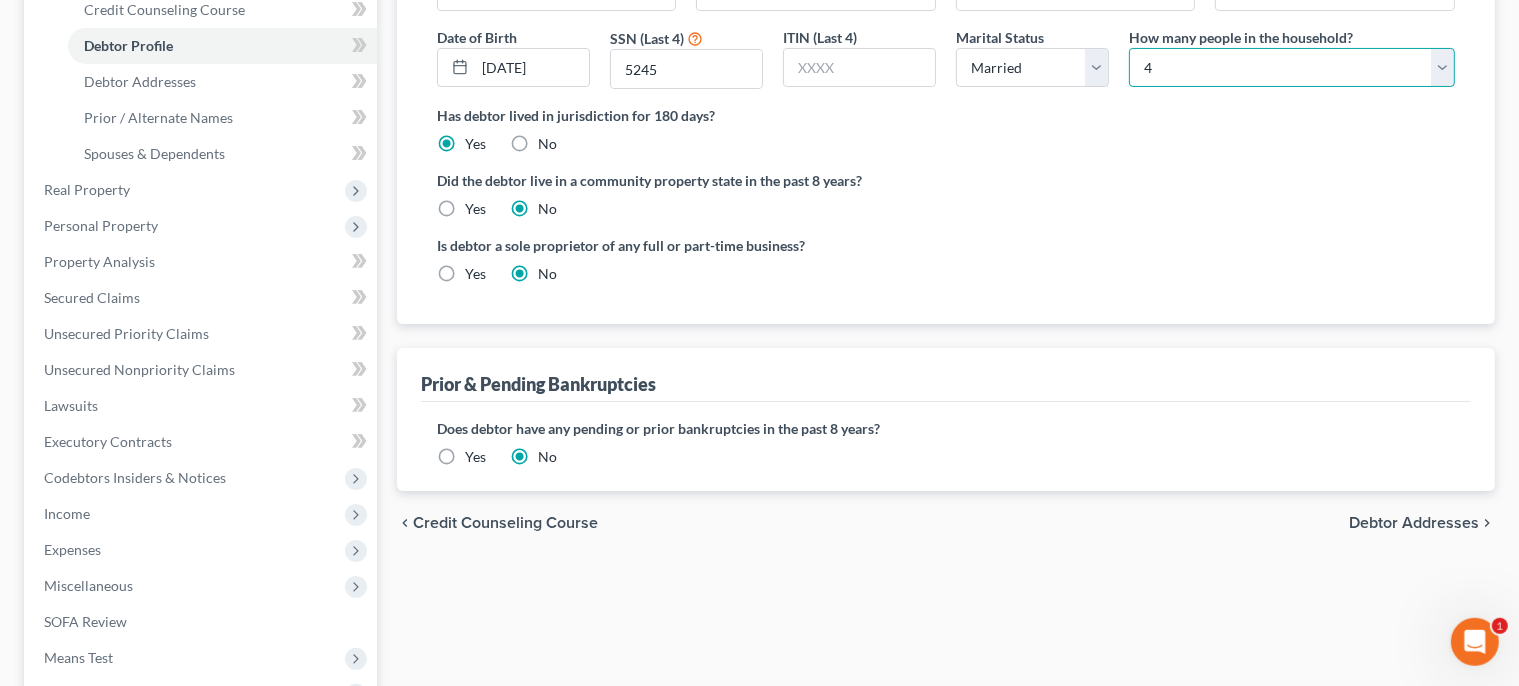 scroll, scrollTop: 368, scrollLeft: 0, axis: vertical 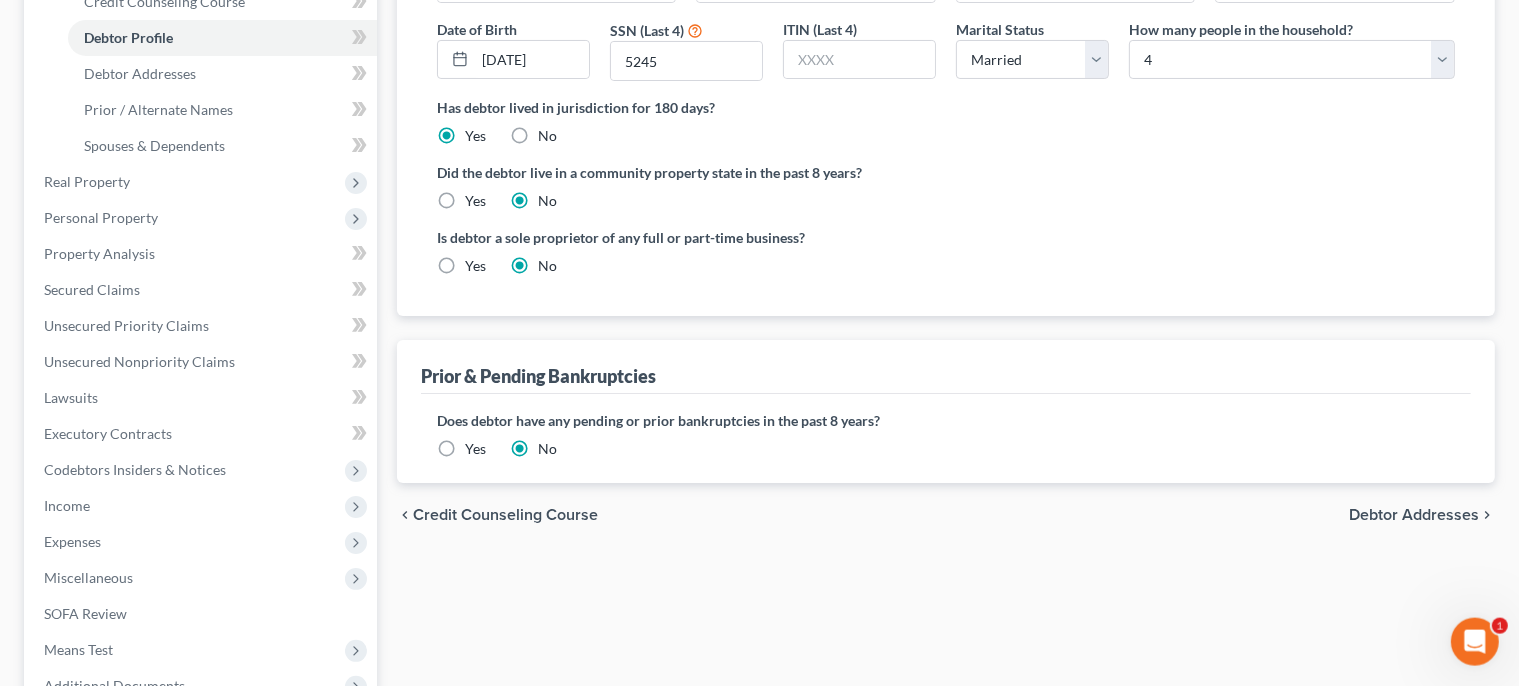 click on "Debtor Addresses" at bounding box center (1414, 515) 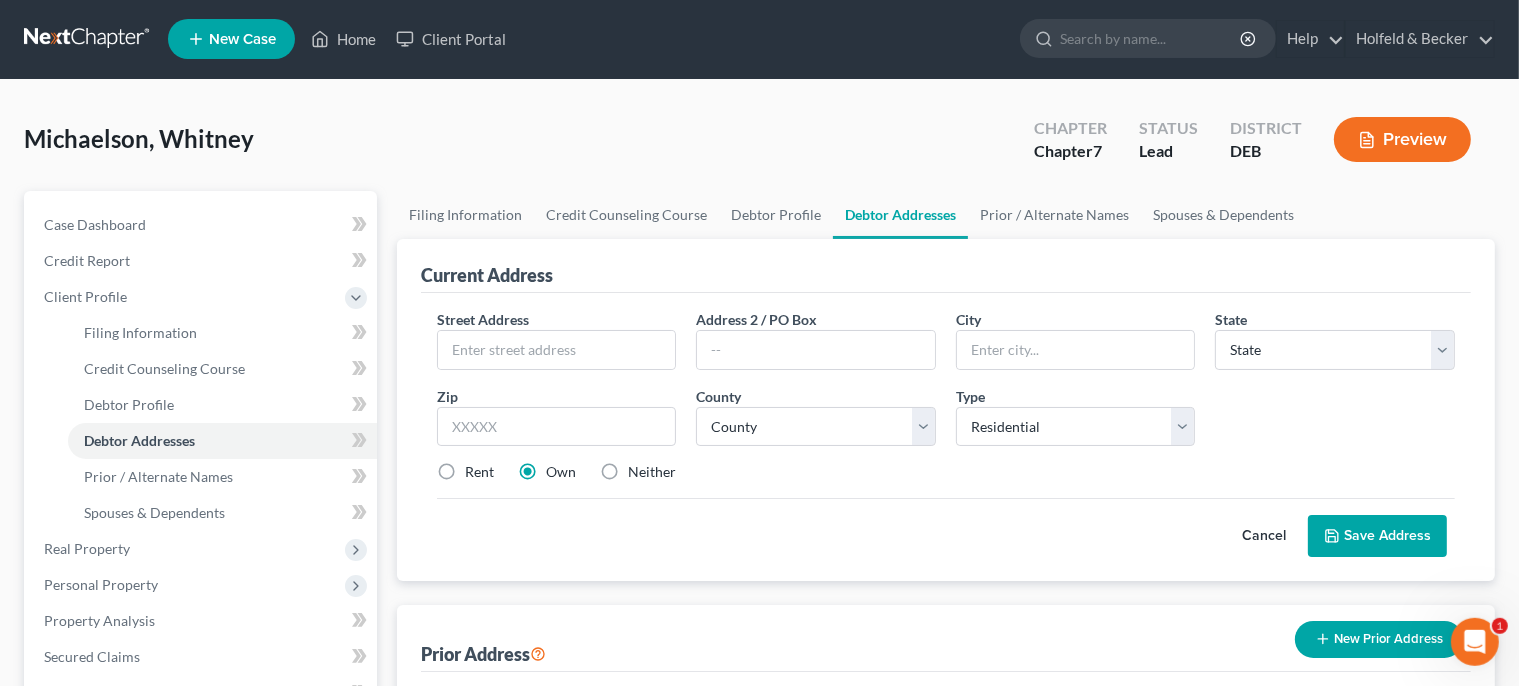 scroll, scrollTop: 0, scrollLeft: 0, axis: both 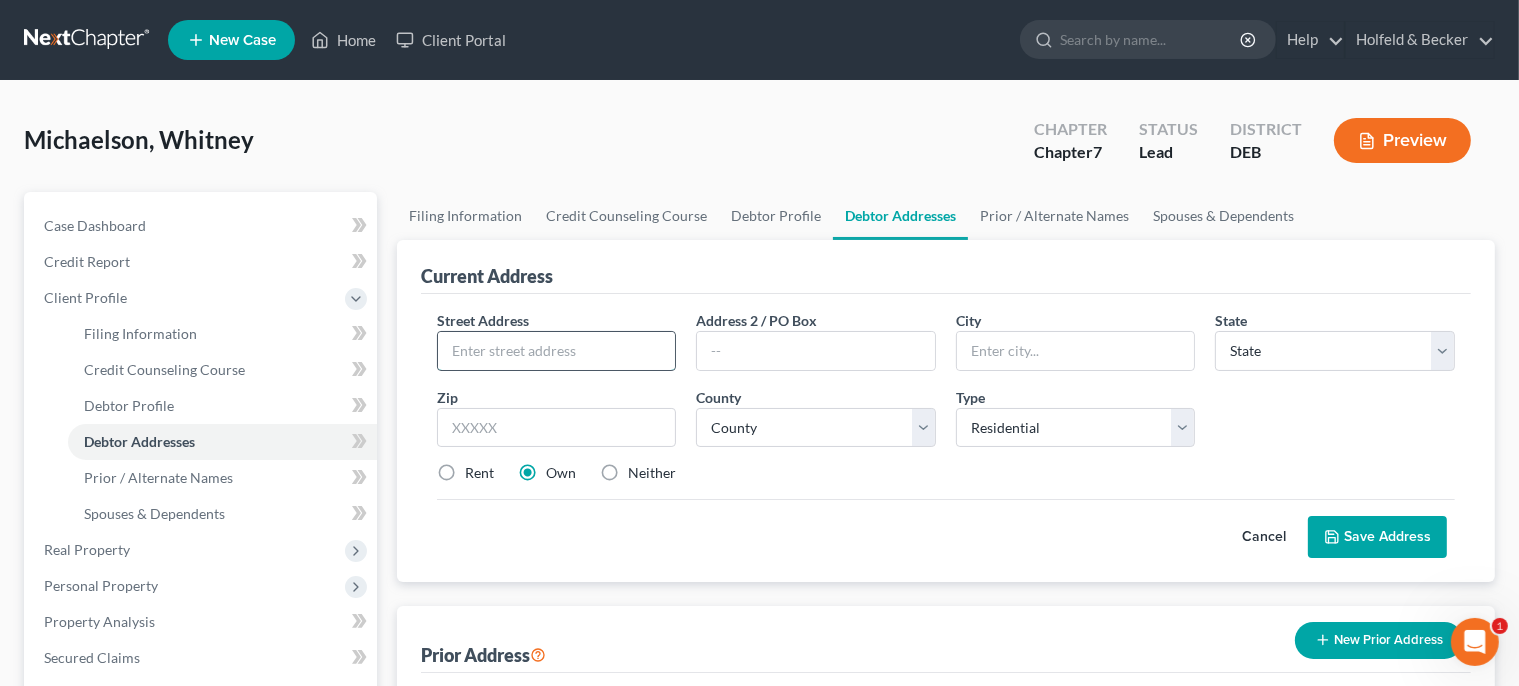 click at bounding box center (557, 351) 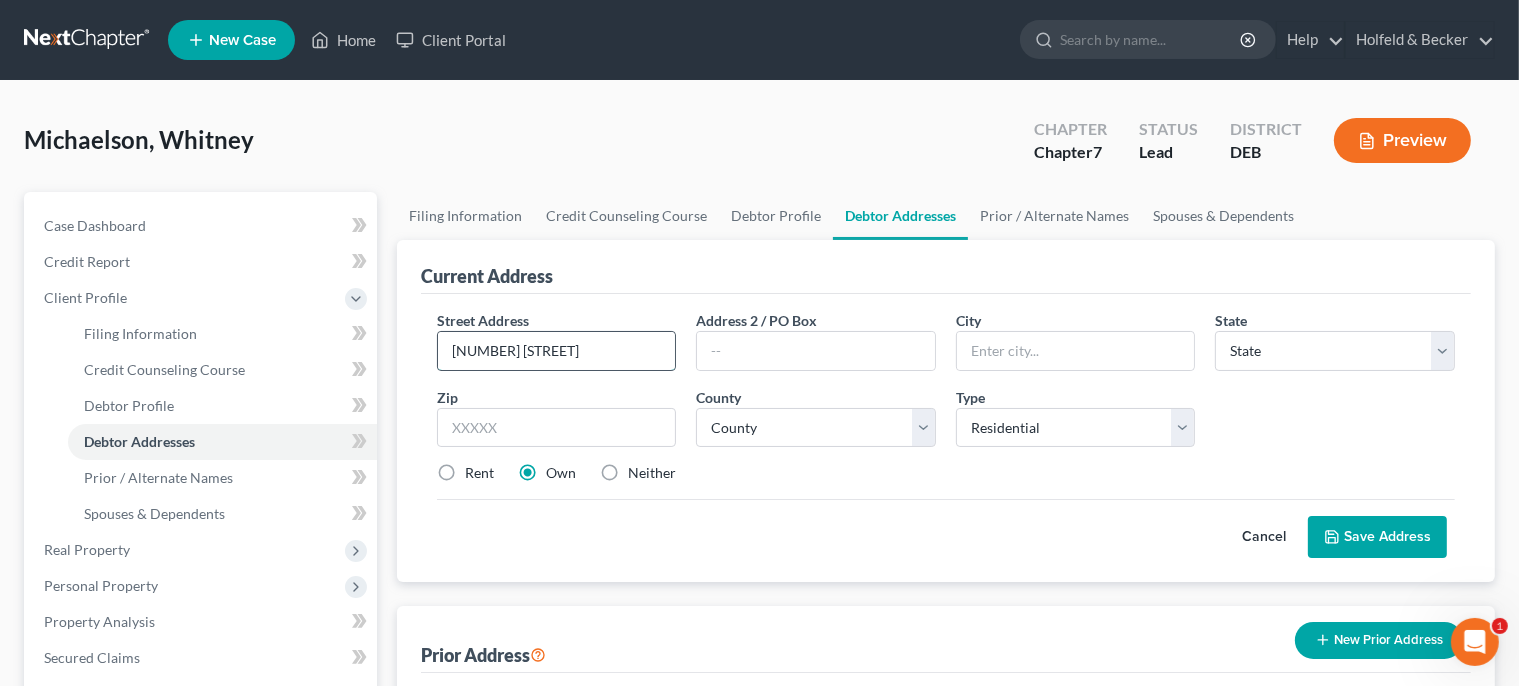 type on "[NUMBER] [STREET]" 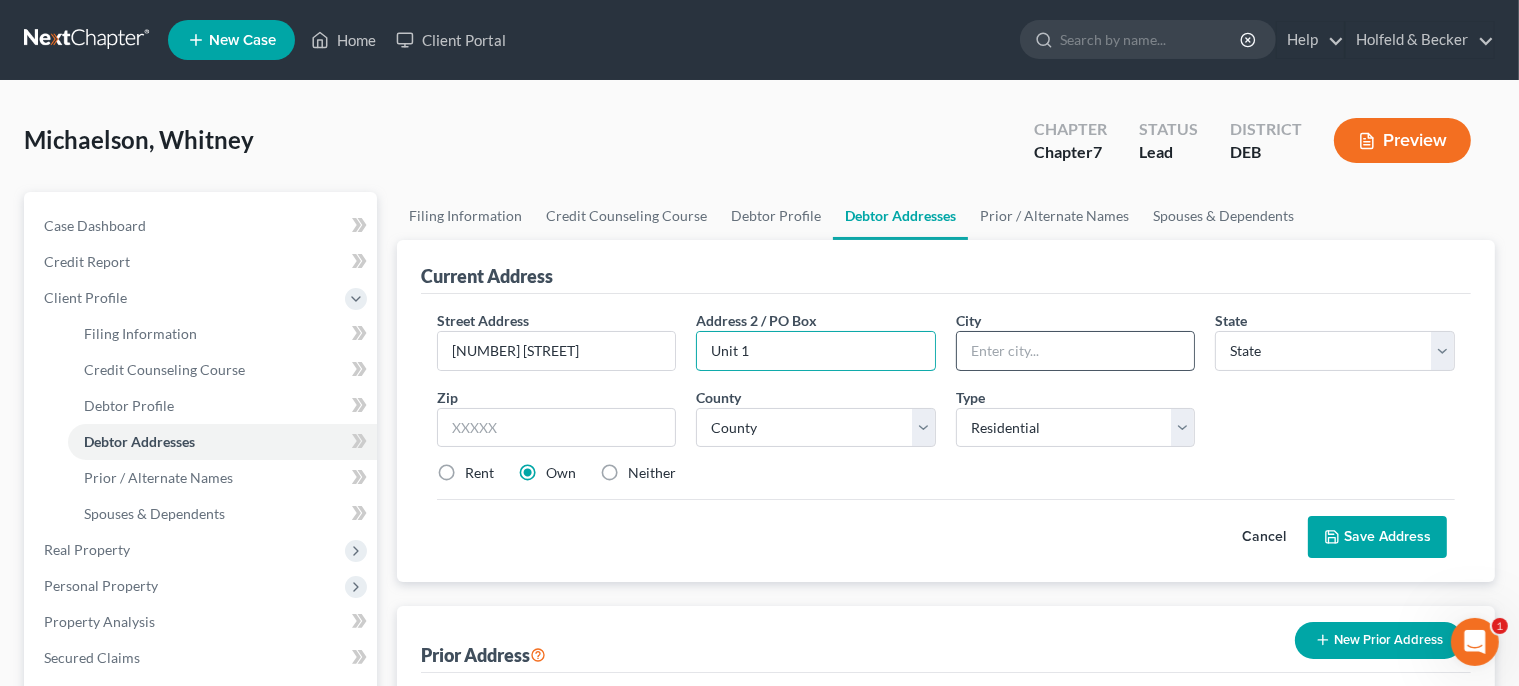 type on "Unit 1" 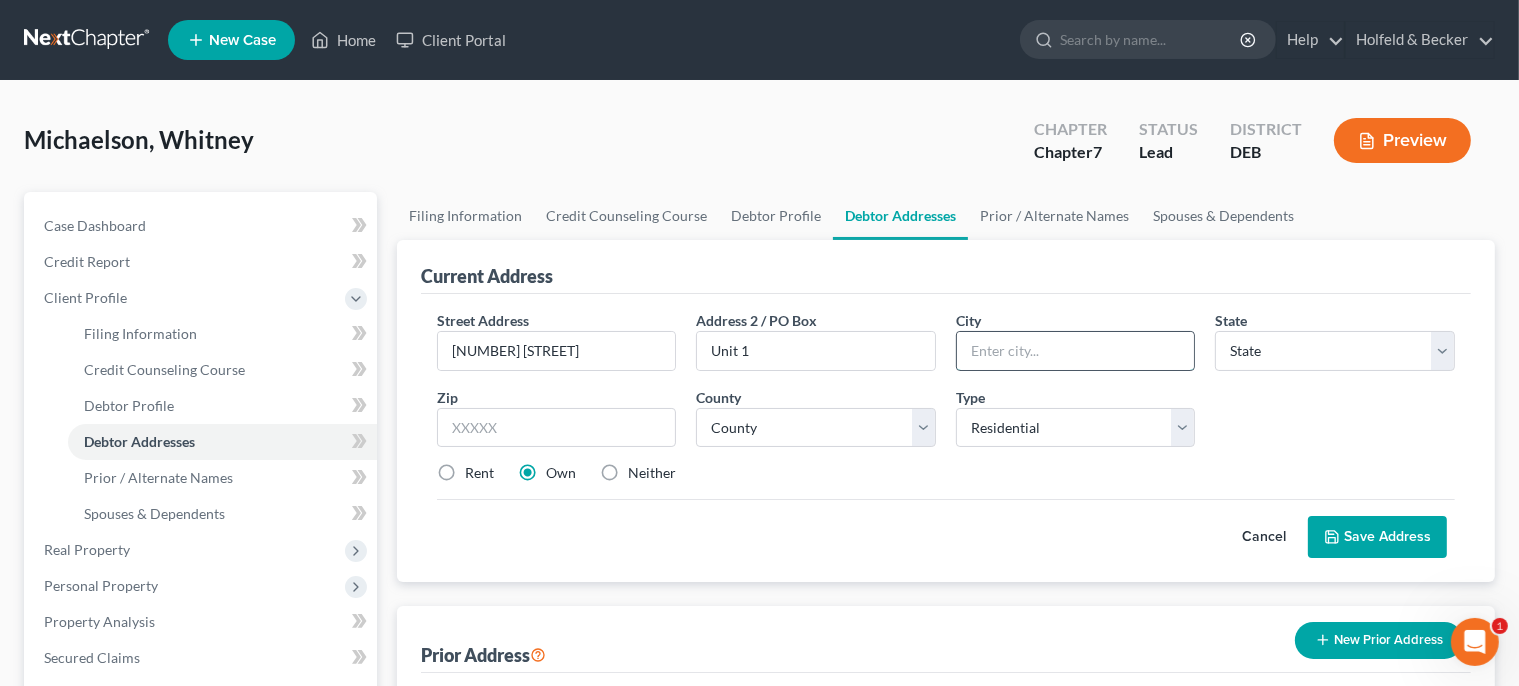 click at bounding box center (1076, 351) 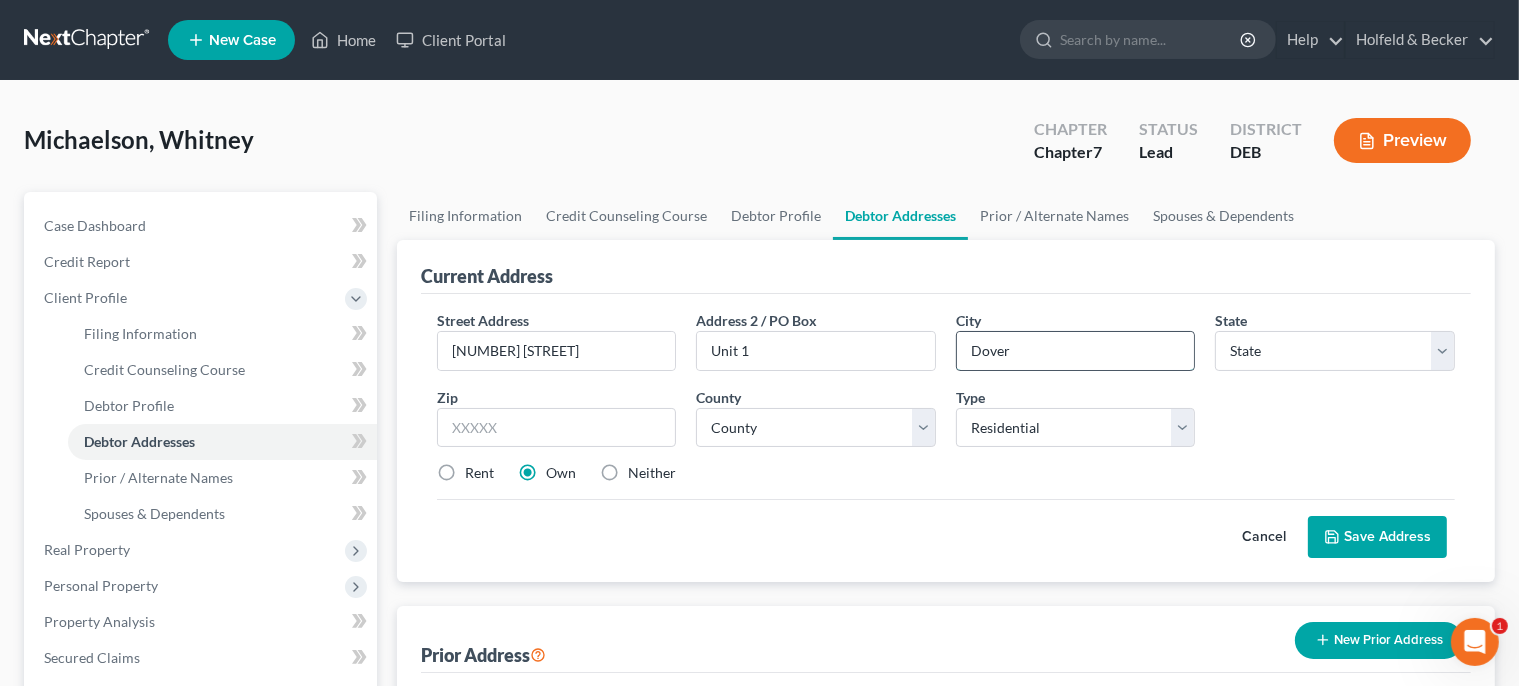 type on "Dover" 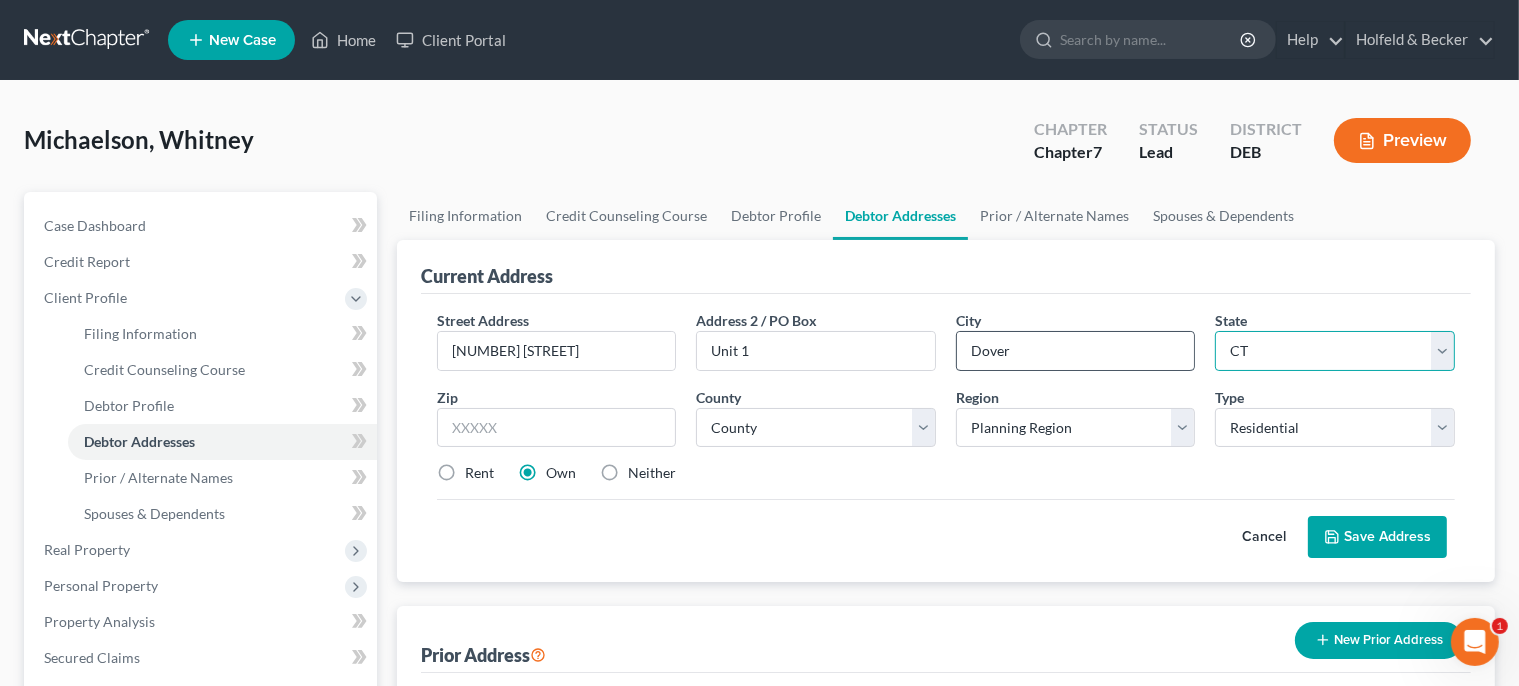 select on "7" 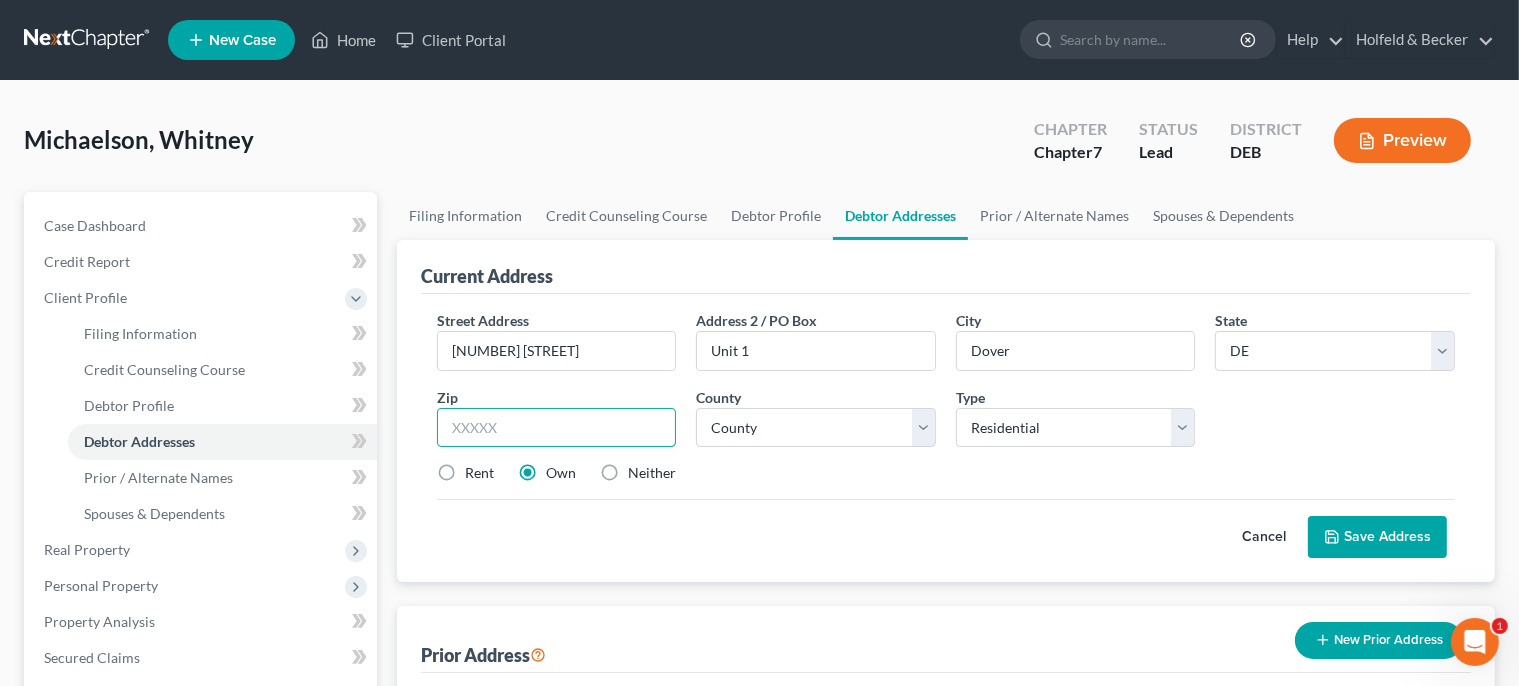 click at bounding box center [557, 428] 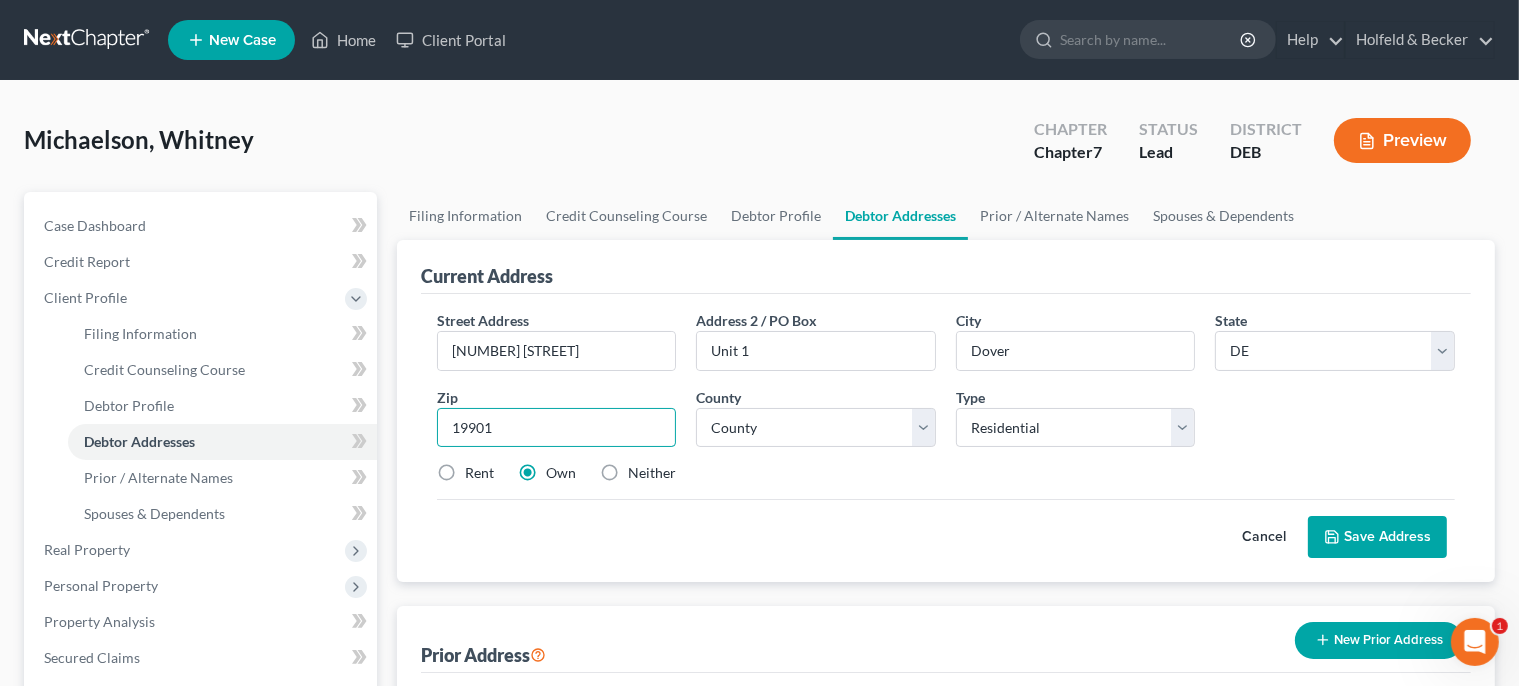 type on "19901" 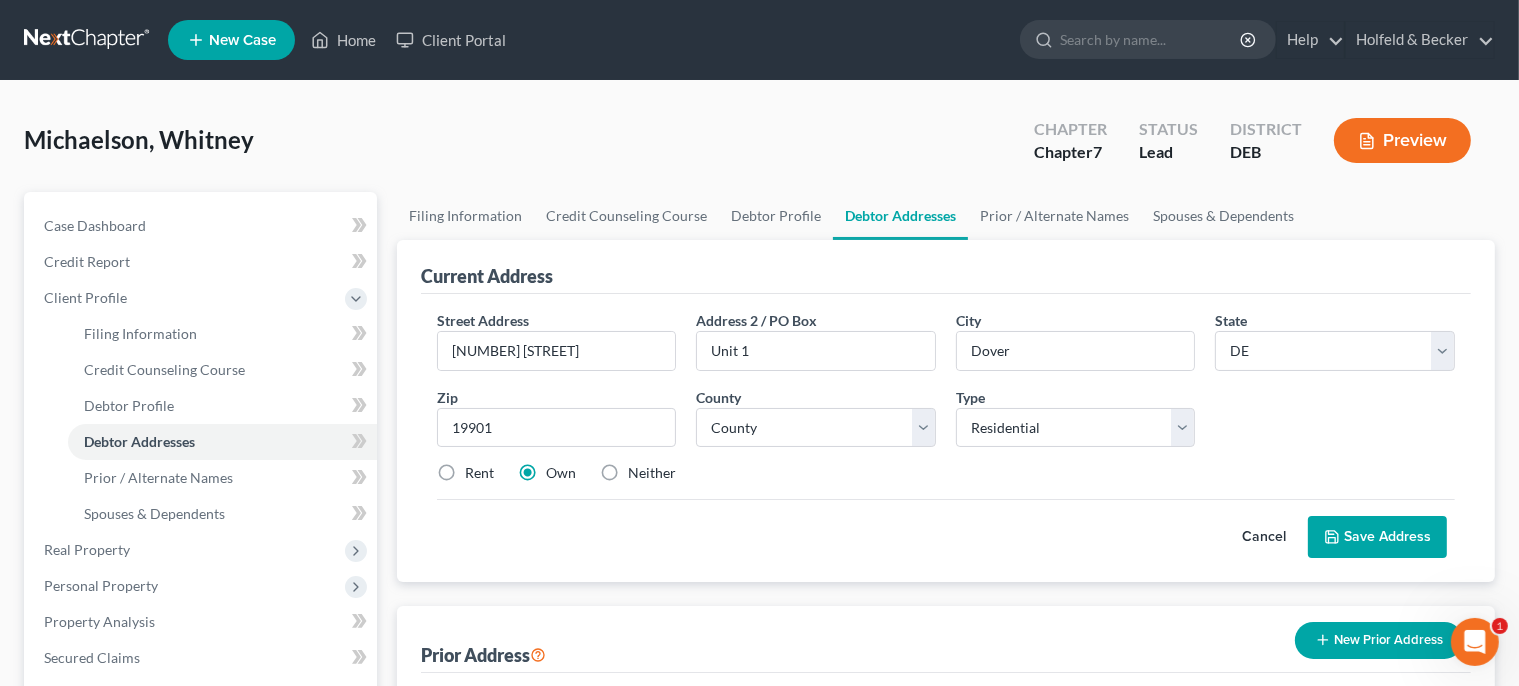 click on "County
*
County Kent County New Castle County Sussex County" at bounding box center [816, 417] 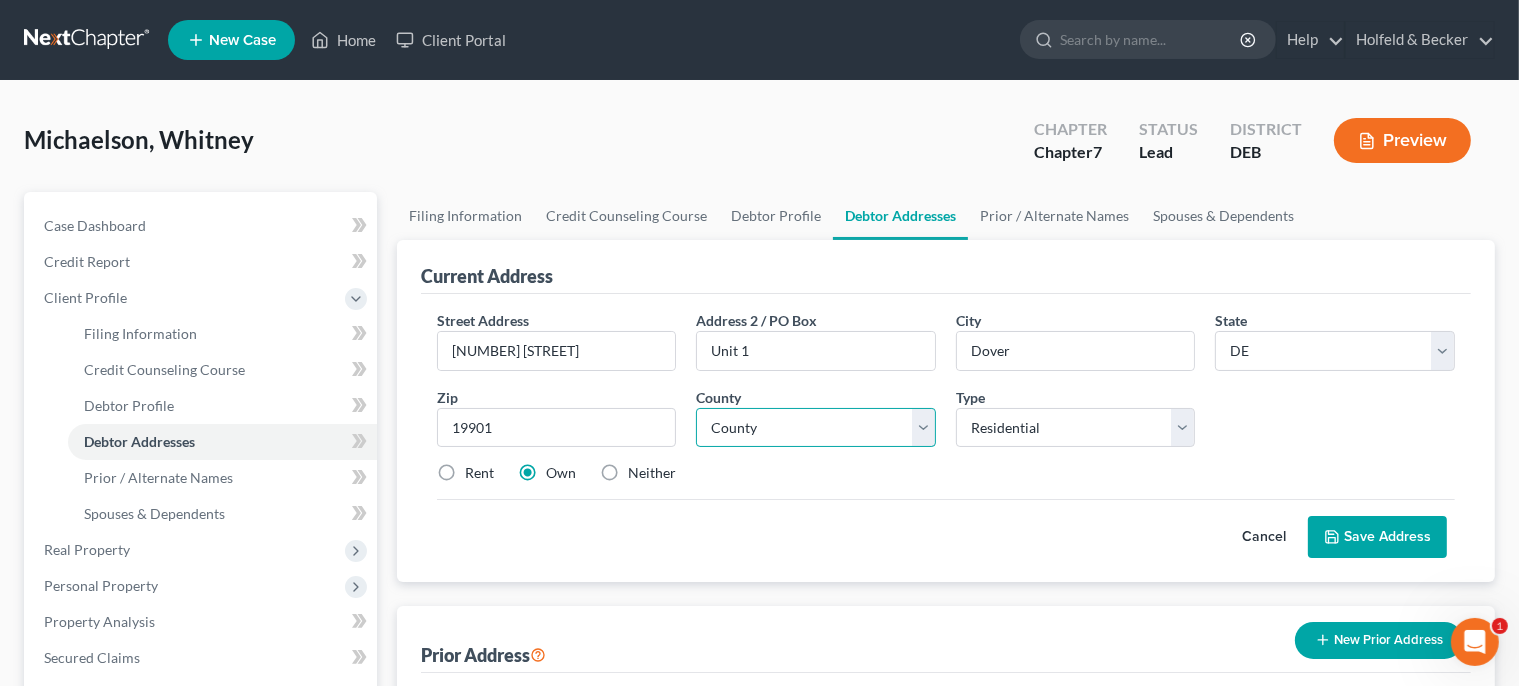 click on "County Kent County New Castle County Sussex County" at bounding box center [816, 428] 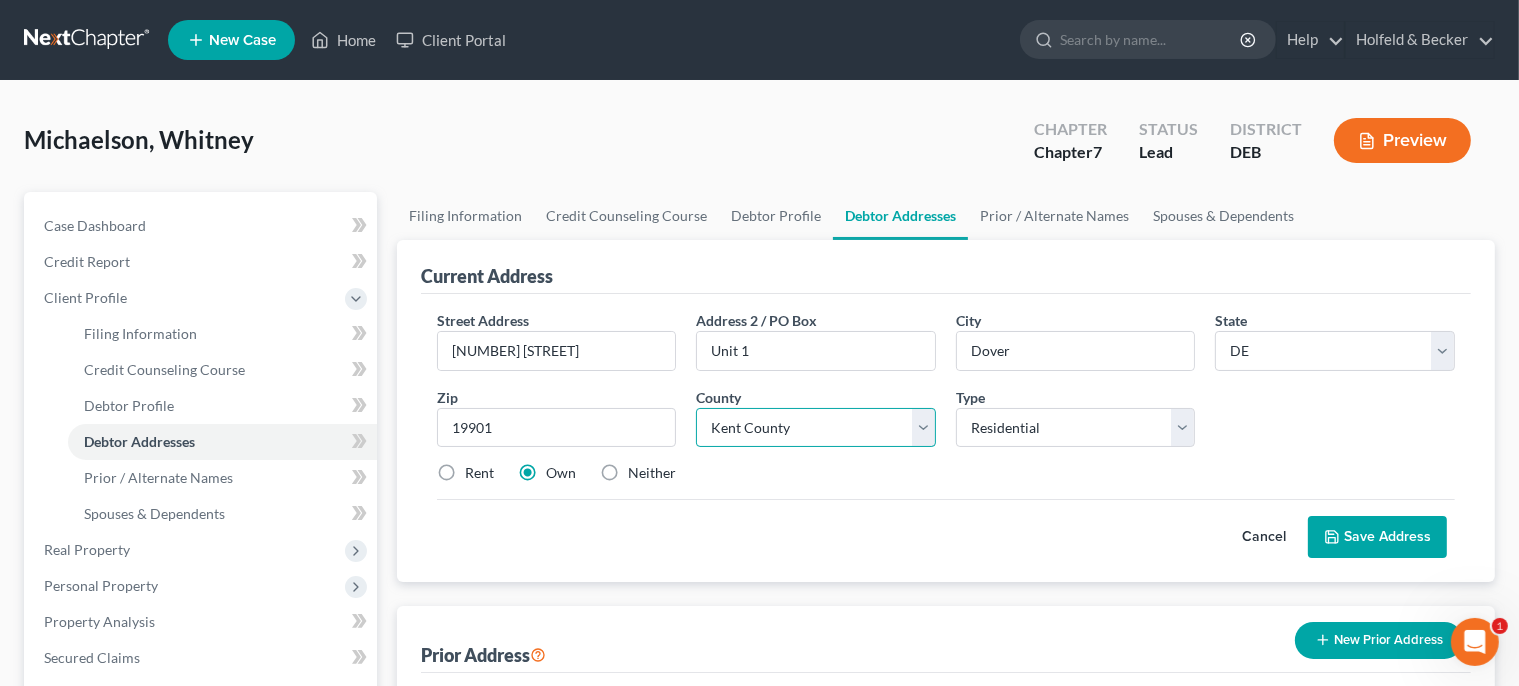 click on "Kent County" at bounding box center (0, 0) 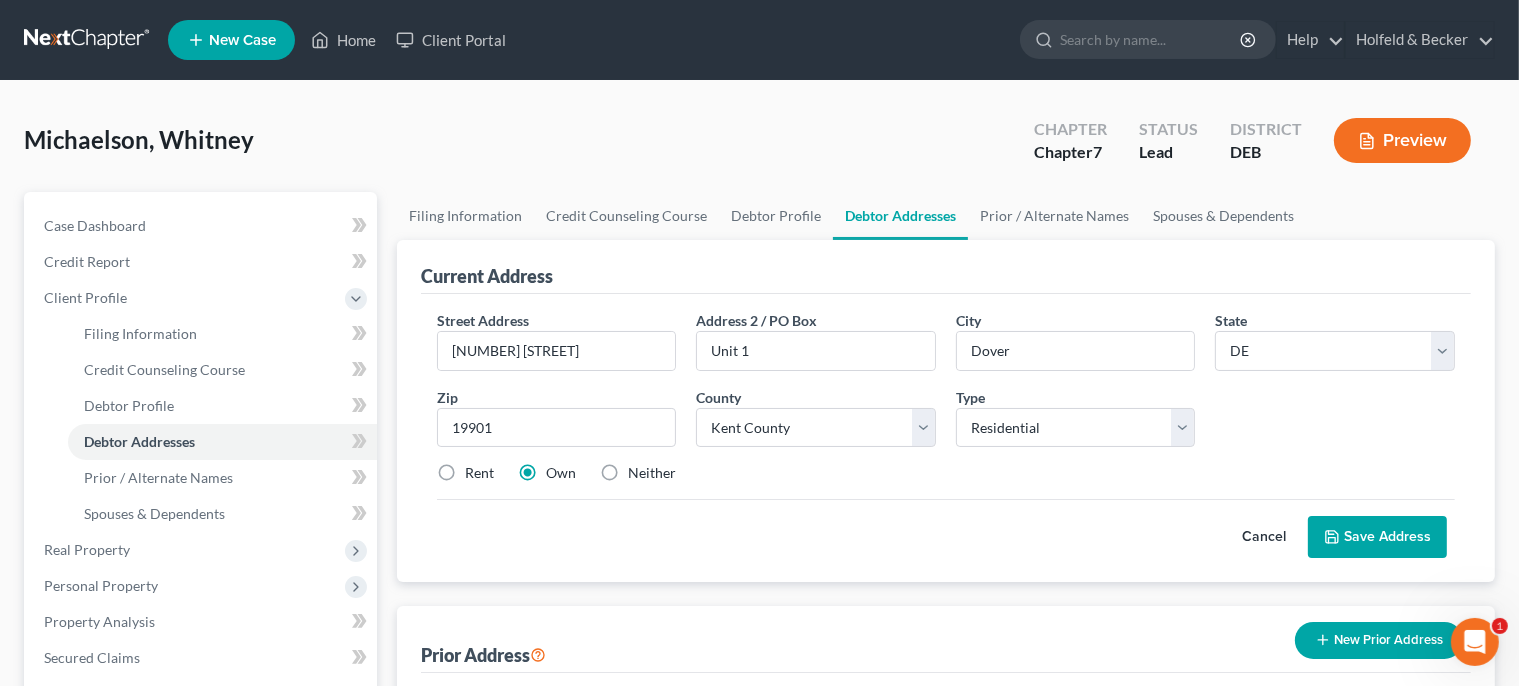 click on "Rent" at bounding box center (479, 473) 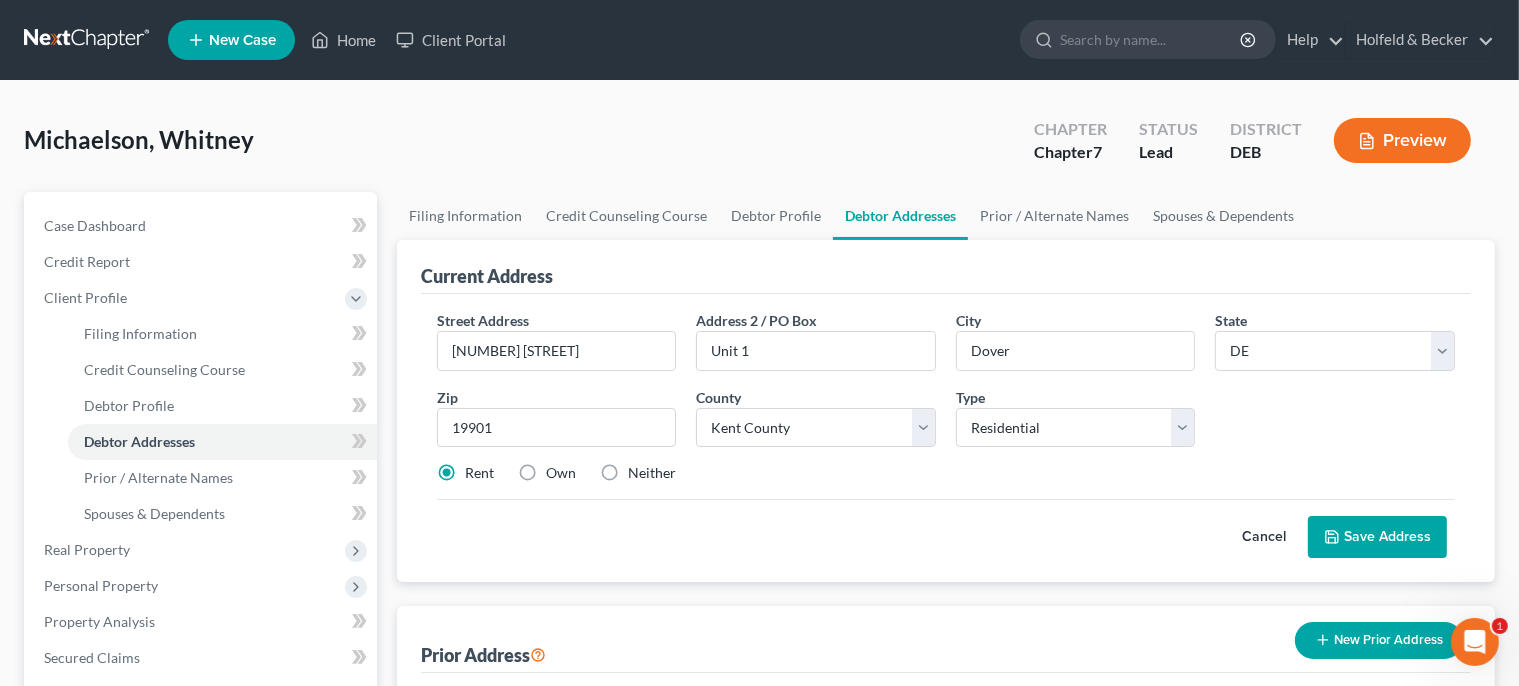 click on "Save Address" at bounding box center (1377, 537) 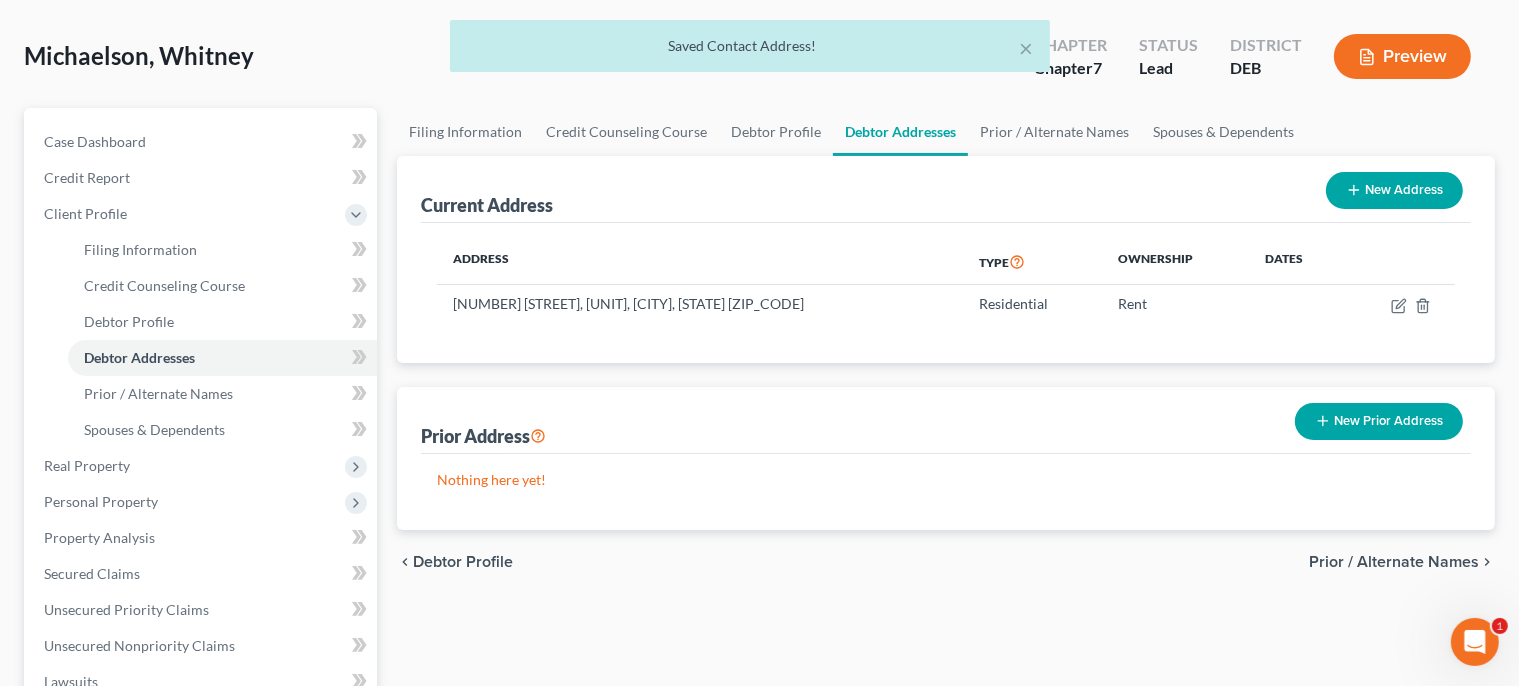 scroll, scrollTop: 85, scrollLeft: 0, axis: vertical 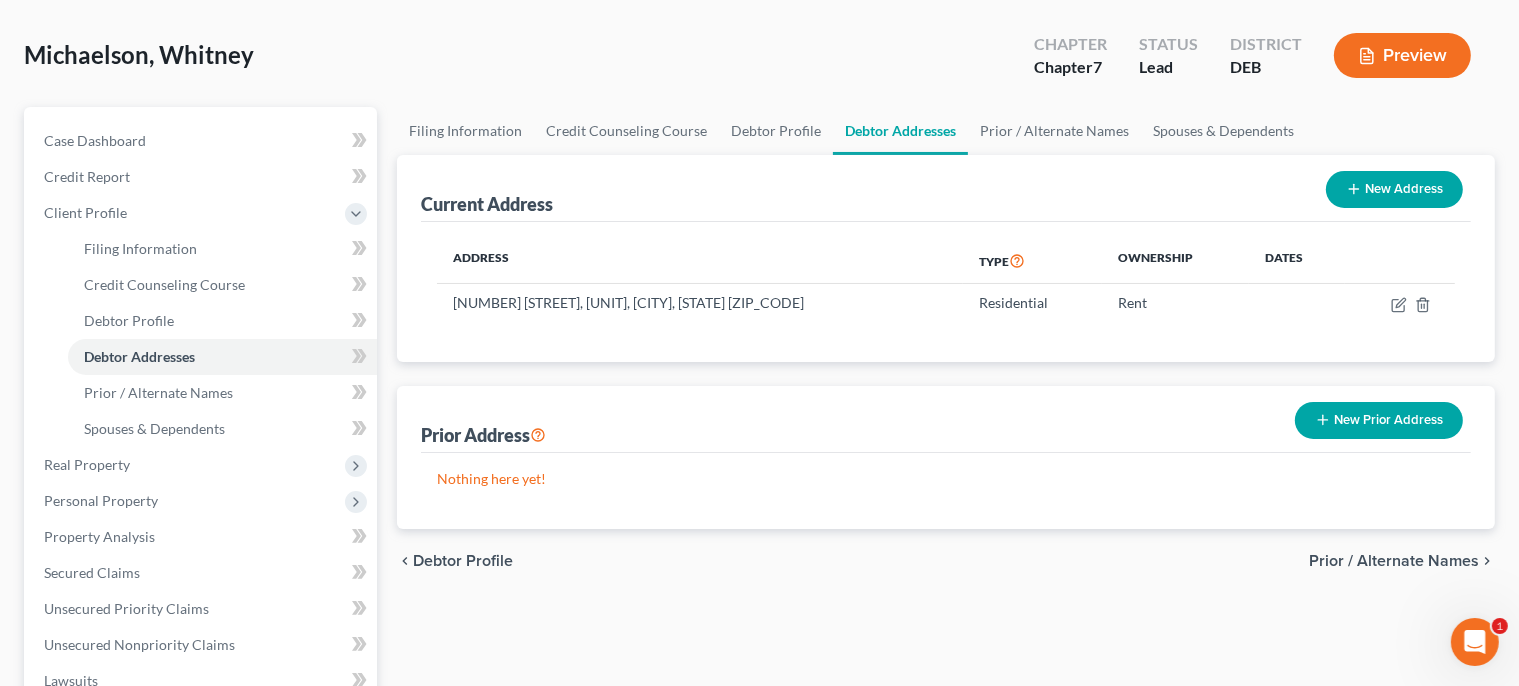 click on "New Prior Address" at bounding box center (1379, 420) 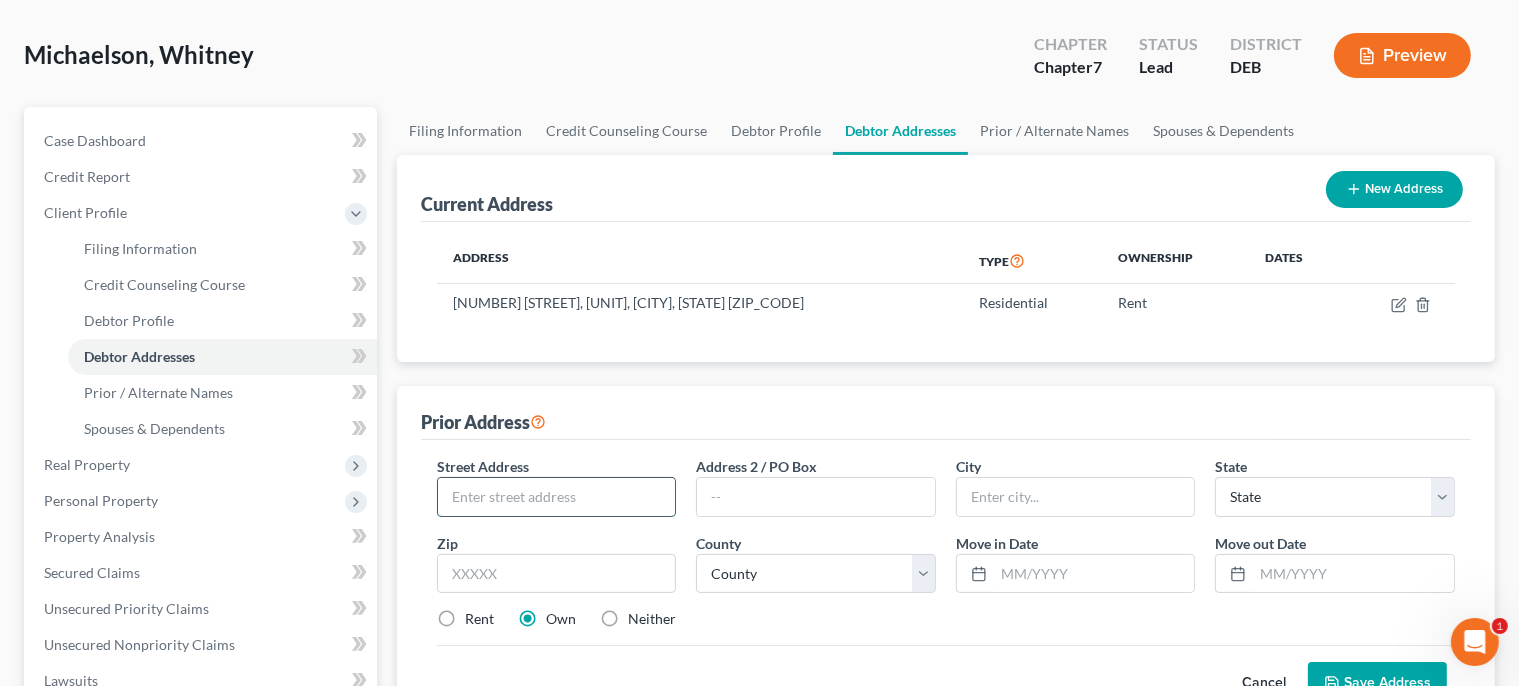 click at bounding box center (557, 497) 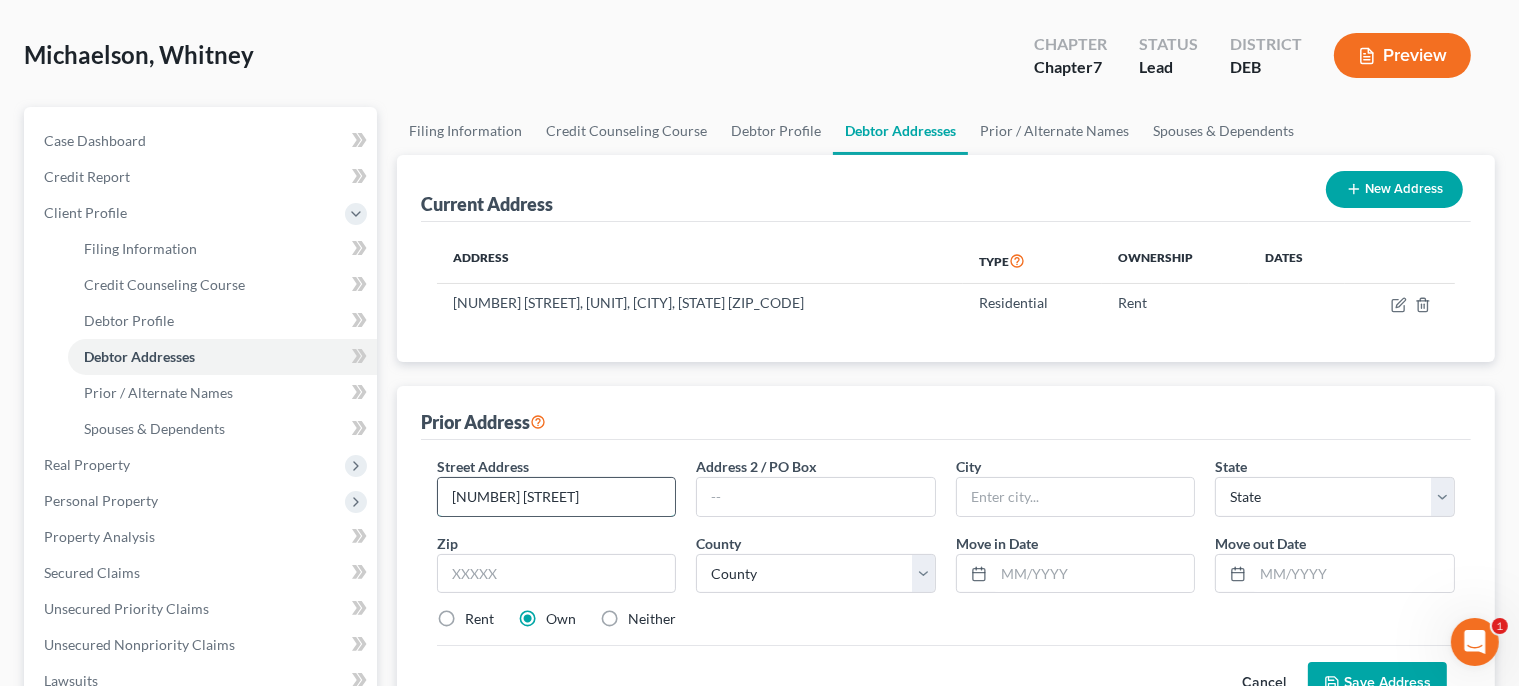 type on "[NUMBER] [STREET]" 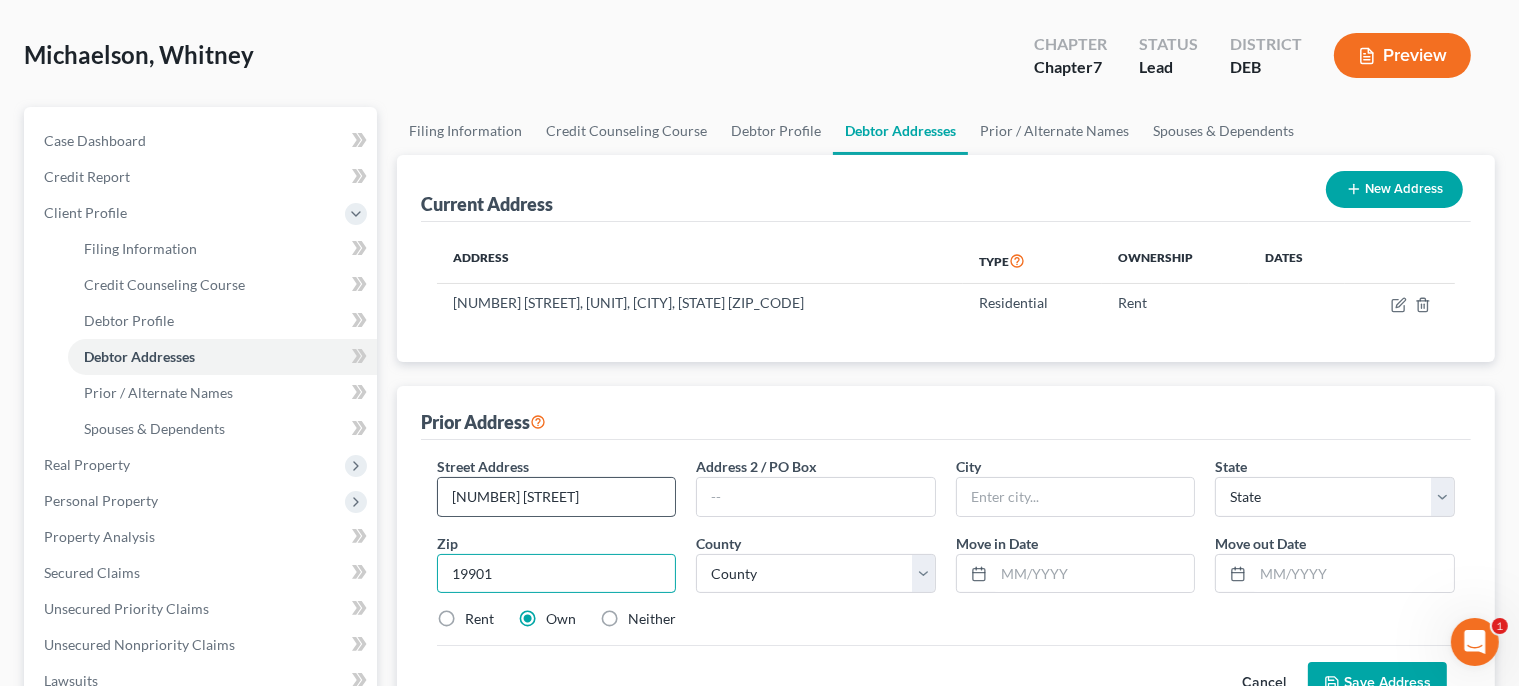 type on "19901" 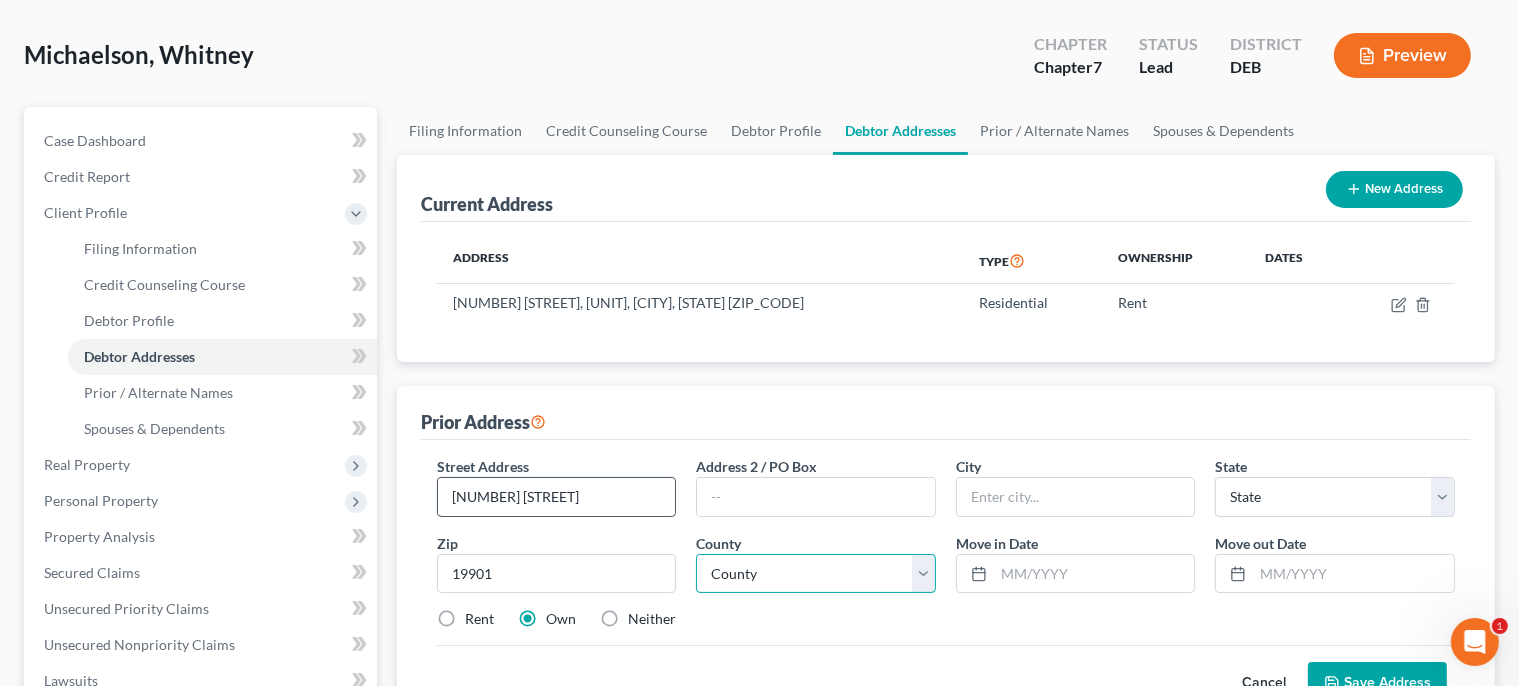 type on "Dover" 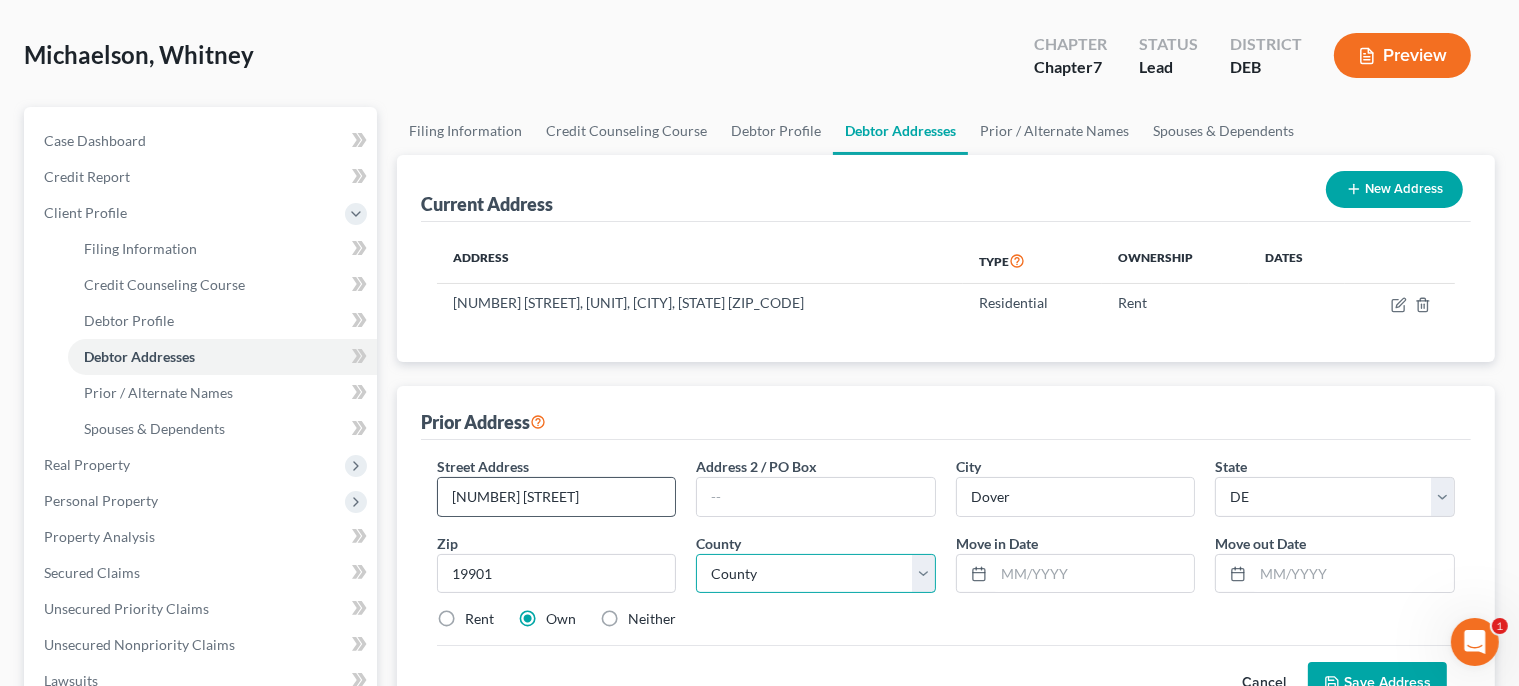 select on "0" 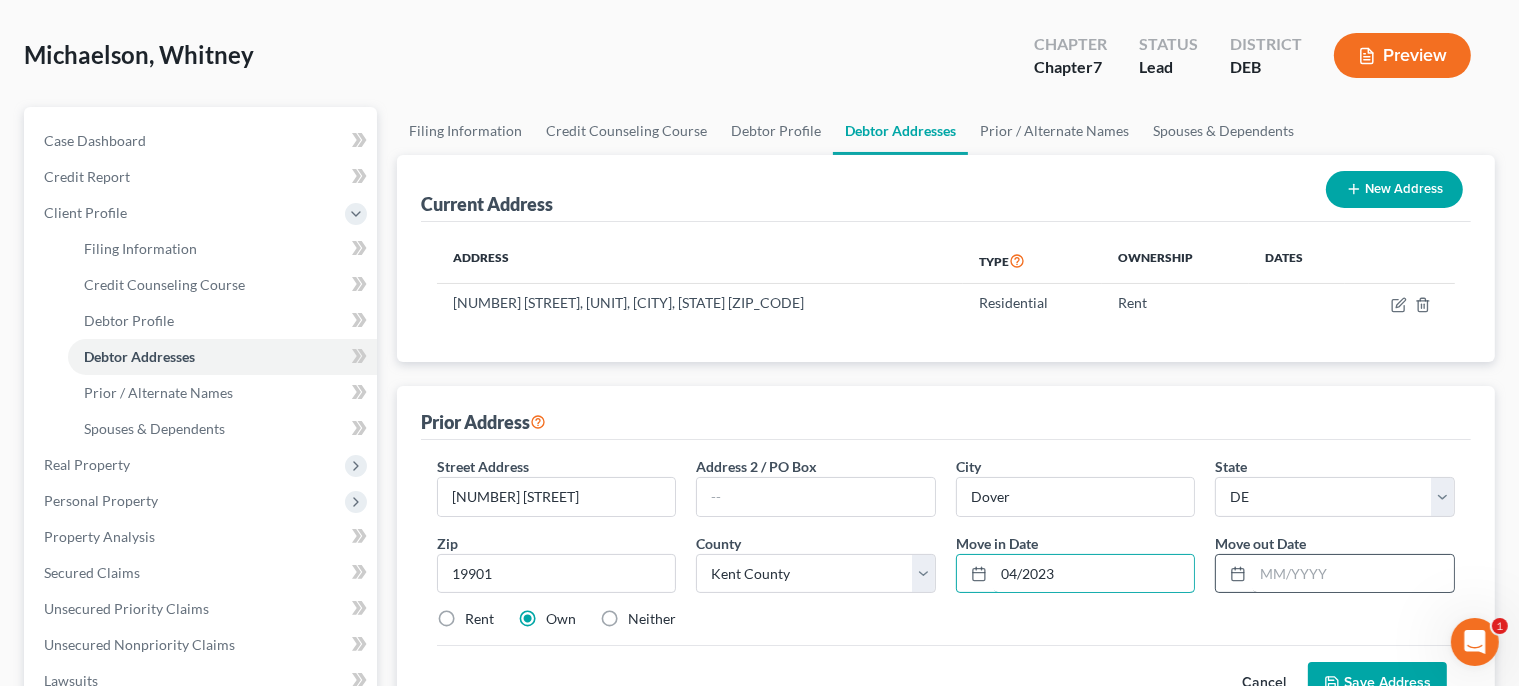 type on "04/2023" 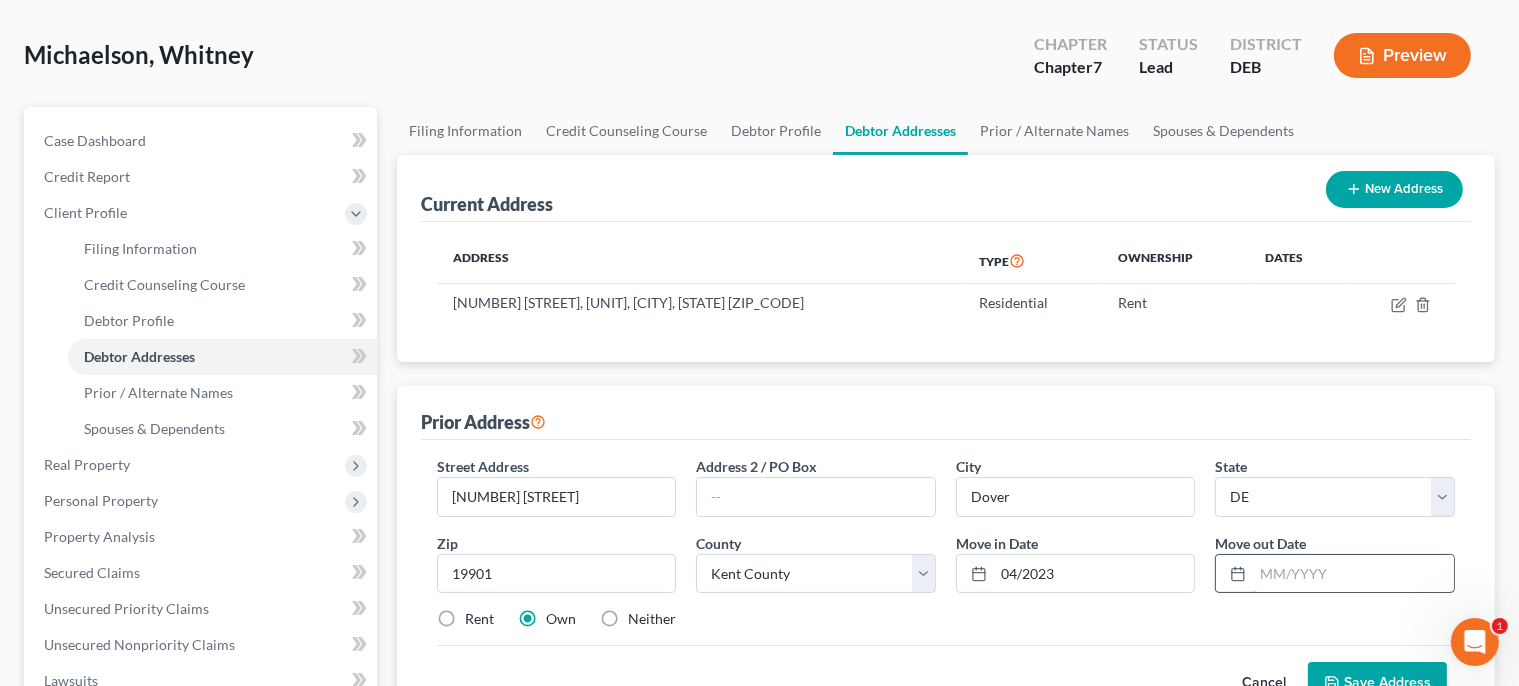 click at bounding box center [1353, 574] 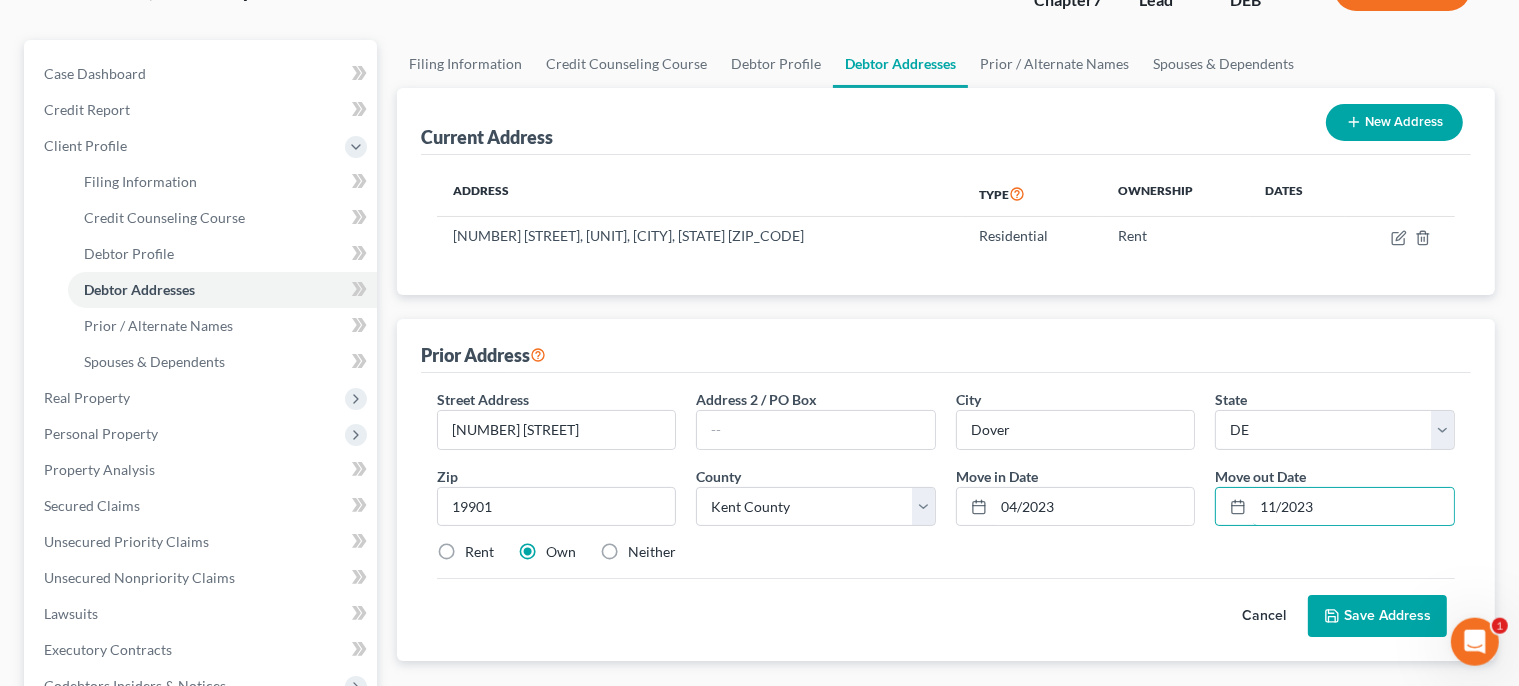 scroll, scrollTop: 211, scrollLeft: 0, axis: vertical 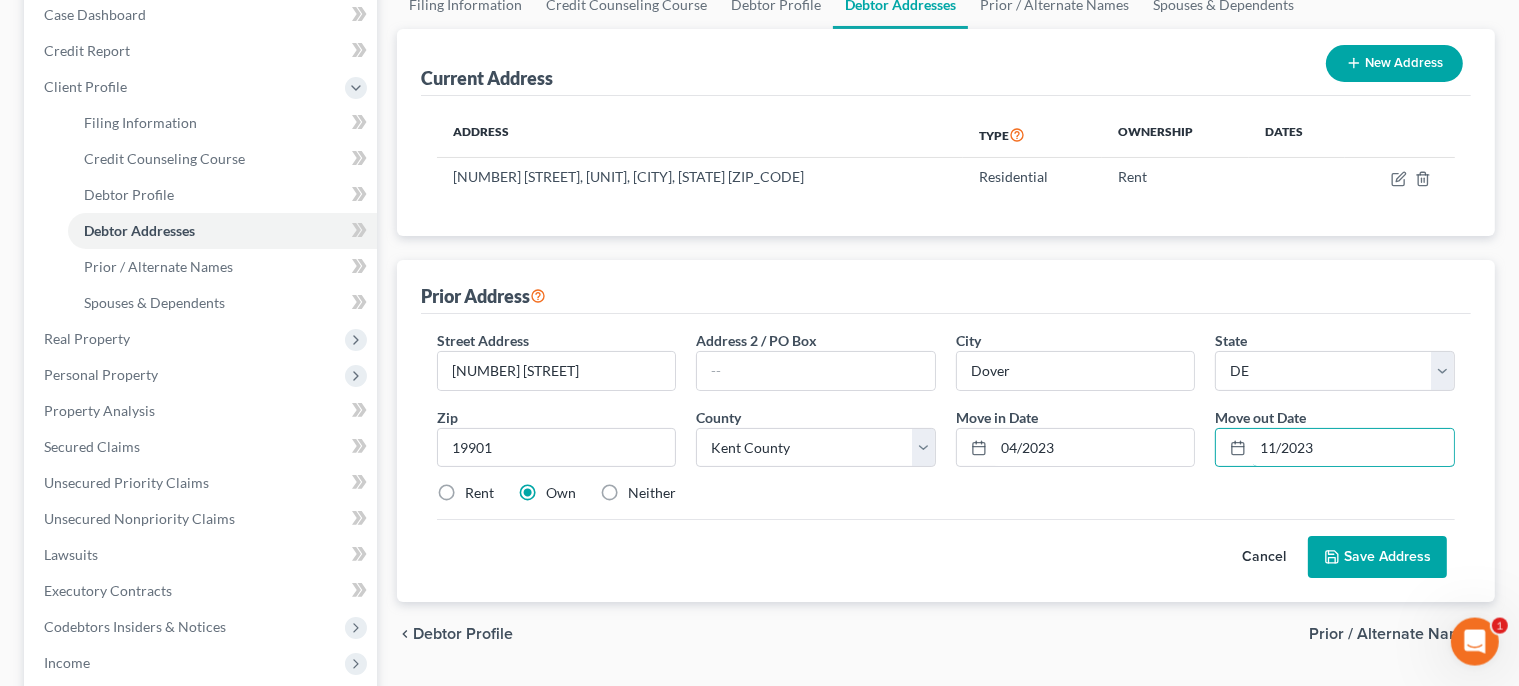 type on "11/2023" 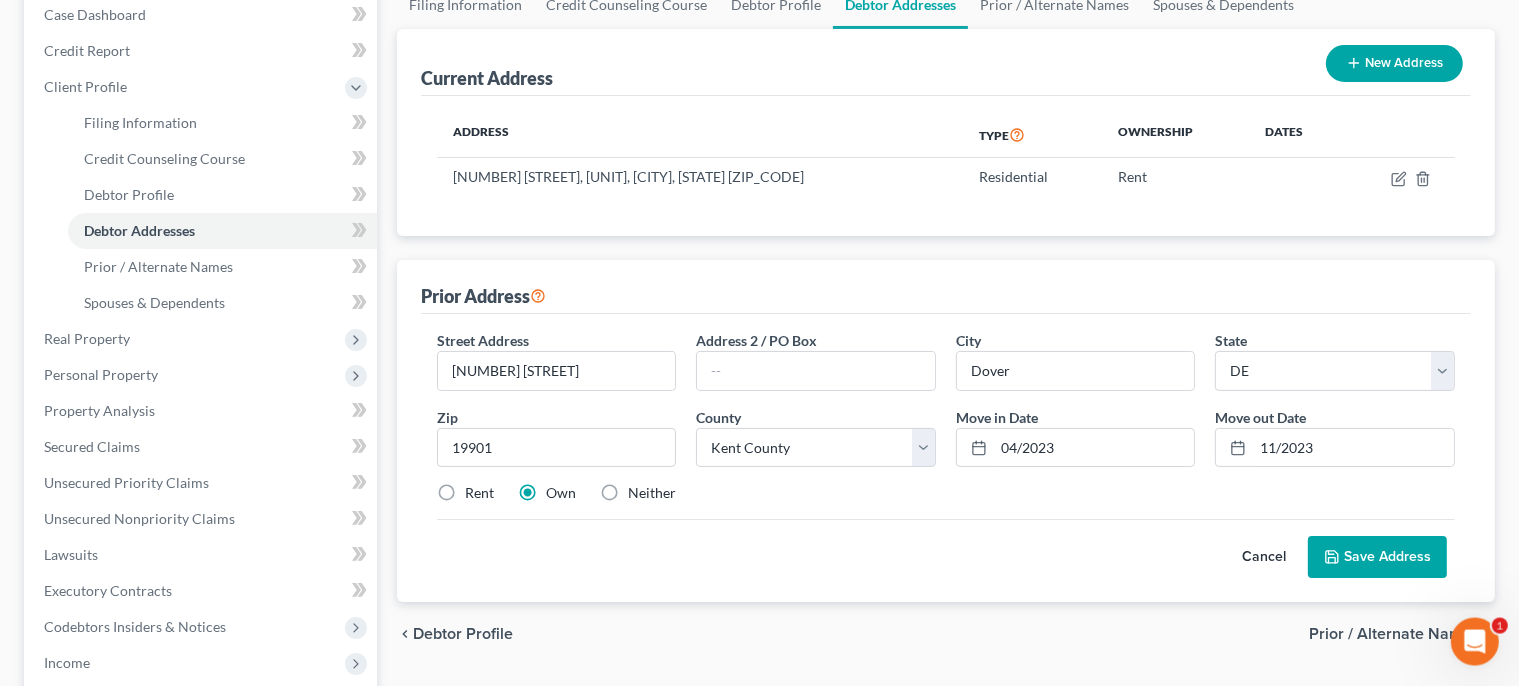 click on "Save Address" at bounding box center [1377, 557] 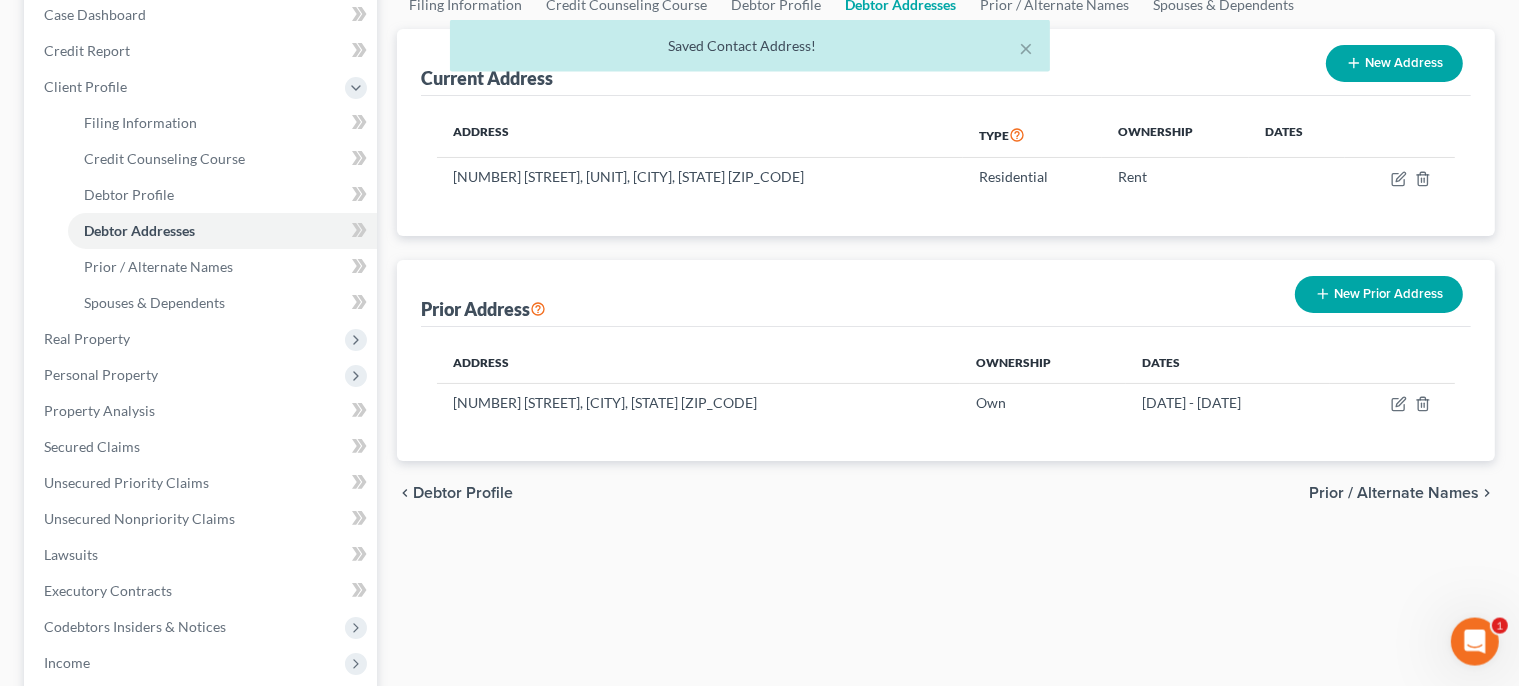 click on "New Prior Address" at bounding box center [1379, 294] 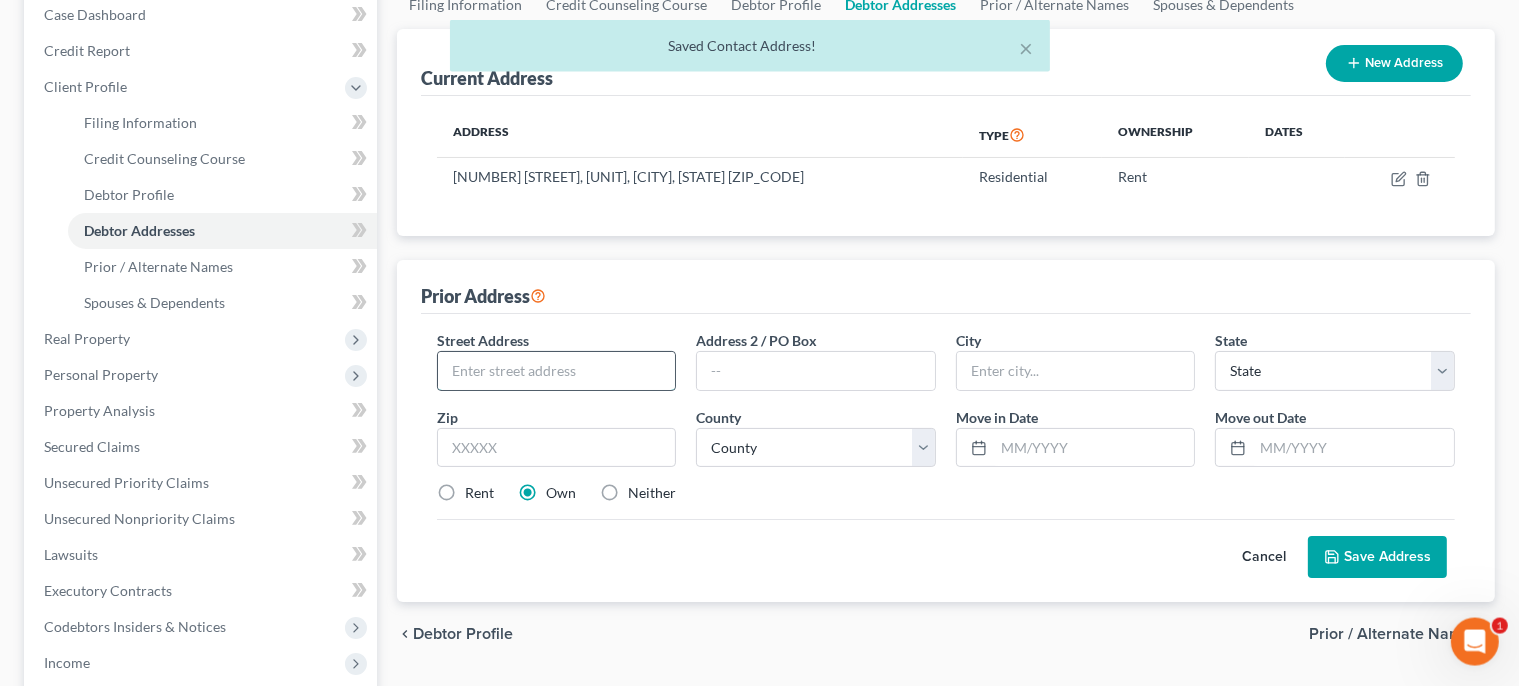 click at bounding box center (557, 371) 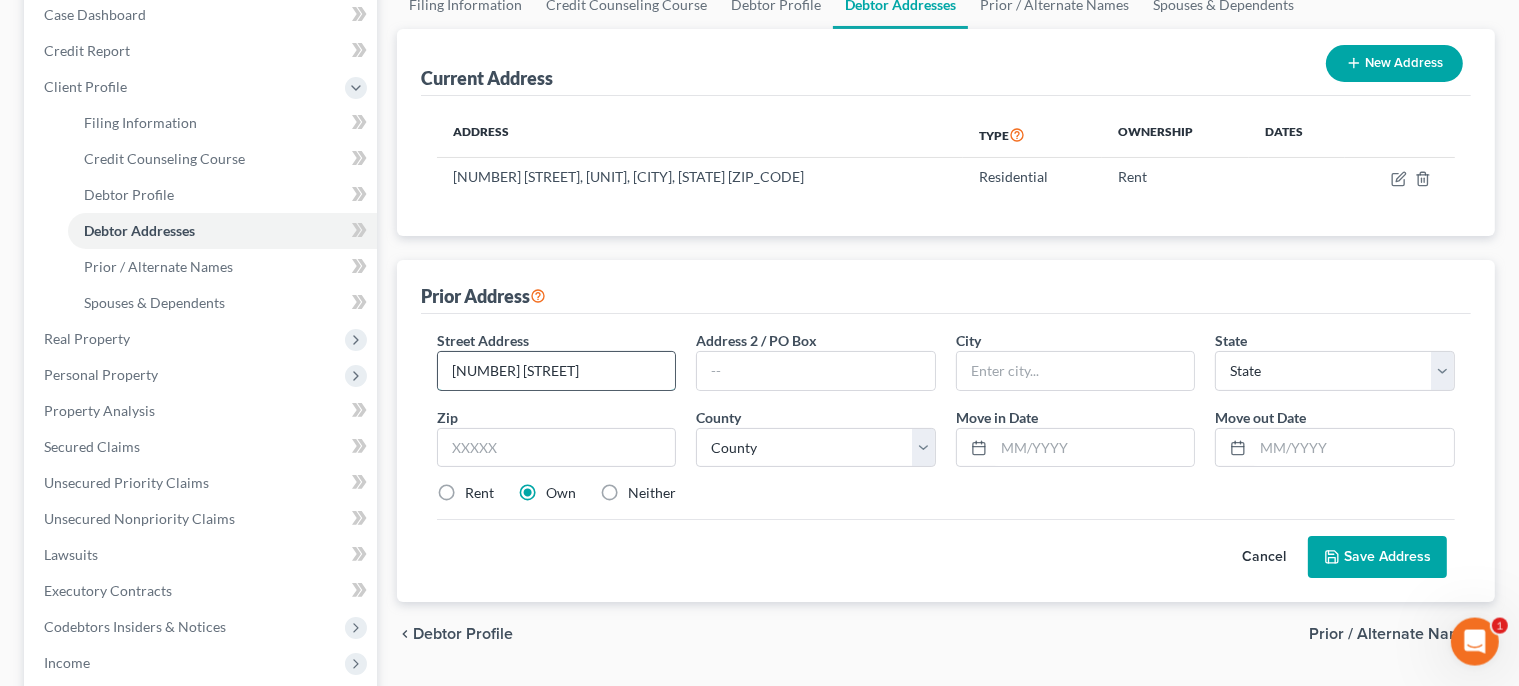 type on "[NUMBER] [STREET]" 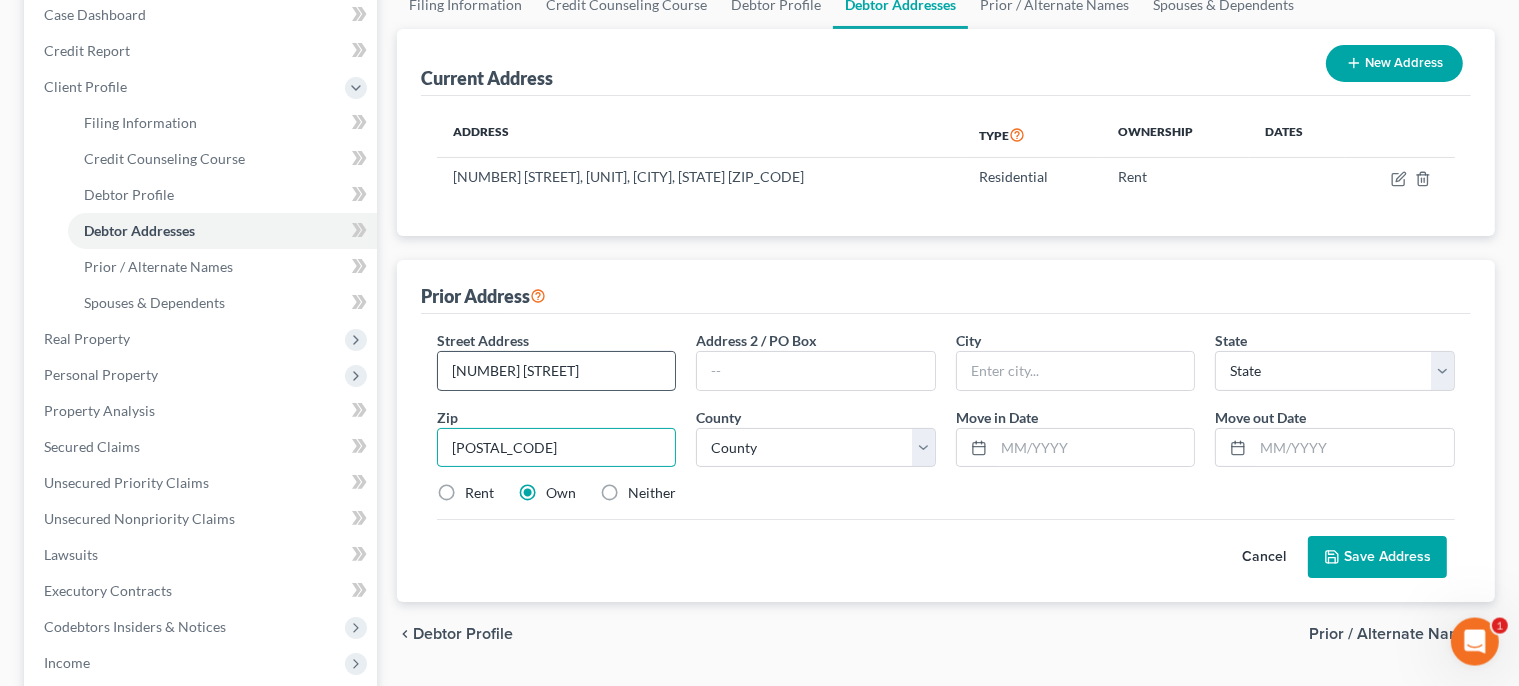 type on "[POSTAL_CODE]" 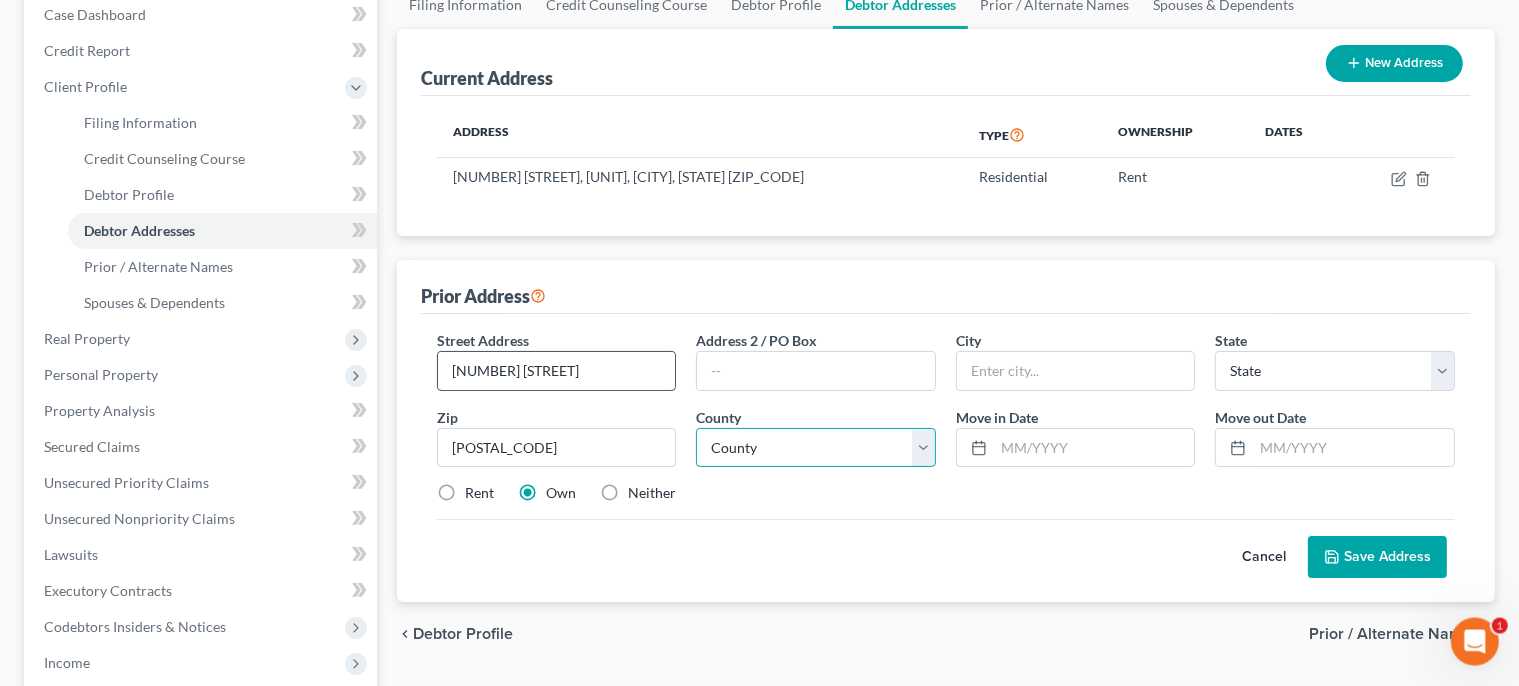 type on "Charleston" 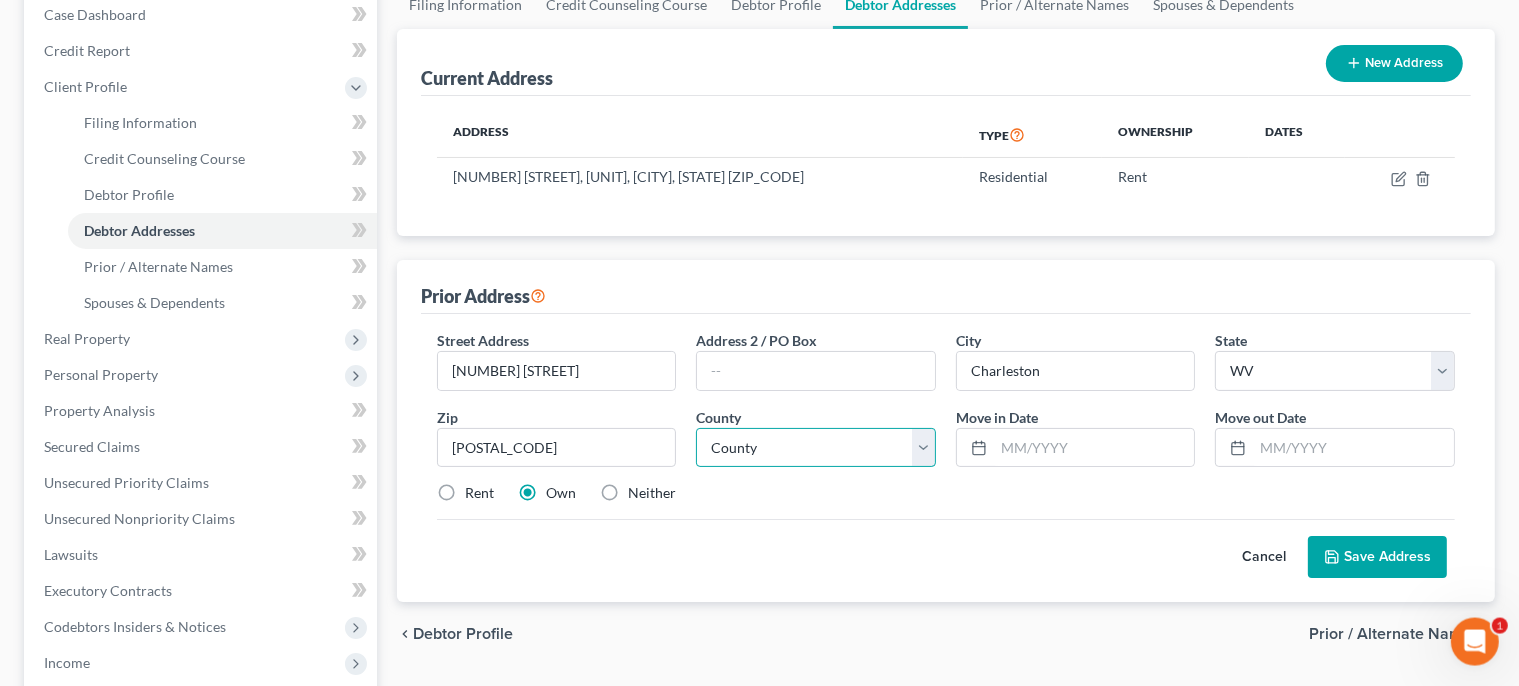 click on "County Barbour County Berkeley County Boone County Braxton County Brooke County Cabell County Calhoun County Clay County Doddridge County Fayette County Gilmer County Grant County Greenbrier County Hampshire County Hancock County Hardy County Harrison County Jackson County Jefferson County Kanawha County Lewis County Lincoln County Logan County Marion County Marshall County Mason County McDowell County Mercer County Mineral County Mingo County Monongalia County Monroe County Morgan County Nicholas County Ohio County Pendleton County Pleasants County Pocahontas County Preston County Putnam County Raleigh County Randolph County Ritchie County Roane County Summers County Taylor County Tucker County Tyler County Upshur County Wayne County Webster County Wetzel County Wirt County Wood County Wyoming County" at bounding box center [816, 448] 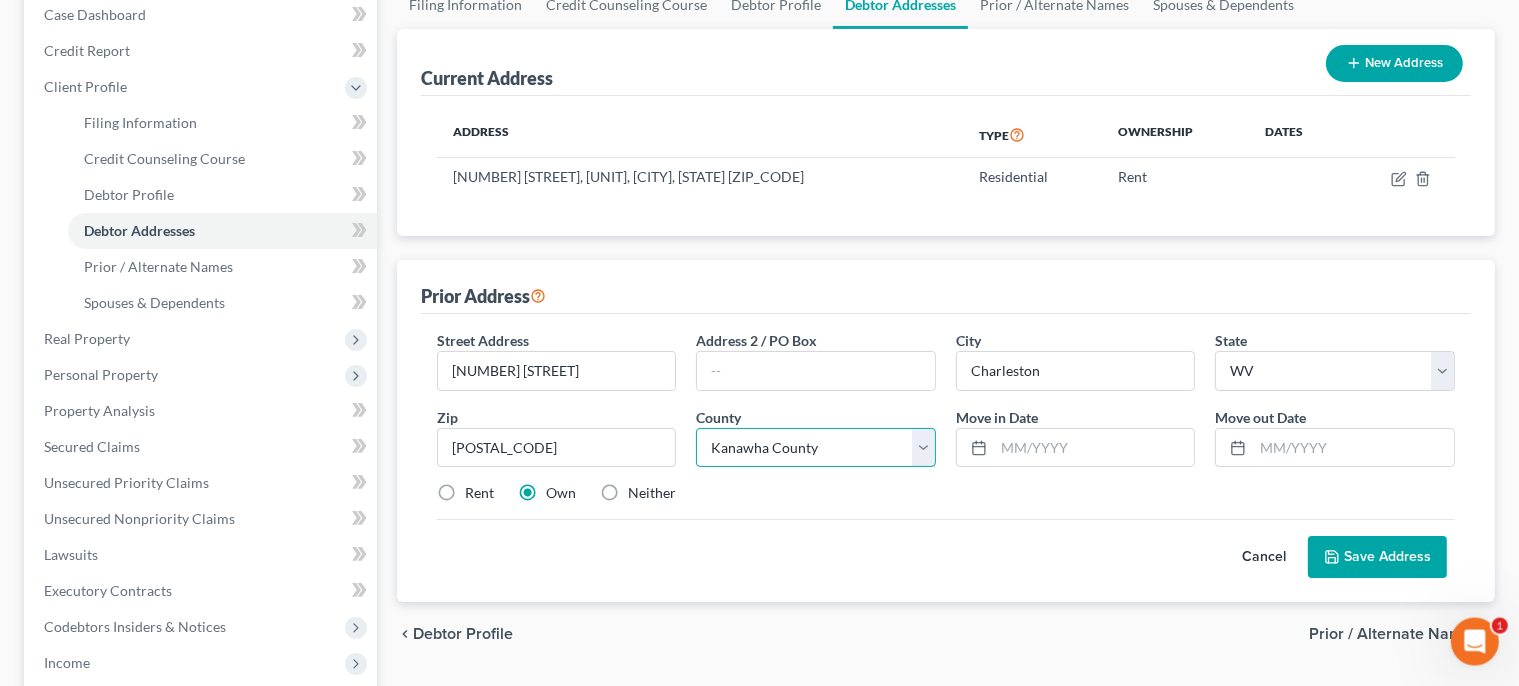 click on "Kanawha County" at bounding box center [0, 0] 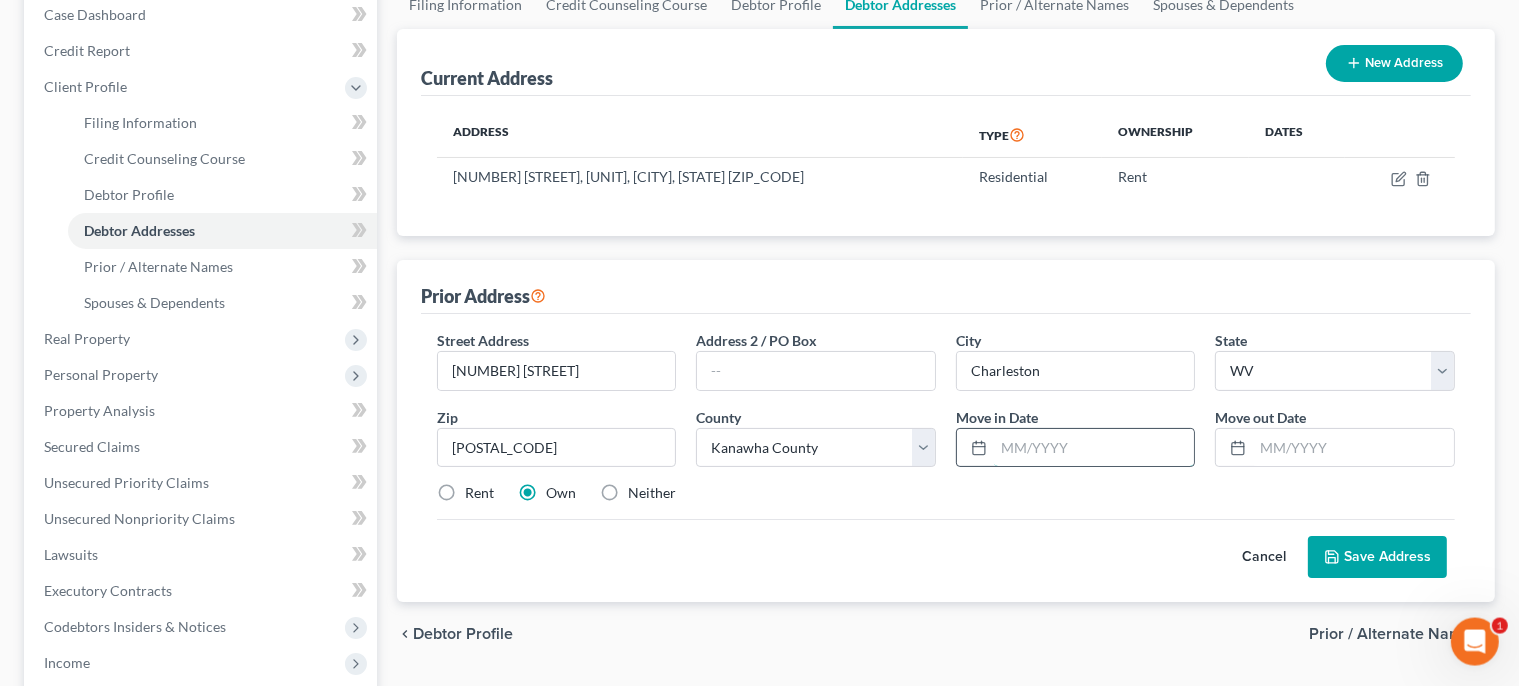 click at bounding box center [1094, 448] 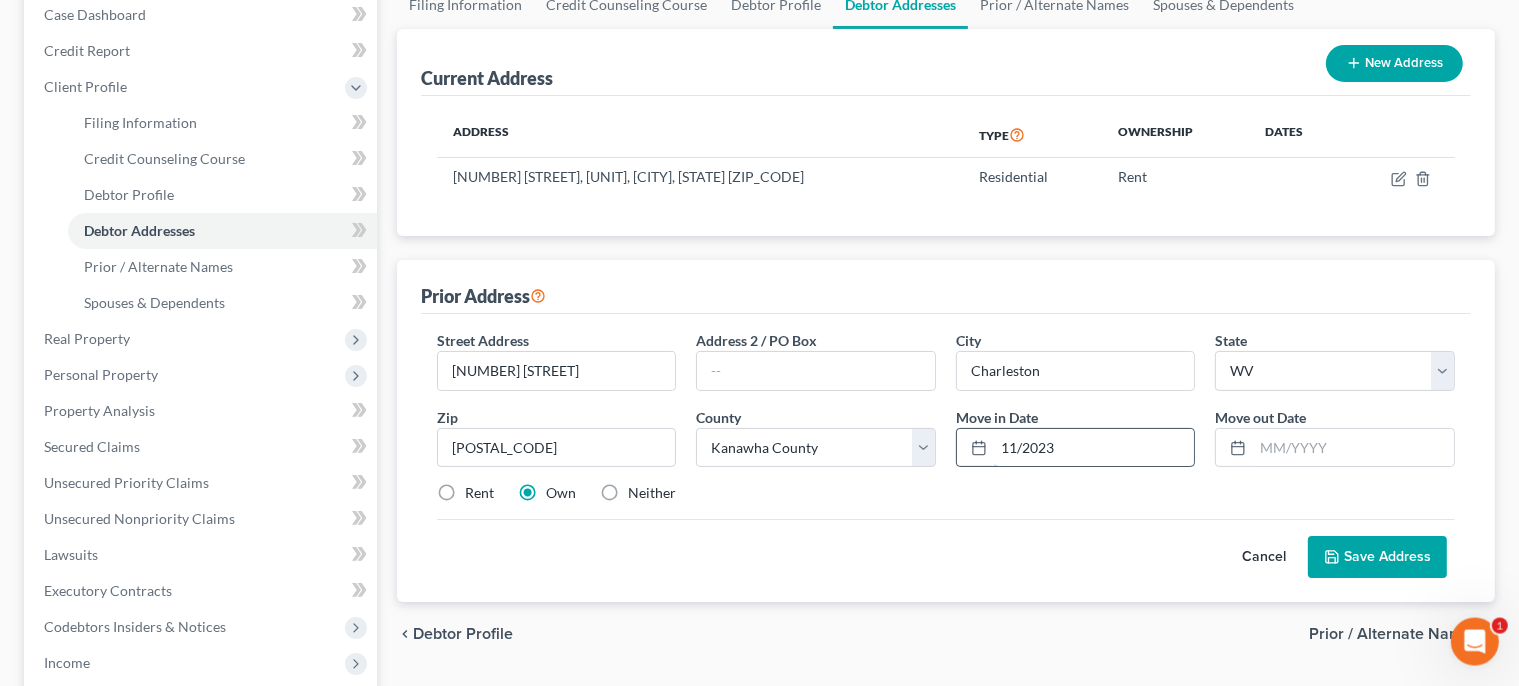 type on "11/2023" 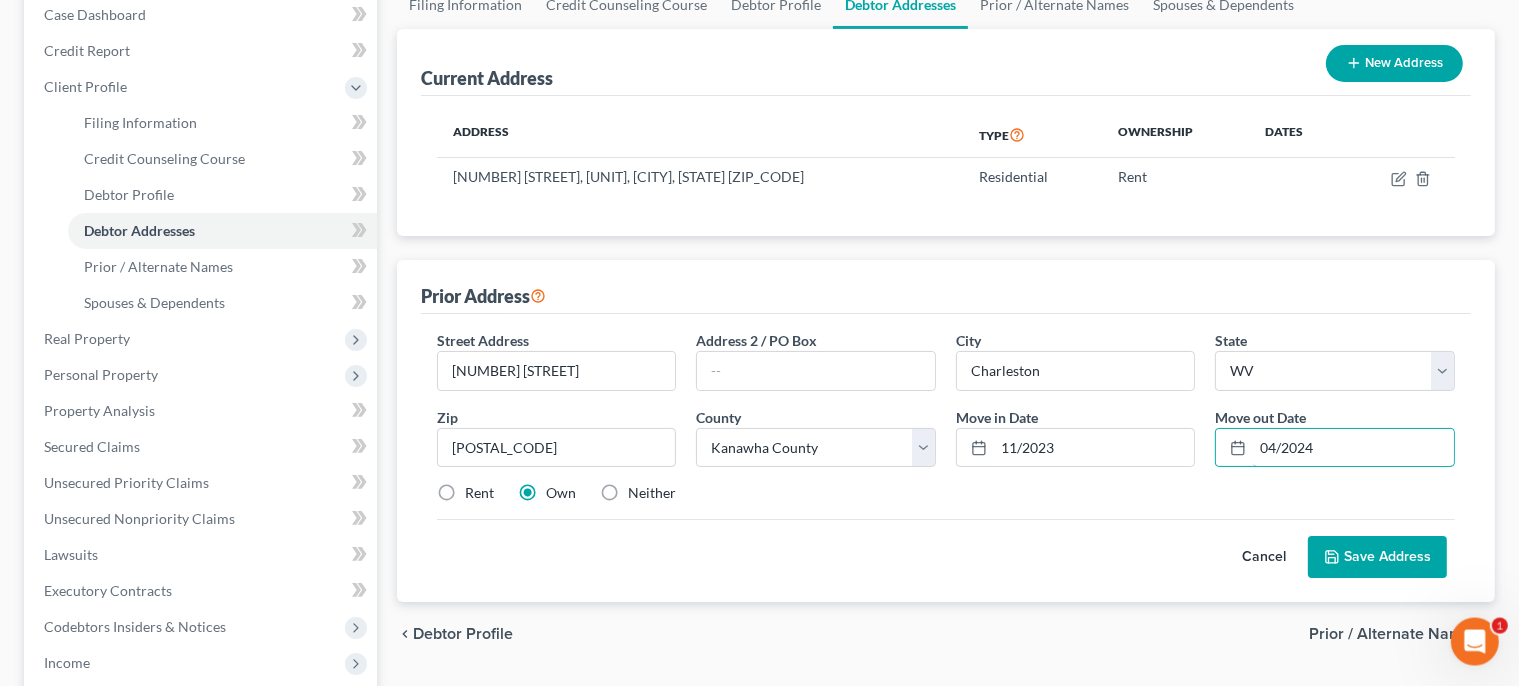 type on "04/2024" 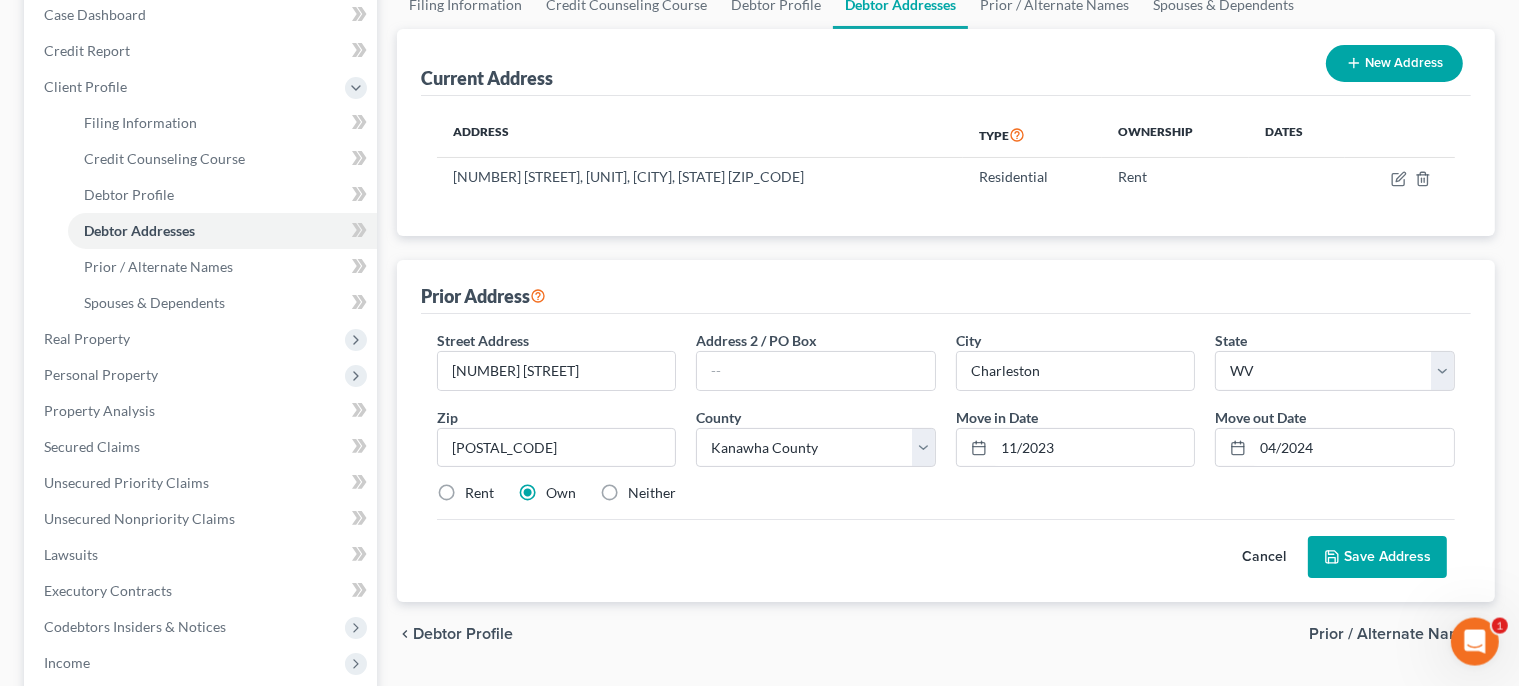 click on "Save Address" at bounding box center (1377, 557) 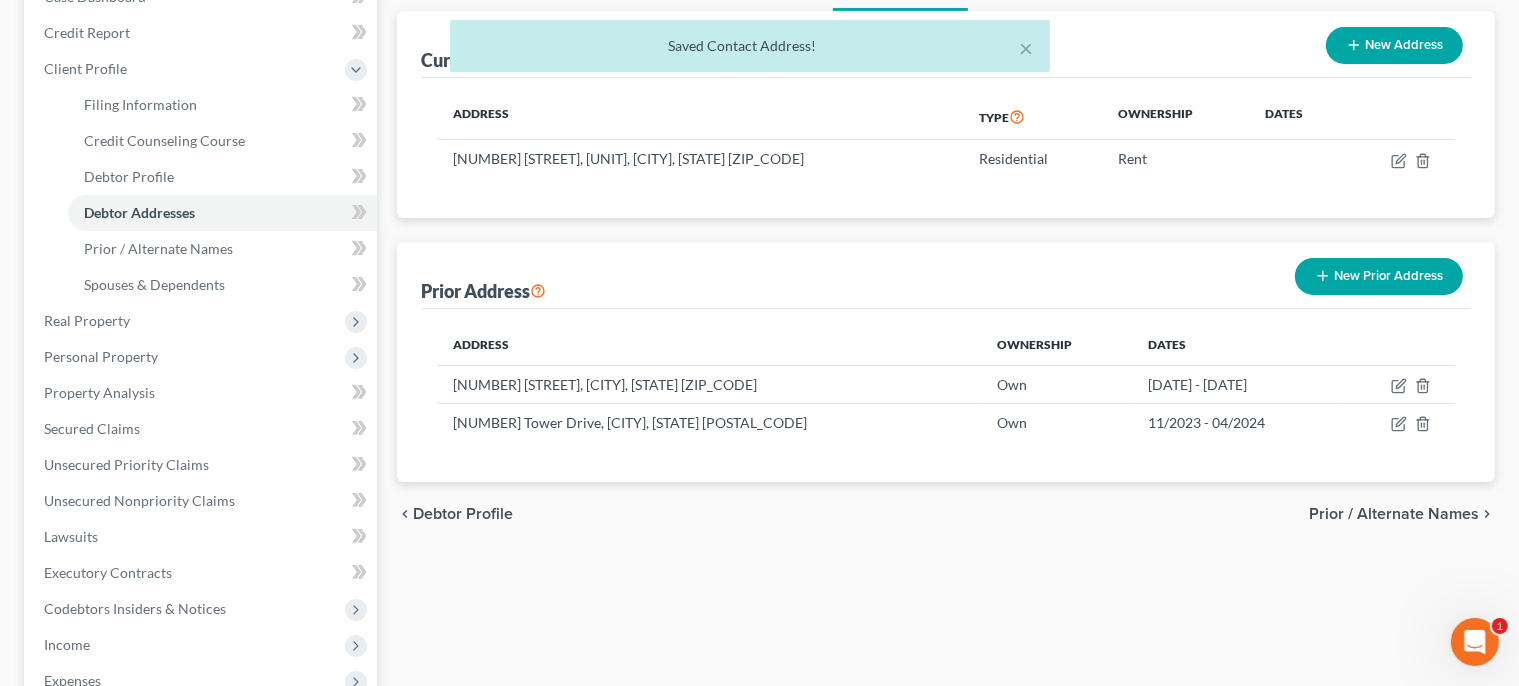scroll, scrollTop: 238, scrollLeft: 0, axis: vertical 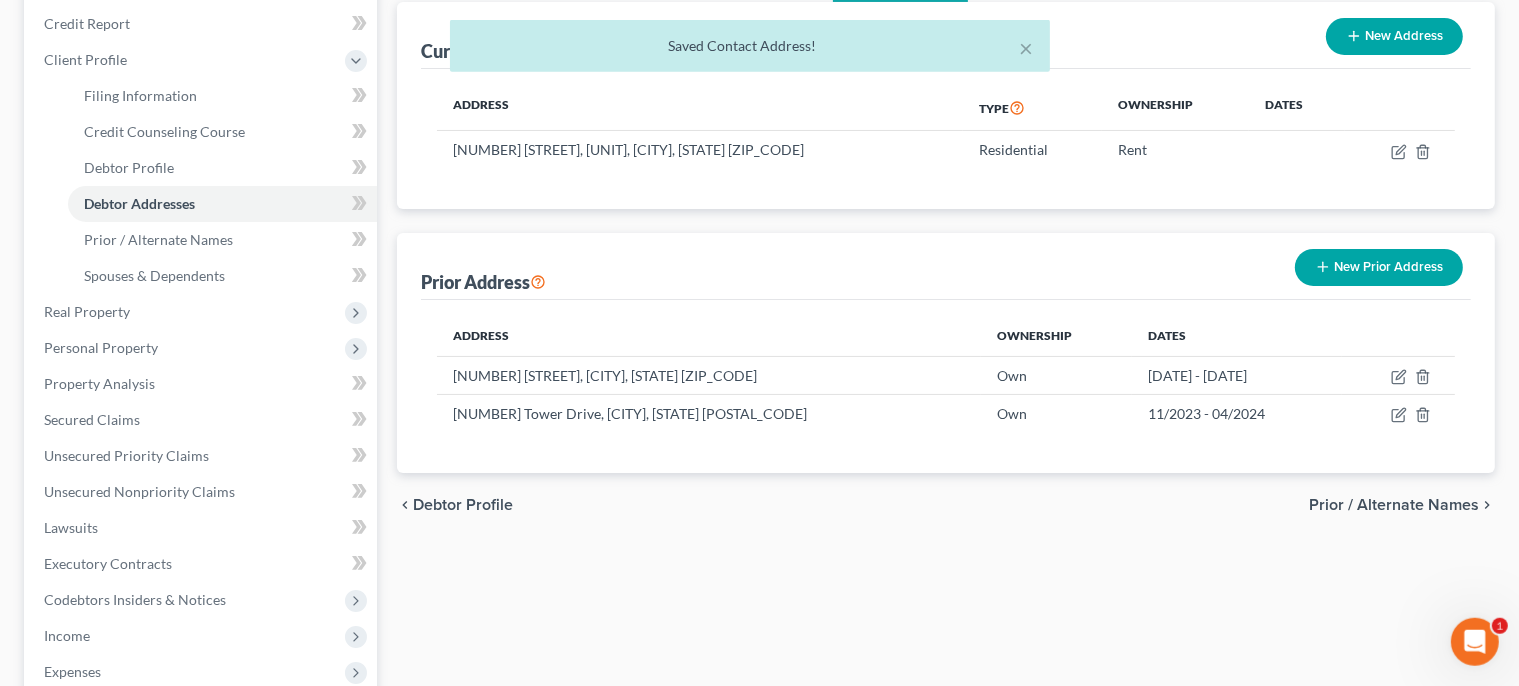 click on "Prior / Alternate Names" at bounding box center (1394, 505) 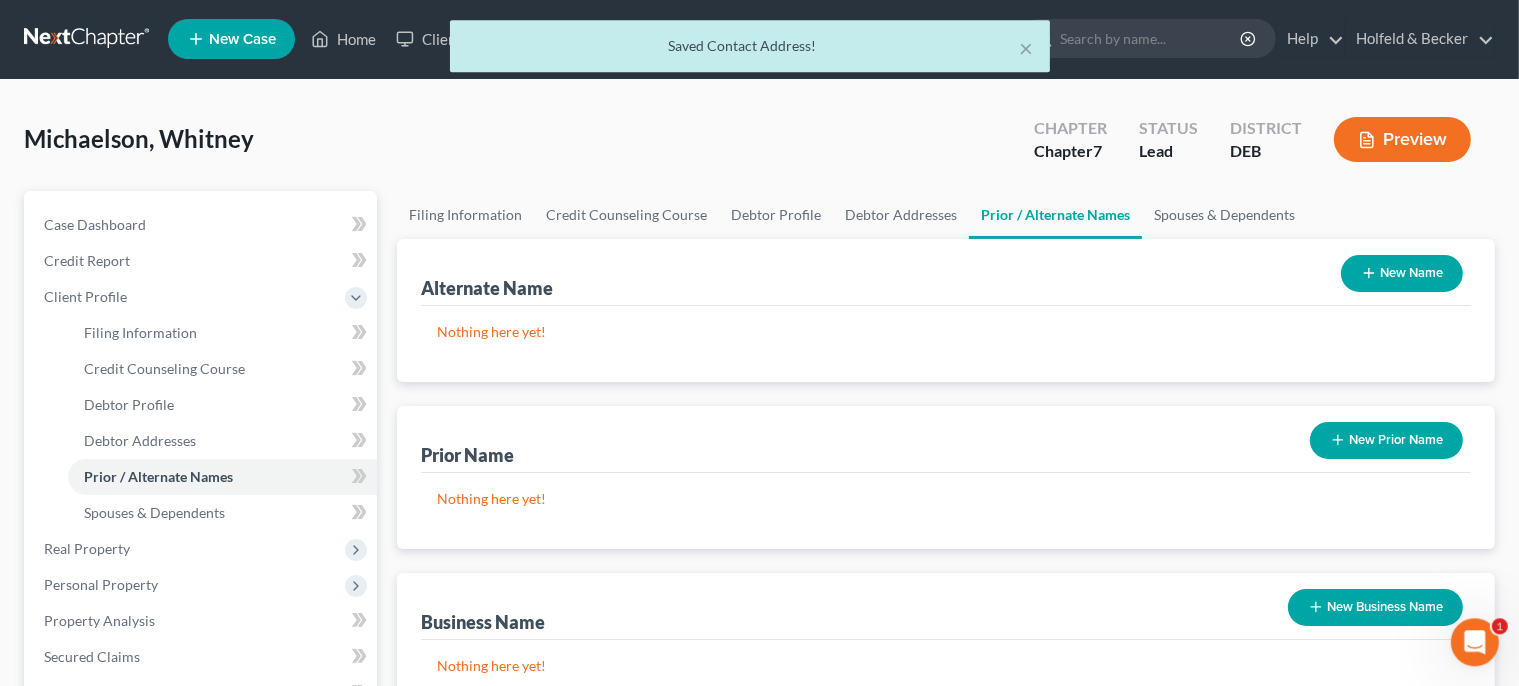 scroll, scrollTop: 0, scrollLeft: 0, axis: both 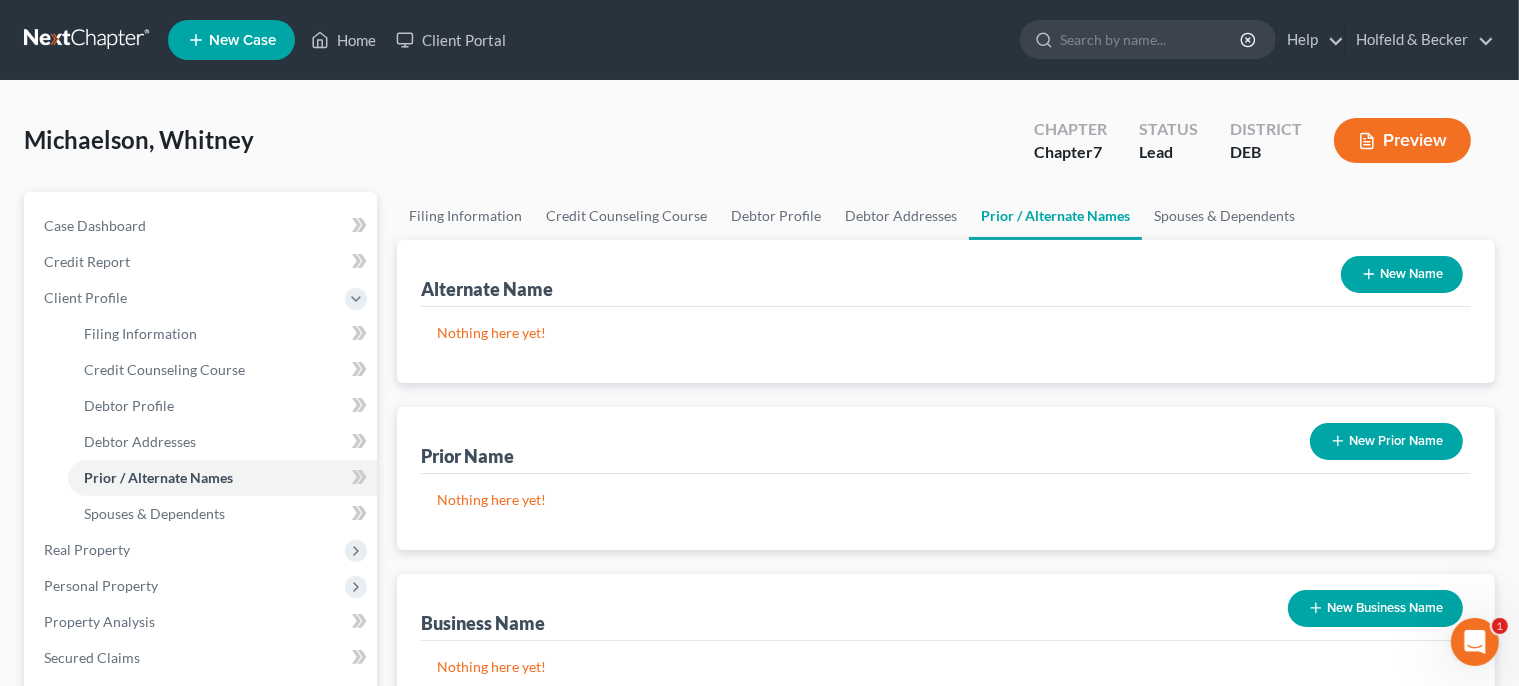 click on "New Prior Name" at bounding box center (1386, 441) 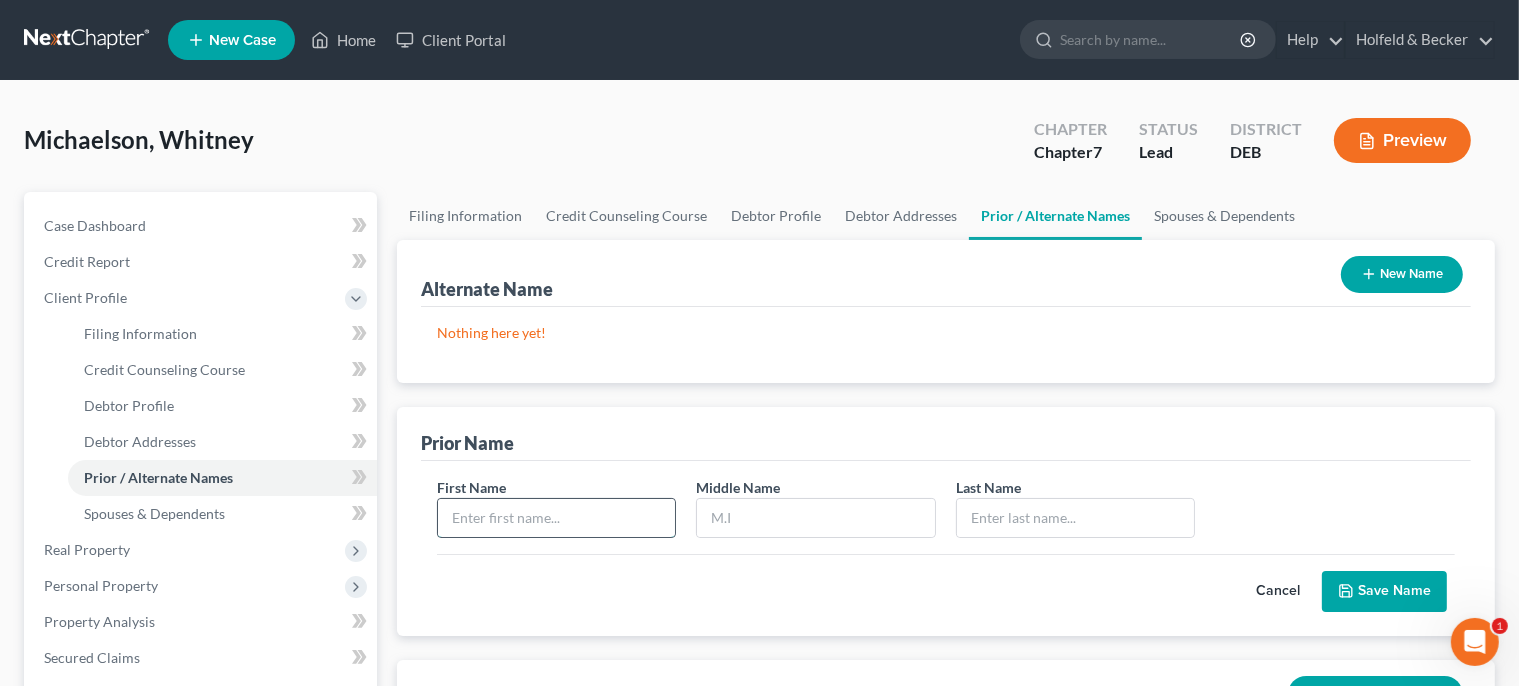 click at bounding box center (557, 518) 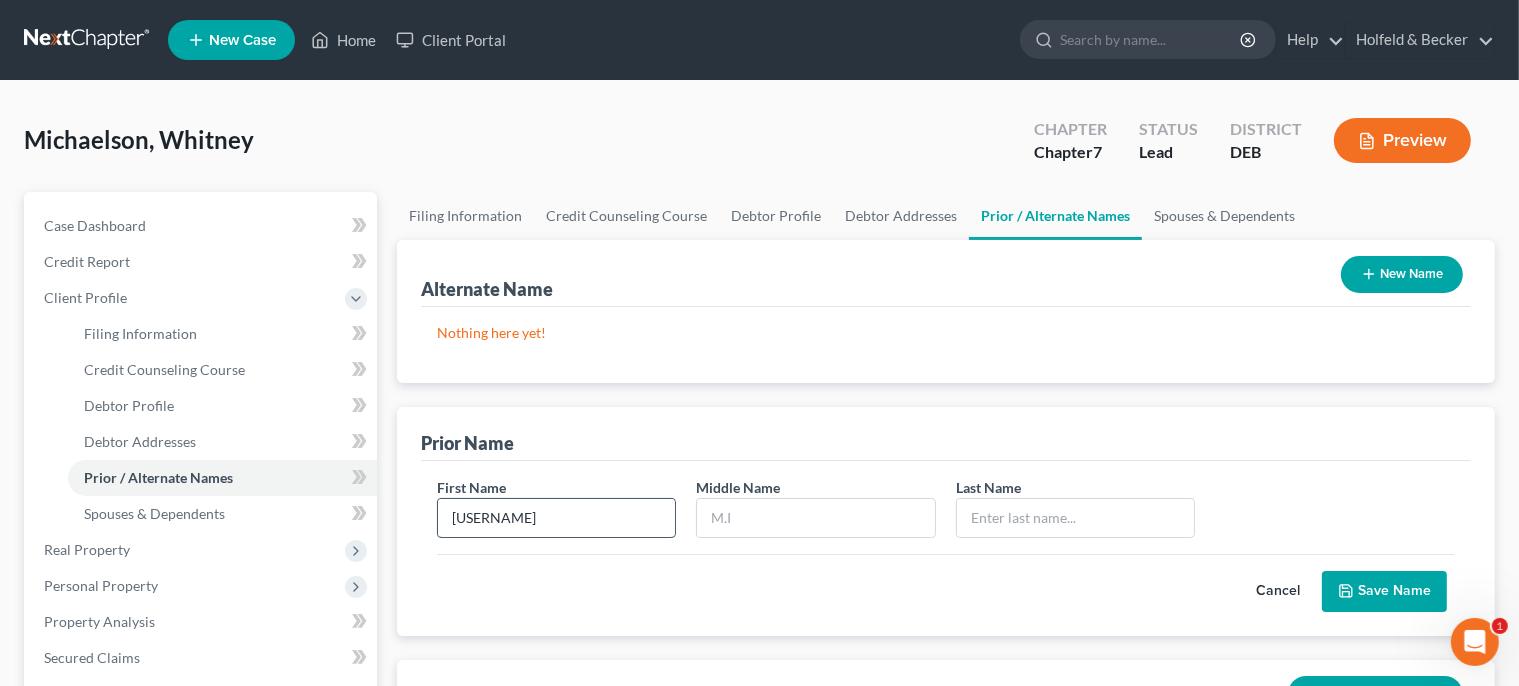type on "[USERNAME]" 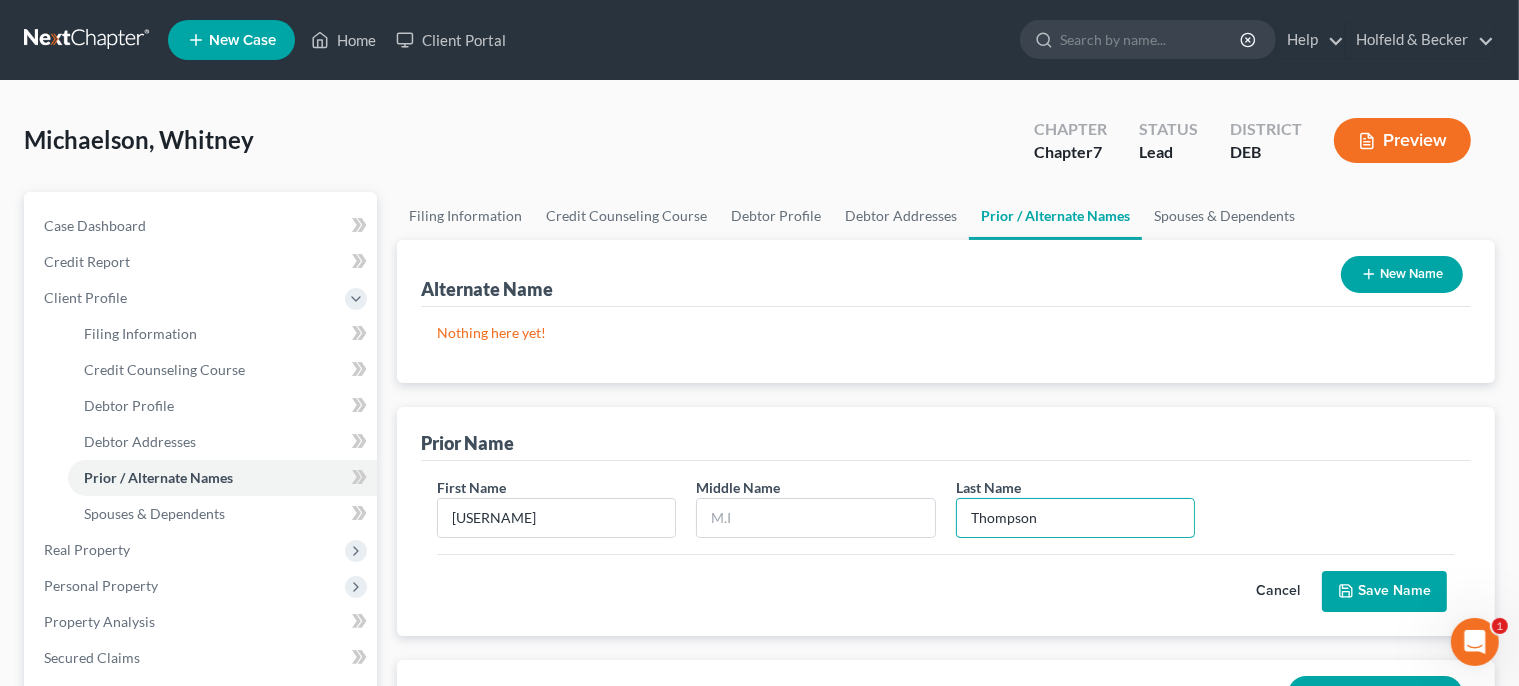 type on "Thompson" 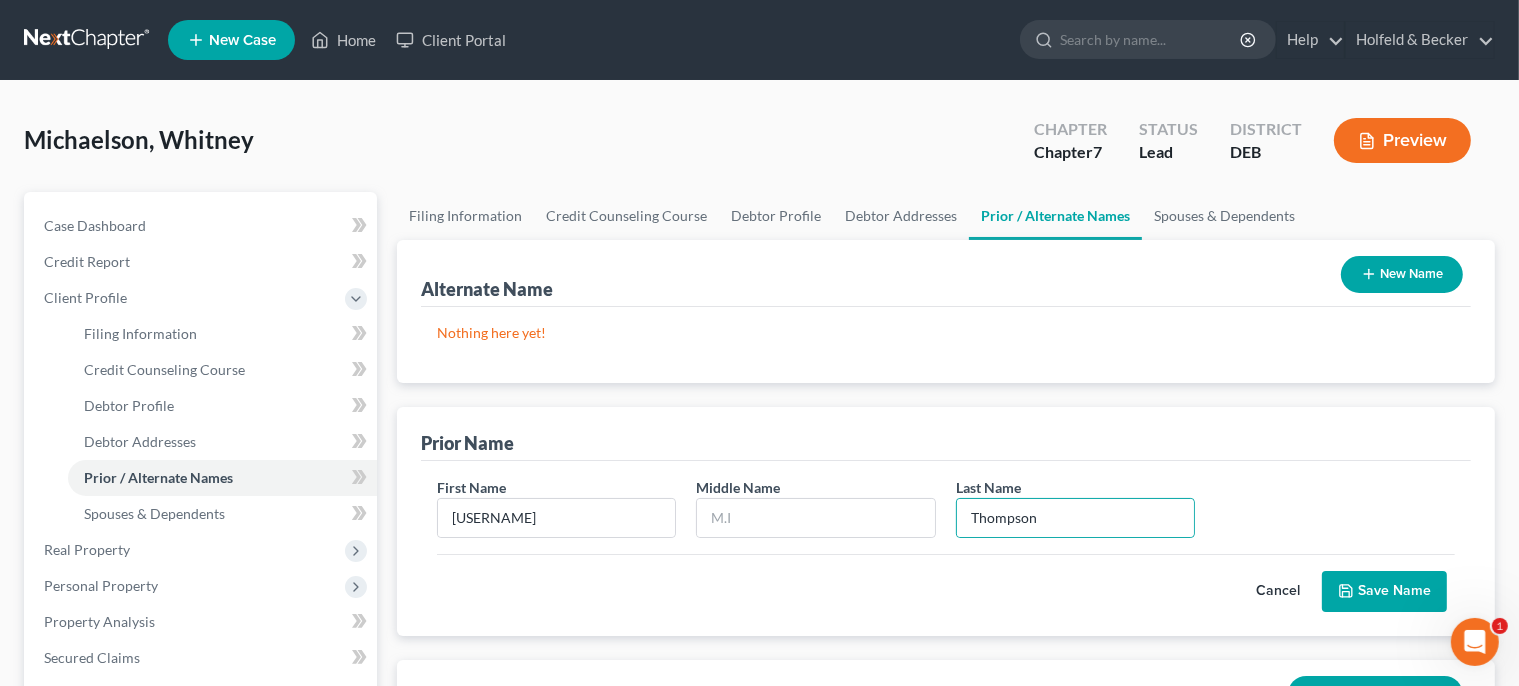 click on "Save Name" at bounding box center (1384, 592) 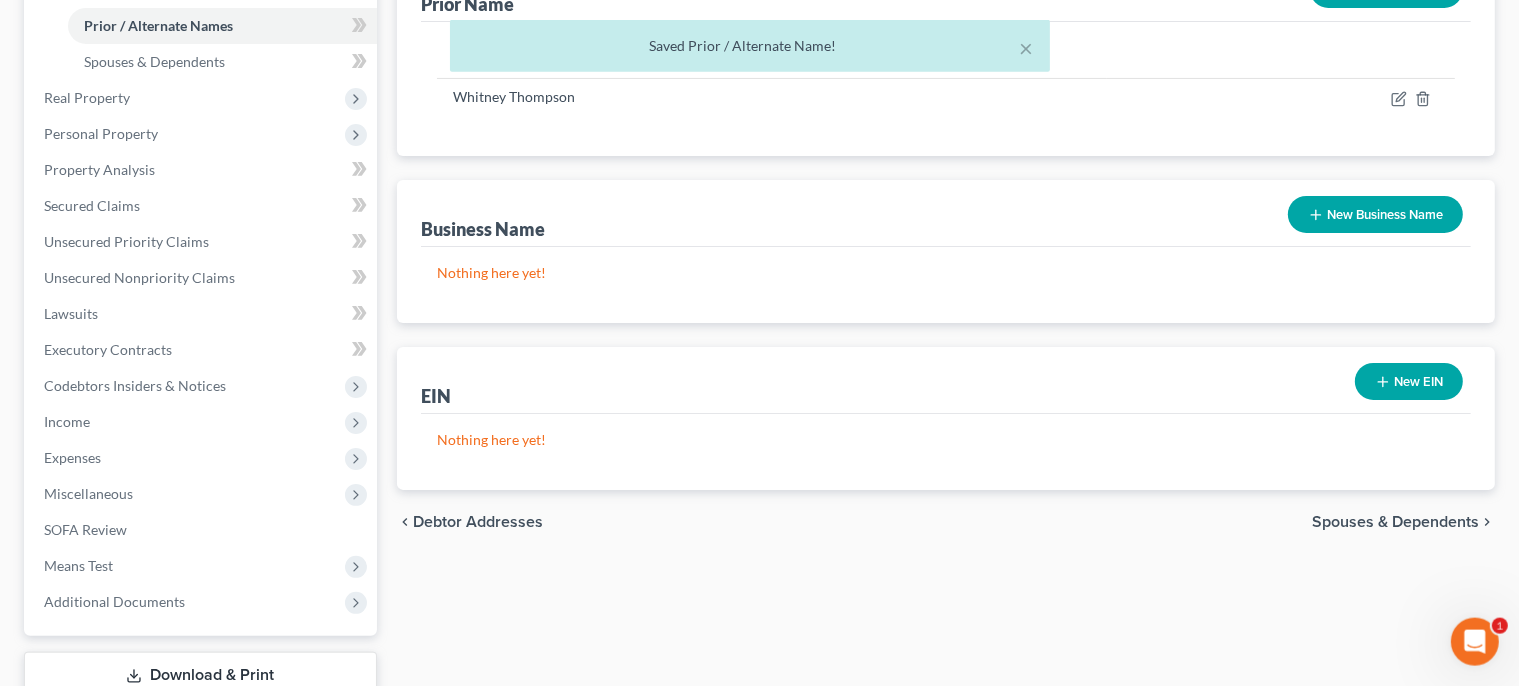 scroll, scrollTop: 504, scrollLeft: 0, axis: vertical 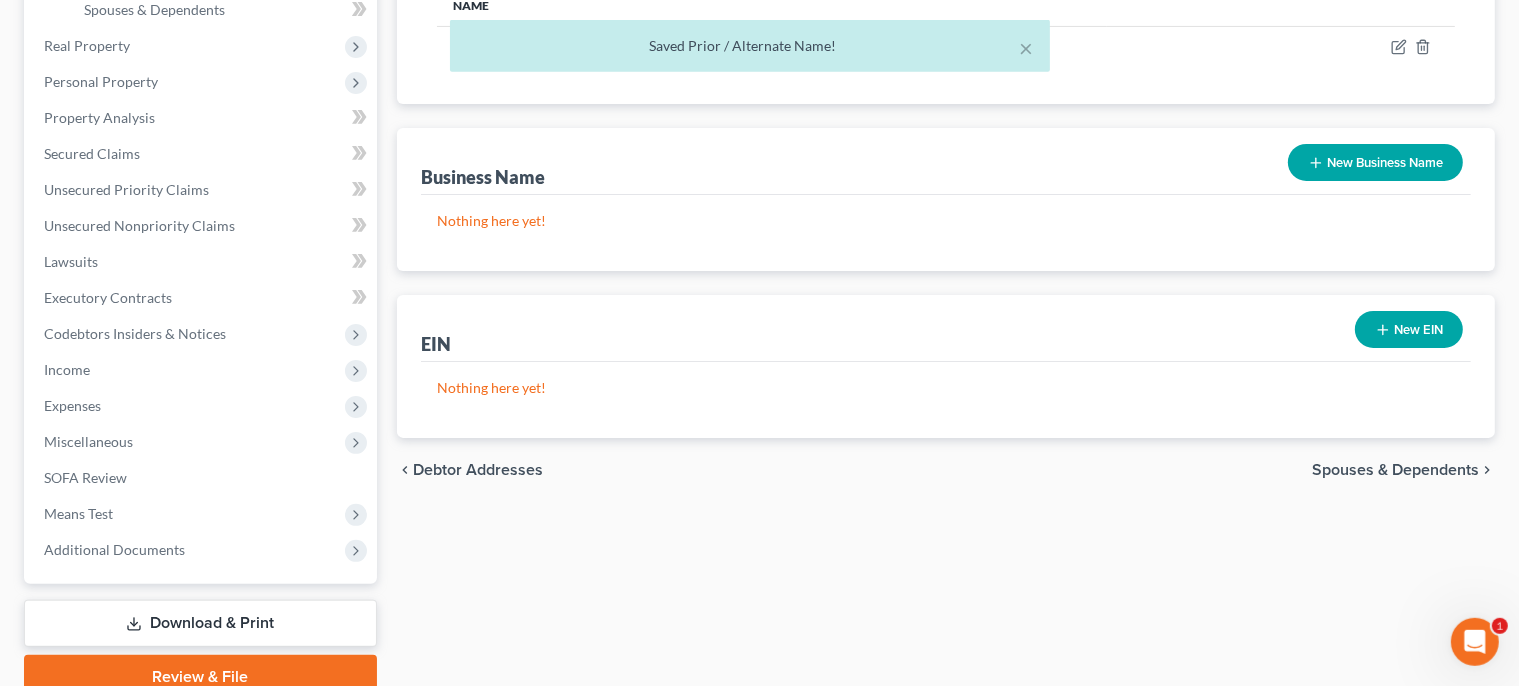 click on "Spouses & Dependents" at bounding box center [1395, 470] 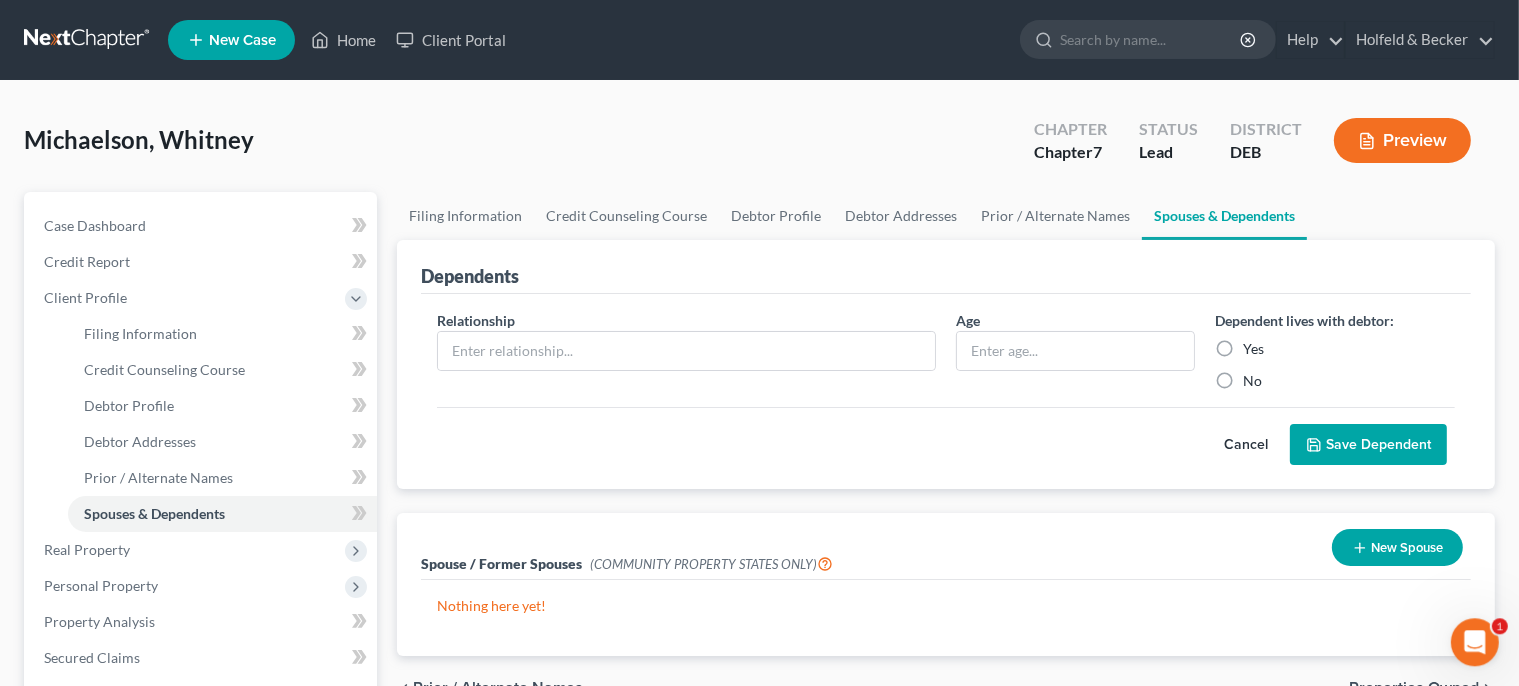 scroll, scrollTop: 0, scrollLeft: 0, axis: both 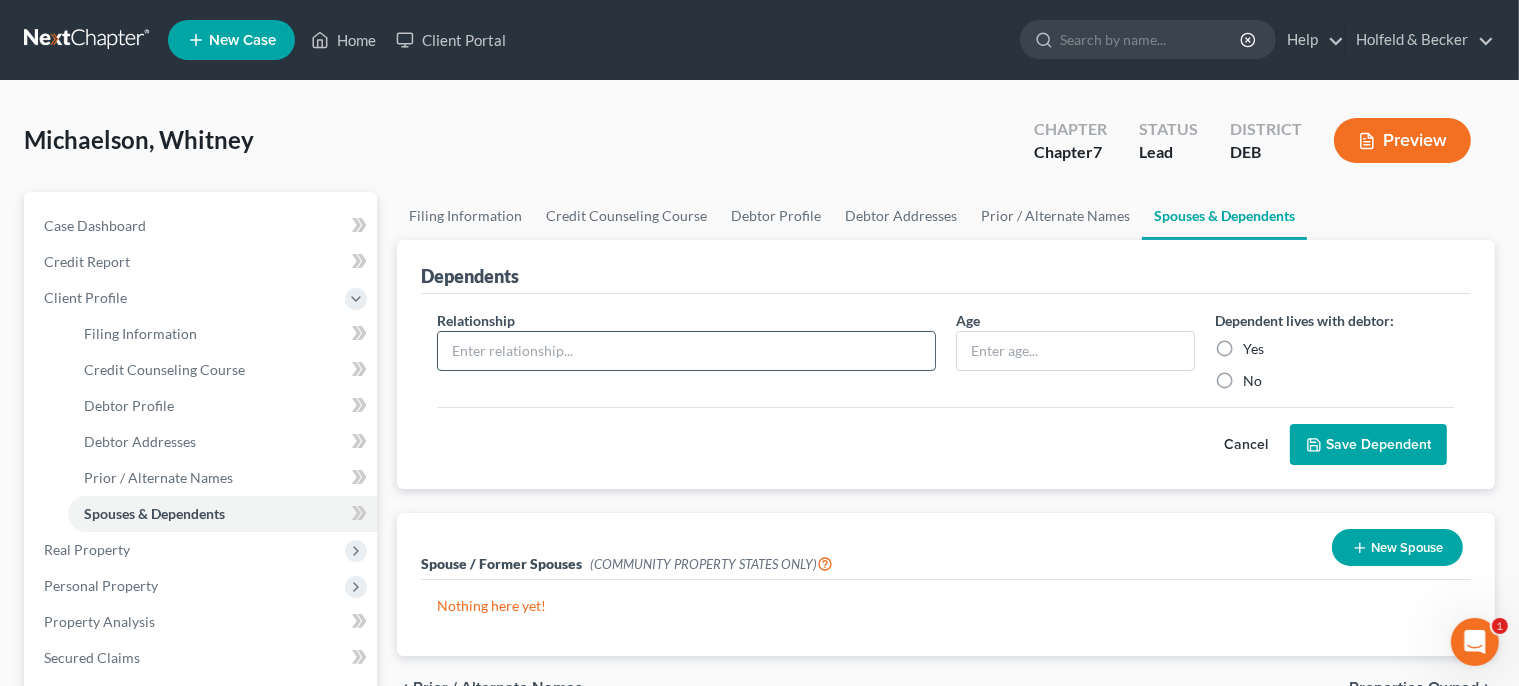 click at bounding box center (686, 351) 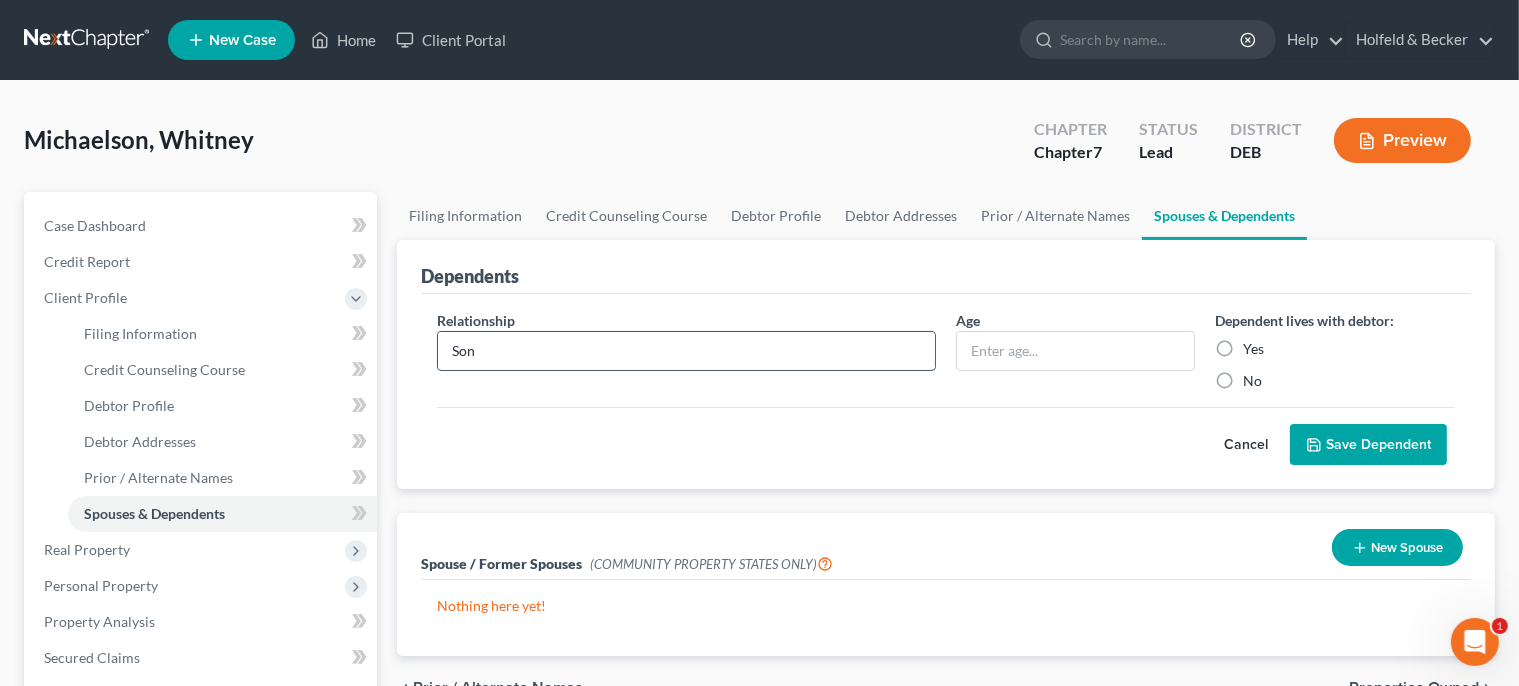 type on "Son" 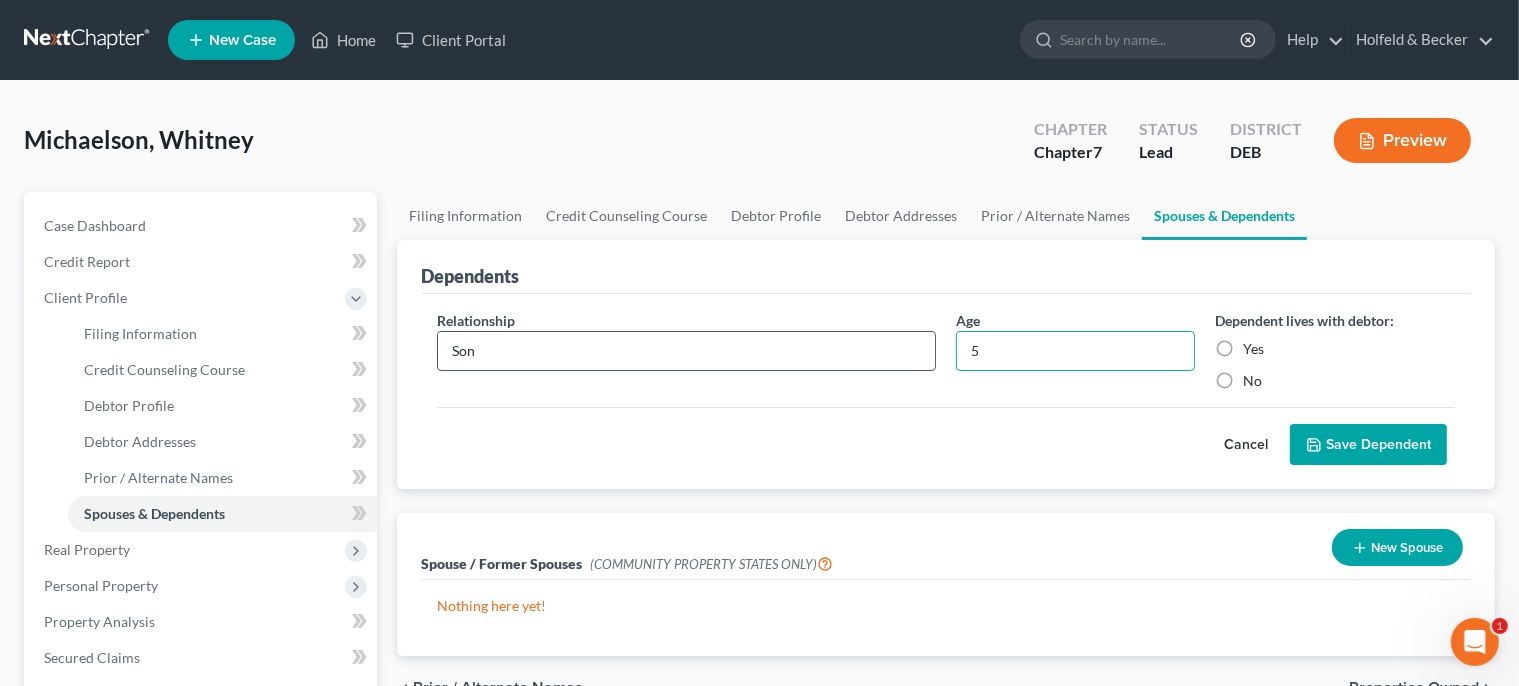 type on "5" 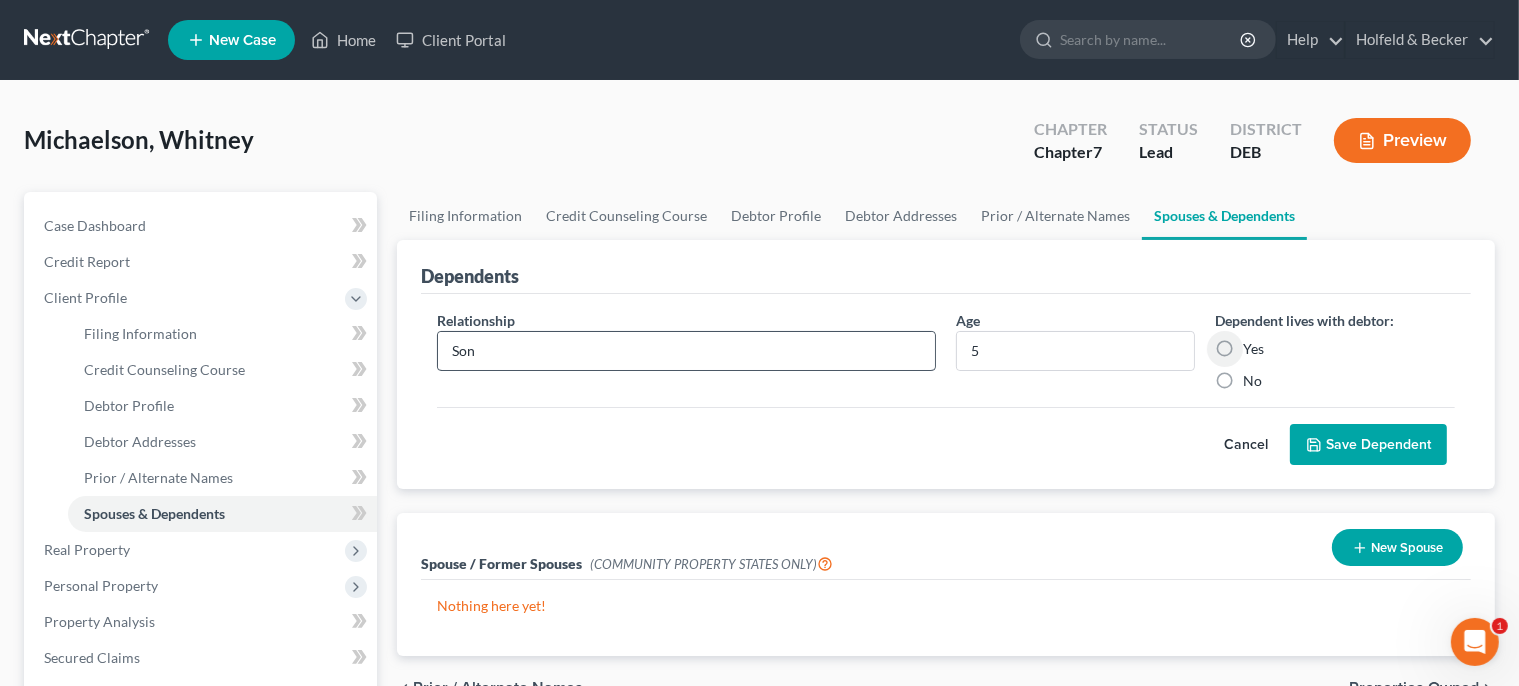 click on "Yes" at bounding box center [1257, 345] 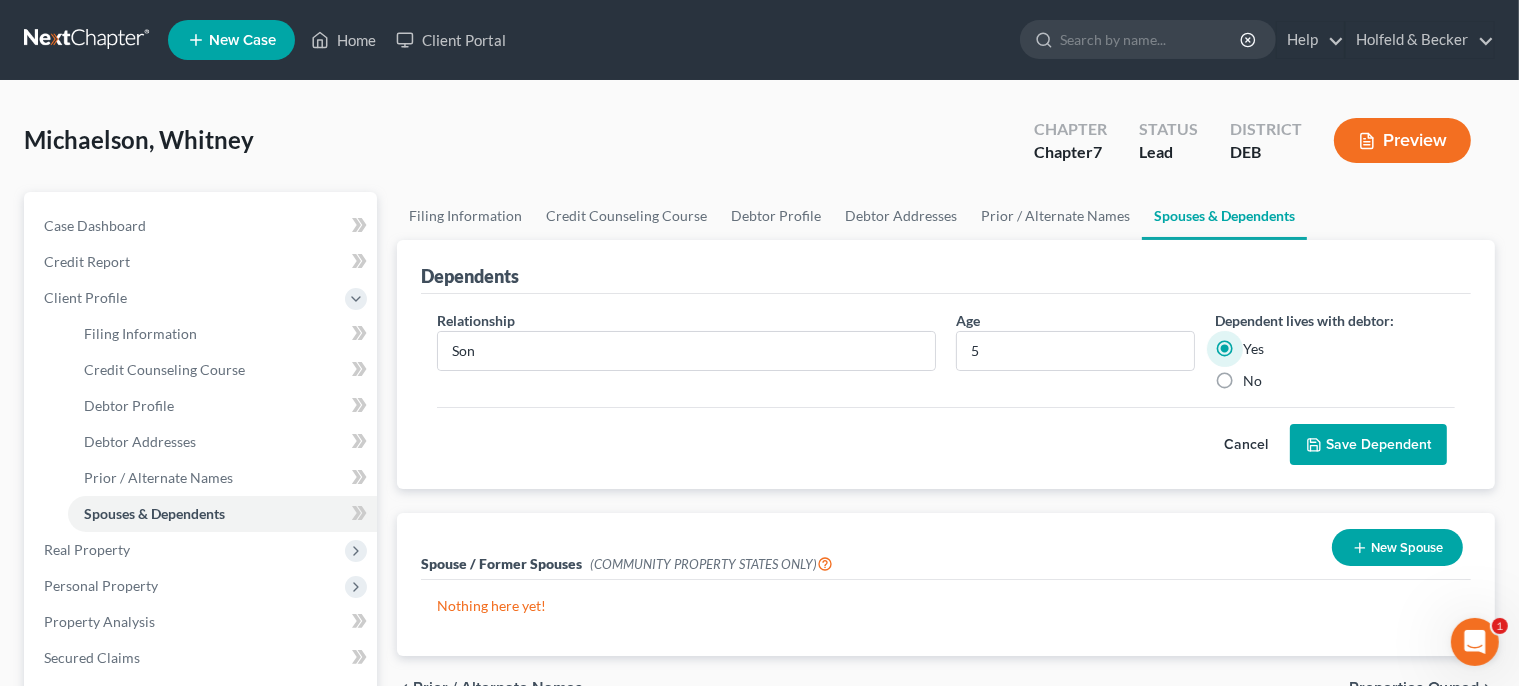 click on "Save Dependent" at bounding box center [1368, 445] 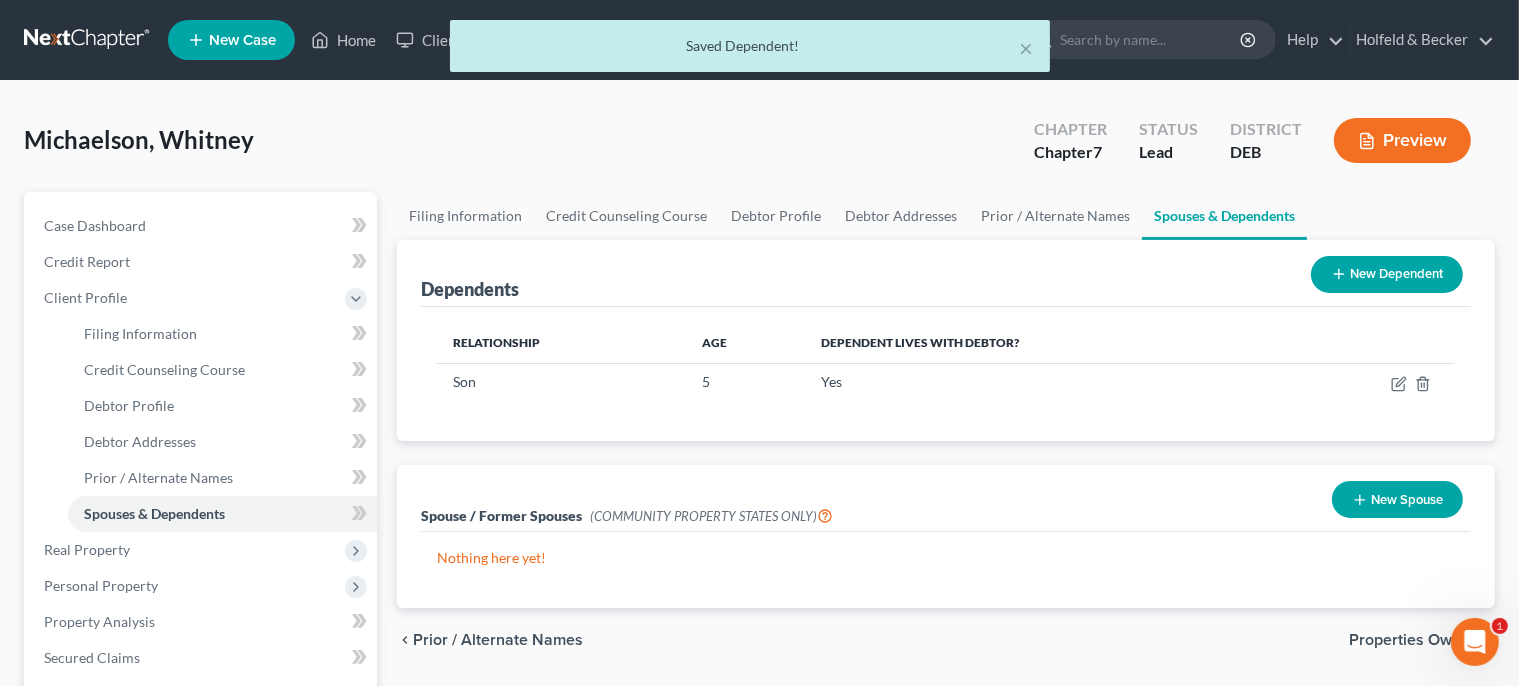 click on "New Dependent" at bounding box center [1387, 274] 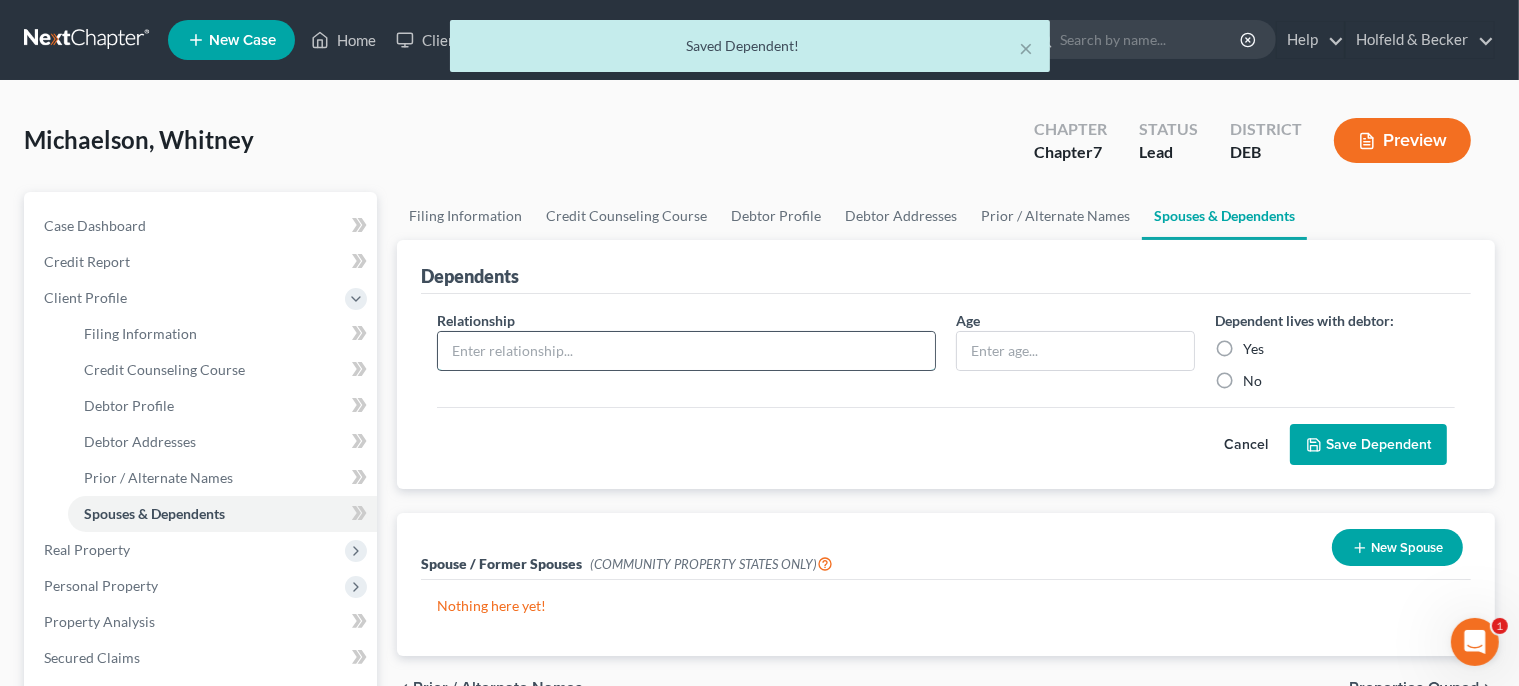 click at bounding box center [686, 351] 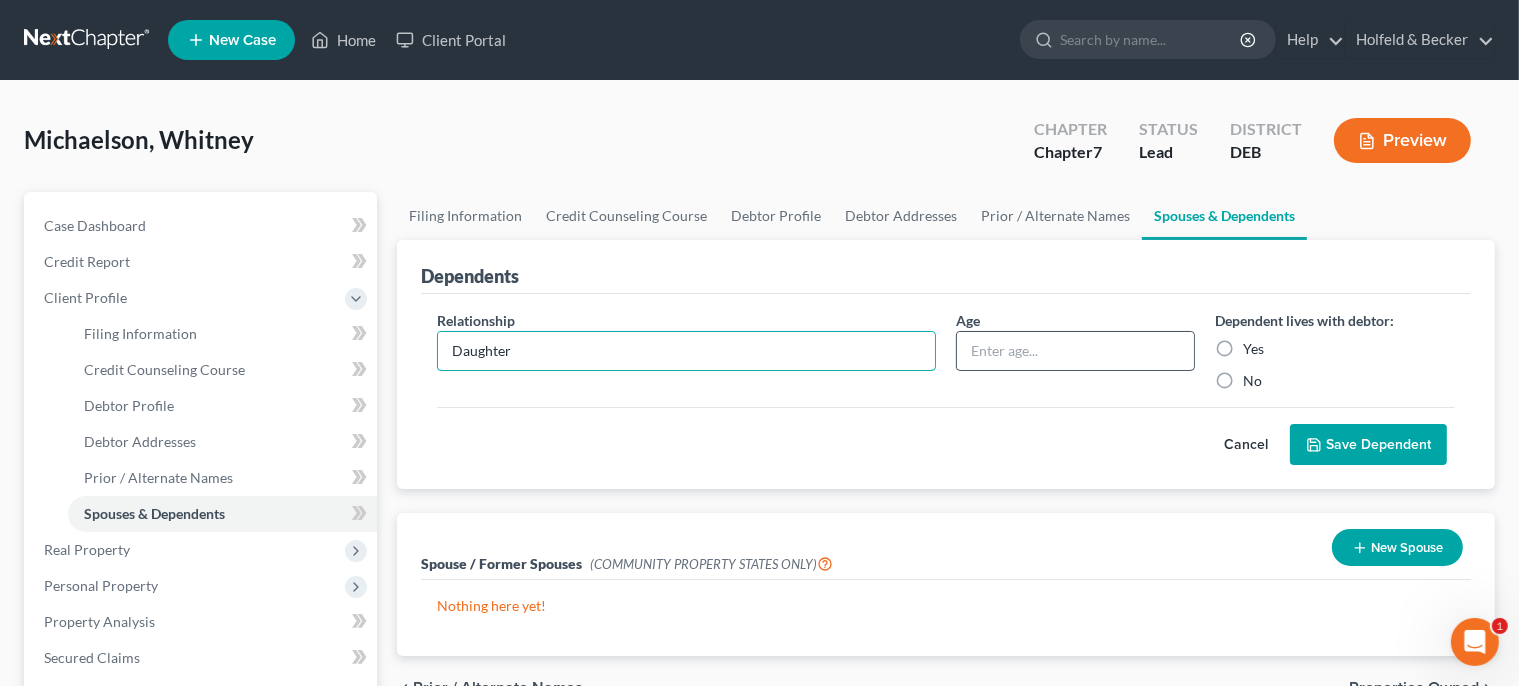 type on "Daughter" 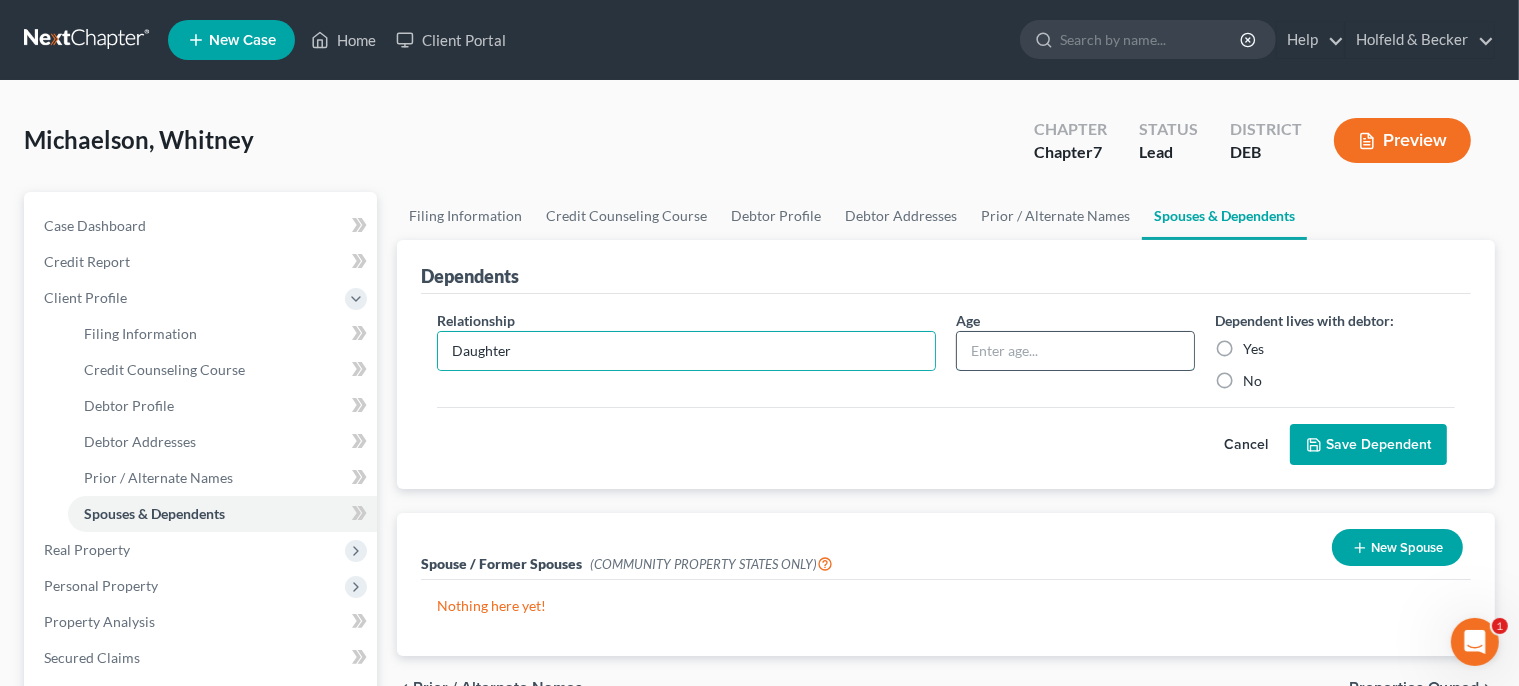 click at bounding box center (1076, 351) 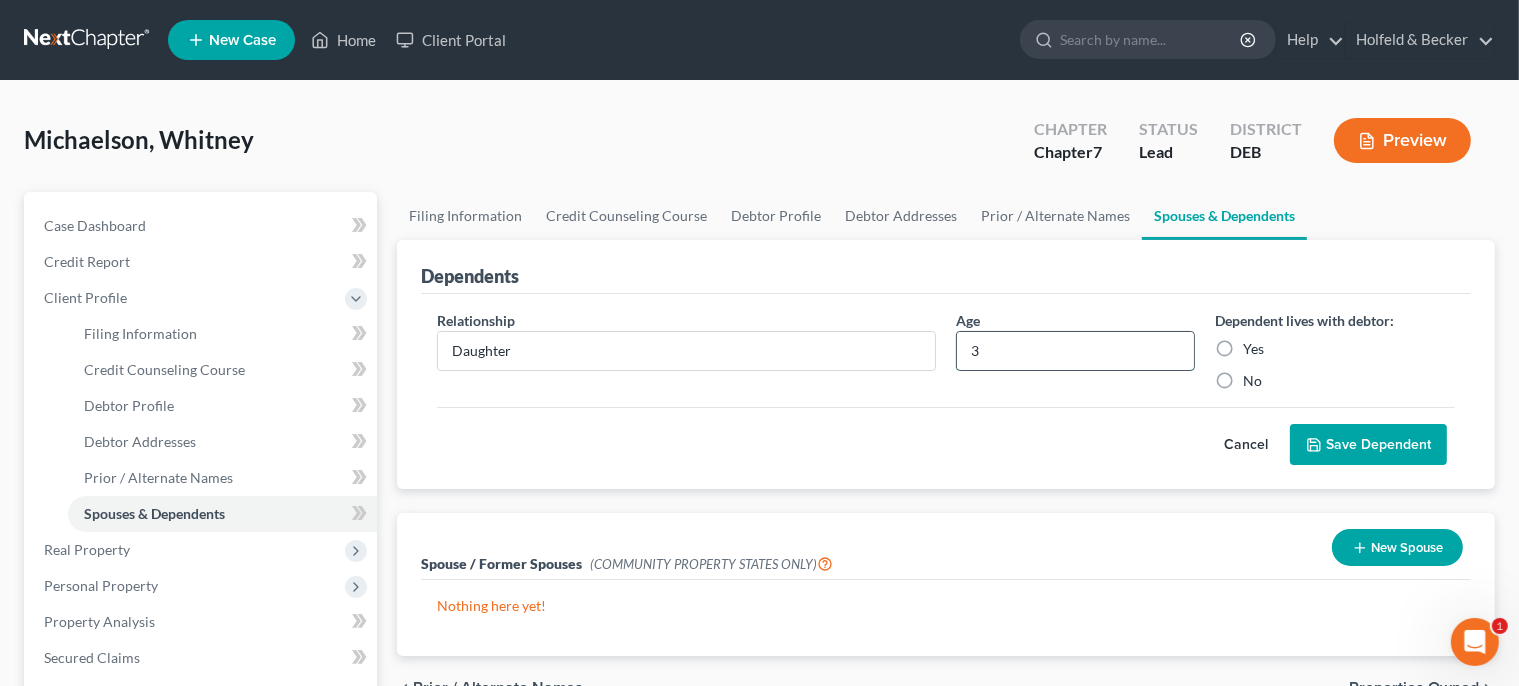 type on "3" 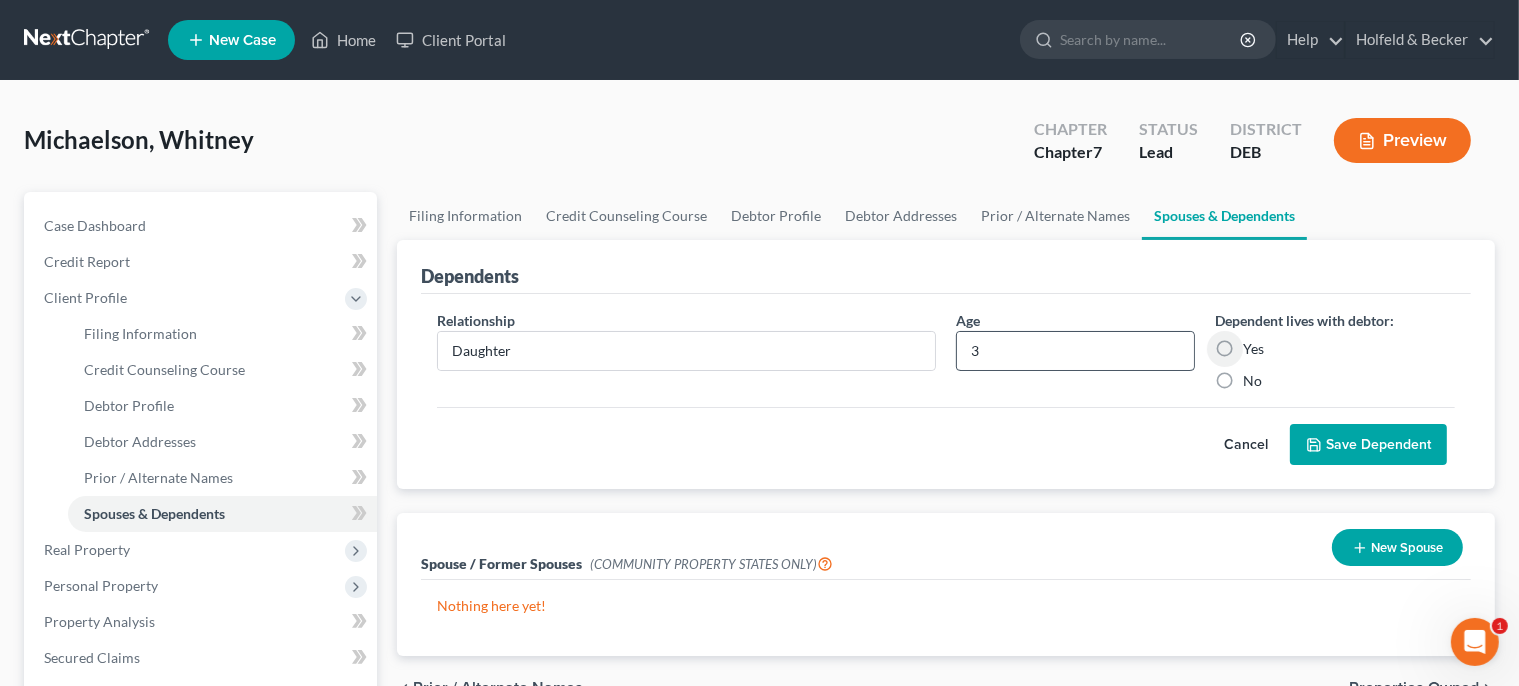 click on "Yes" at bounding box center (1257, 345) 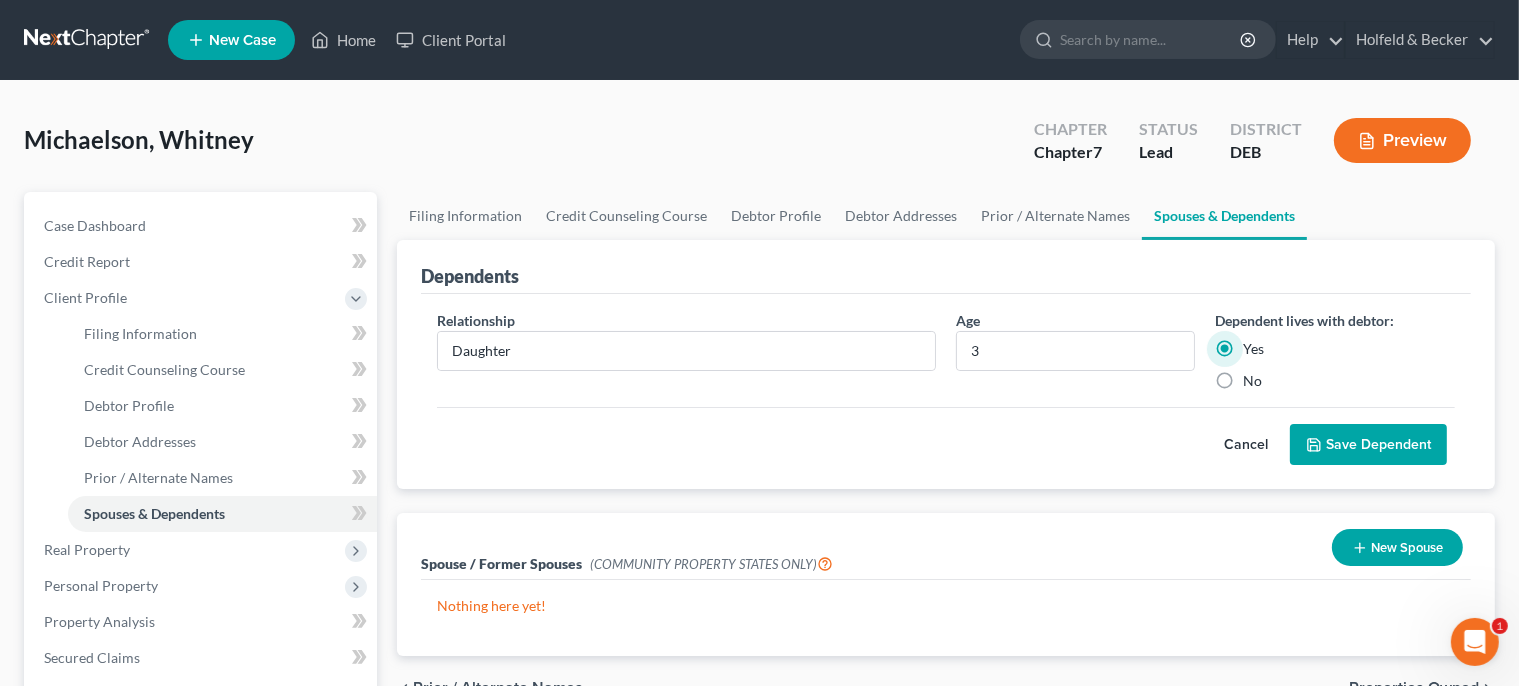 click on "Save Dependent" at bounding box center [1368, 445] 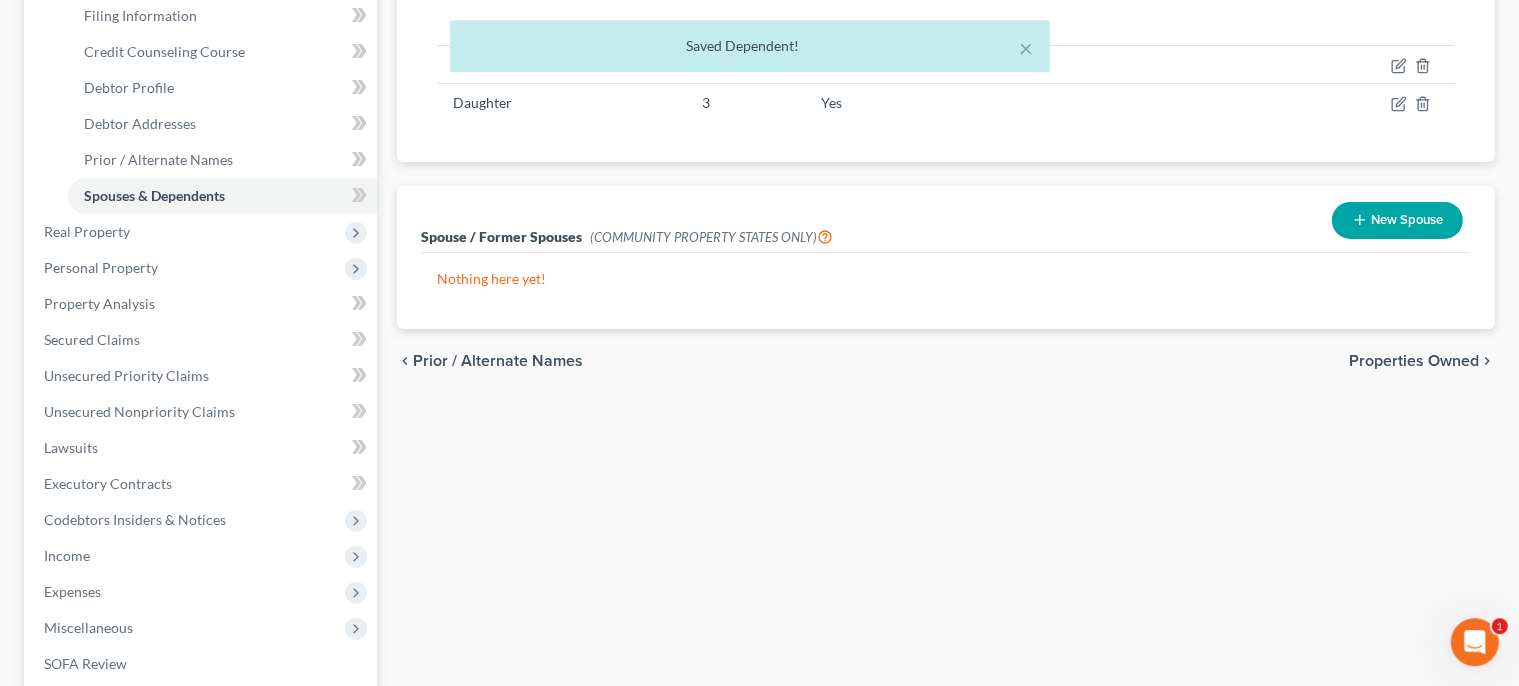 scroll, scrollTop: 325, scrollLeft: 0, axis: vertical 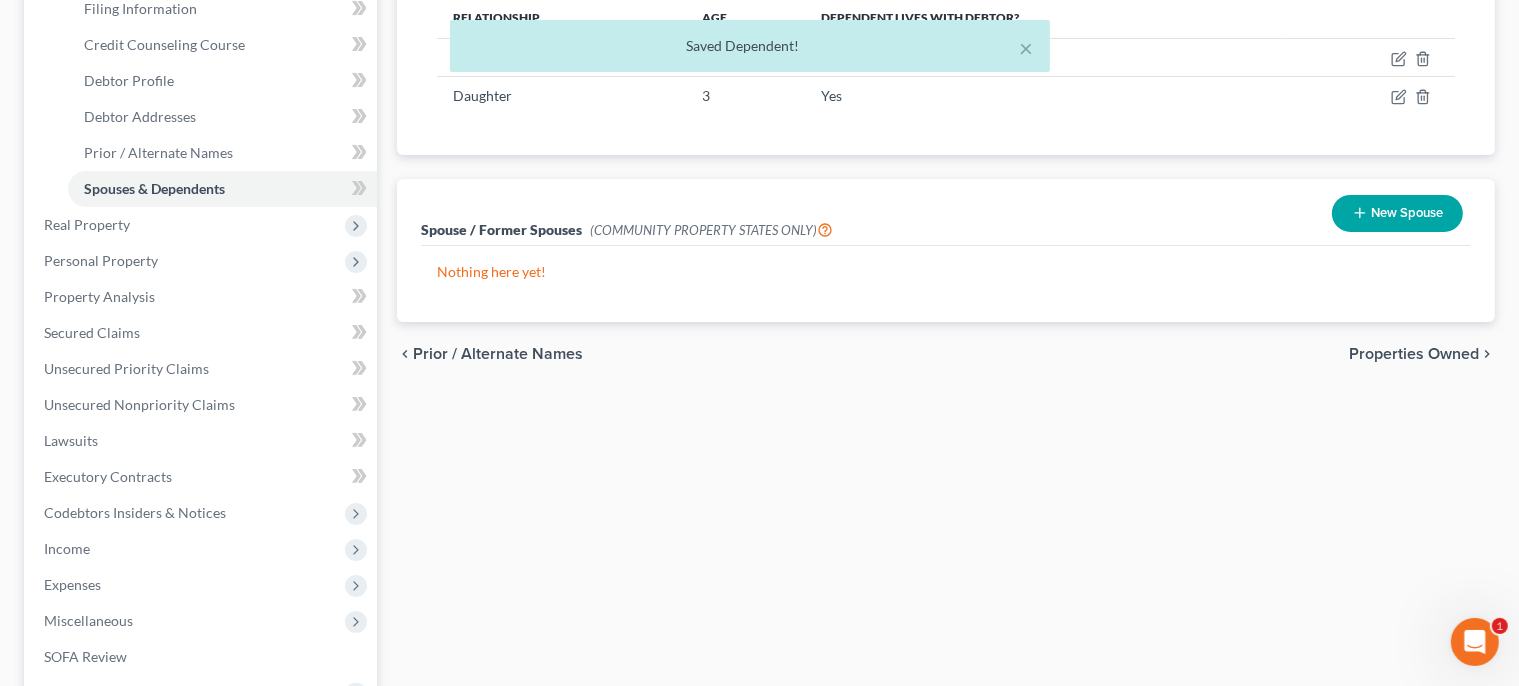 click on "Properties Owned" at bounding box center (1414, 354) 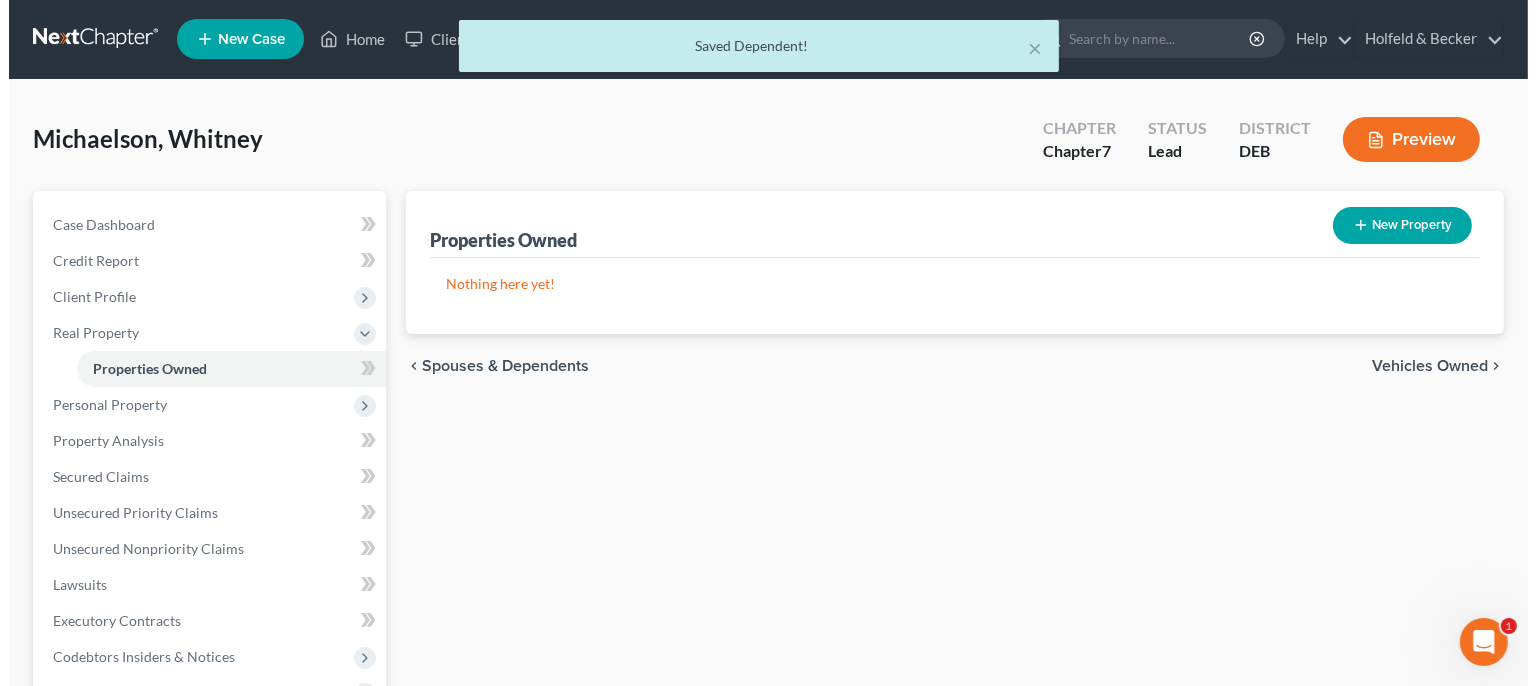 scroll, scrollTop: 0, scrollLeft: 0, axis: both 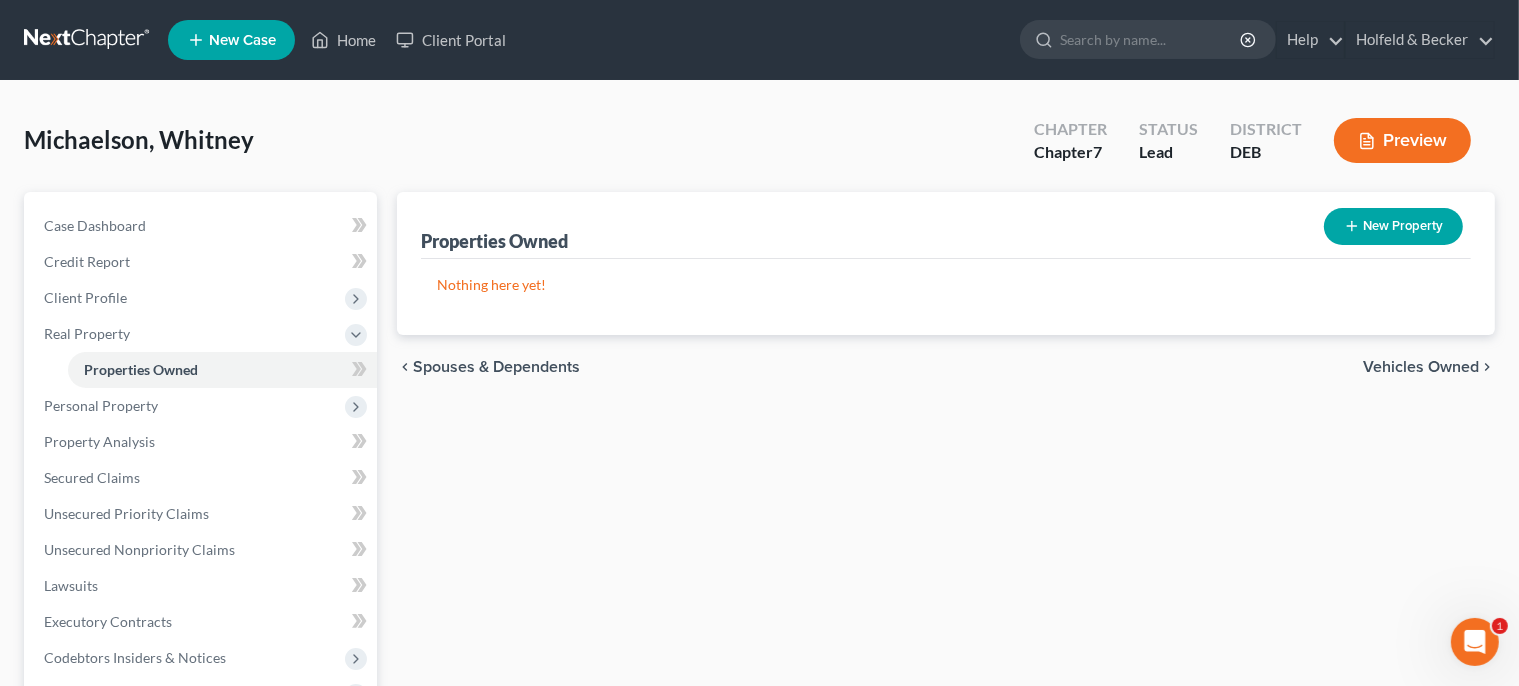 click on "Vehicles Owned" at bounding box center [1421, 367] 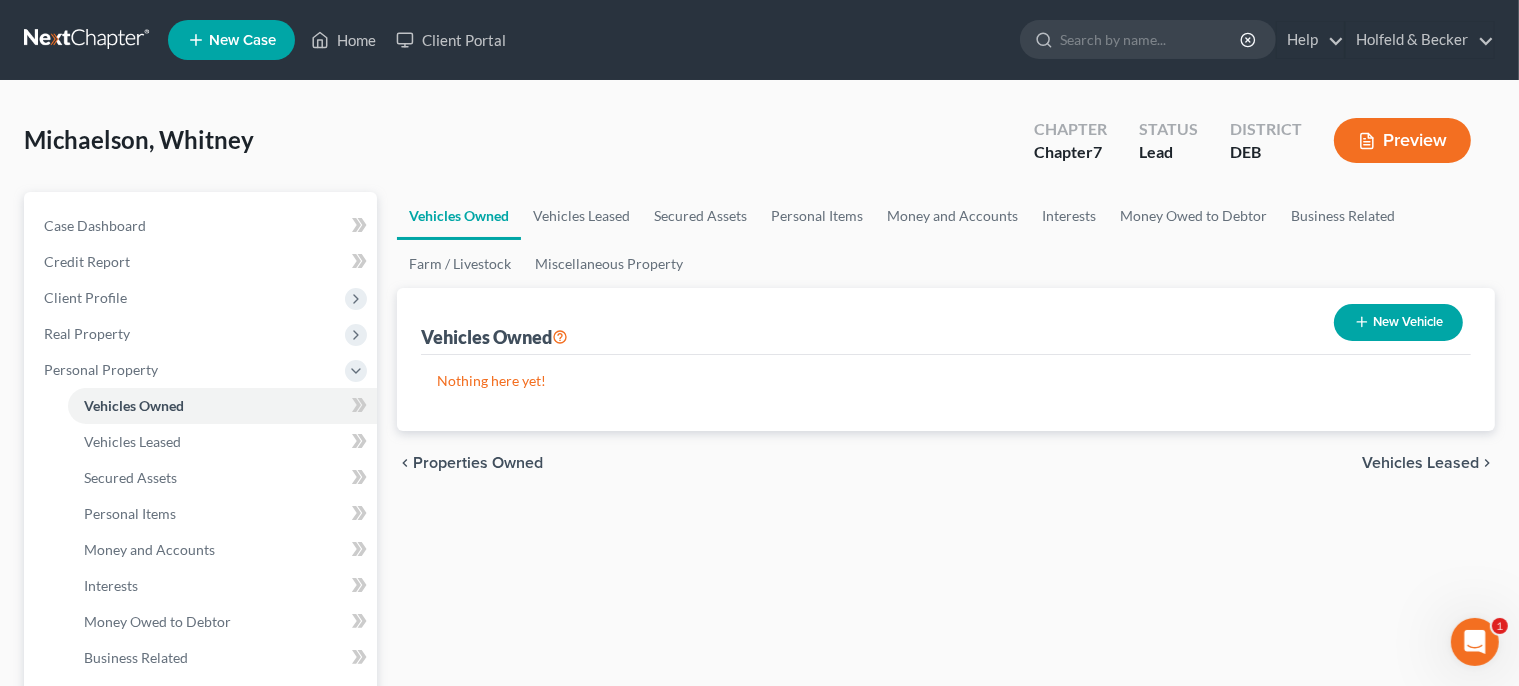 click on "New Vehicle" at bounding box center (1398, 322) 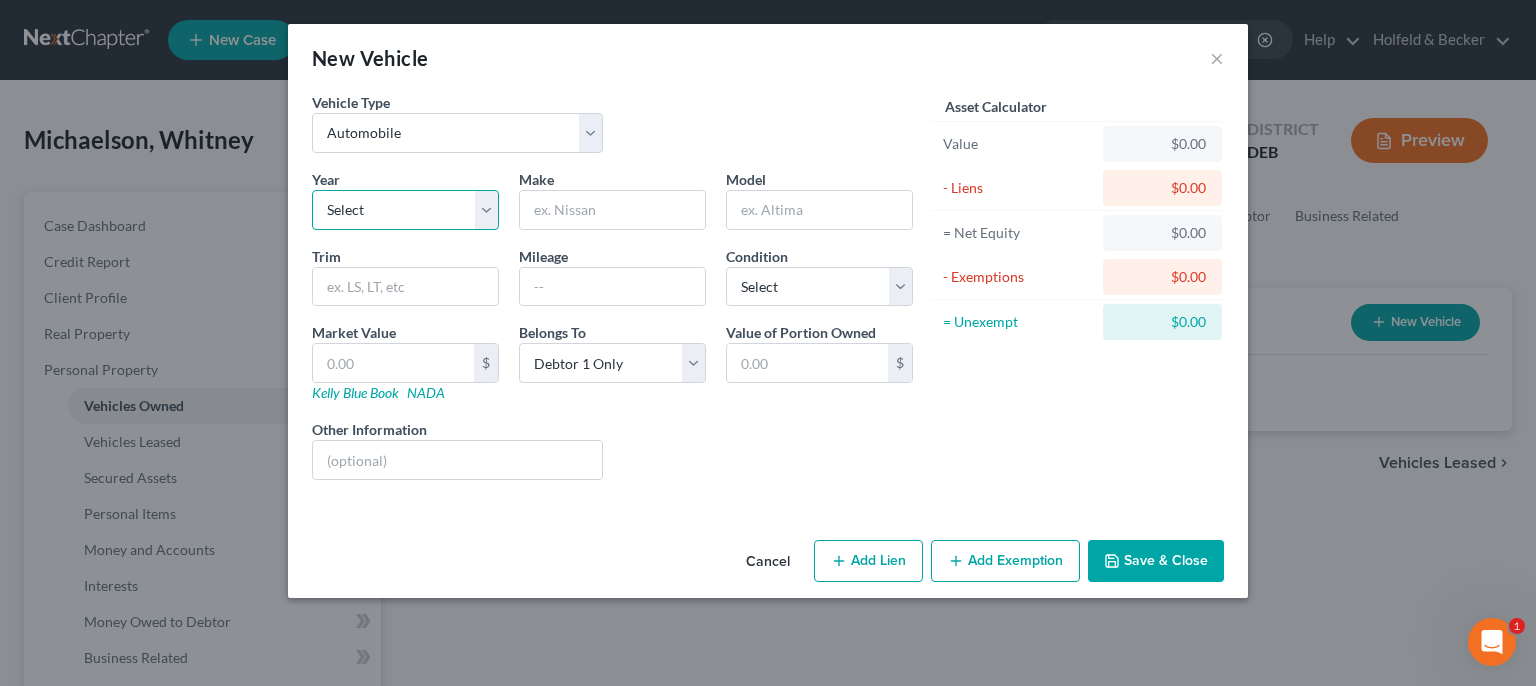 click on "Select 2026 2025 2024 2023 2022 2021 2020 2019 2018 2017 2016 2015 2014 2013 2012 2011 2010 2009 2008 2007 2006 2005 2004 2003 2002 2001 2000 1999 1998 1997 1996 1995 1994 1993 1992 1991 1990 1989 1988 1987 1986 1985 1984 1983 1982 1981 1980 1979 1978 1977 1976 1975 1974 1973 1972 1971 1970 1969 1968 1967 1966 1965 1964 1963 1962 1961 1960 1959 1958 1957 1956 1955 1954 1953 1952 1951 1950 1949 1948 1947 1946 1945 1944 1943 1942 1941 1940 1939 1938 1937 1936 1935 1934 1933 1932 1931 1930 1929 1928 1927 1926 1925 1924 1923 1922 1921 1920 1919 1918 1917 1916 1915 1914 1913 1912 1911 1910 1909 1908 1907 1906 1905 1904 1903 1902 1901" at bounding box center [405, 210] 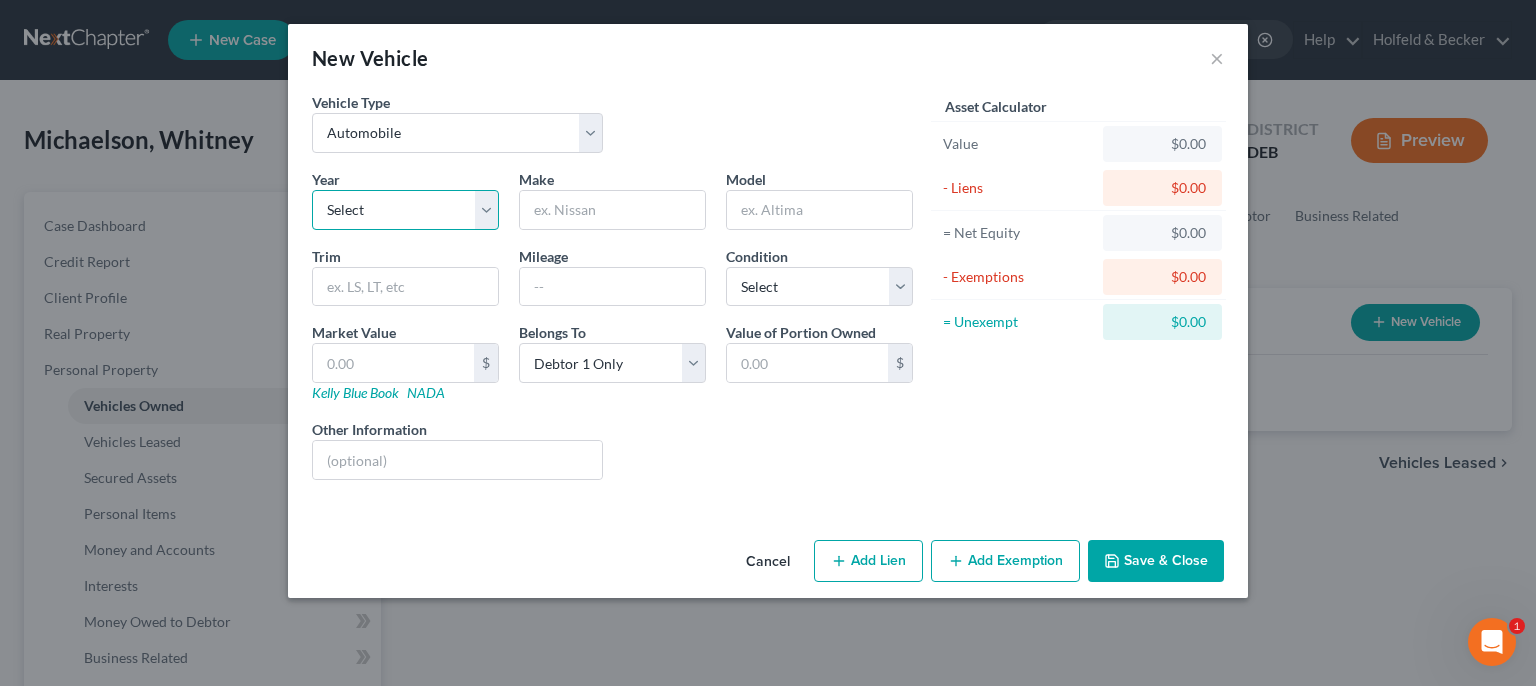 select on "4" 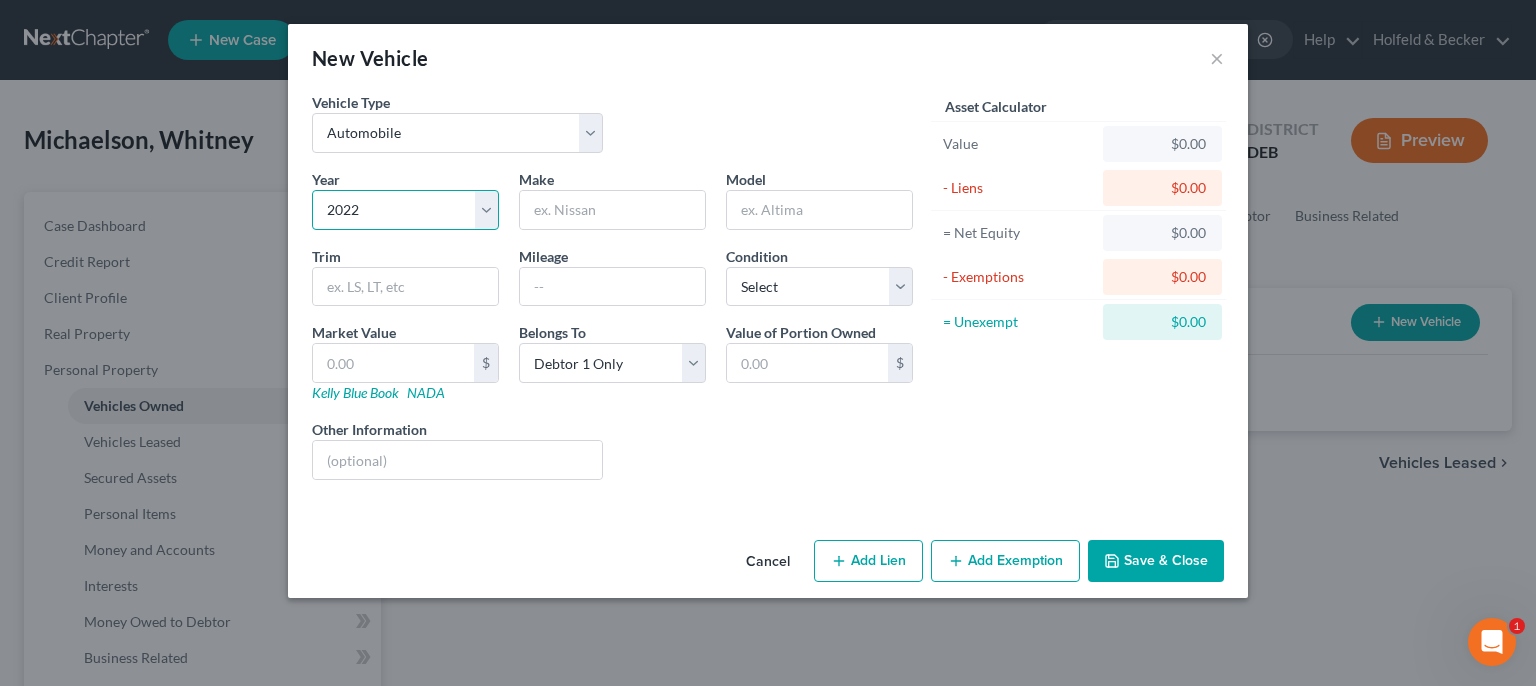 click on "2022" at bounding box center (0, 0) 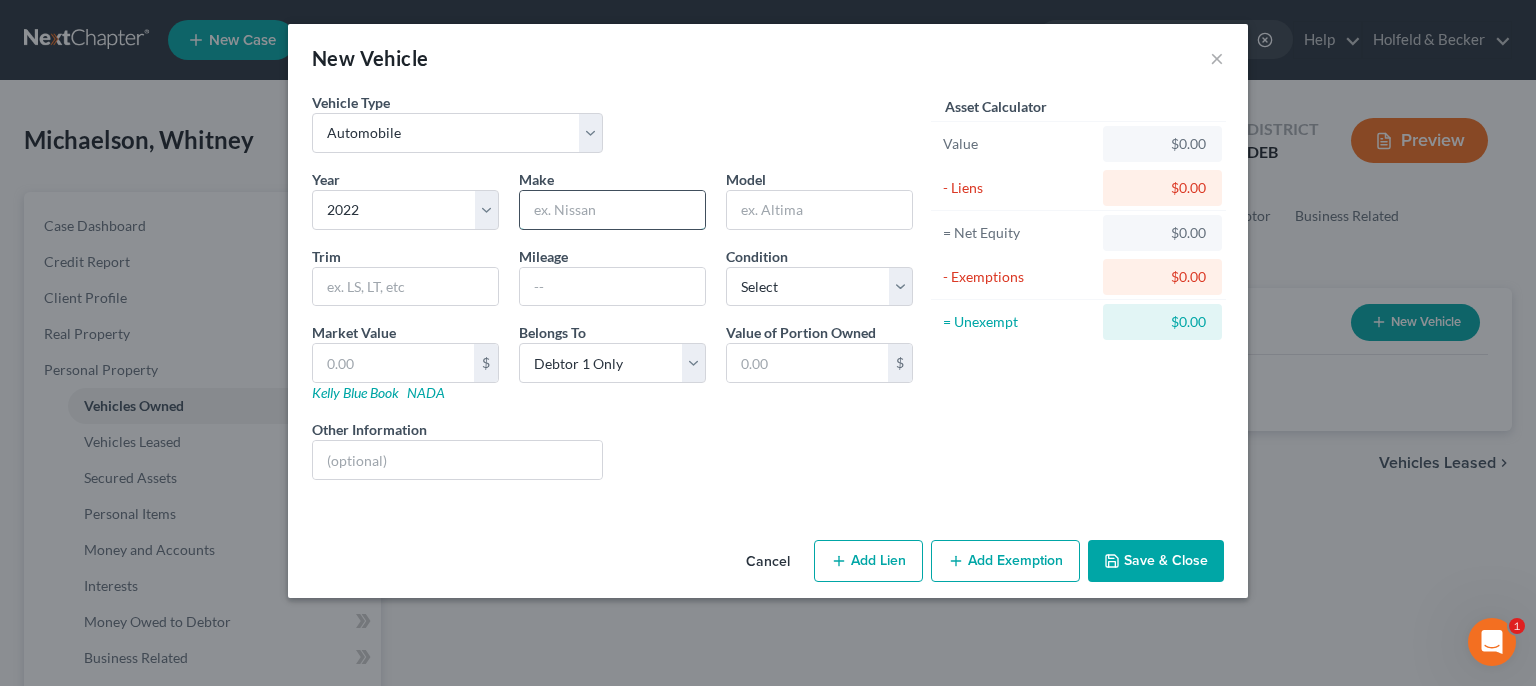 click at bounding box center (612, 210) 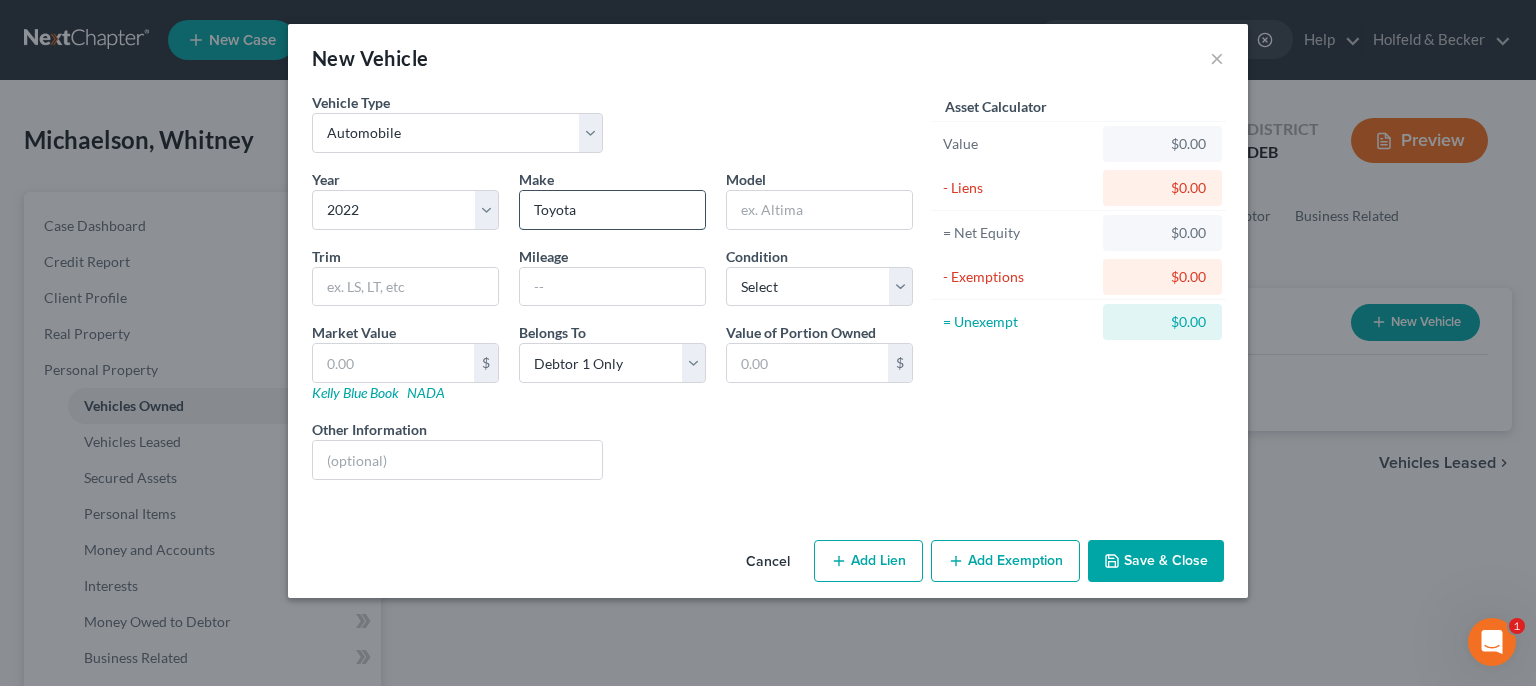 type on "Toyota" 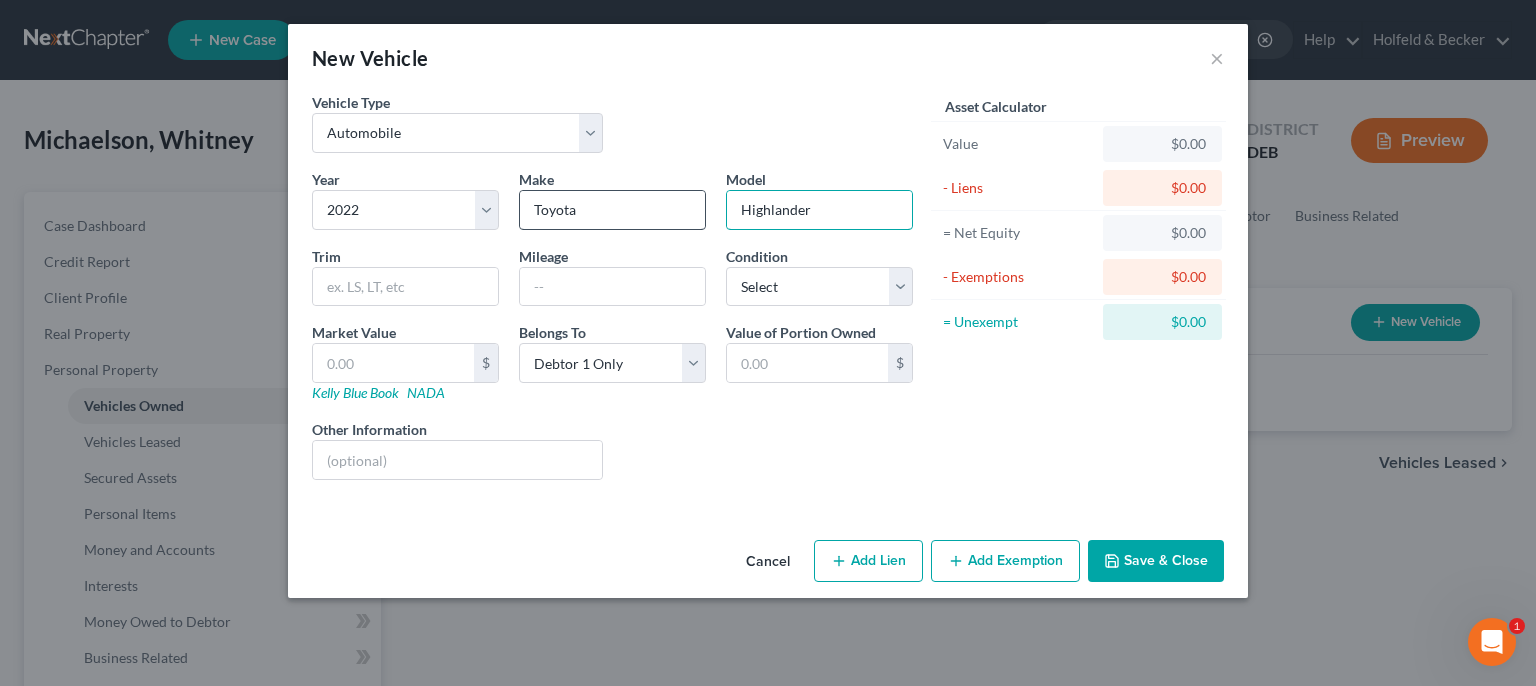type on "Highlander" 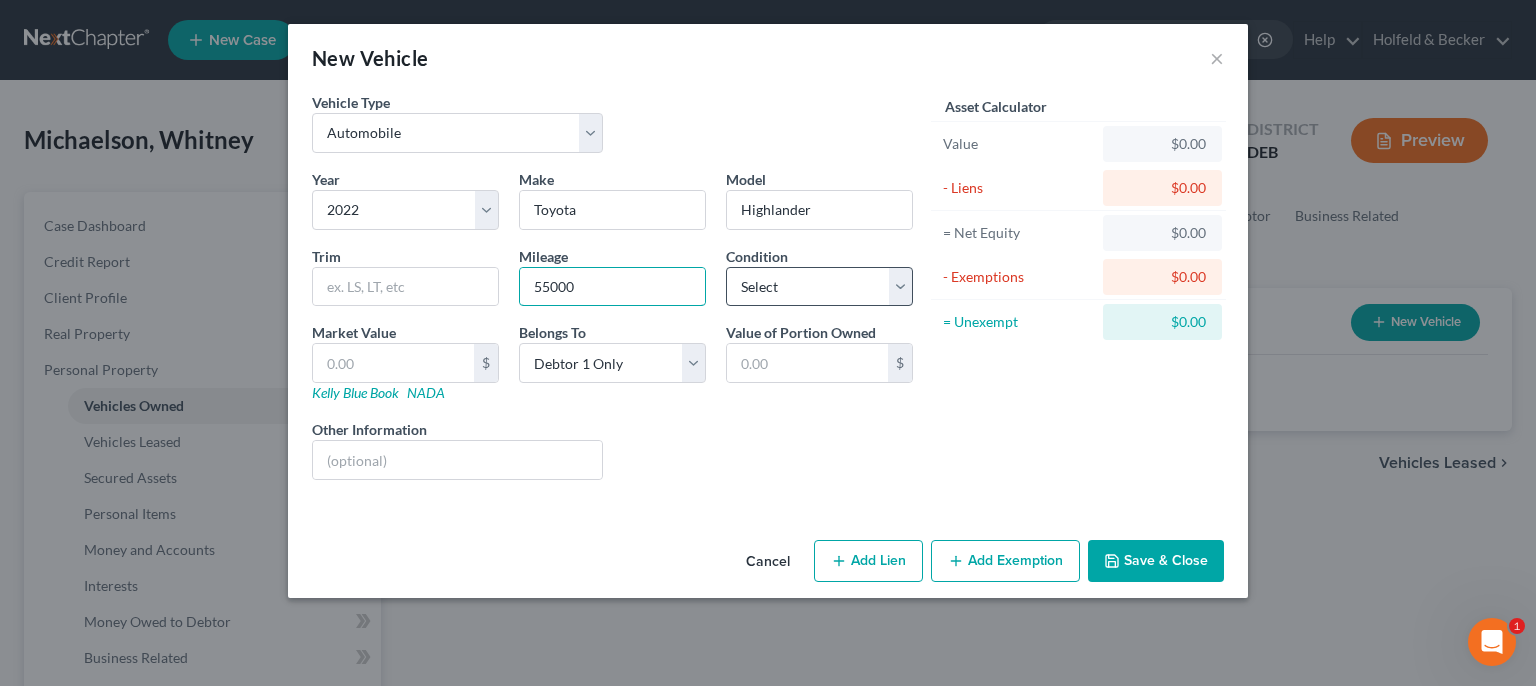 type on "55000" 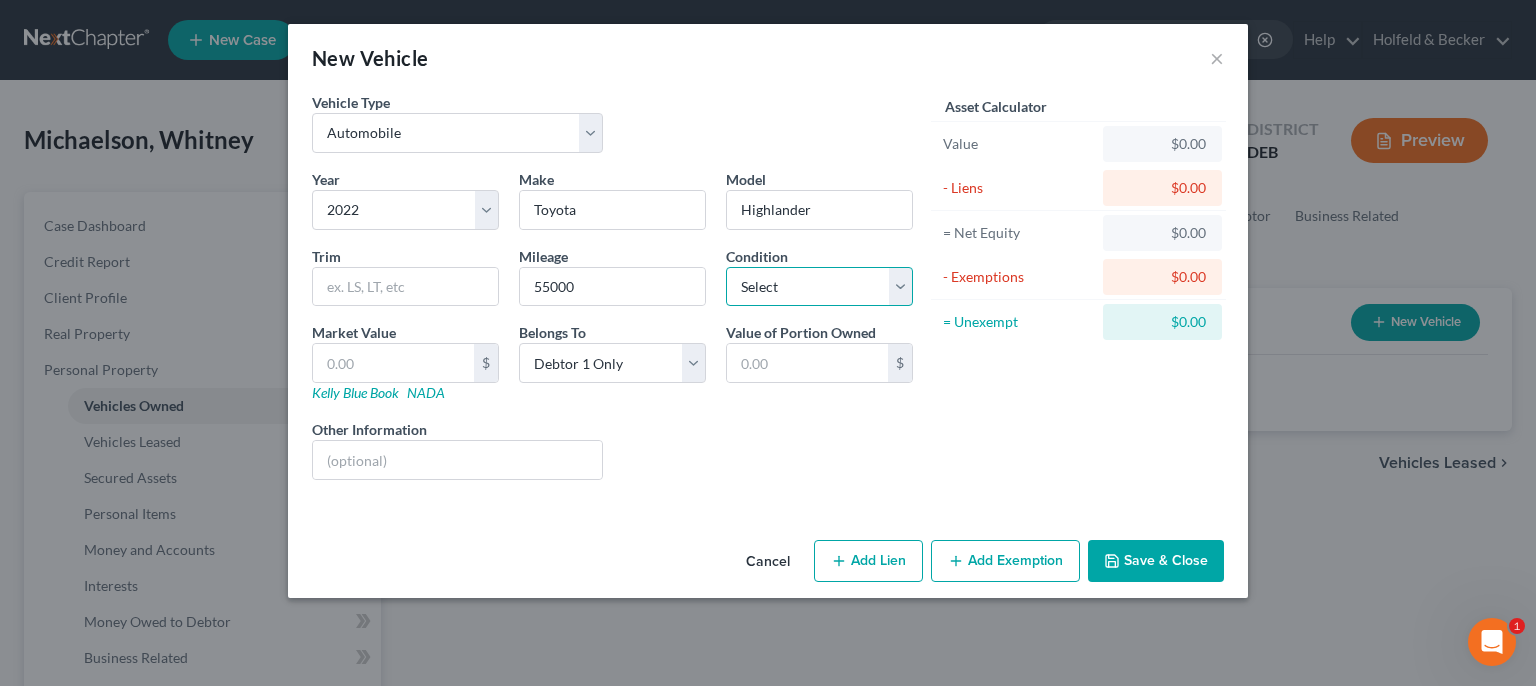 click on "Select Excellent Very Good Good Fair Poor" at bounding box center (819, 287) 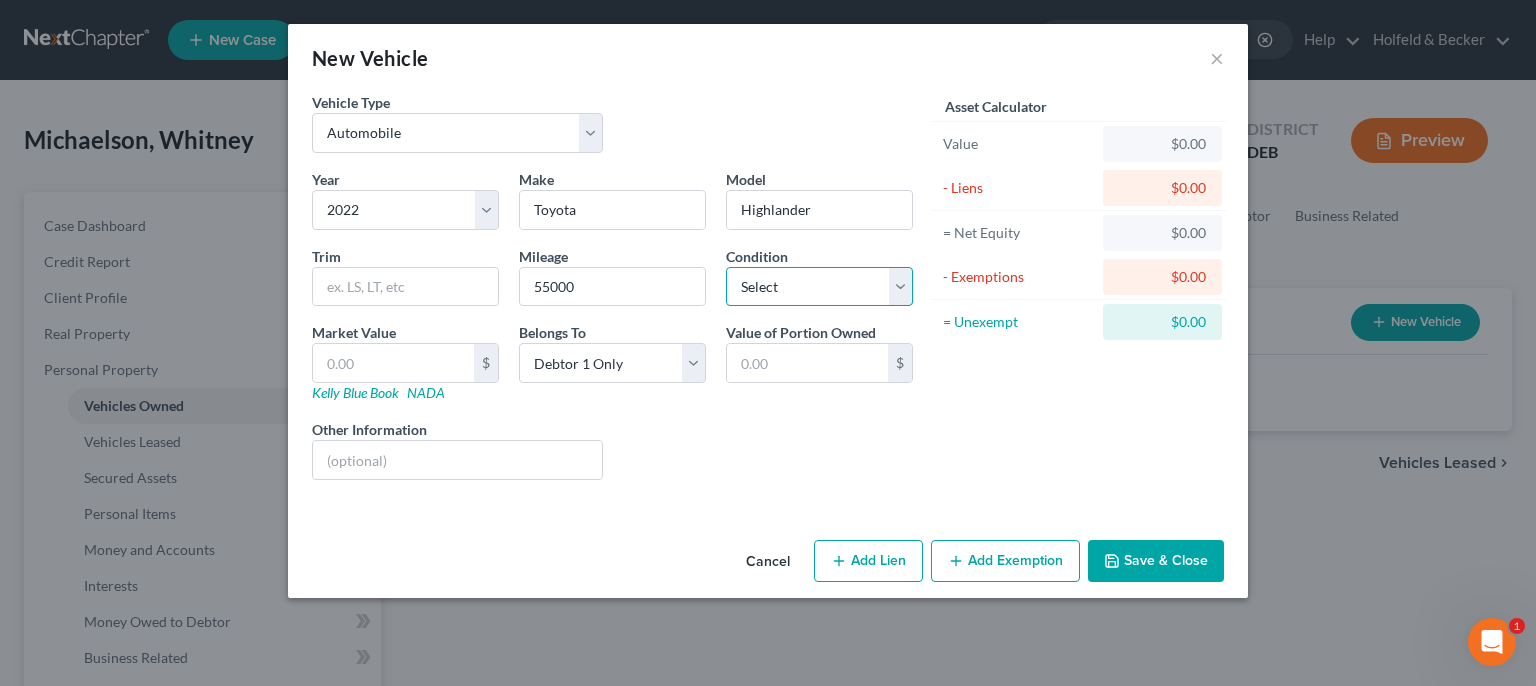 select on "1" 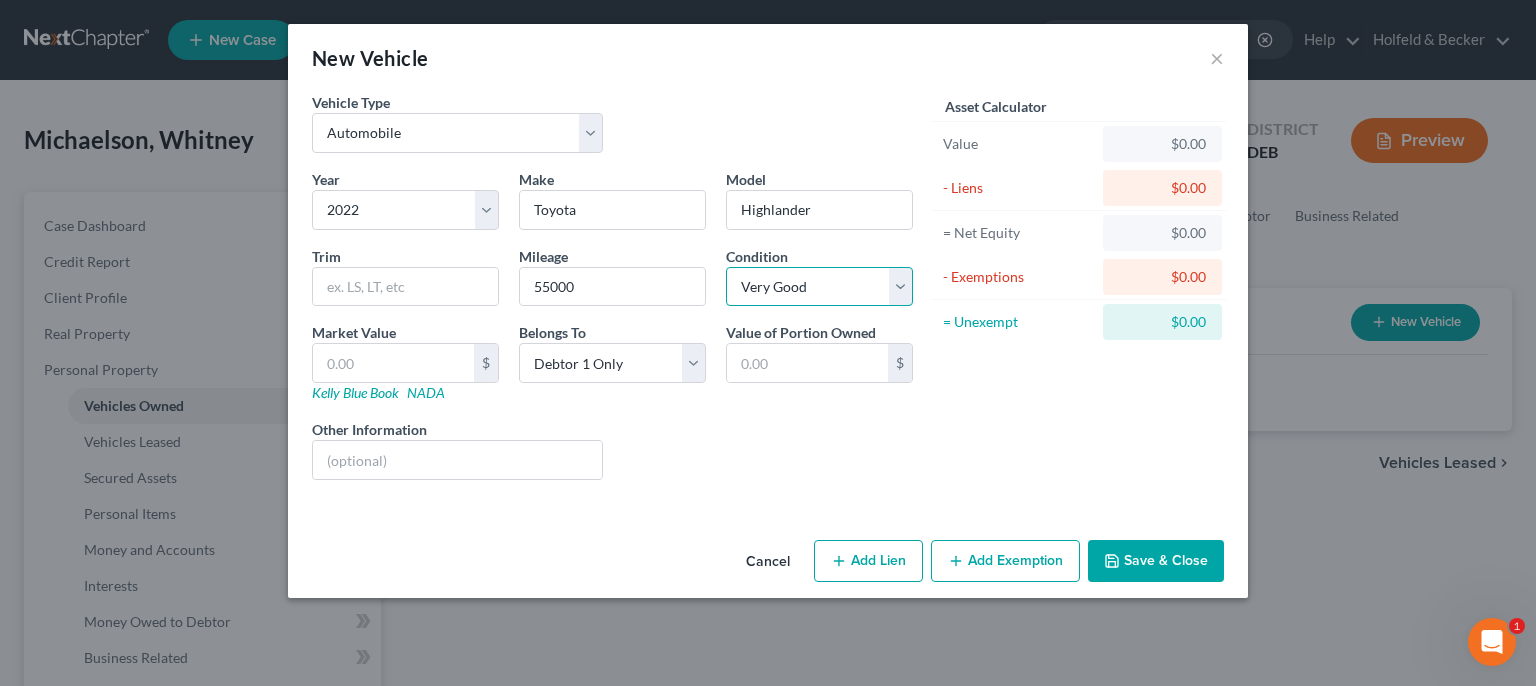 click on "Very Good" at bounding box center [0, 0] 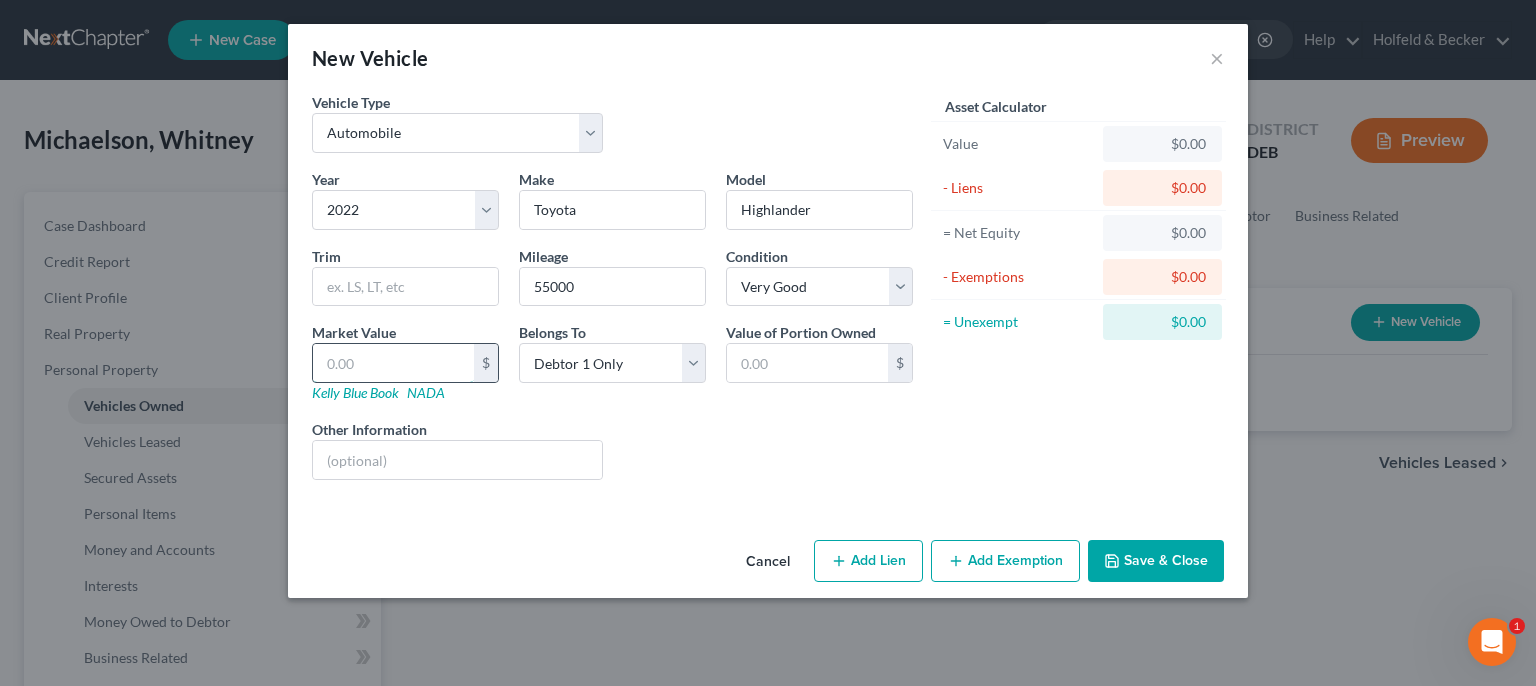 click at bounding box center (393, 363) 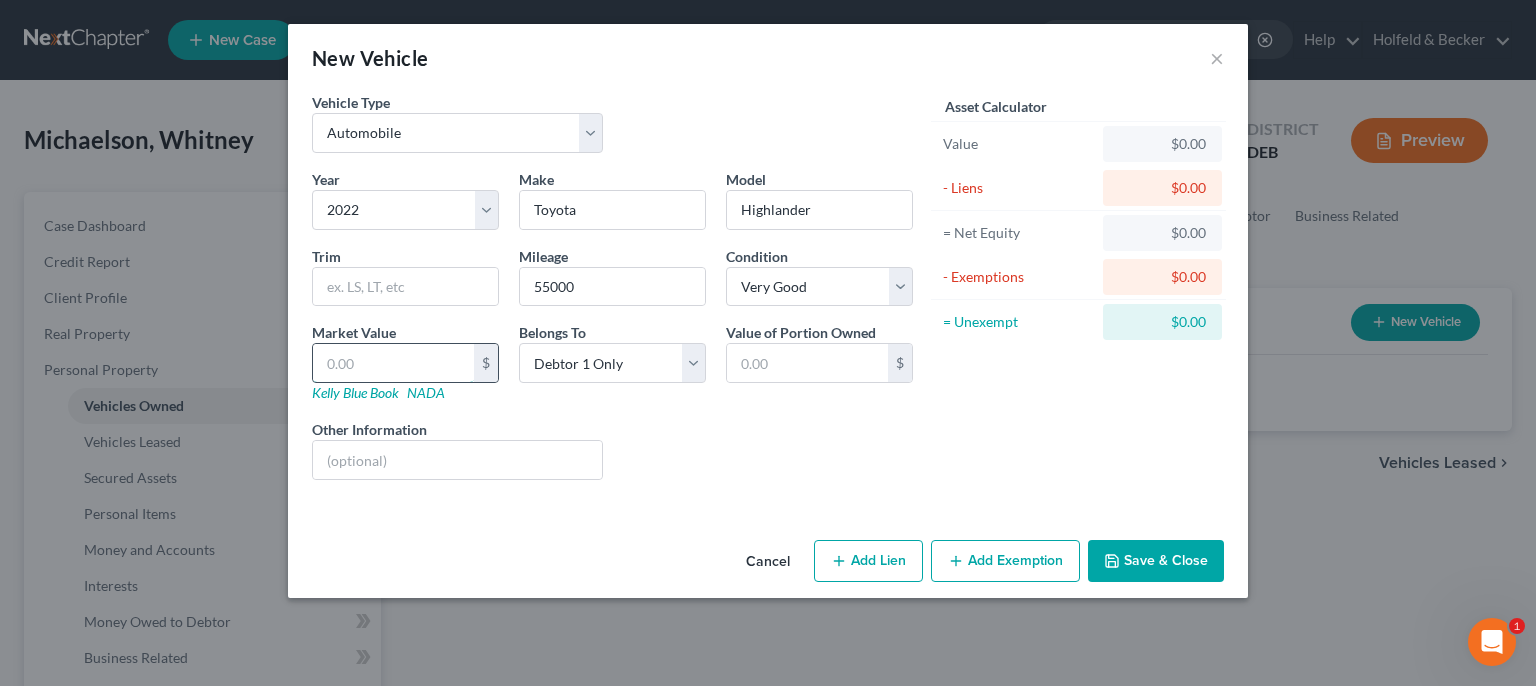 type on "2" 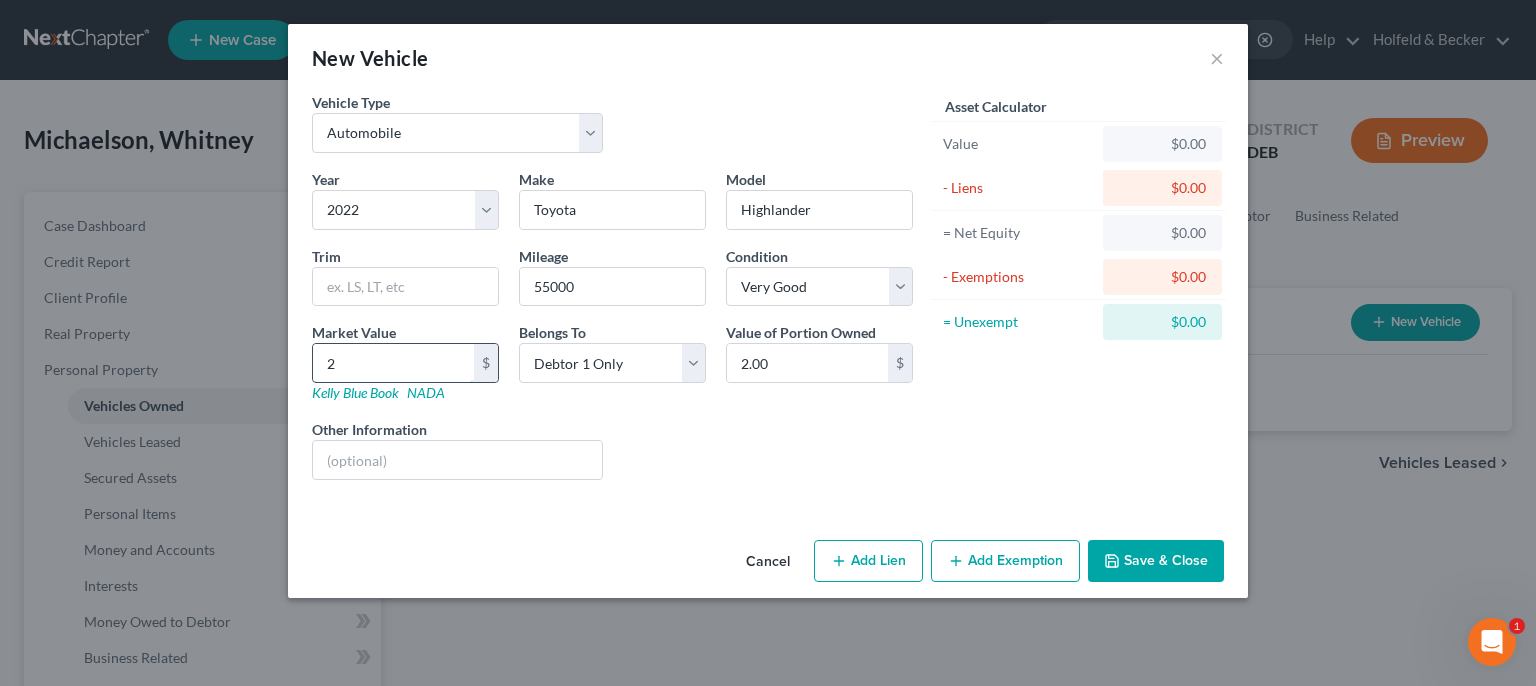 type on "20" 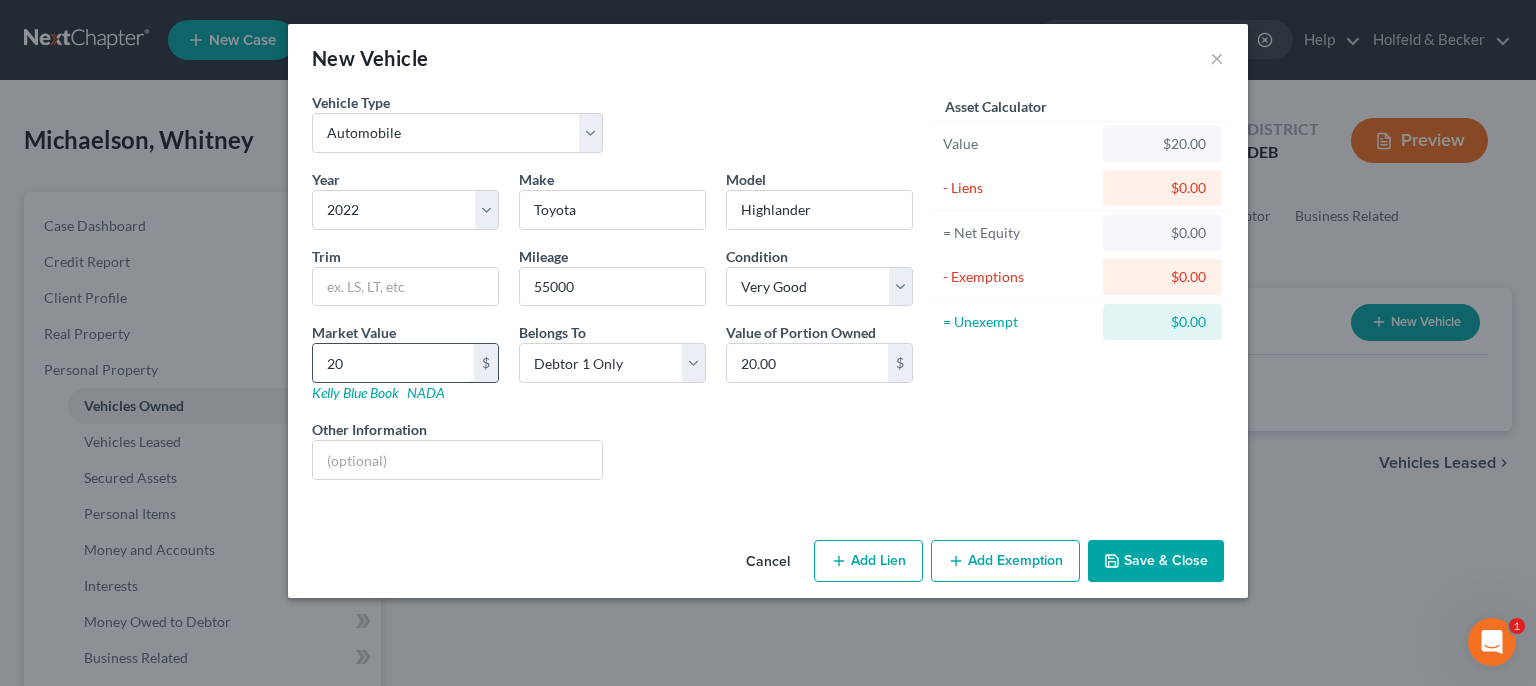 type on "200" 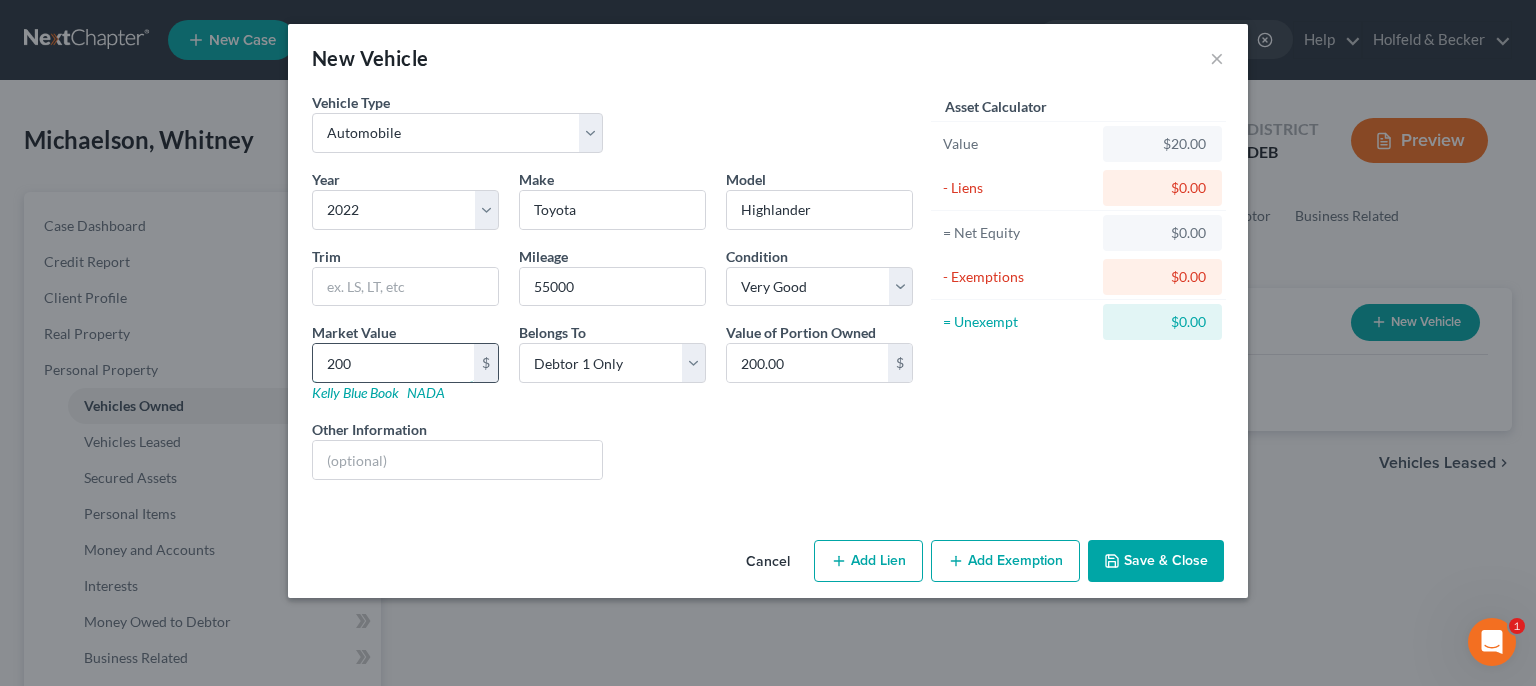 type on "2000" 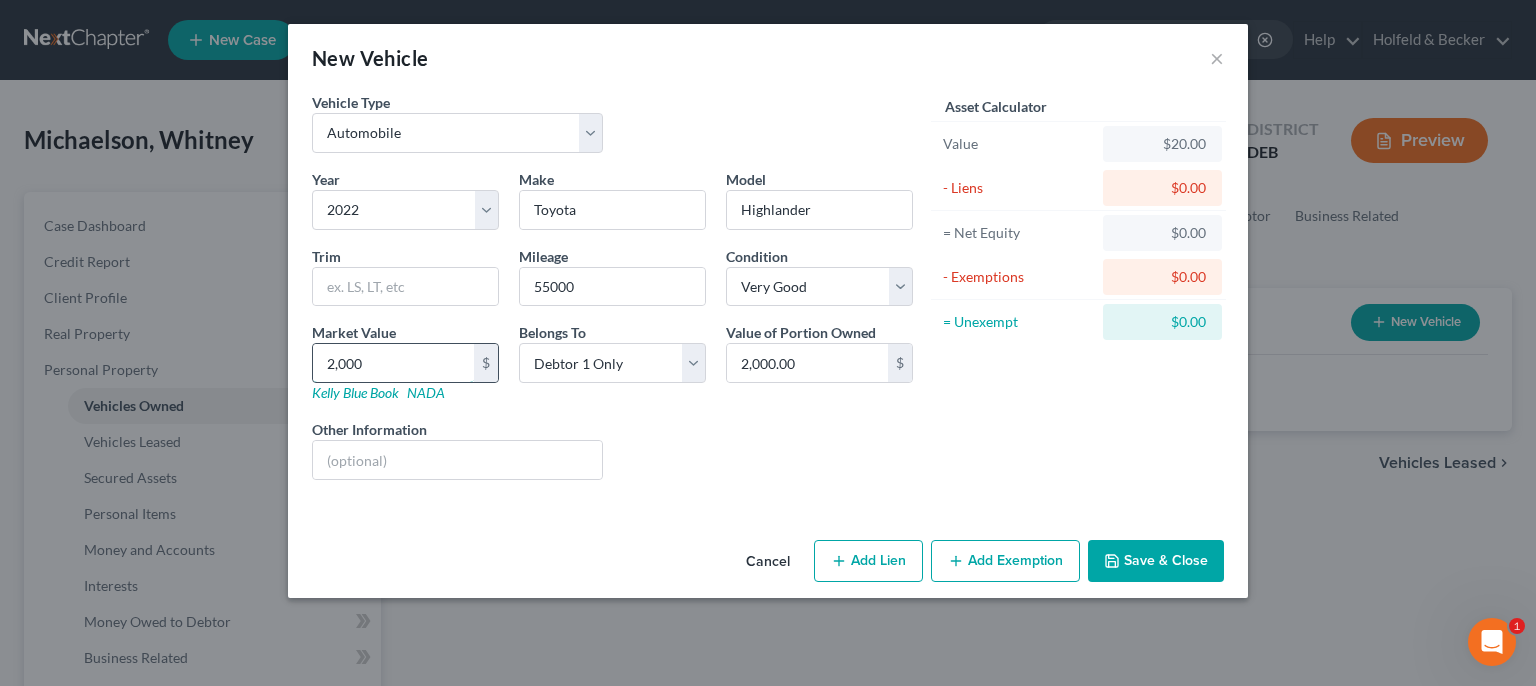type on "2,0000" 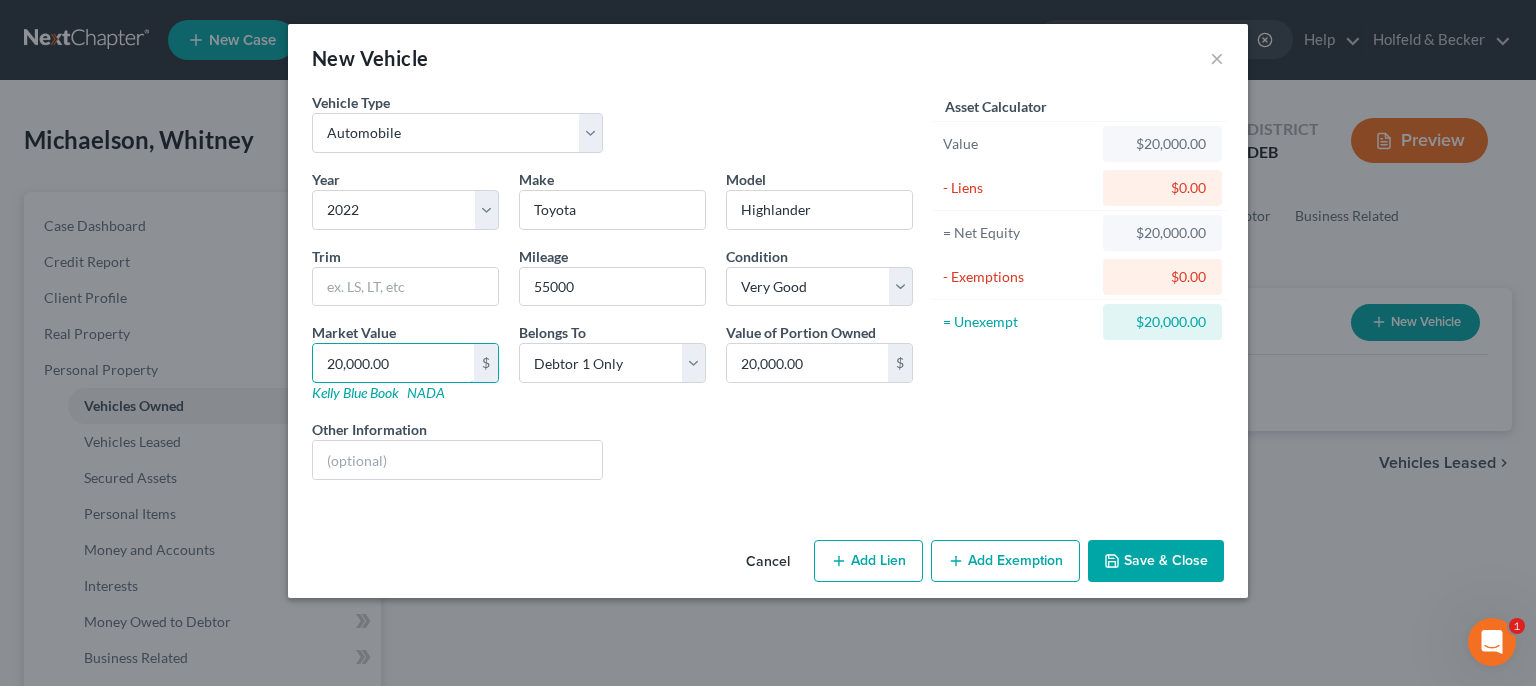 type on "20,000.00" 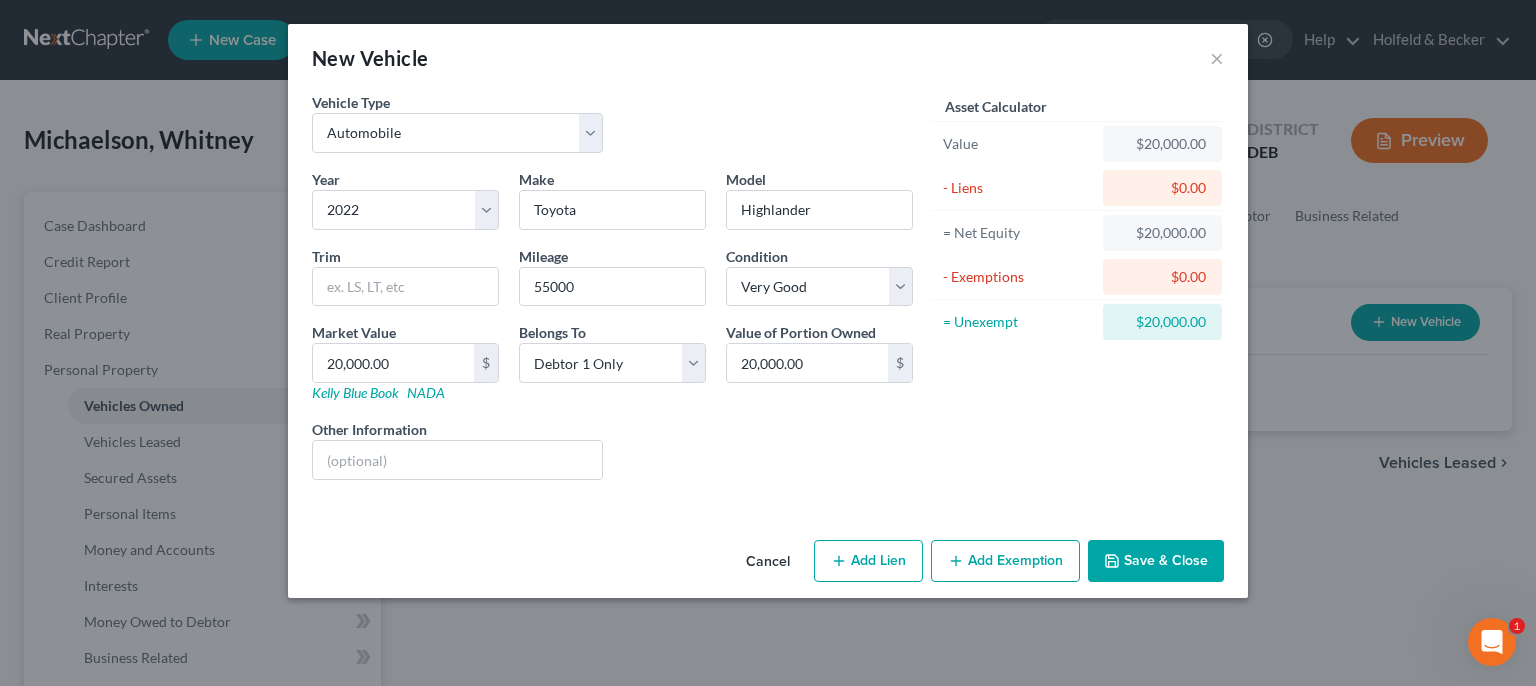 click on "Add Lien" at bounding box center [868, 561] 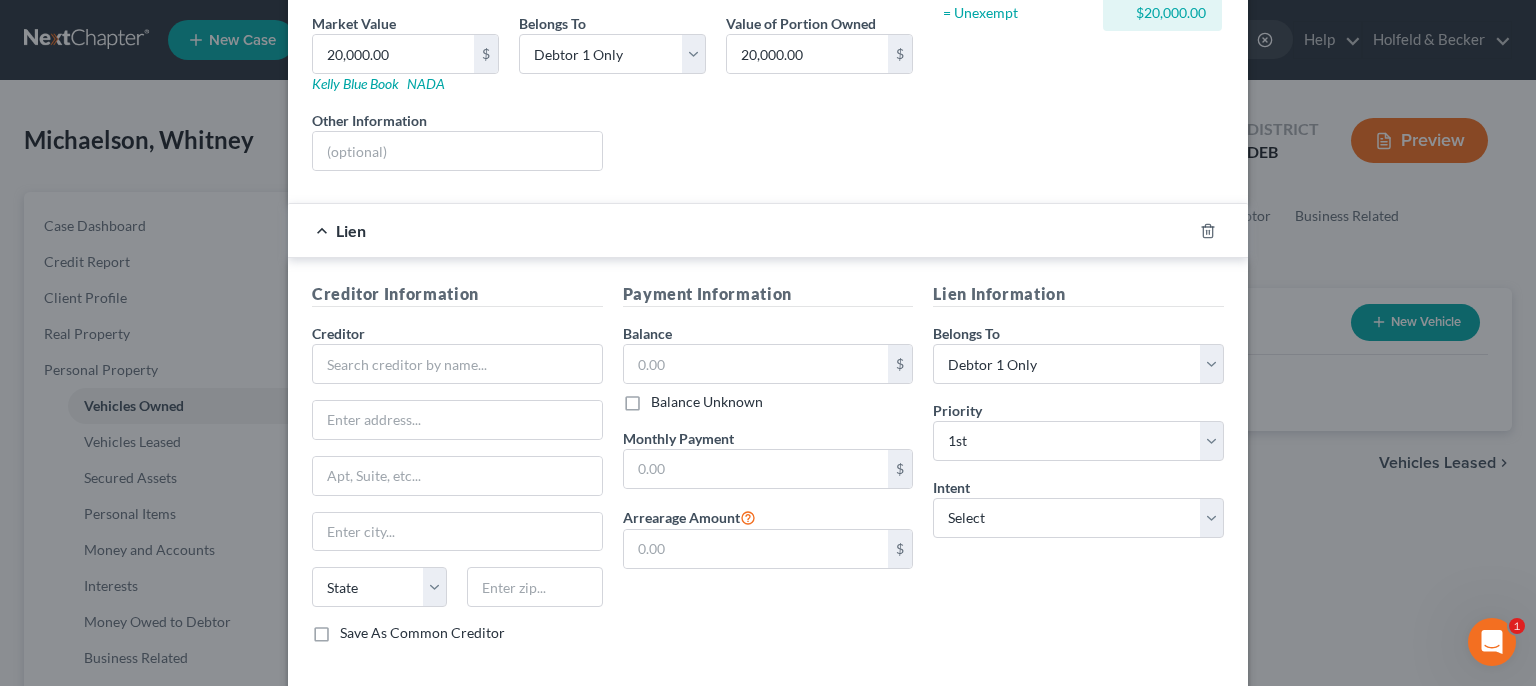 scroll, scrollTop: 311, scrollLeft: 0, axis: vertical 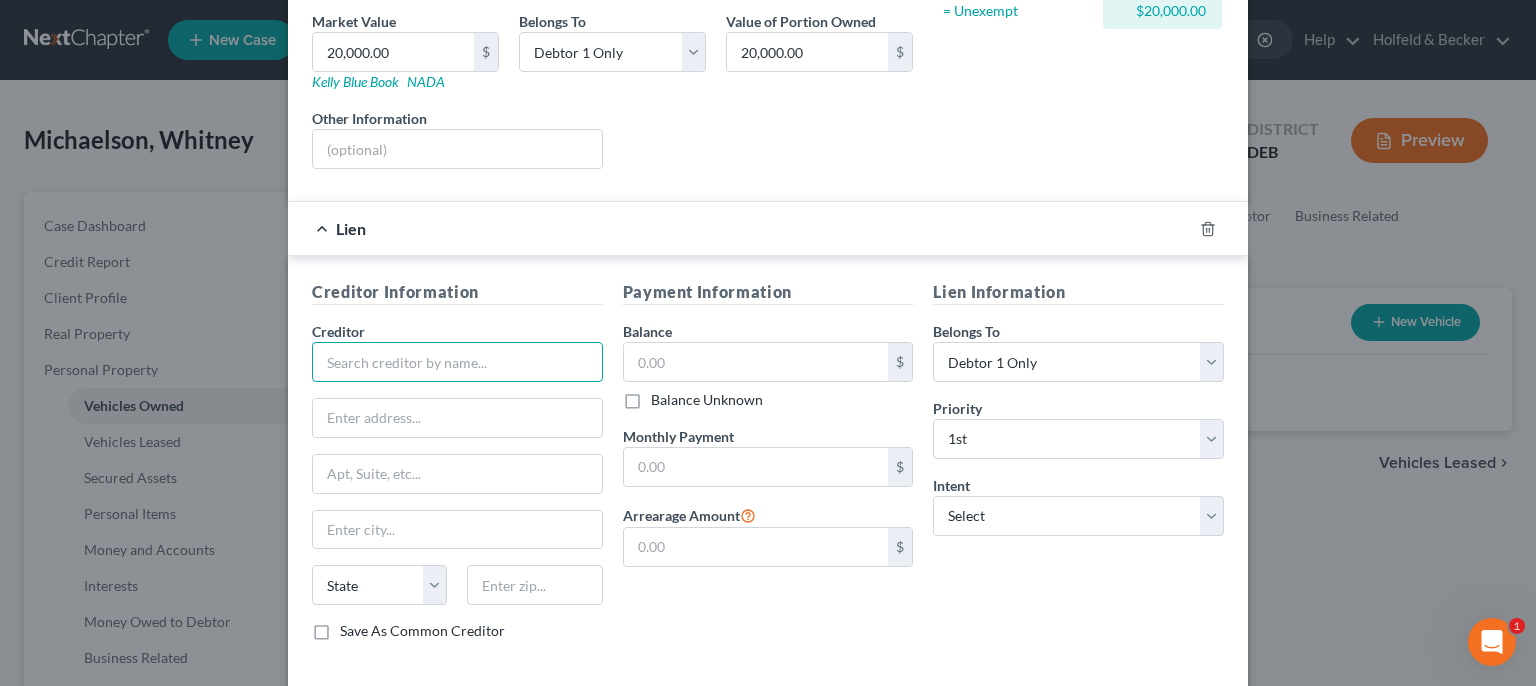 click at bounding box center [457, 362] 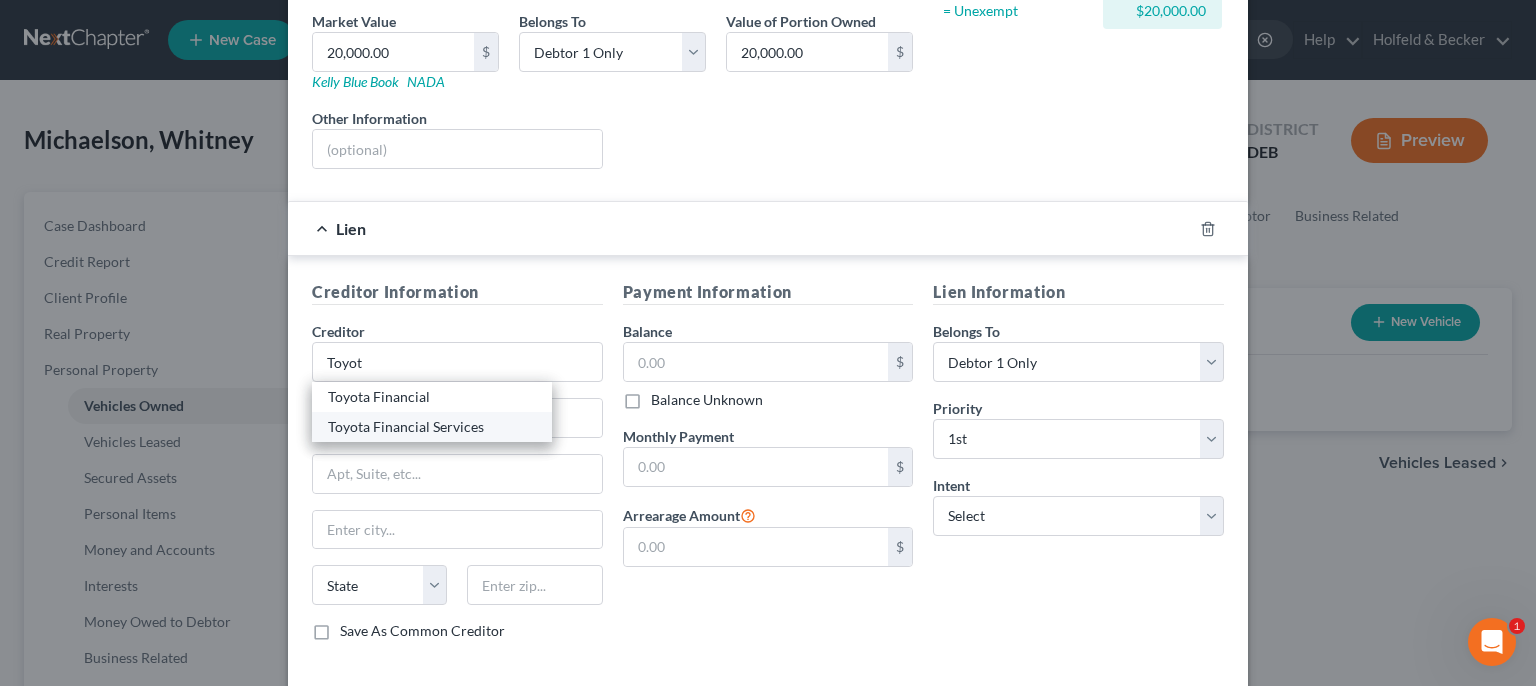 click on "Toyota Financial Services" at bounding box center (432, 427) 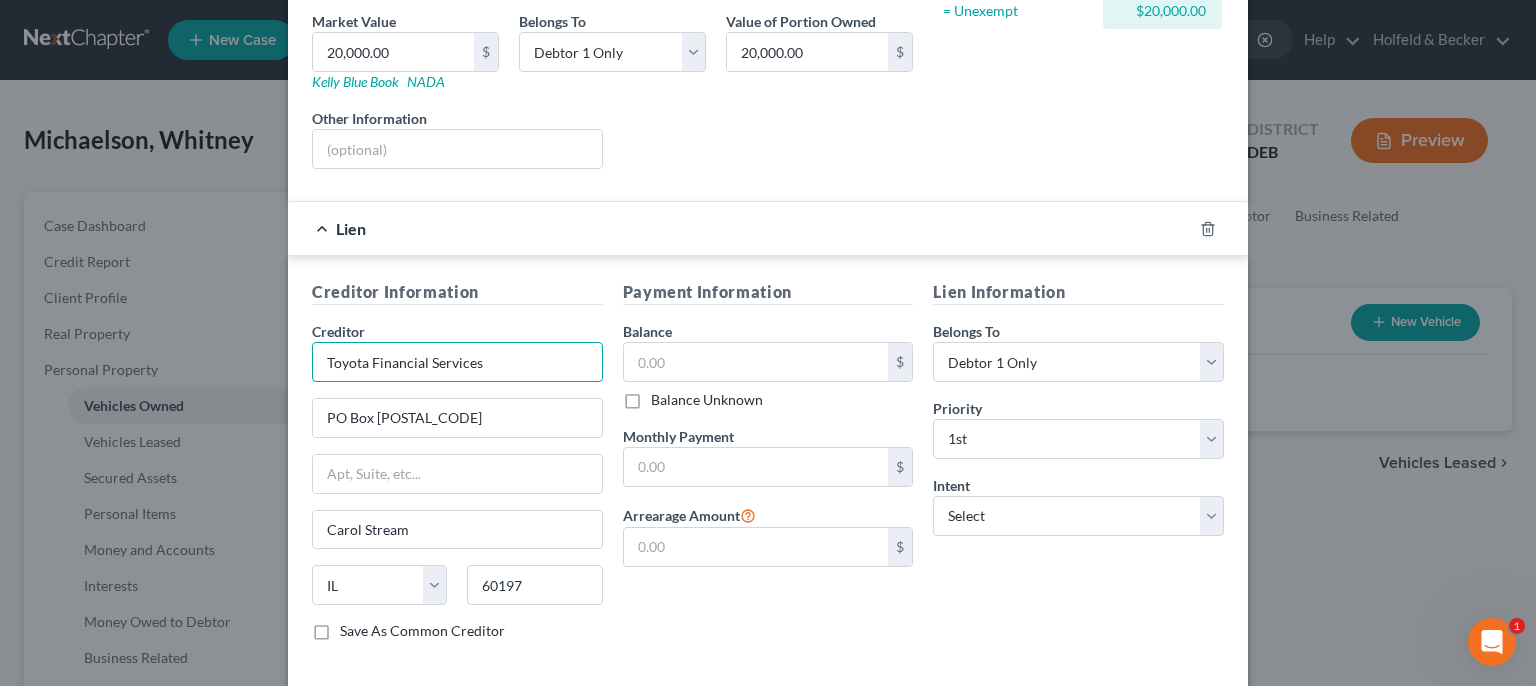 click on "Toyota Financial Services" at bounding box center (457, 362) 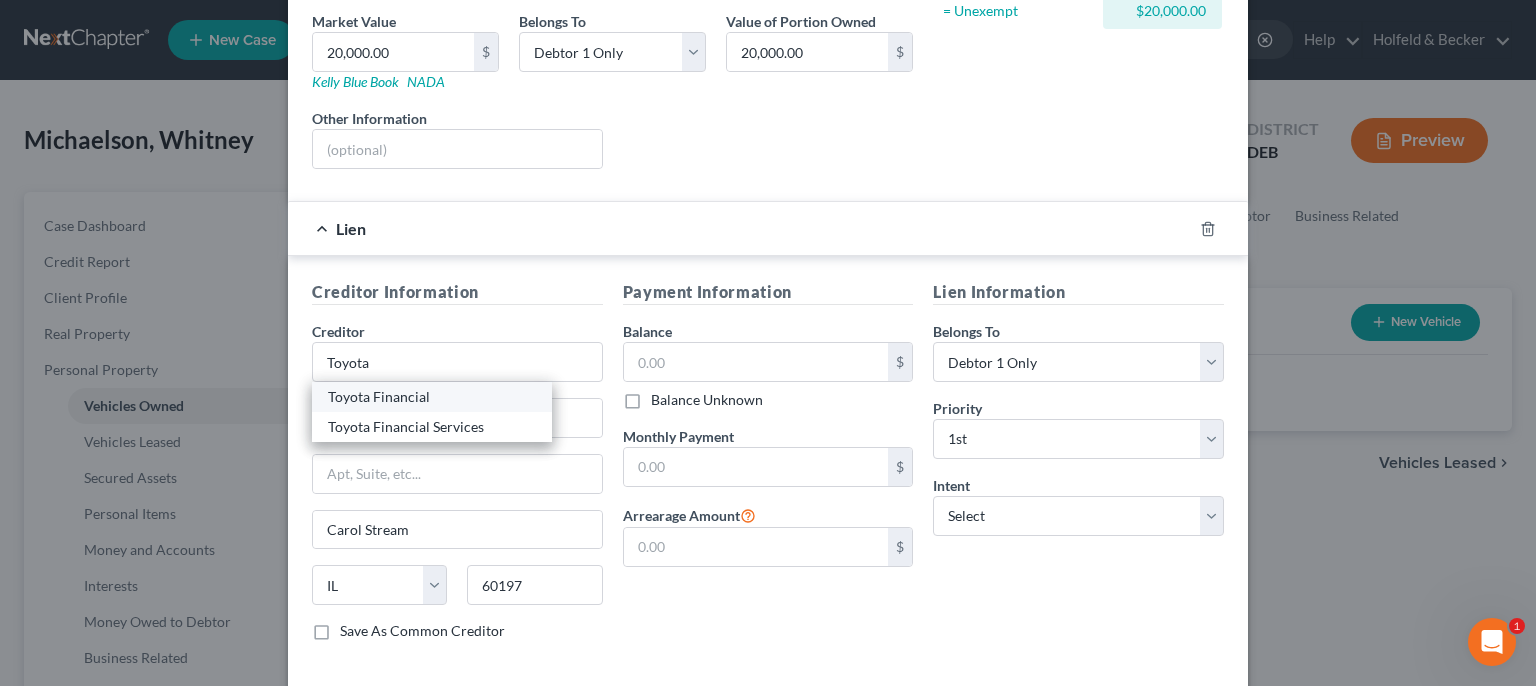 click on "Toyota Financial" at bounding box center [432, 397] 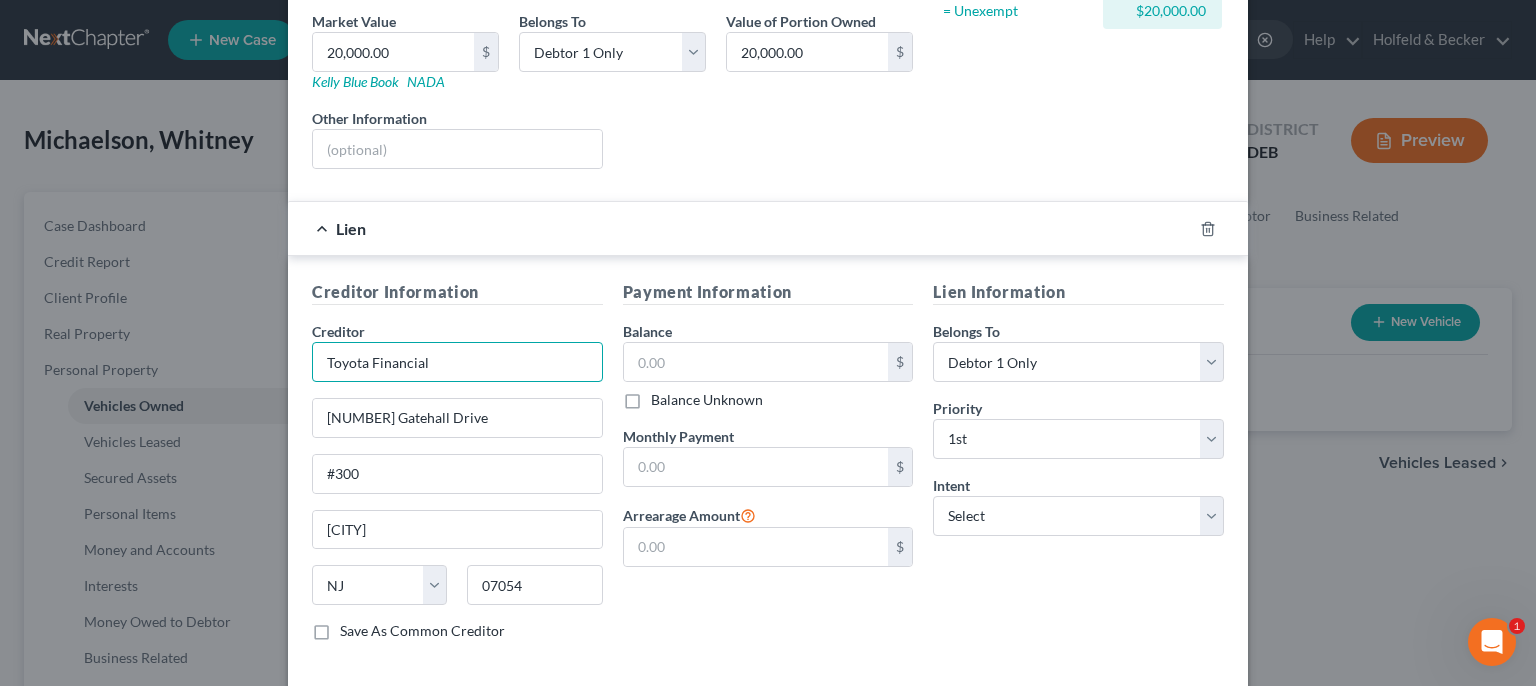 click on "Toyota Financial" at bounding box center (457, 362) 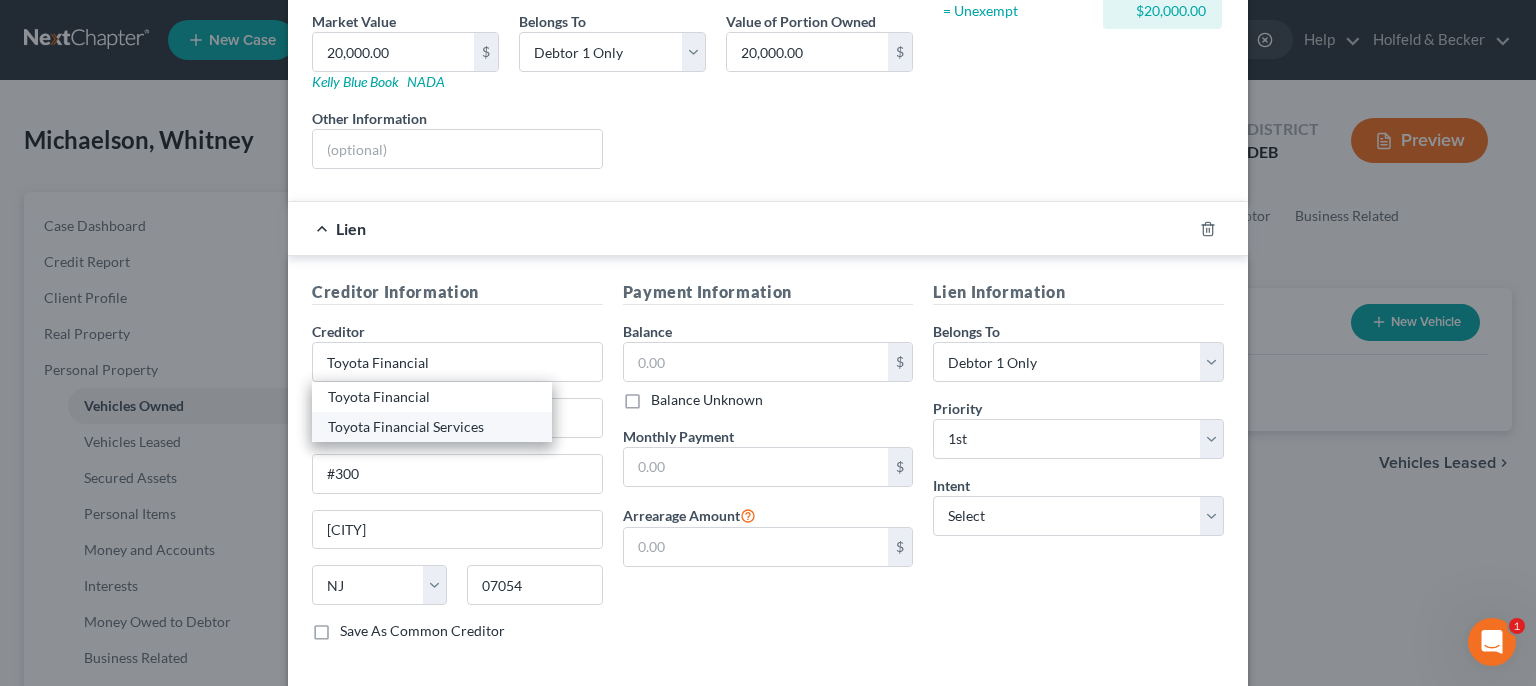 click on "Toyota Financial Services" at bounding box center (432, 427) 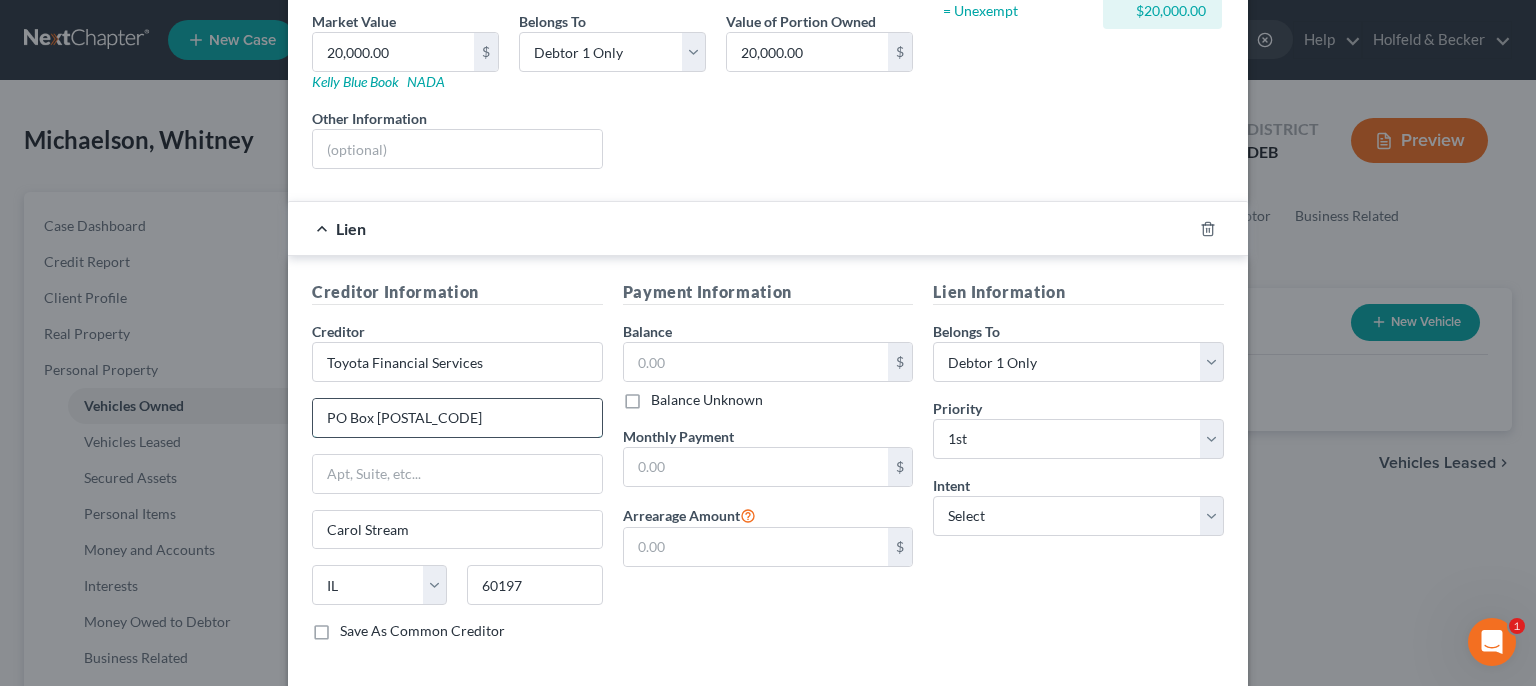 click on "PO Box [POSTAL_CODE]" at bounding box center (457, 418) 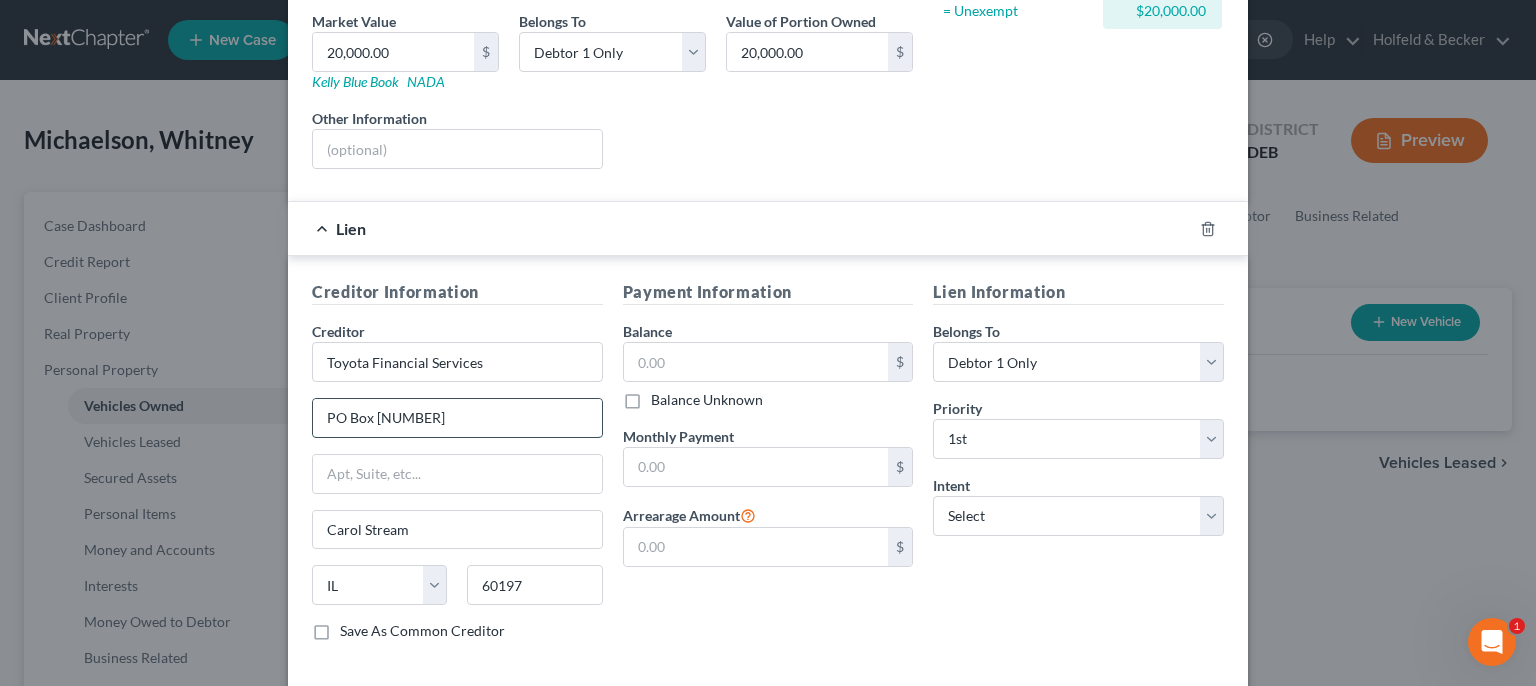 type on "PO Box [NUMBER]" 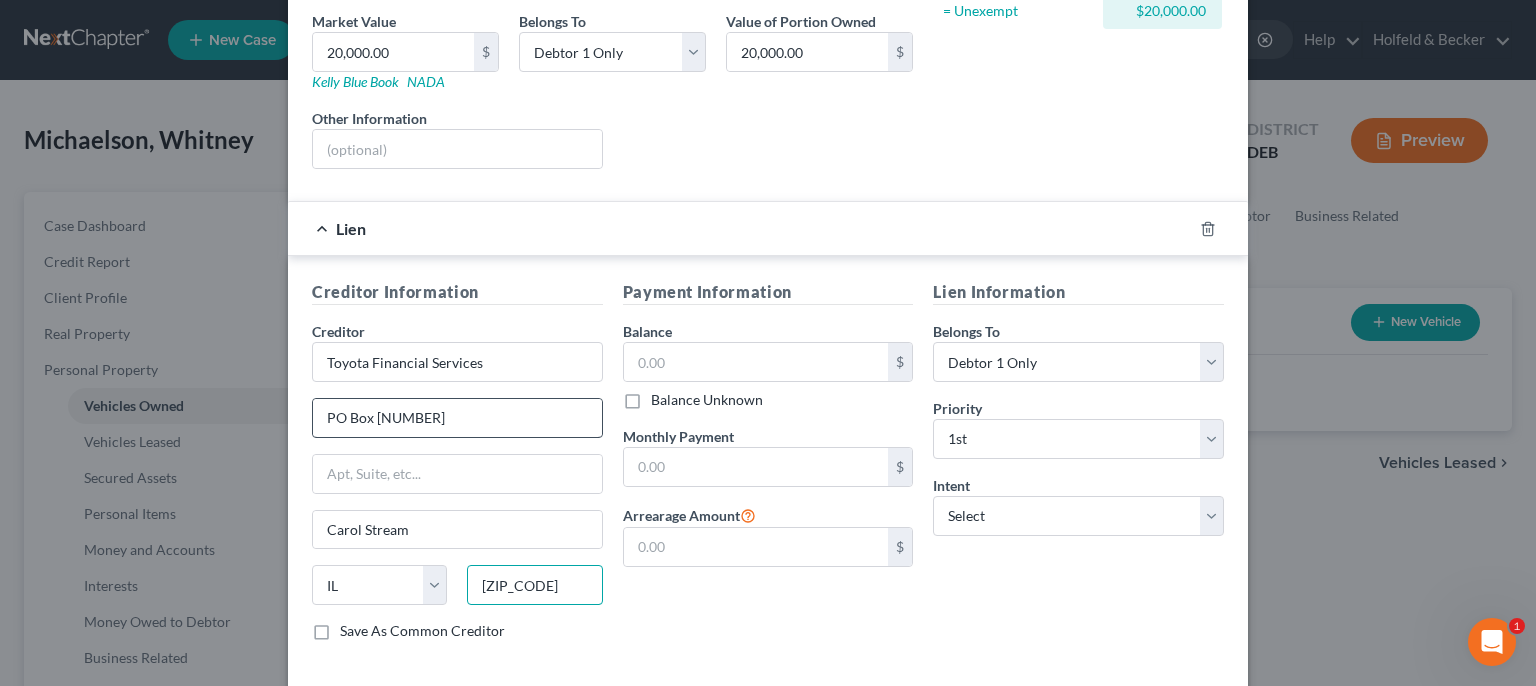 type on "[ZIP_CODE]" 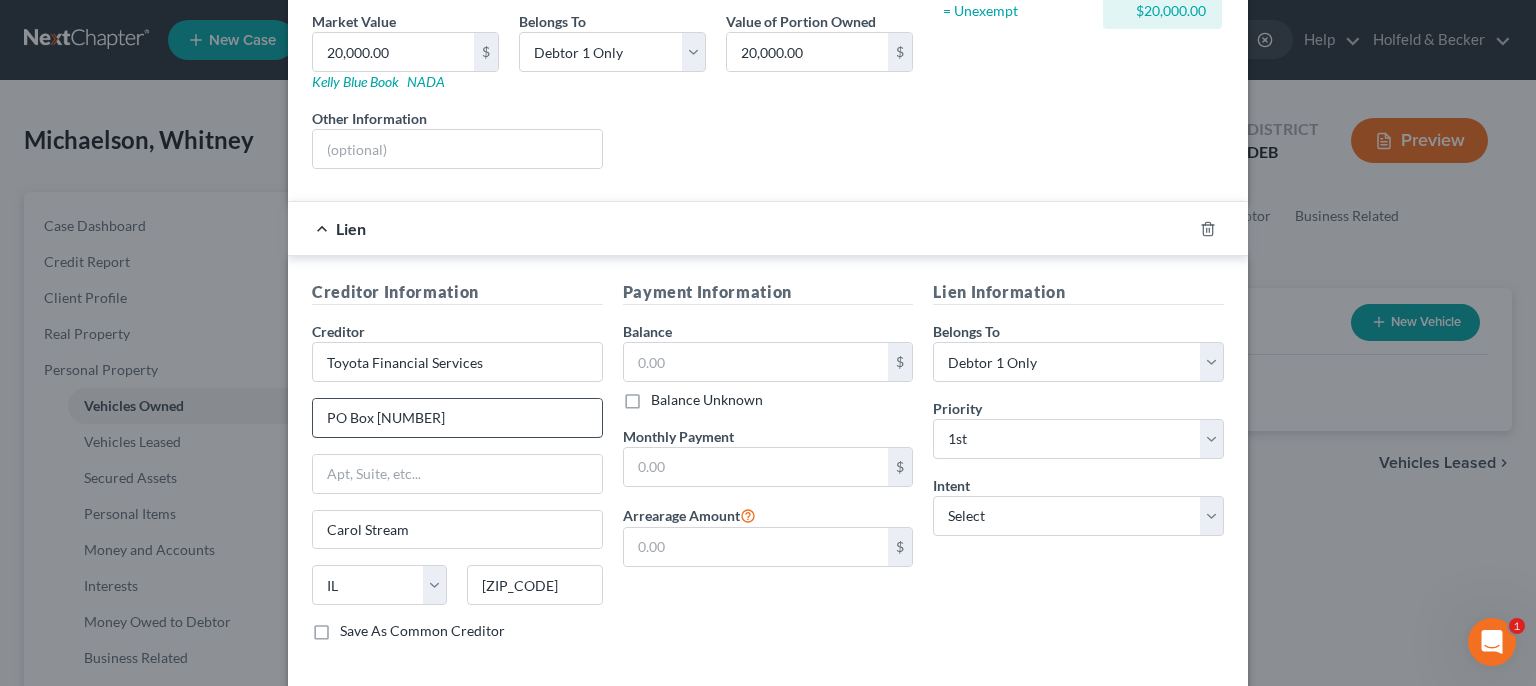 type on "Palatine" 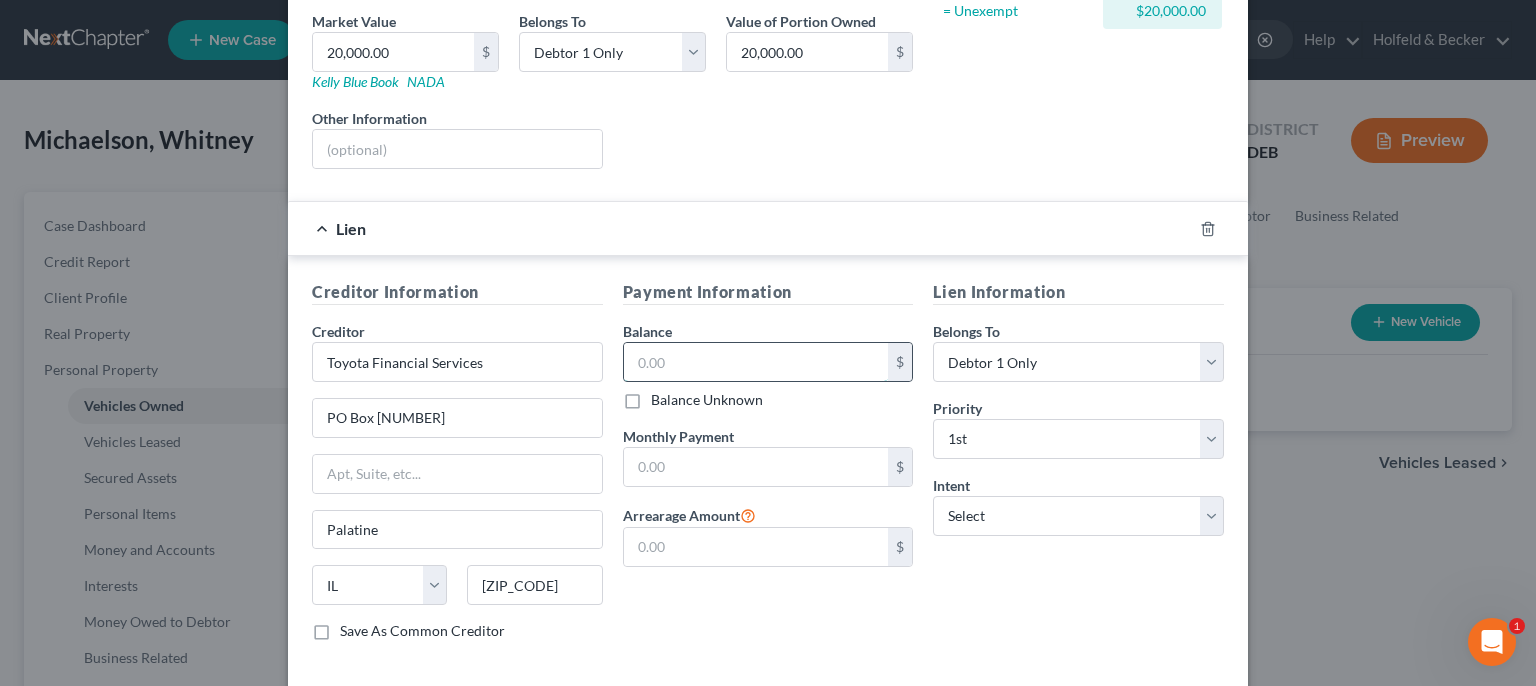 click at bounding box center (756, 362) 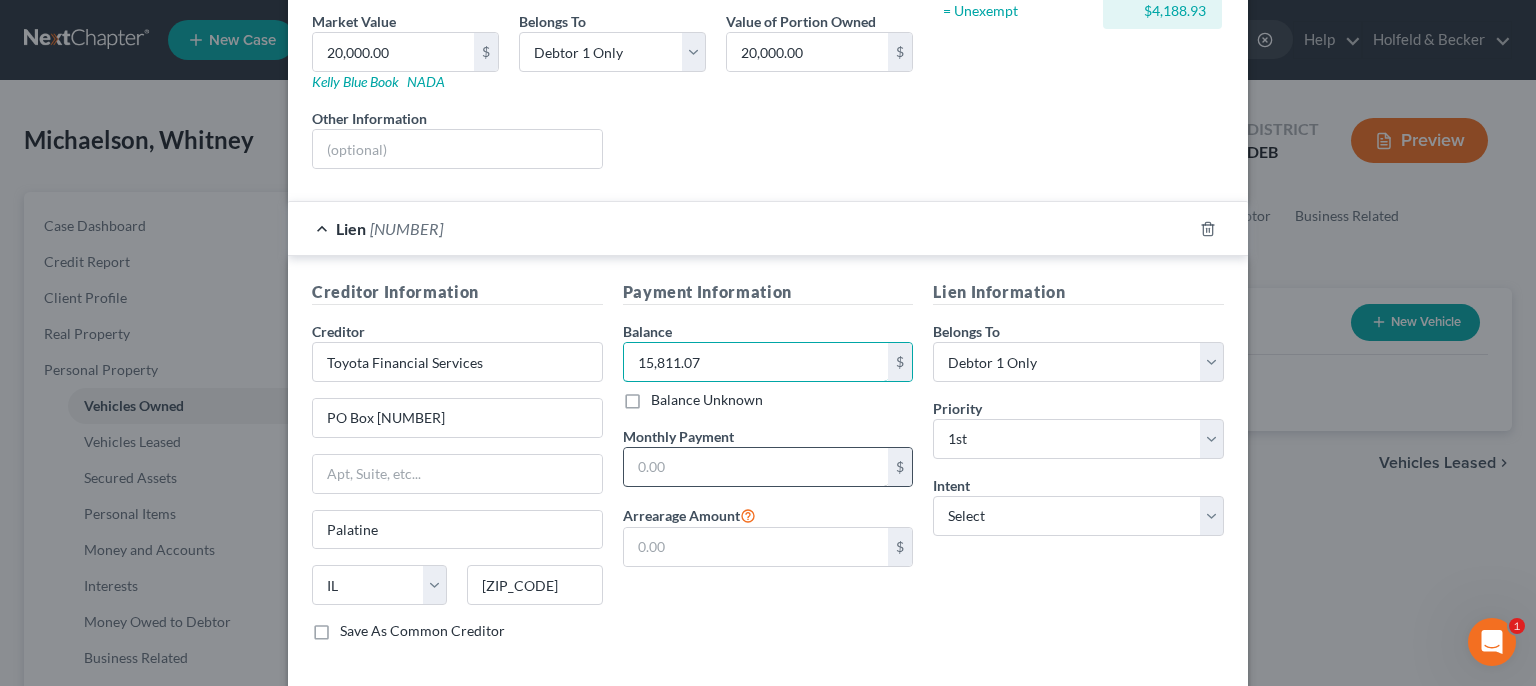 type on "15,811.07" 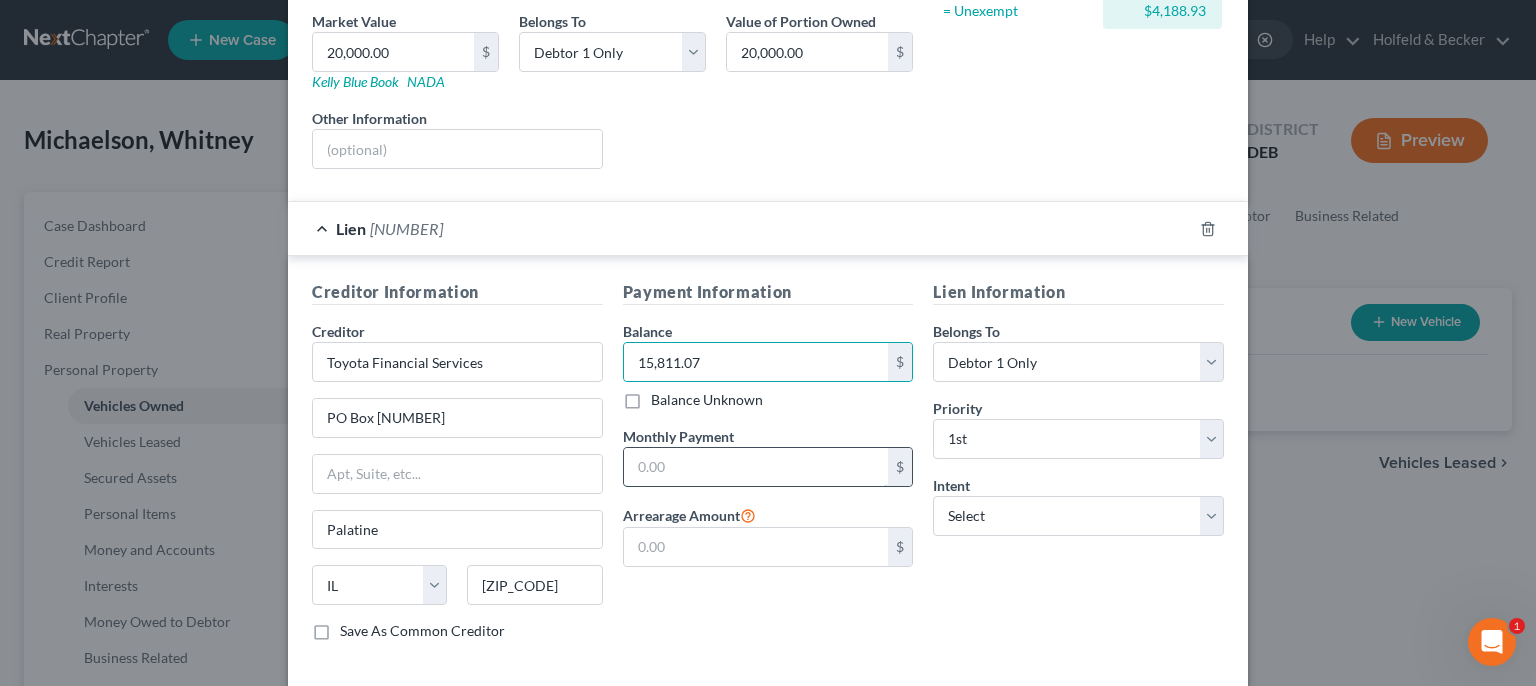 click at bounding box center (756, 467) 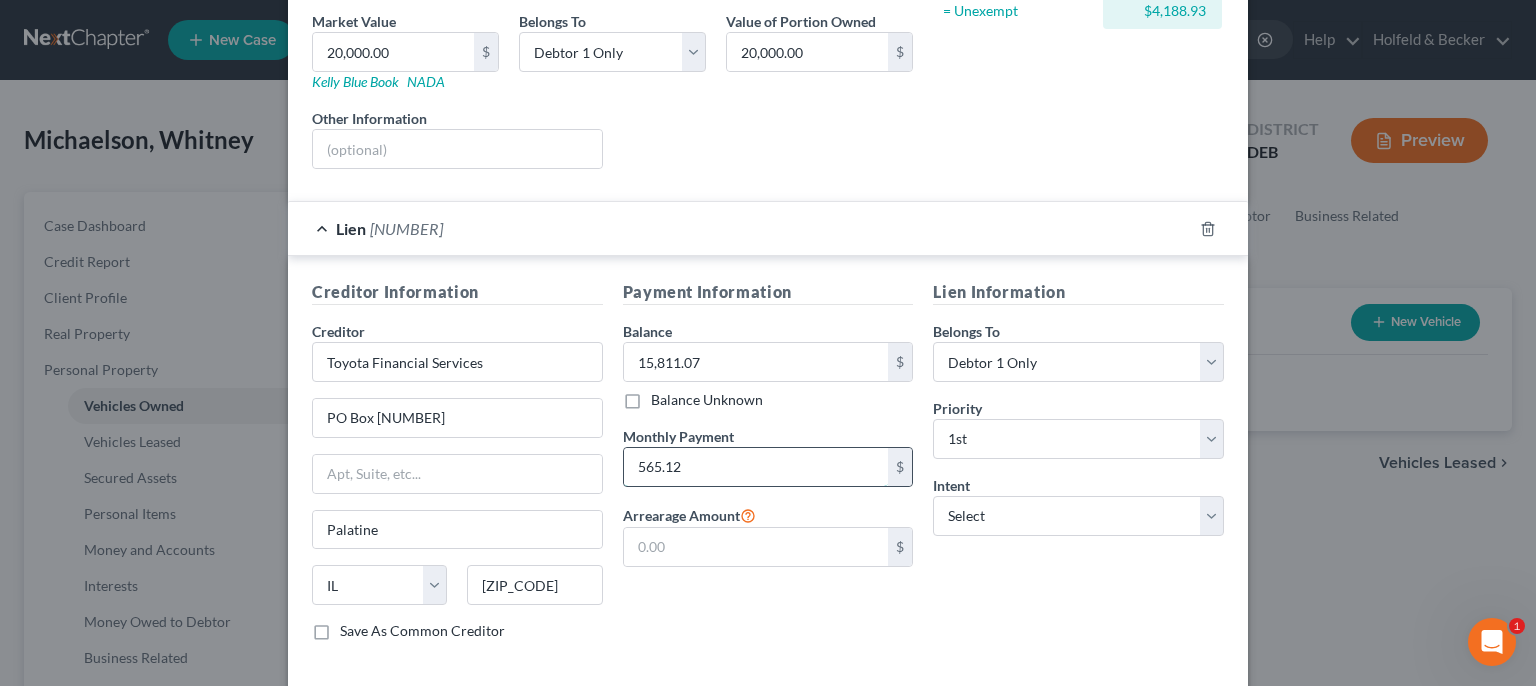 type on "565.12" 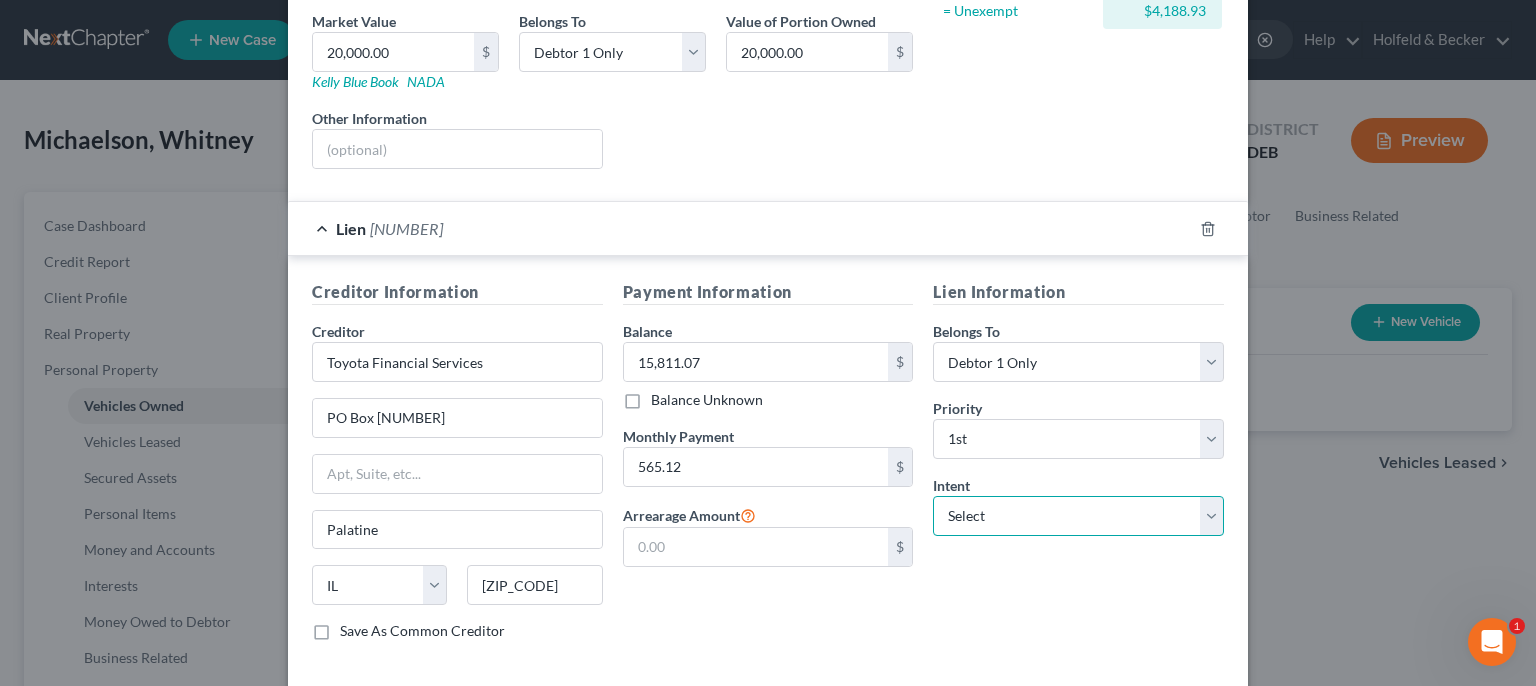 click on "Select Surrender Redeem Reaffirm Avoid Other" at bounding box center [1078, 516] 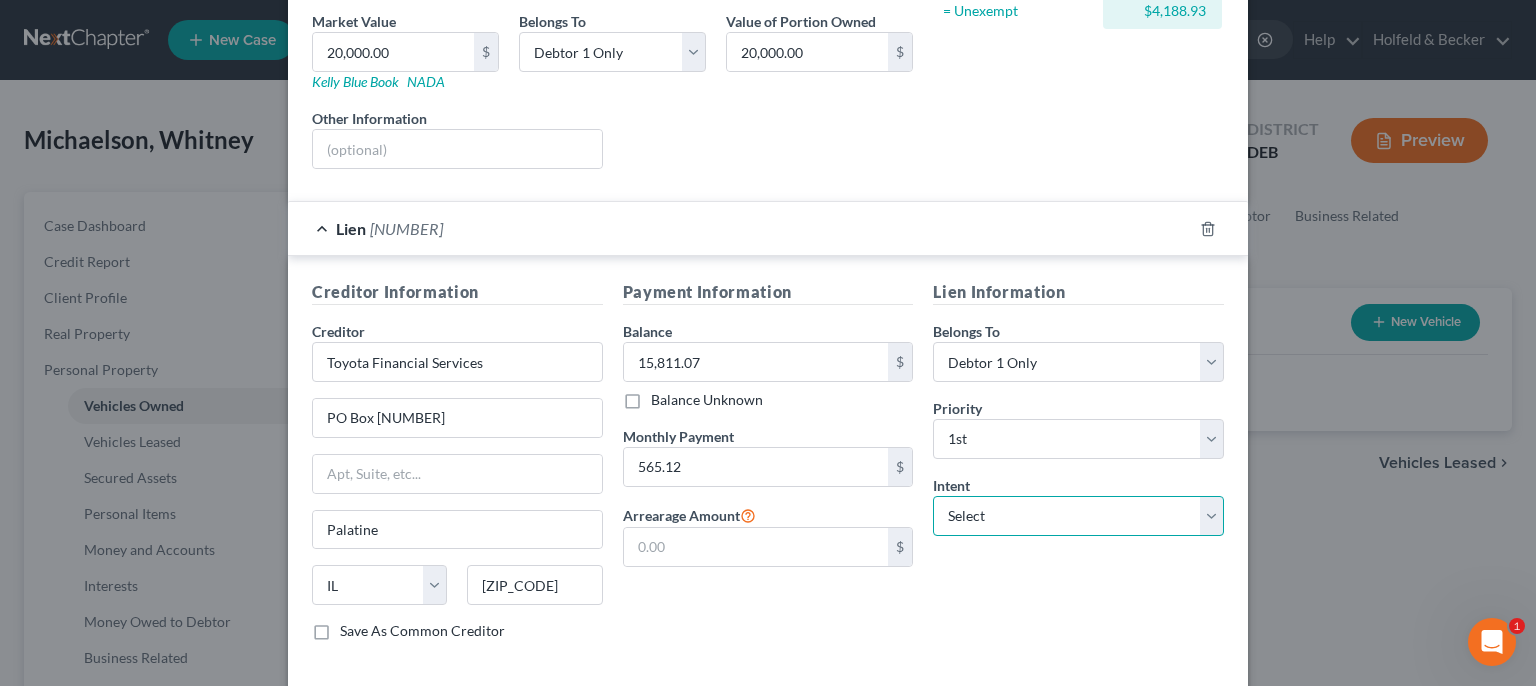 select on "2" 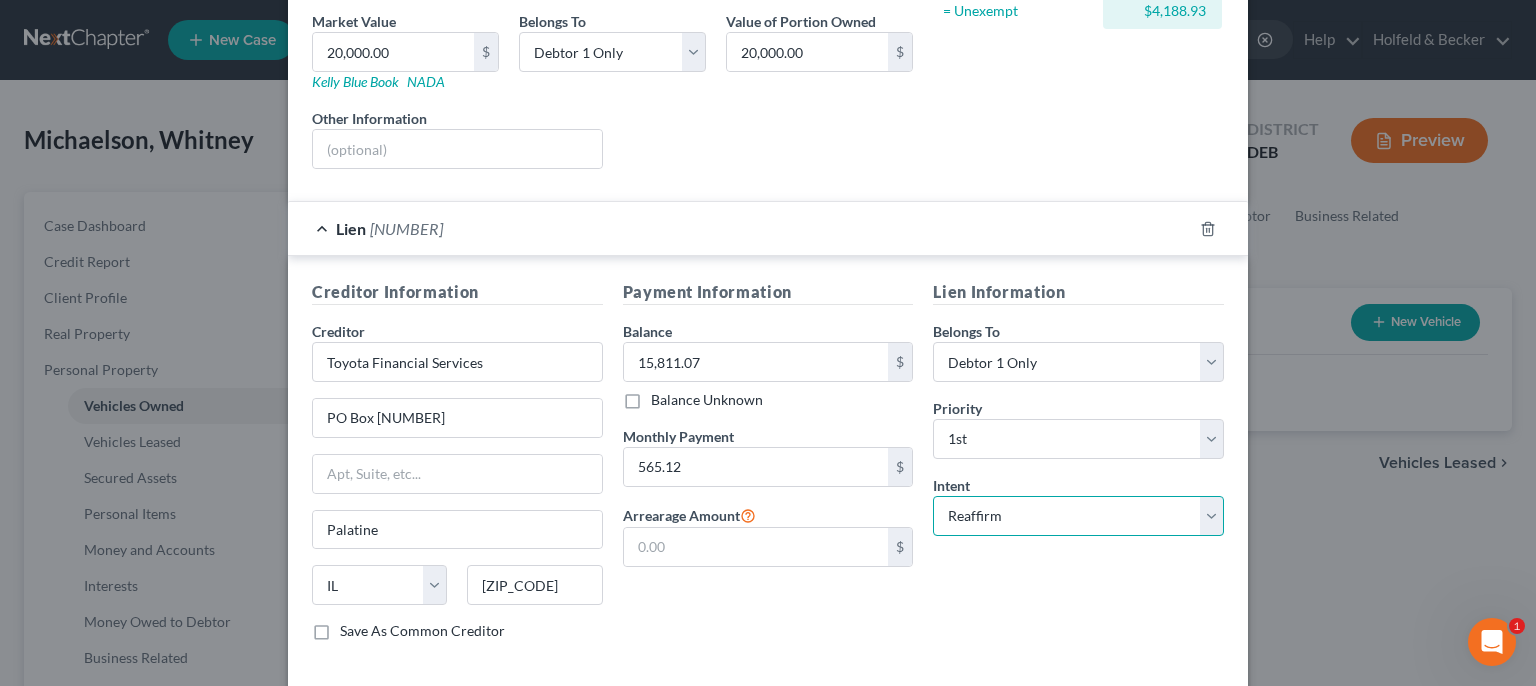 click on "Reaffirm" at bounding box center (0, 0) 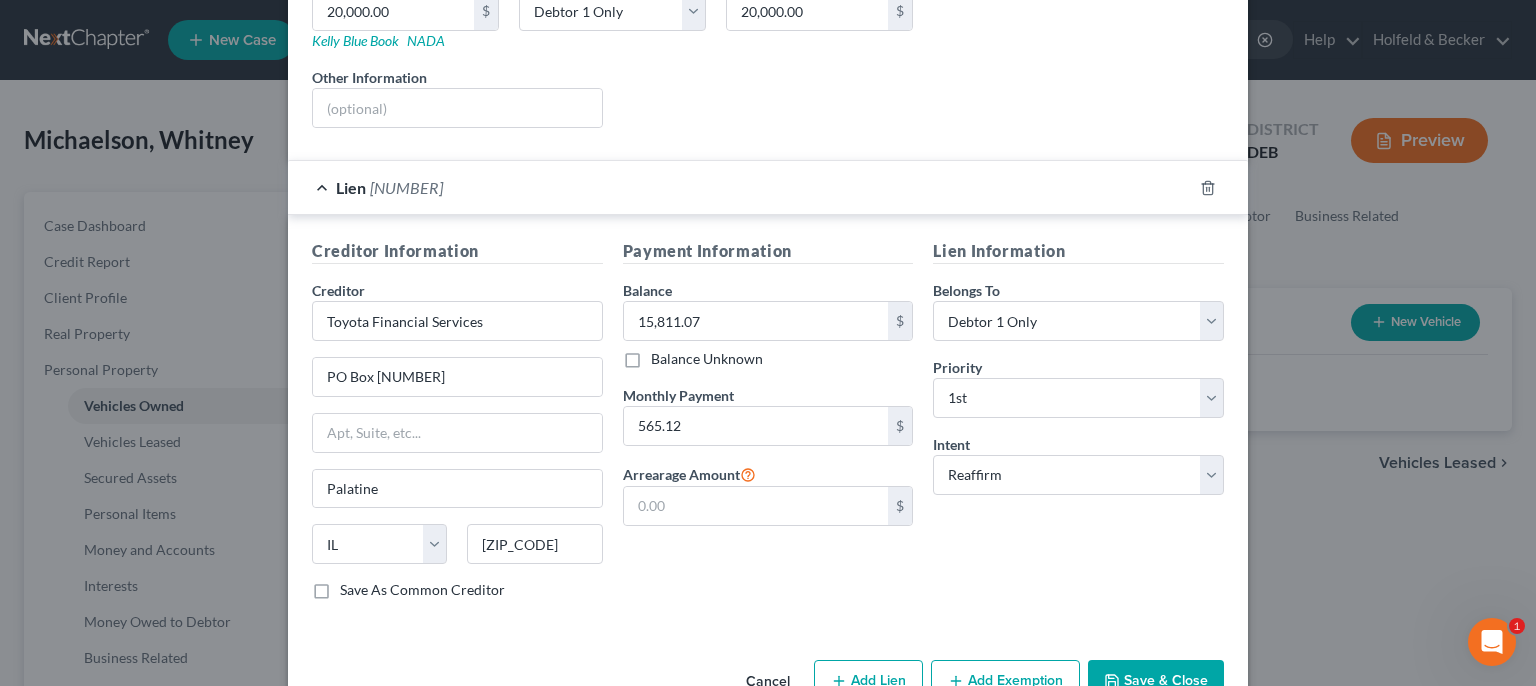 scroll, scrollTop: 404, scrollLeft: 0, axis: vertical 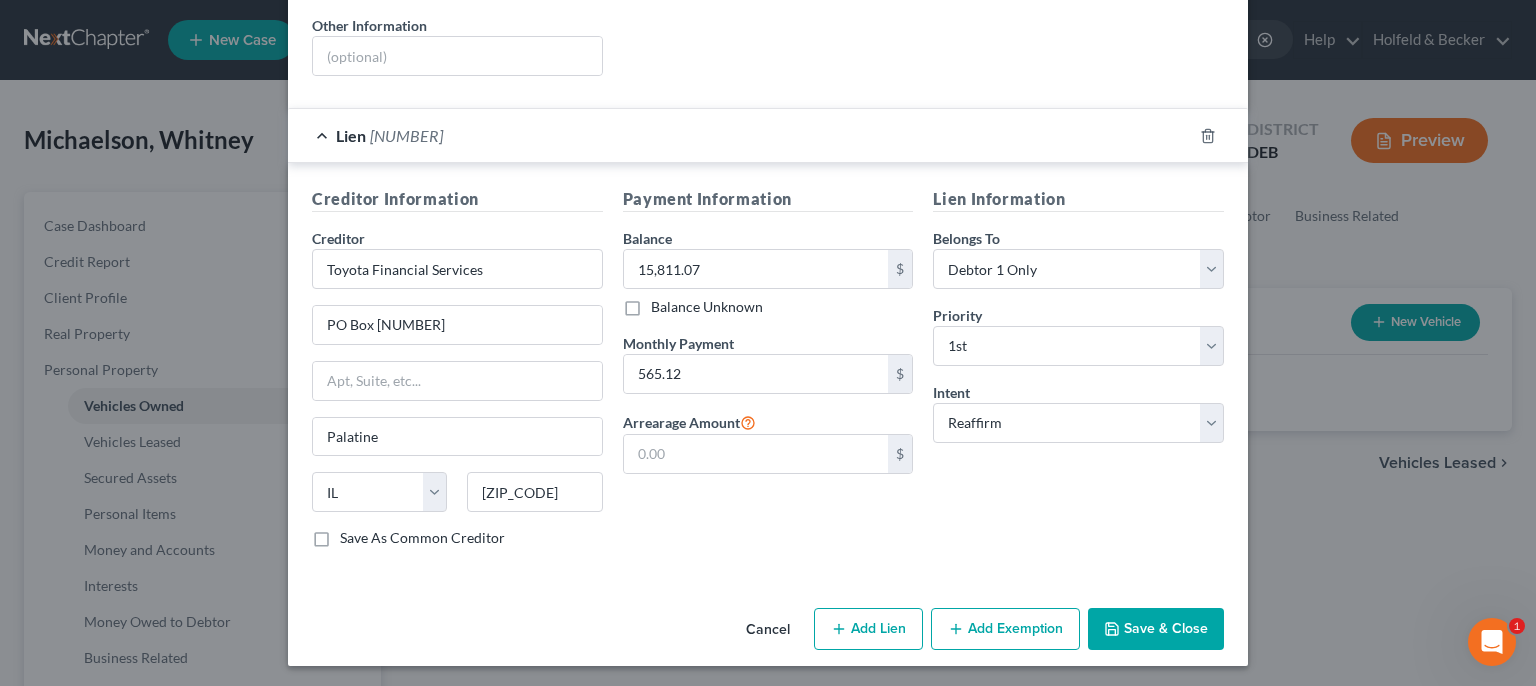 click on "Add Exemption" at bounding box center (1005, 629) 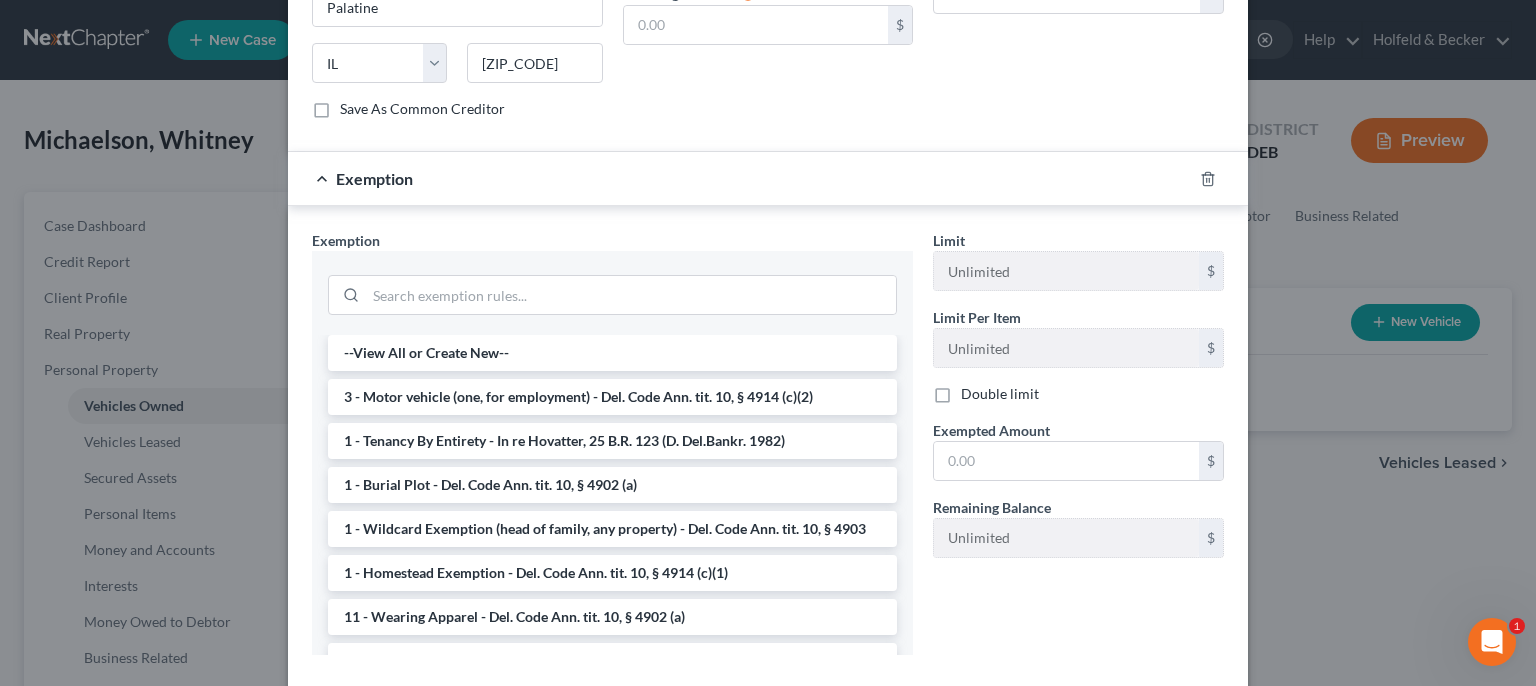 scroll, scrollTop: 868, scrollLeft: 0, axis: vertical 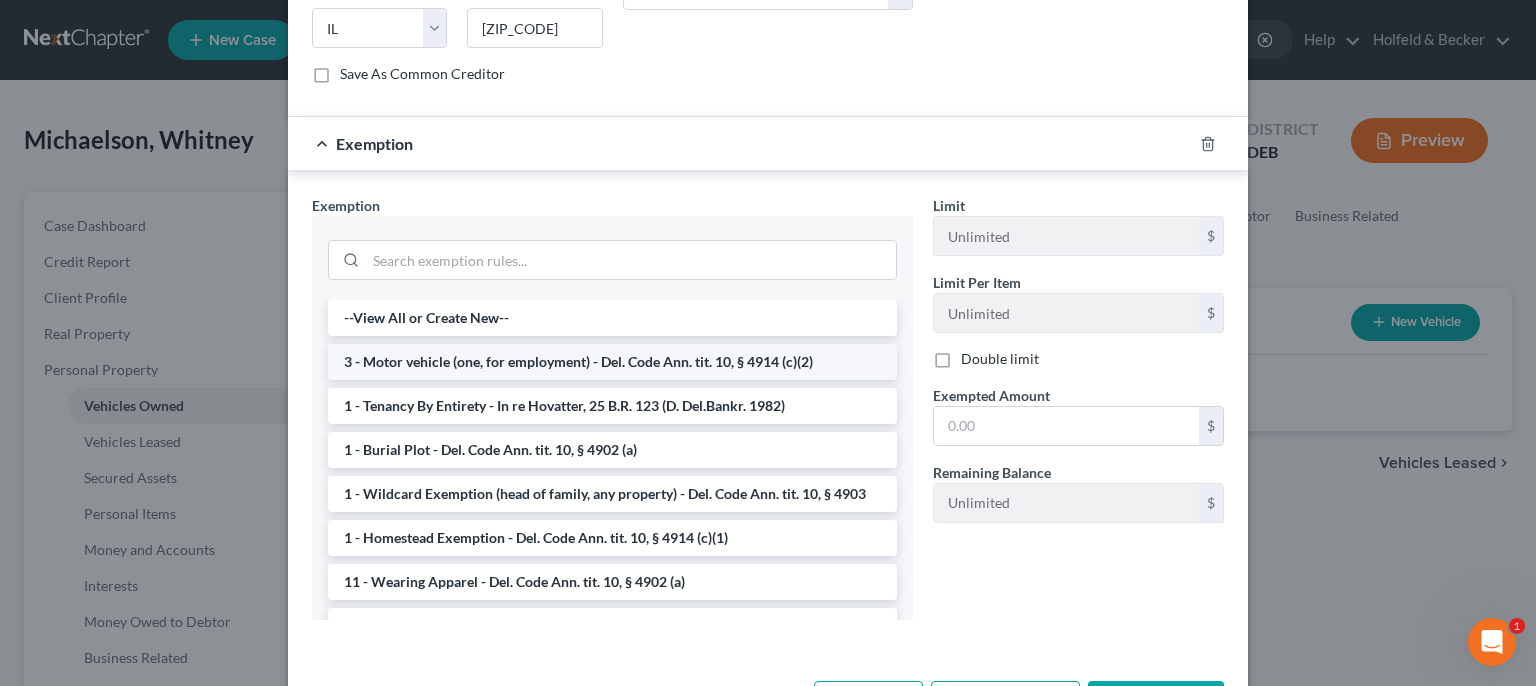click on "3 - Motor vehicle (one, for employment) - Del. Code Ann. tit. 10, § 4914 (c)(2)" at bounding box center (612, 362) 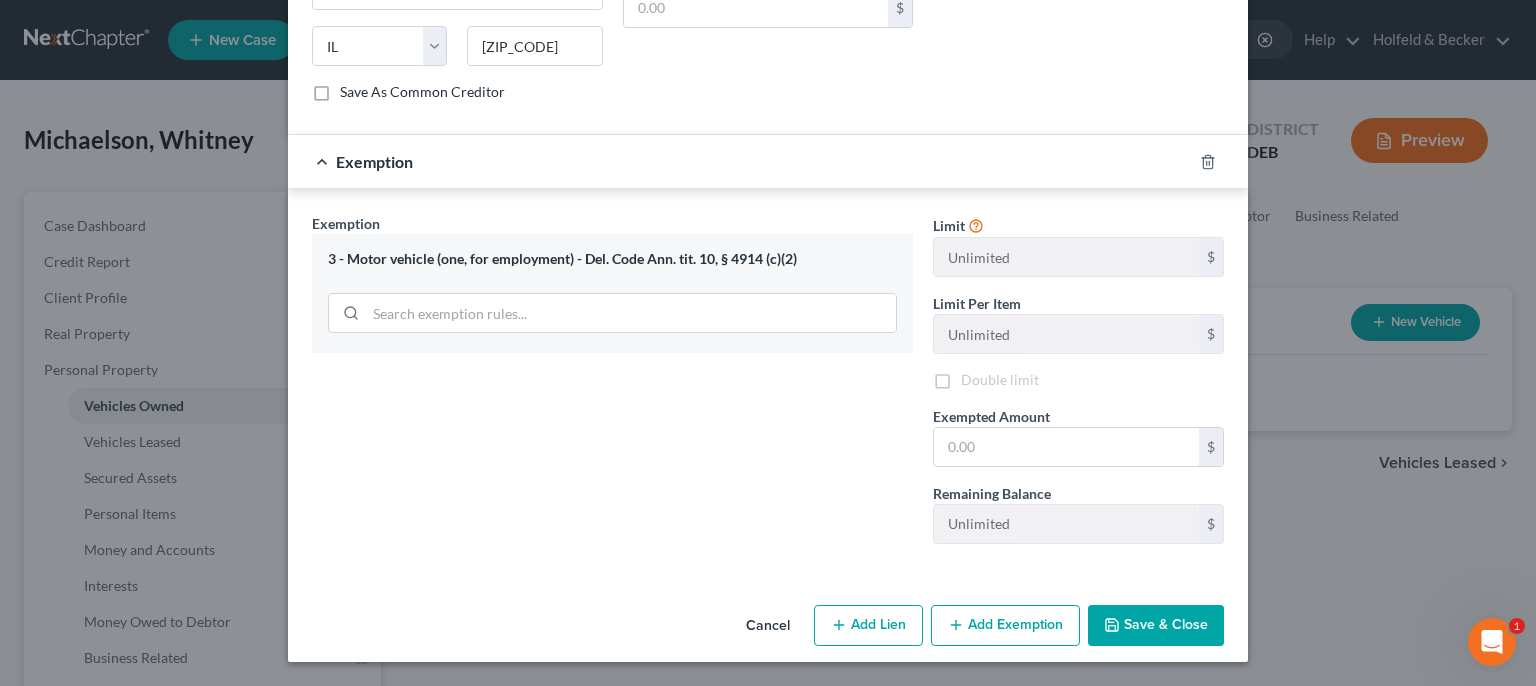 scroll, scrollTop: 841, scrollLeft: 0, axis: vertical 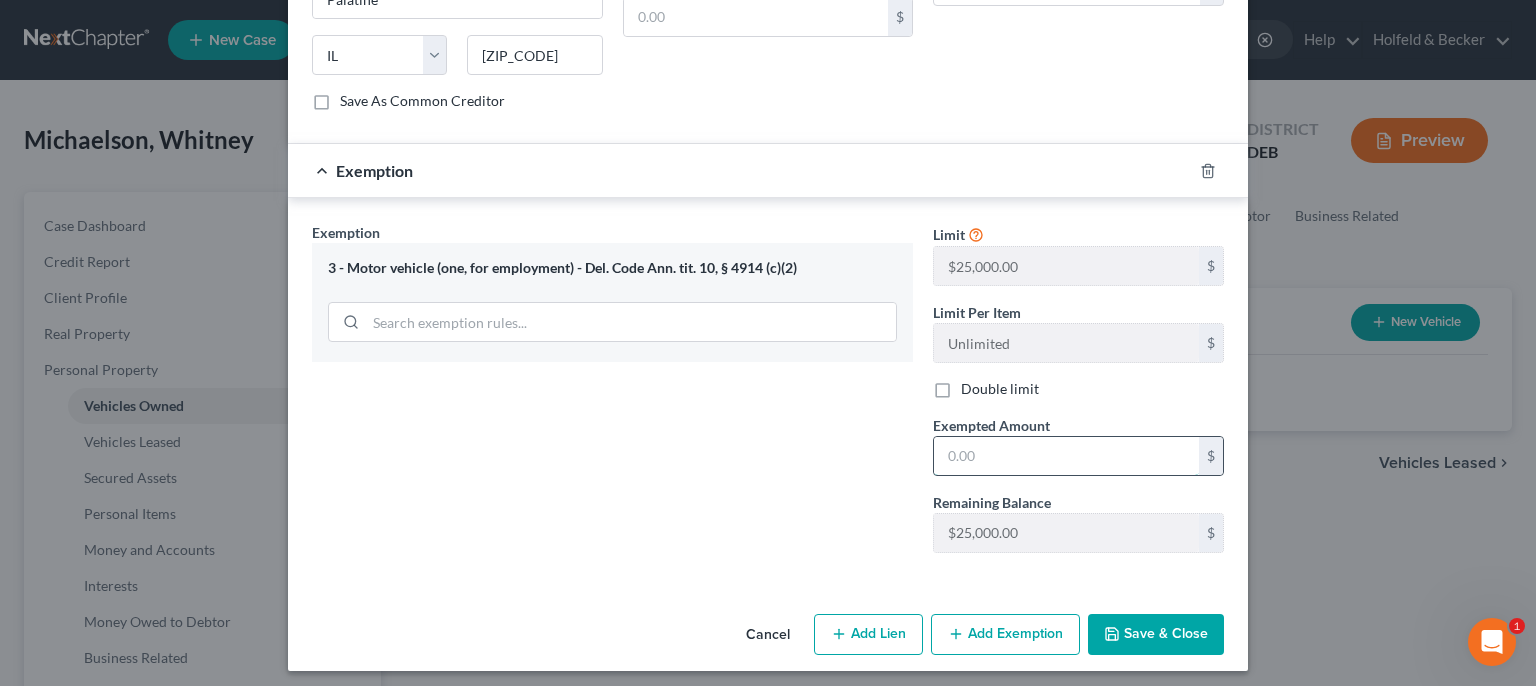 click at bounding box center [1066, 456] 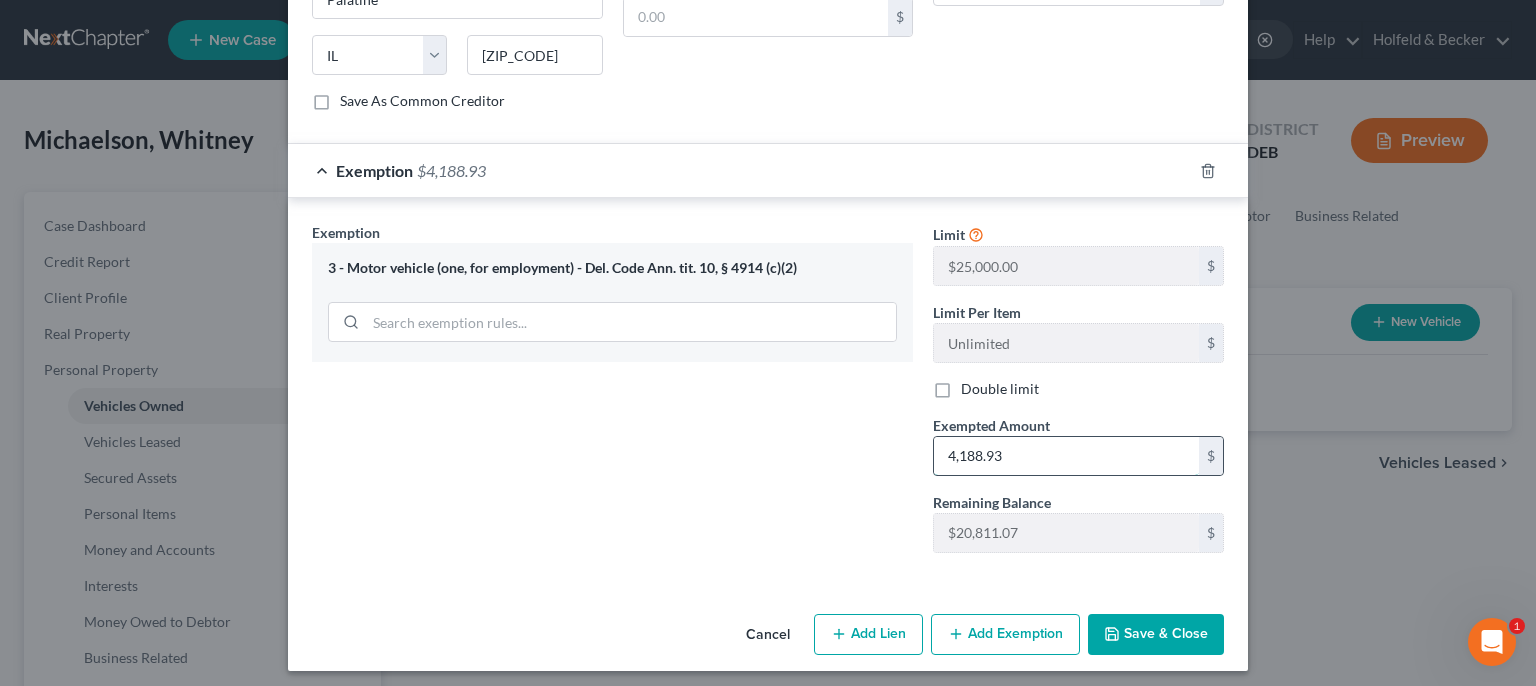 type on "4,188.93" 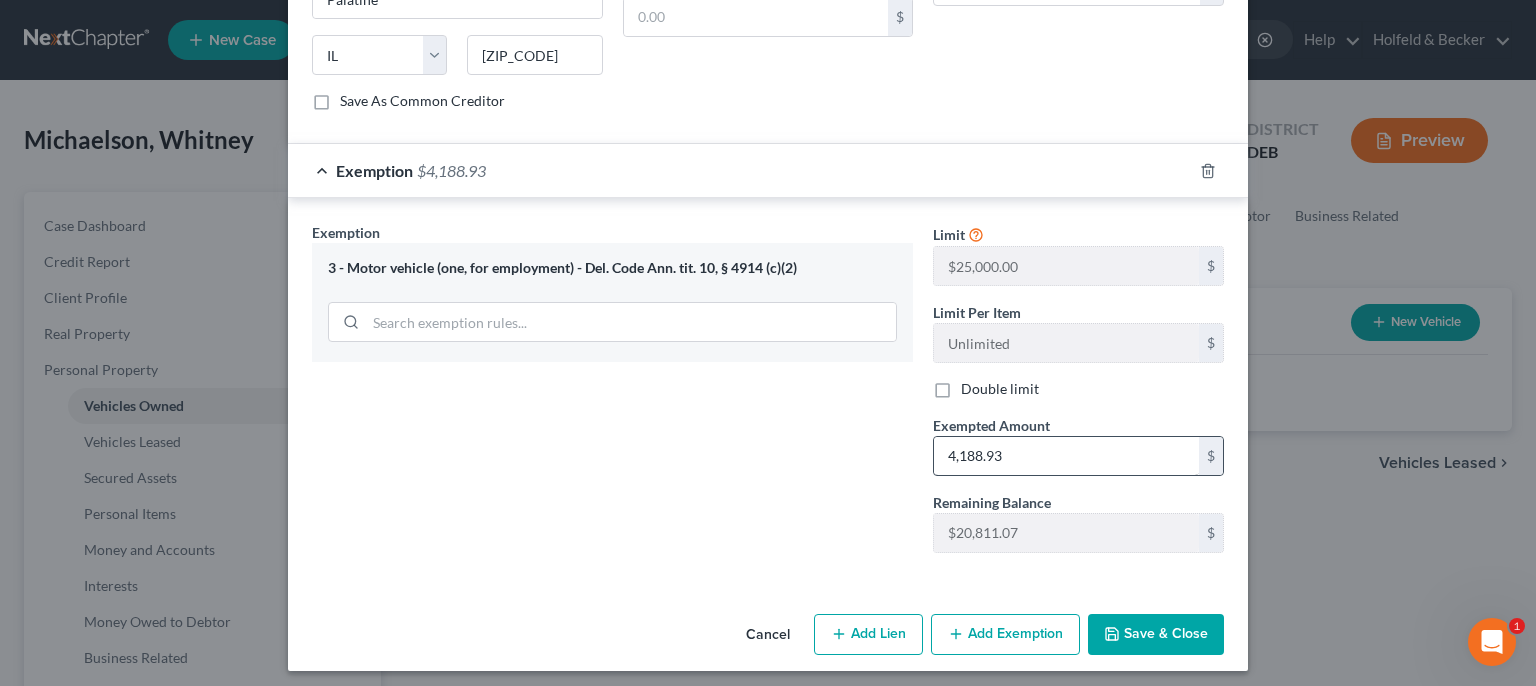 type 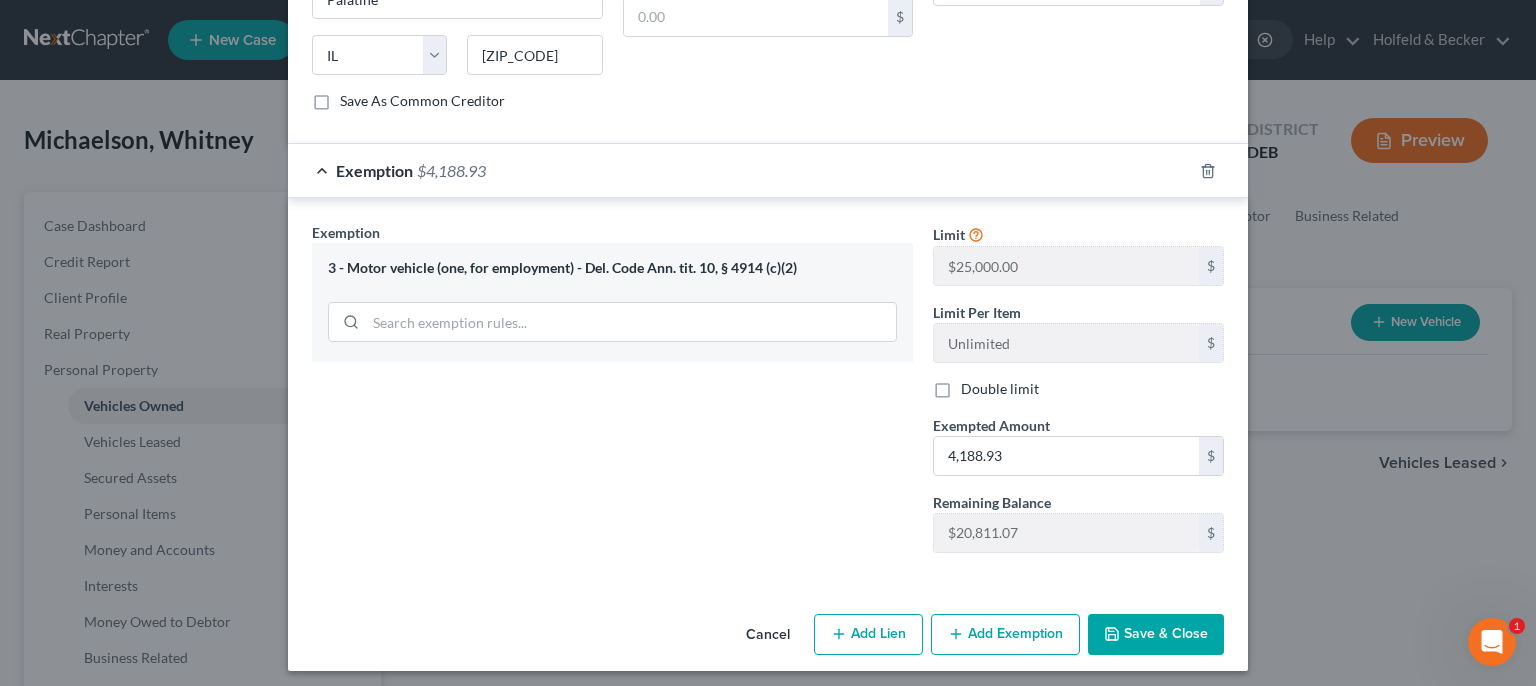 click on "Save & Close" at bounding box center [1156, 635] 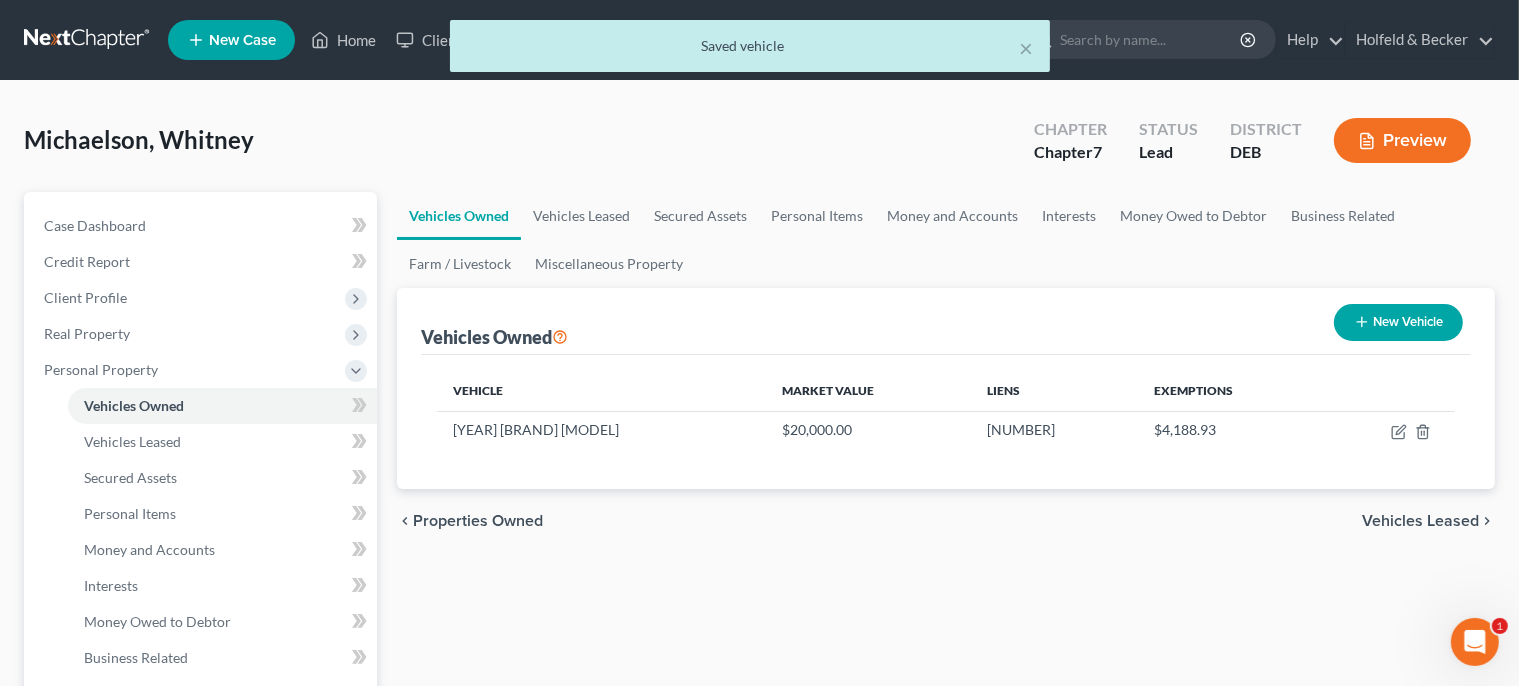click on "Vehicles Leased" at bounding box center (1420, 521) 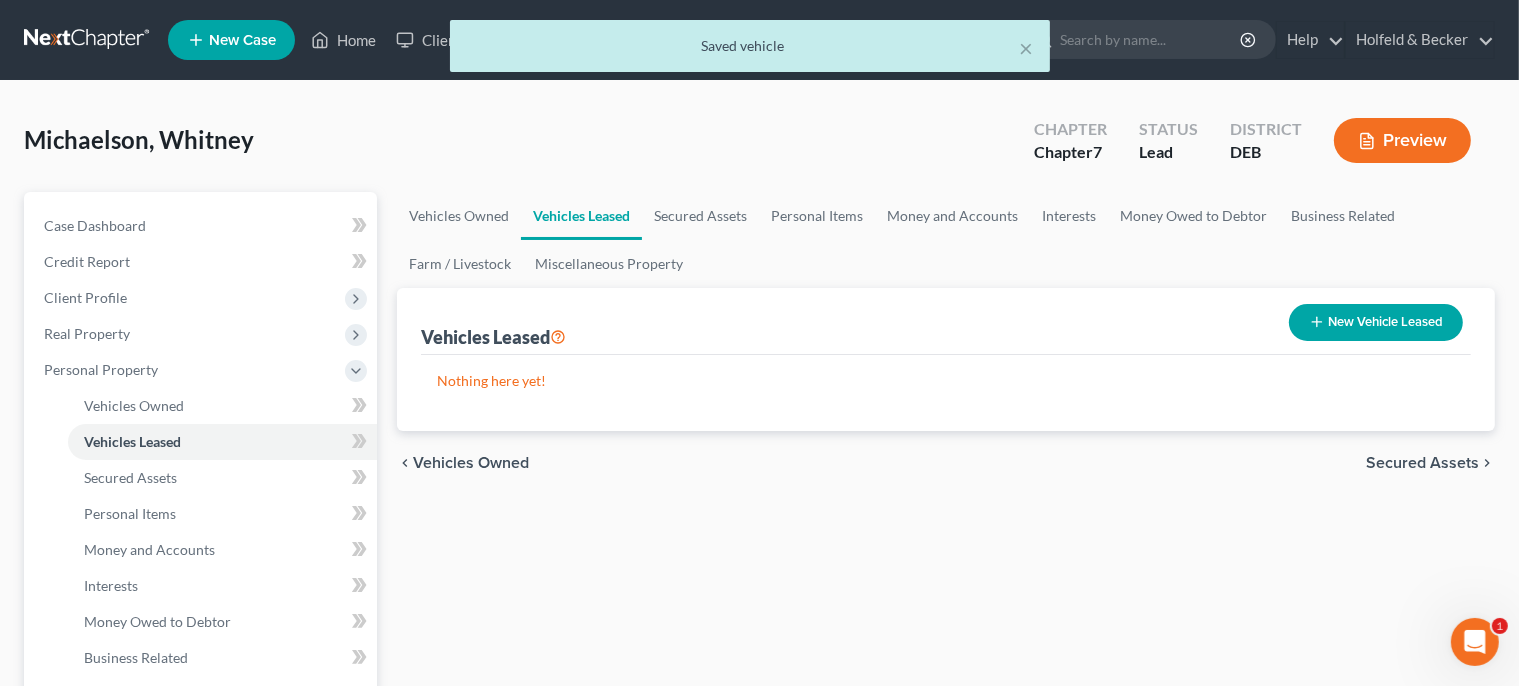 click on "Secured Assets" at bounding box center (1422, 463) 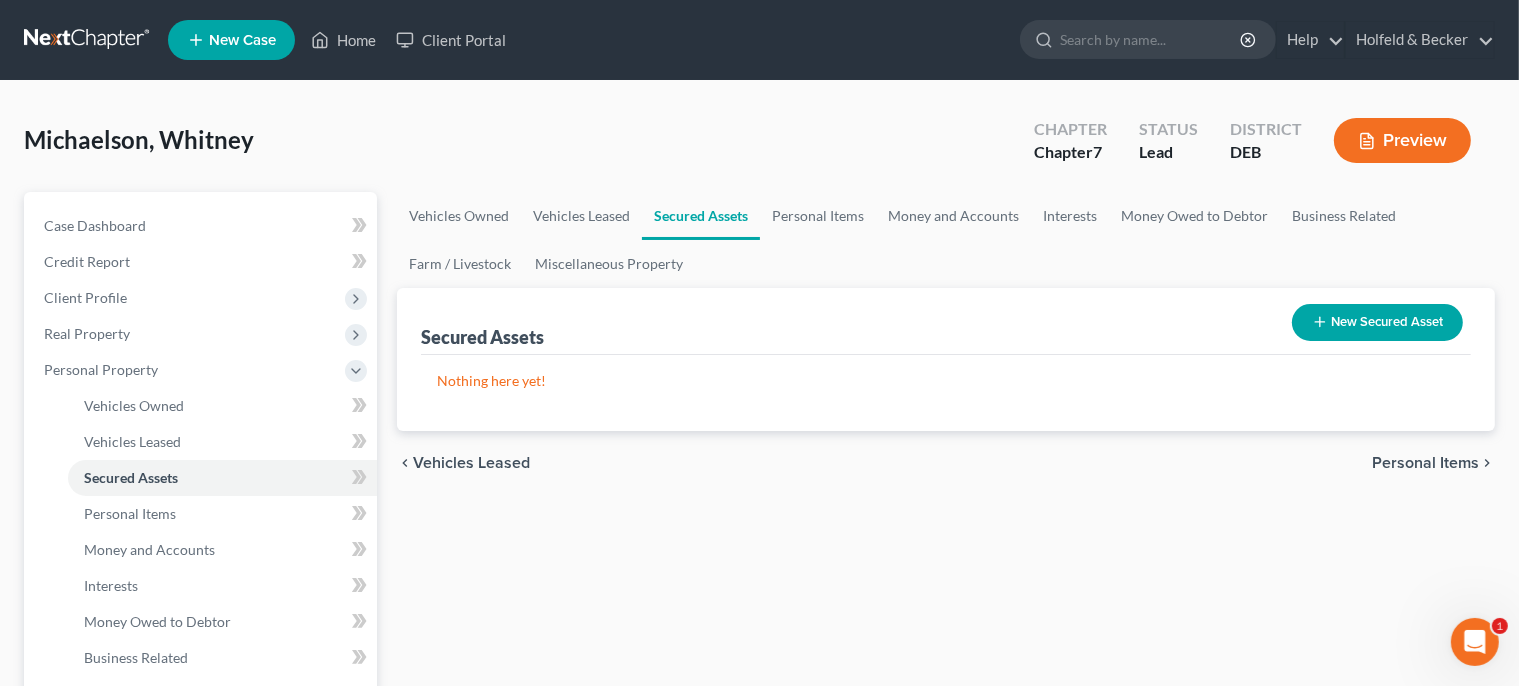 click on "Personal Items" at bounding box center [1425, 463] 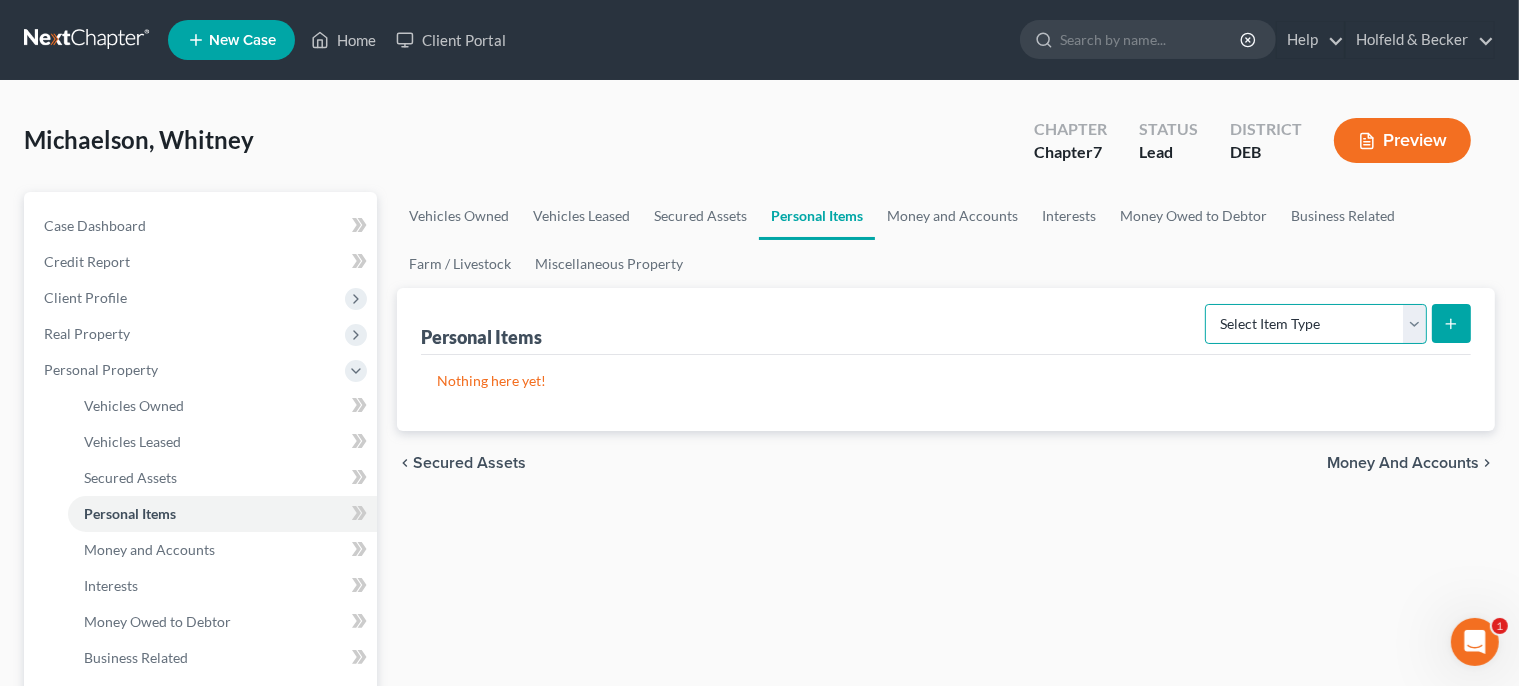 select on "household_goods" 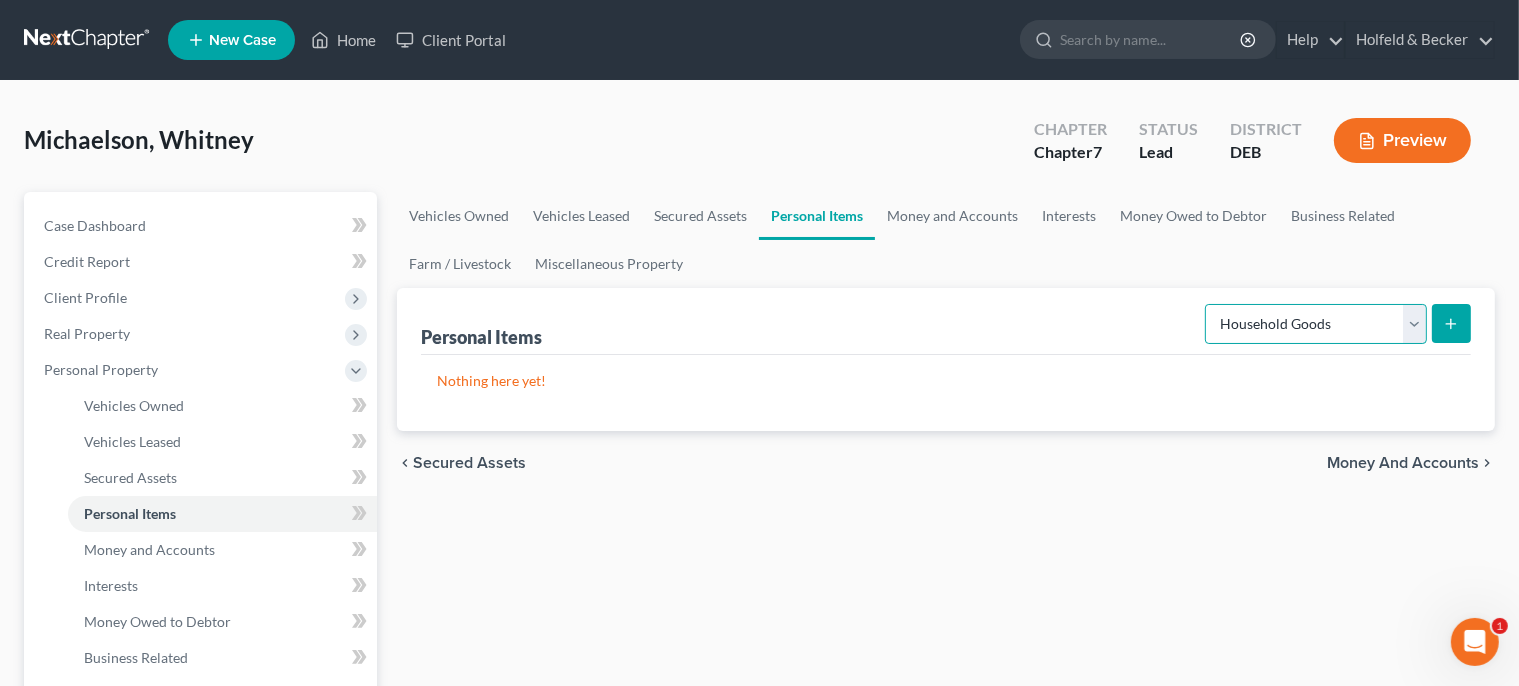 click on "Household Goods" at bounding box center (0, 0) 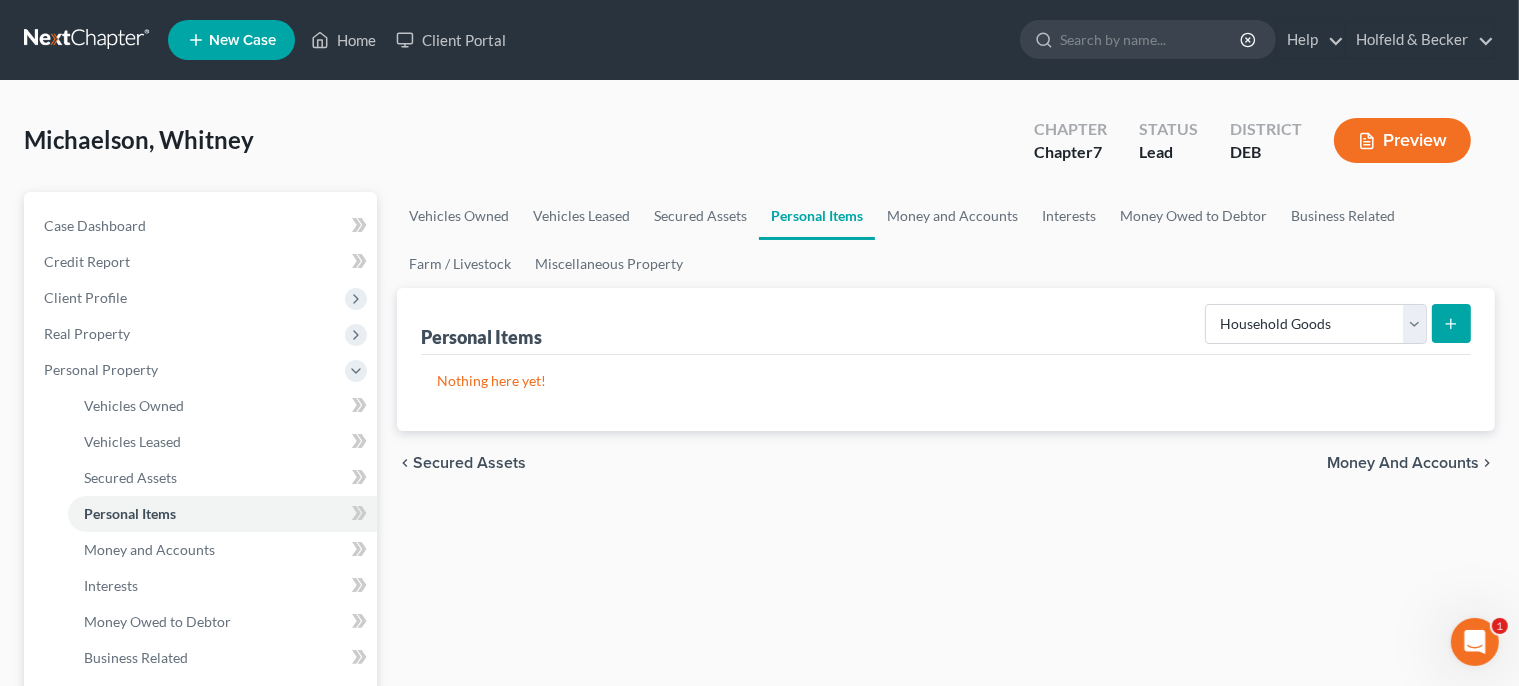 click at bounding box center (1451, 323) 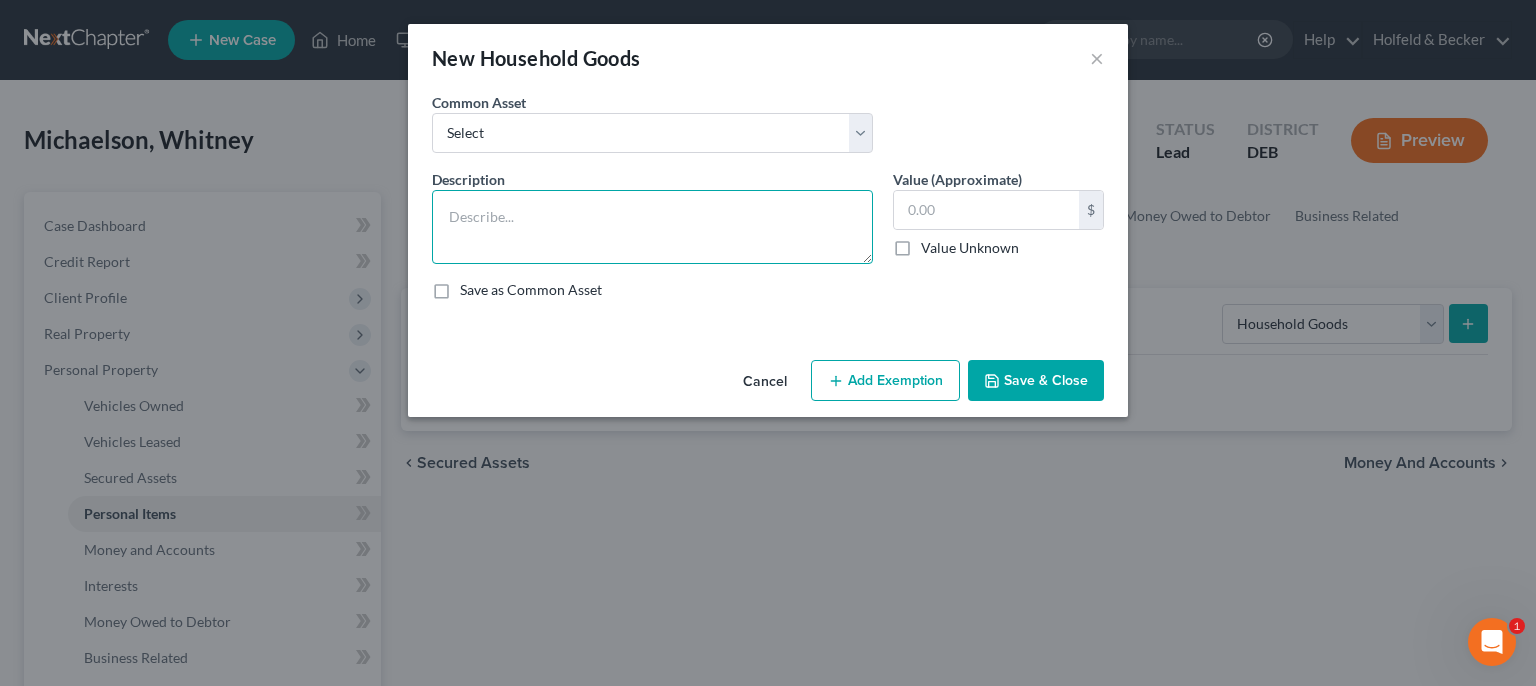 click at bounding box center [652, 227] 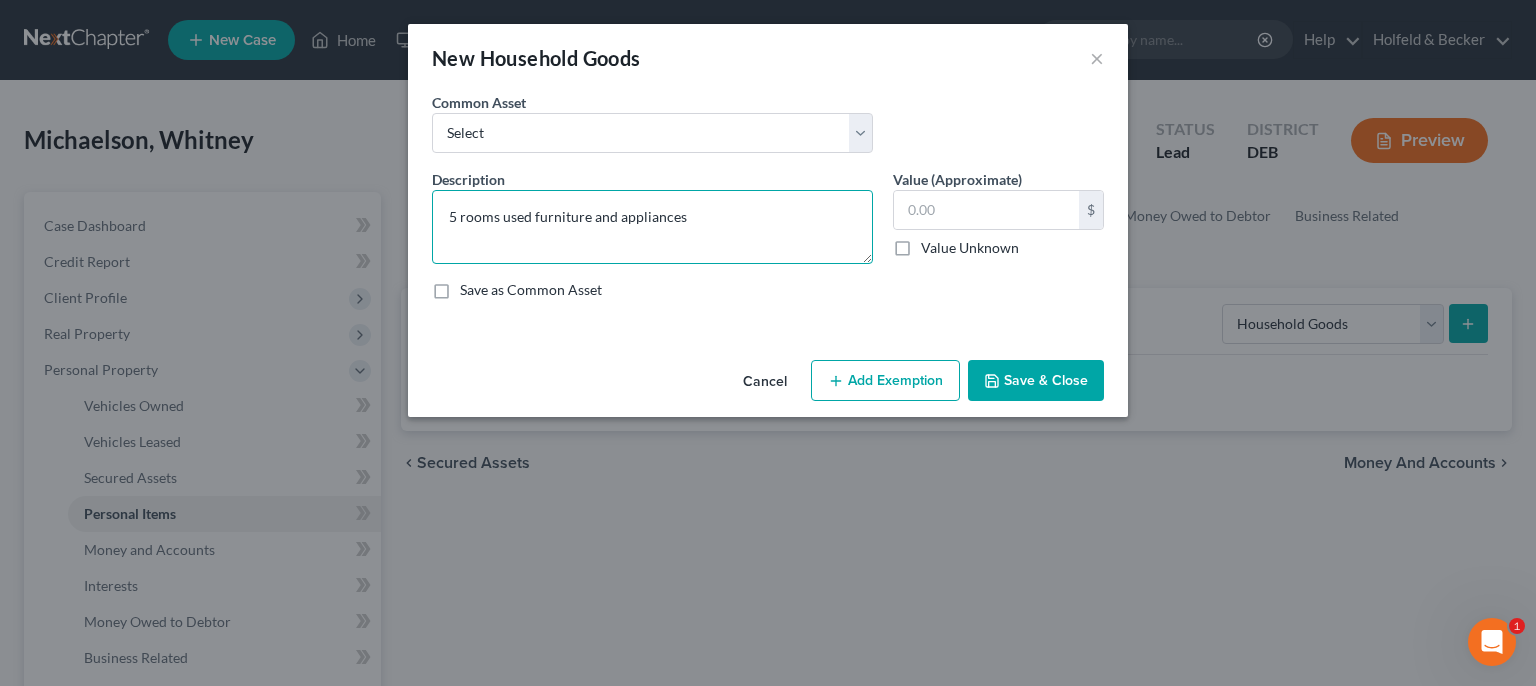 type on "5 rooms used furniture and appliances" 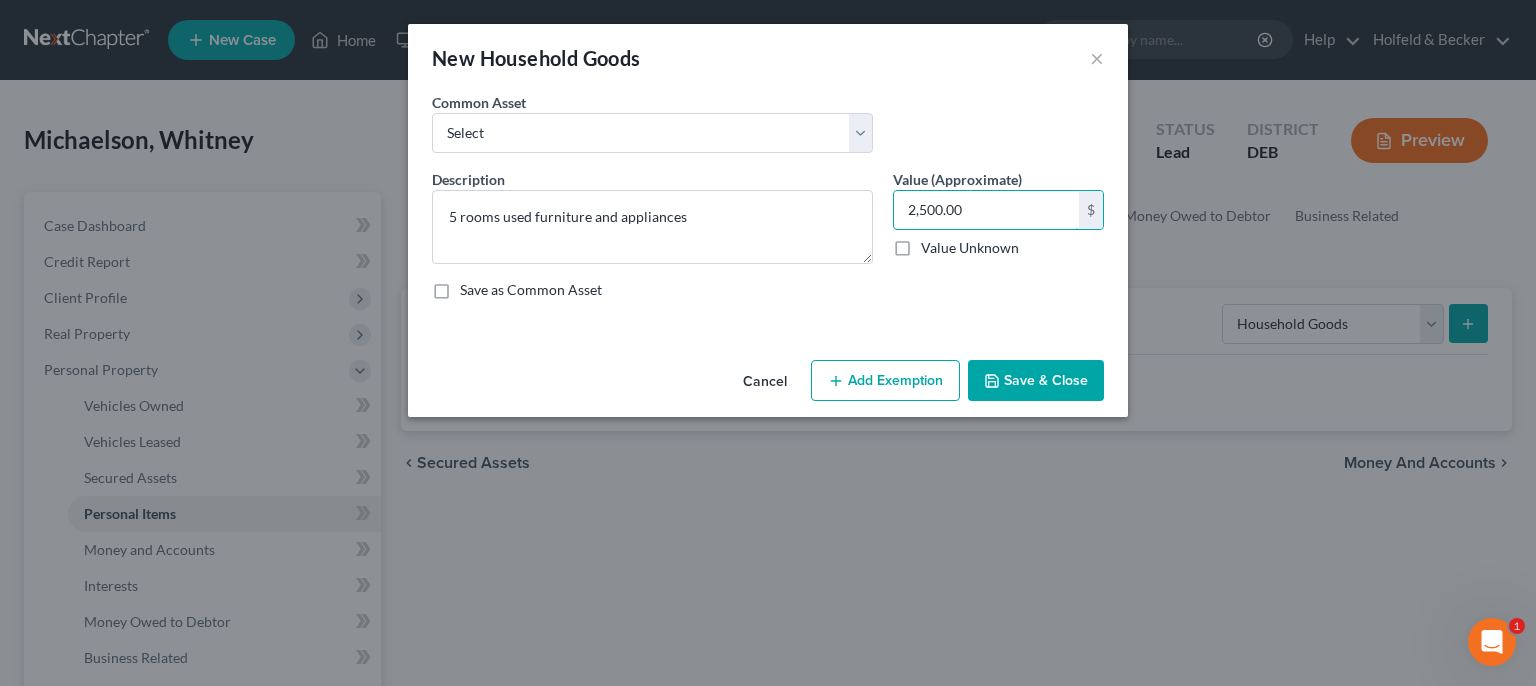 type on "2,500.00" 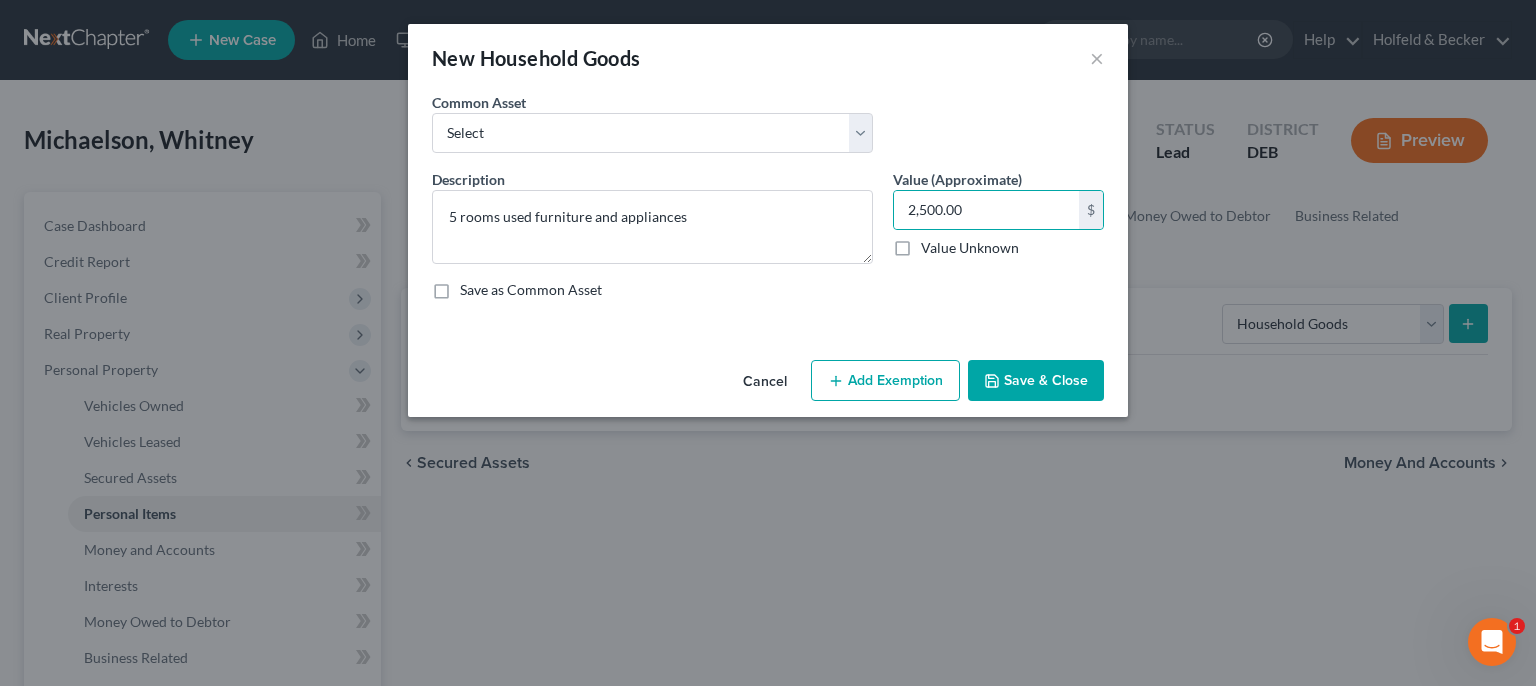 click on "Add Exemption" at bounding box center (885, 381) 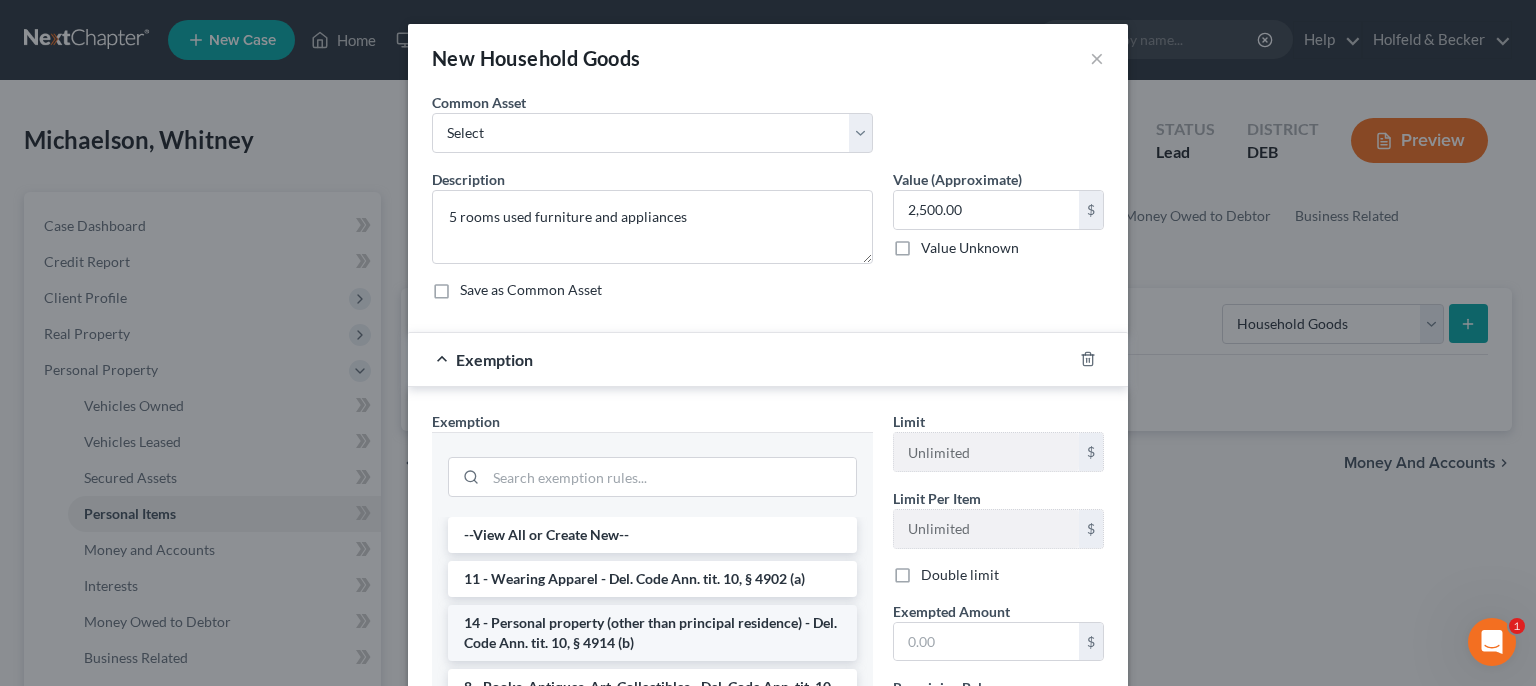 click on "14 - Personal property (other than principal residence) - Del. Code Ann. tit. 10, § 4914 (b)" at bounding box center (652, 633) 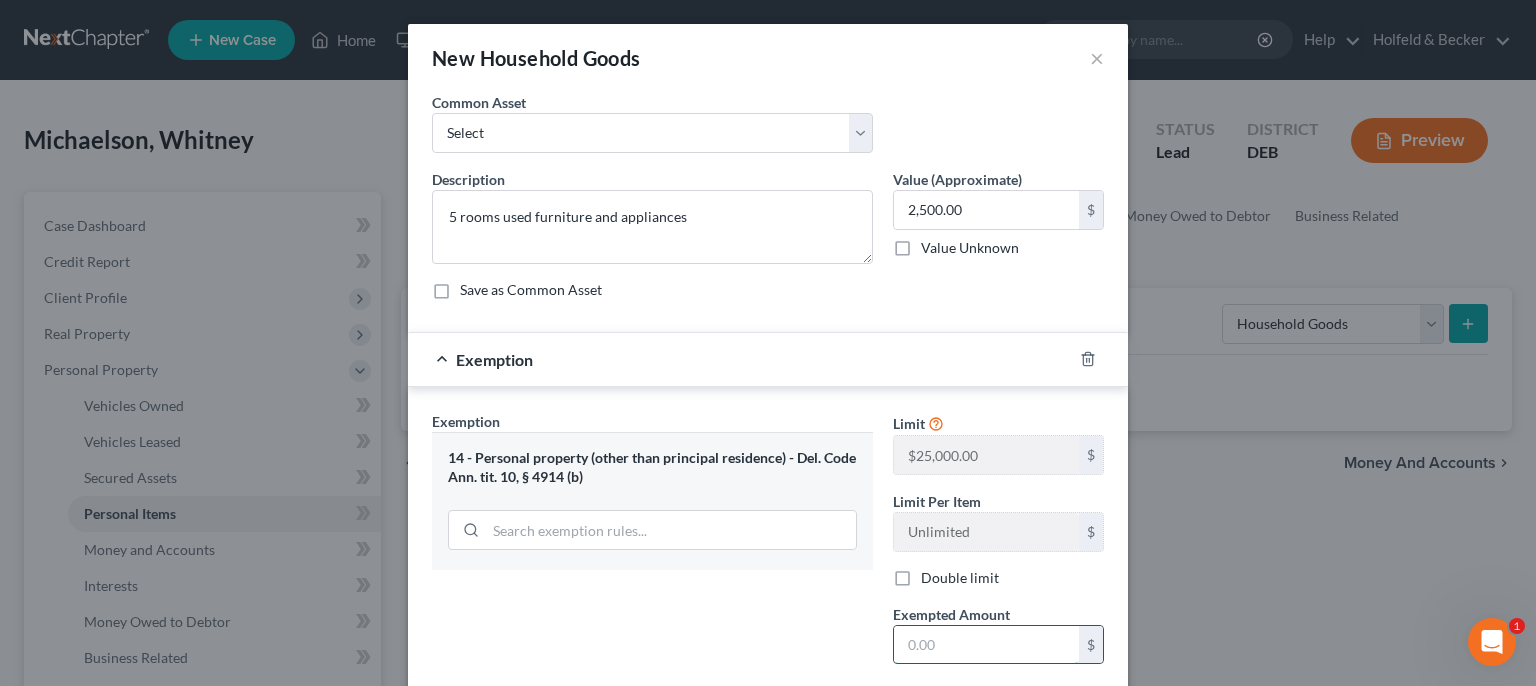 click at bounding box center [986, 645] 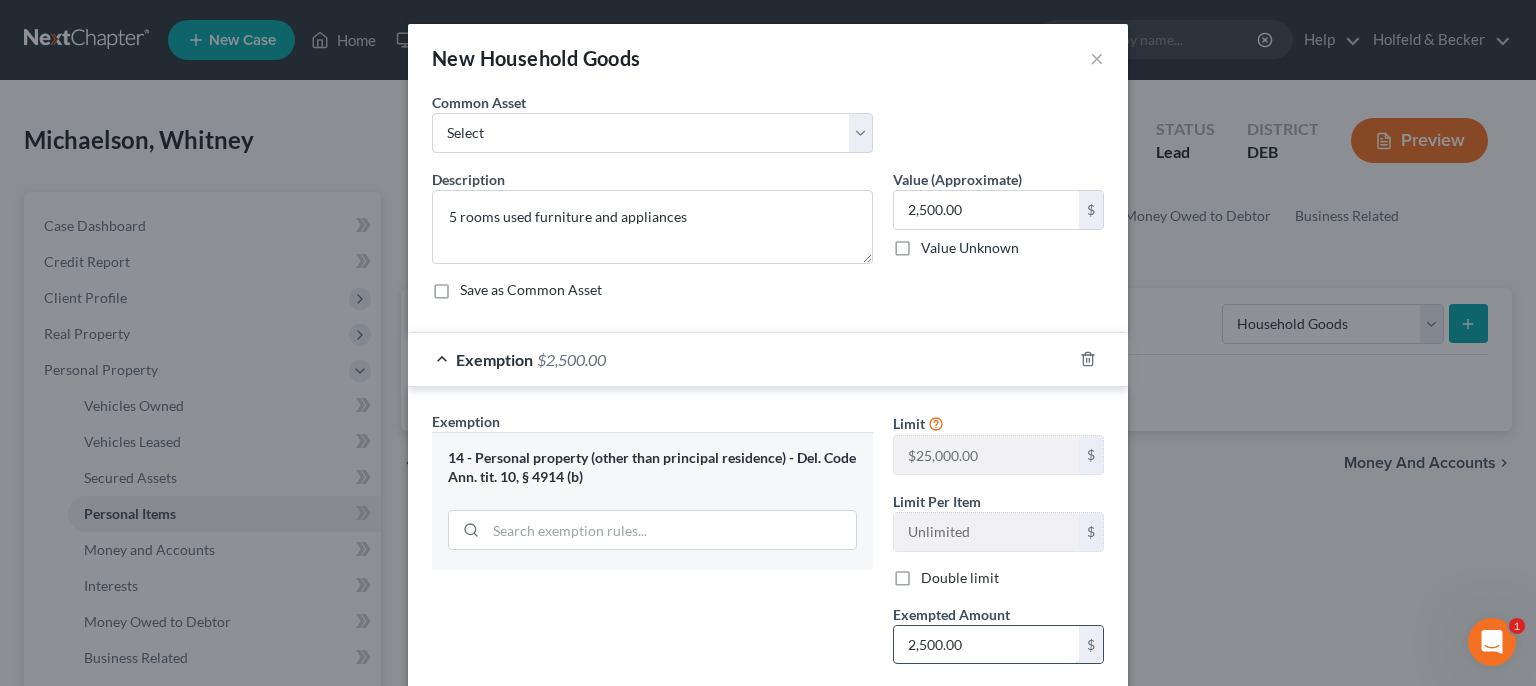 type on "2,500.00" 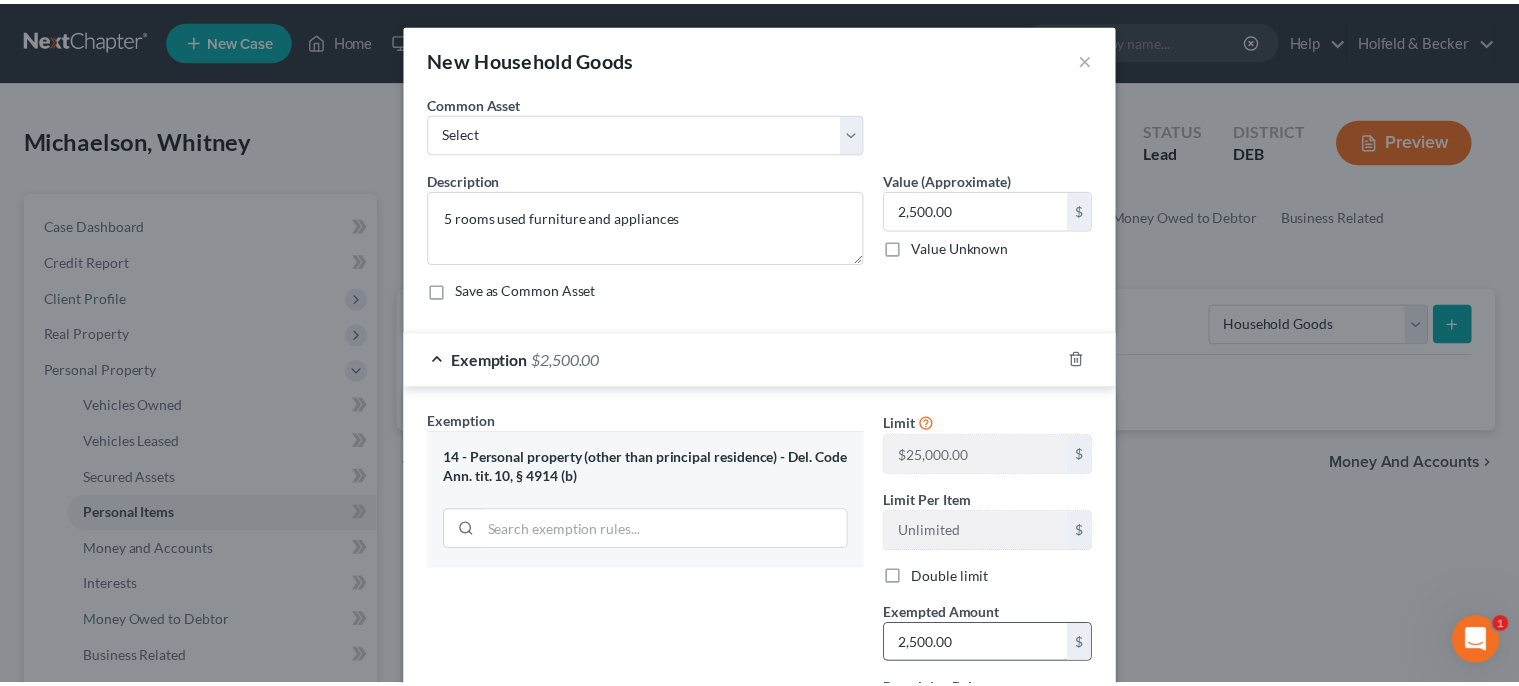 scroll, scrollTop: 195, scrollLeft: 0, axis: vertical 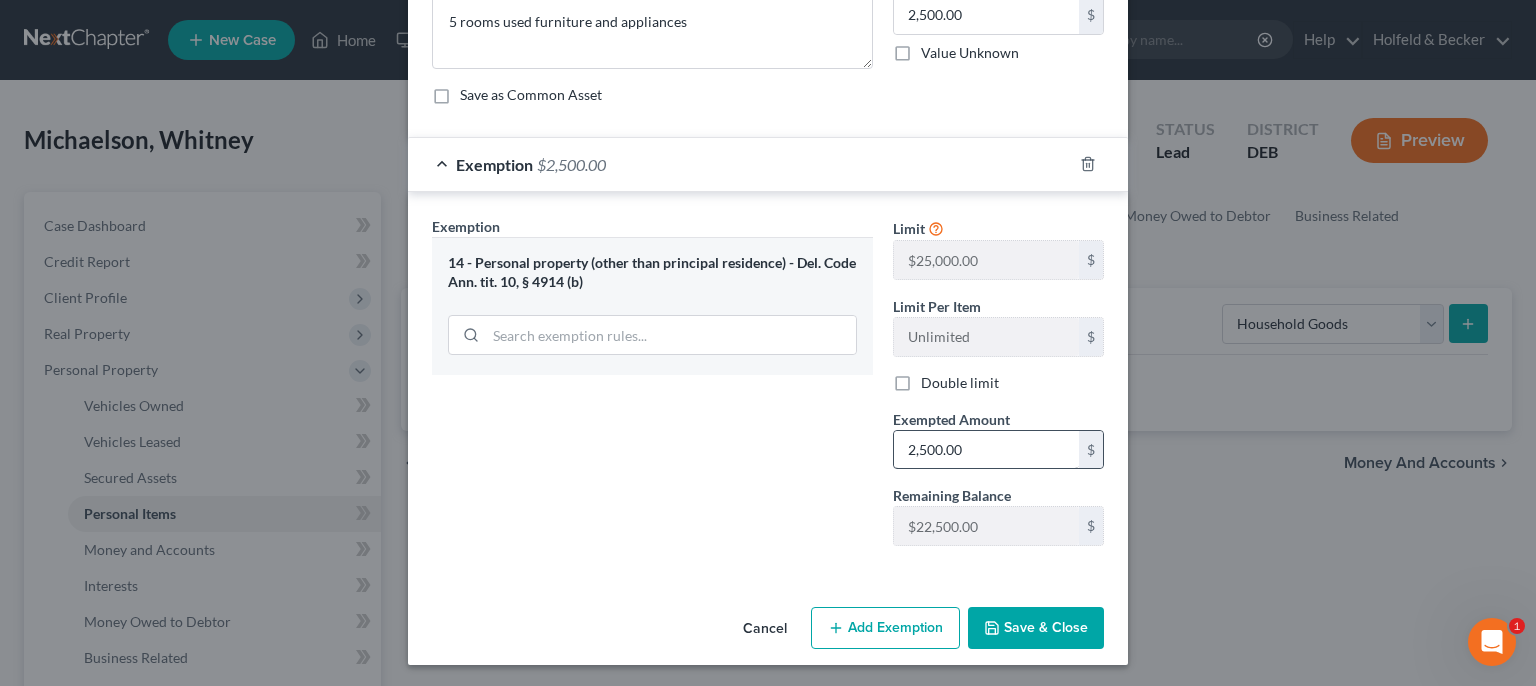 type 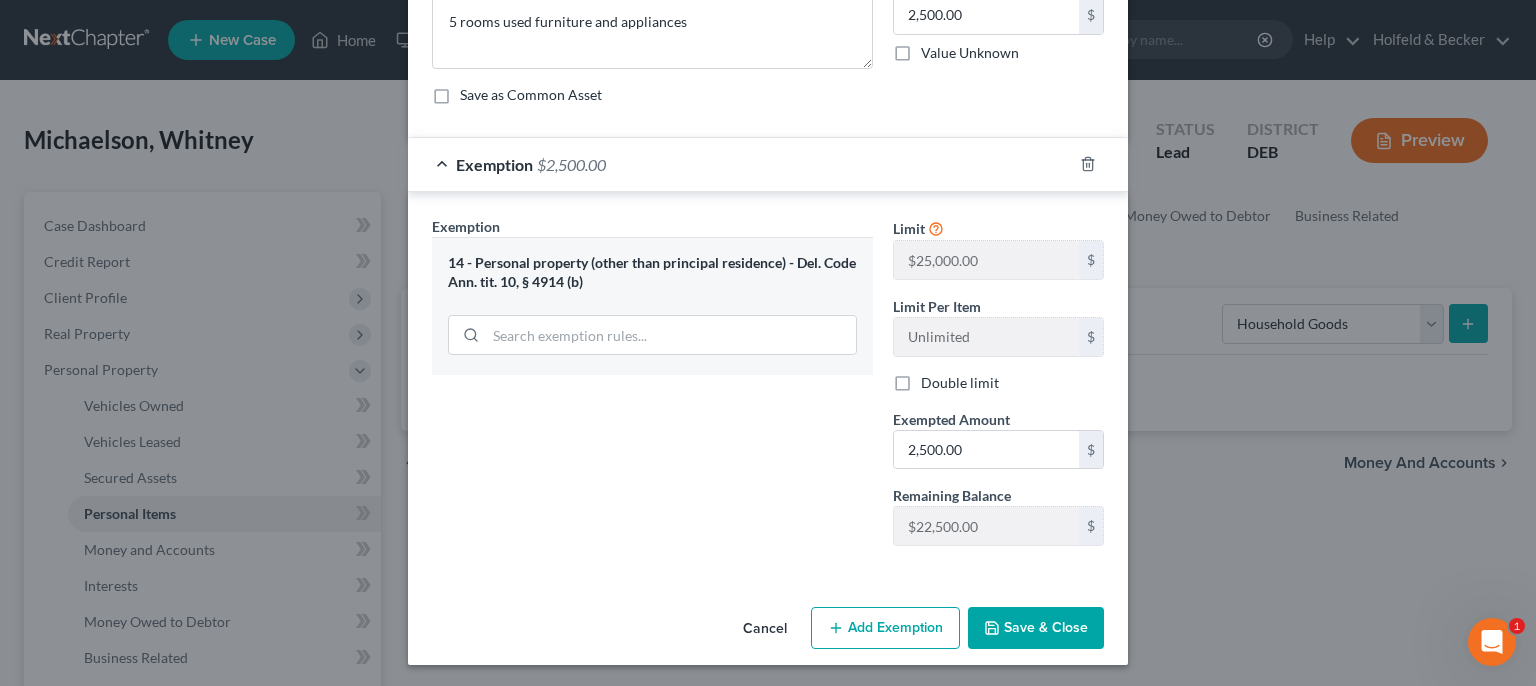 click on "Save & Close" at bounding box center [1036, 628] 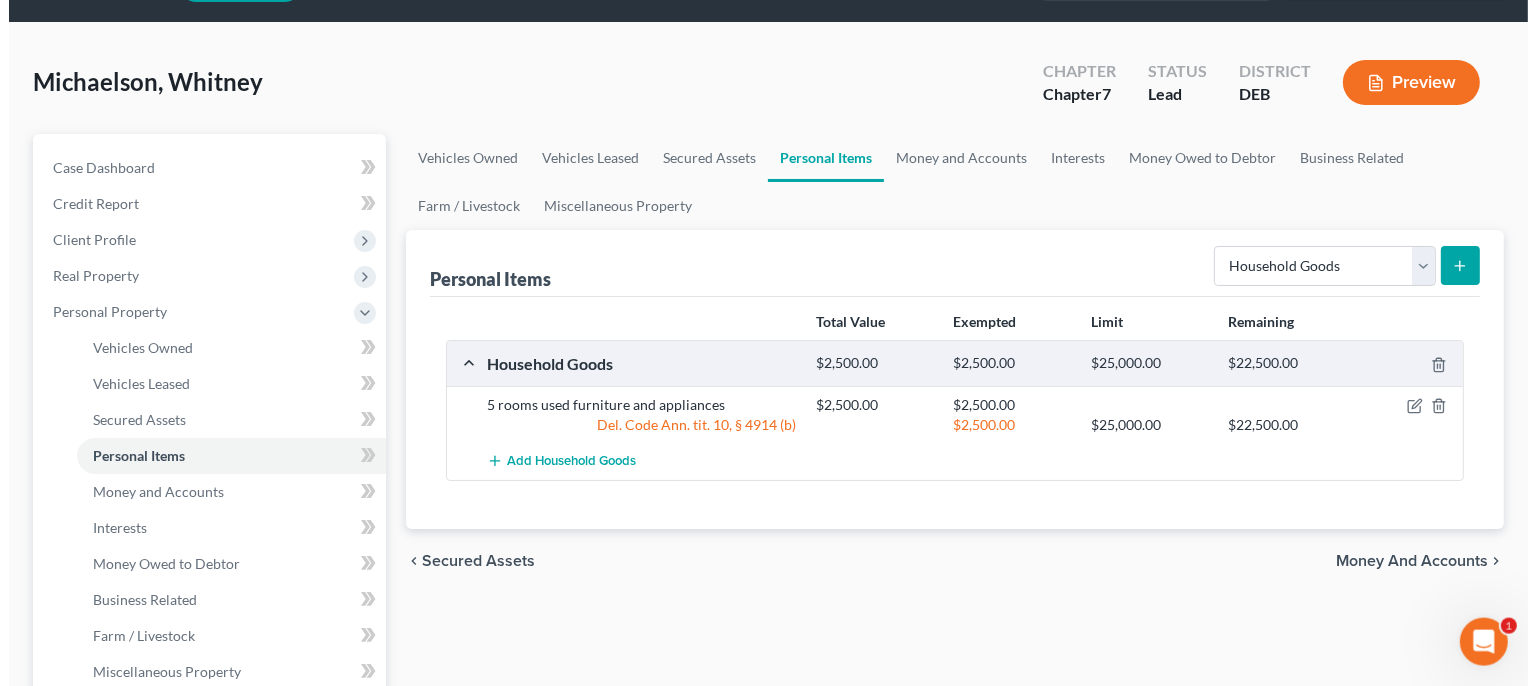 scroll, scrollTop: 68, scrollLeft: 0, axis: vertical 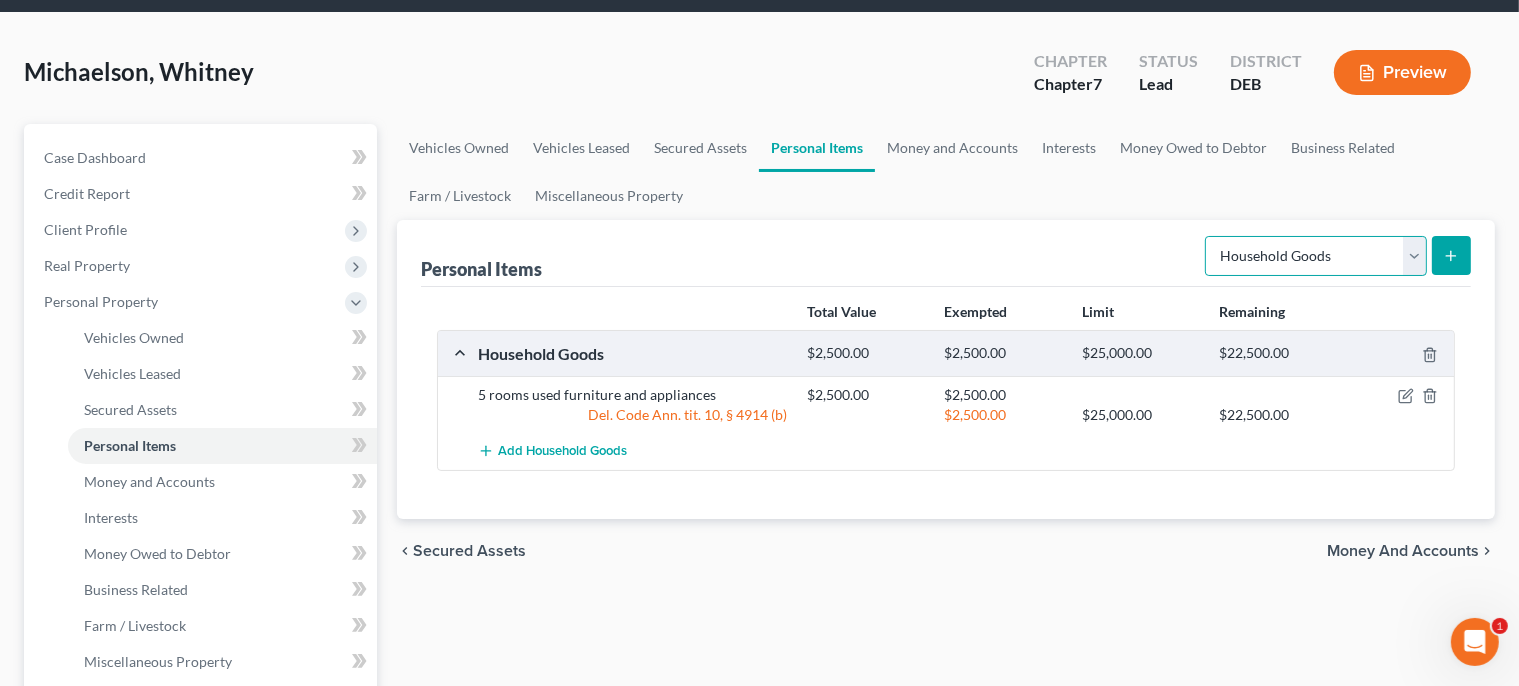 click on "Select Item Type Clothing Collectibles Of Value Electronics Firearms Household Goods Jewelry Other Pet(s) Sports & Hobby Equipment" at bounding box center (1316, 256) 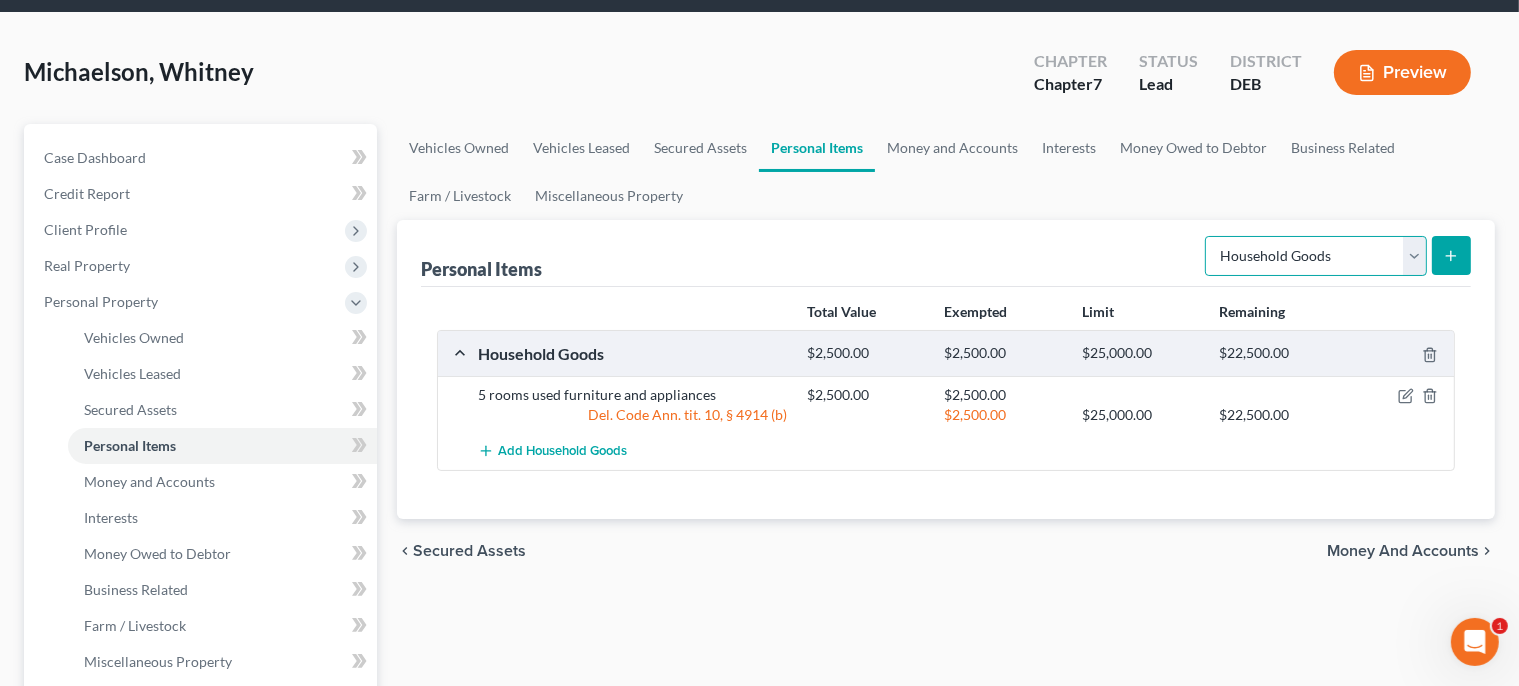 select on "collectibles_of_value" 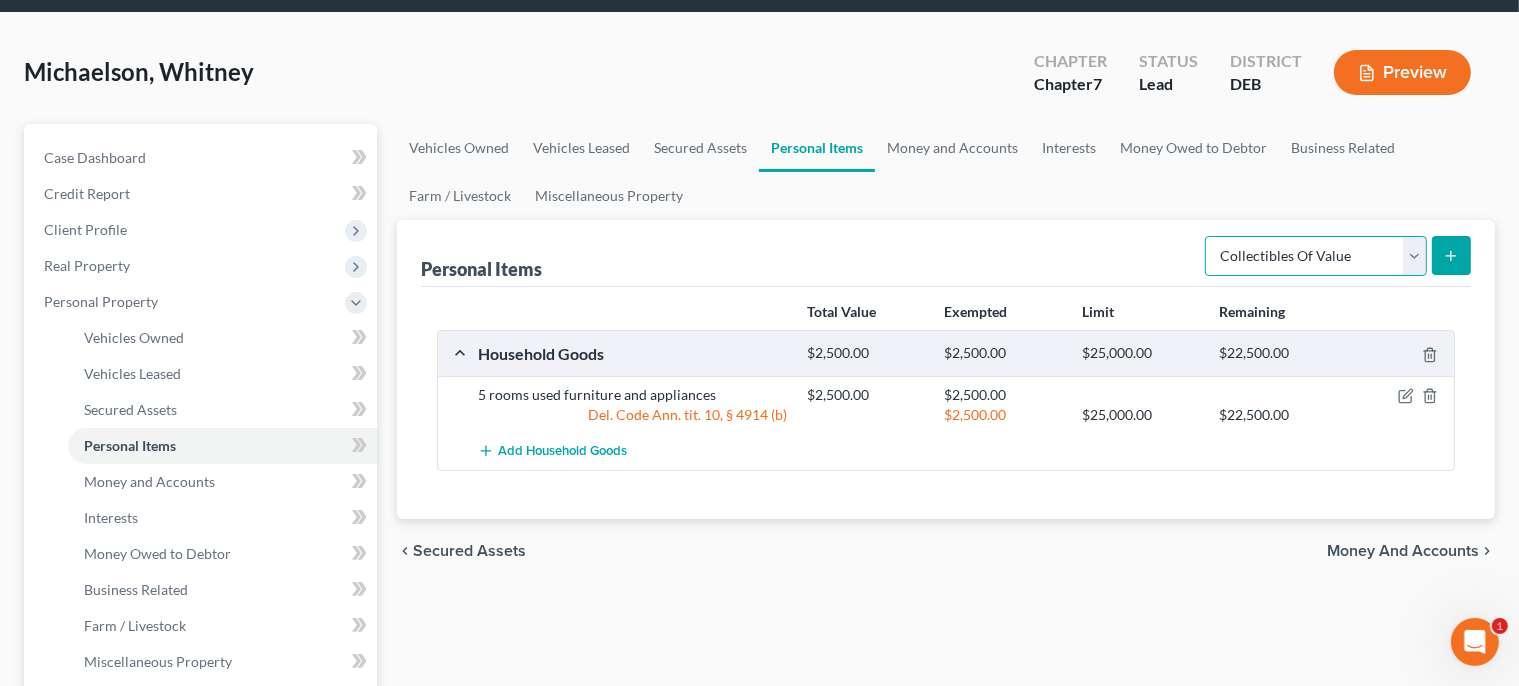 click on "Collectibles Of Value" at bounding box center (0, 0) 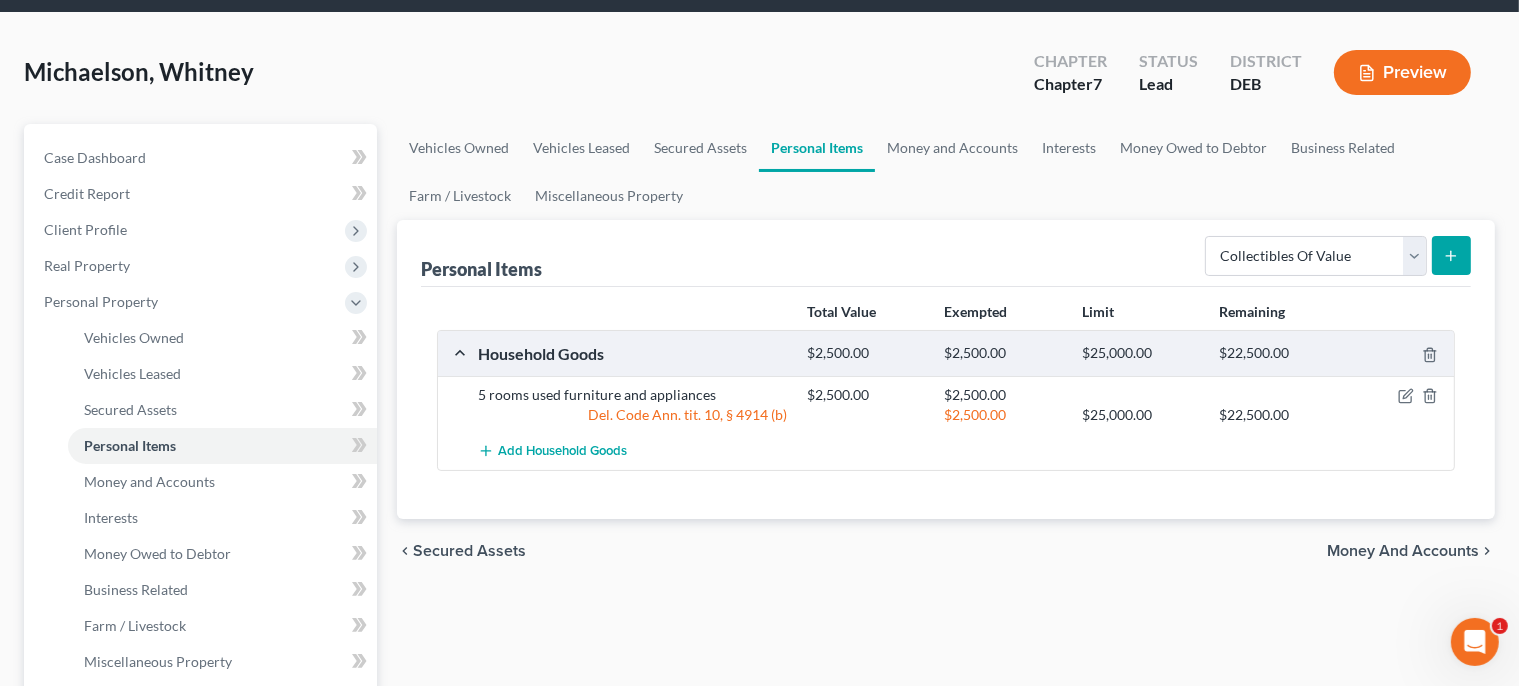 click at bounding box center (1451, 255) 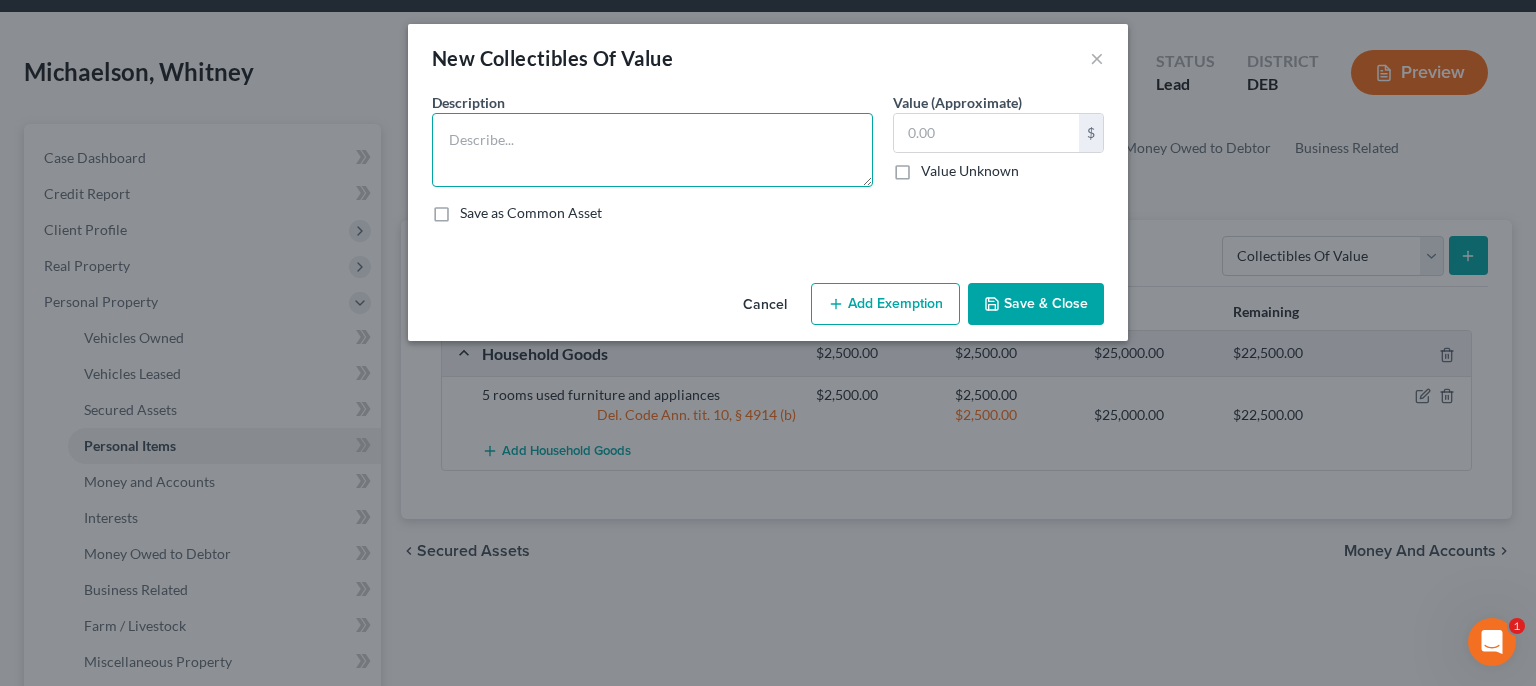click at bounding box center [652, 150] 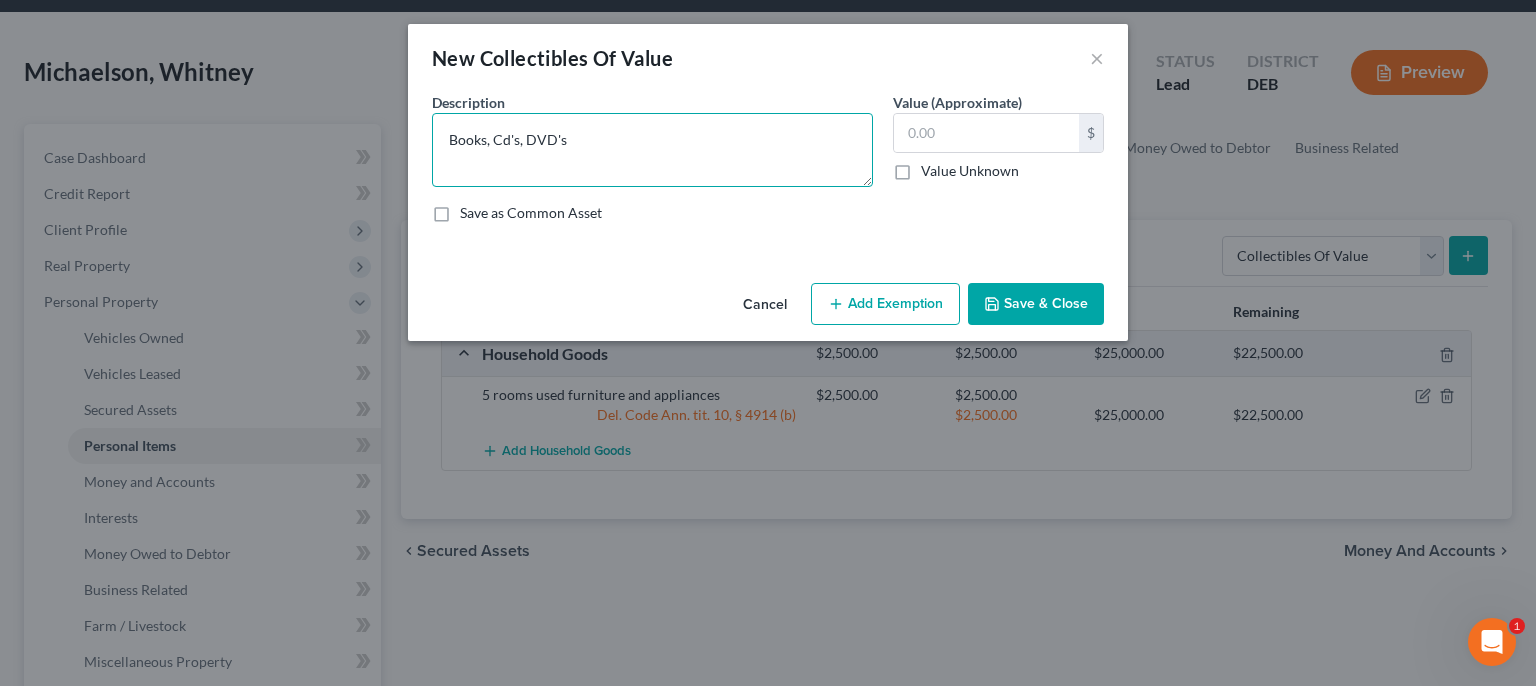 type on "Books, Cd's, DVD's" 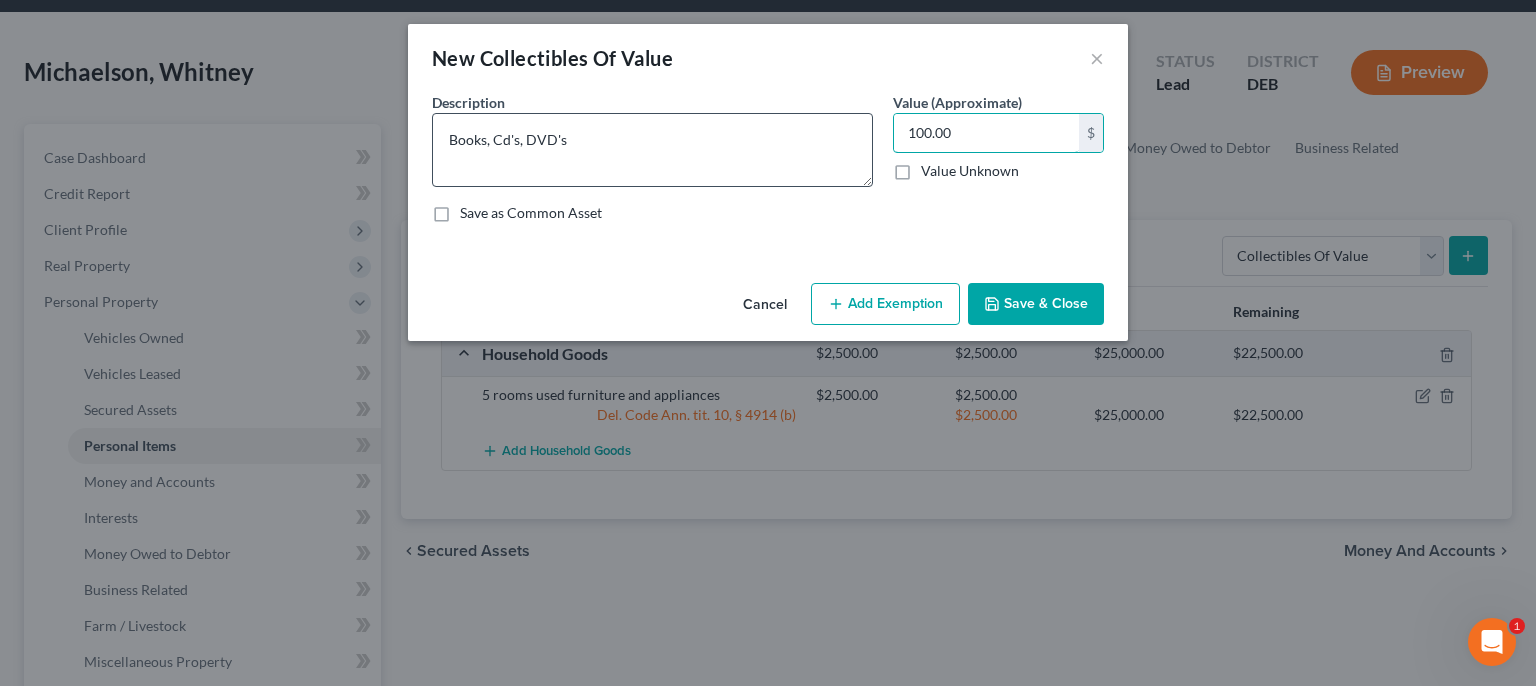 type on "100.00" 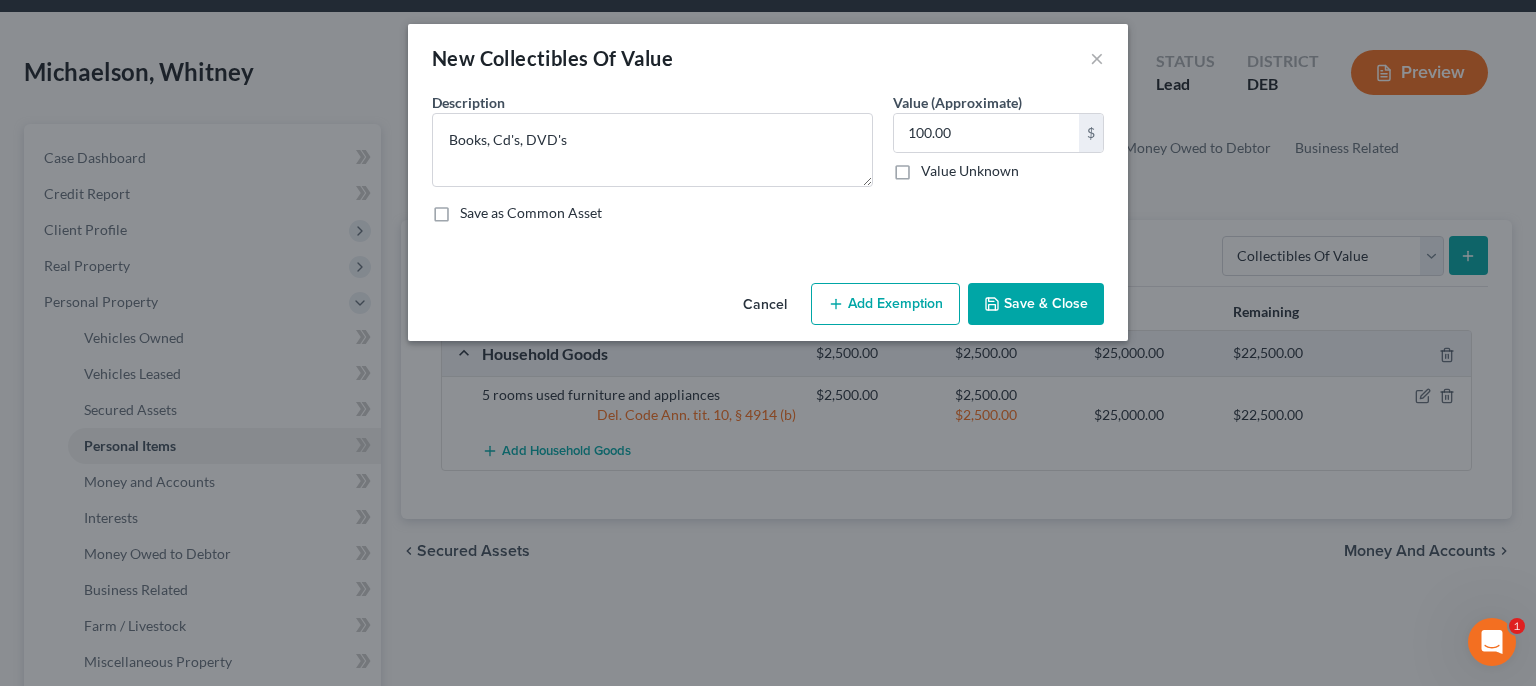 click on "Add Exemption" at bounding box center [885, 304] 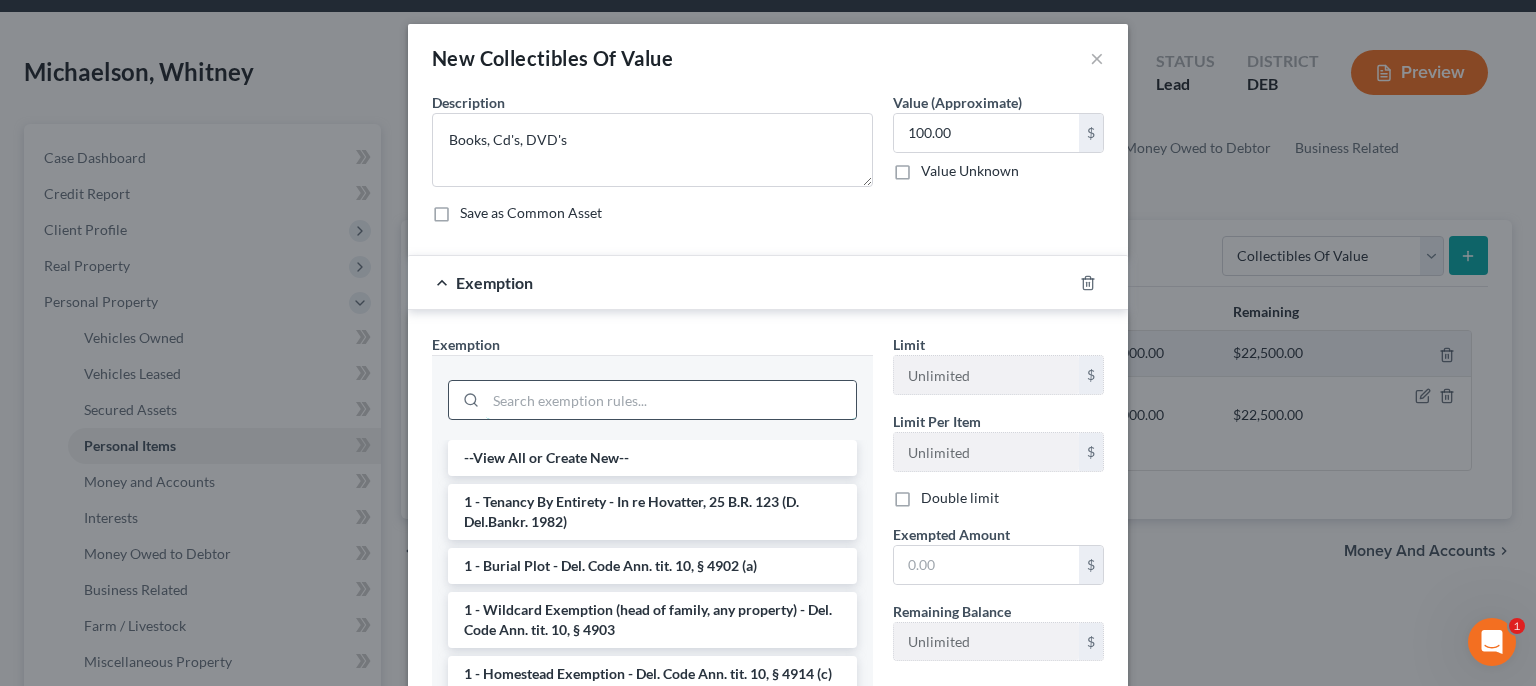 click at bounding box center [671, 400] 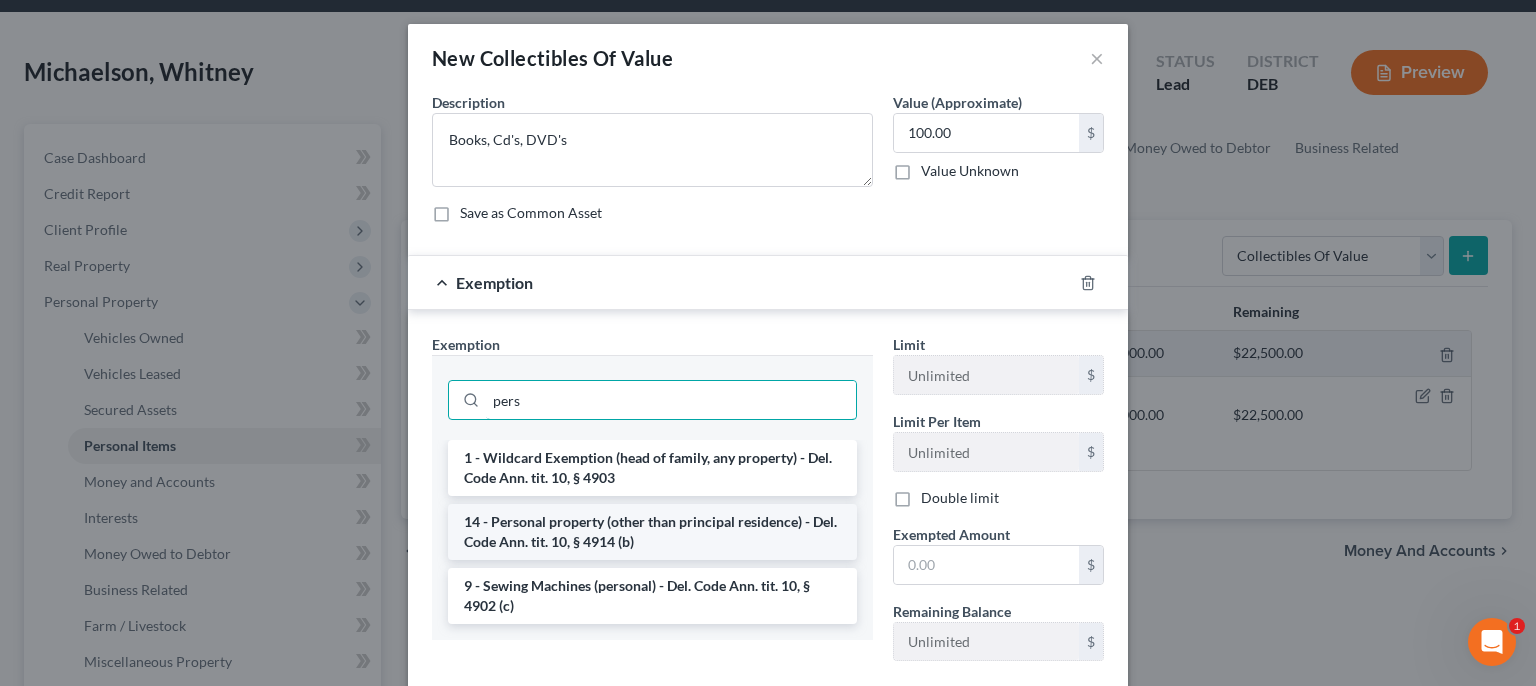 type on "pers" 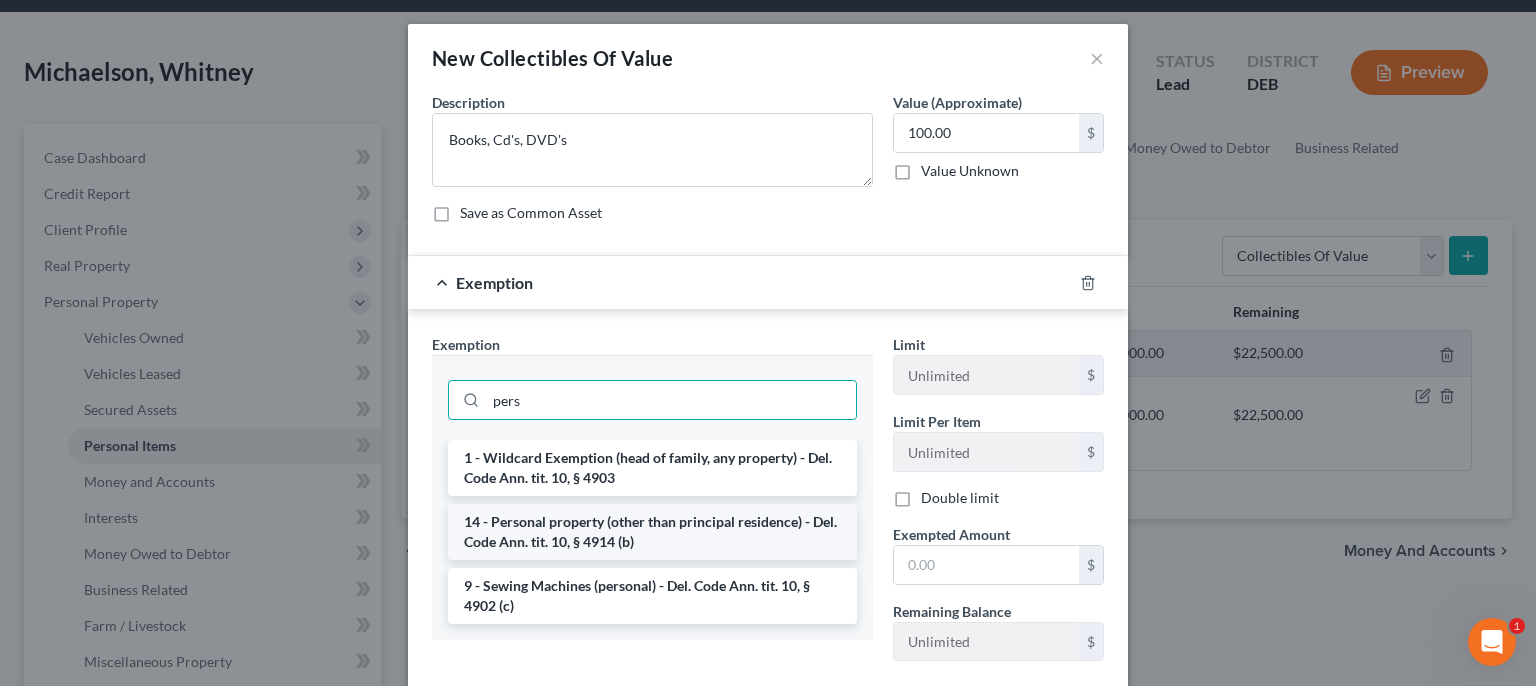 click on "14 - Personal property (other than principal residence) - Del. Code Ann. tit. 10, § 4914 (b)" at bounding box center [652, 532] 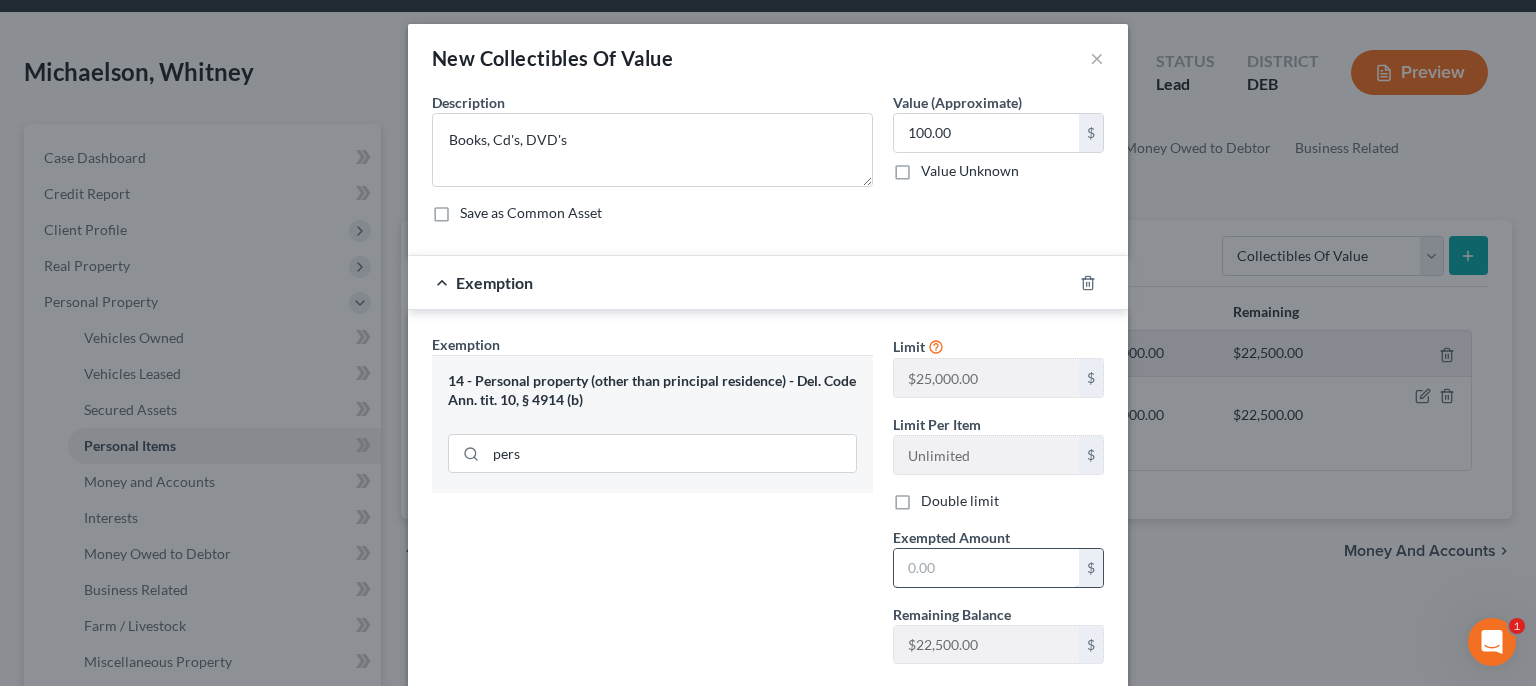 click at bounding box center [986, 568] 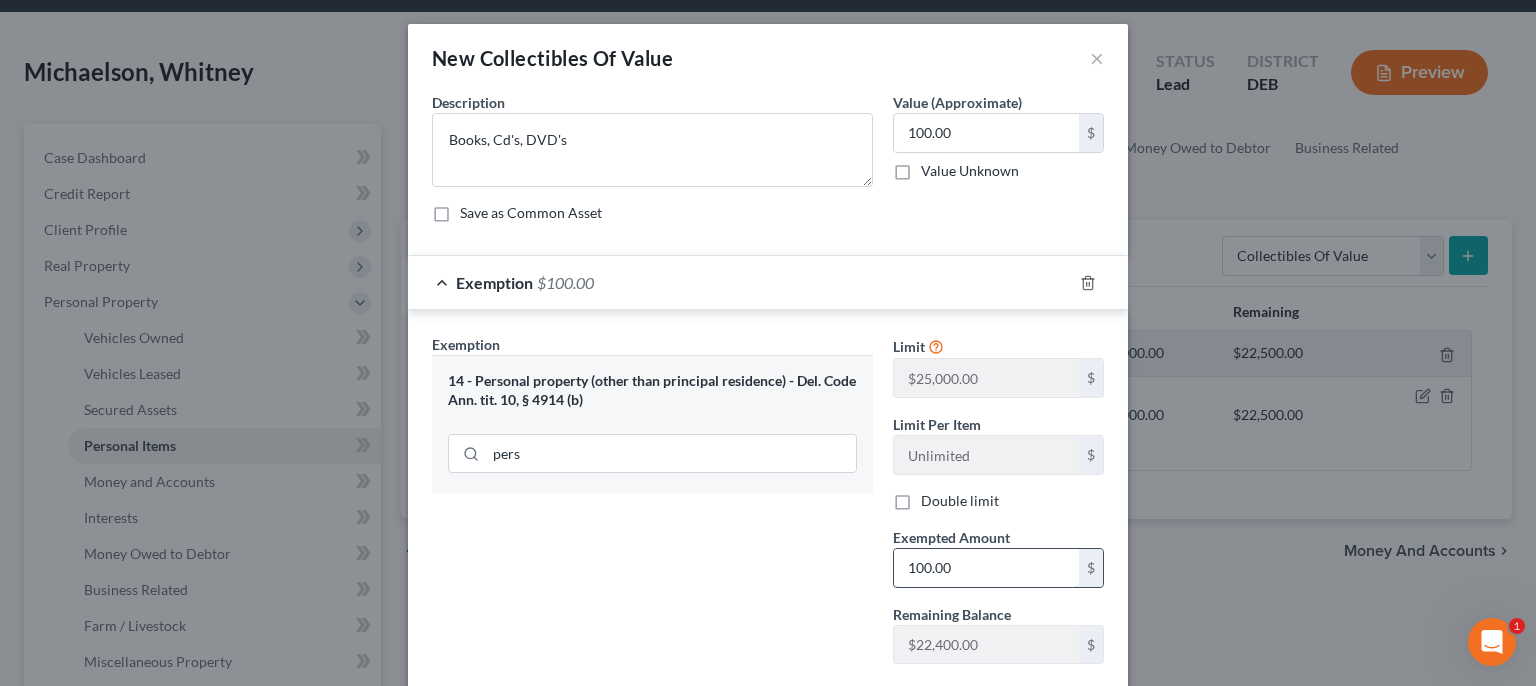 type on "100.00" 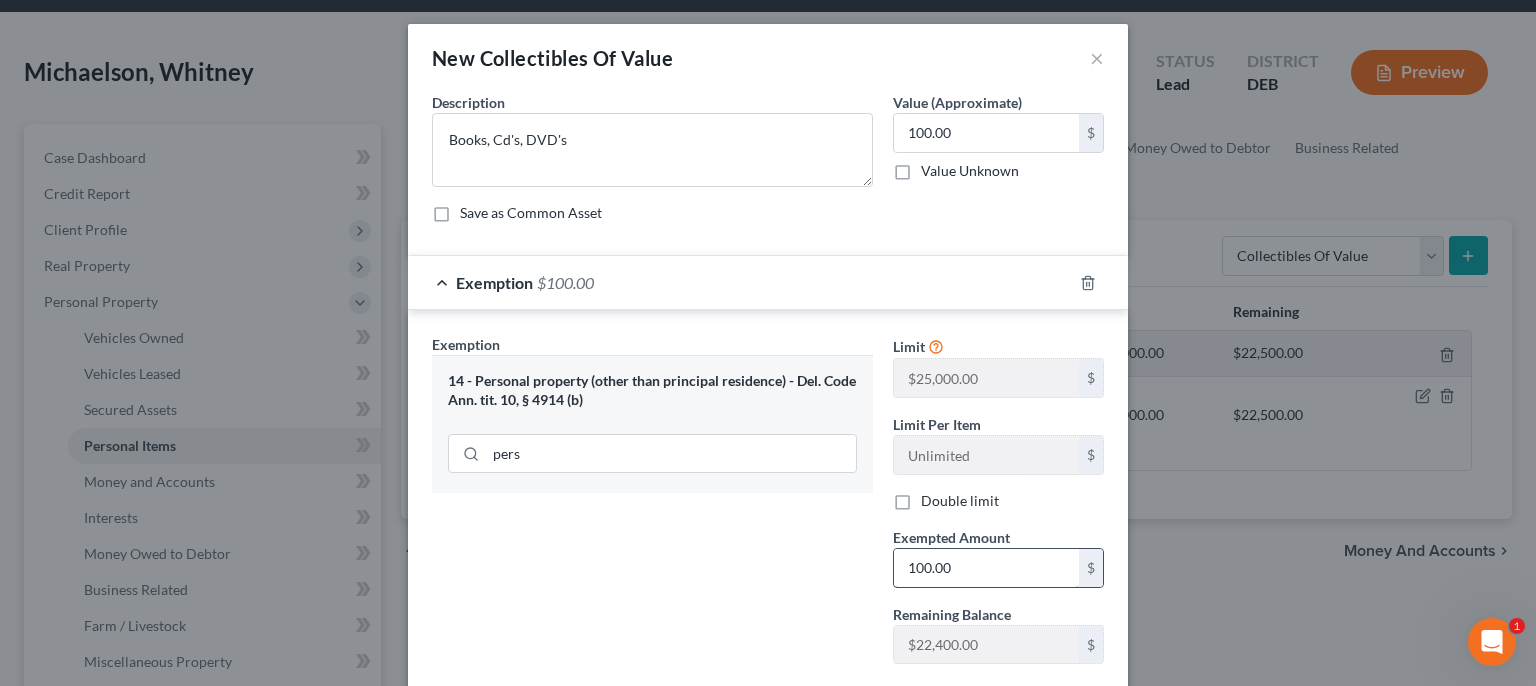 type 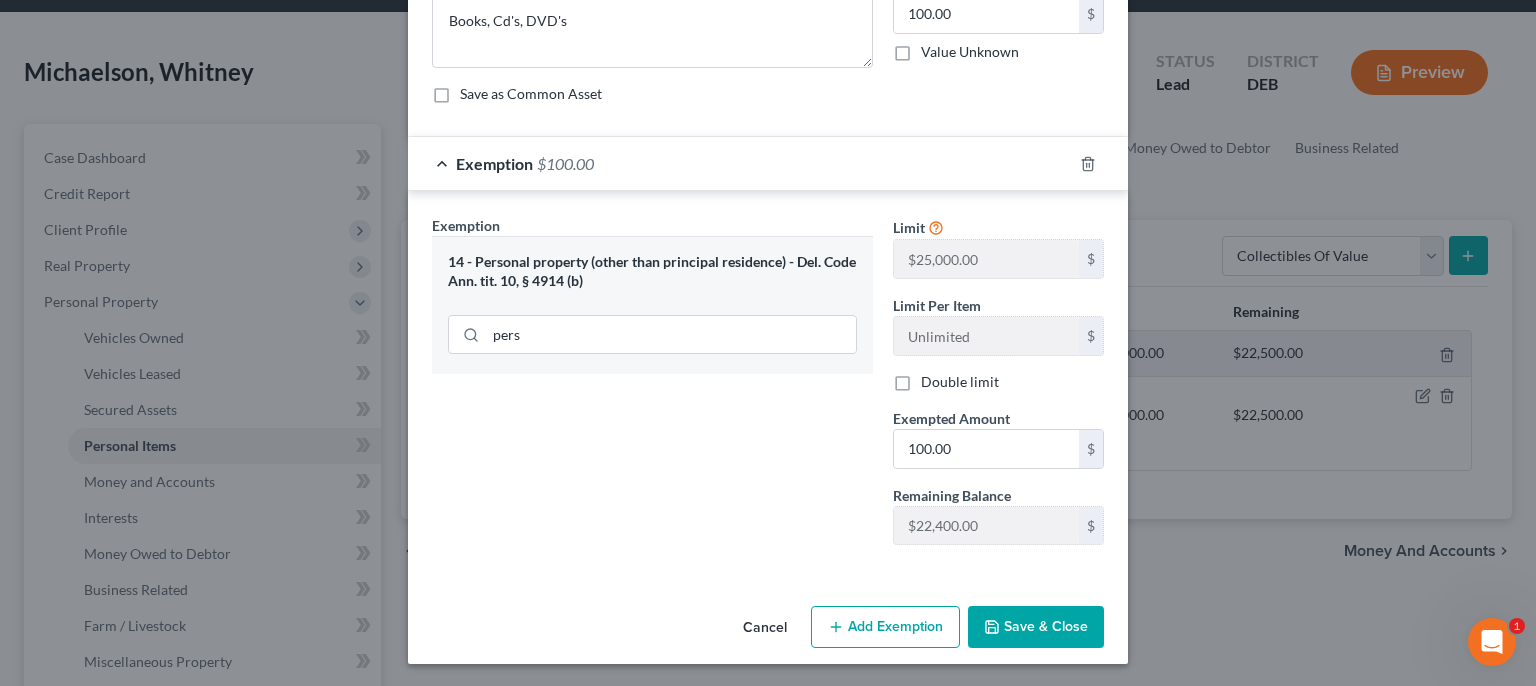 click on "Save & Close" at bounding box center (1036, 627) 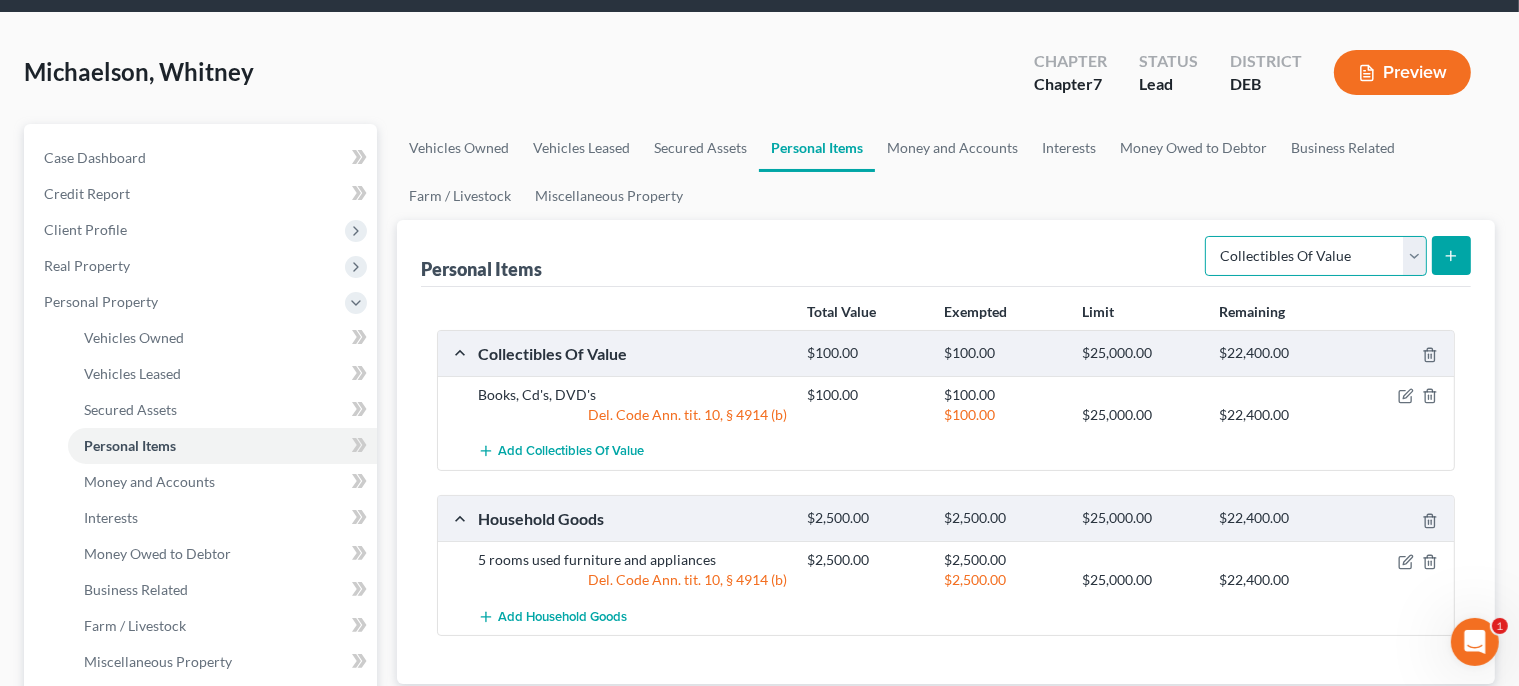 click on "Select Item Type Clothing Collectibles Of Value Electronics Firearms Household Goods Jewelry Other Pet(s) Sports & Hobby Equipment" at bounding box center [1316, 256] 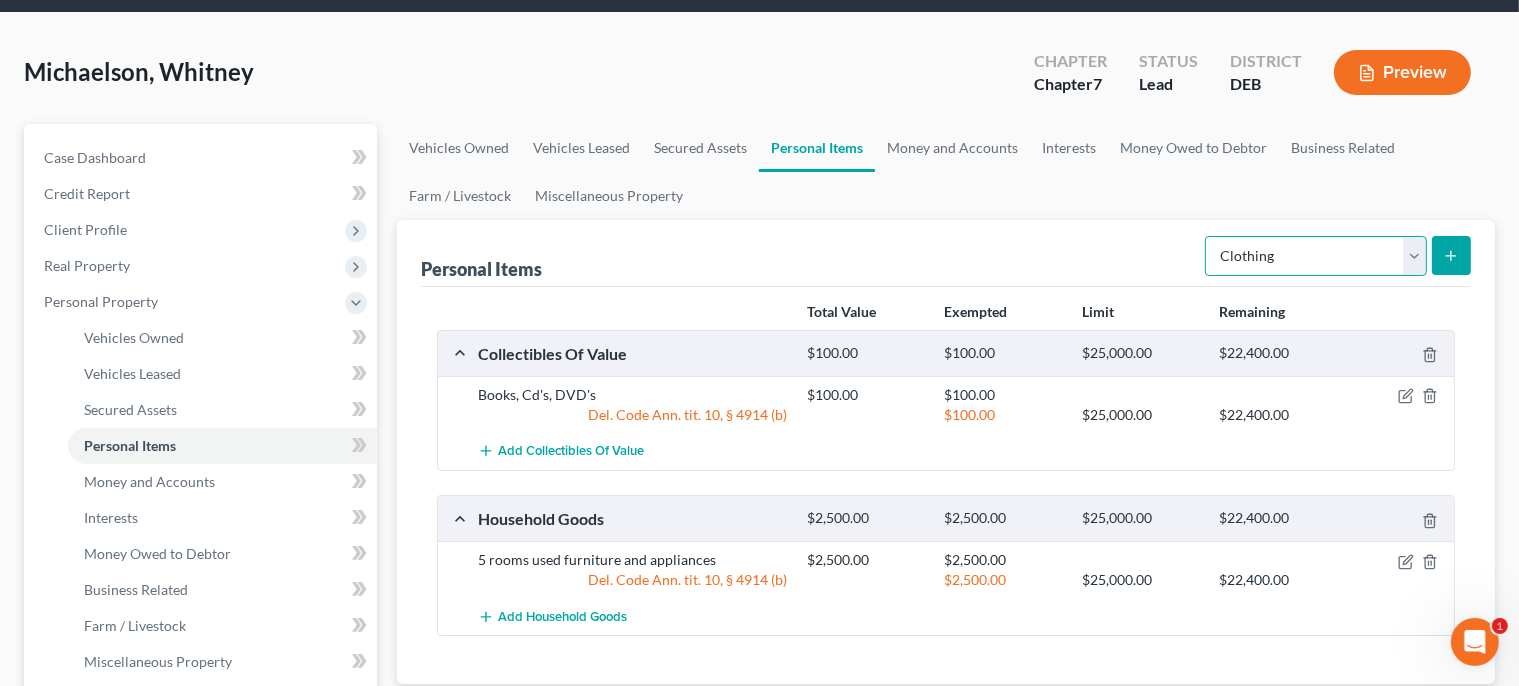 click on "Clothing" at bounding box center [0, 0] 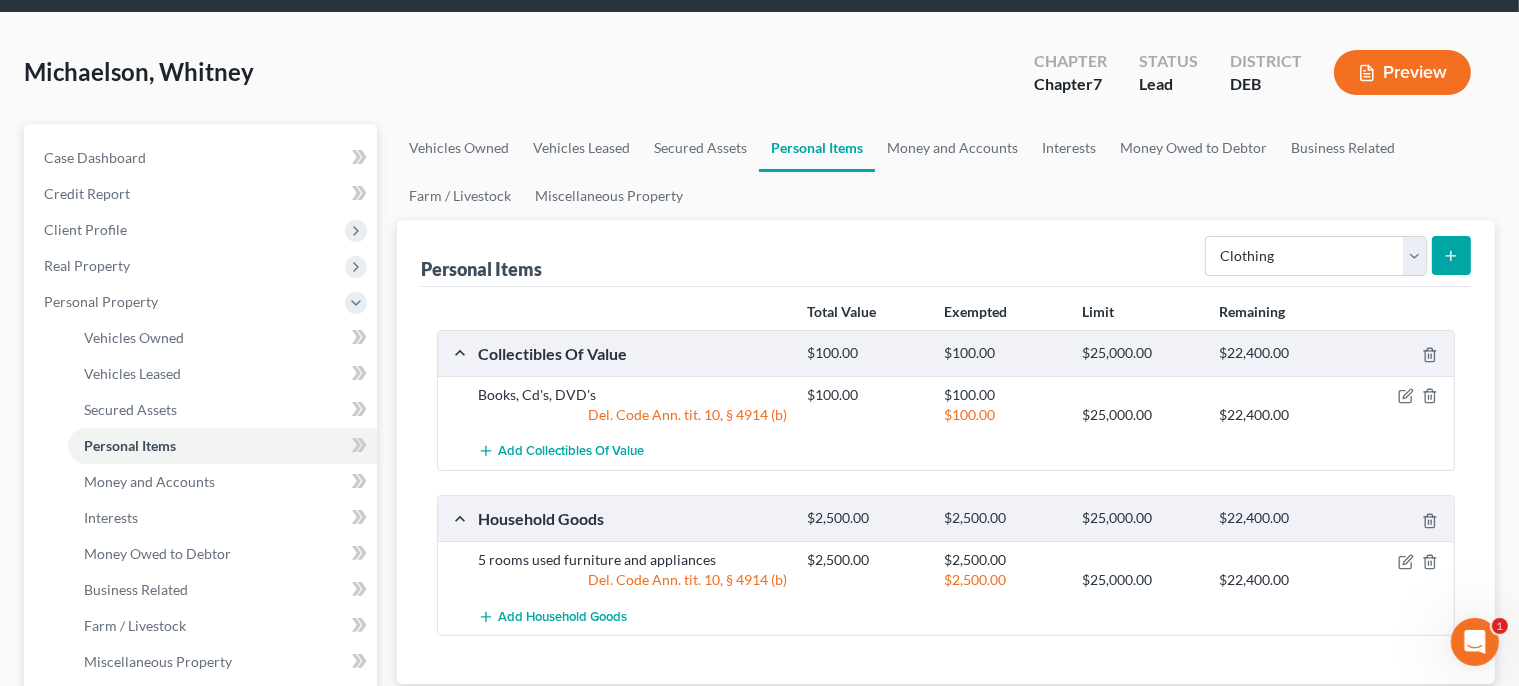 click at bounding box center [1451, 255] 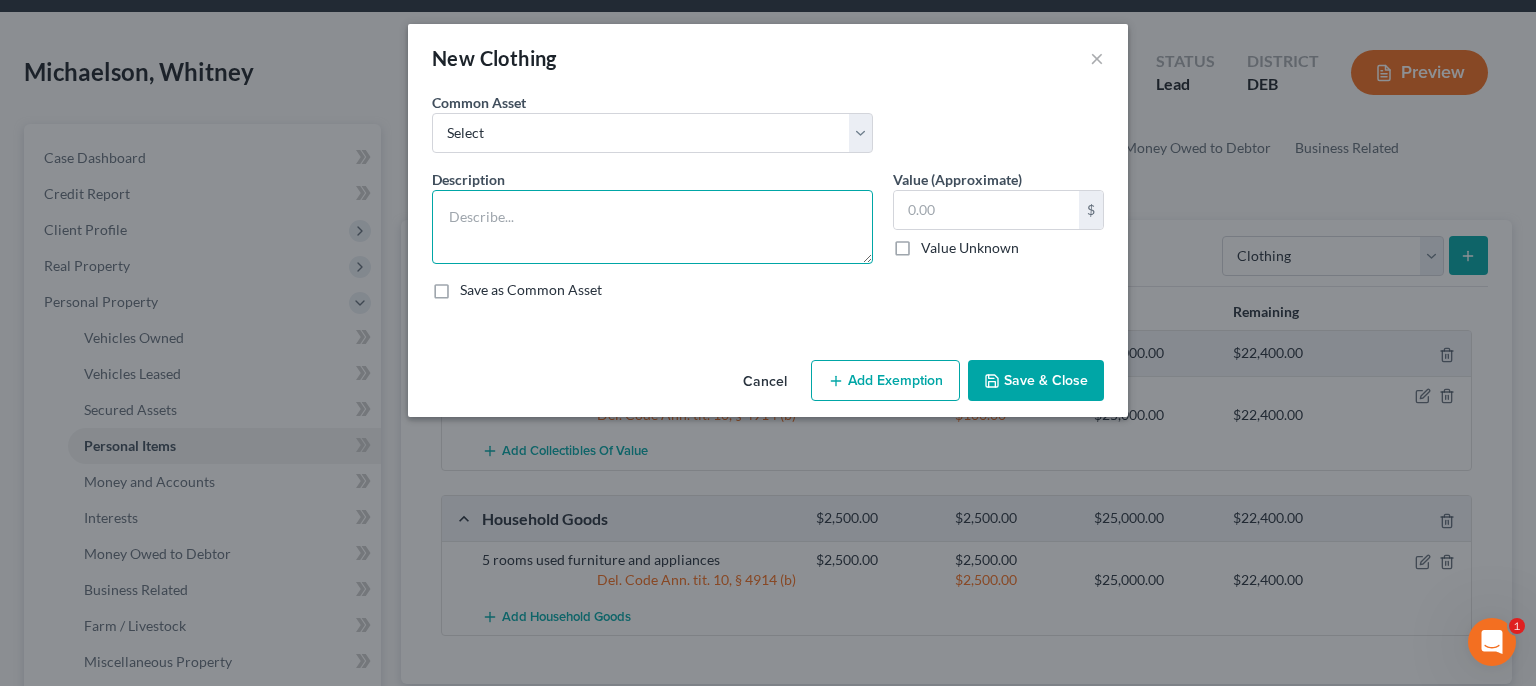 click at bounding box center [652, 227] 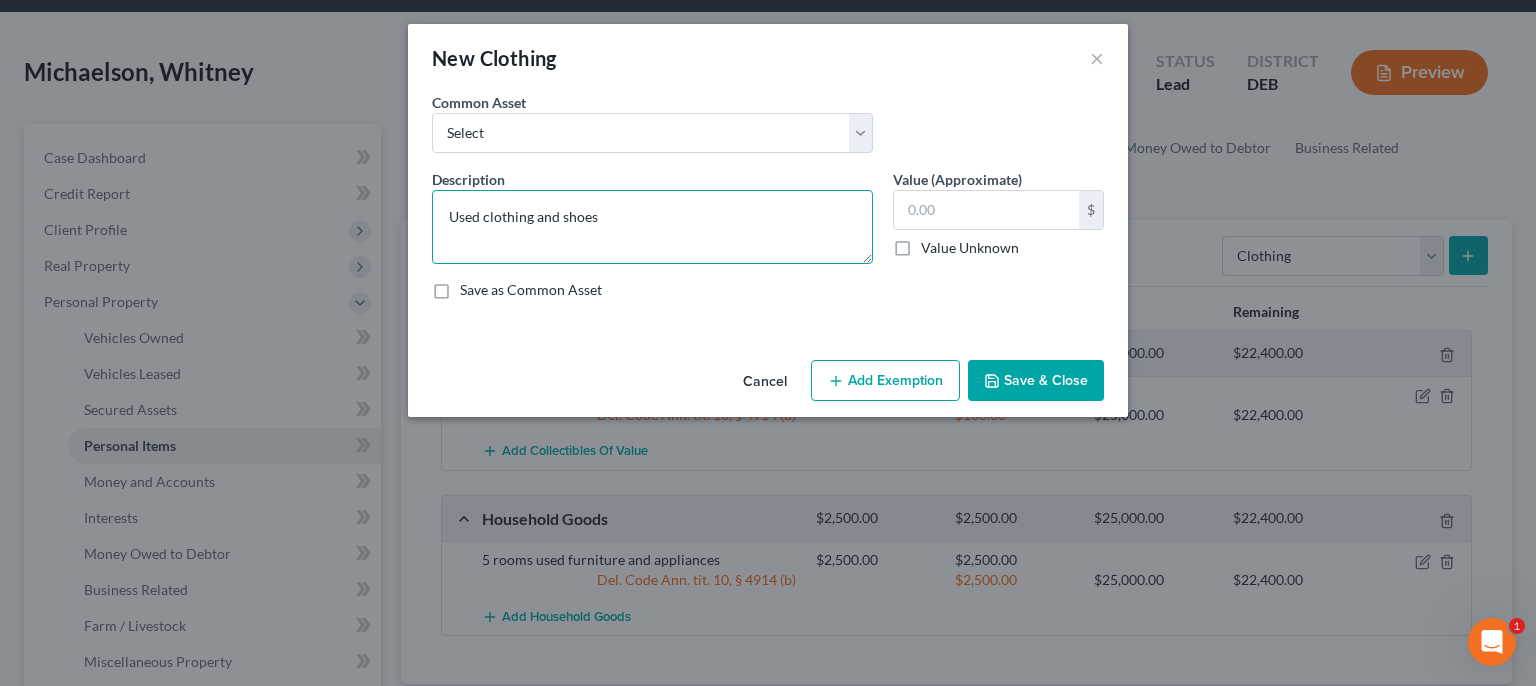 type on "Used clothing and shoes" 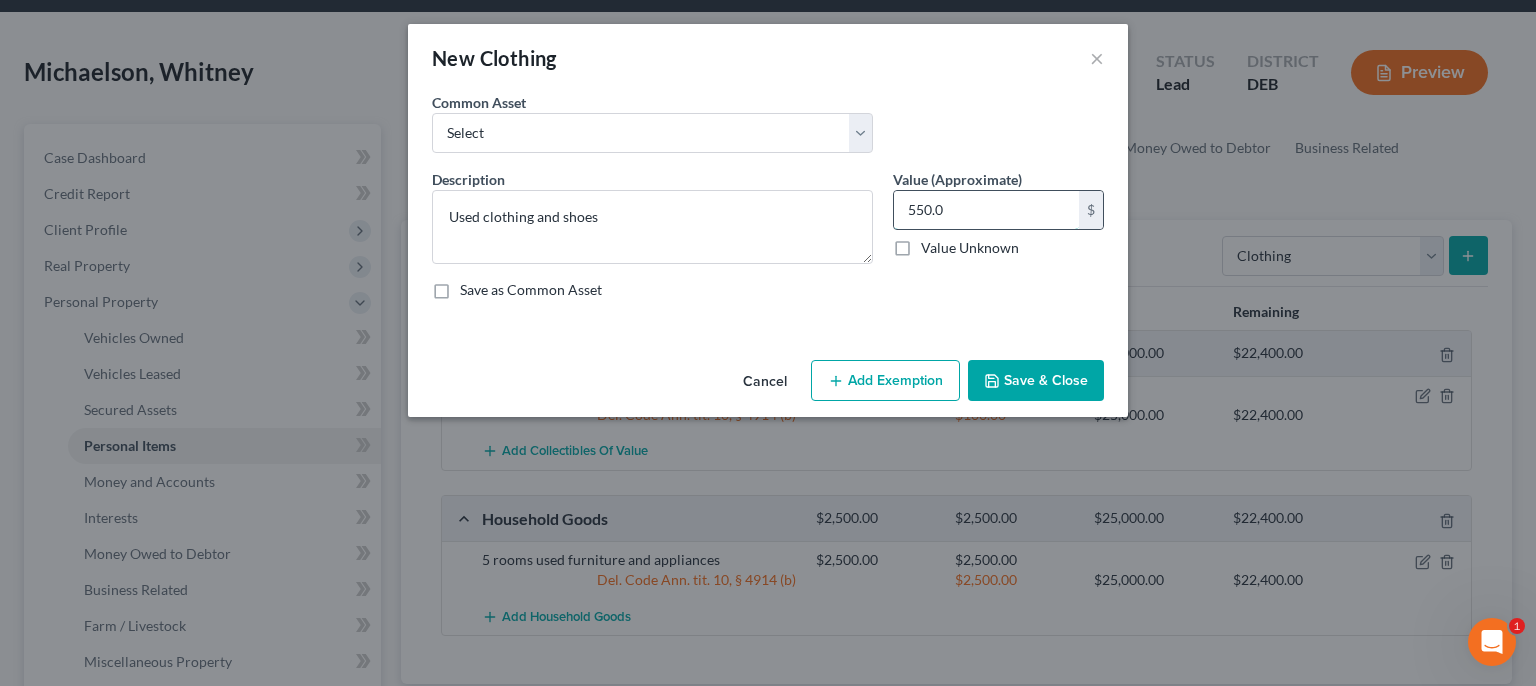 click on "550.0" at bounding box center (986, 210) 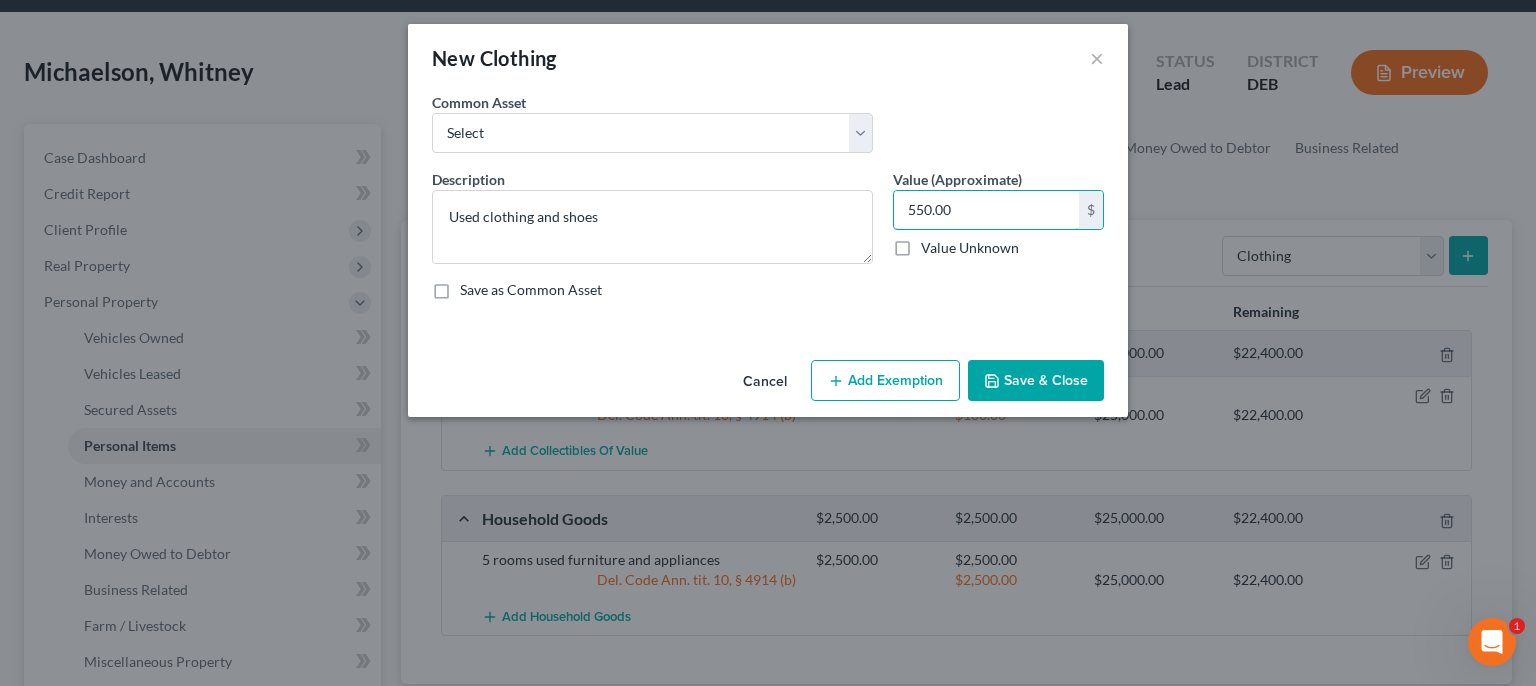 type on "550.00" 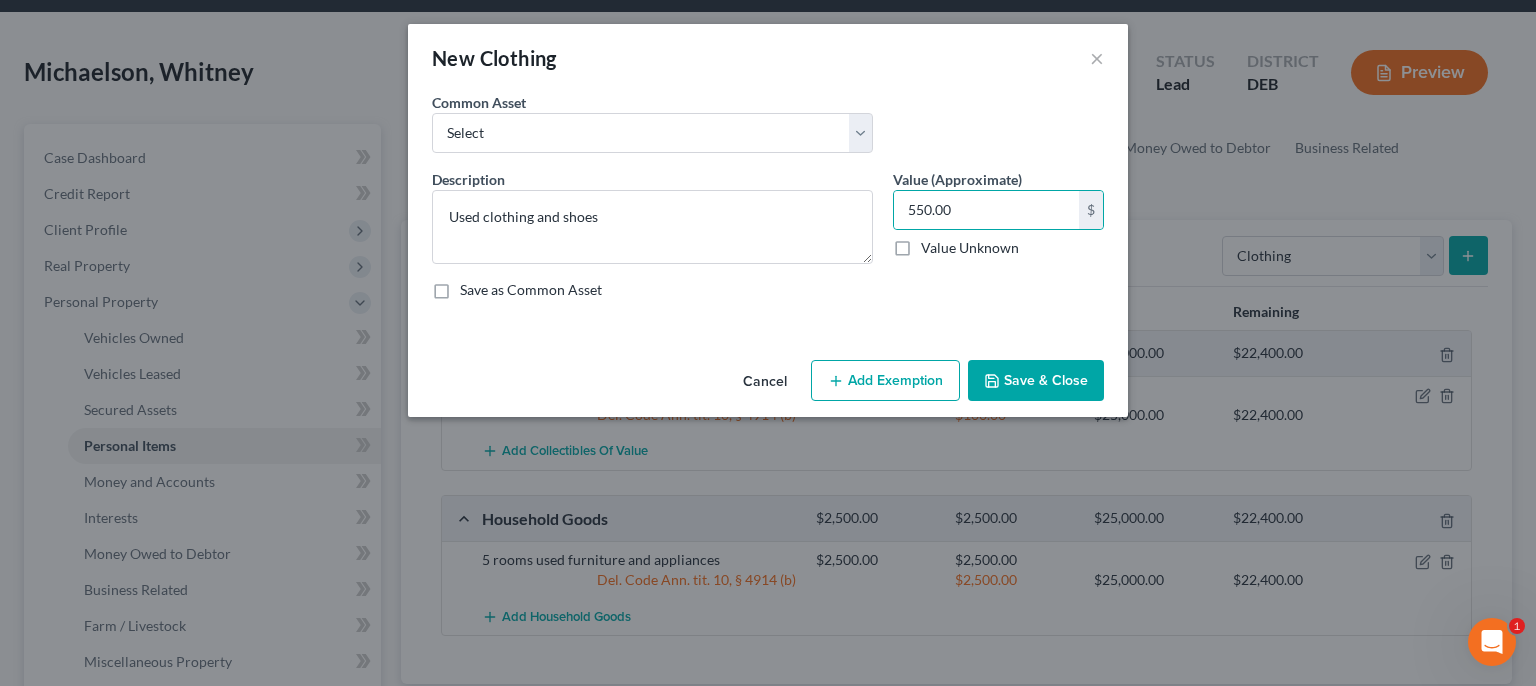 click on "Cancel Add Exemption Save & Close" at bounding box center [768, 385] 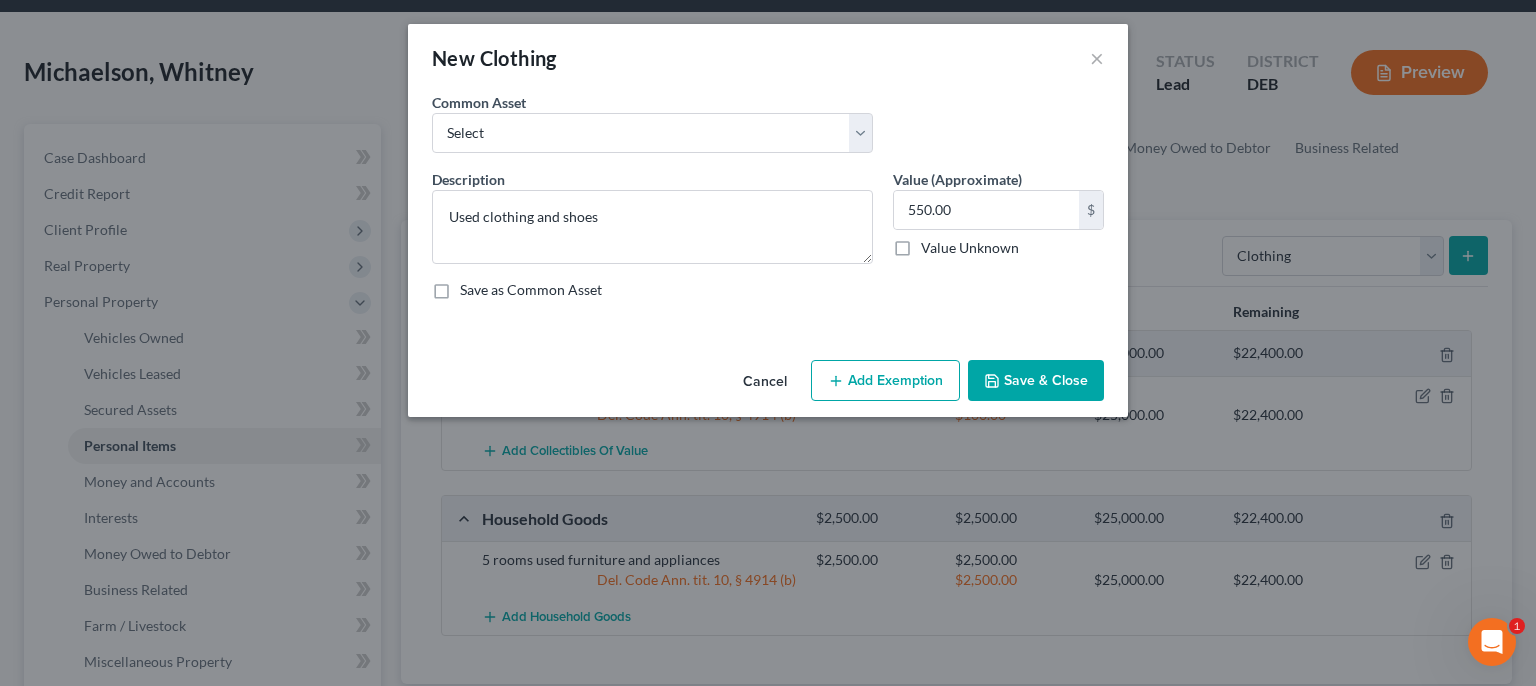 click on "Add Exemption" at bounding box center [885, 381] 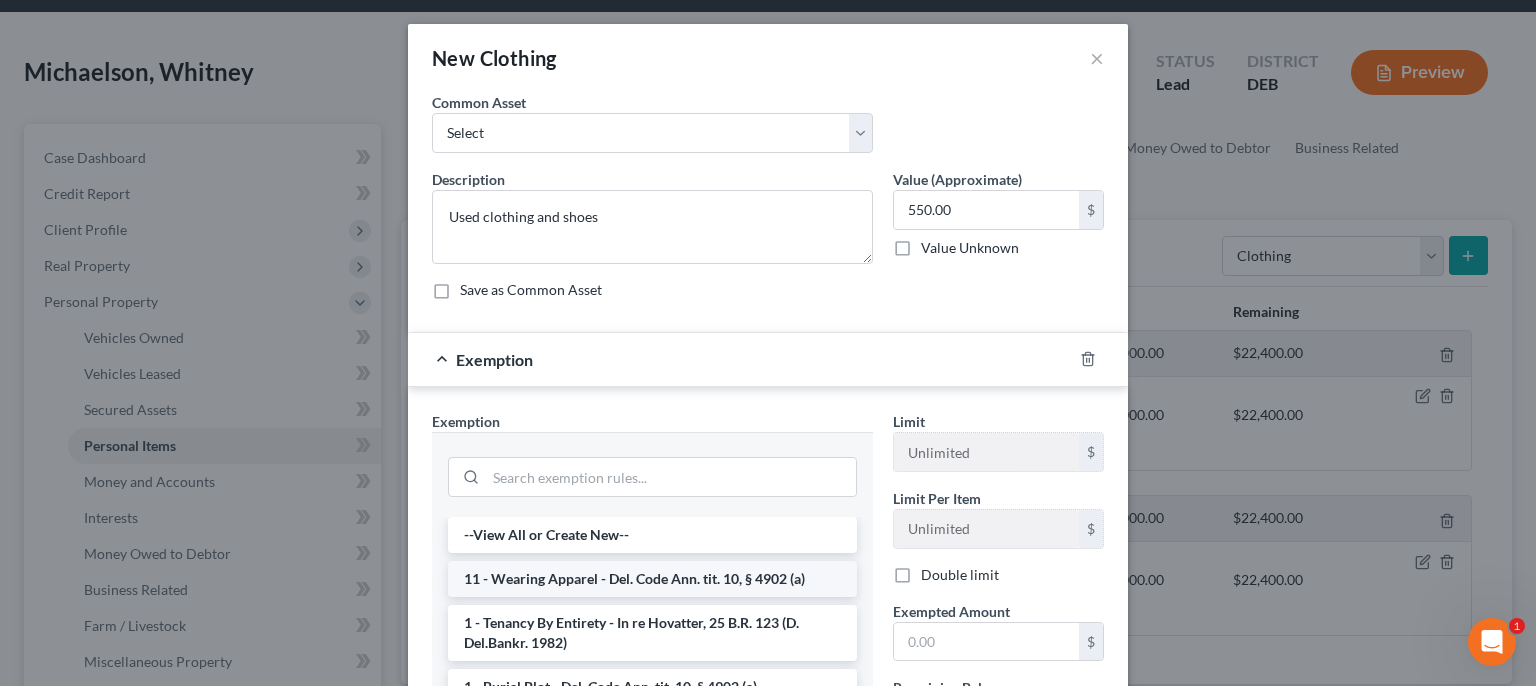 click on "11 - Wearing Apparel - Del. Code Ann. tit. 10, § 4902 (a)" at bounding box center [652, 579] 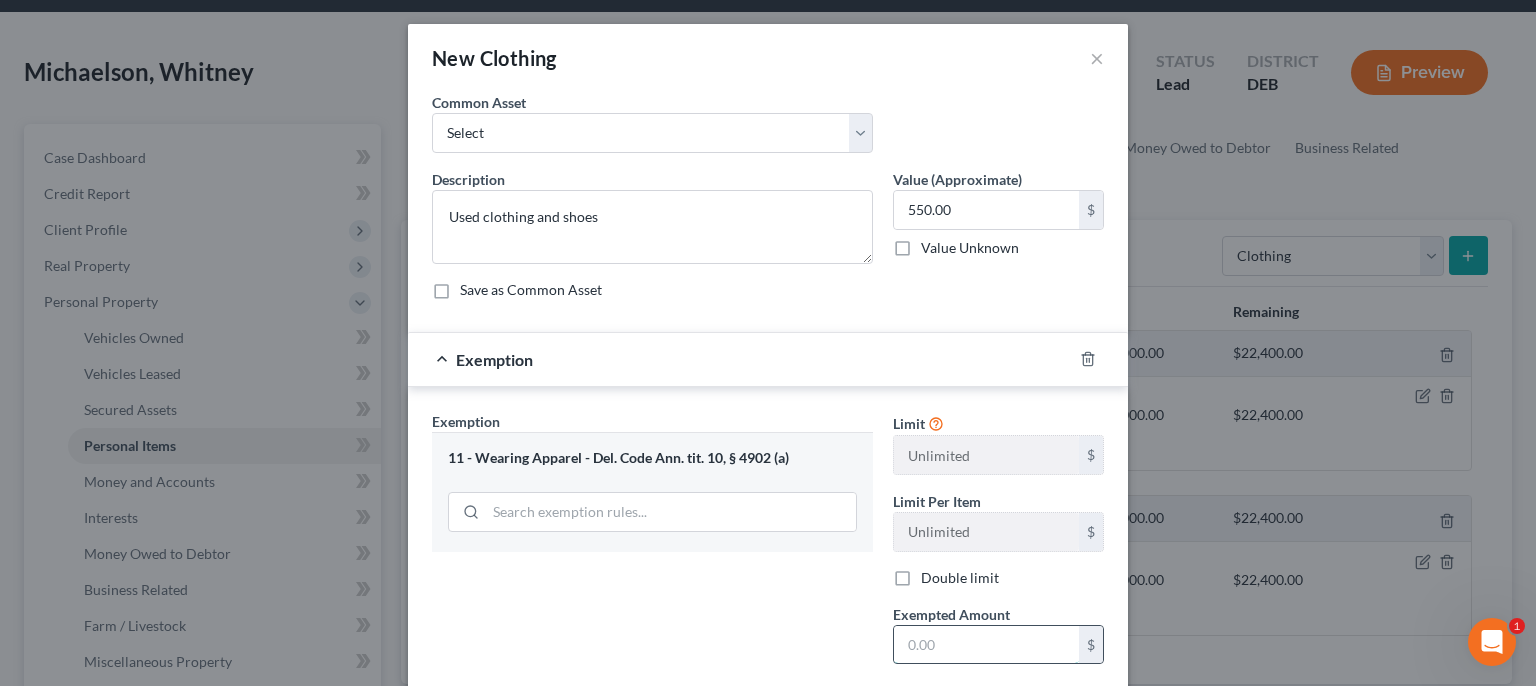 click at bounding box center [986, 645] 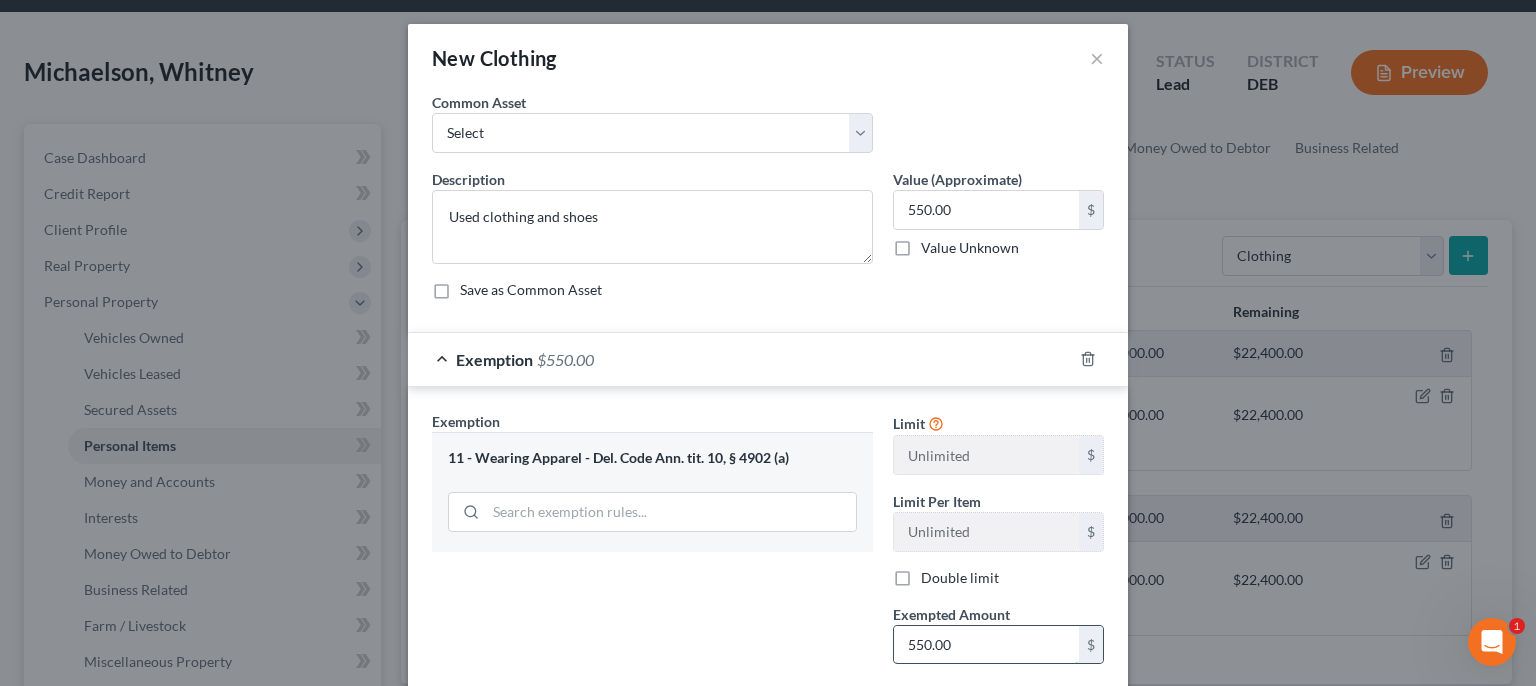 type on "550.00" 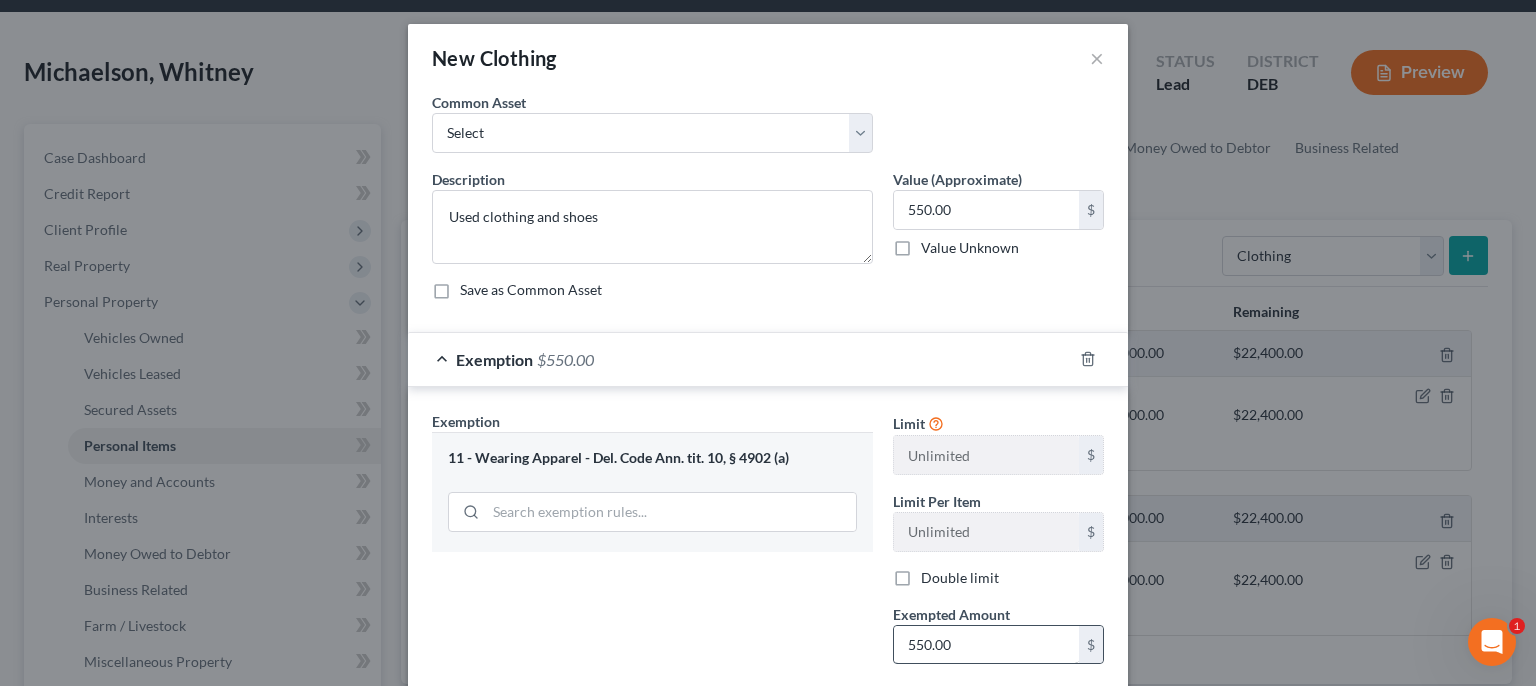 type 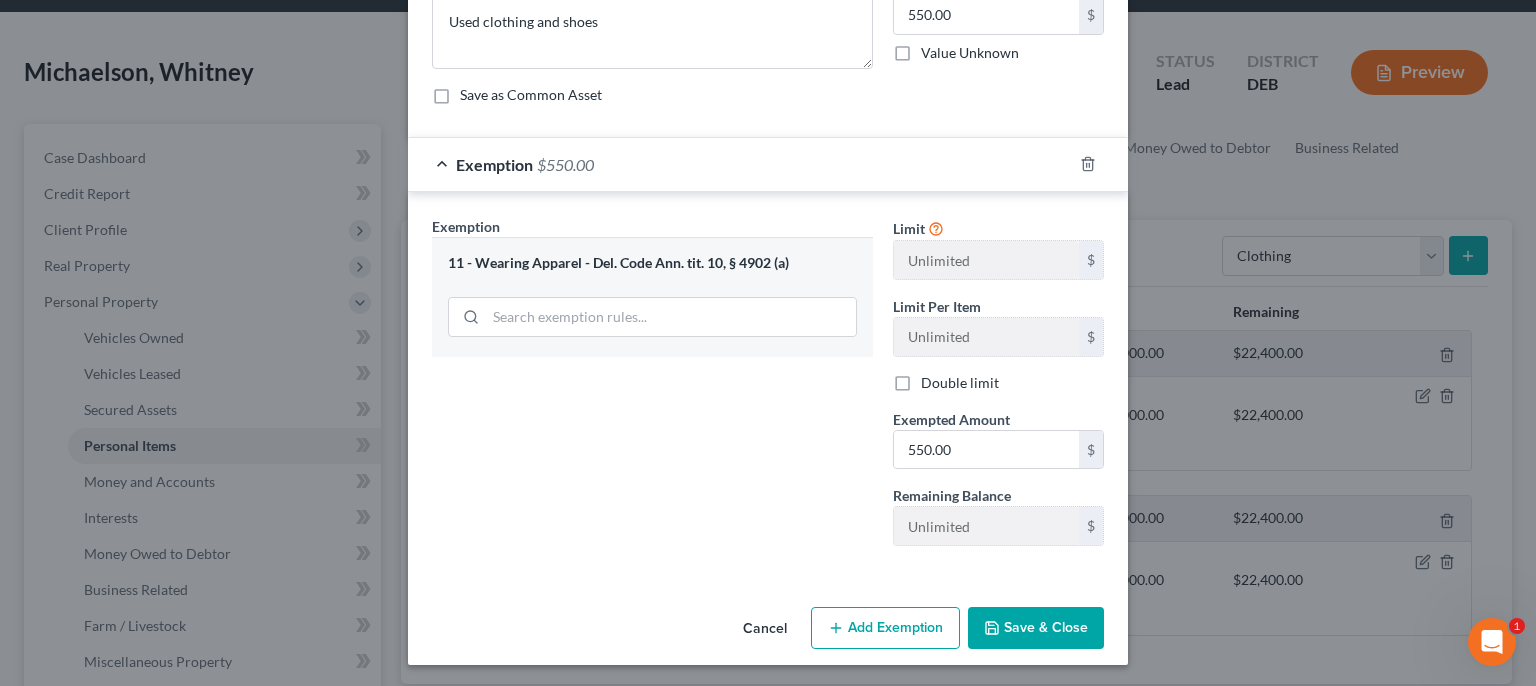 click on "Save & Close" at bounding box center (1036, 628) 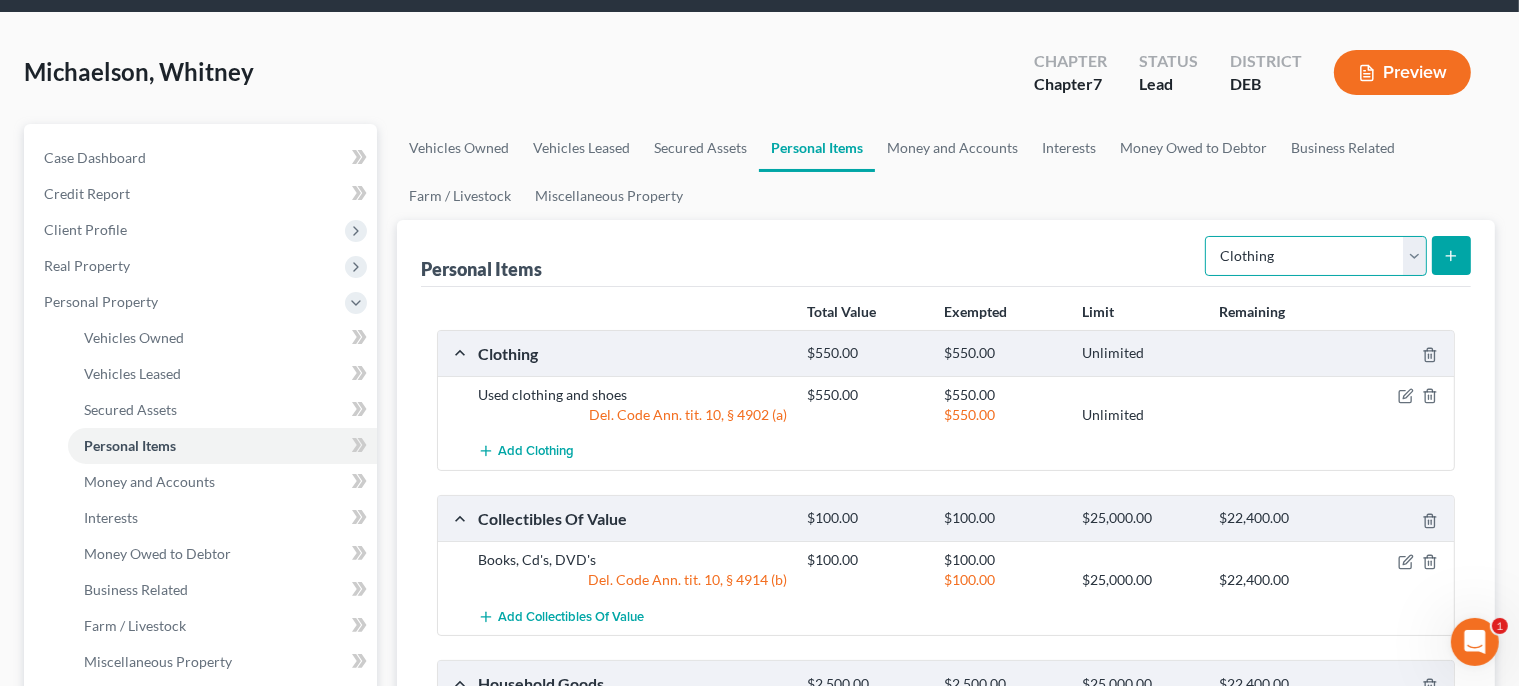 click on "Select Item Type Clothing Collectibles Of Value Electronics Firearms Household Goods Jewelry Other Pet(s) Sports & Hobby Equipment" at bounding box center (1316, 256) 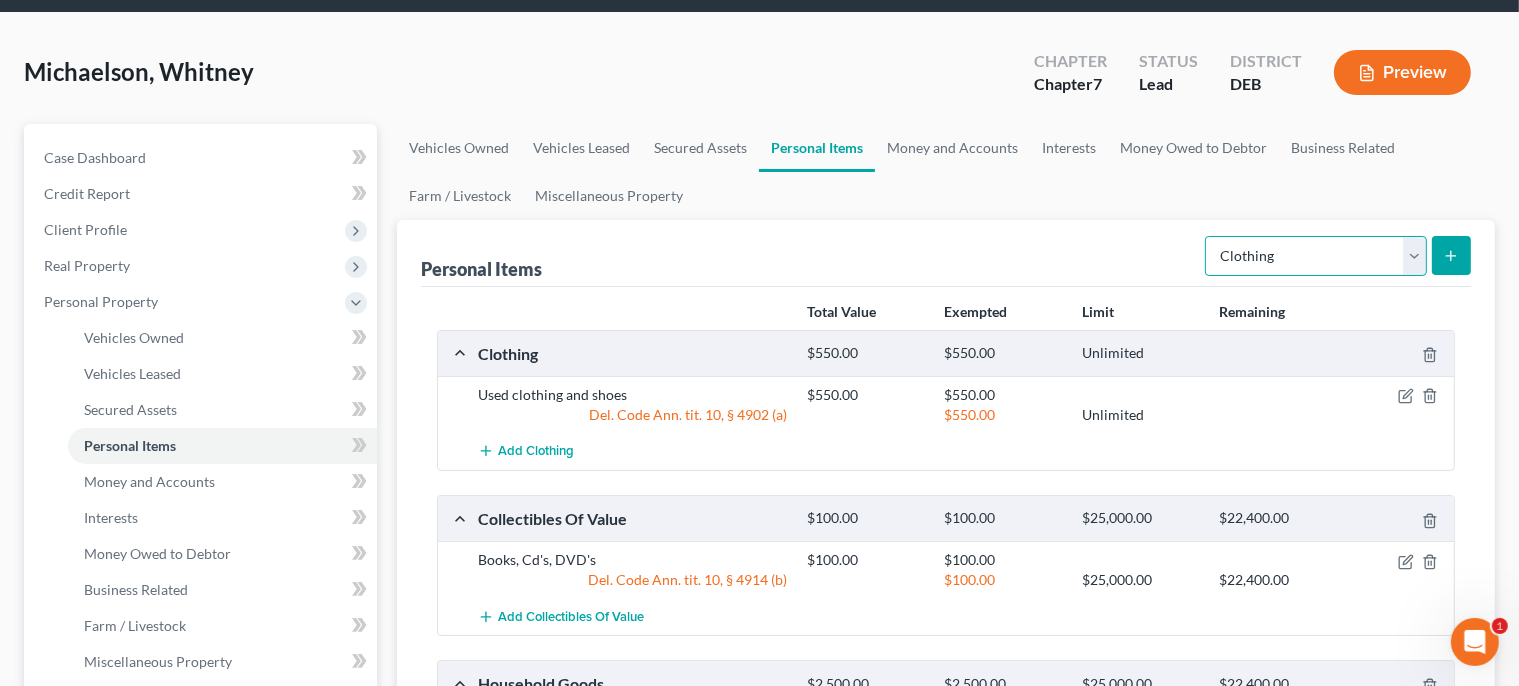 select on "jewelry" 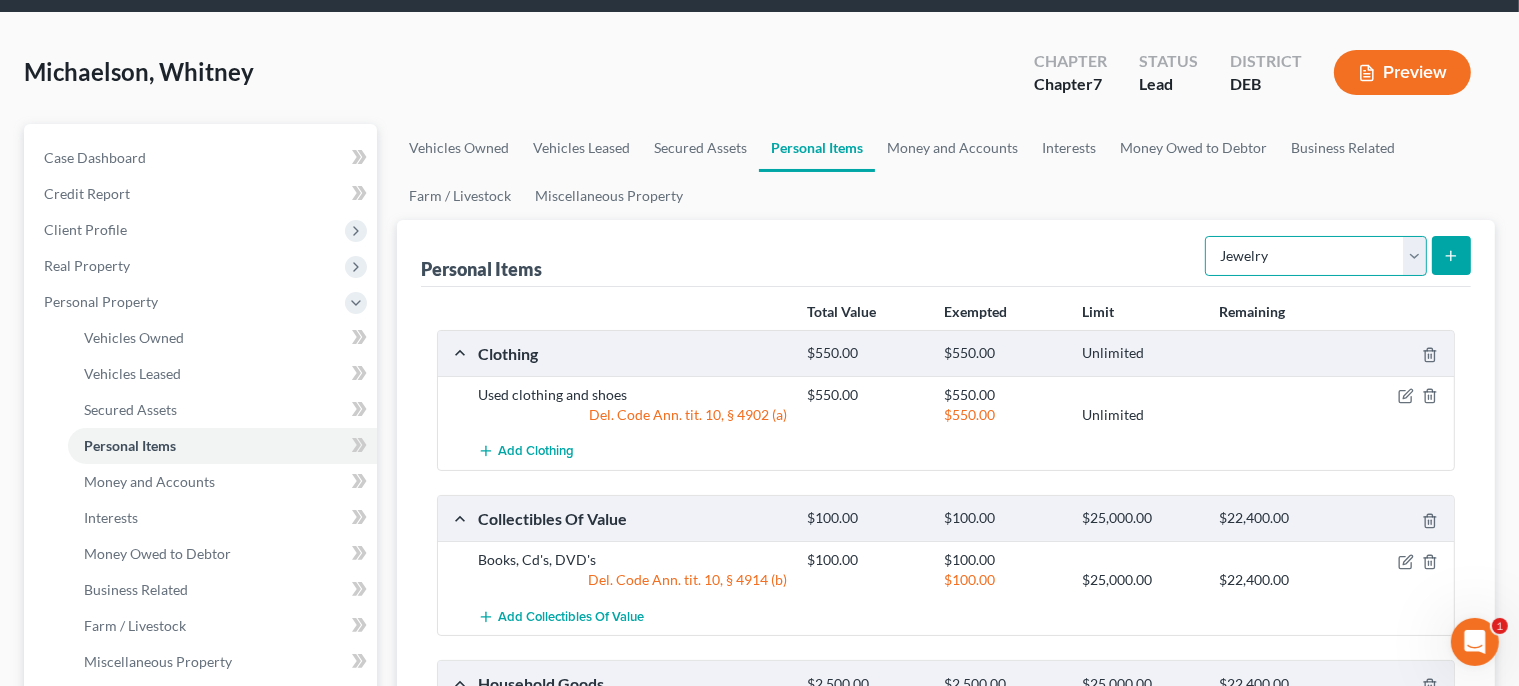 click on "Jewelry" at bounding box center (0, 0) 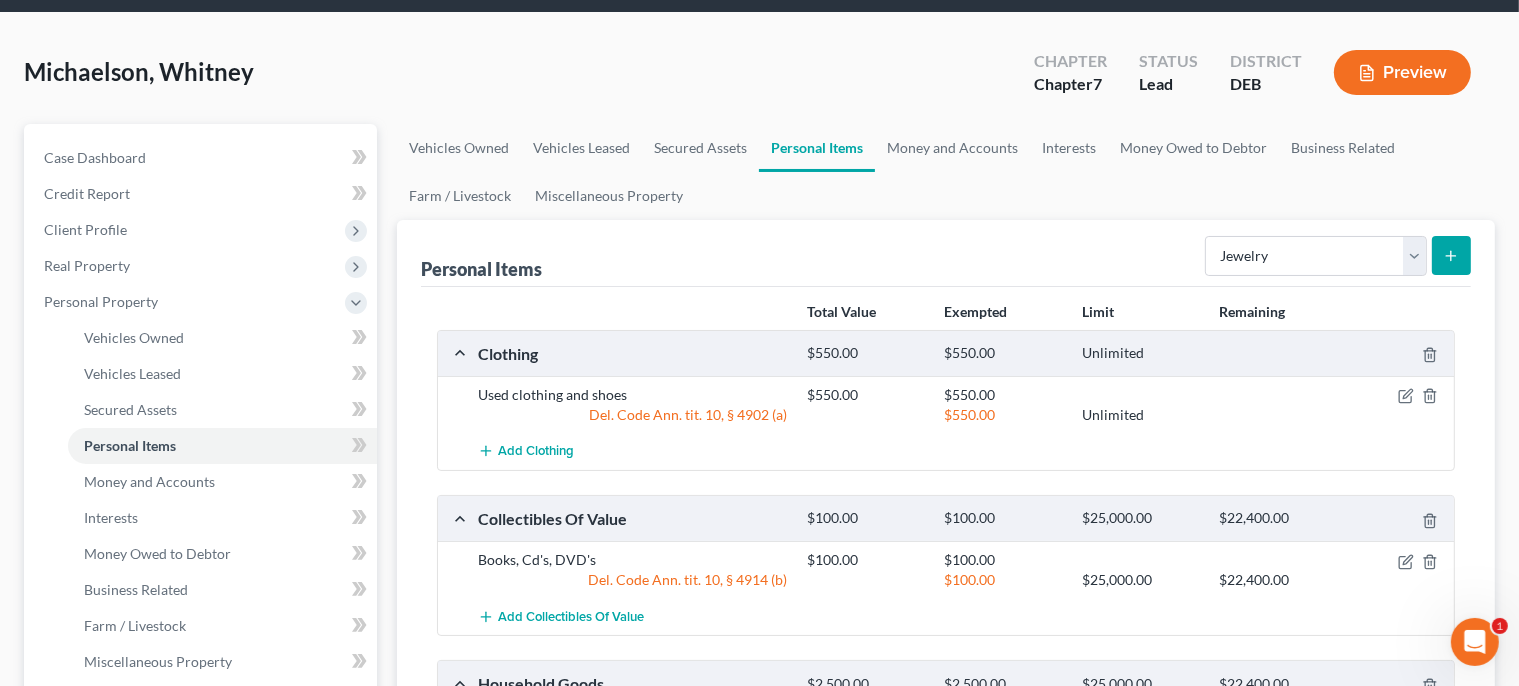 click at bounding box center (1451, 255) 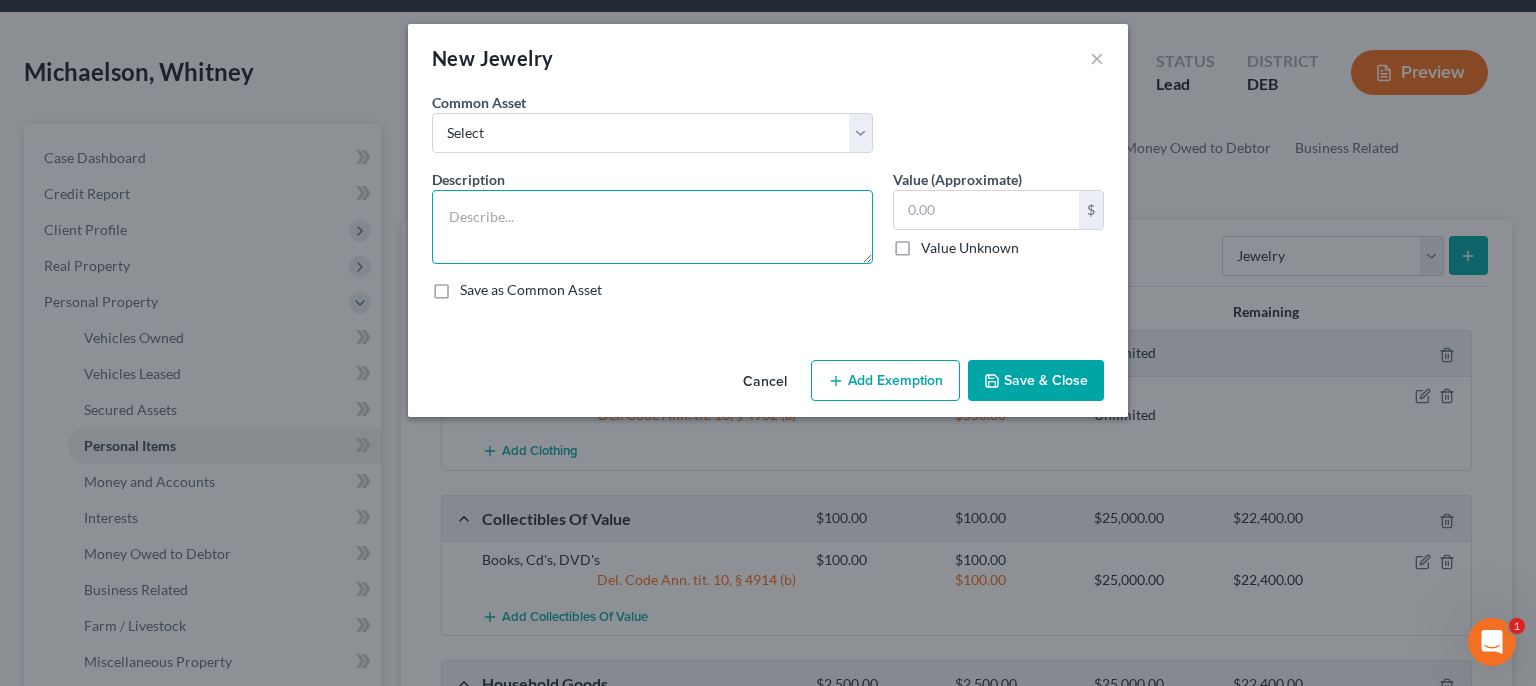 click at bounding box center (652, 227) 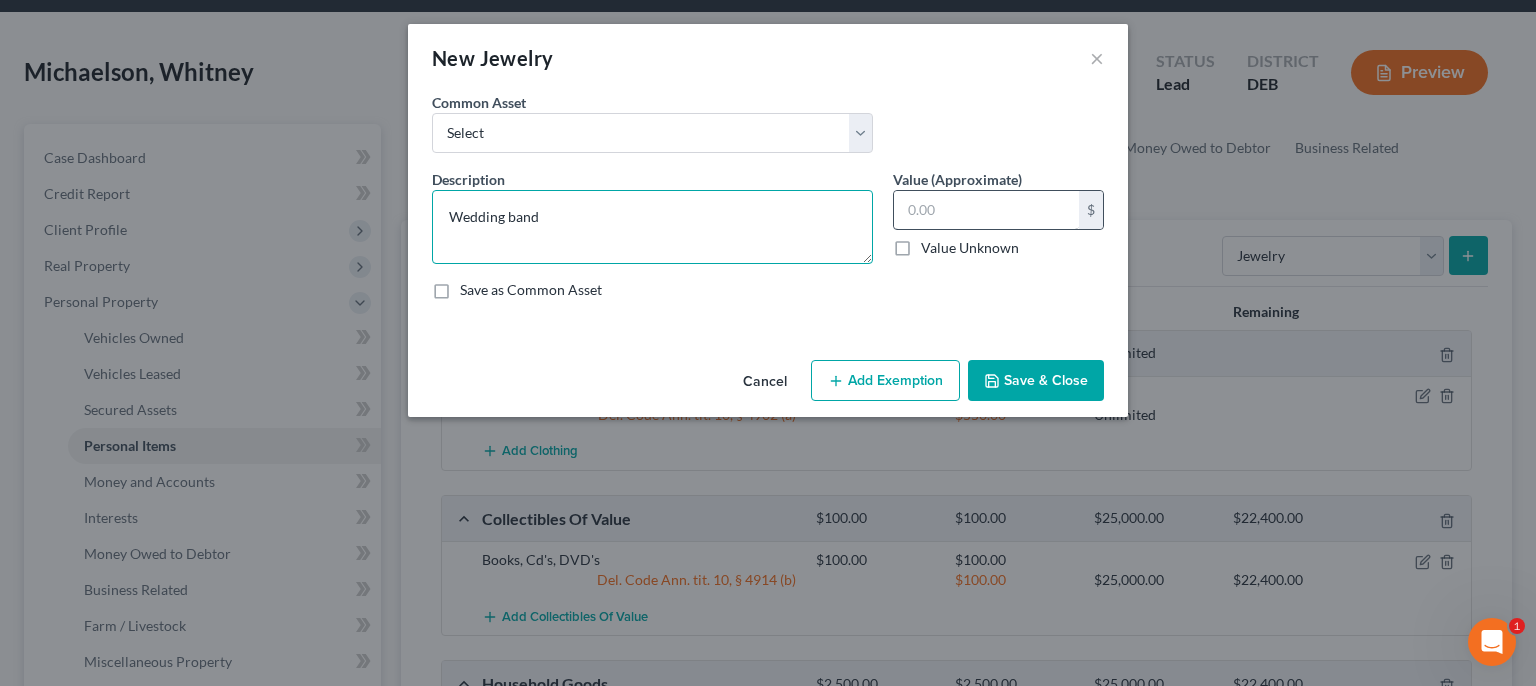 type on "Wedding band" 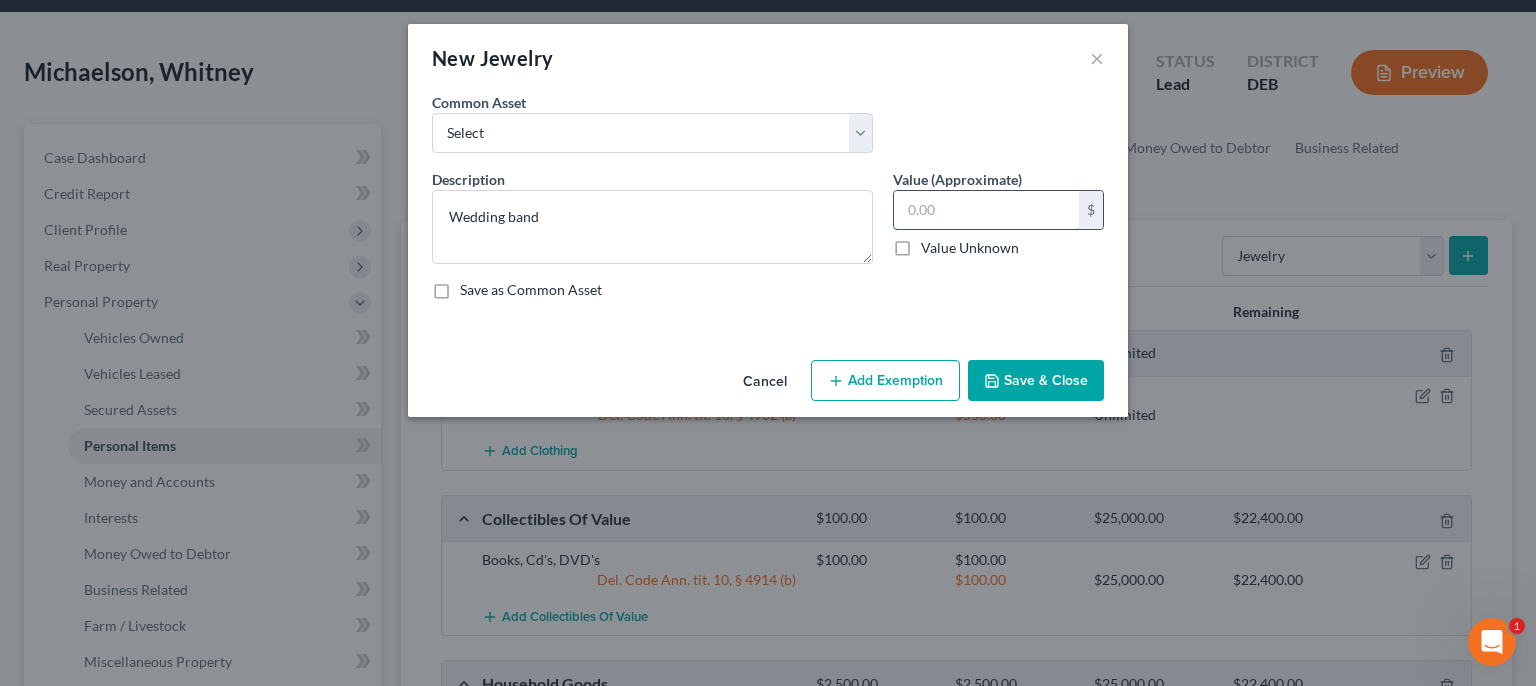 click at bounding box center (986, 210) 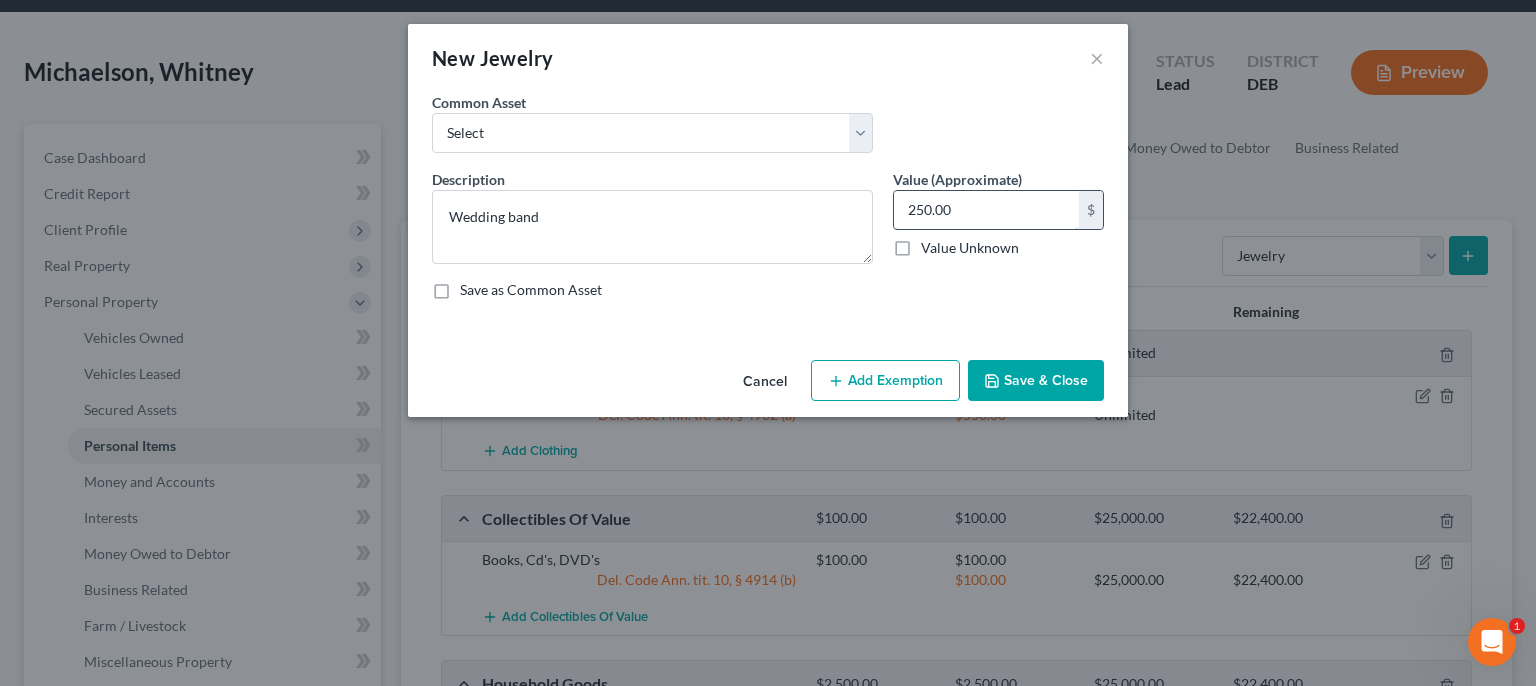 type on "250.00" 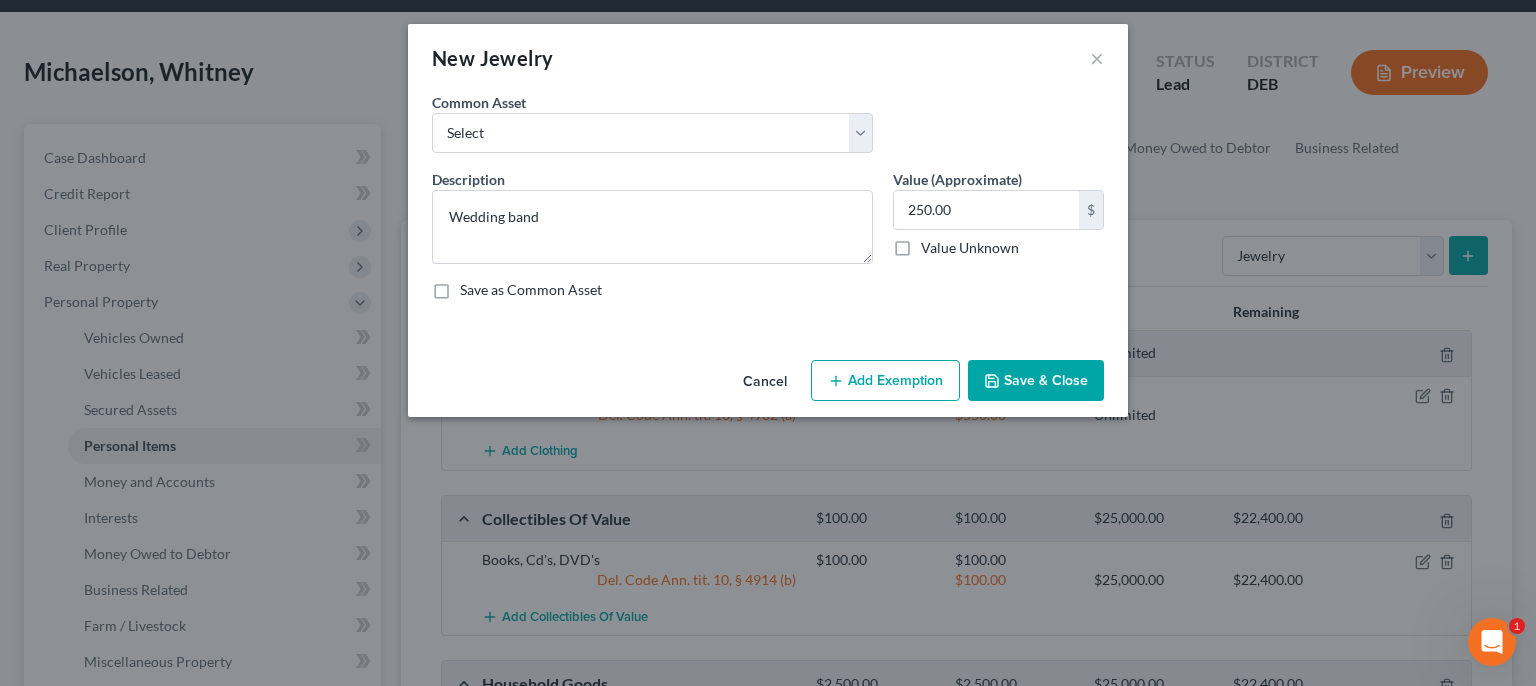click on "Add Exemption" at bounding box center [885, 381] 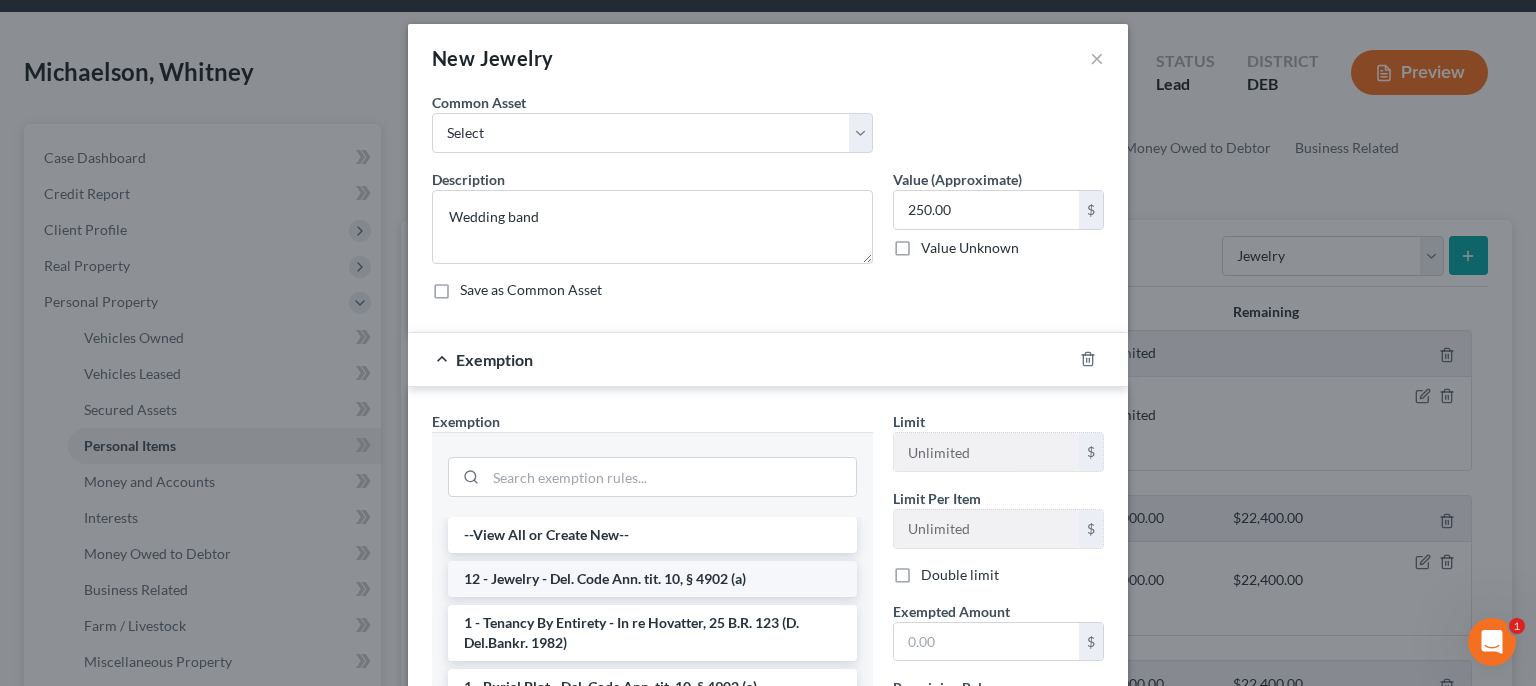 click on "12 - Jewelry - Del. Code Ann. tit. 10, § 4902 (a)" at bounding box center (652, 579) 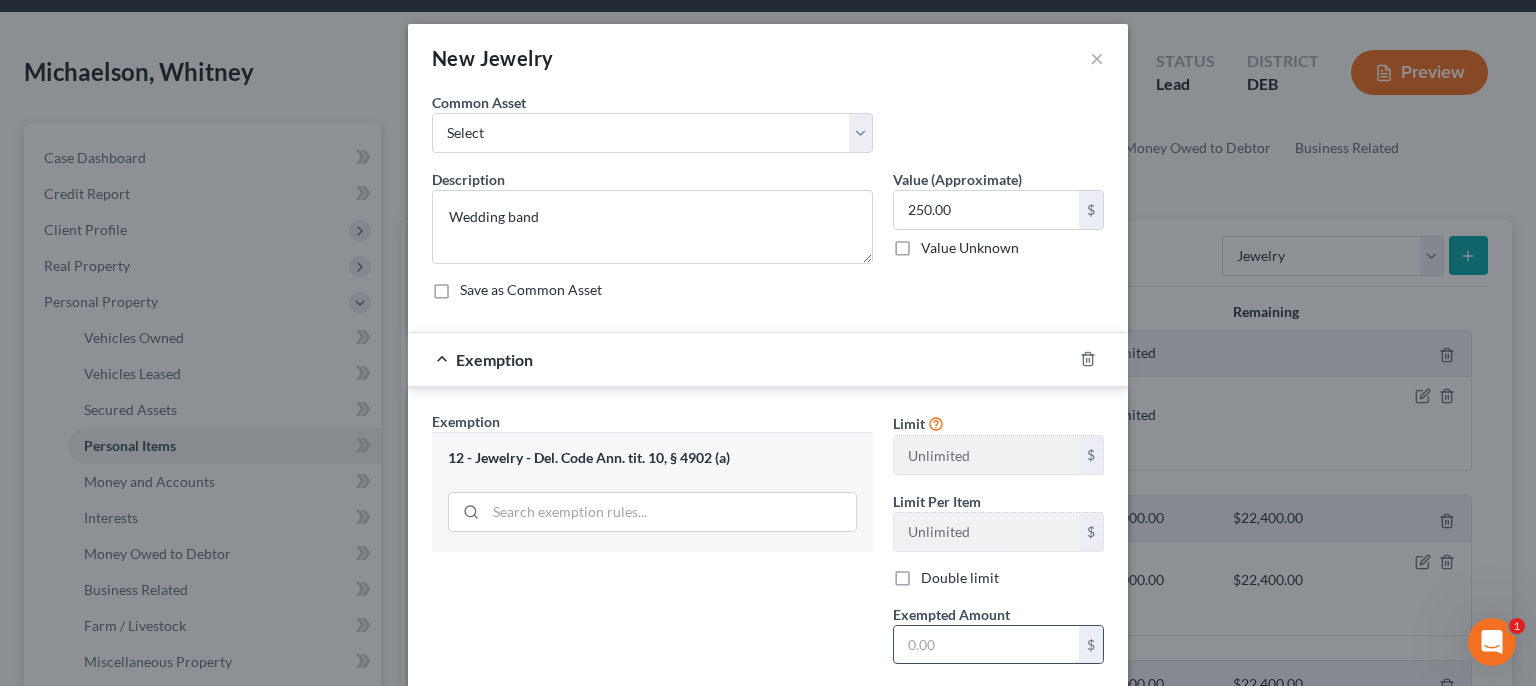 click at bounding box center [986, 645] 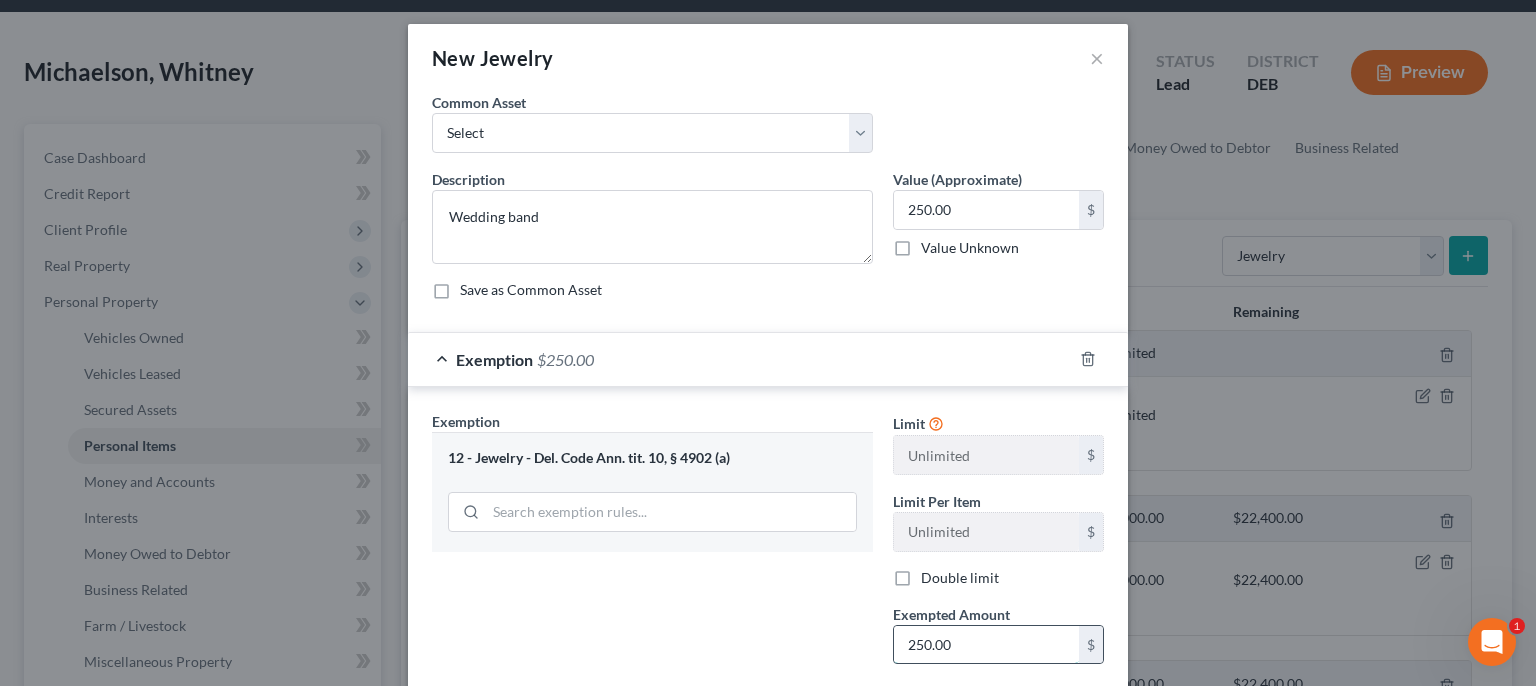 type on "250.00" 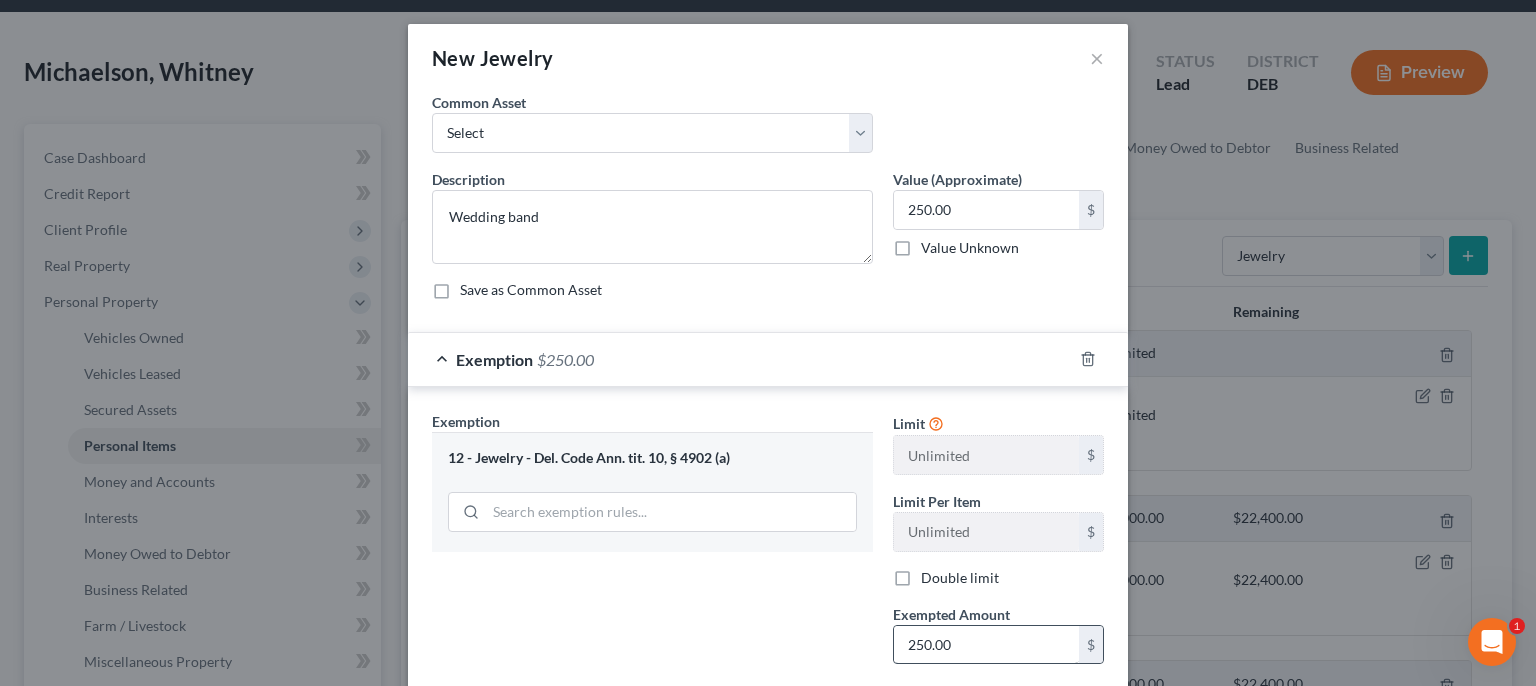 type 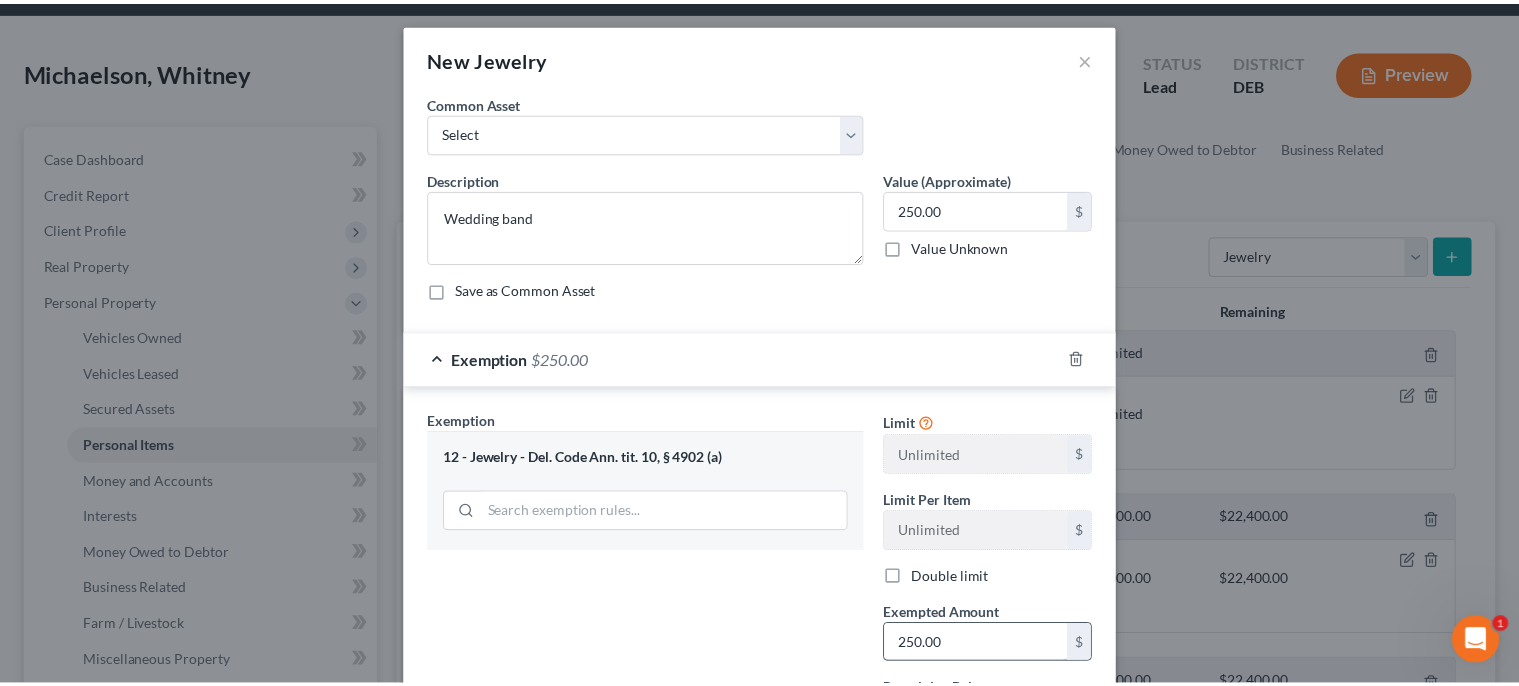 scroll, scrollTop: 195, scrollLeft: 0, axis: vertical 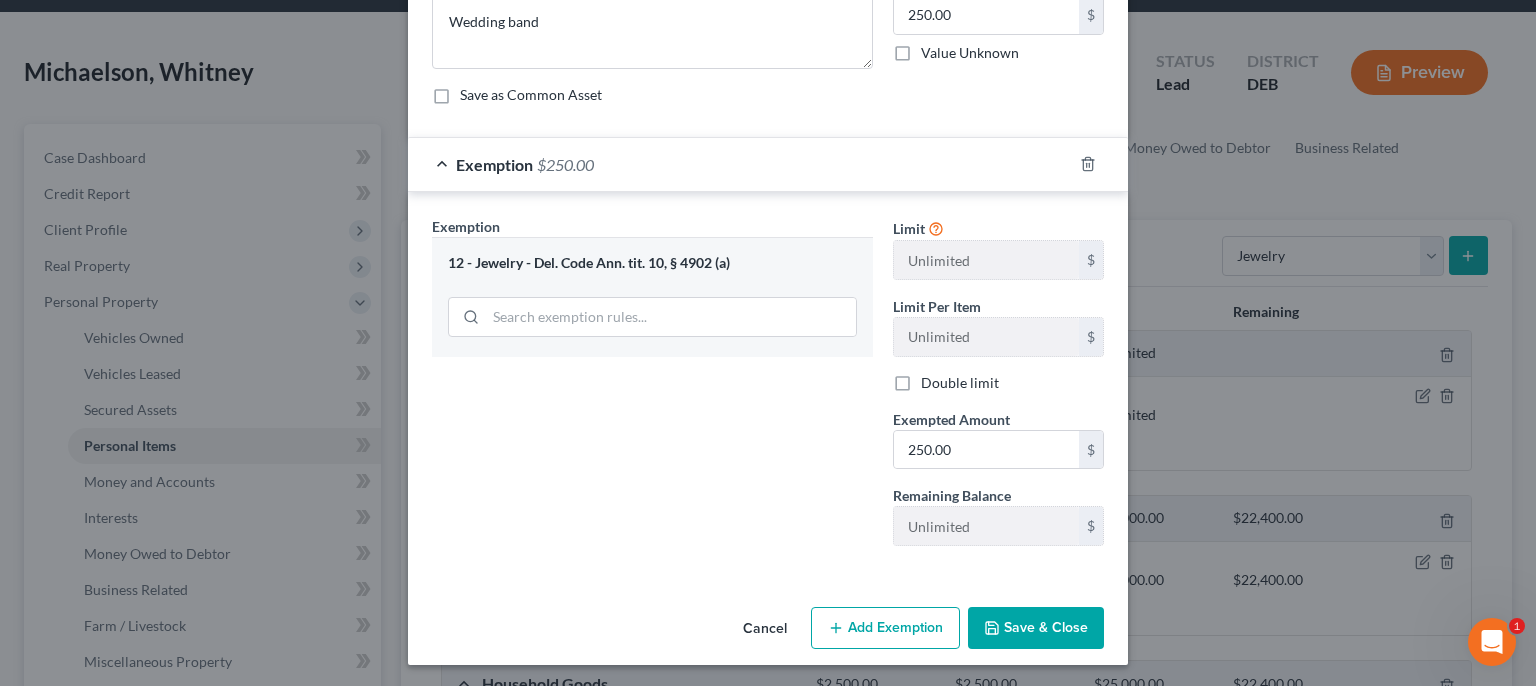 click on "Save & Close" at bounding box center [1036, 628] 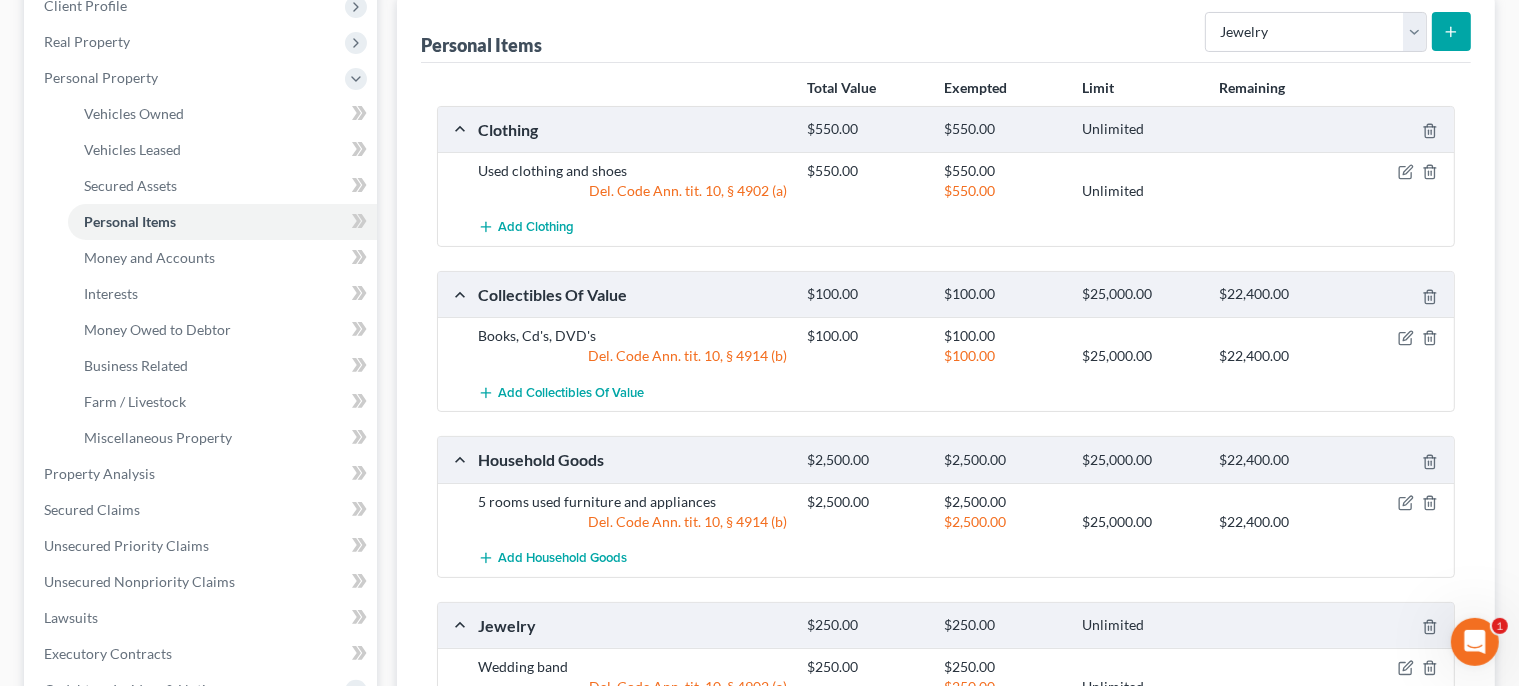 scroll, scrollTop: 293, scrollLeft: 0, axis: vertical 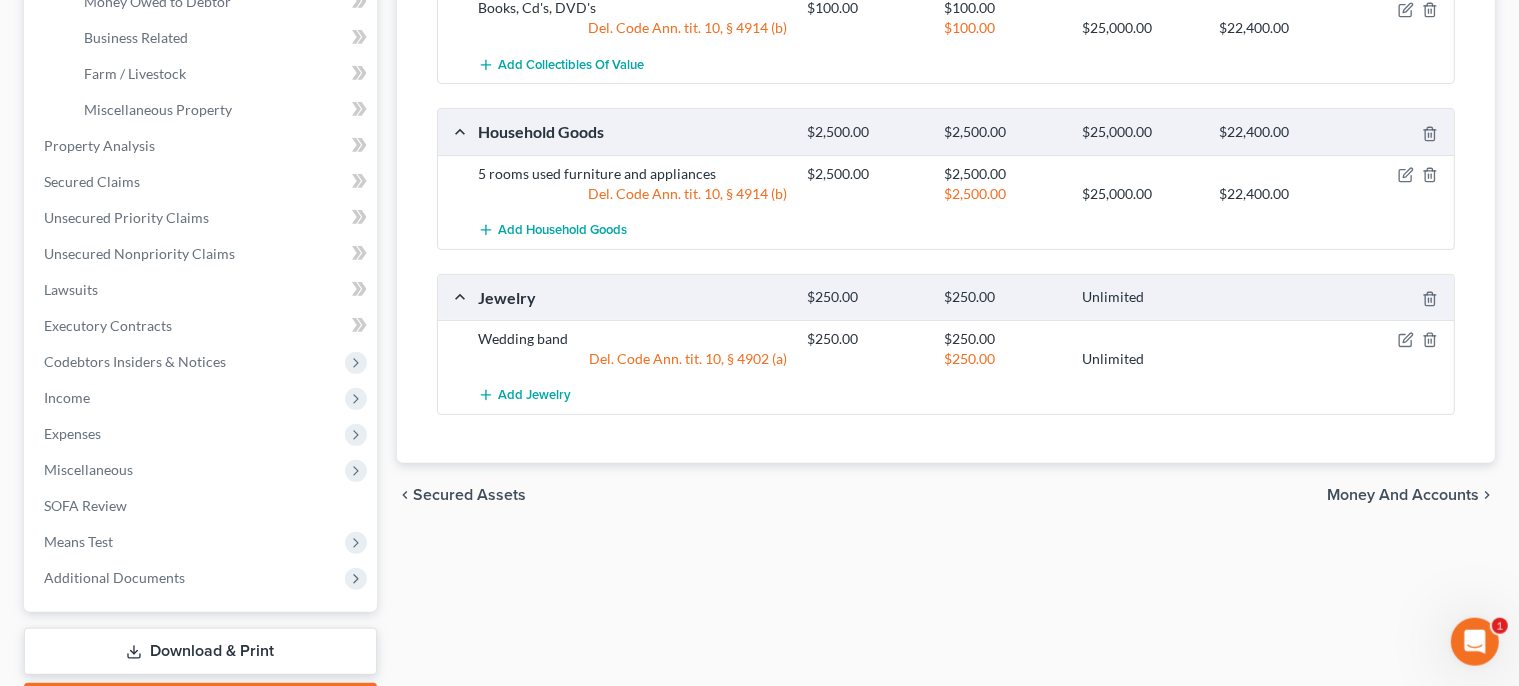 click on "Money and Accounts" at bounding box center [1403, 495] 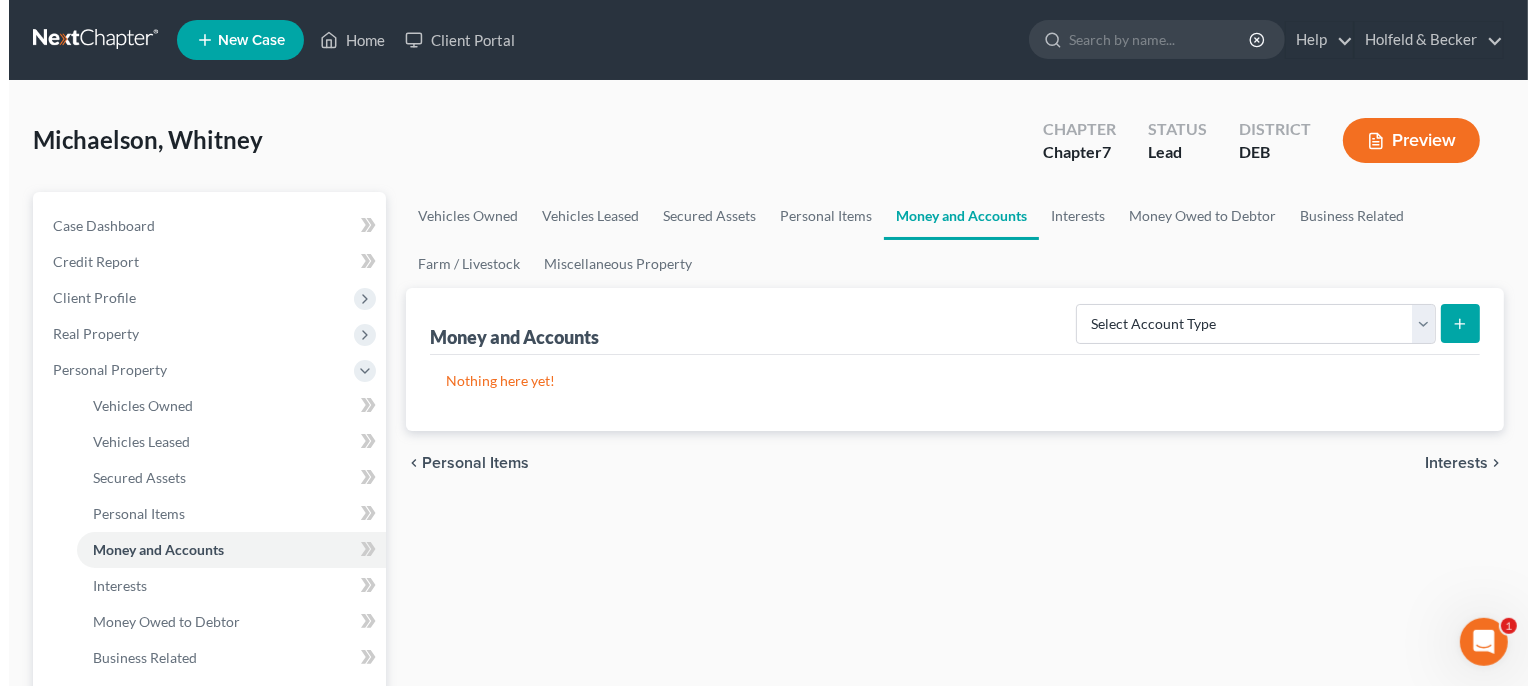scroll, scrollTop: 0, scrollLeft: 0, axis: both 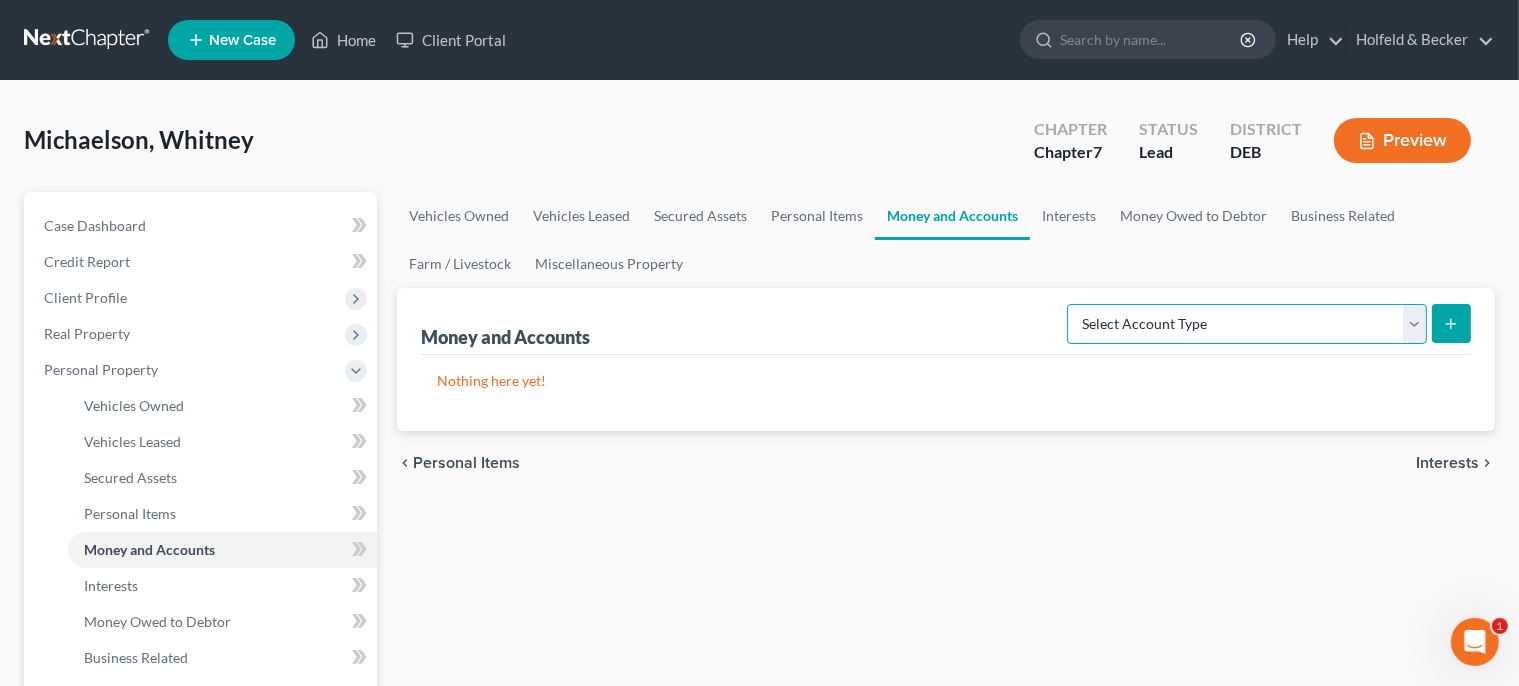 click on "Select Account Type Brokerage Cash on Hand Certificates of Deposit Checking Account Money Market Other (Credit Union, Health Savings Account, etc) Safe Deposit Box Savings Account Security Deposits or Prepayments" at bounding box center [1247, 324] 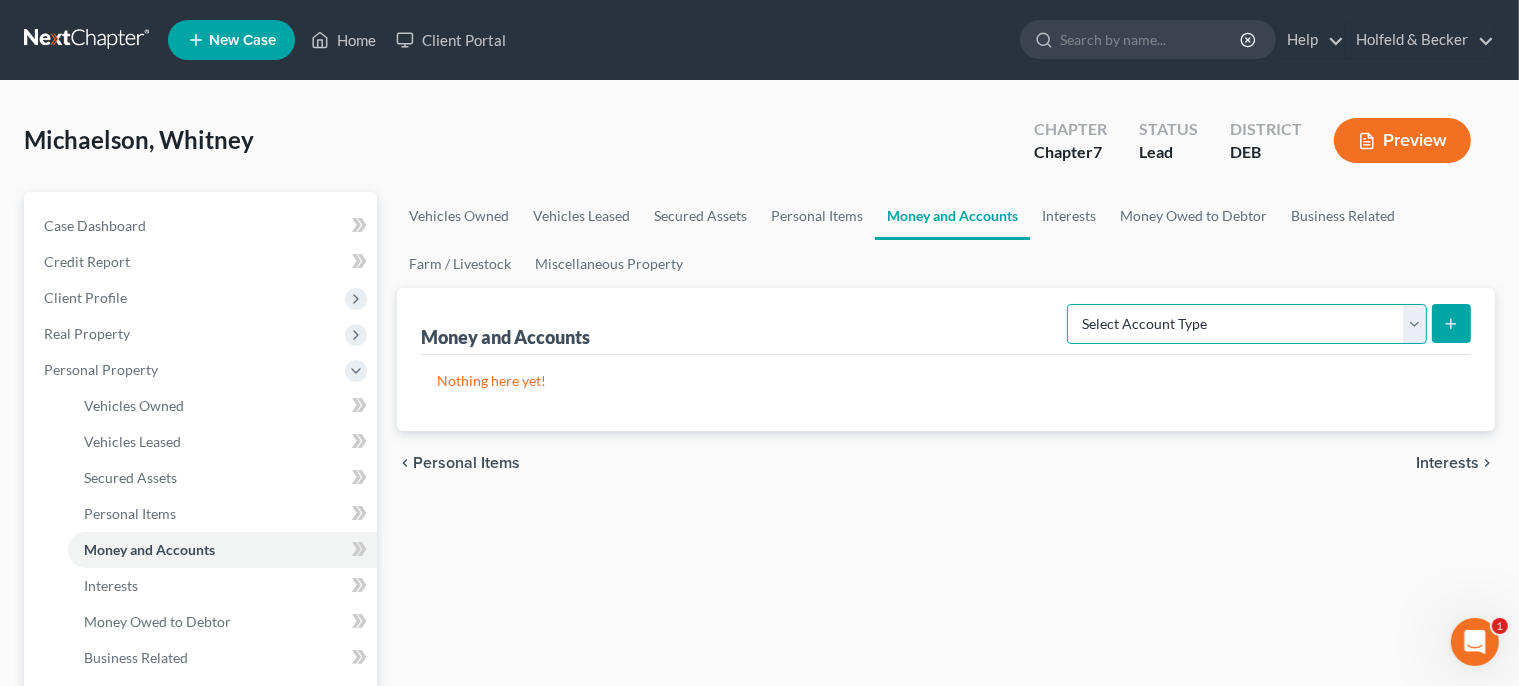 select on "checking" 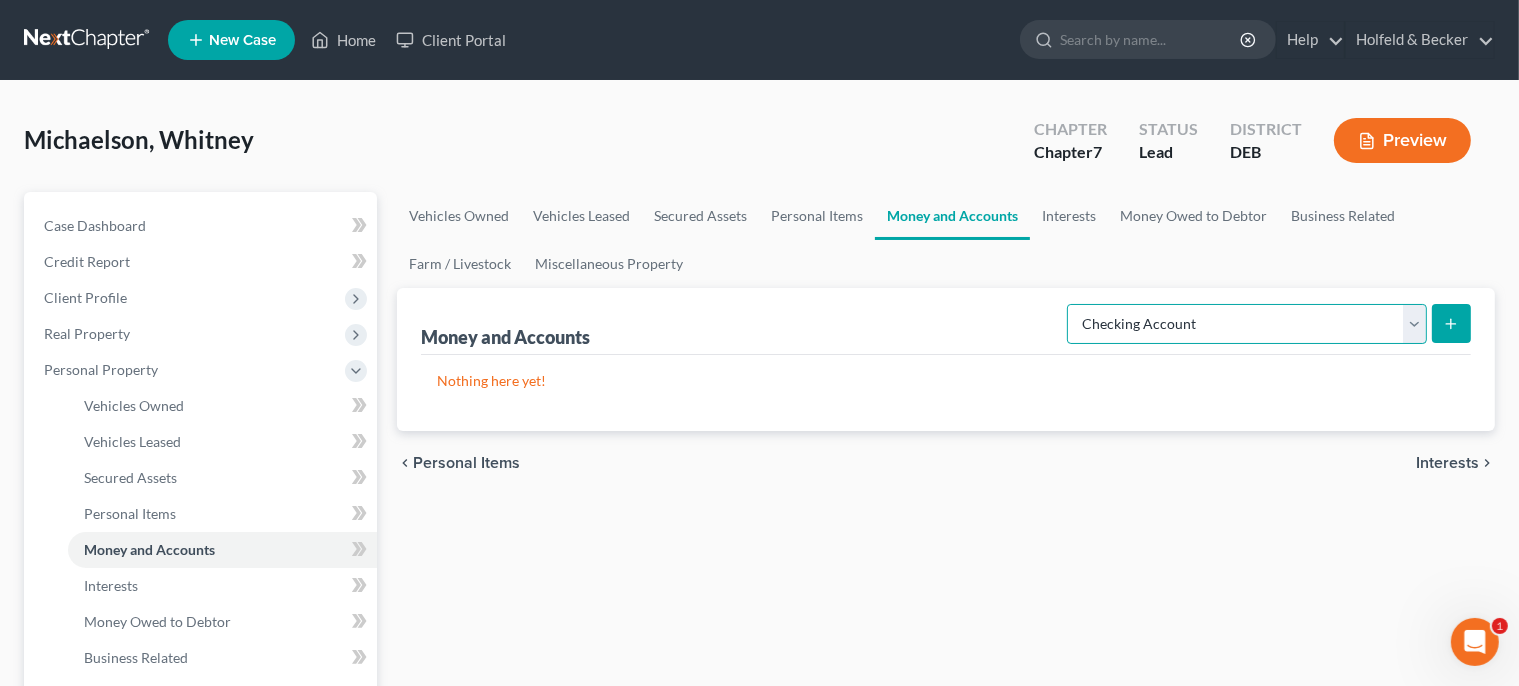 click on "Checking Account" at bounding box center (0, 0) 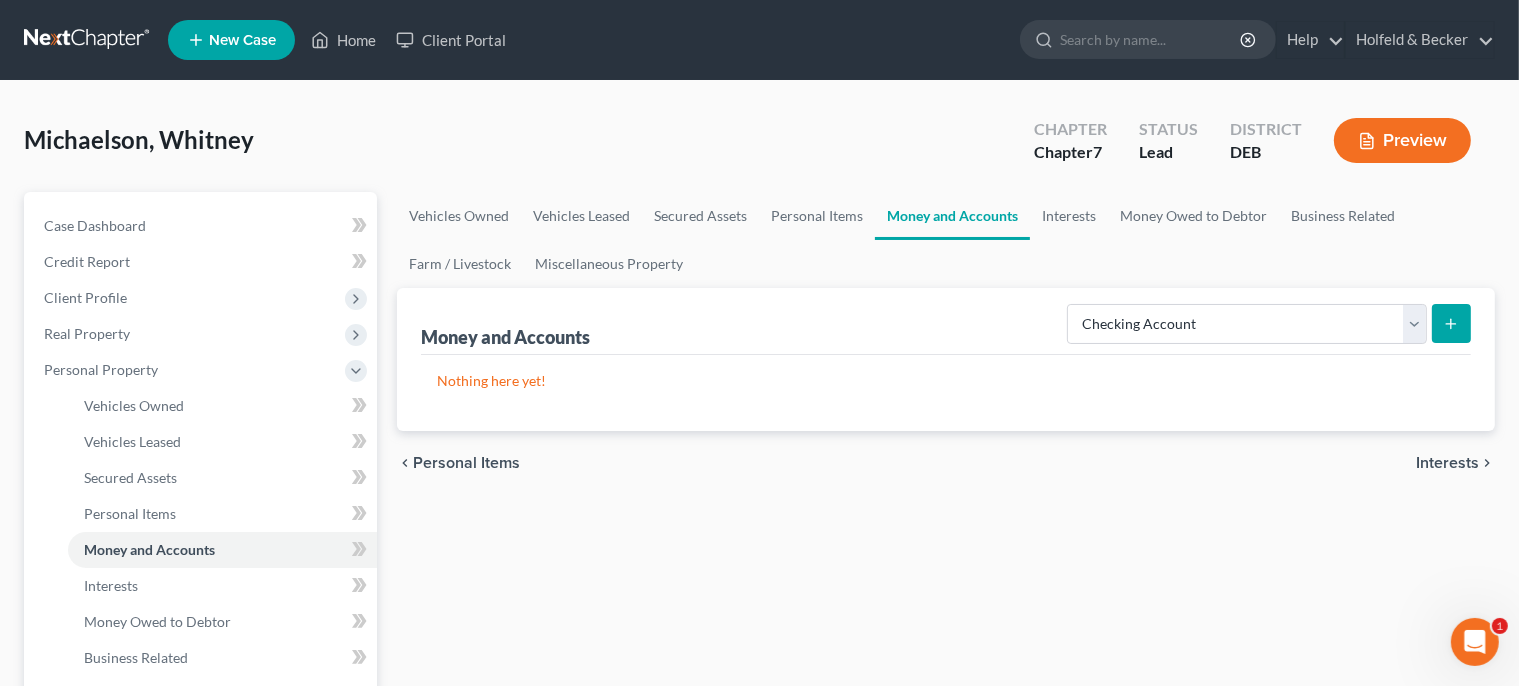 click 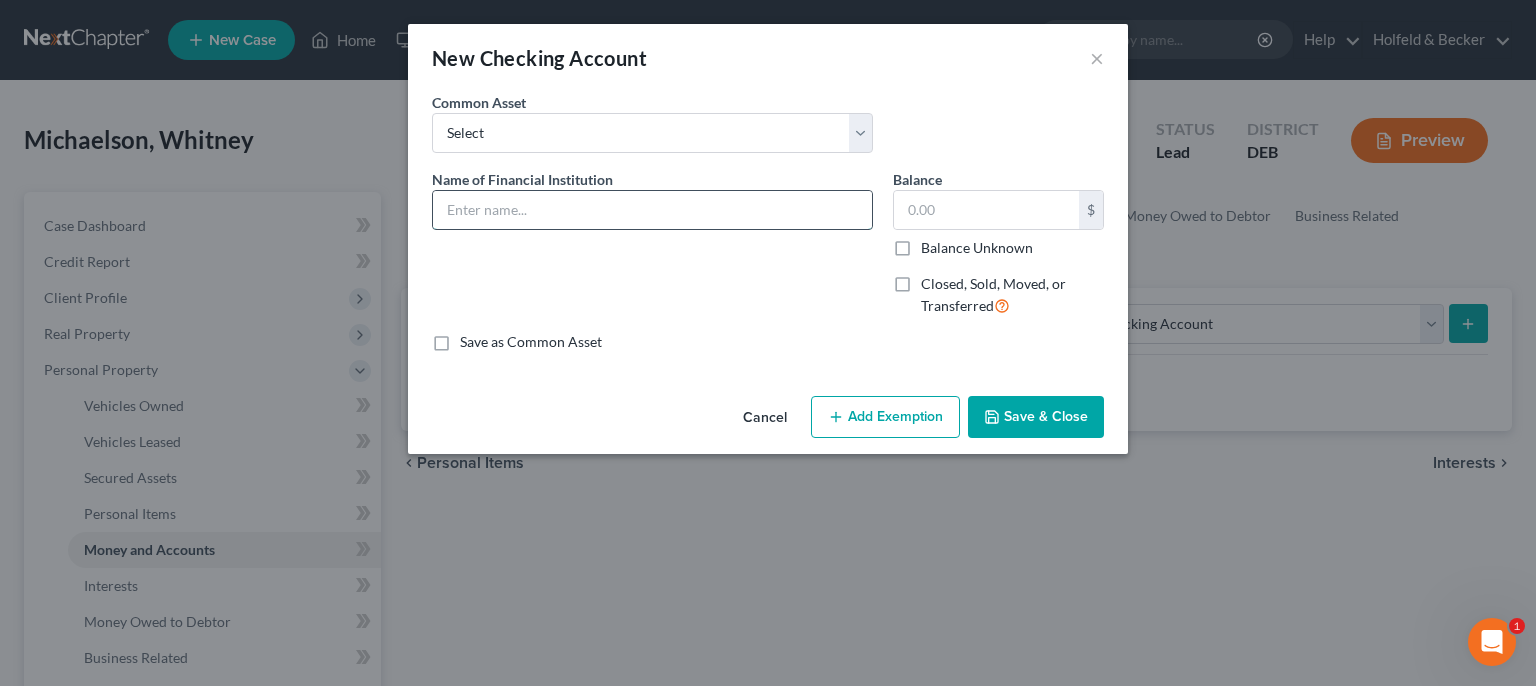 click at bounding box center [652, 210] 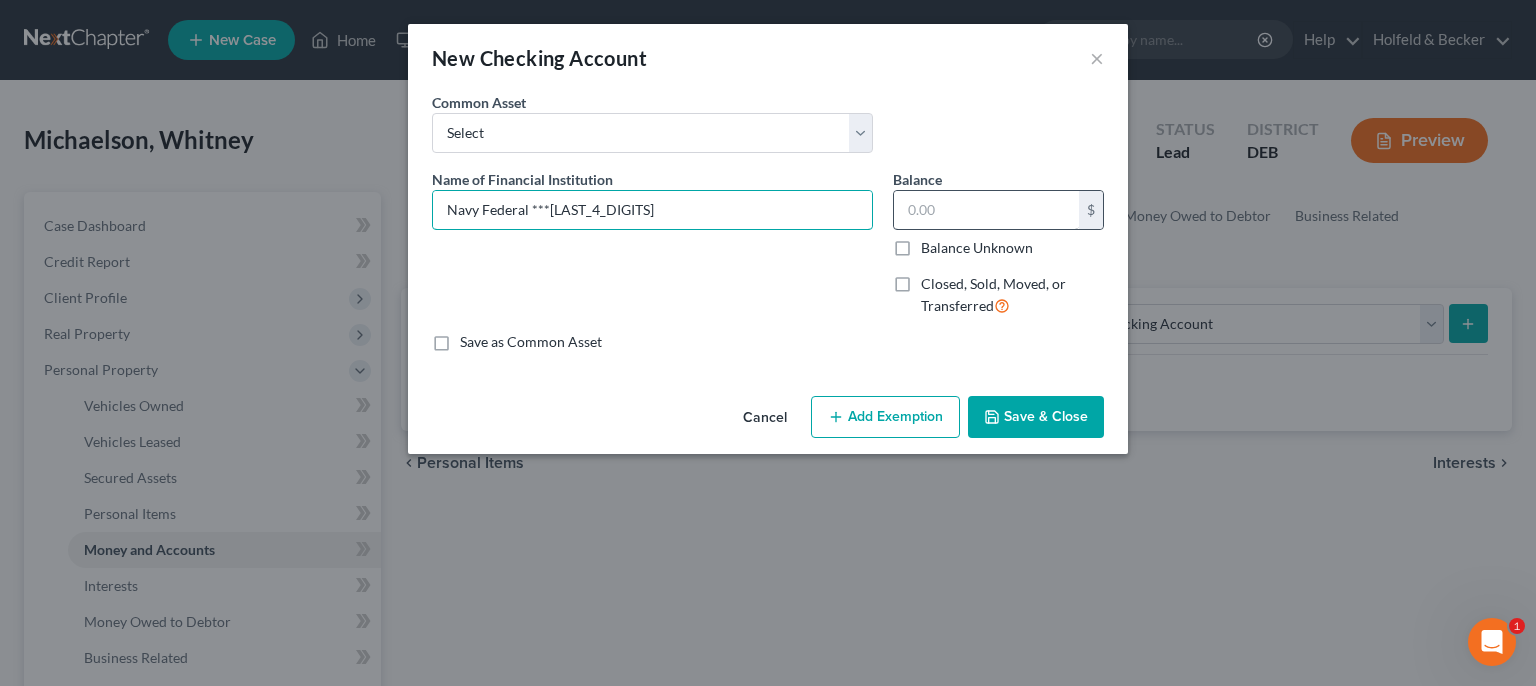 type on "Navy Federal ***[LAST_4_DIGITS]" 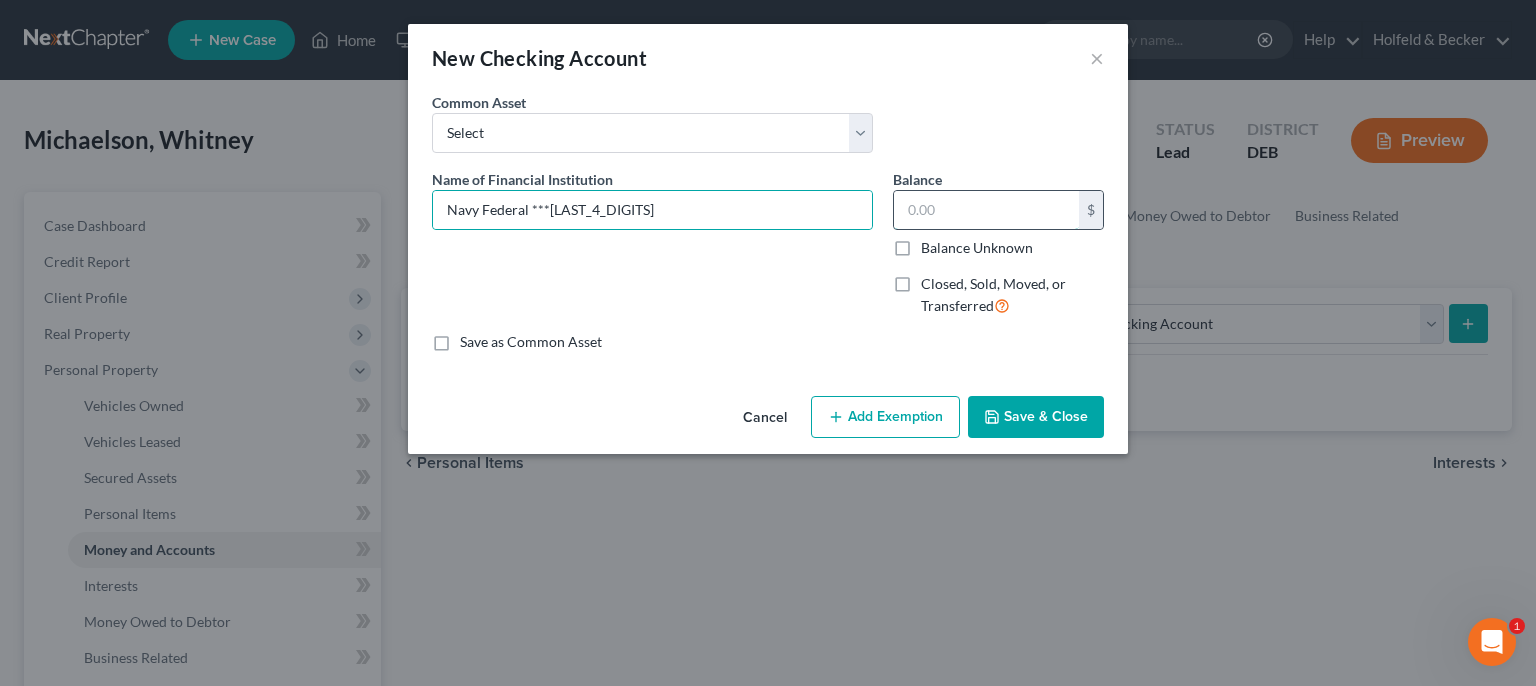 click at bounding box center [986, 210] 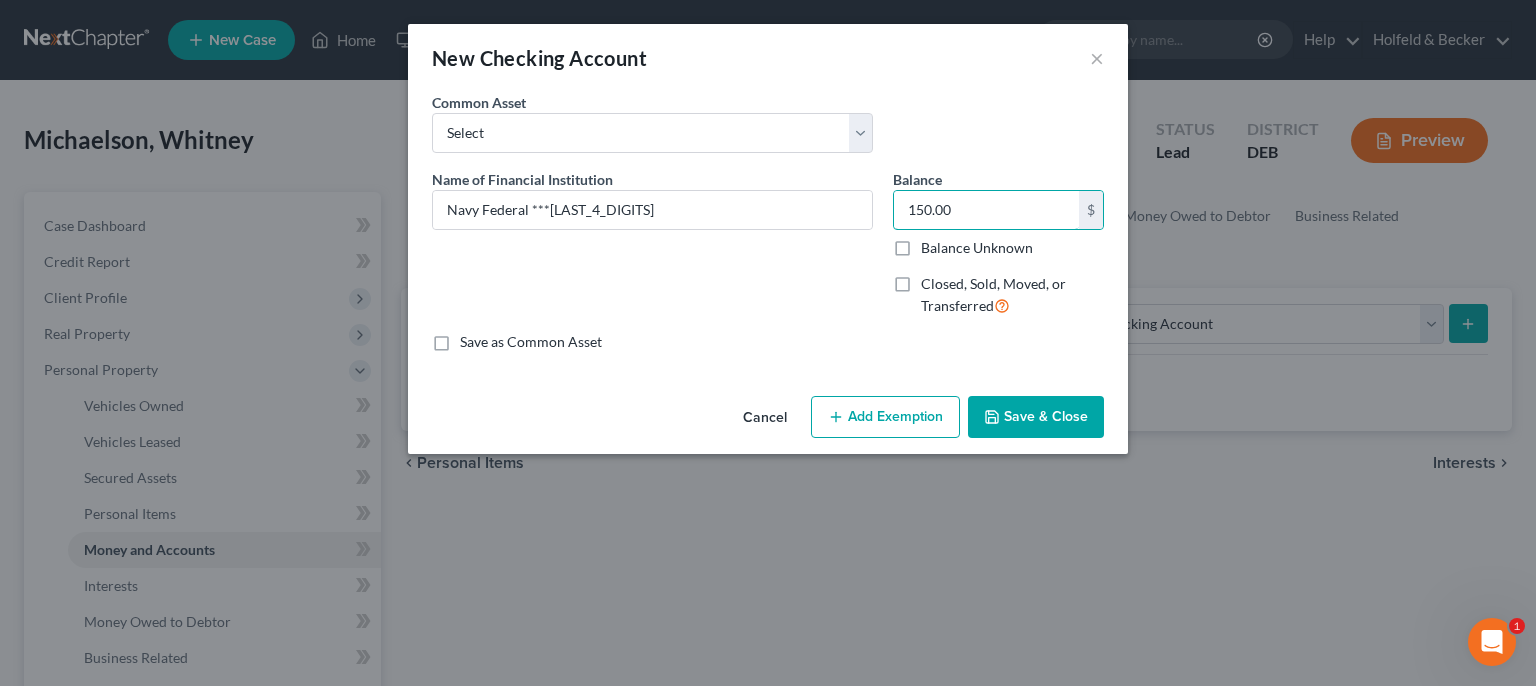 type on "150.00" 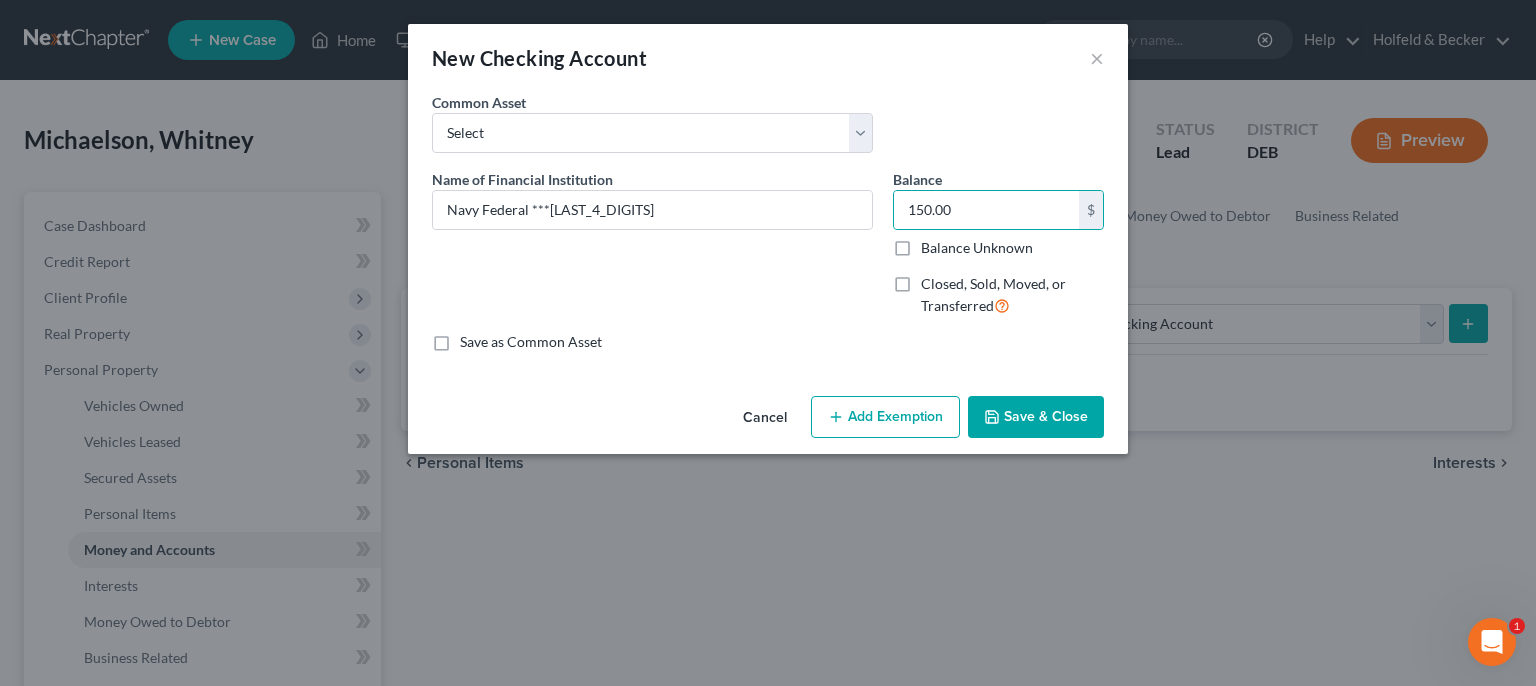 click on "Add Exemption" at bounding box center [885, 417] 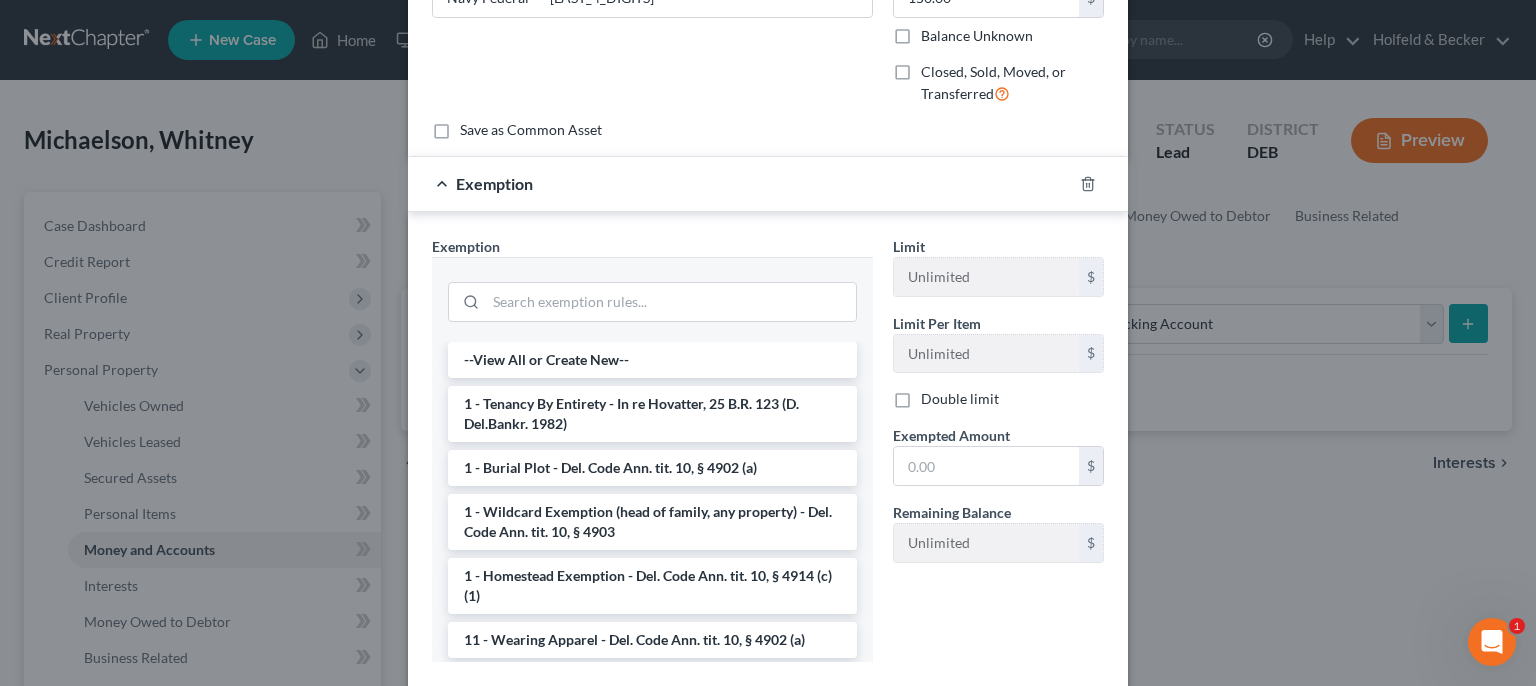 scroll, scrollTop: 214, scrollLeft: 0, axis: vertical 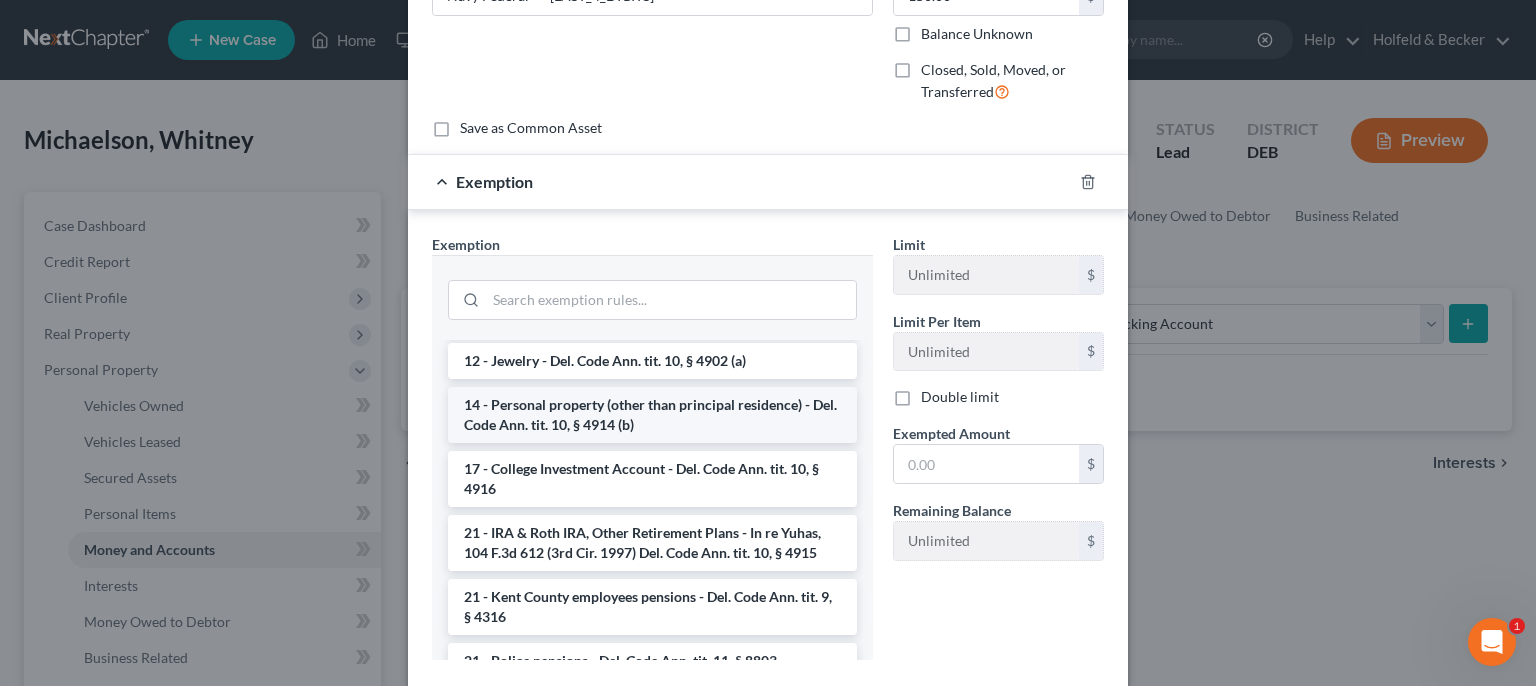 click on "14 - Personal property (other than principal residence) - Del. Code Ann. tit. 10, § 4914 (b)" at bounding box center [652, 415] 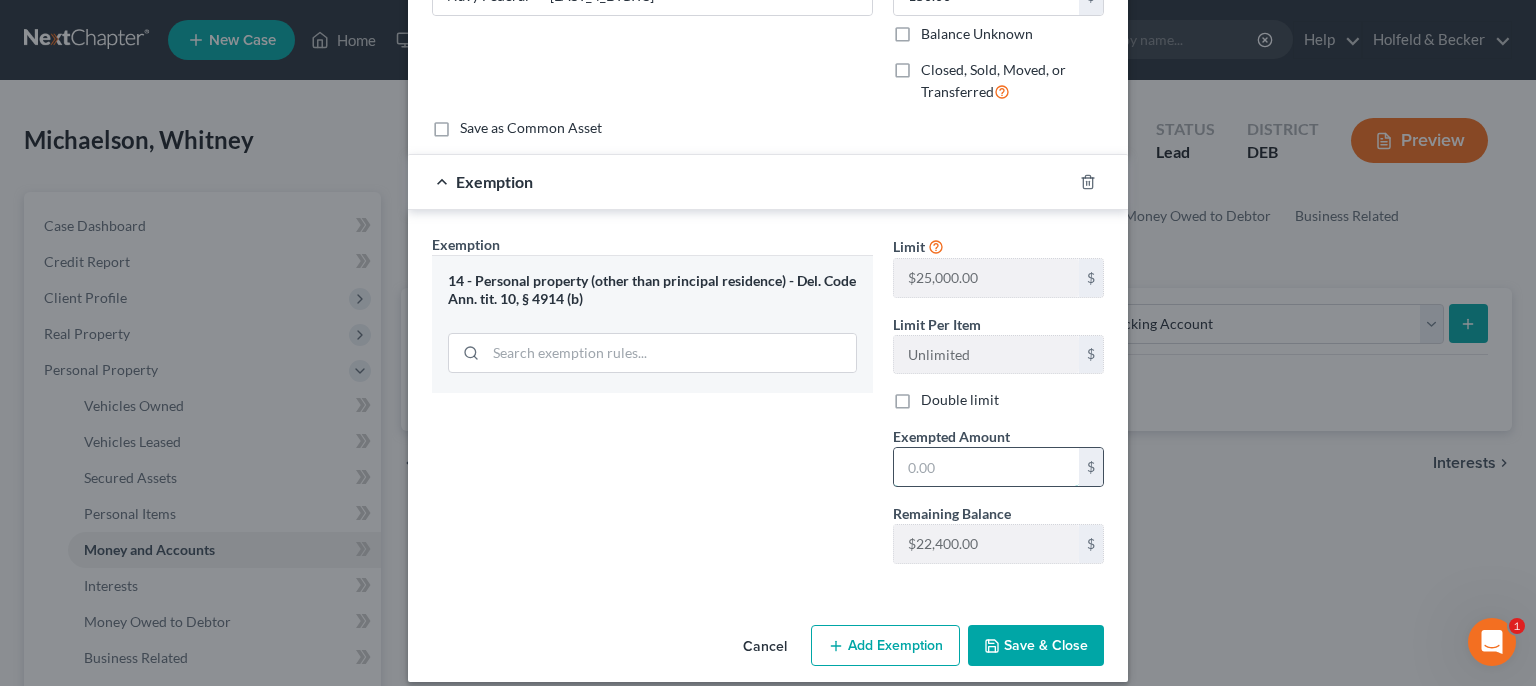 click at bounding box center [986, 467] 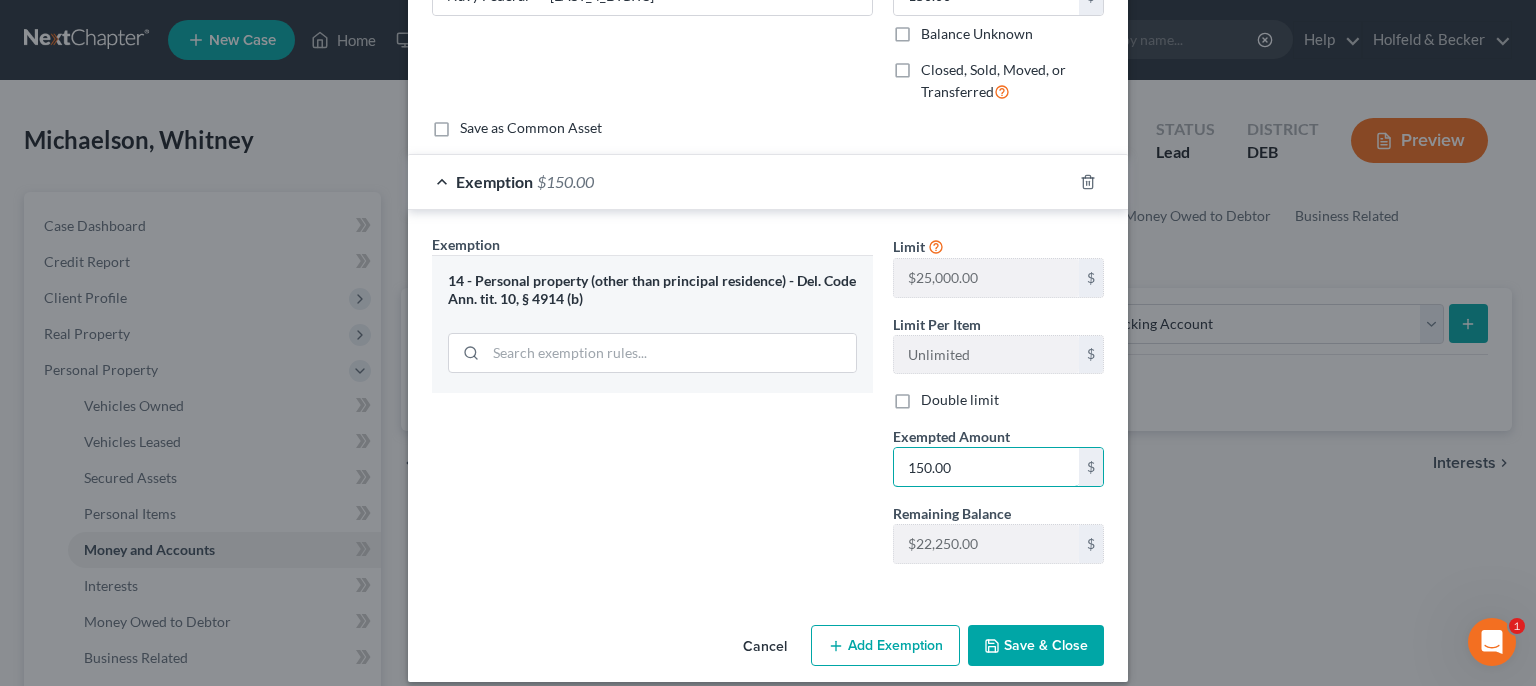 type on "150.00" 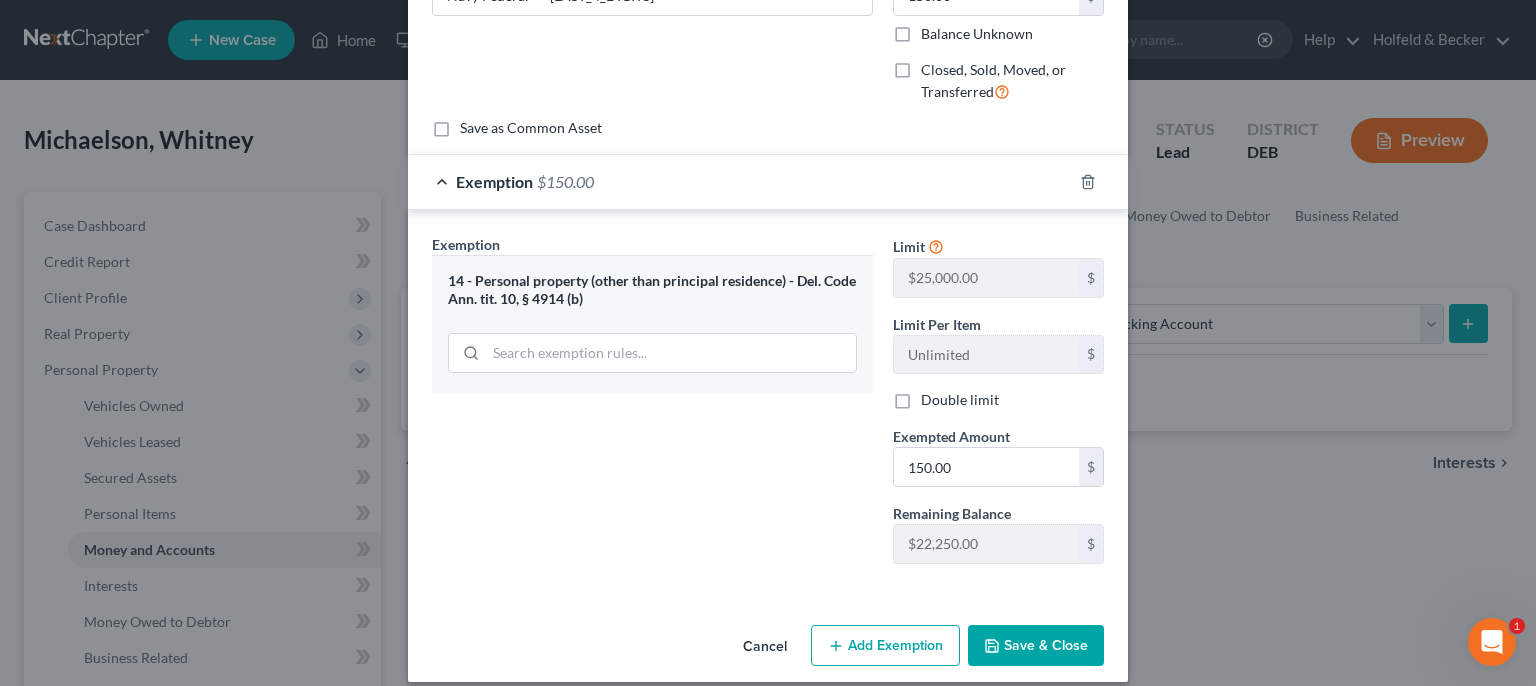 click on "Save & Close" at bounding box center [1036, 646] 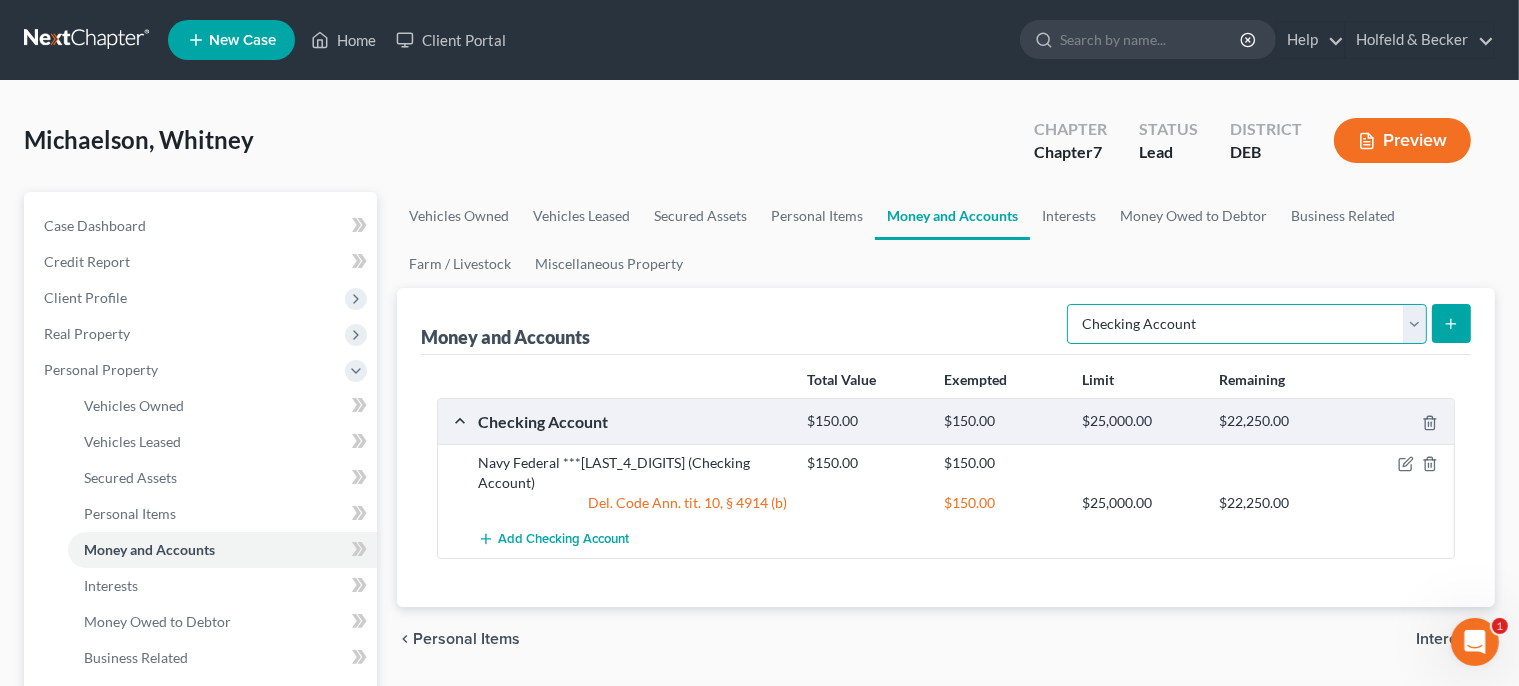 click on "Select Account Type Brokerage Cash on Hand Certificates of Deposit Checking Account Money Market Other (Credit Union, Health Savings Account, etc) Safe Deposit Box Savings Account Security Deposits or Prepayments" at bounding box center [1247, 324] 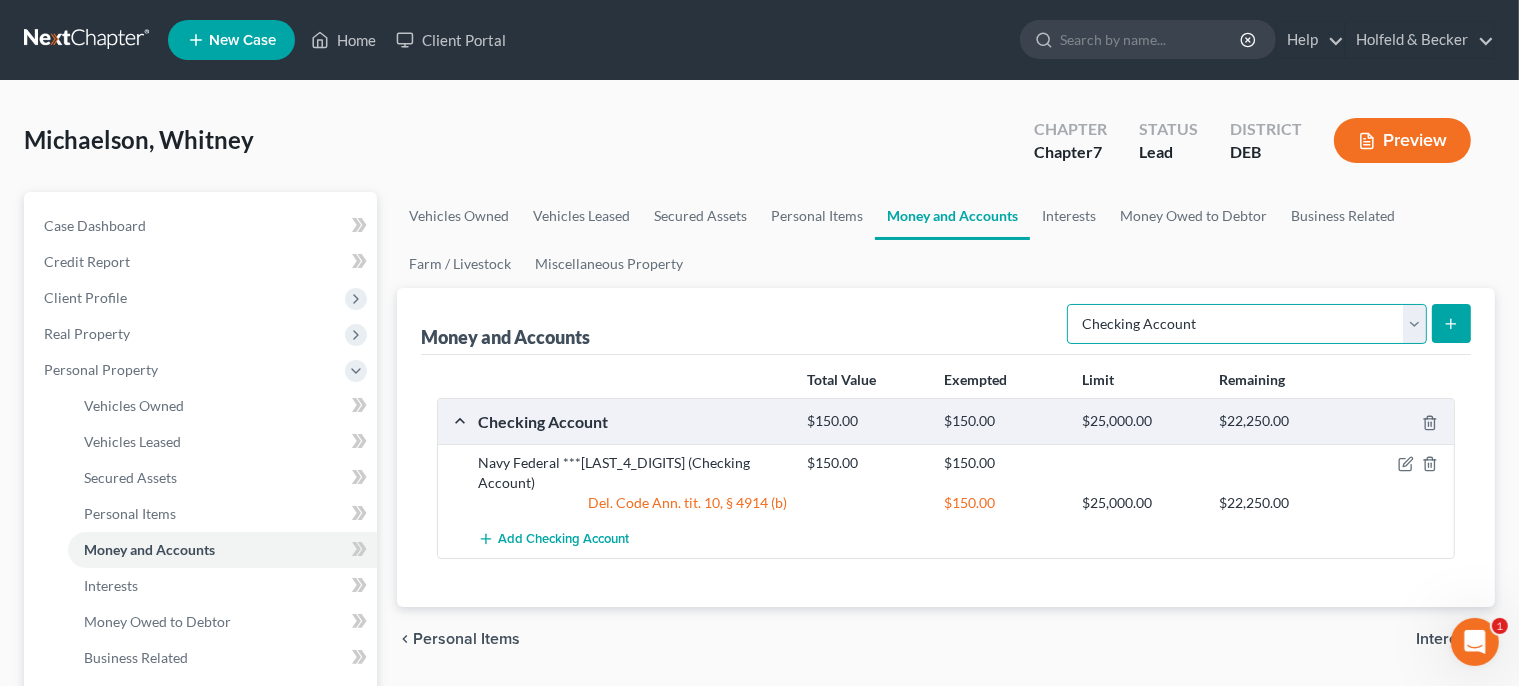 select on "savings" 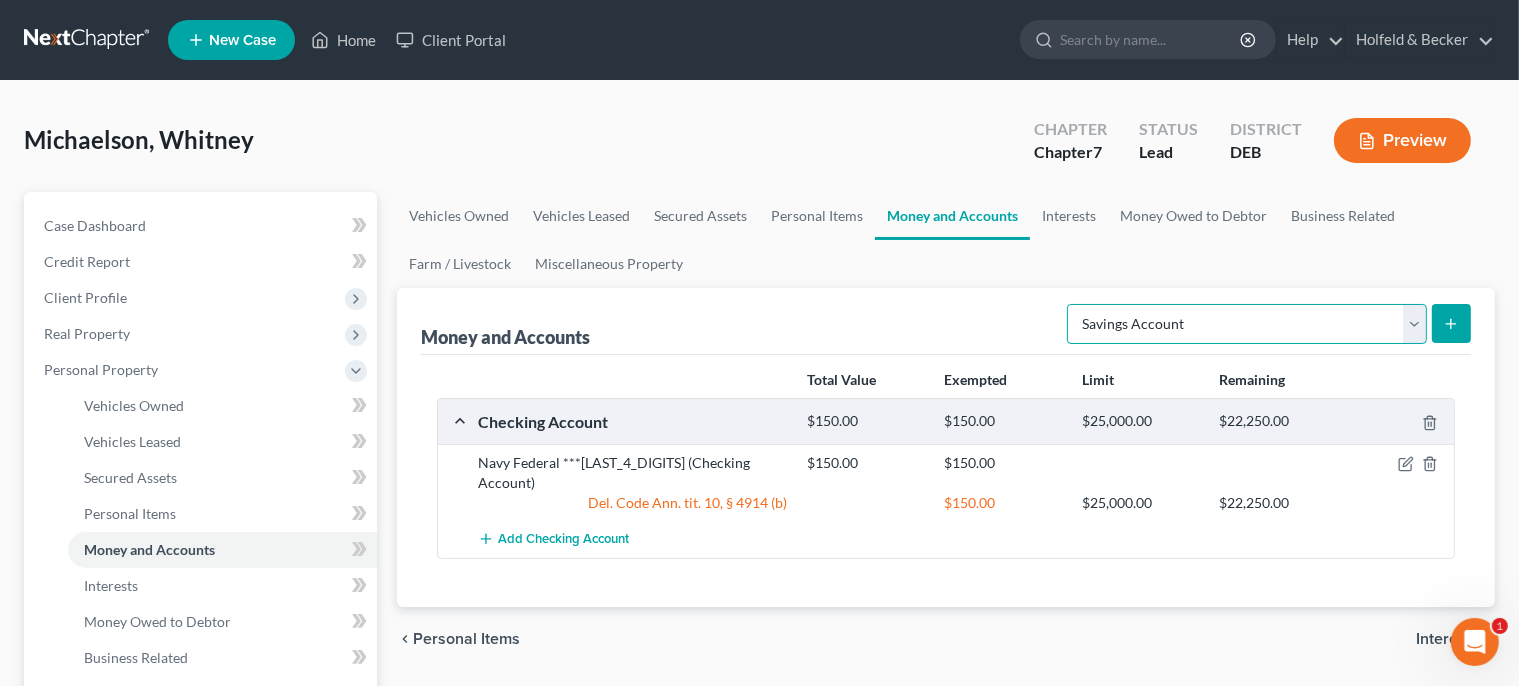 click on "Savings Account" at bounding box center [0, 0] 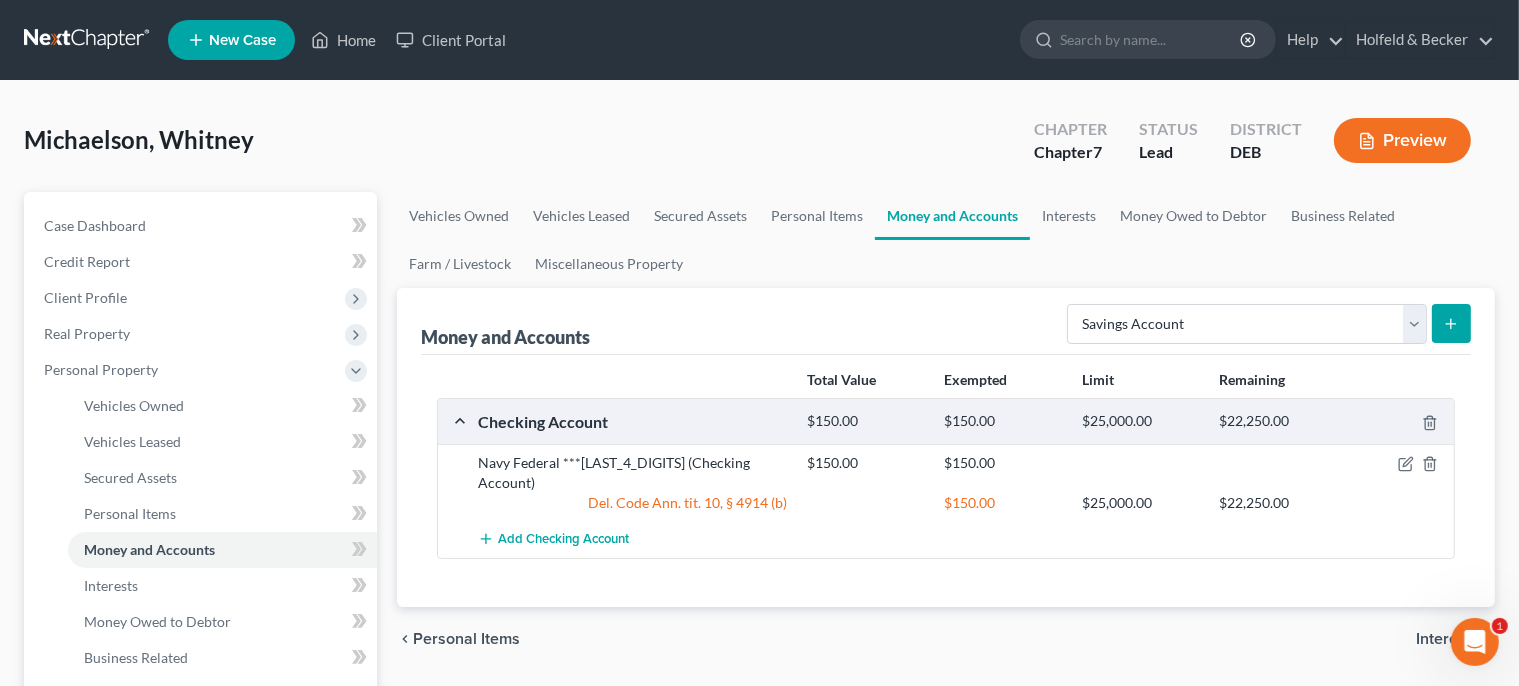 click 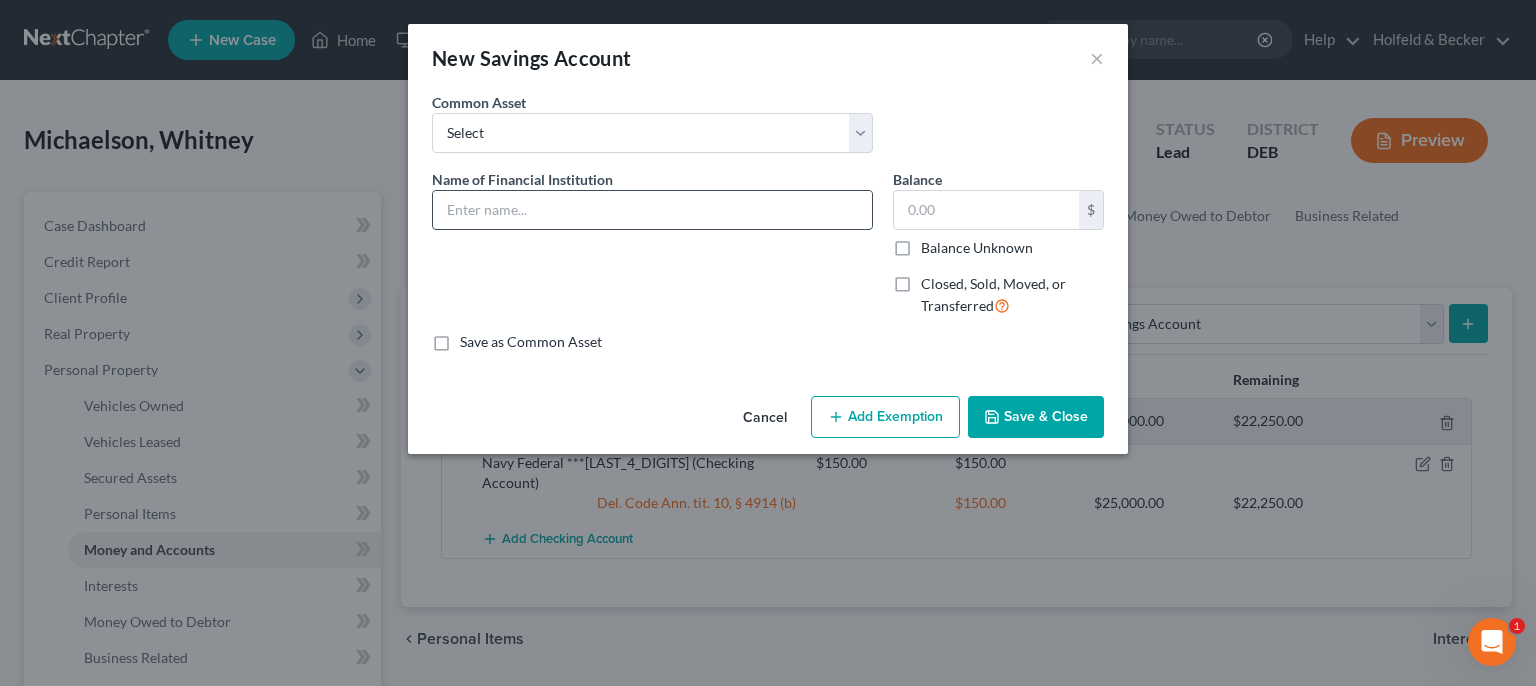 click at bounding box center (652, 210) 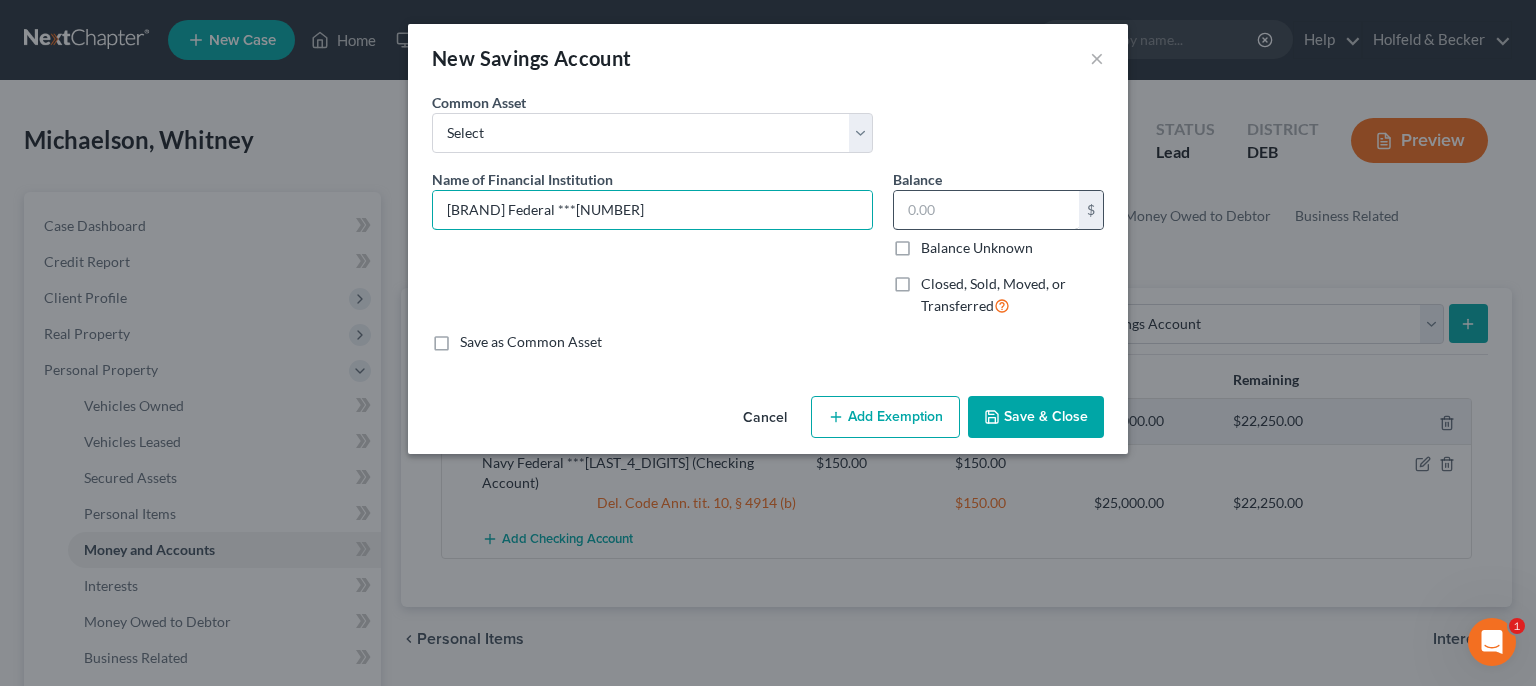 type on "[BRAND] Federal ***[NUMBER]" 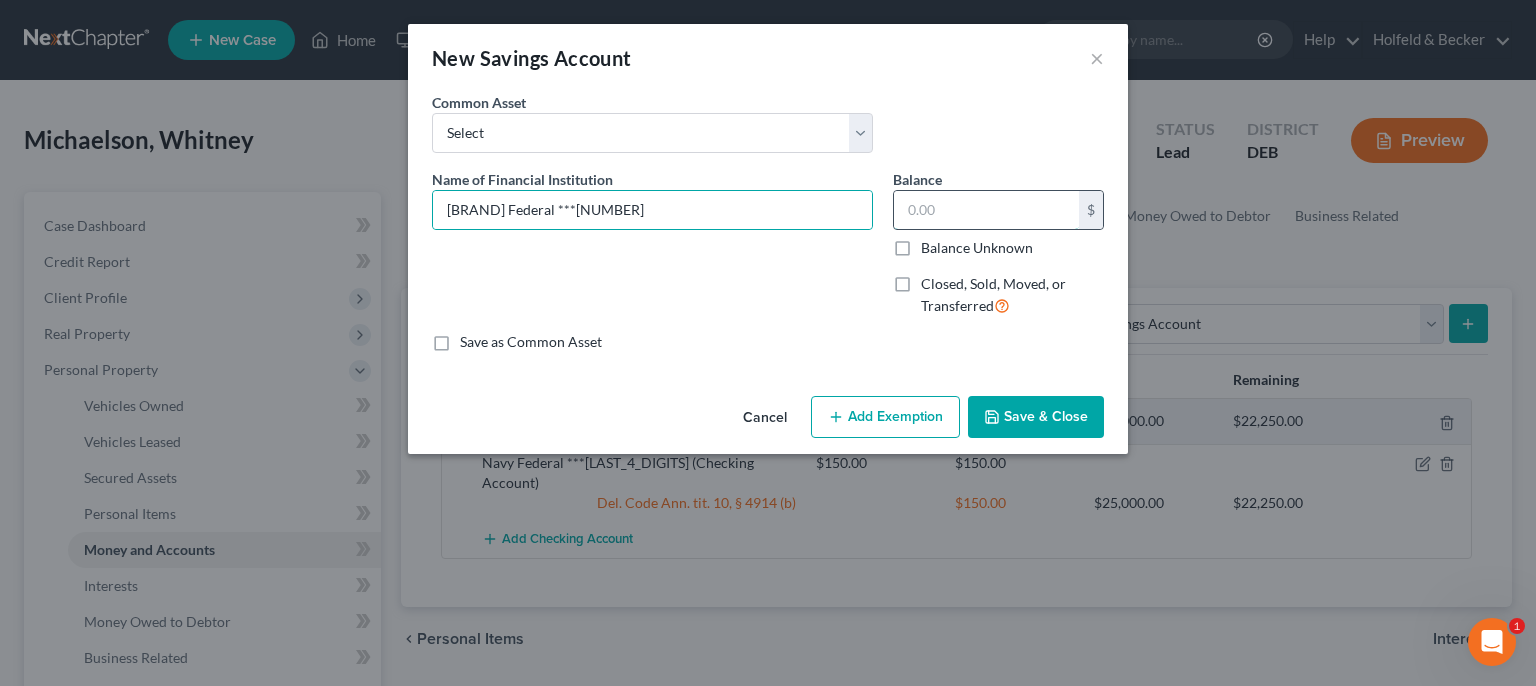 click at bounding box center [986, 210] 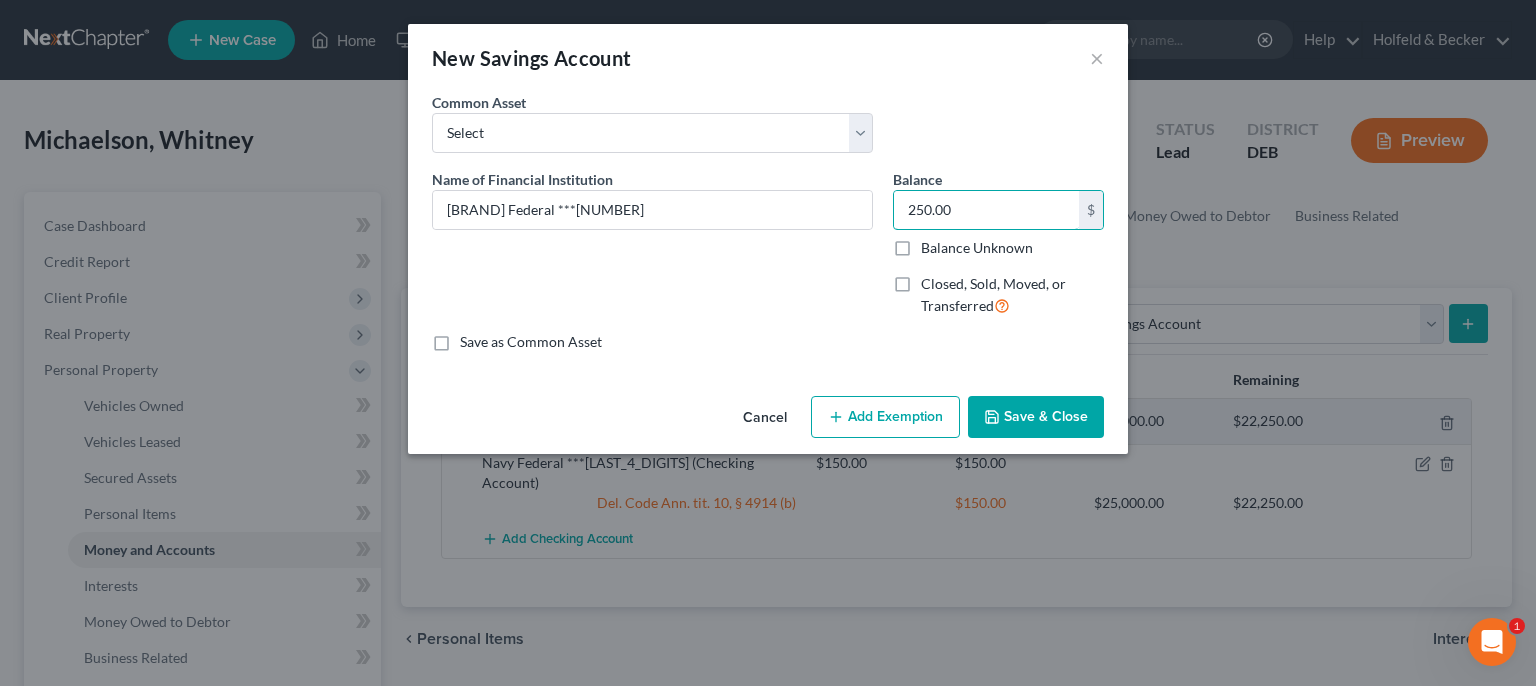 type on "250.00" 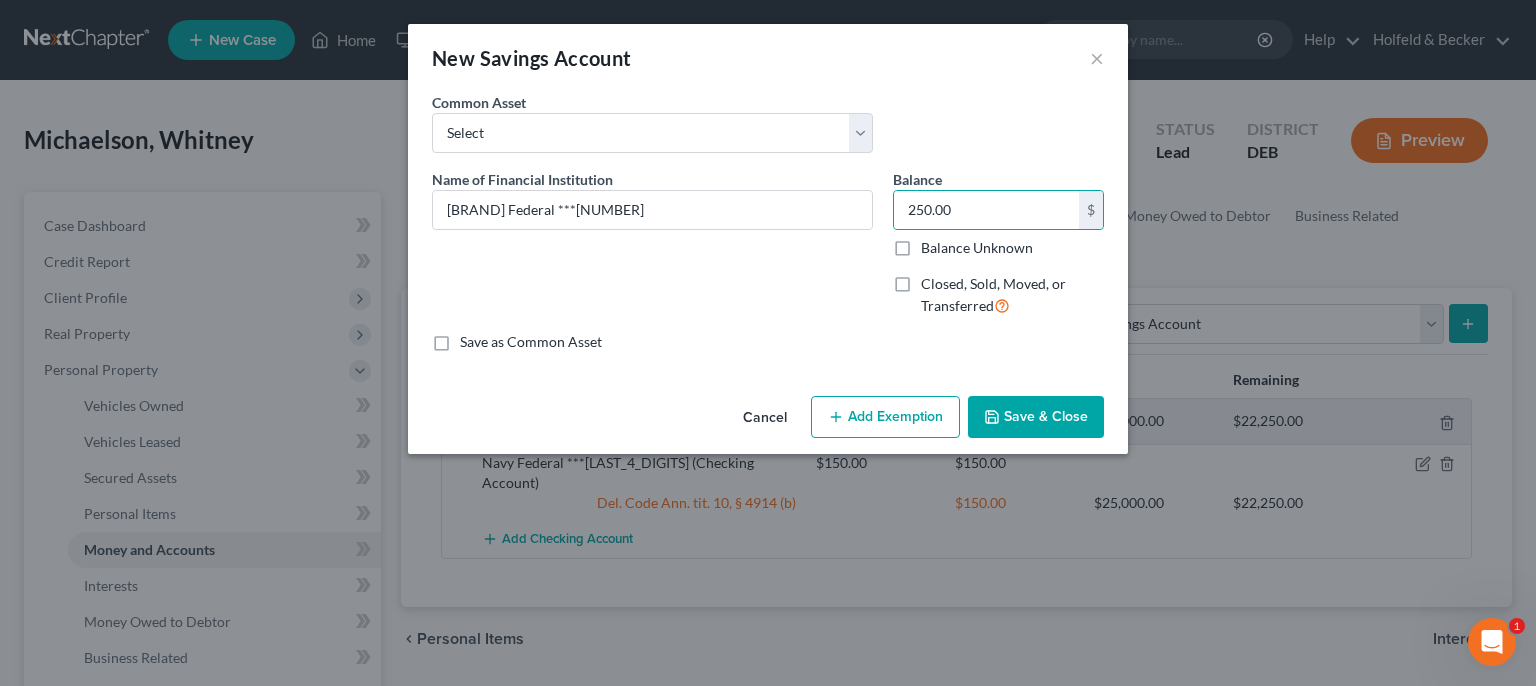 click on "Add Exemption" at bounding box center (885, 417) 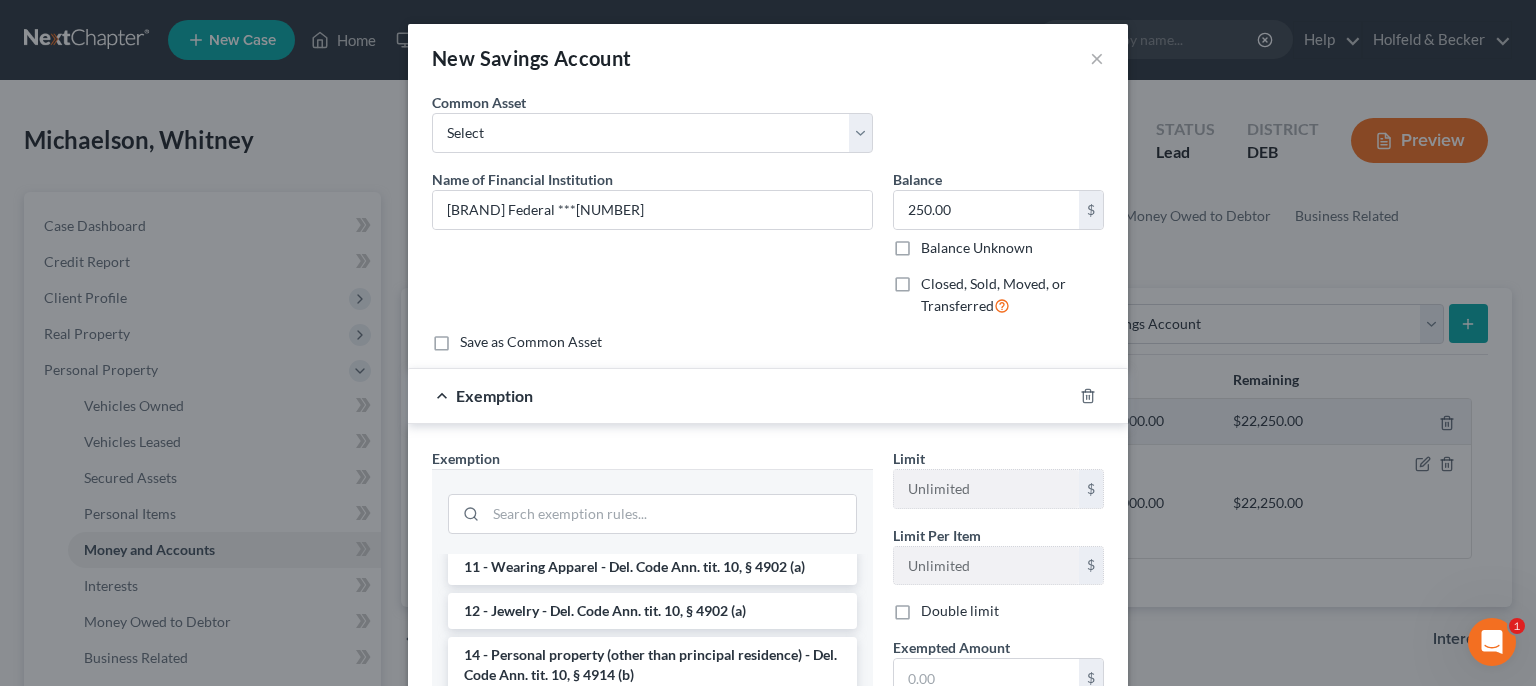 scroll, scrollTop: 369, scrollLeft: 0, axis: vertical 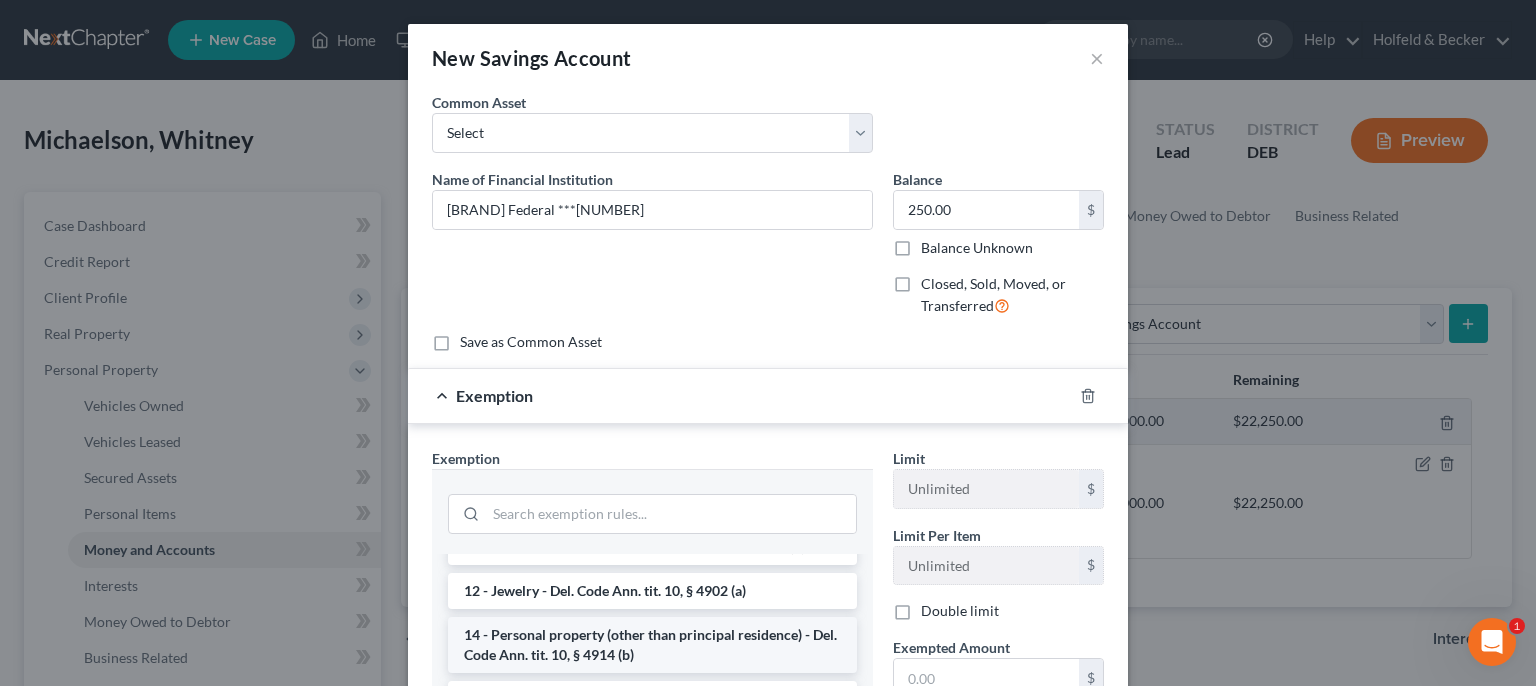click on "14 - Personal property (other than principal residence) - Del. Code Ann. tit. 10, § 4914 (b)" at bounding box center [652, 645] 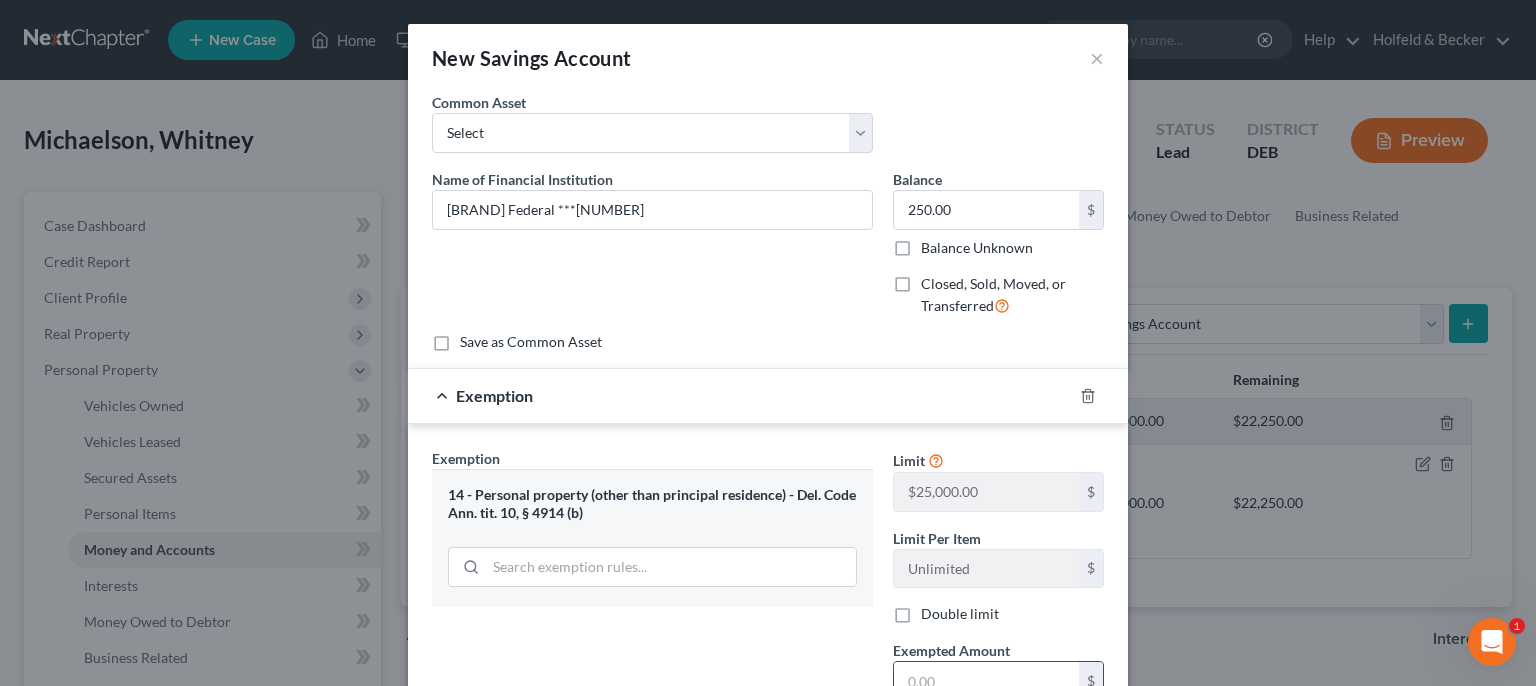 click at bounding box center [986, 681] 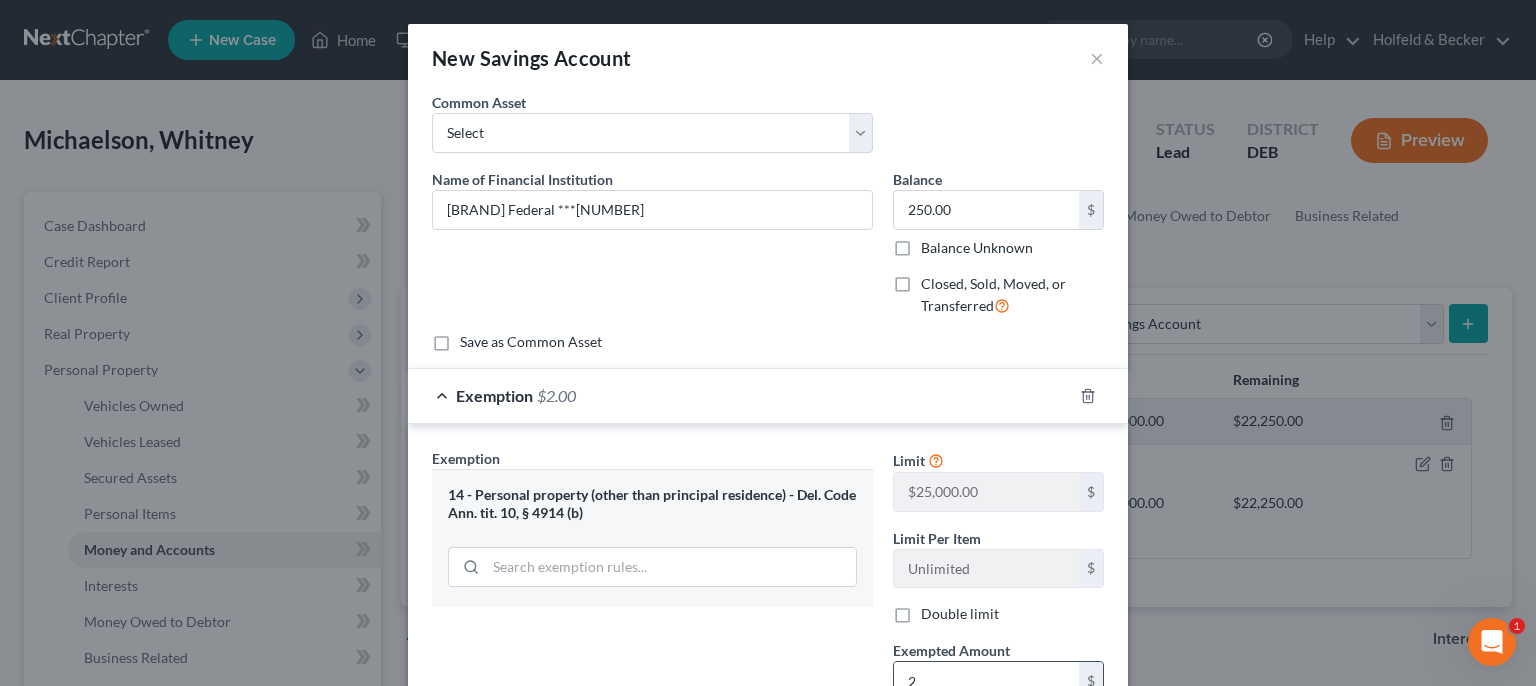 scroll, scrollTop: 2, scrollLeft: 0, axis: vertical 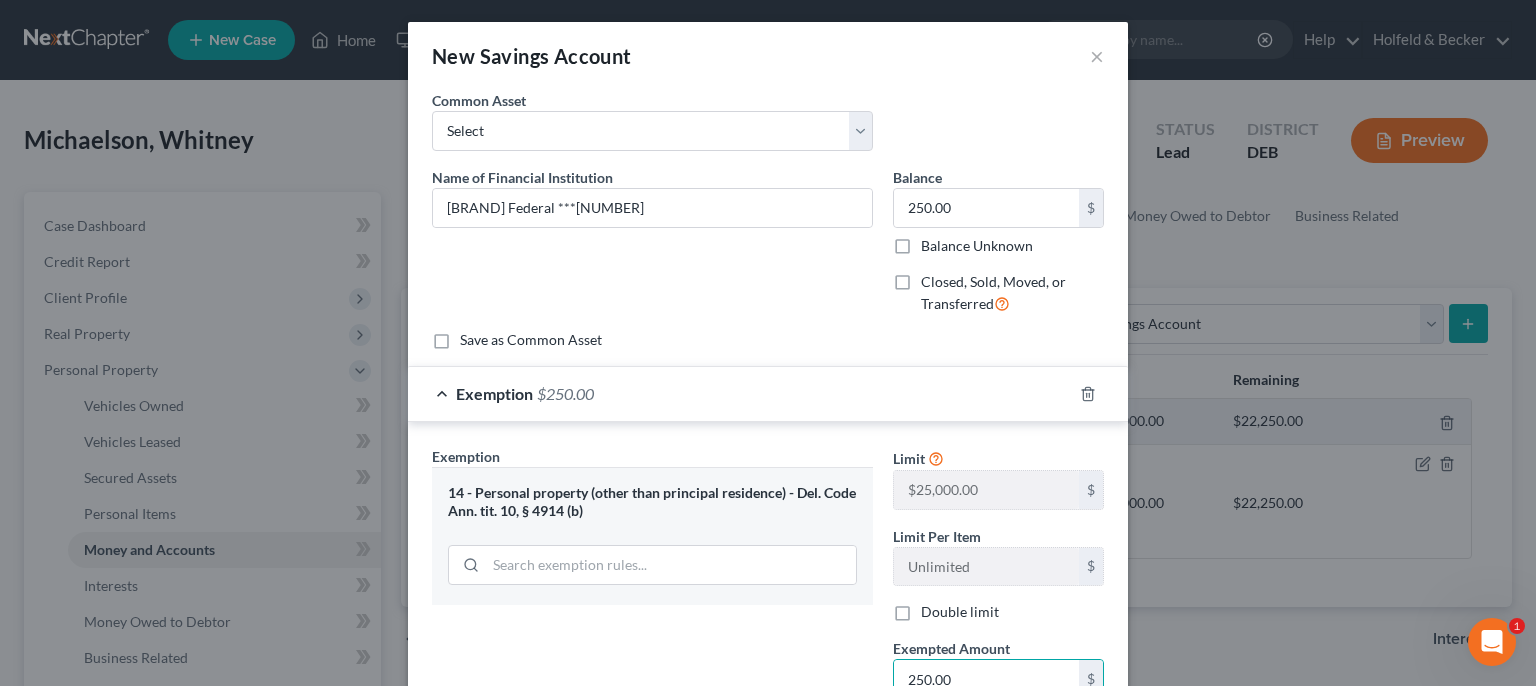type on "250.00" 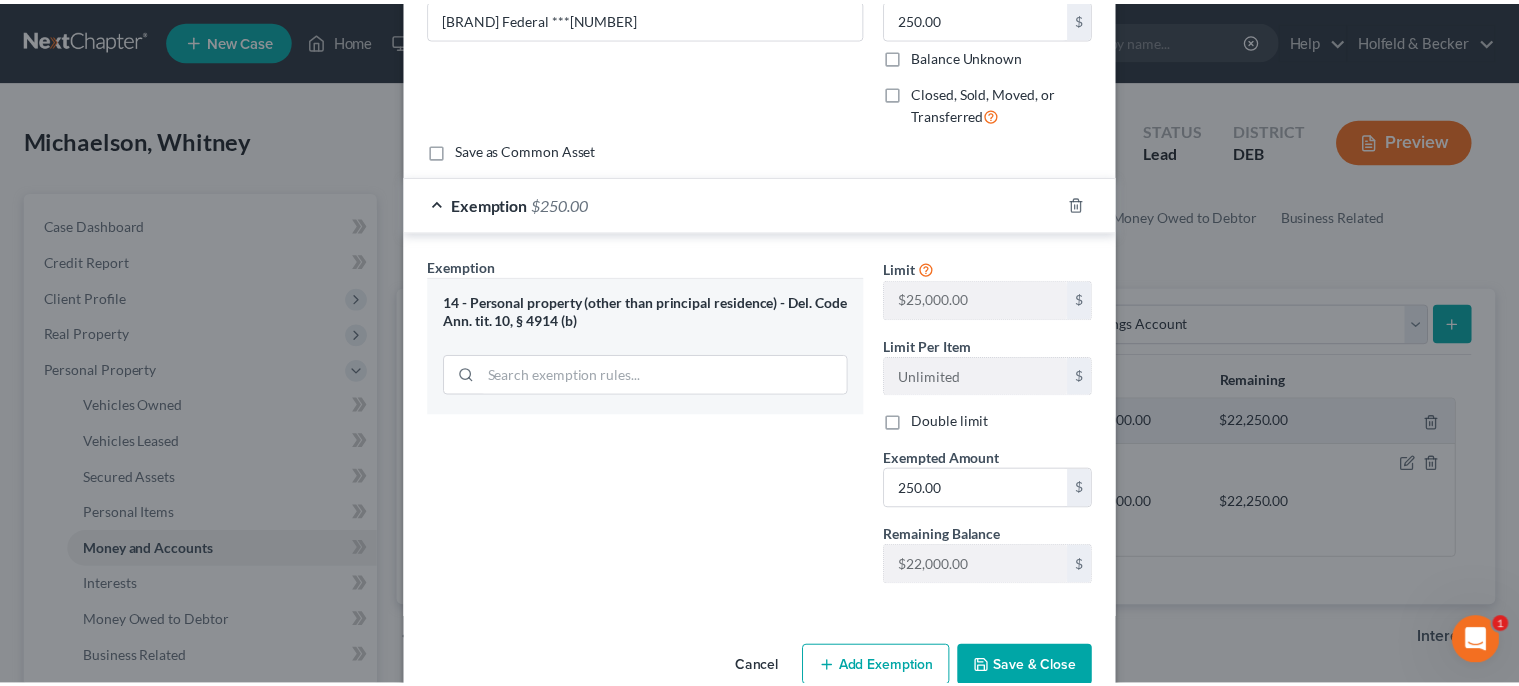 scroll, scrollTop: 200, scrollLeft: 0, axis: vertical 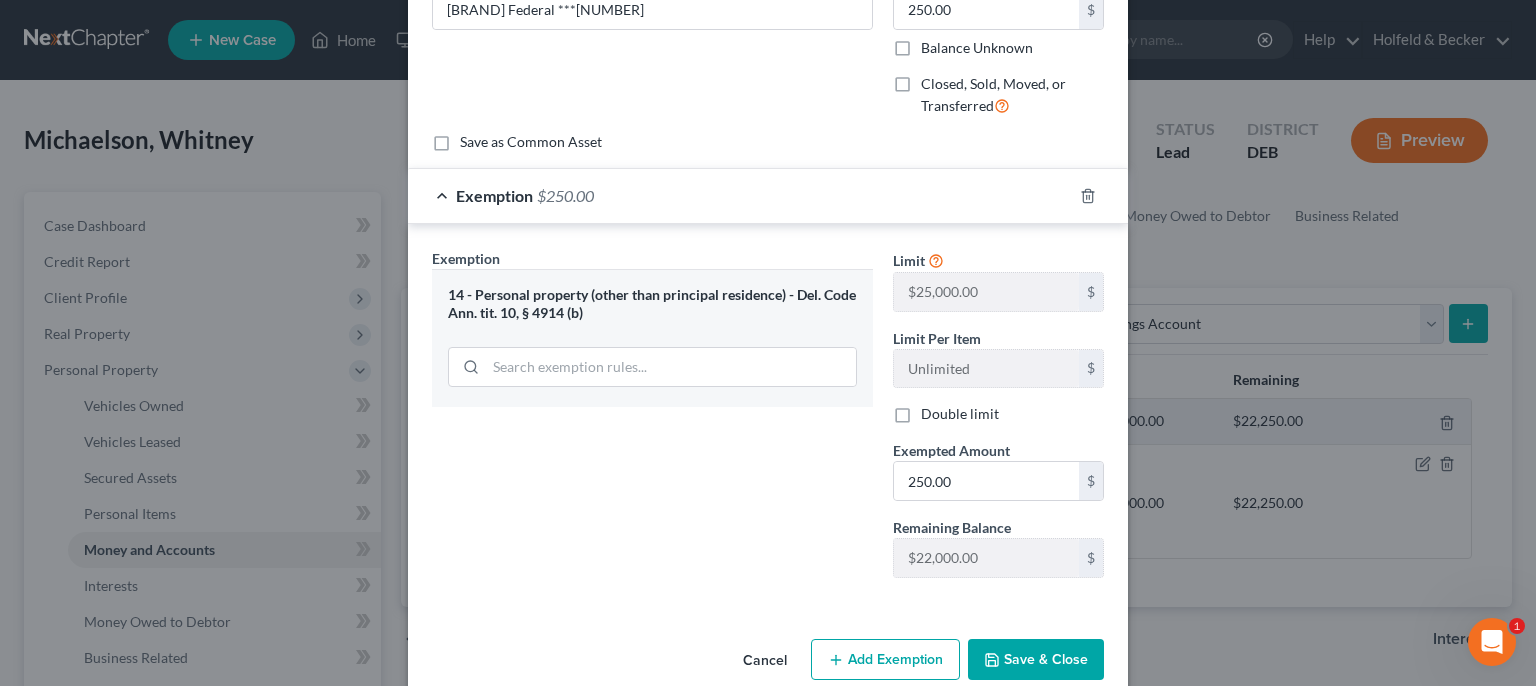 click on "Save & Close" at bounding box center [1036, 660] 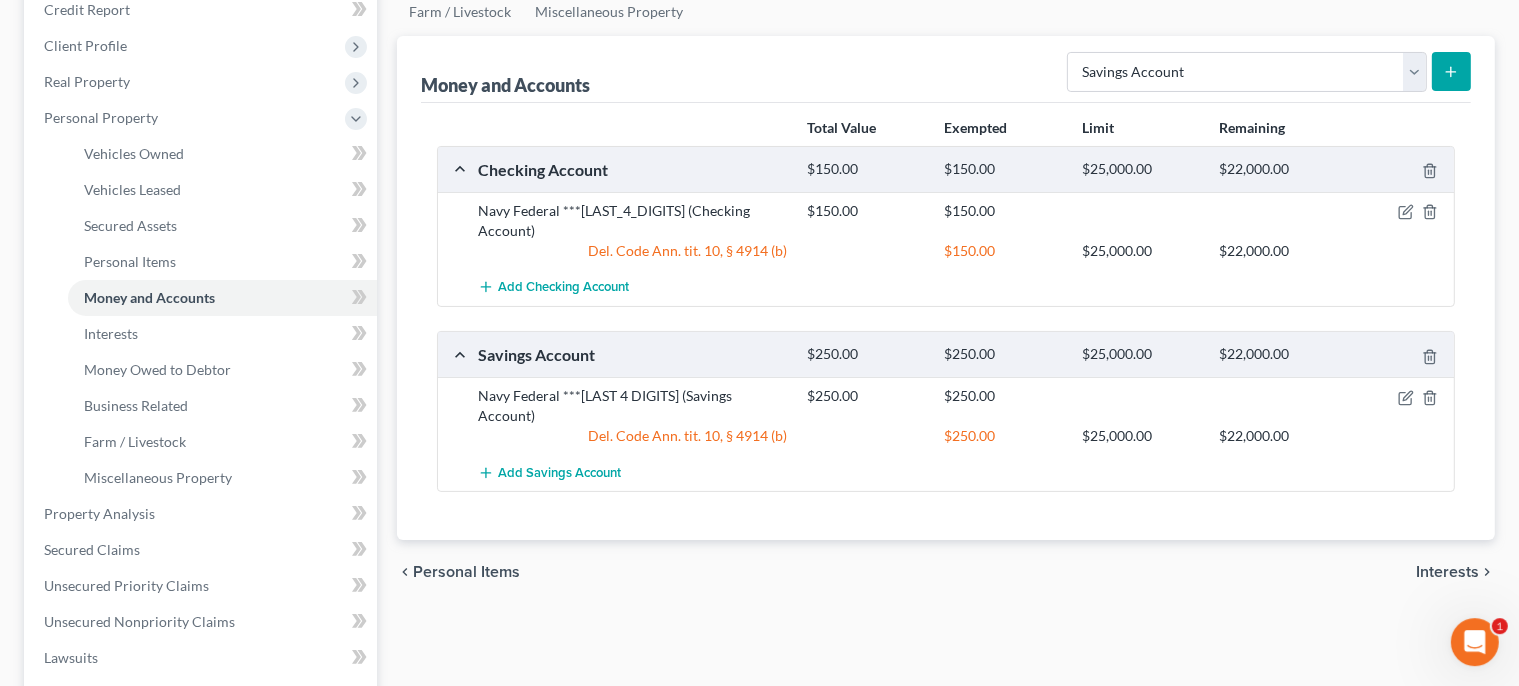 scroll, scrollTop: 295, scrollLeft: 0, axis: vertical 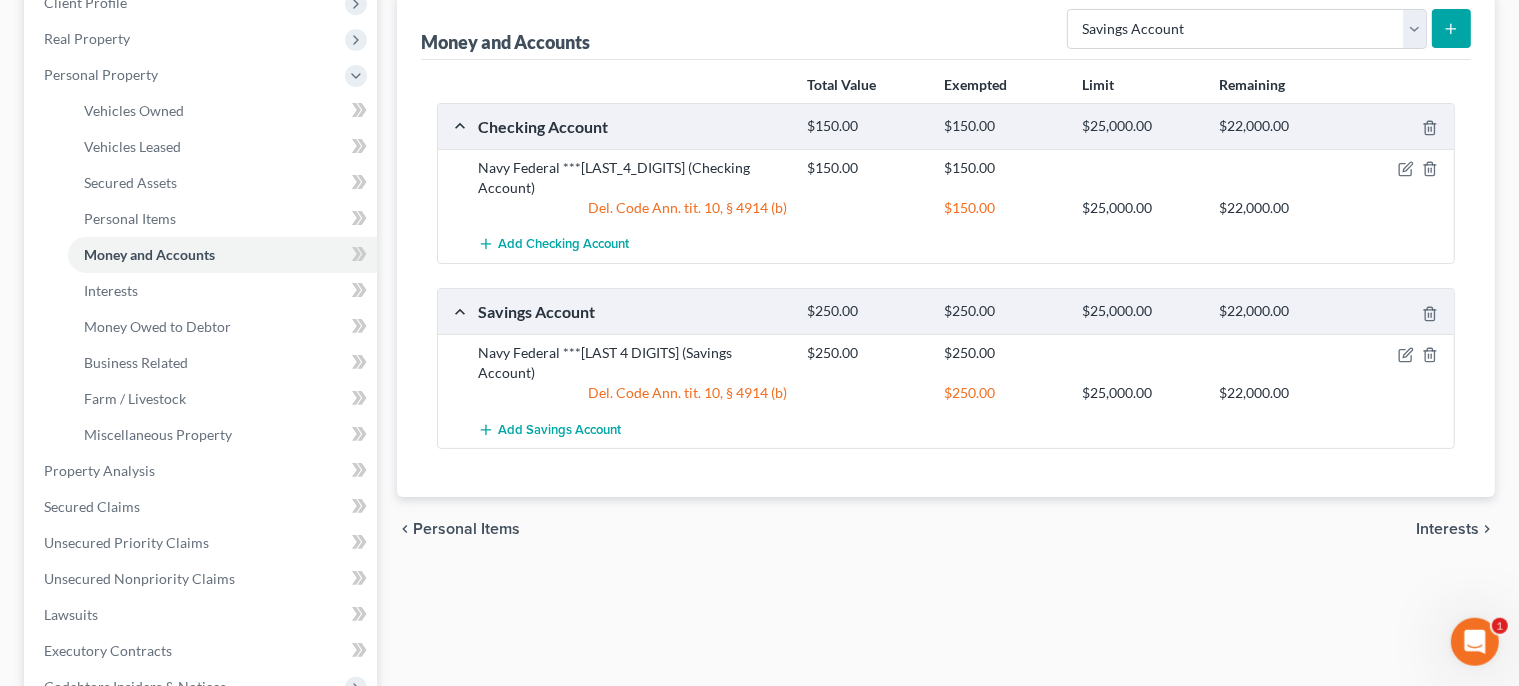 click on "Interests" at bounding box center [1447, 529] 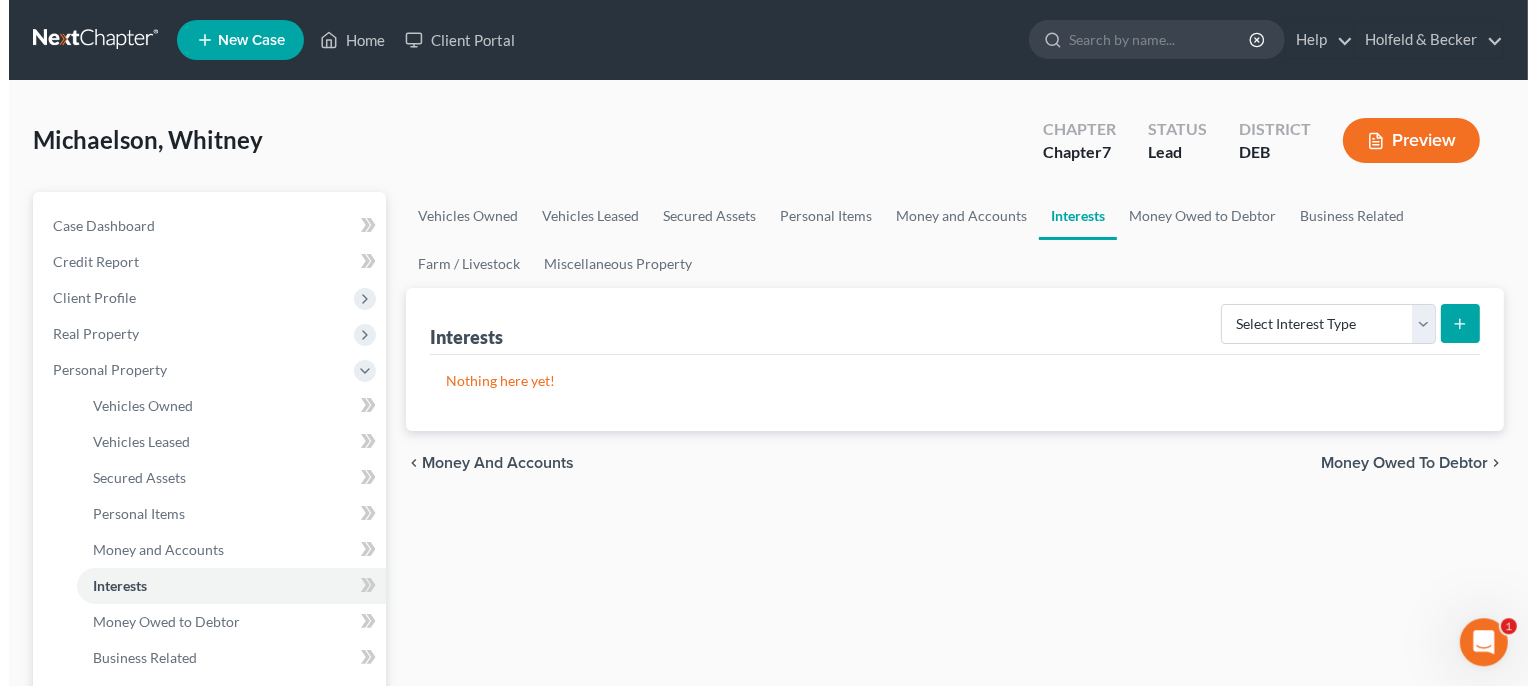 scroll, scrollTop: 0, scrollLeft: 0, axis: both 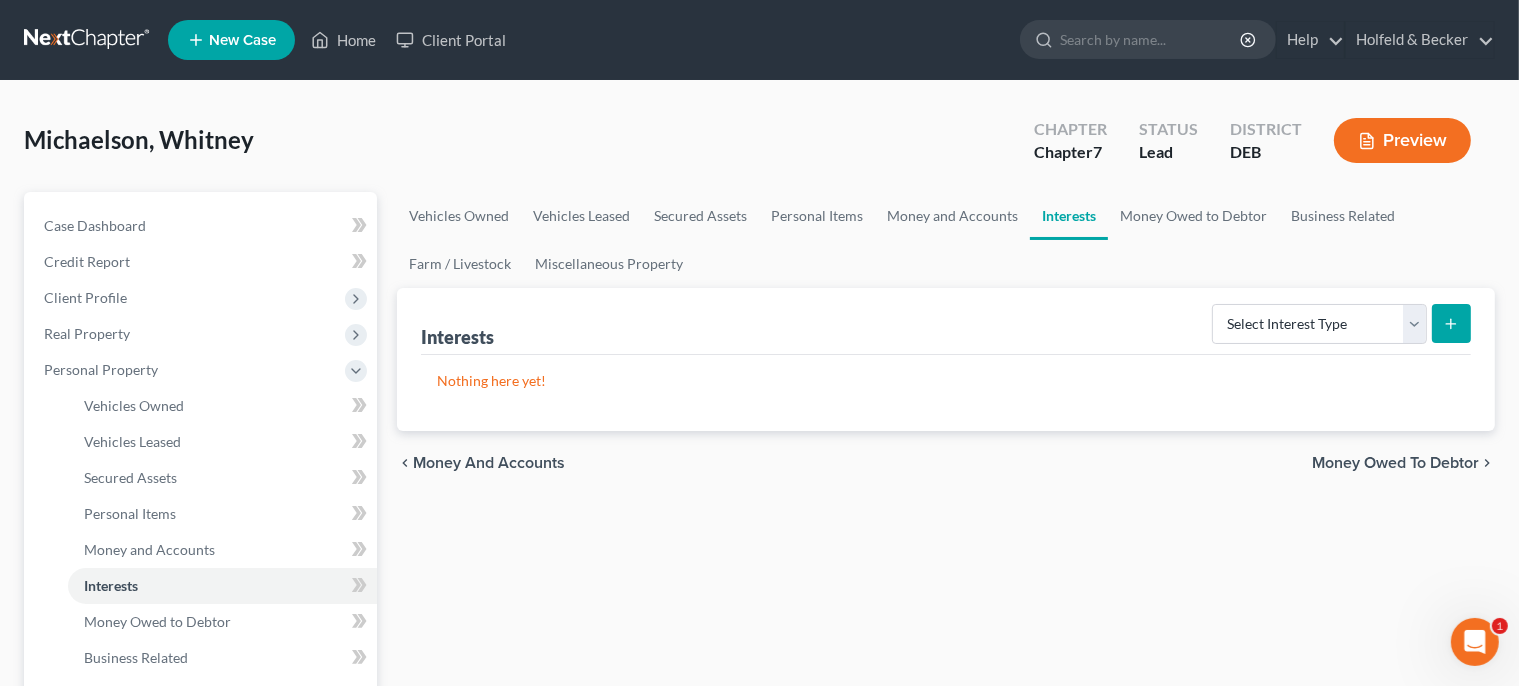 click on "Money Owed to Debtor" at bounding box center [1395, 463] 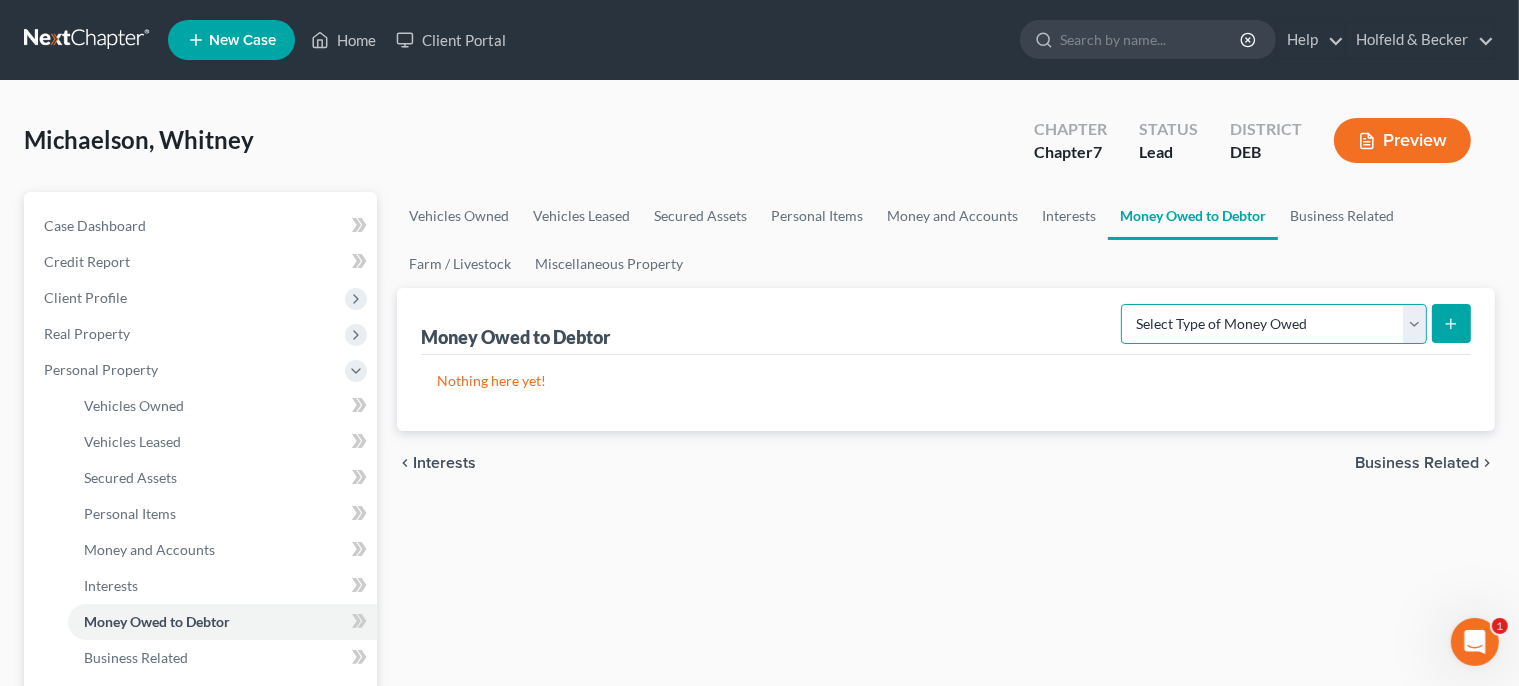 click on "Select Type of Money Owed Accounts Receivable Alimony Child Support Claims Against Third Parties Disability Benefits Disability Insurance Payments Divorce Settlements Equitable or Future Interests Expected Tax Refund and Unused NOLs Financial Assets Not Yet Listed Life Estate of Descendants Maintenance Other Contingent & Unliquidated Claims Property Settlements Sick or Vacation Pay Social Security Benefits Trusts Unpaid Loans Unpaid Wages Workers Compensation" at bounding box center (1274, 324) 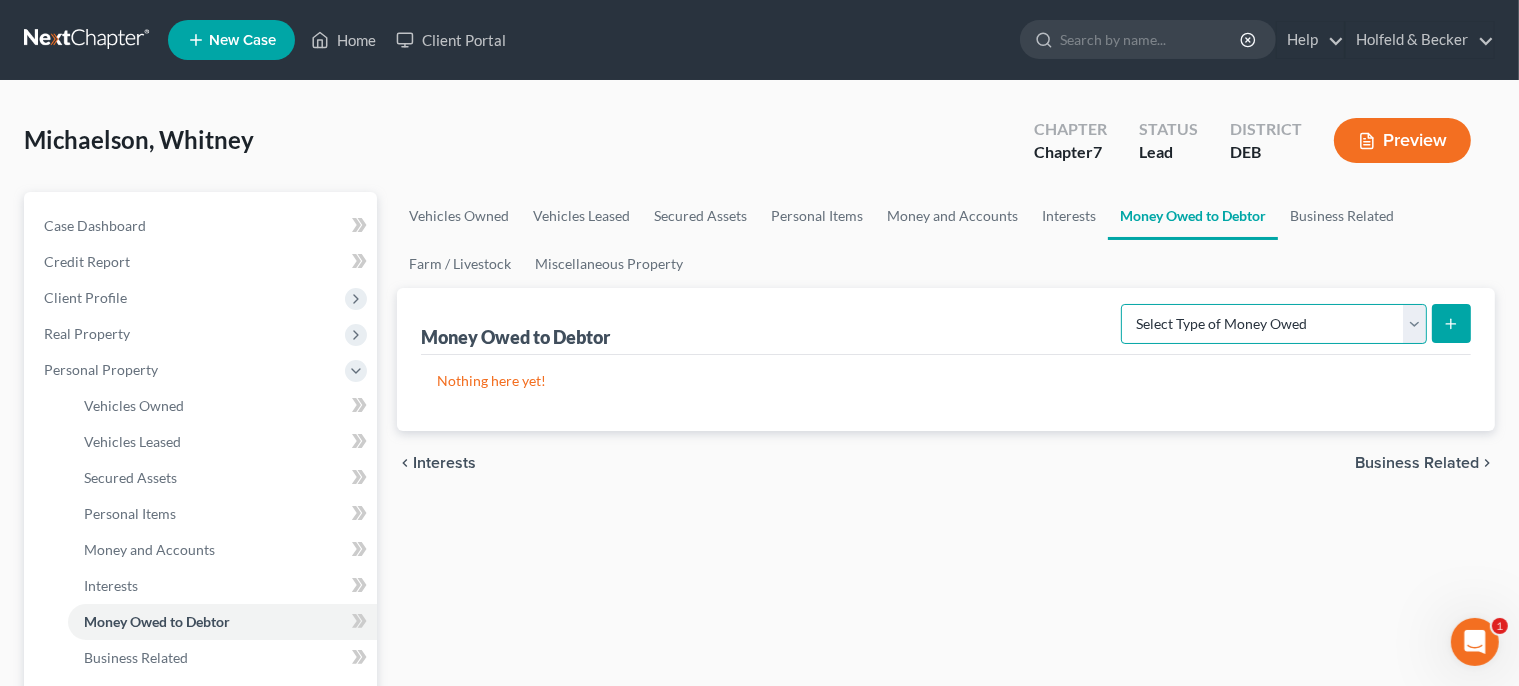 select on "expected_tax_refund" 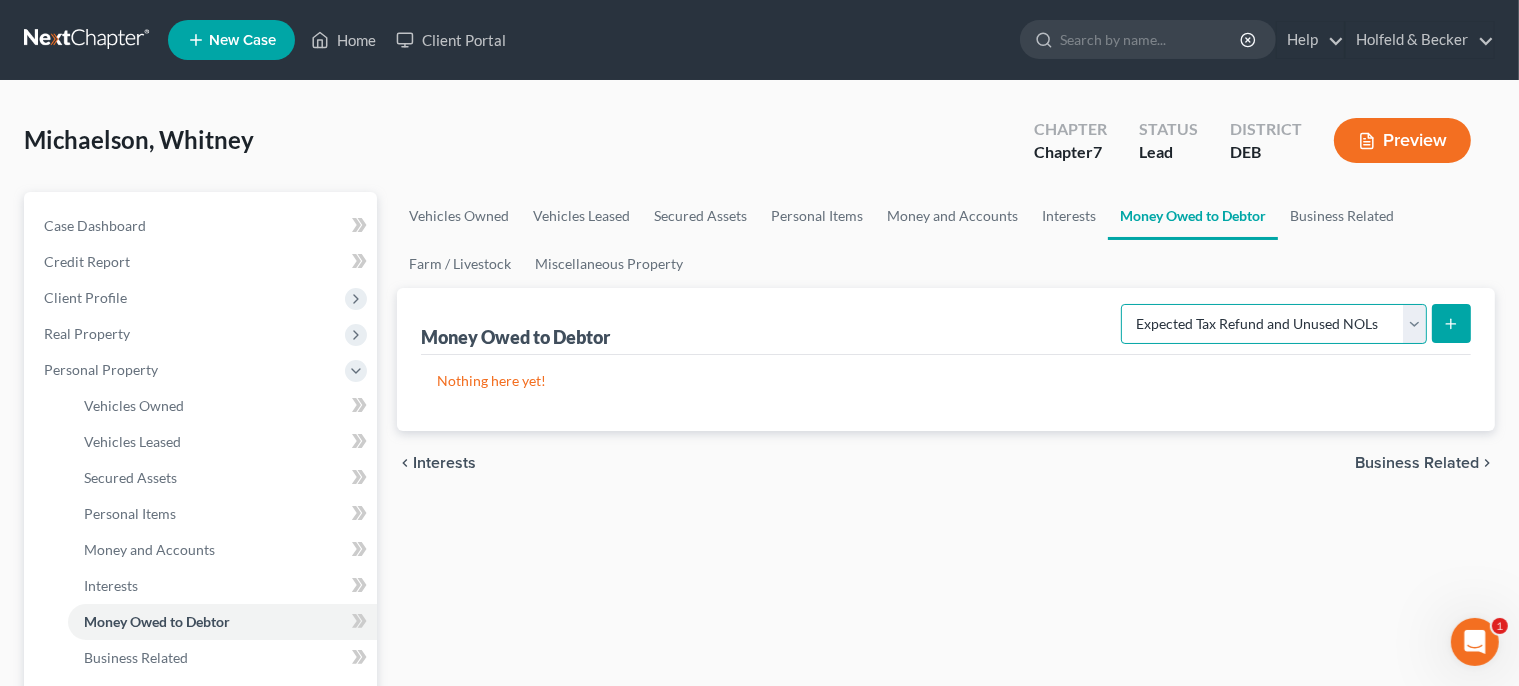 click on "Expected Tax Refund and Unused NOLs" at bounding box center (0, 0) 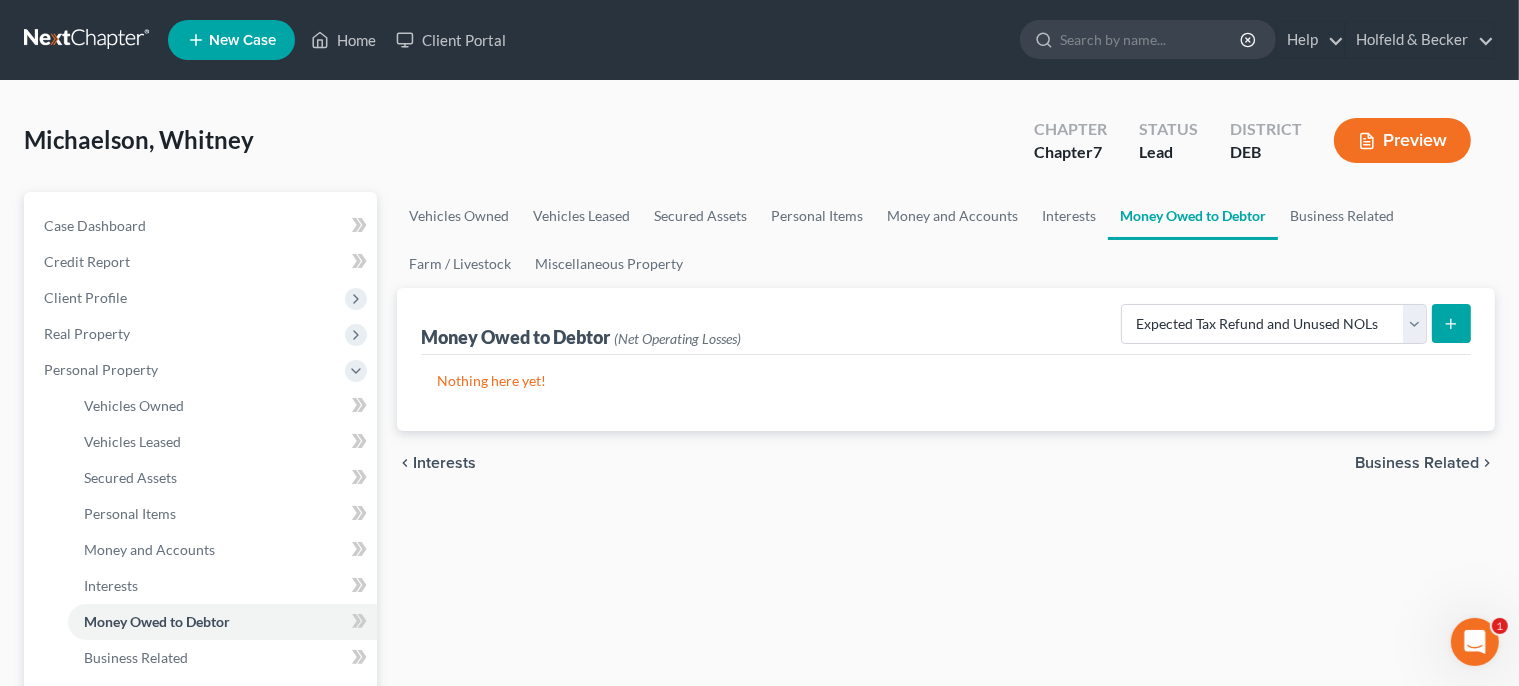 click 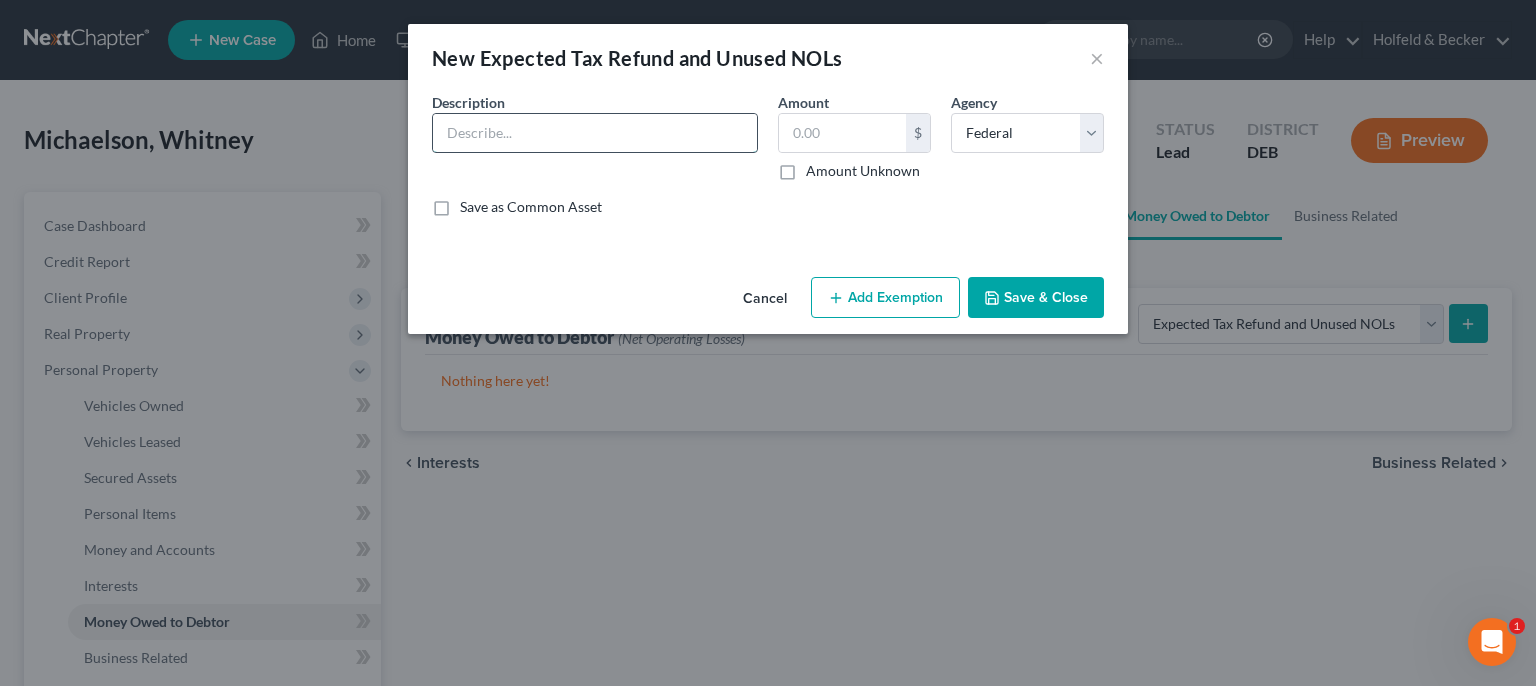 click at bounding box center [595, 133] 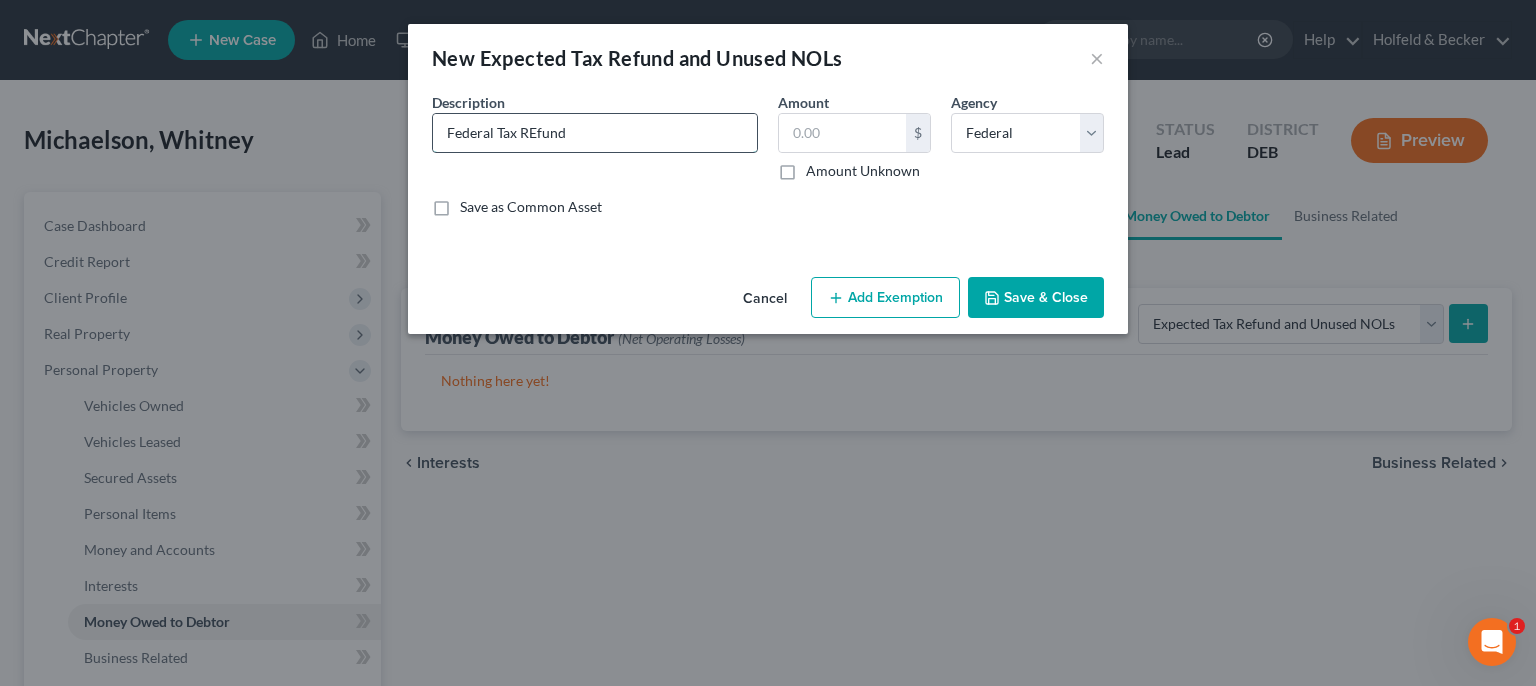 type on "Federal Tax REfund" 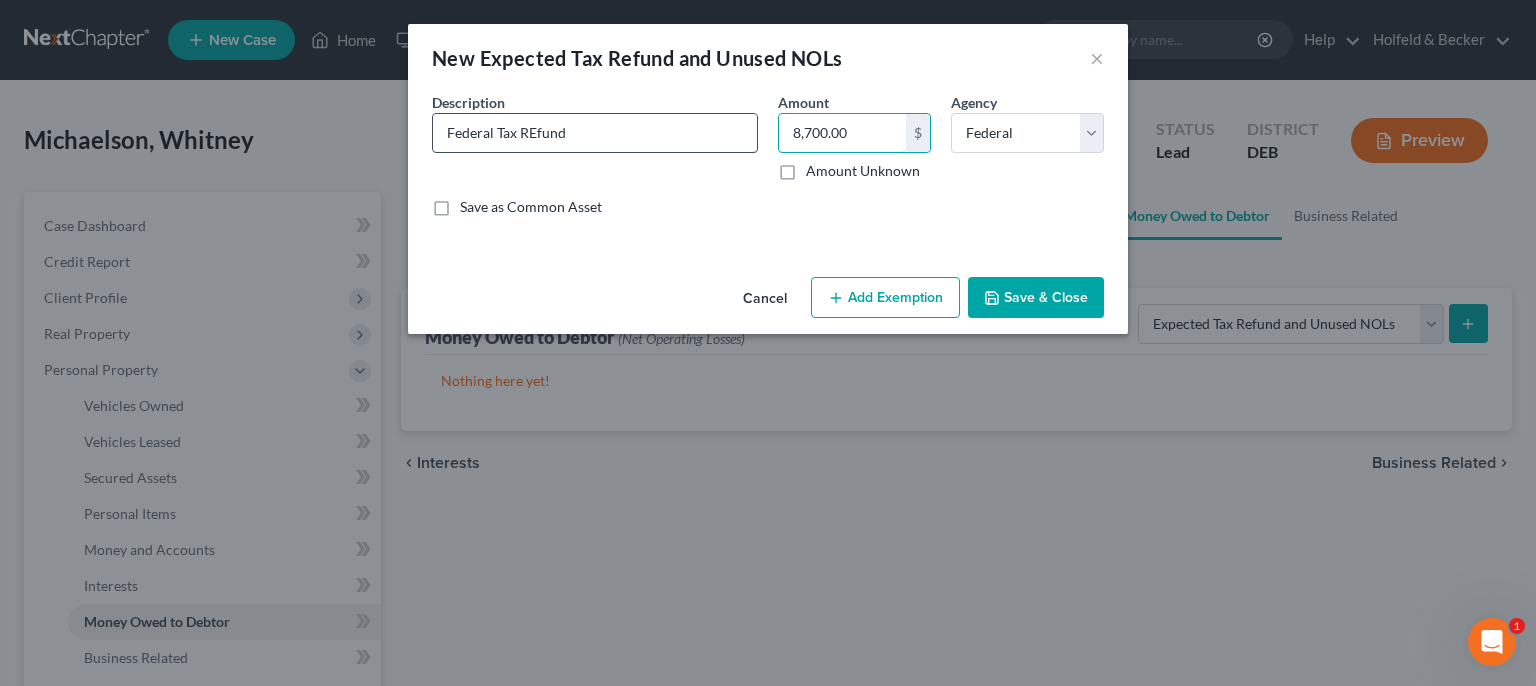 type on "8,700.00" 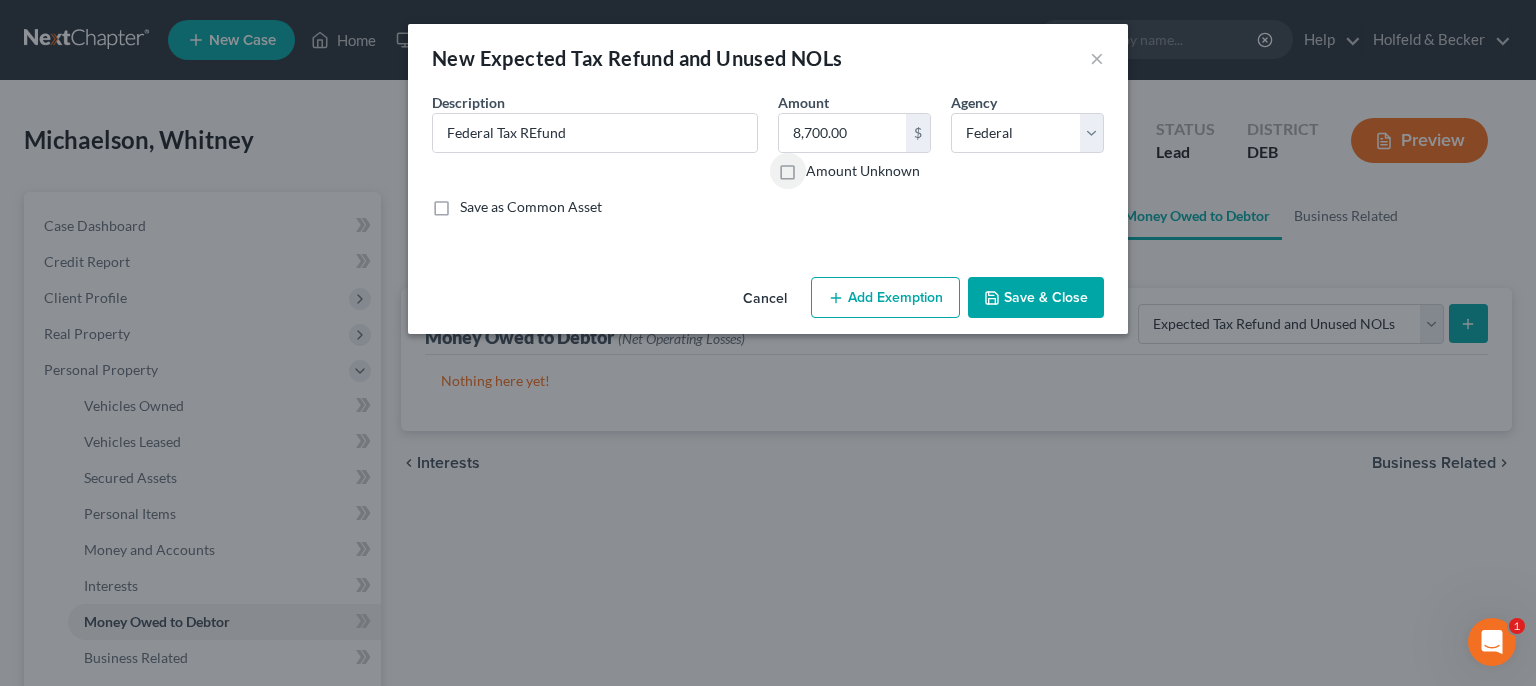 click on "Add Exemption" at bounding box center (885, 298) 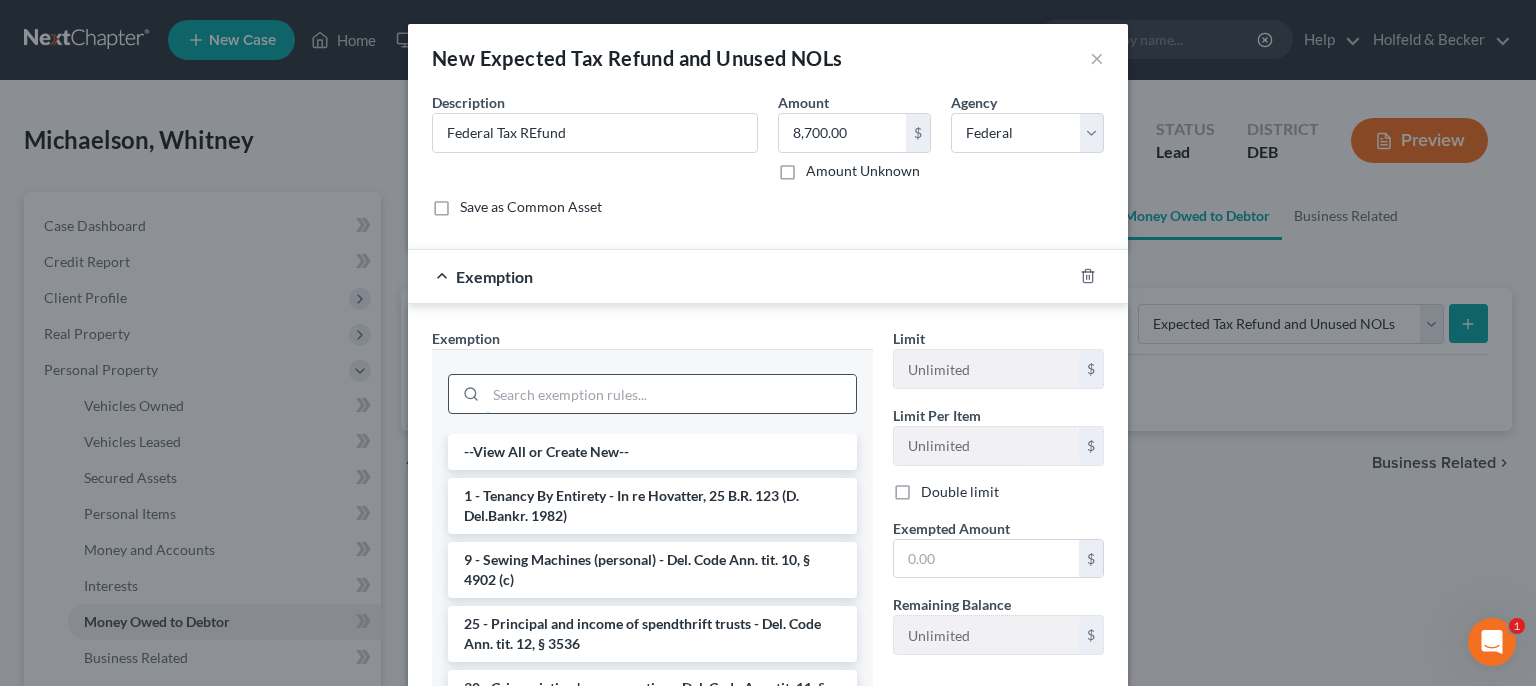 click at bounding box center (671, 394) 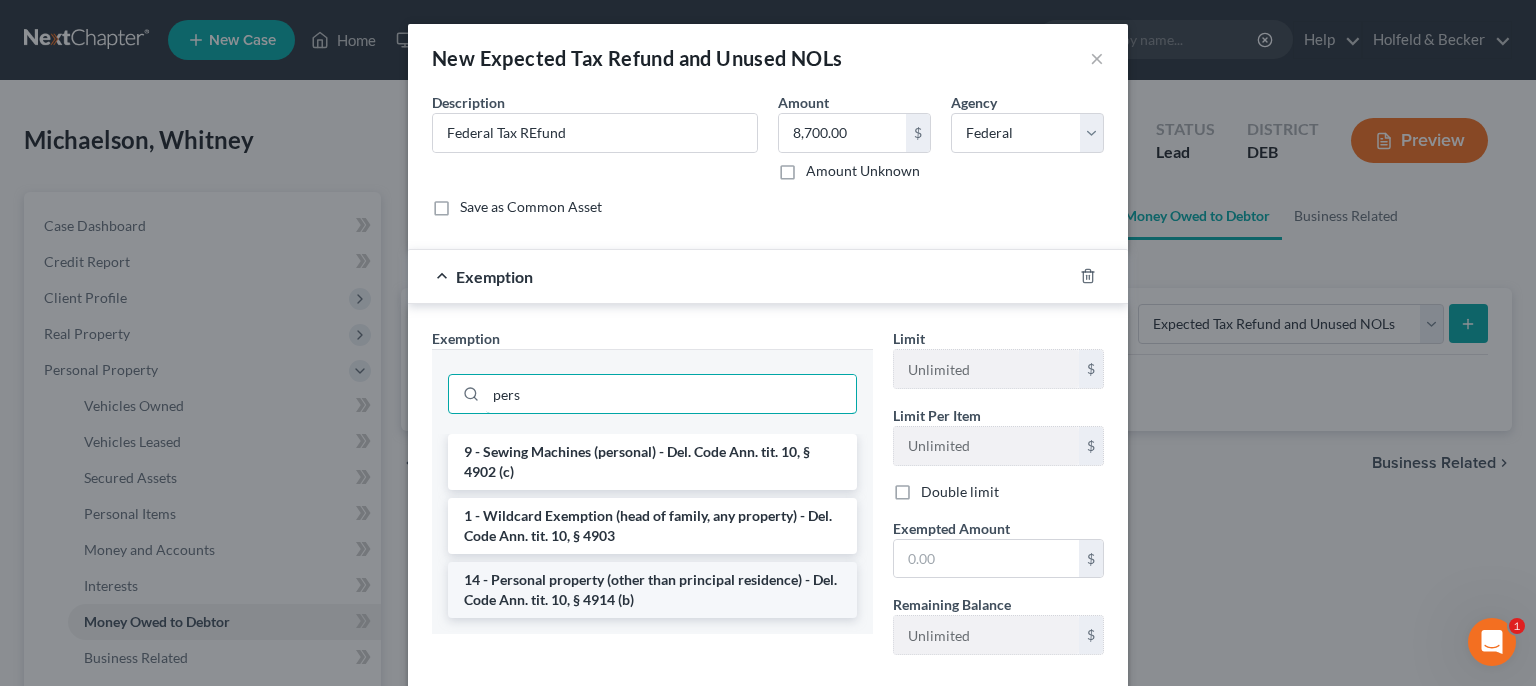 type on "pers" 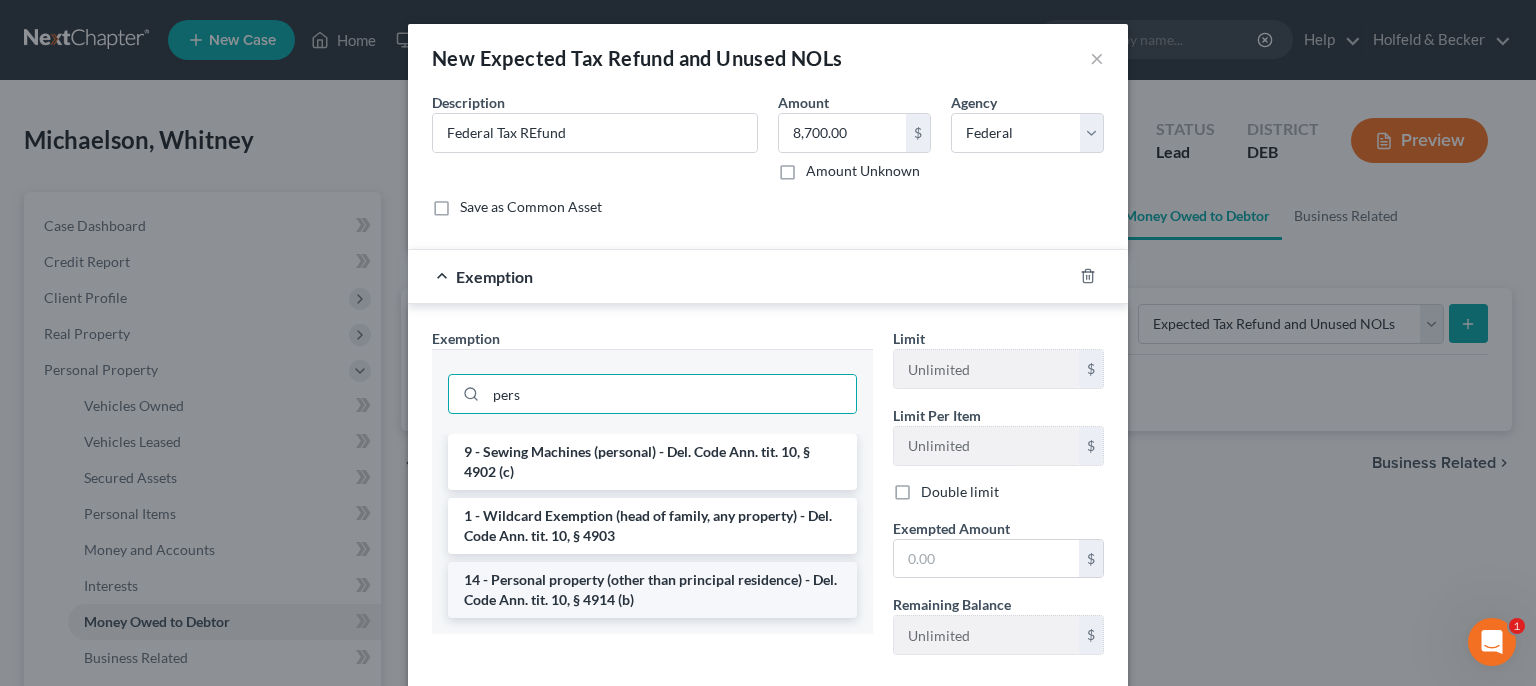 click on "14 - Personal property (other than principal residence) - Del. Code Ann. tit. 10, § 4914 (b)" at bounding box center [652, 590] 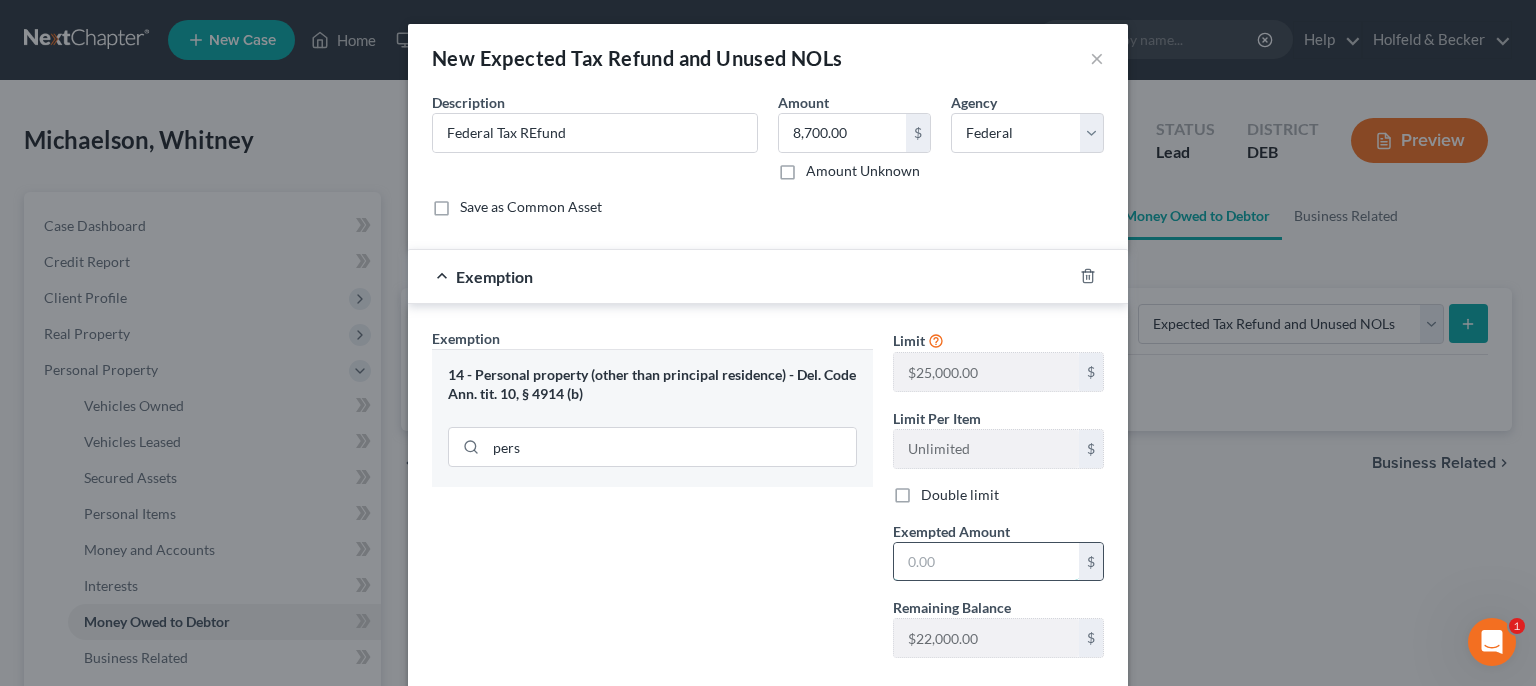 click at bounding box center [986, 562] 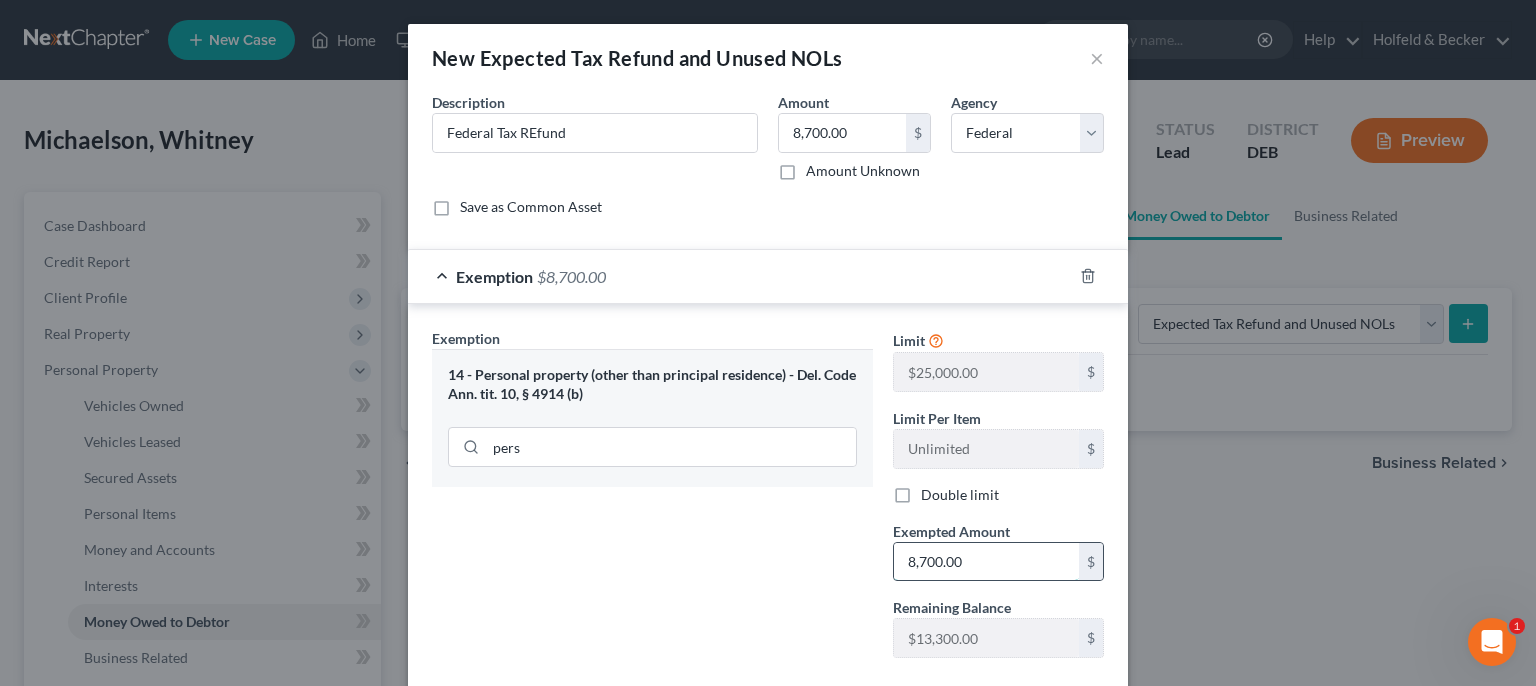 type on "8,700.00" 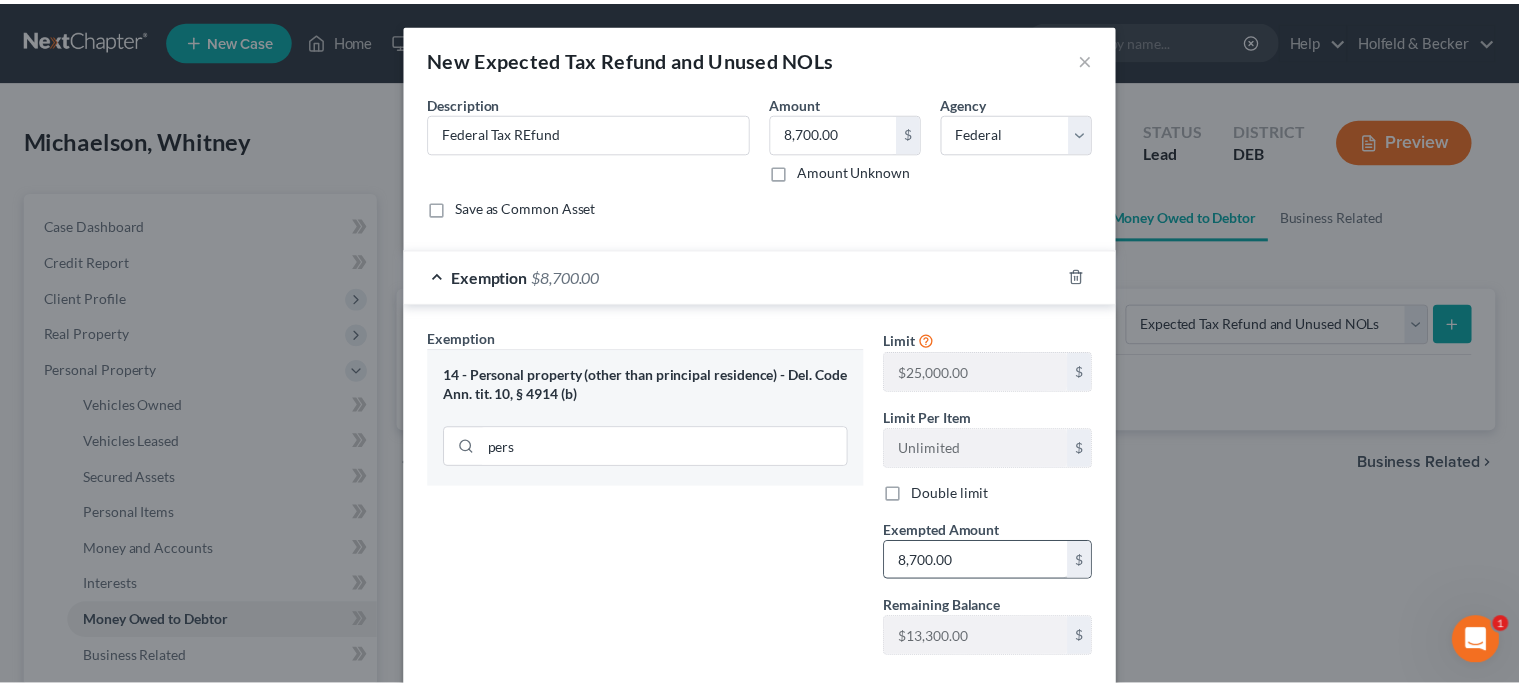 scroll, scrollTop: 112, scrollLeft: 0, axis: vertical 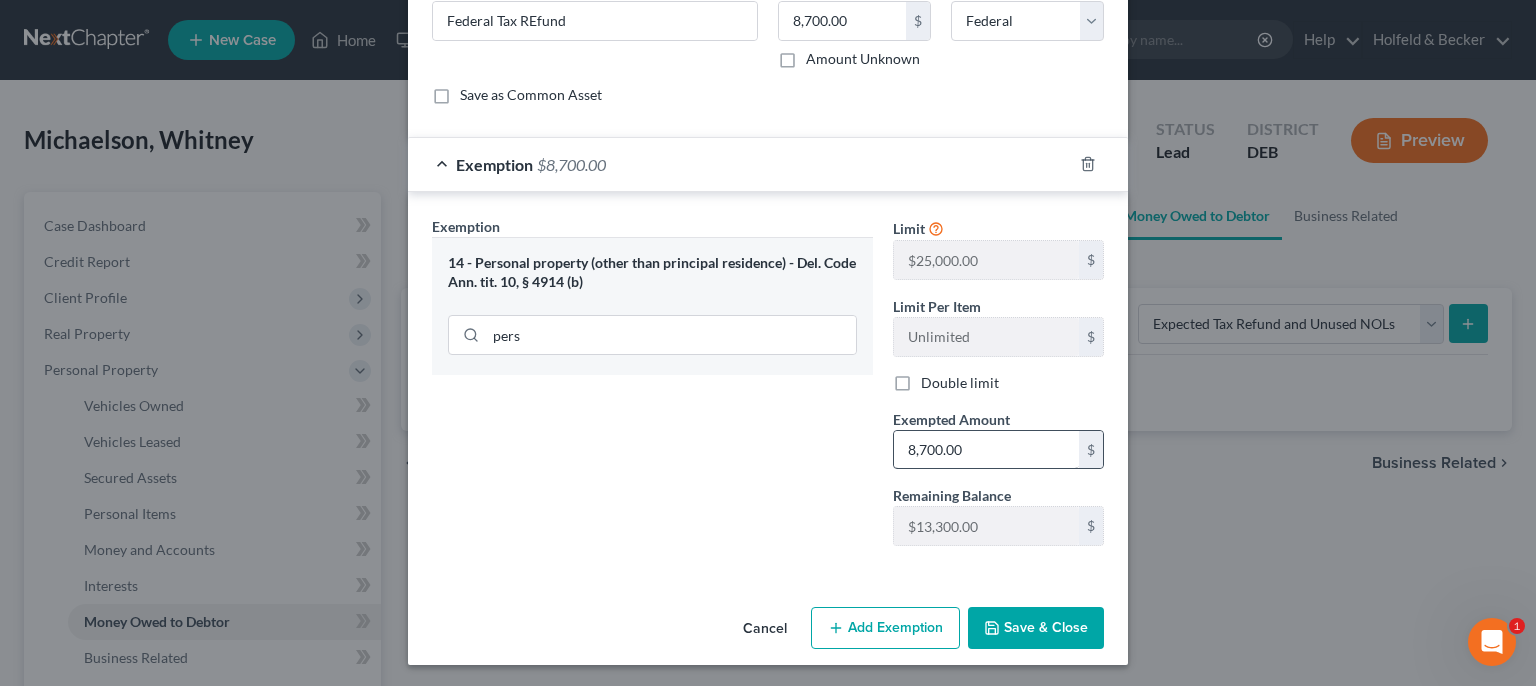 type 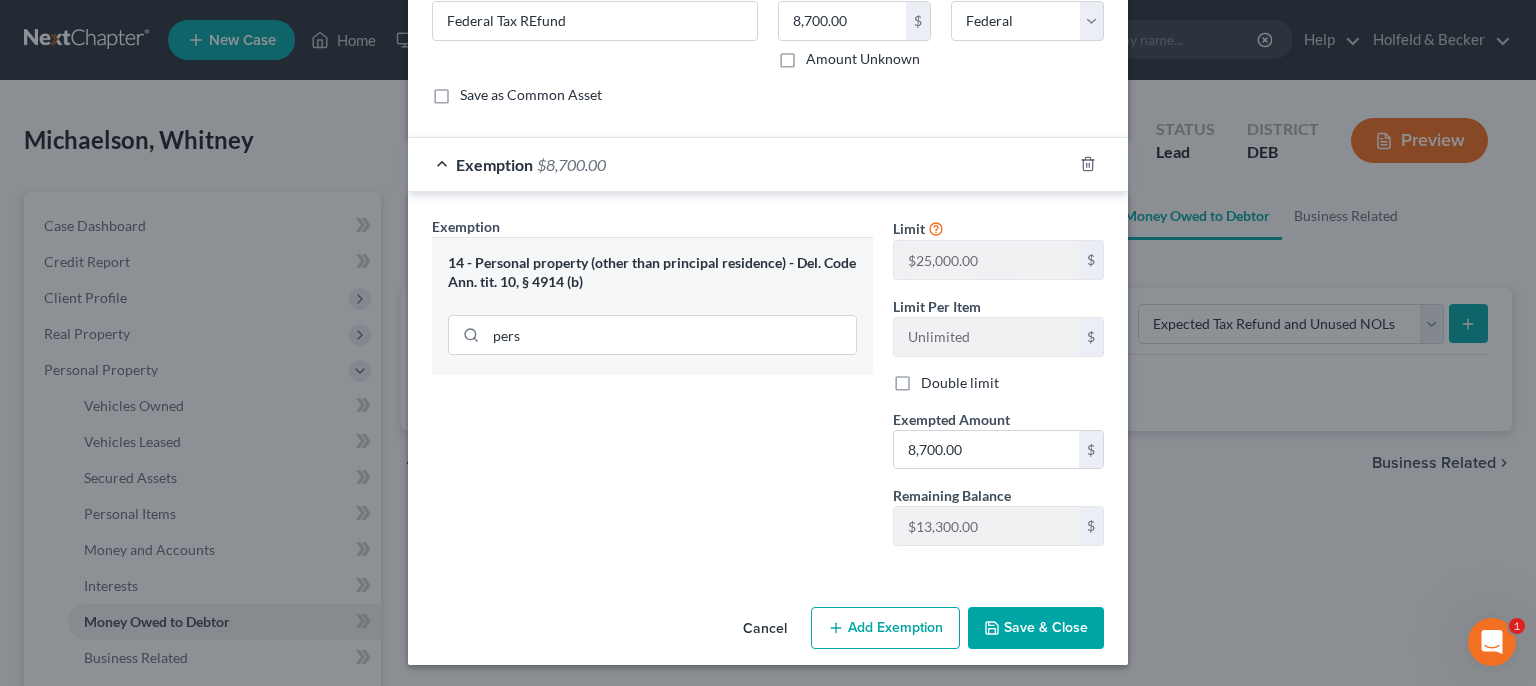 click on "Save & Close" at bounding box center [1036, 628] 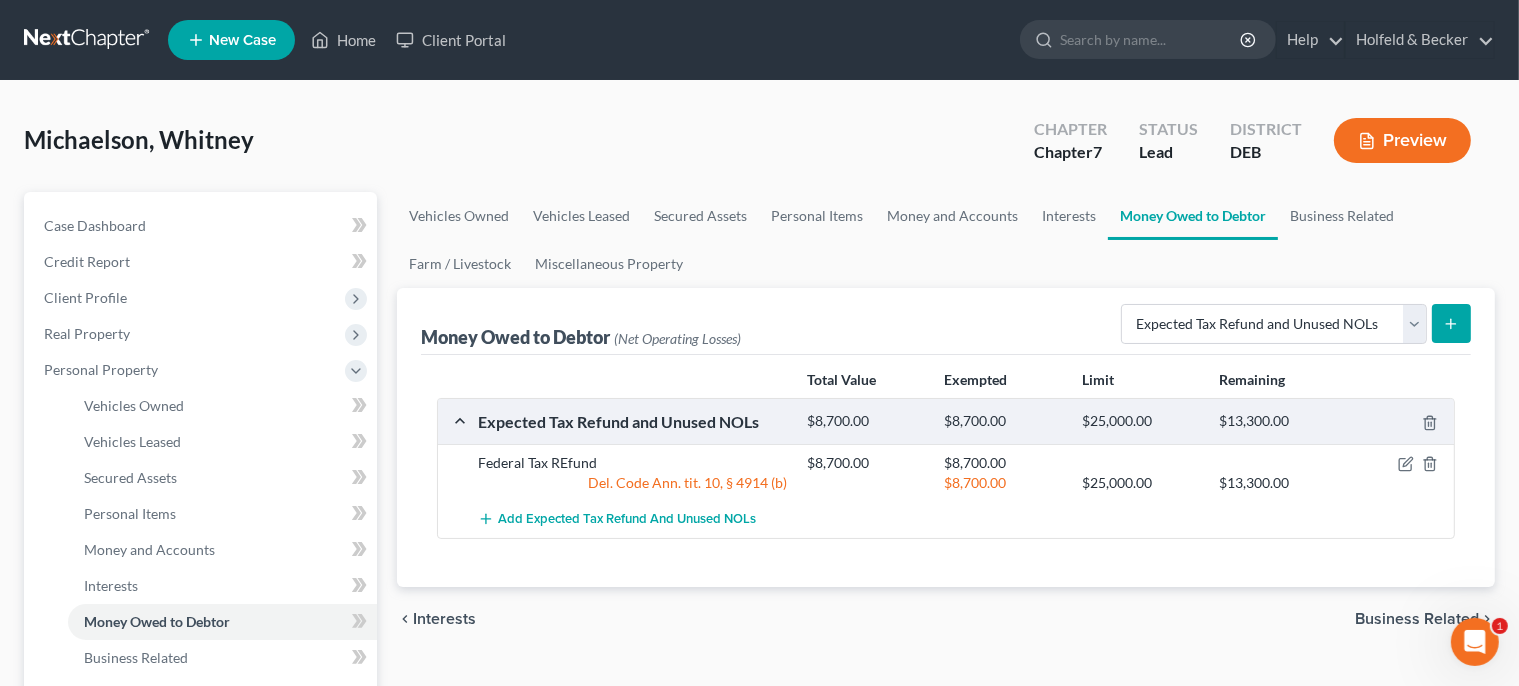 scroll, scrollTop: 152, scrollLeft: 0, axis: vertical 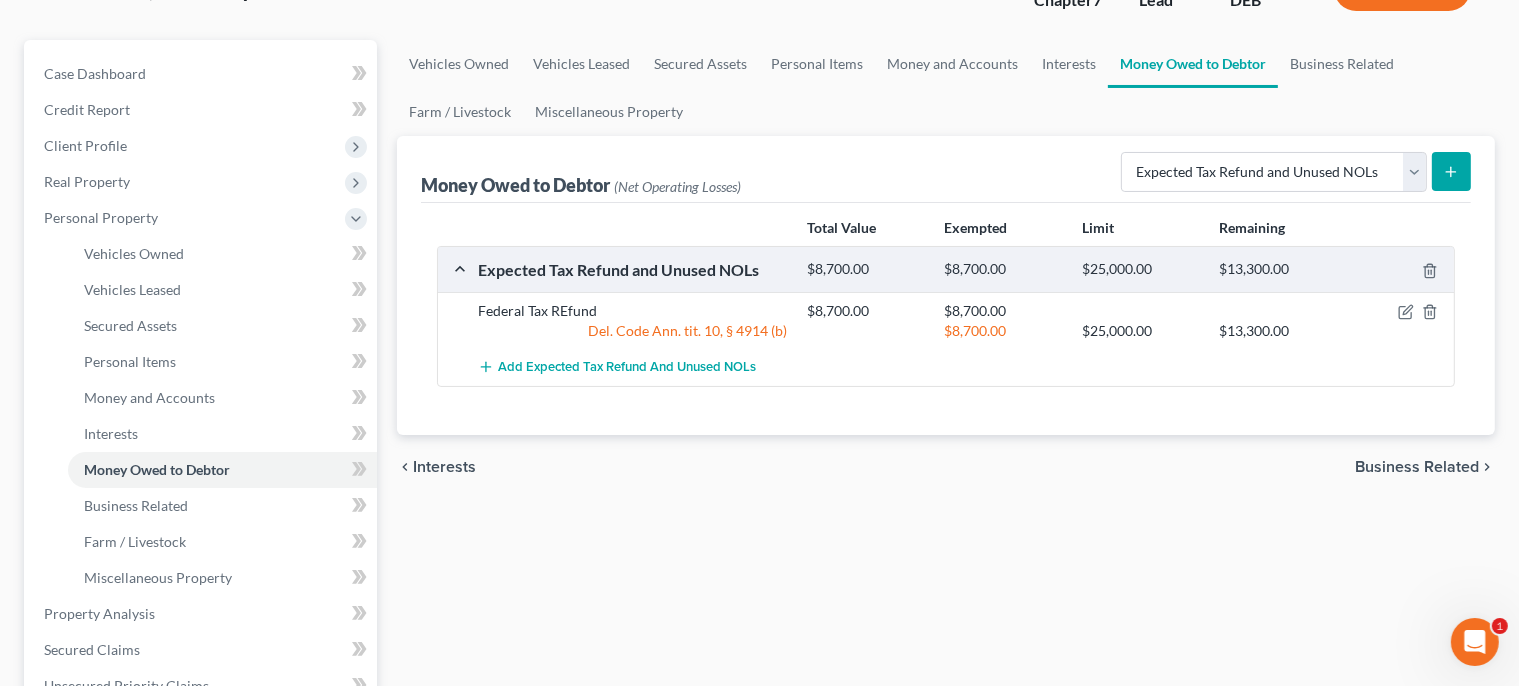 click on "Business Related" at bounding box center [1417, 467] 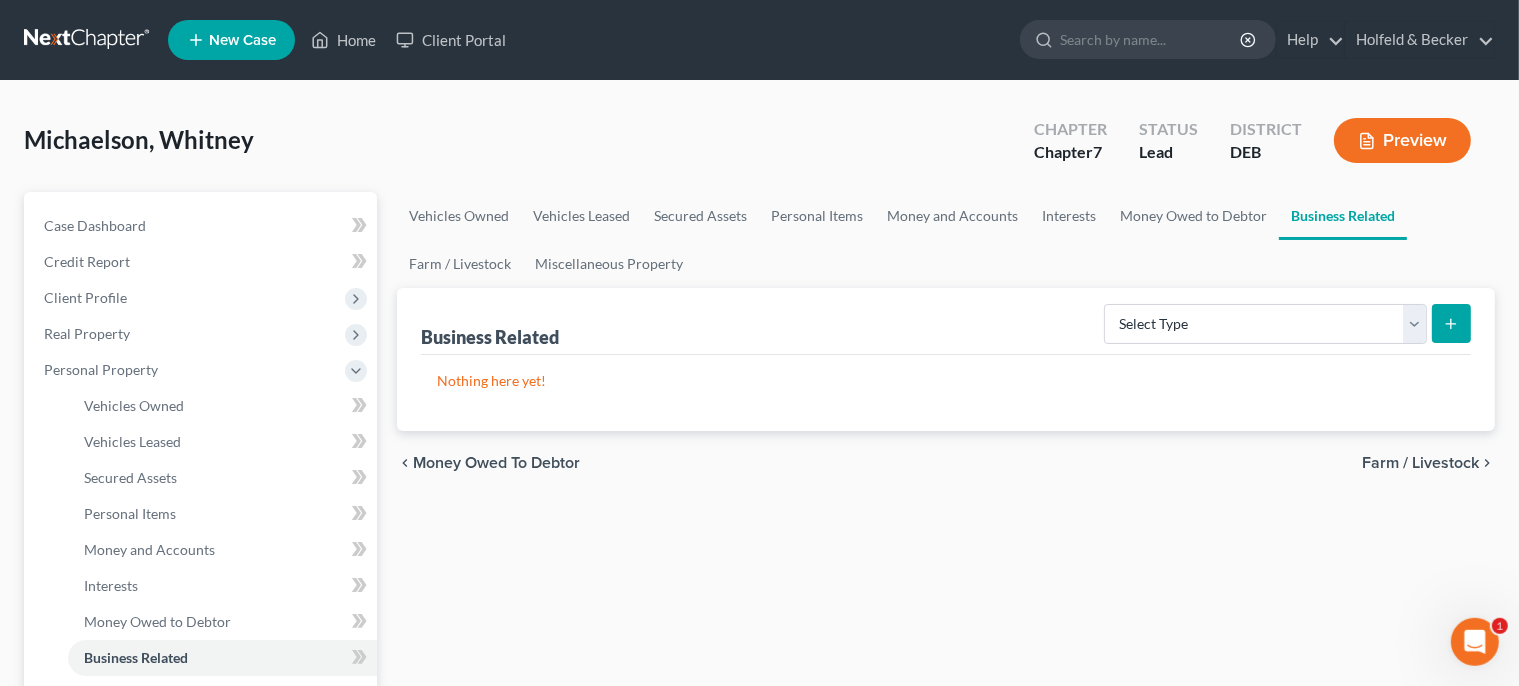 scroll, scrollTop: 0, scrollLeft: 0, axis: both 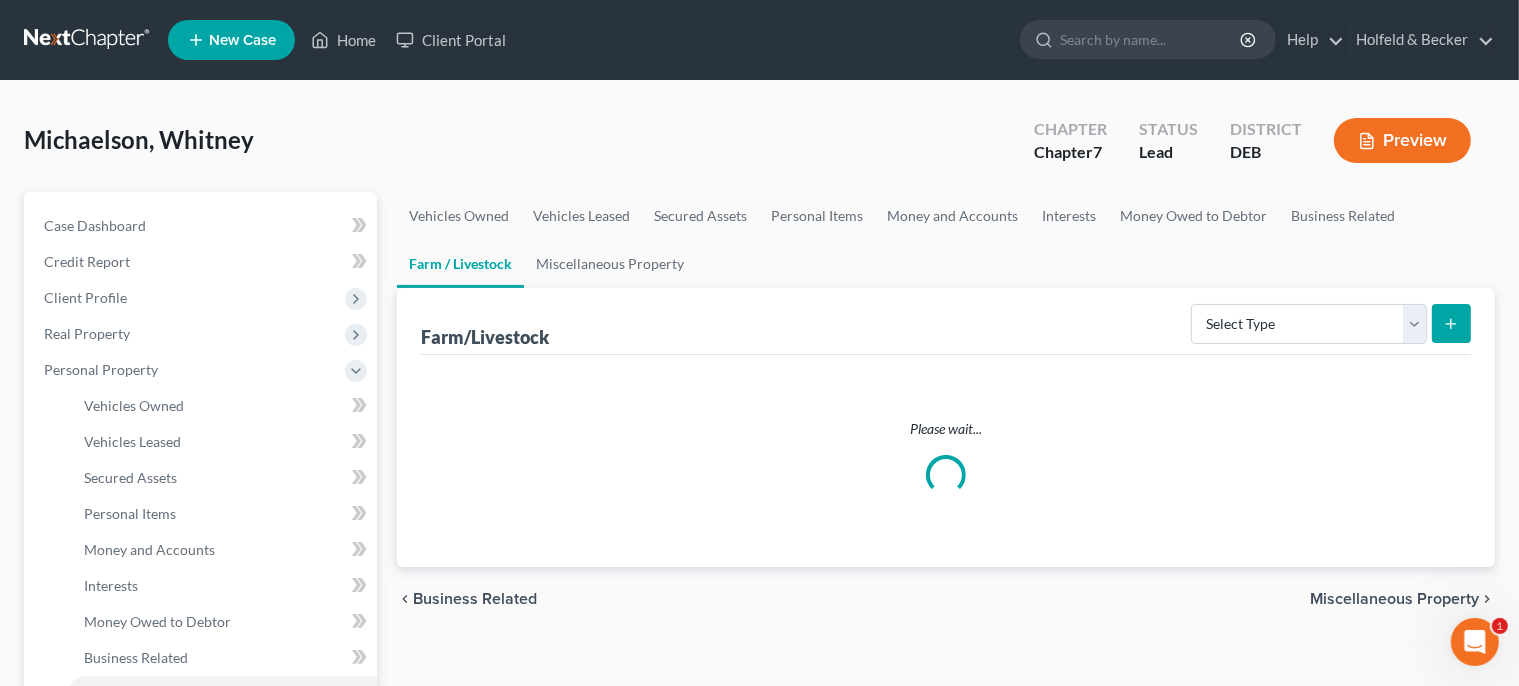 click on "Miscellaneous Property" at bounding box center [1394, 599] 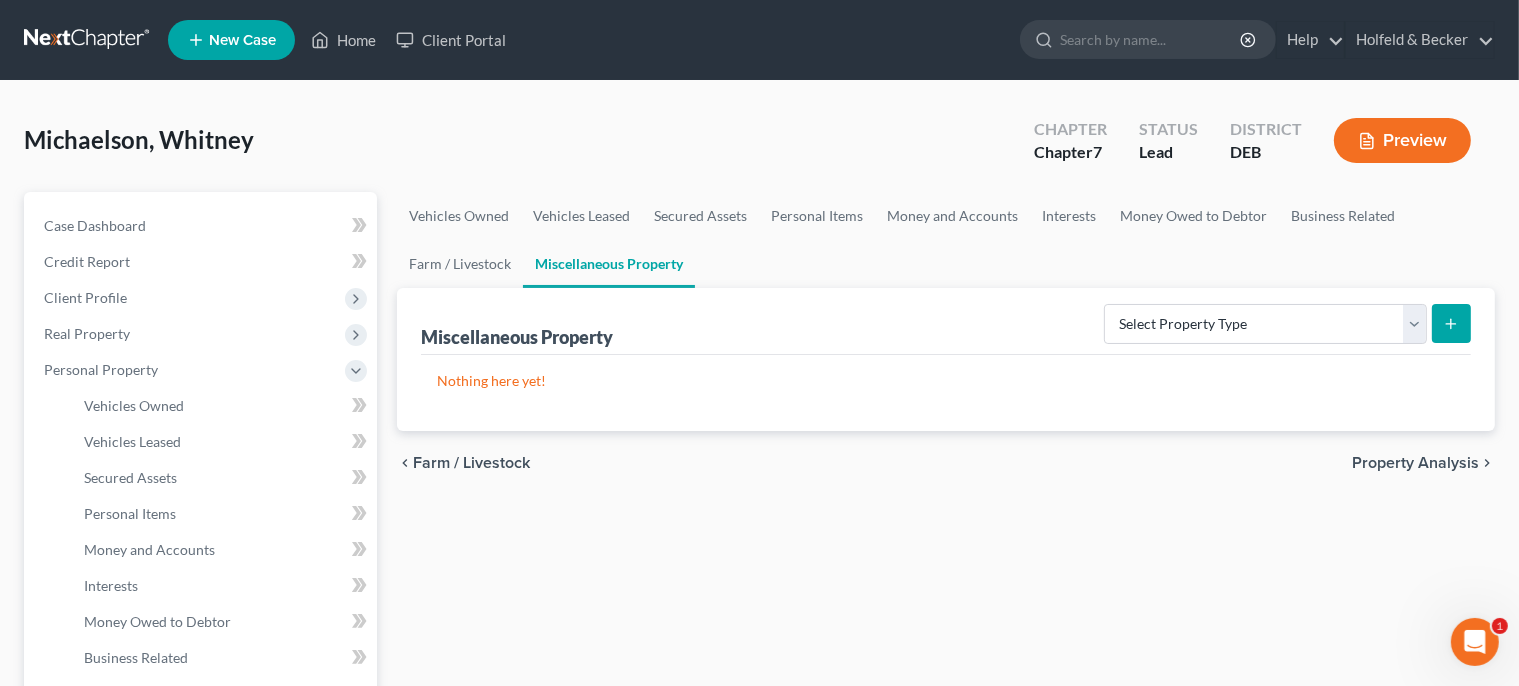 click on "Property Analysis" at bounding box center [1415, 463] 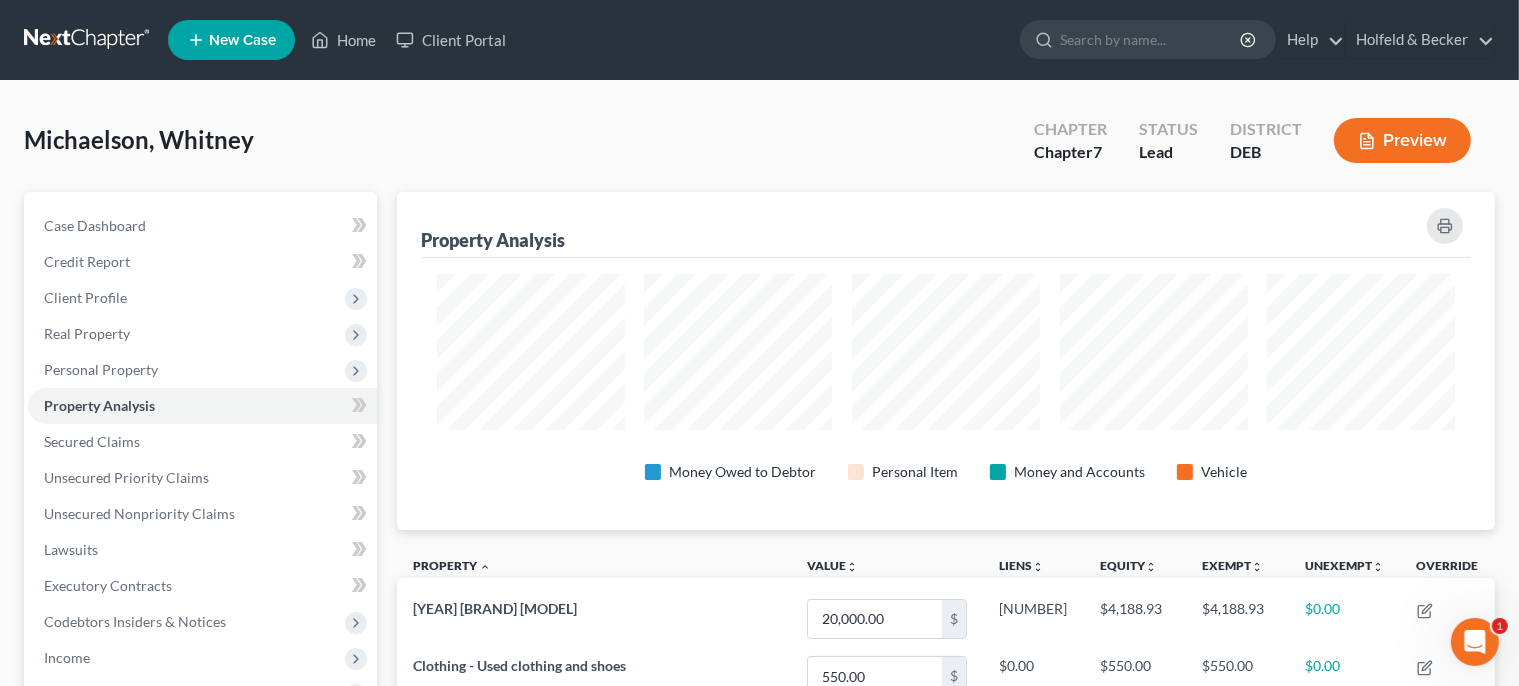 scroll, scrollTop: 999662, scrollLeft: 998901, axis: both 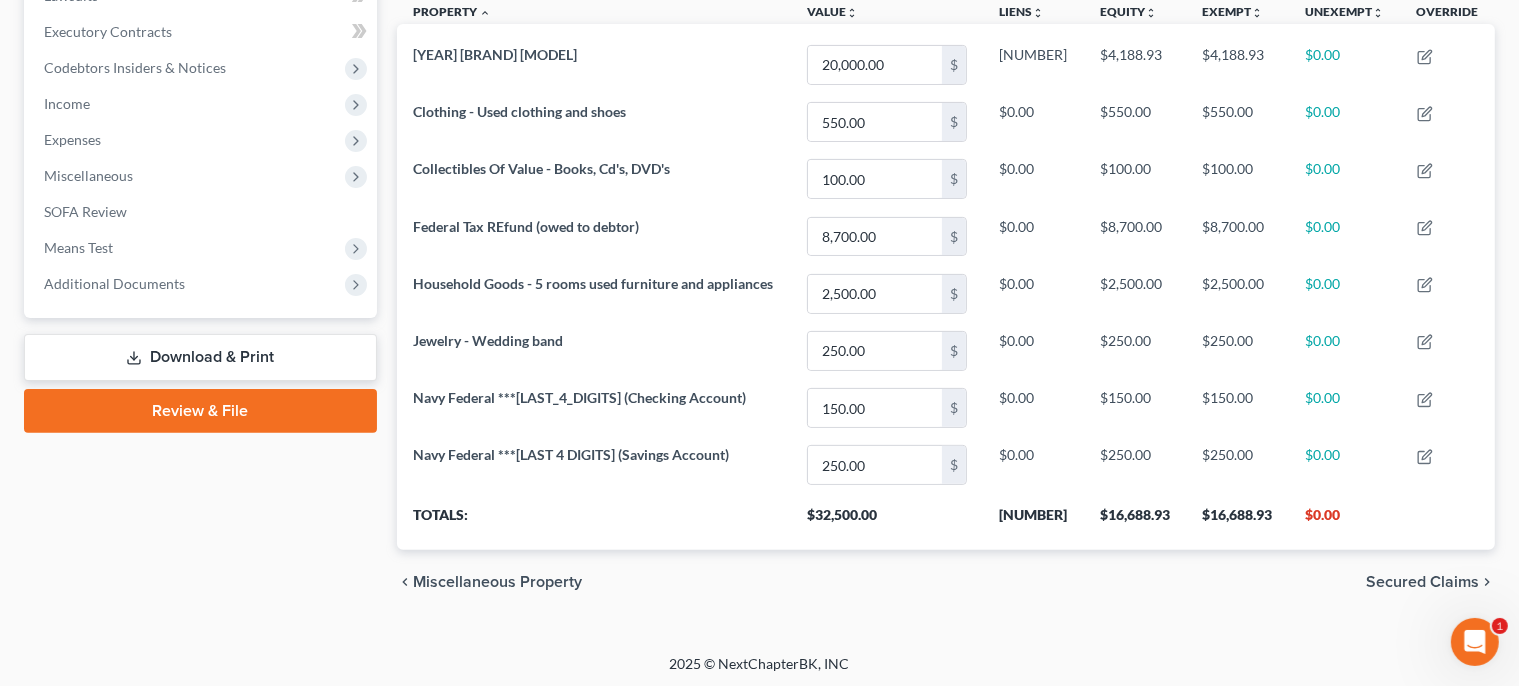 click on "Secured Claims" at bounding box center [1422, 582] 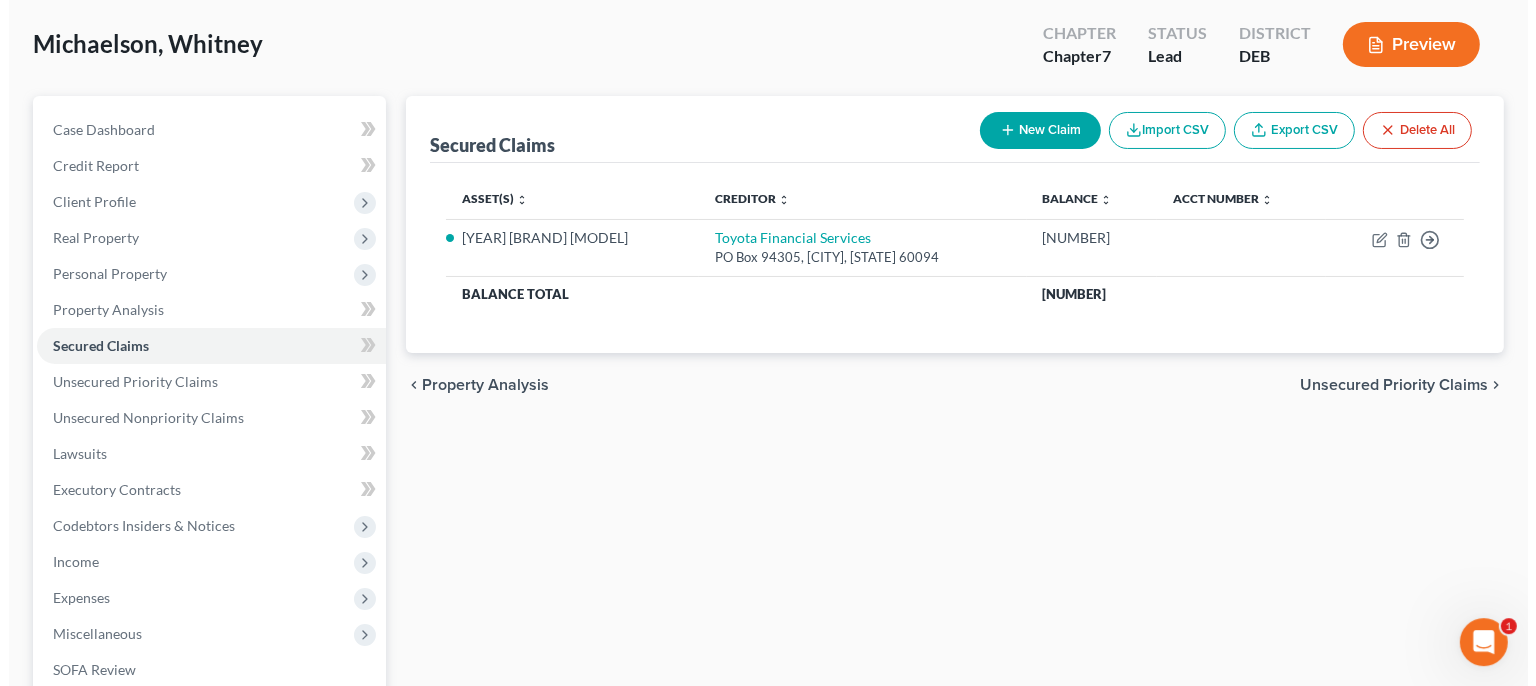 scroll, scrollTop: 97, scrollLeft: 0, axis: vertical 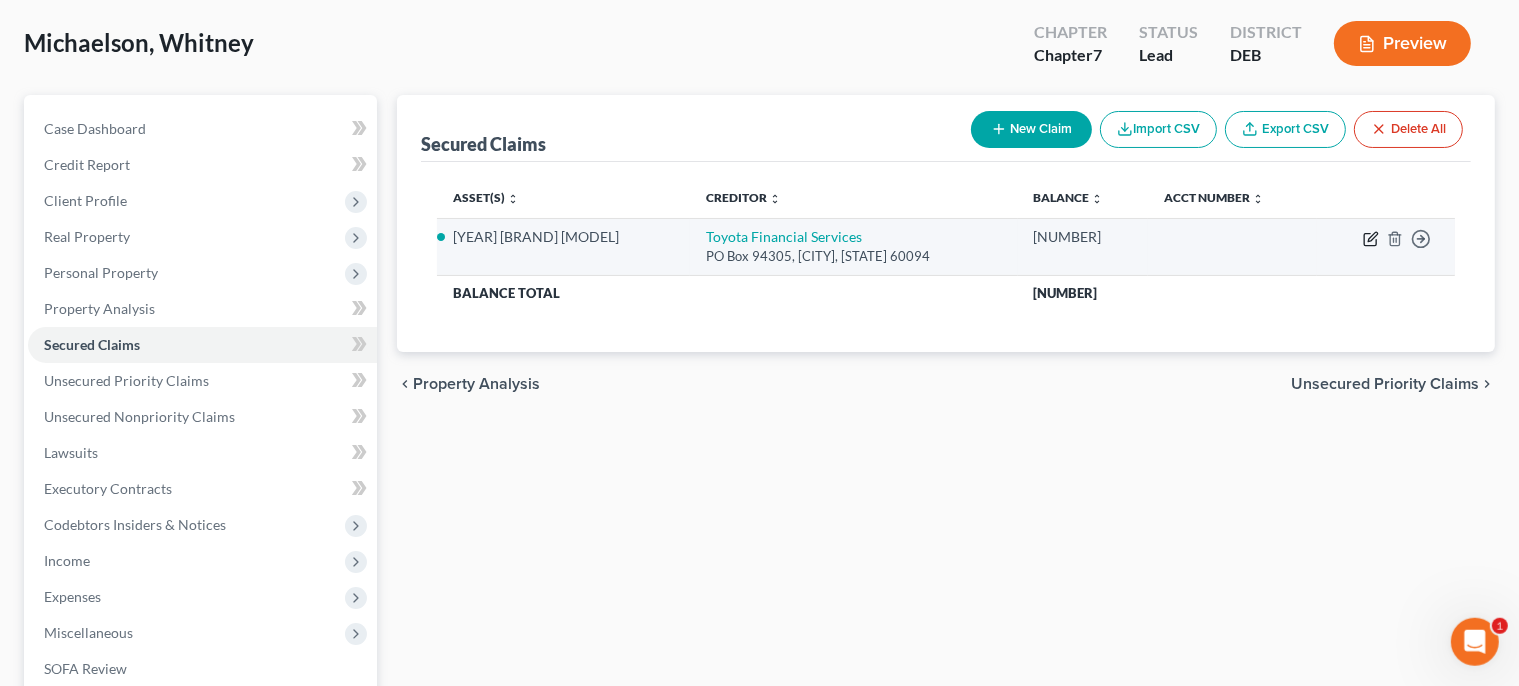 click 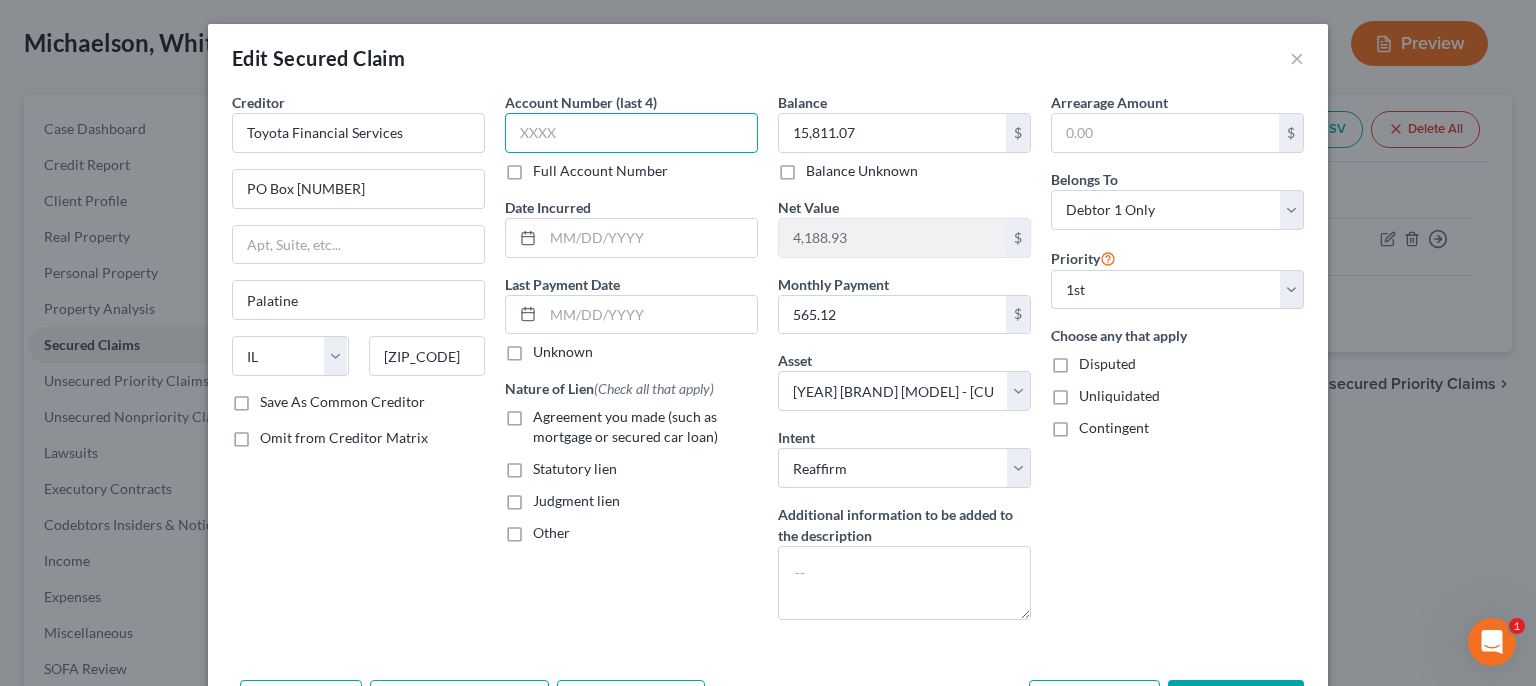 click at bounding box center [631, 133] 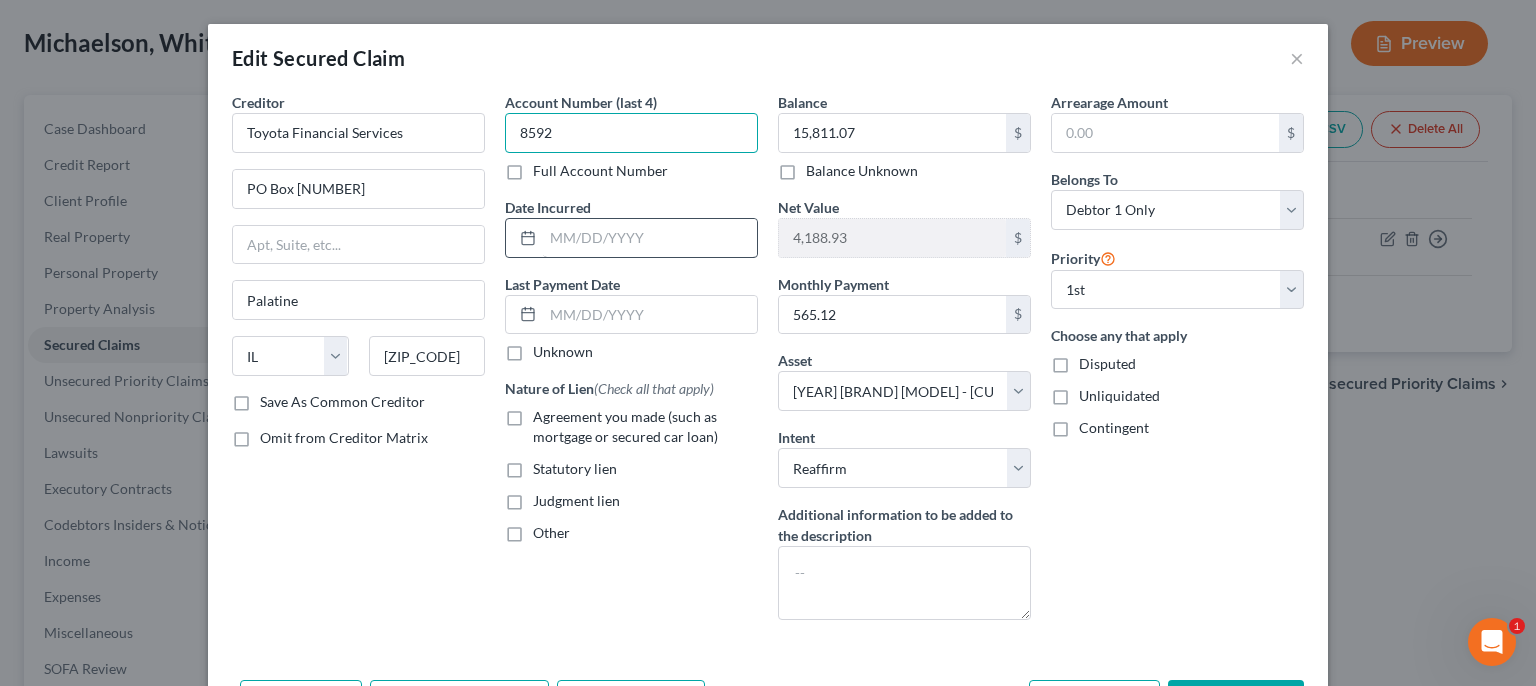 type on "8592" 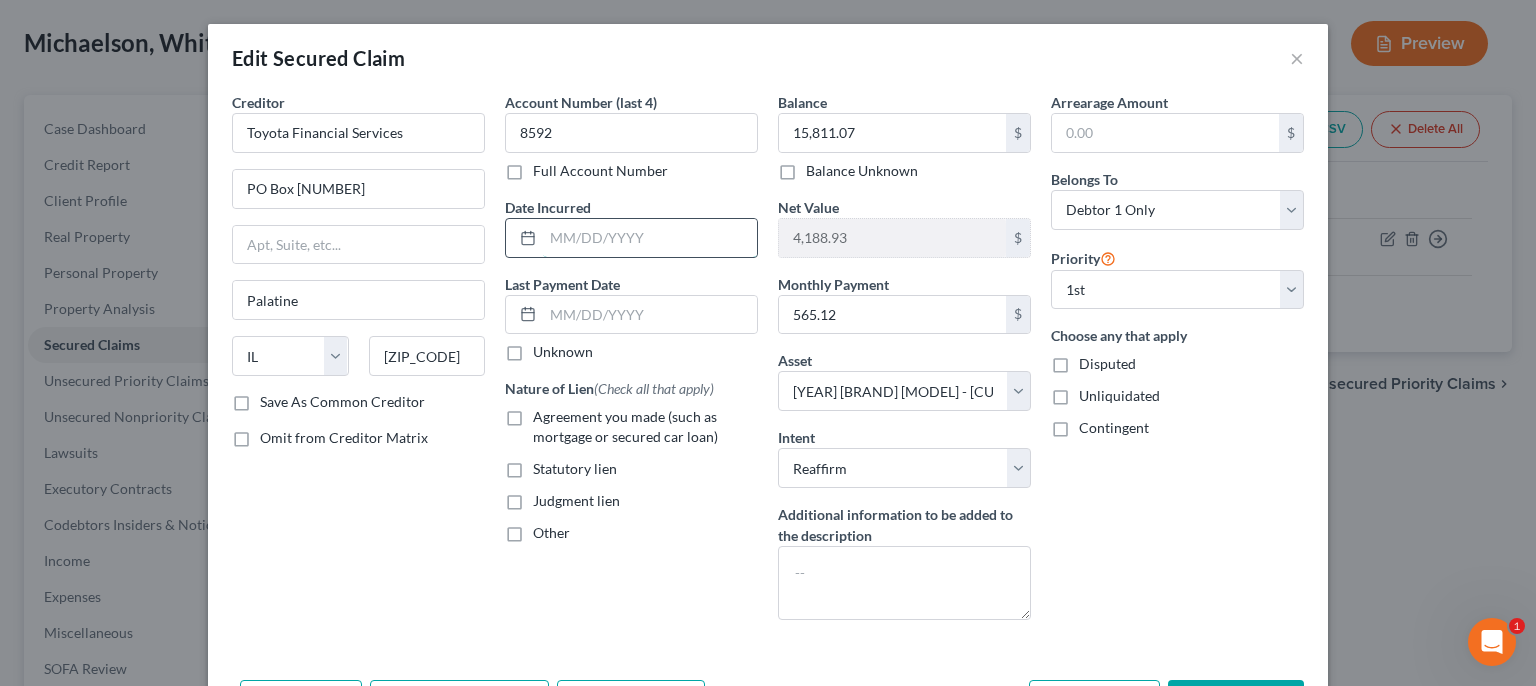 click at bounding box center [650, 238] 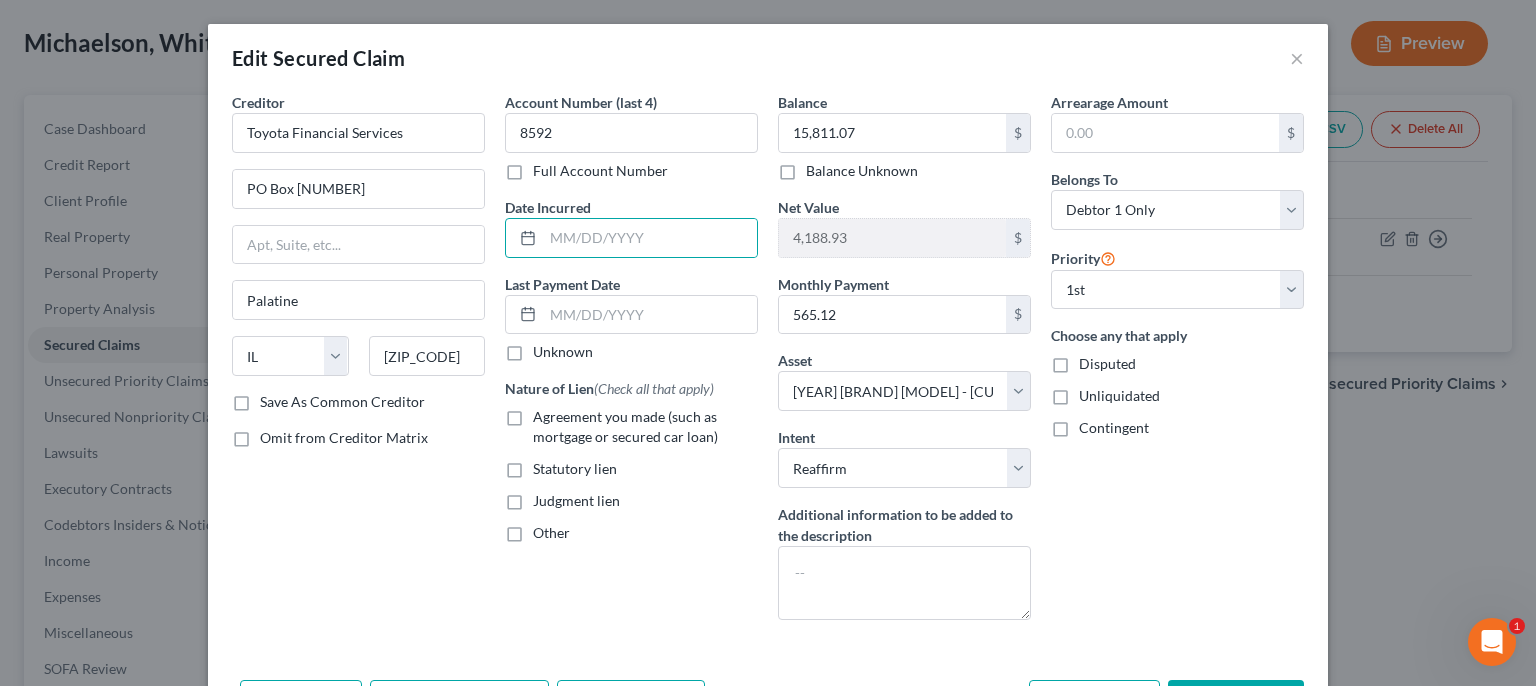 click on "Agreement you made (such as mortgage or secured car loan)" at bounding box center (645, 427) 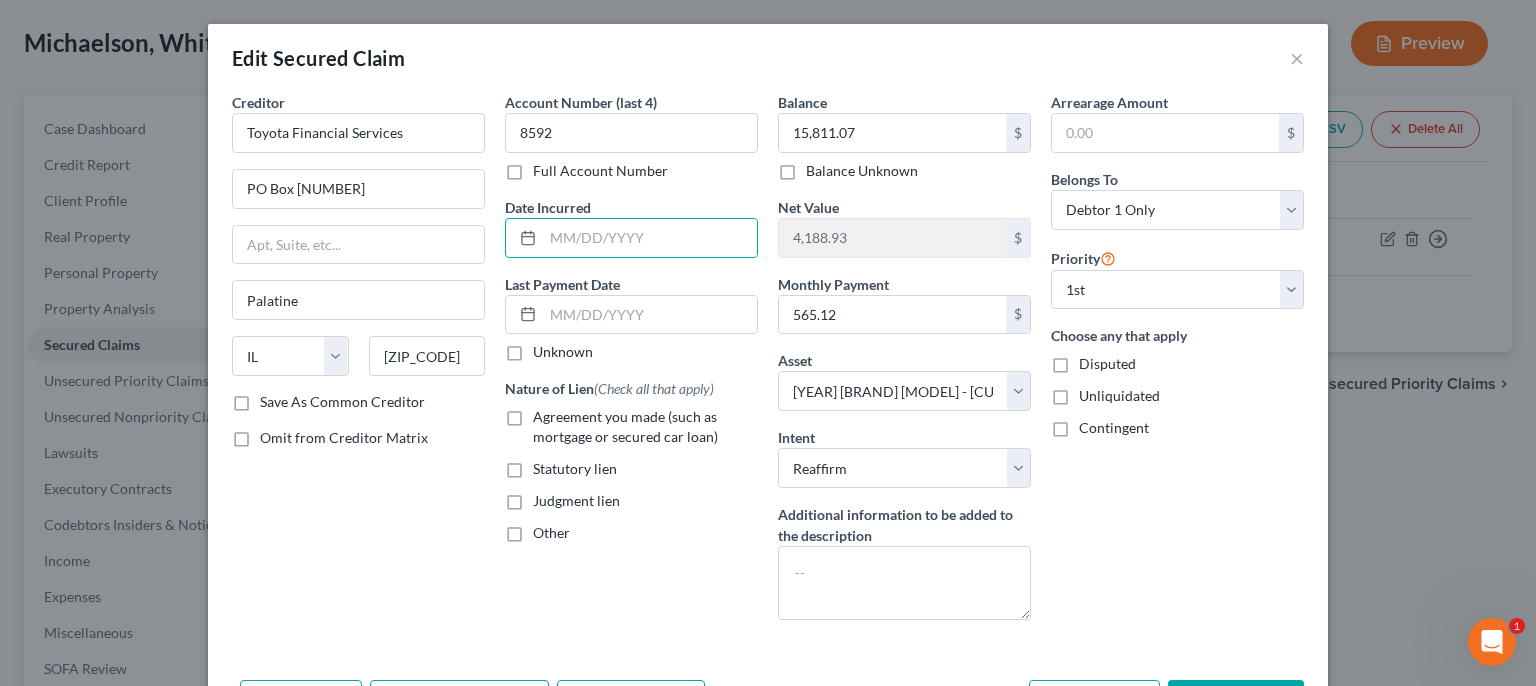 click on "Agreement you made (such as mortgage or secured car loan)" at bounding box center (547, 413) 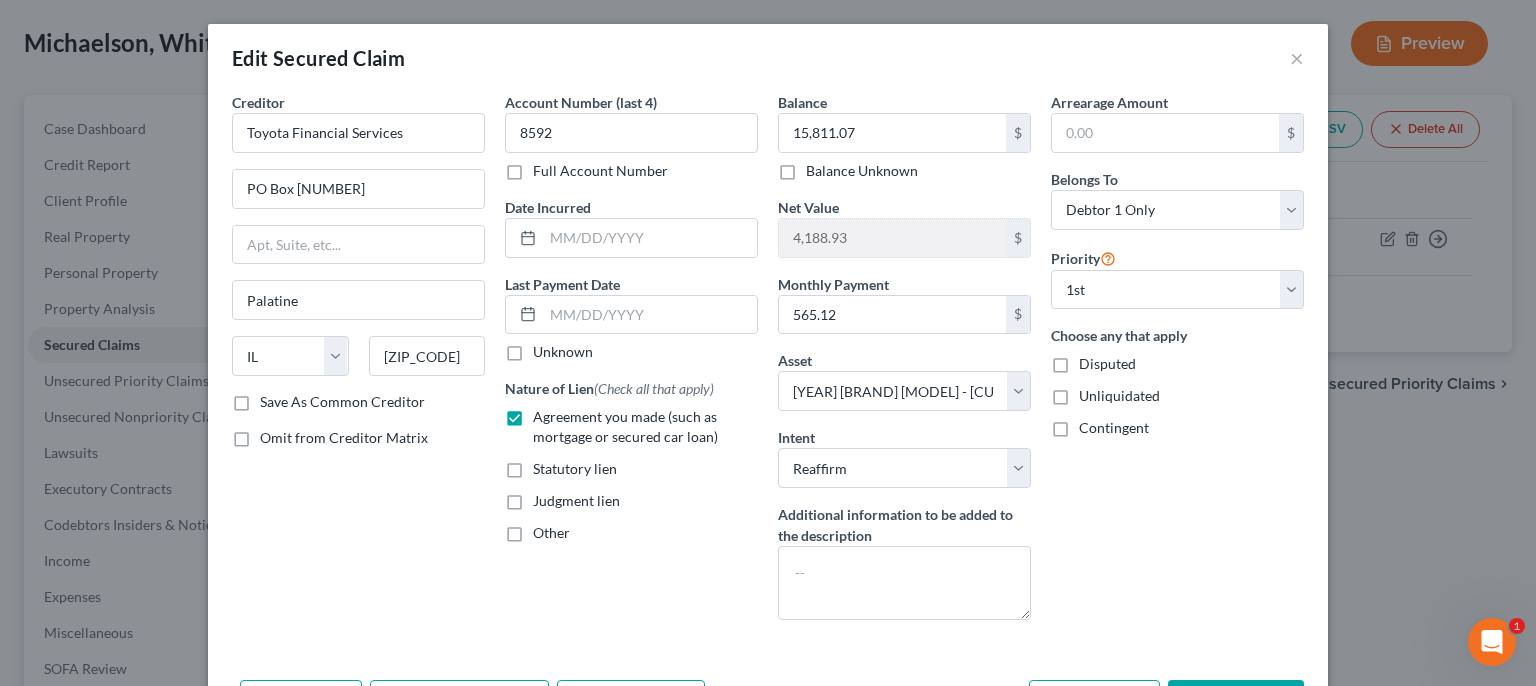 scroll, scrollTop: 75, scrollLeft: 0, axis: vertical 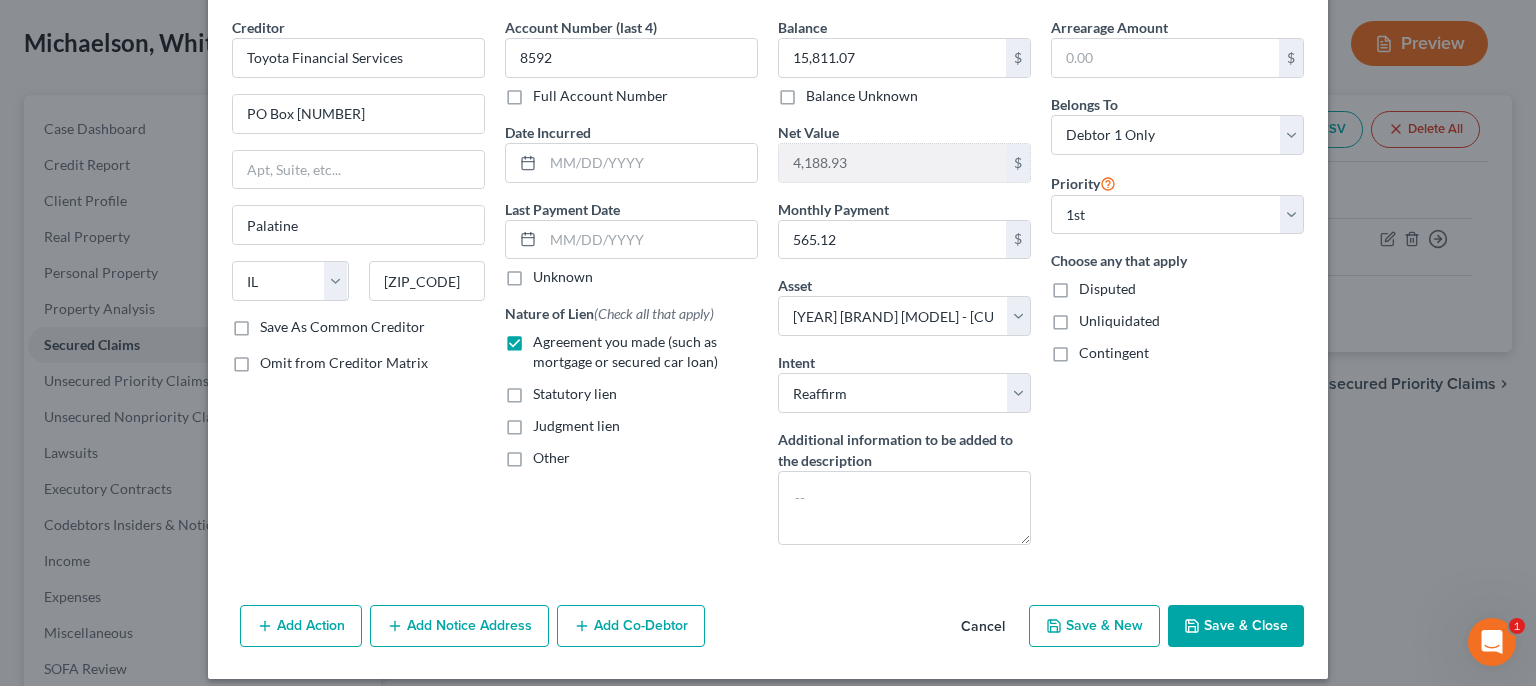 click on "Add Co-Debtor" at bounding box center [631, 626] 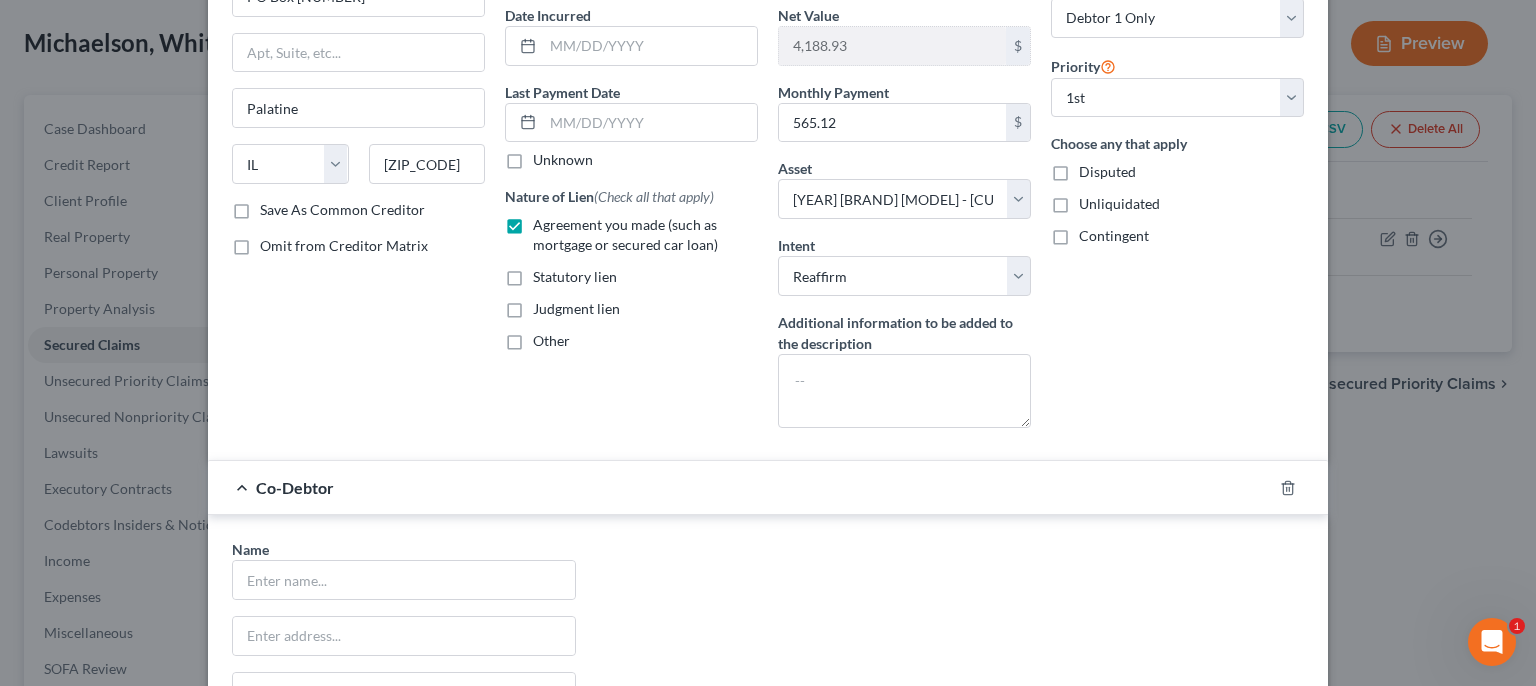 scroll, scrollTop: 269, scrollLeft: 0, axis: vertical 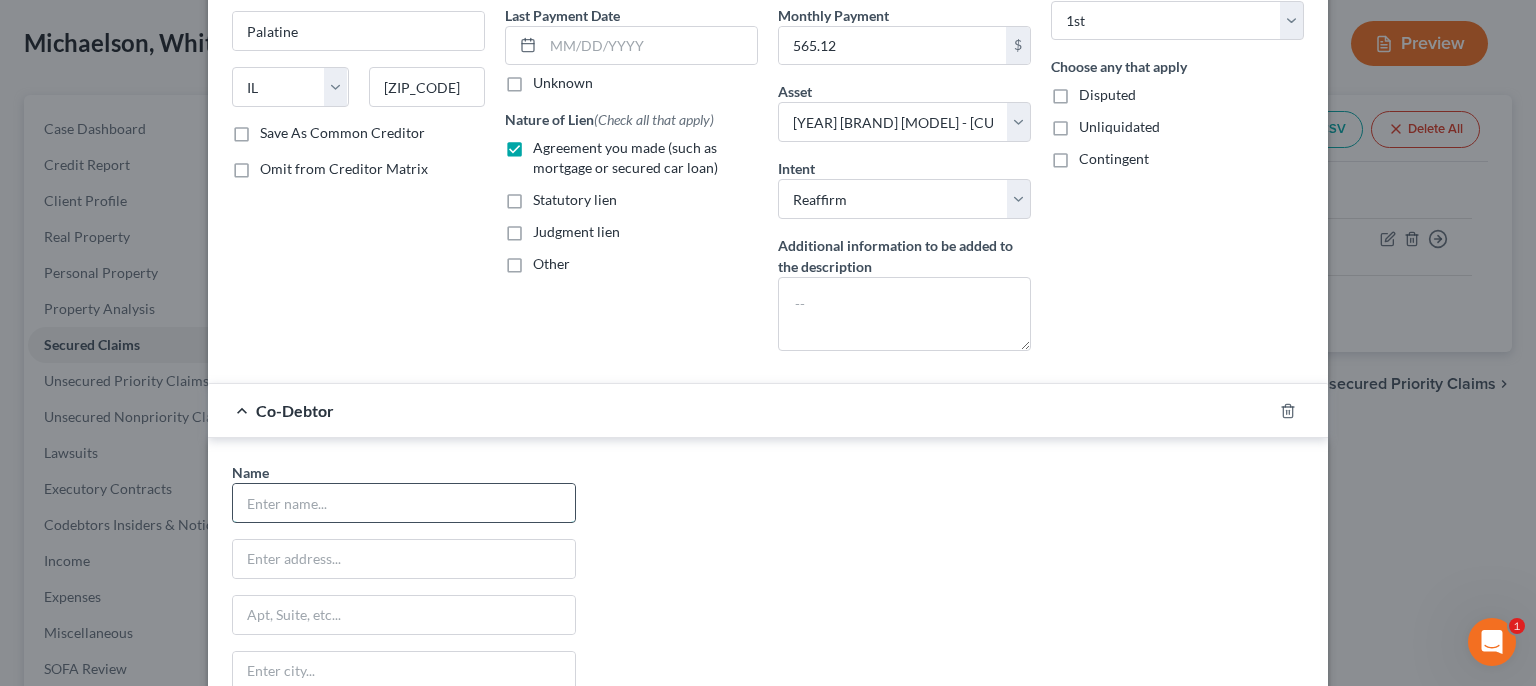 click at bounding box center (404, 503) 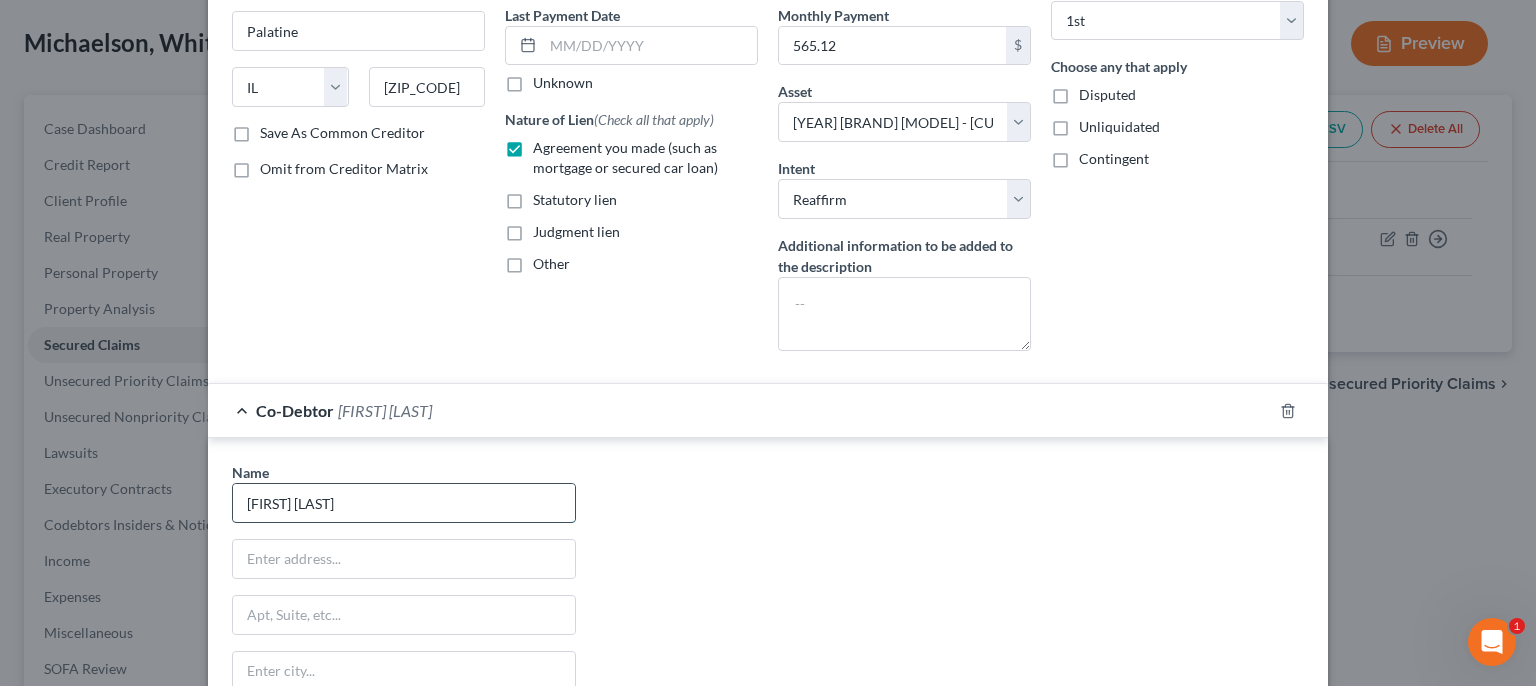 type on "[FIRST] [LAST]" 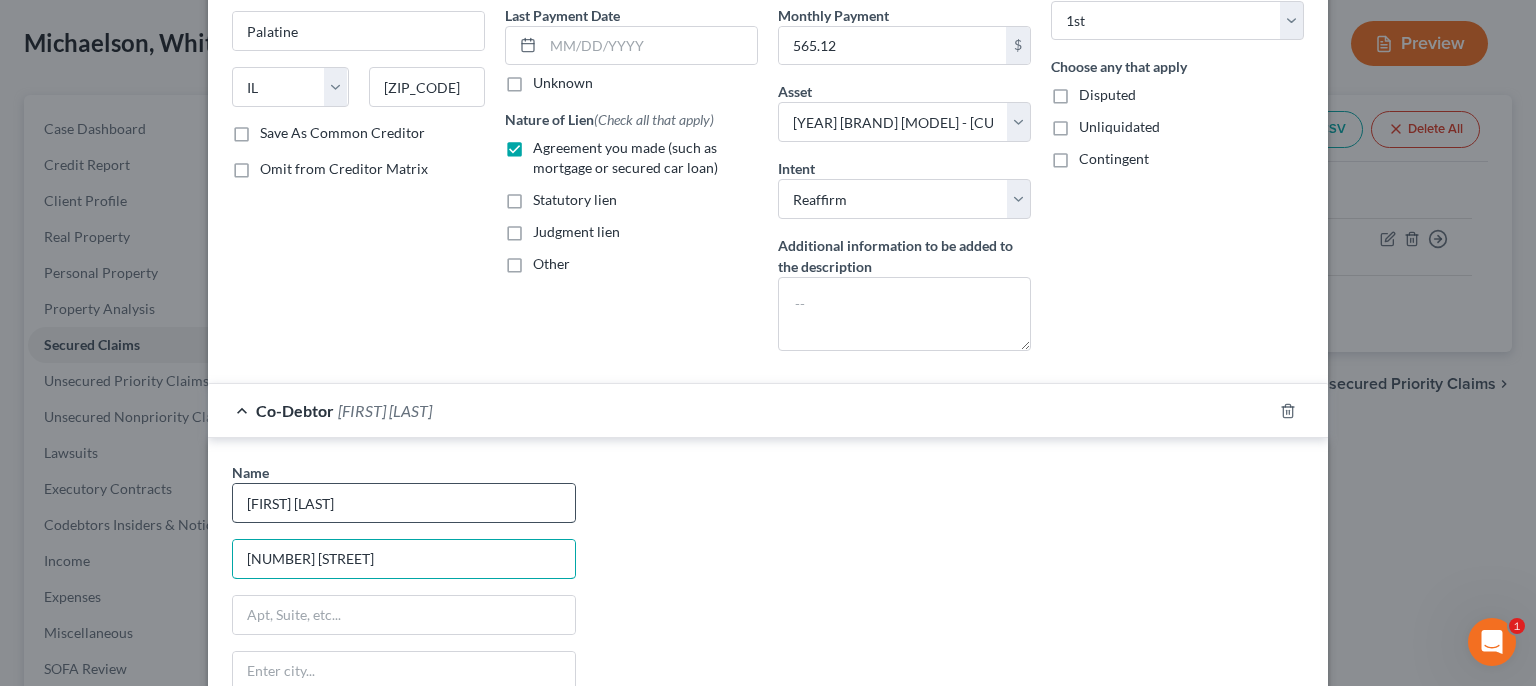 type on "[NUMBER] [STREET]" 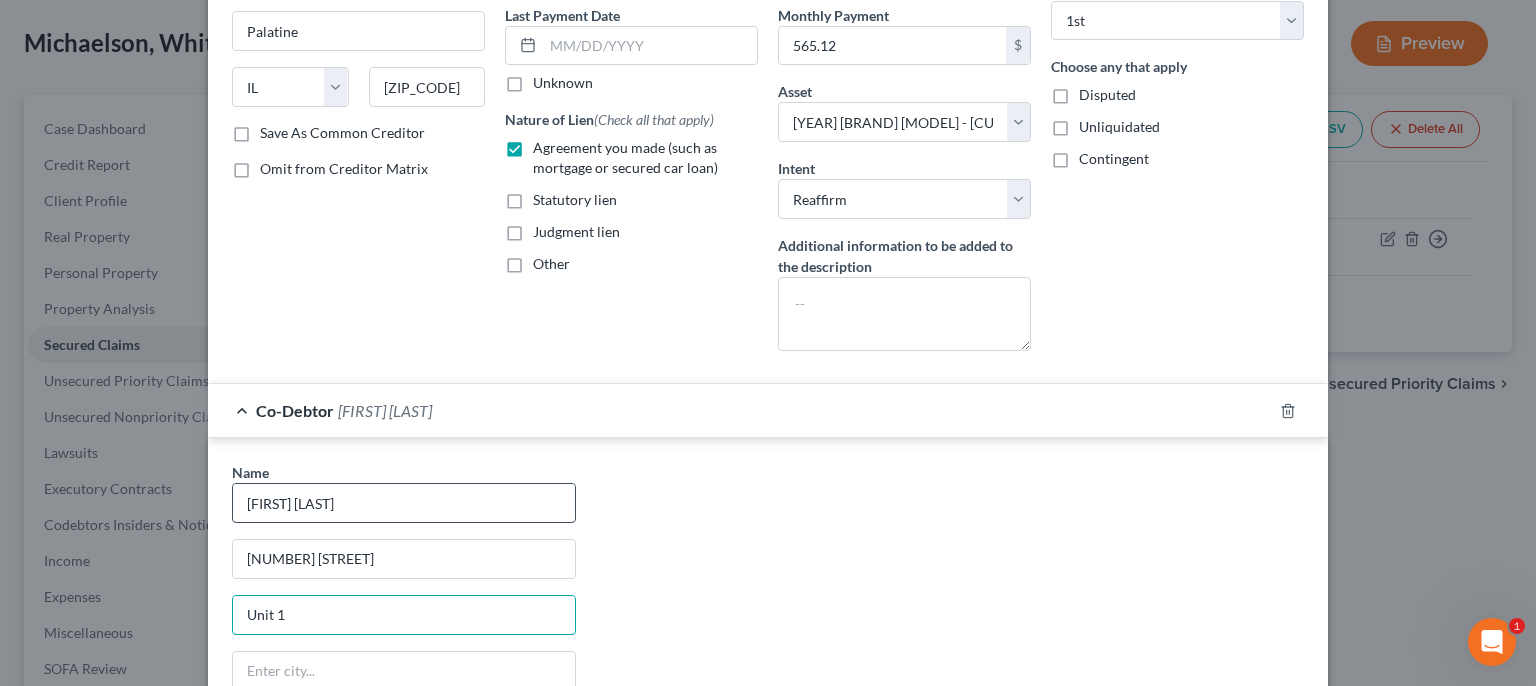 type on "Unit 1" 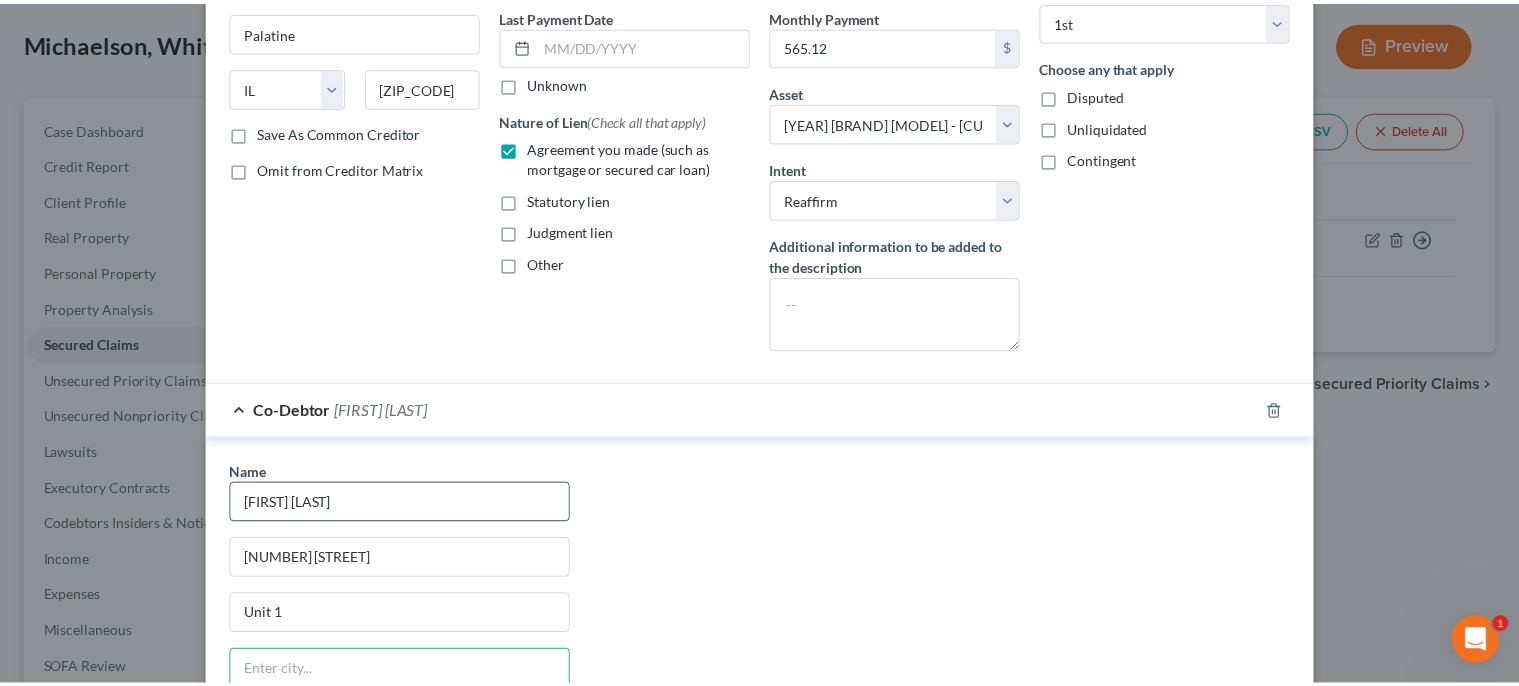 scroll, scrollTop: 554, scrollLeft: 0, axis: vertical 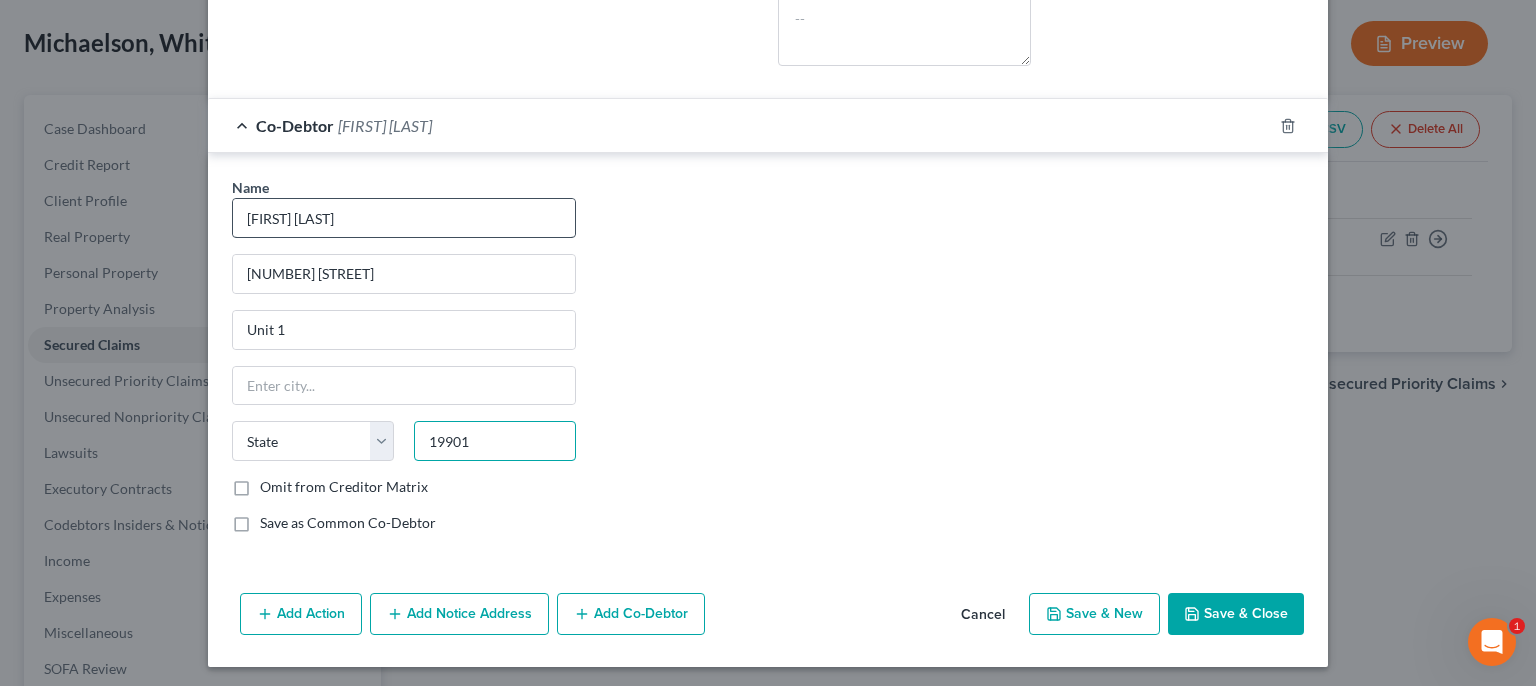 type on "19901" 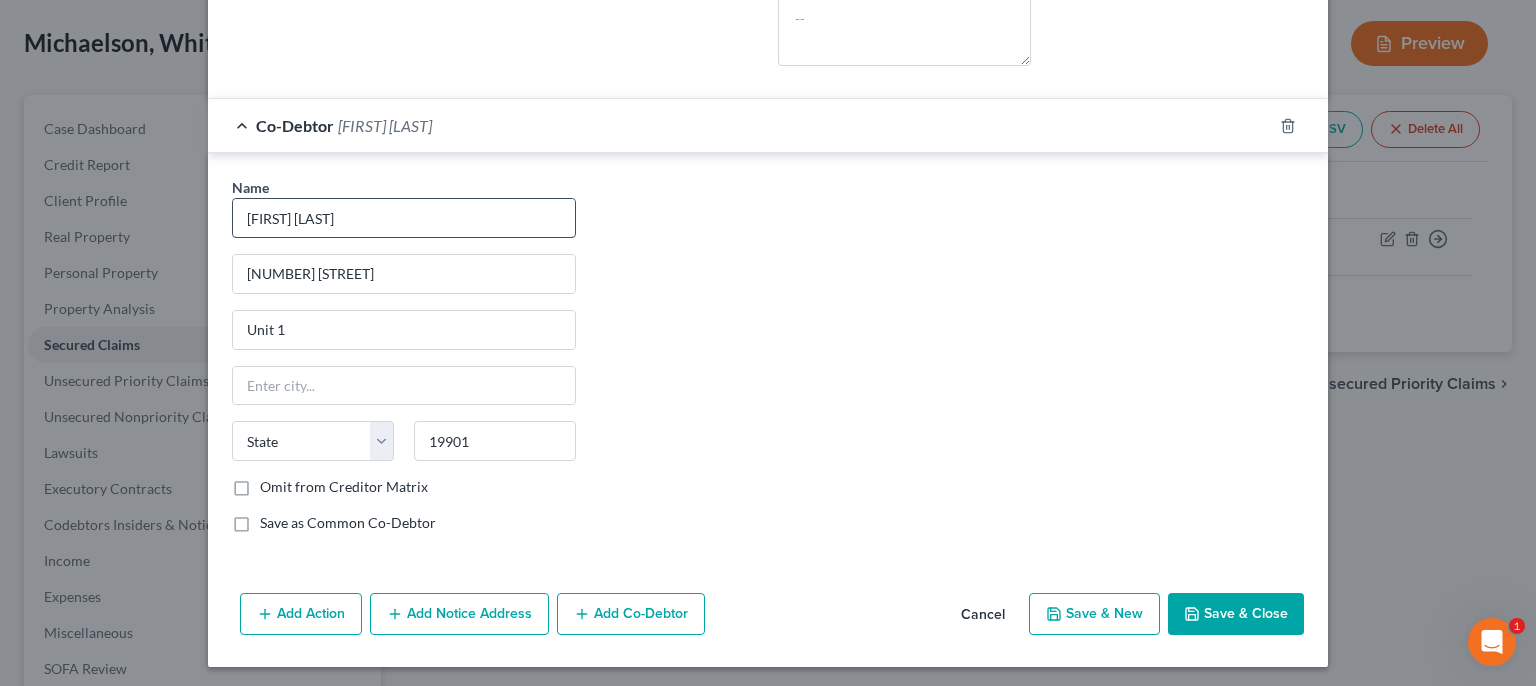 type on "Dover" 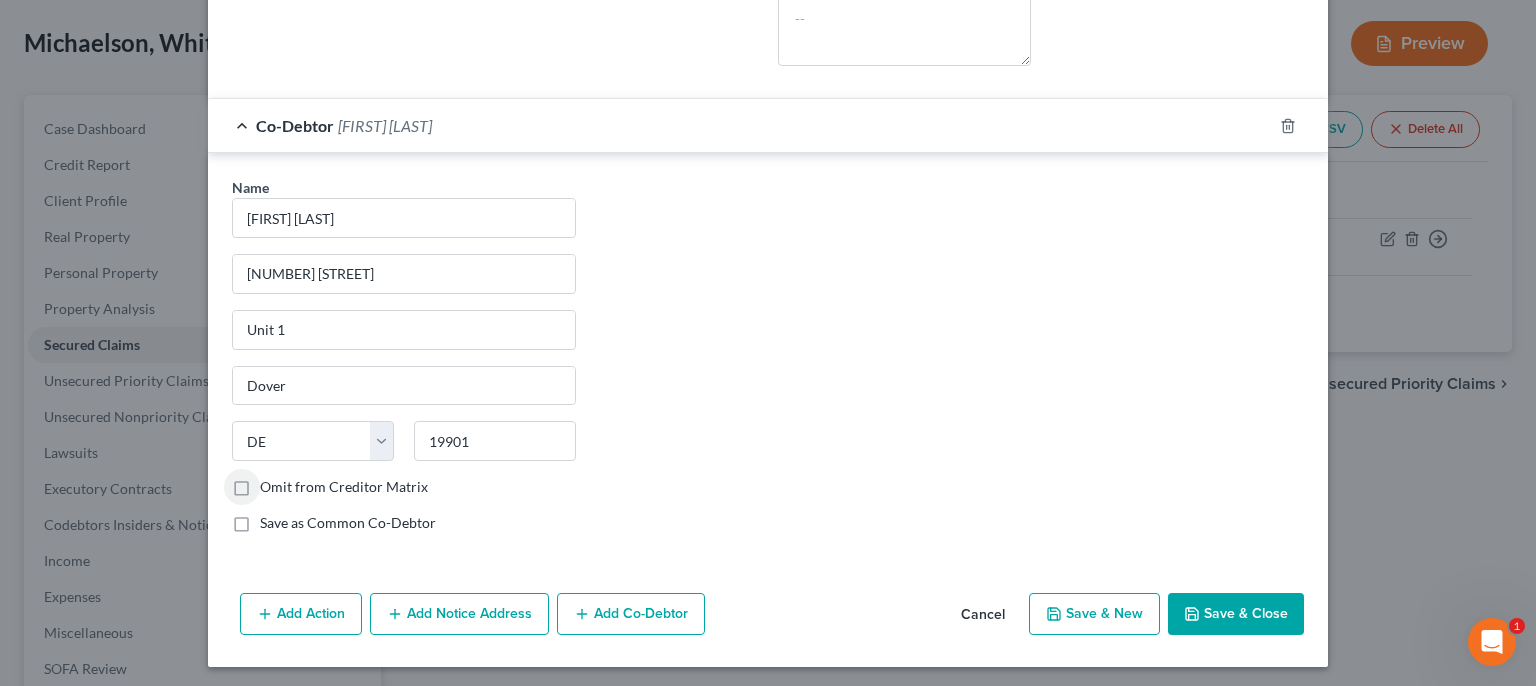 click on "Save as Common Co-Debtor" at bounding box center [348, 523] 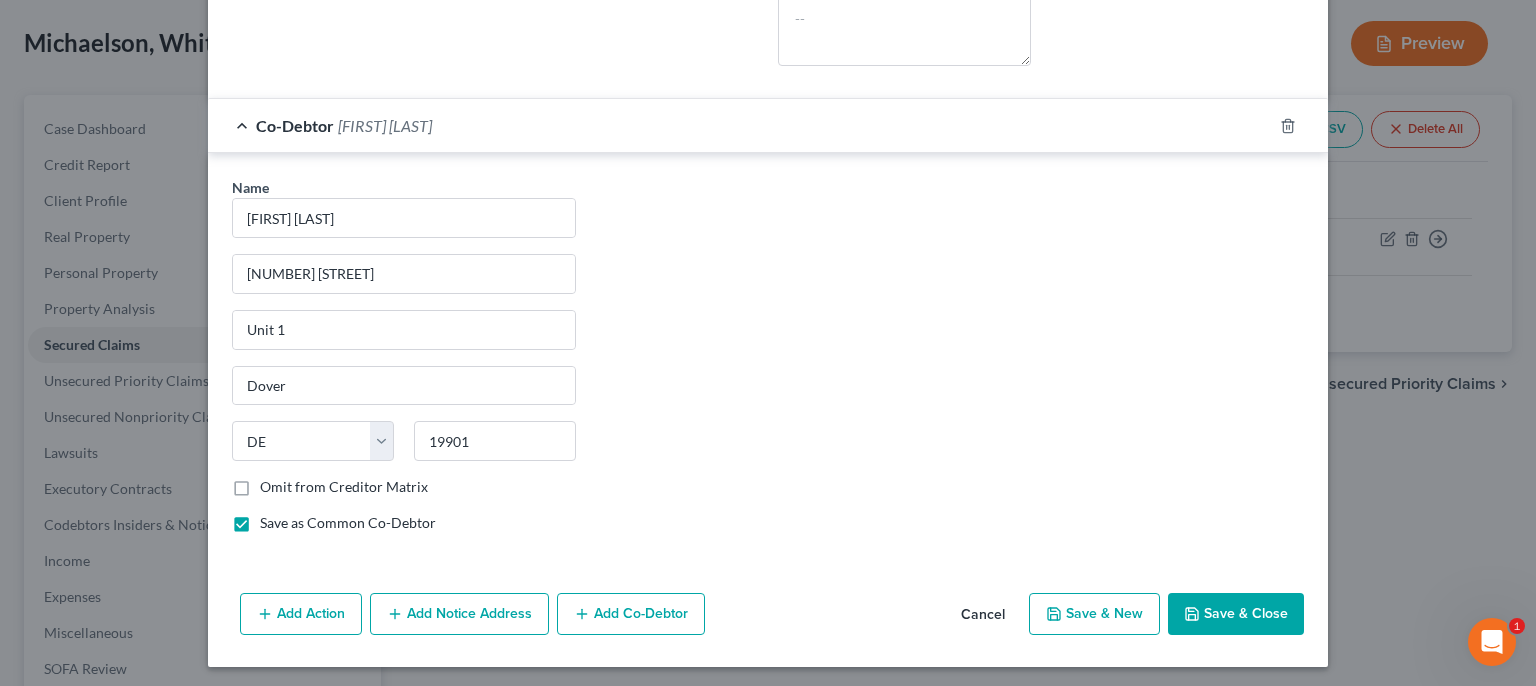 click on "Save & Close" at bounding box center (1236, 614) 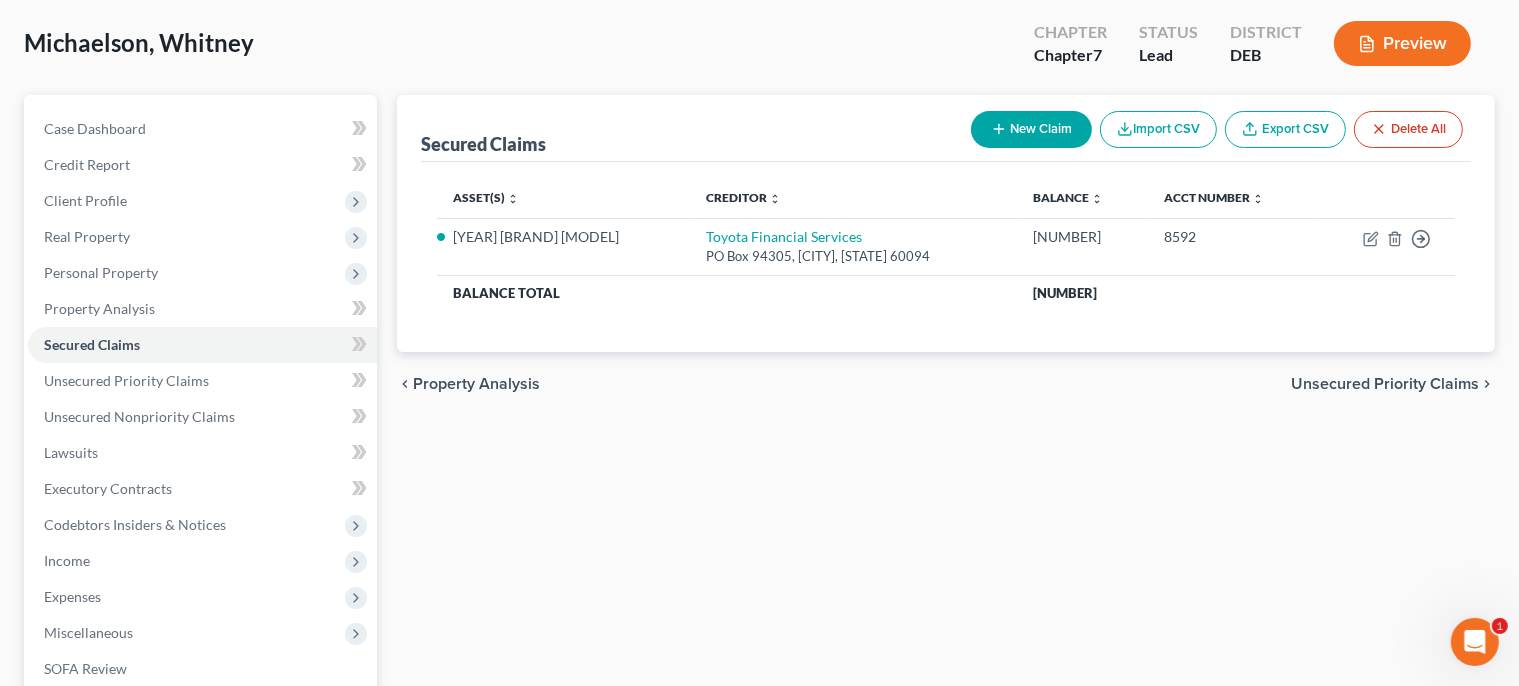 click on "Unsecured Priority Claims" at bounding box center (1385, 384) 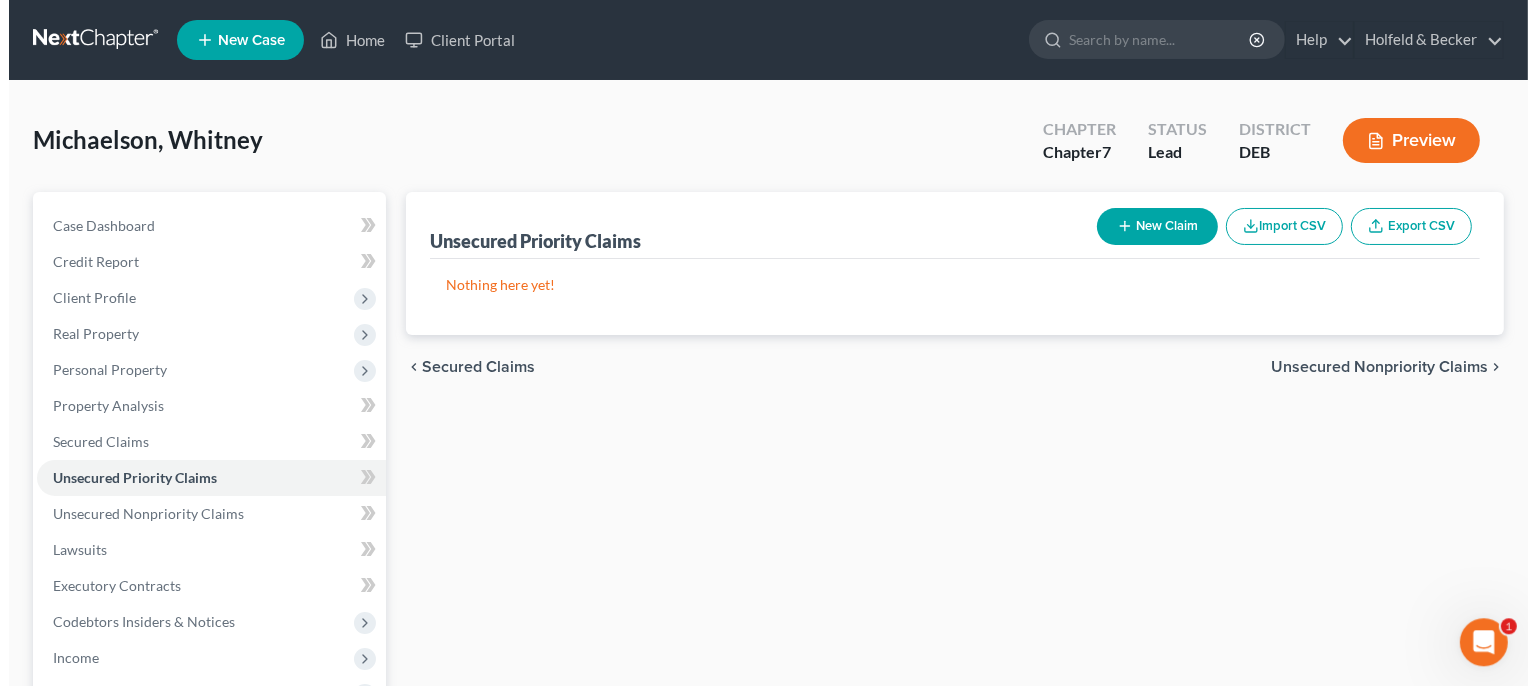 scroll, scrollTop: 0, scrollLeft: 0, axis: both 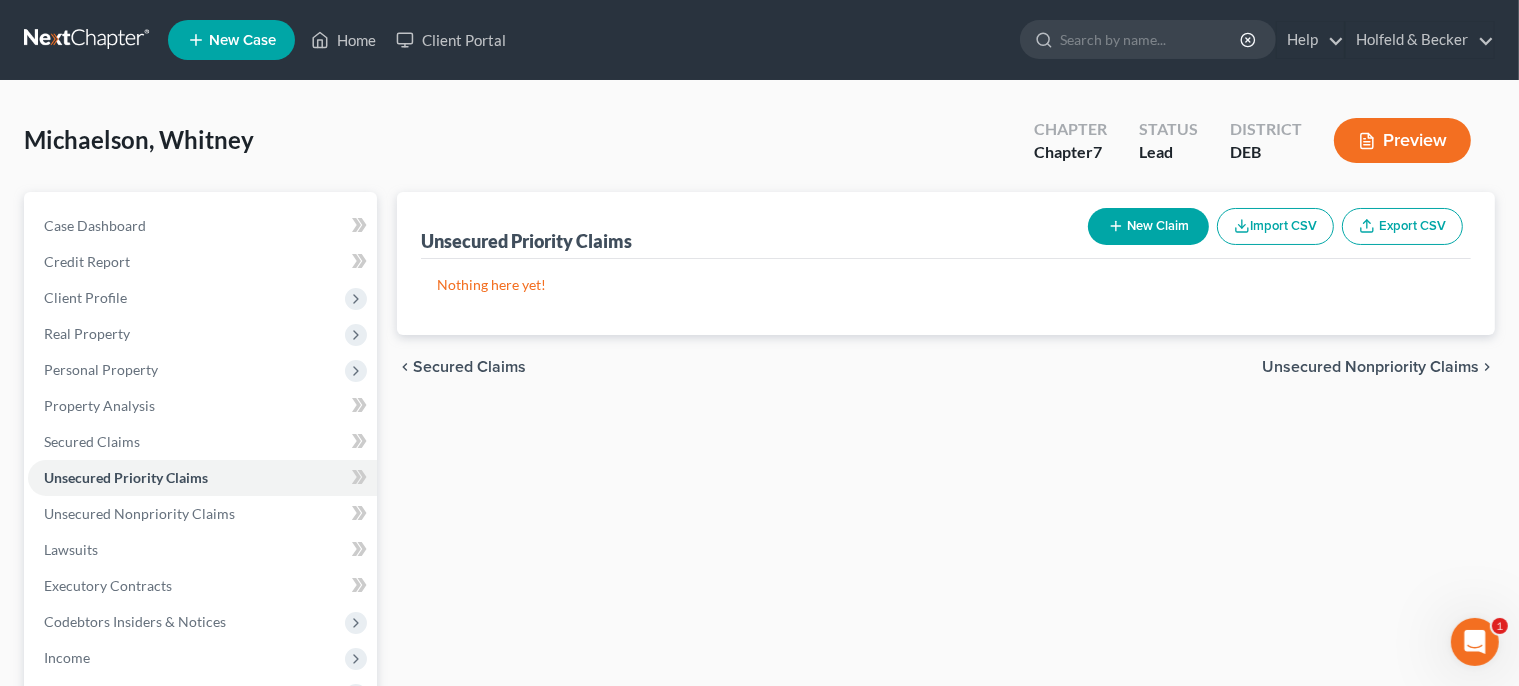 click on "Unsecured Nonpriority Claims" at bounding box center (1370, 367) 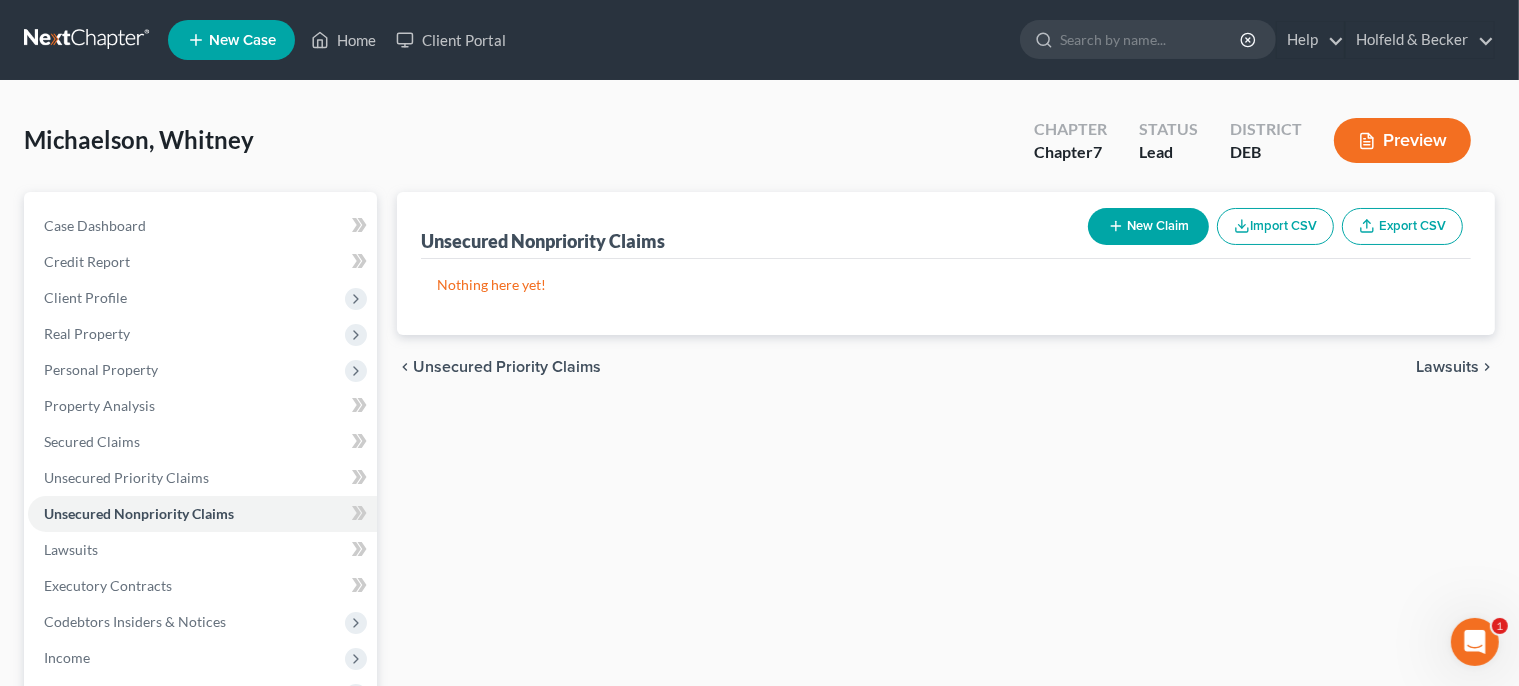 click on "New Claim" at bounding box center (1148, 226) 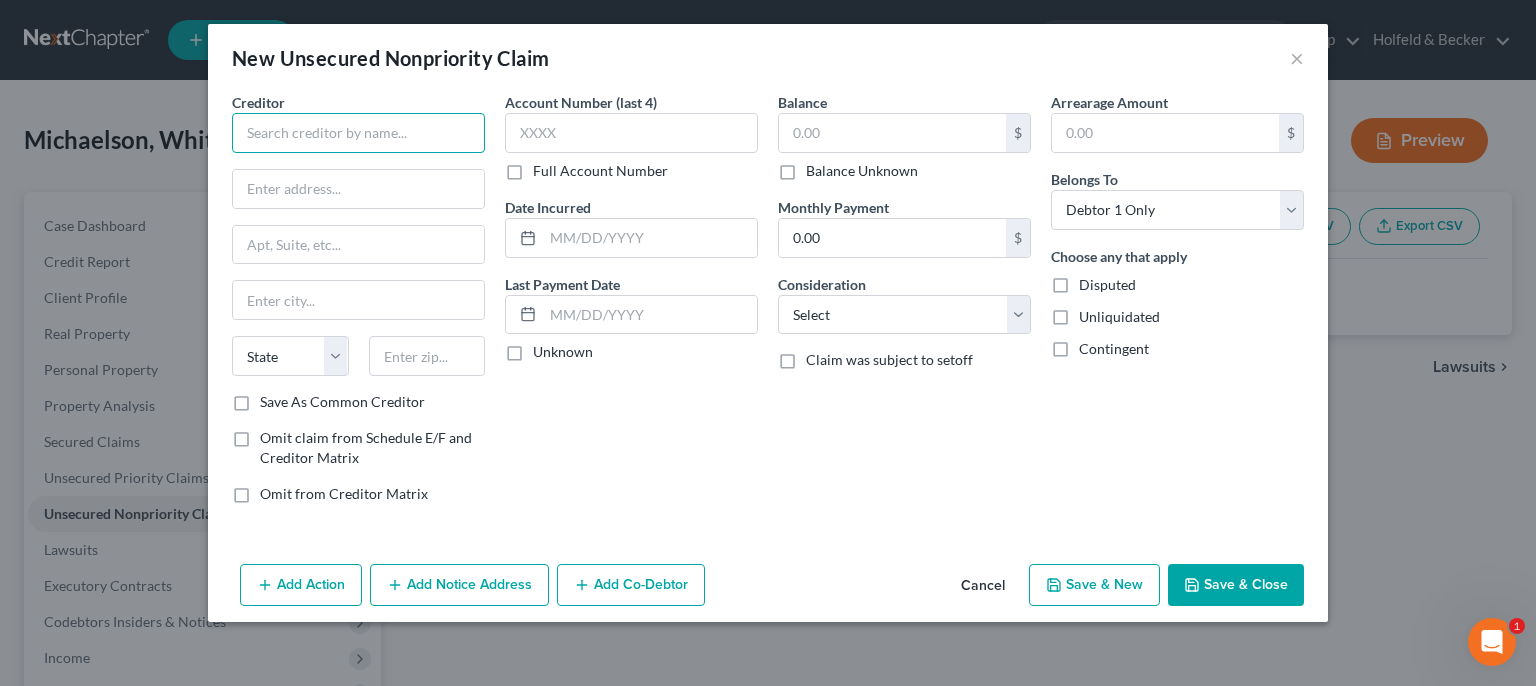 click at bounding box center [358, 133] 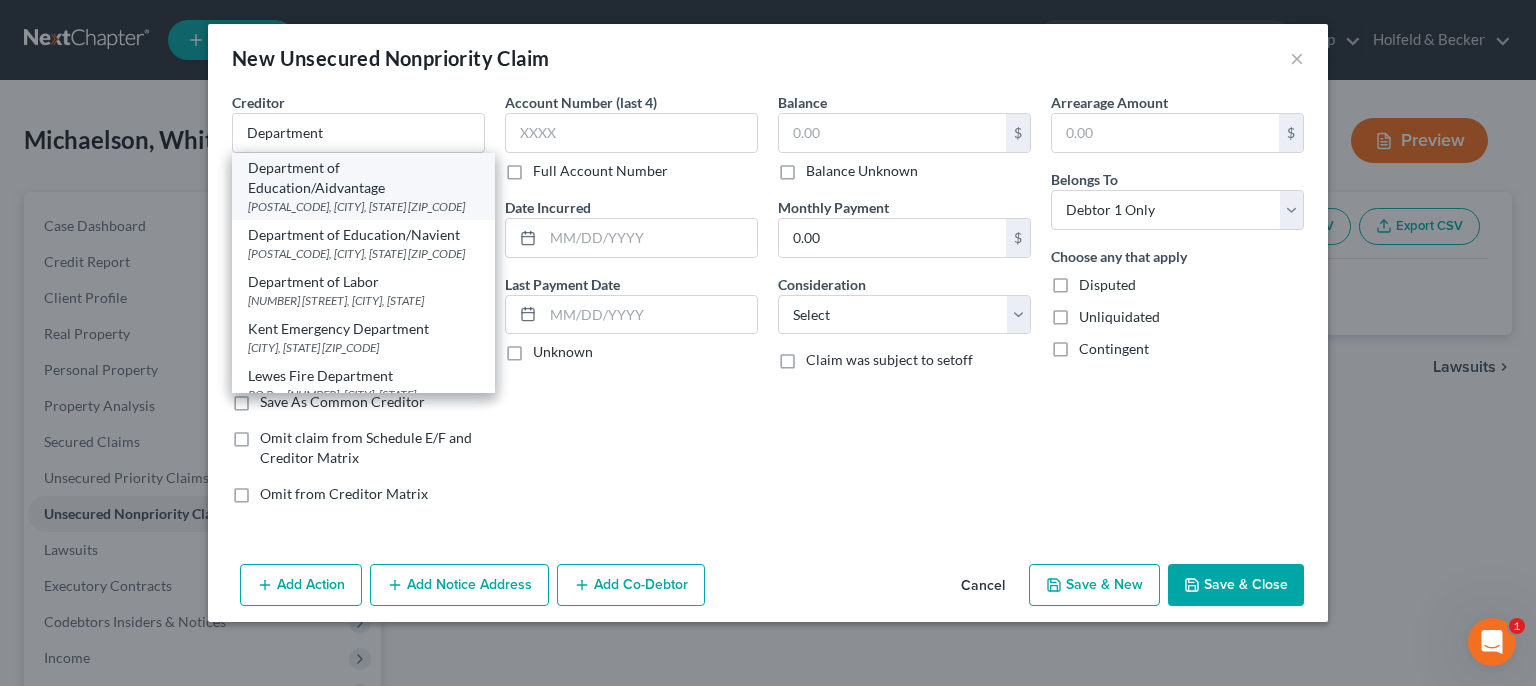 click on "Department of Education/Aidvantage" at bounding box center [363, 178] 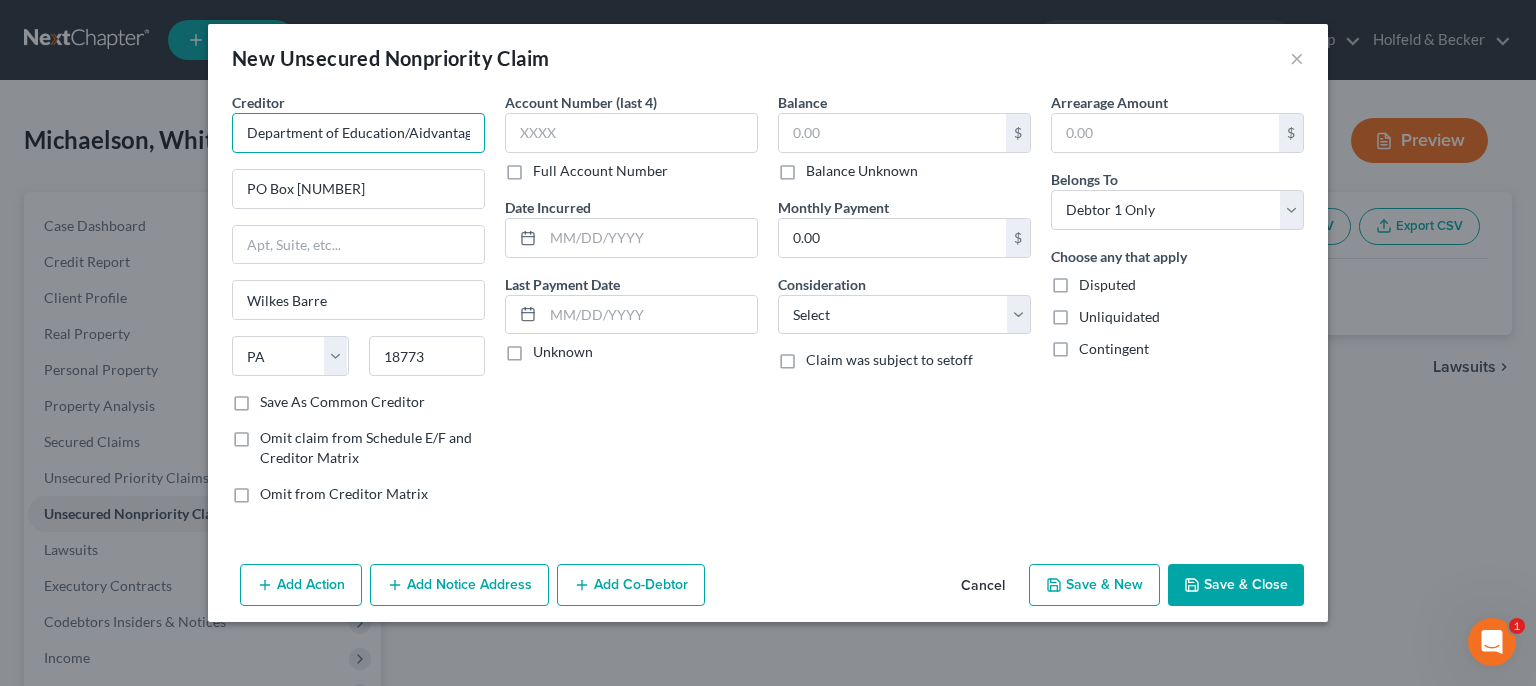 click on "Department of Education/Aidvantage" at bounding box center [358, 133] 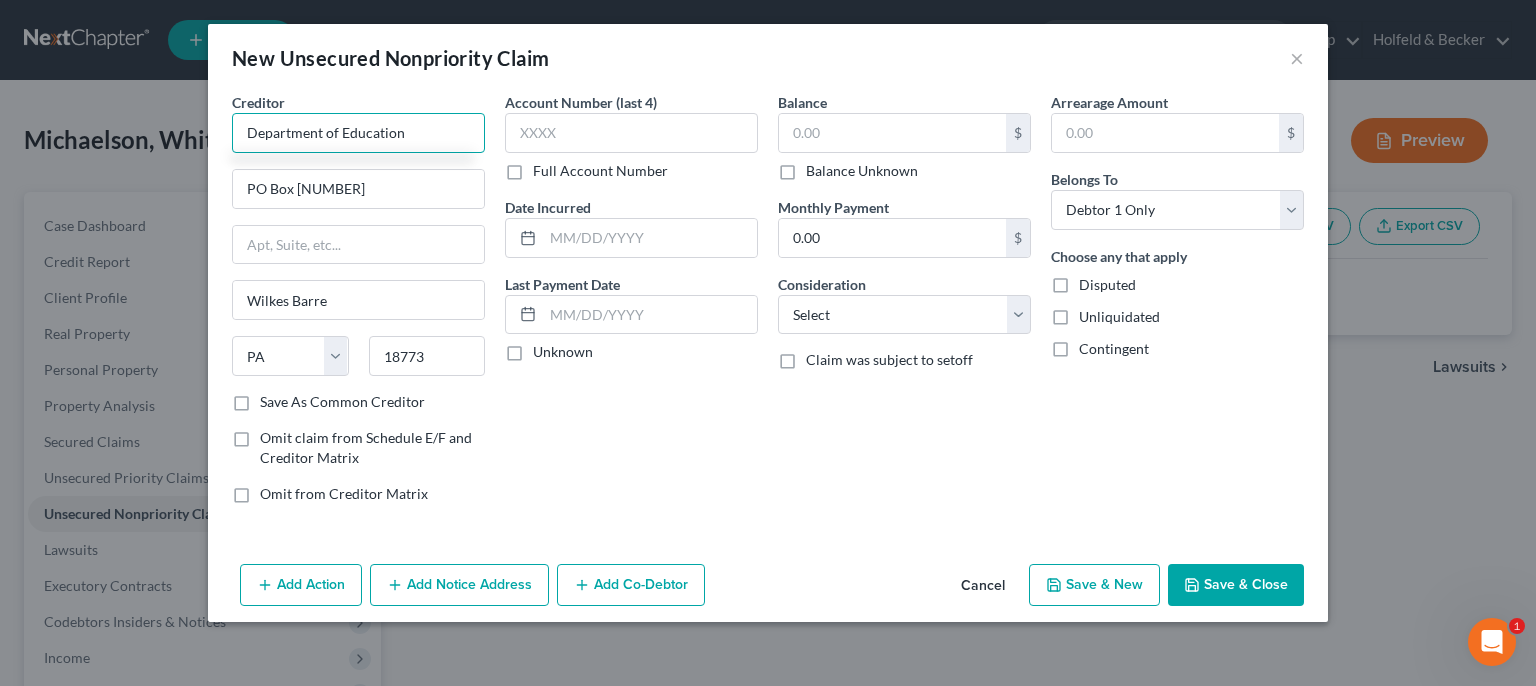 type on "Department of Education" 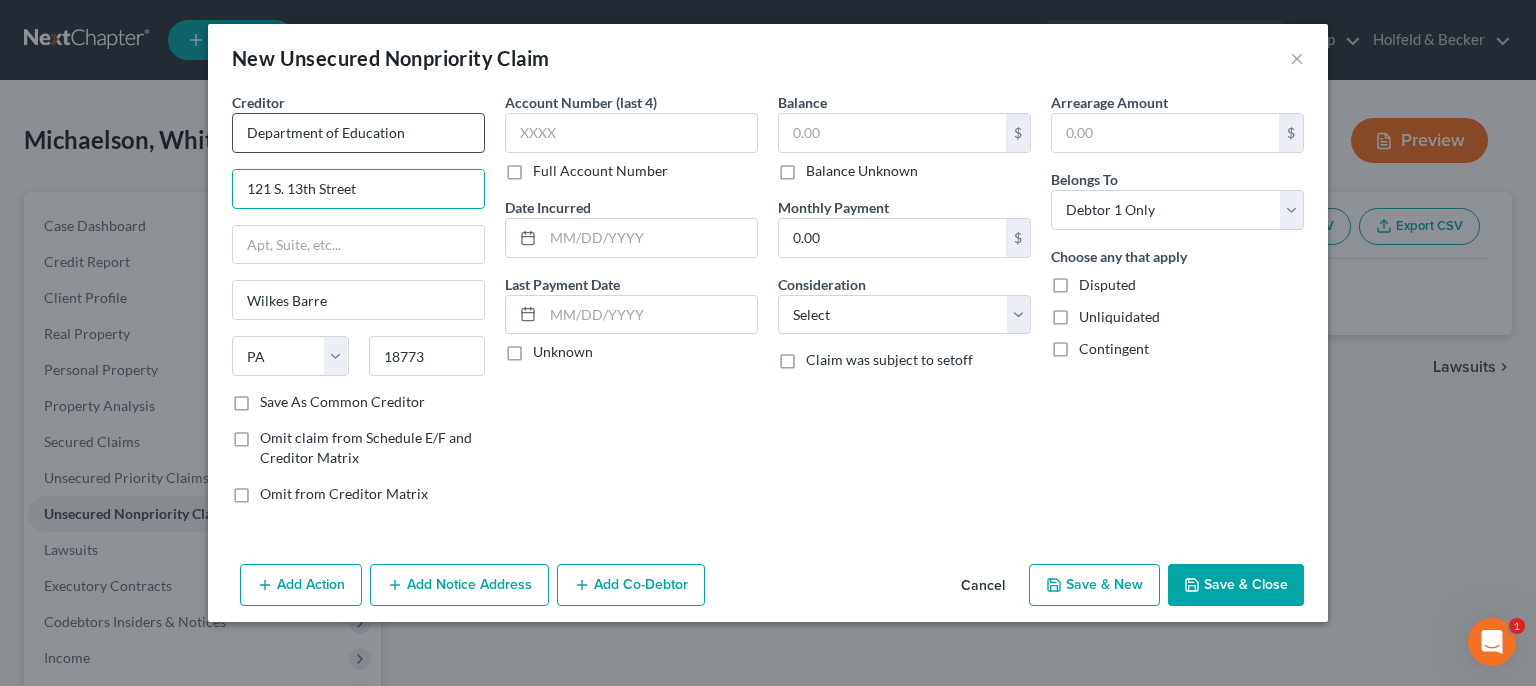 type on "121 S. 13th Street" 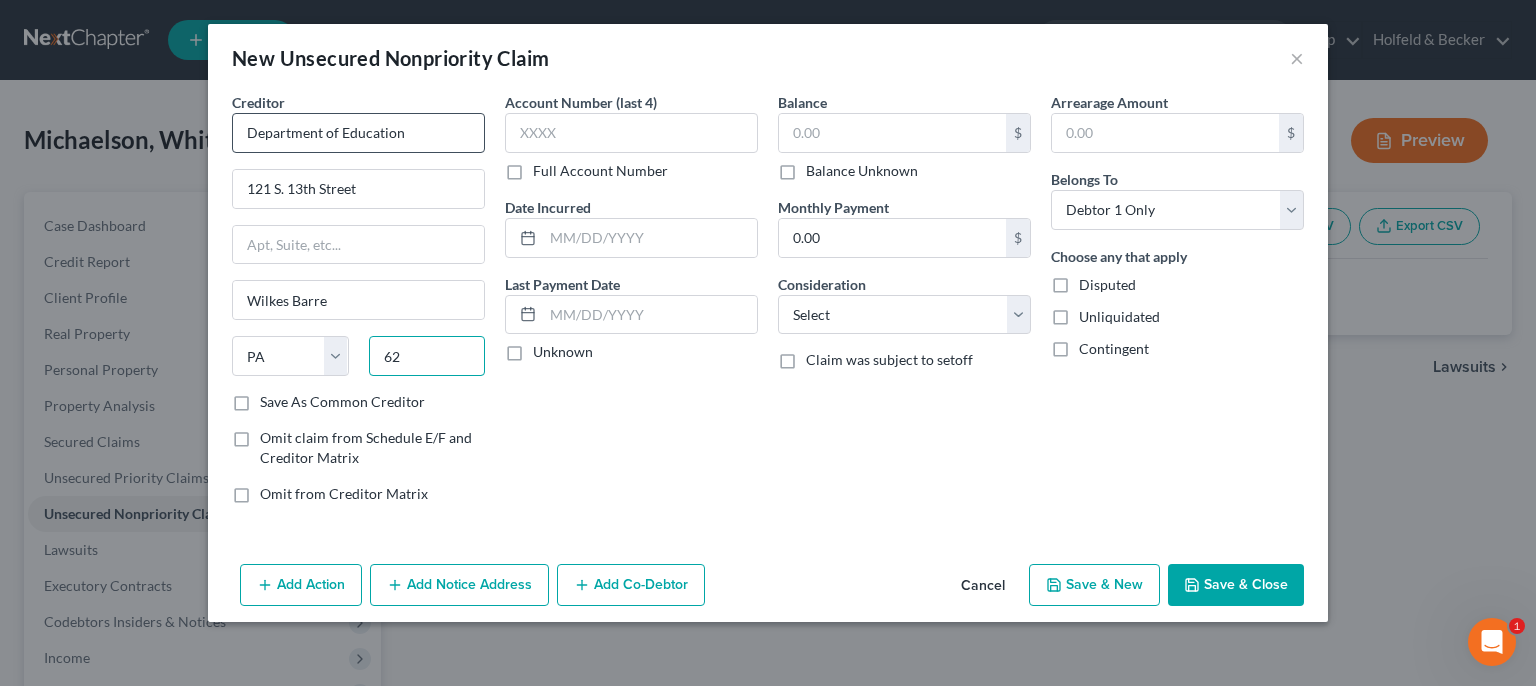 type on "6" 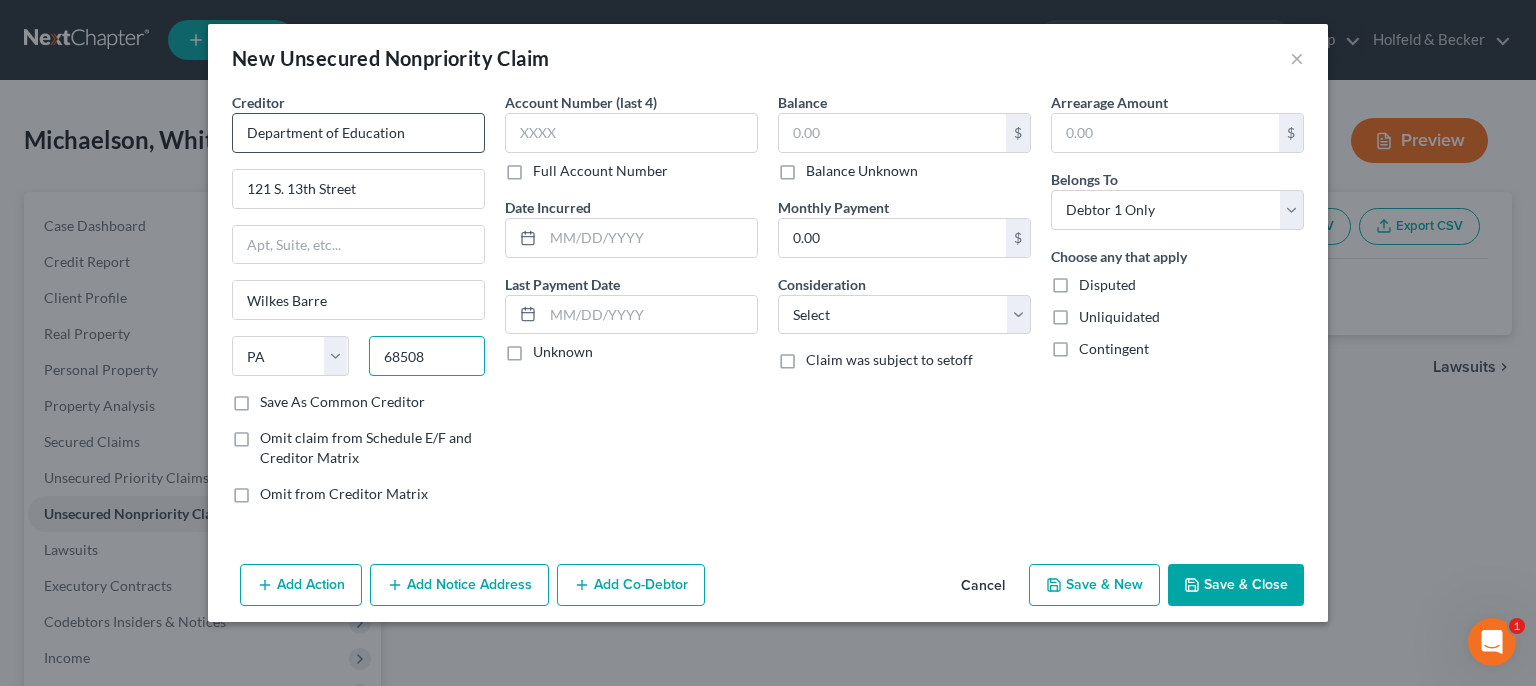 type on "68508" 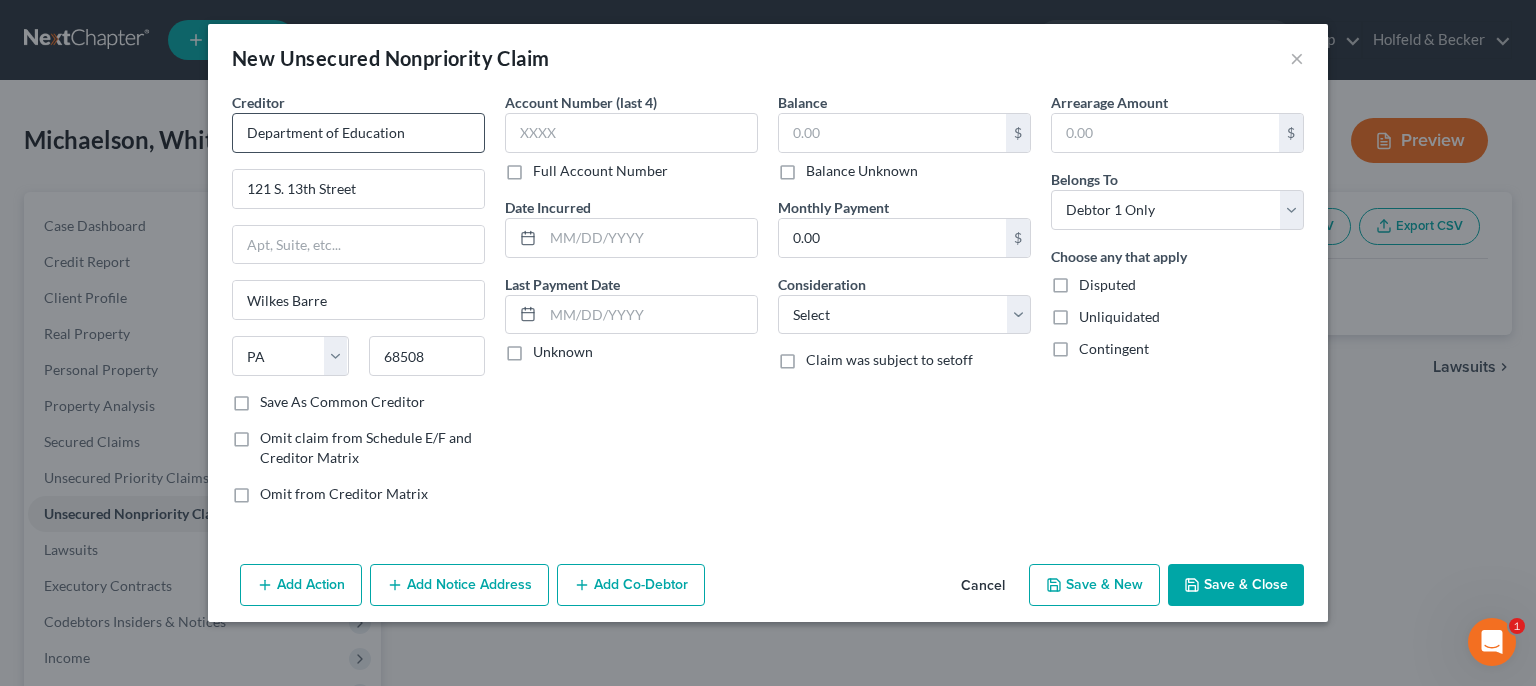 type on "Lincoln" 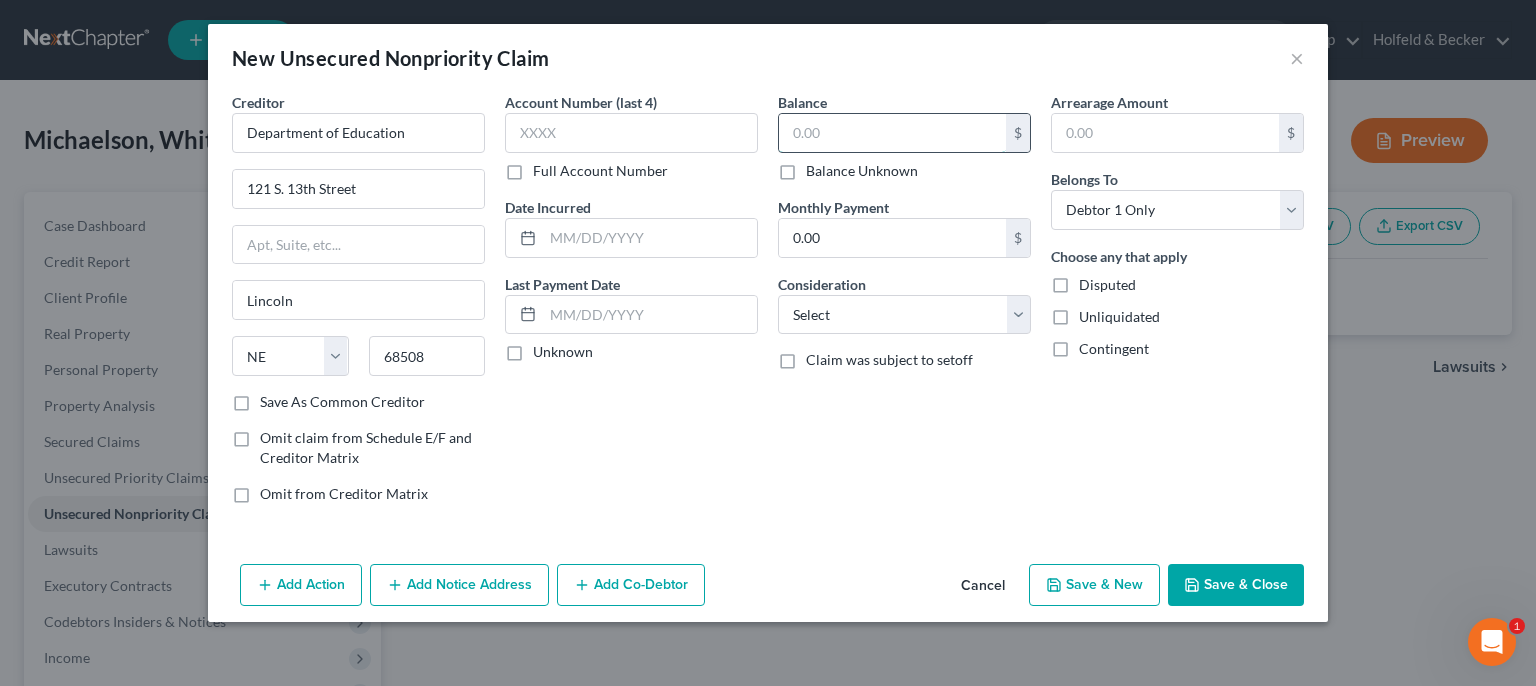 click at bounding box center [892, 133] 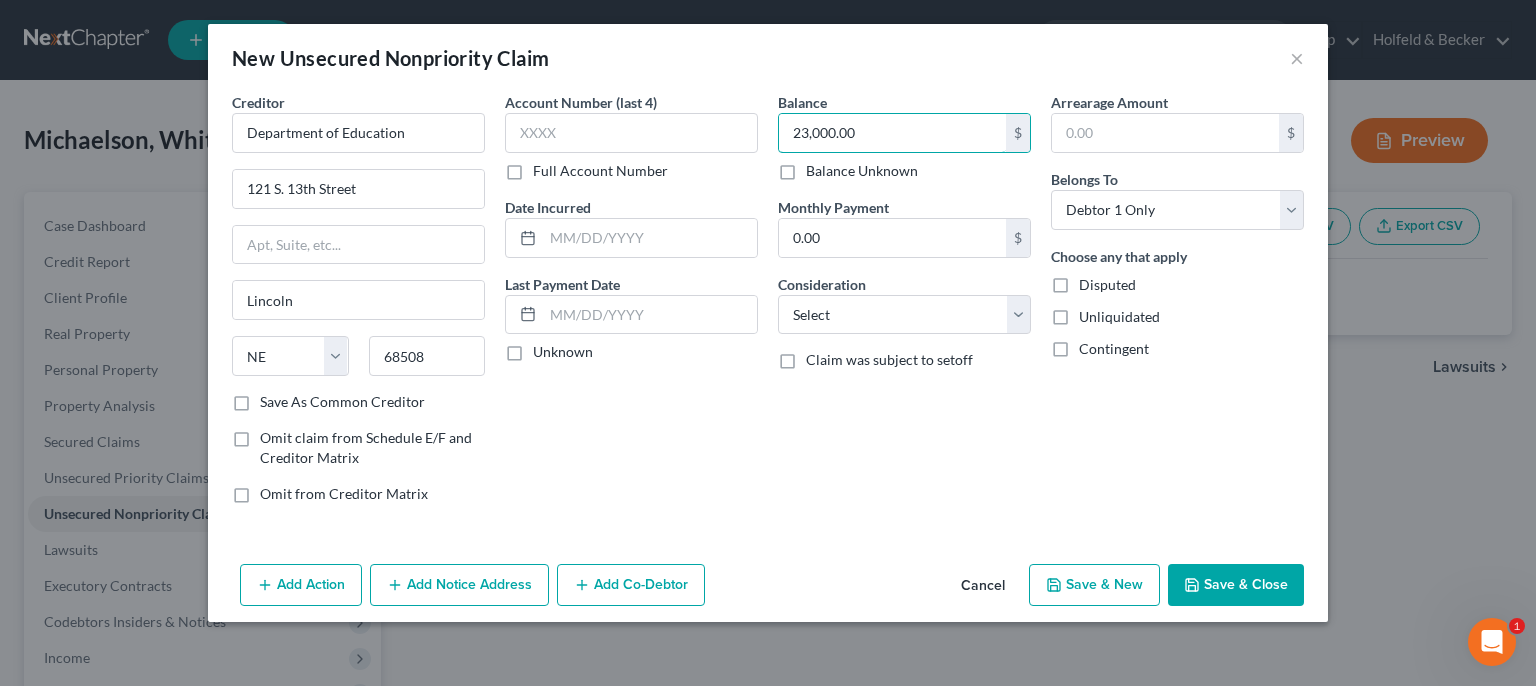 type on "23,000.00" 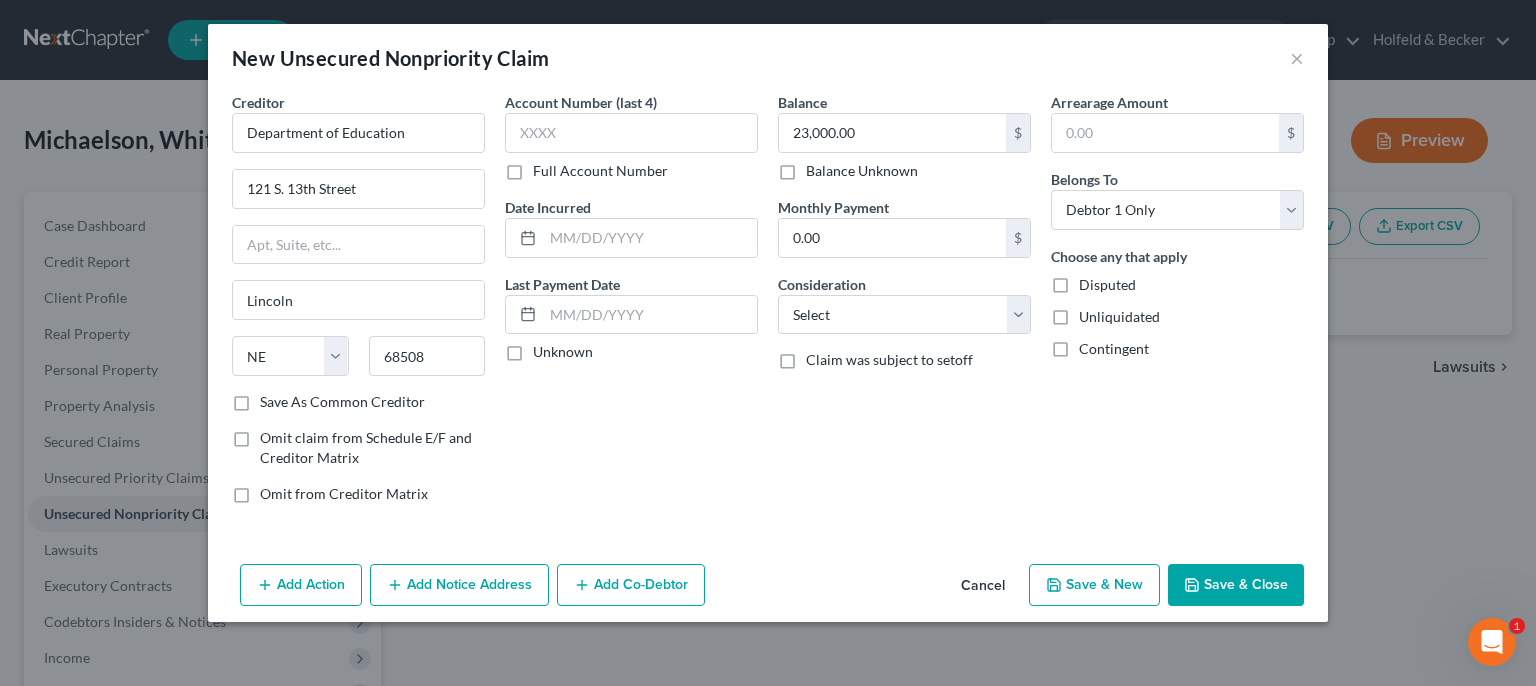 click on "Balance
23,000.00 $
Balance Unknown
Balance Undetermined
23,000.00 $
Balance Unknown
Monthly Payment 0.00 $ Consideration Select Cable / Satellite Services Collection Agency Credit Card Debt Debt Counseling / Attorneys Deficiency Balance Domestic Support Obligations Home / Car Repairs Income Taxes Judgment Liens Medical Services Monies Loaned / Advanced Mortgage Obligation From Divorce Or Separation Obligation To Pensions Other Overdrawn Bank Account Promised To Help Pay Creditors Student Loans Suppliers And Vendors Telephone / Internet Services Utility Services Claim was subject to setoff" at bounding box center [904, 306] 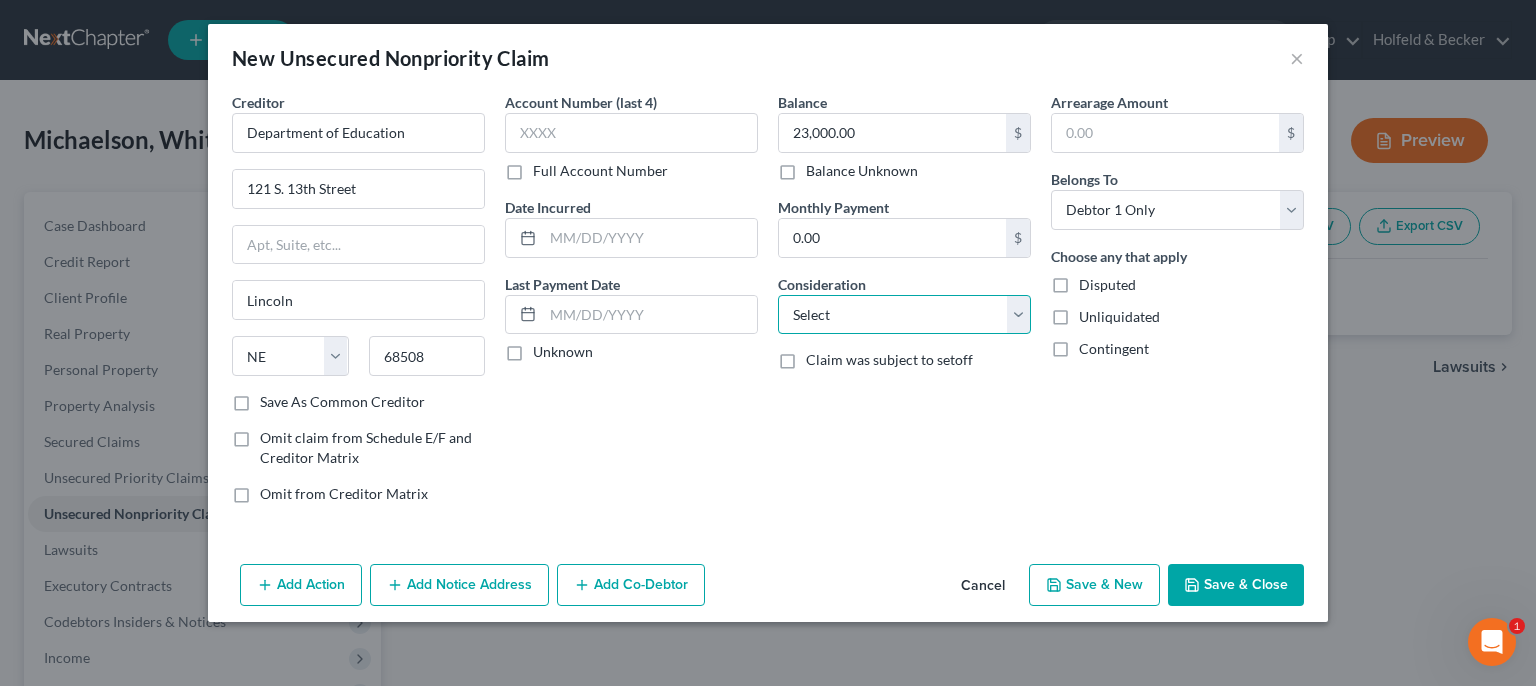 click on "Select Cable / Satellite Services Collection Agency Credit Card Debt Debt Counseling / Attorneys Deficiency Balance Domestic Support Obligations Home / Car Repairs Income Taxes Judgment Liens Medical Services Monies Loaned / Advanced Mortgage Obligation From Divorce Or Separation Obligation To Pensions Other Overdrawn Bank Account Promised To Help Pay Creditors Student Loans Suppliers And Vendors Telephone / Internet Services Utility Services" at bounding box center [904, 315] 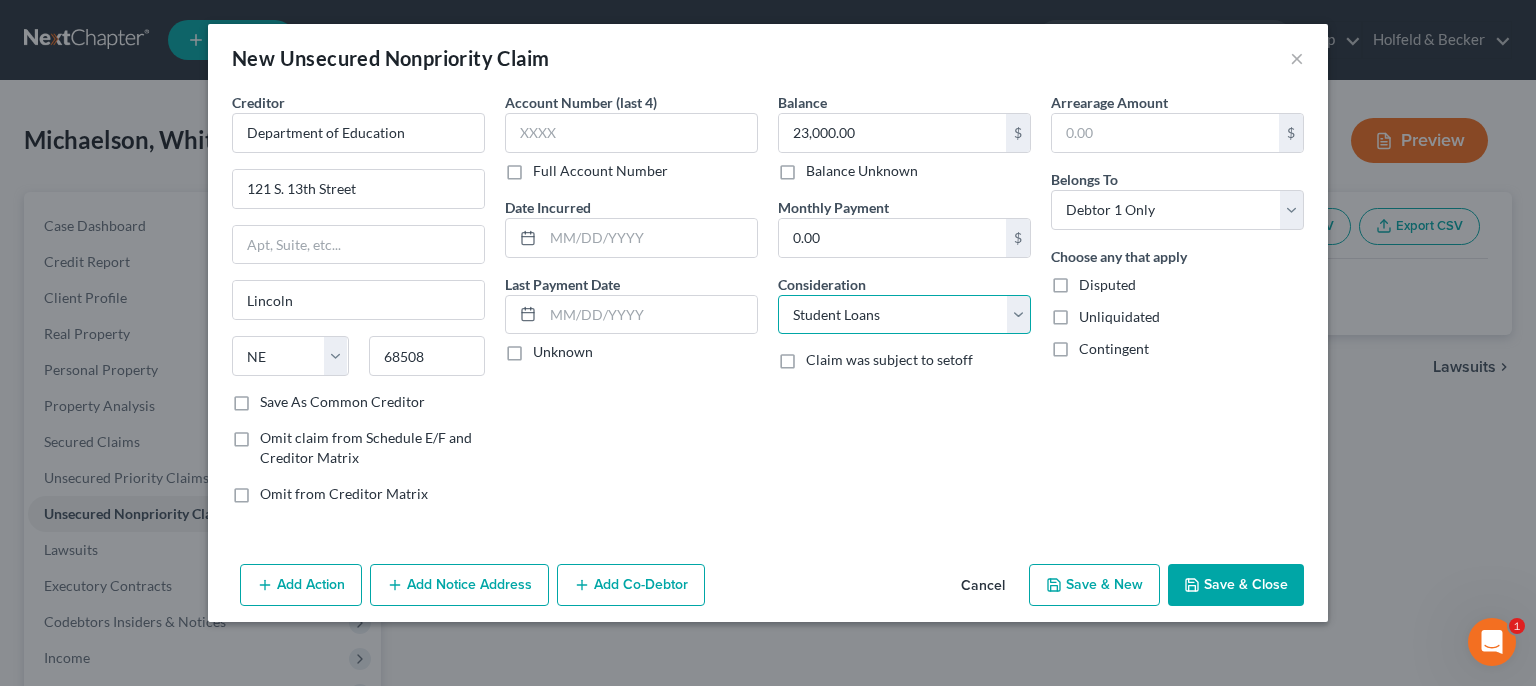 click on "Student Loans" at bounding box center (0, 0) 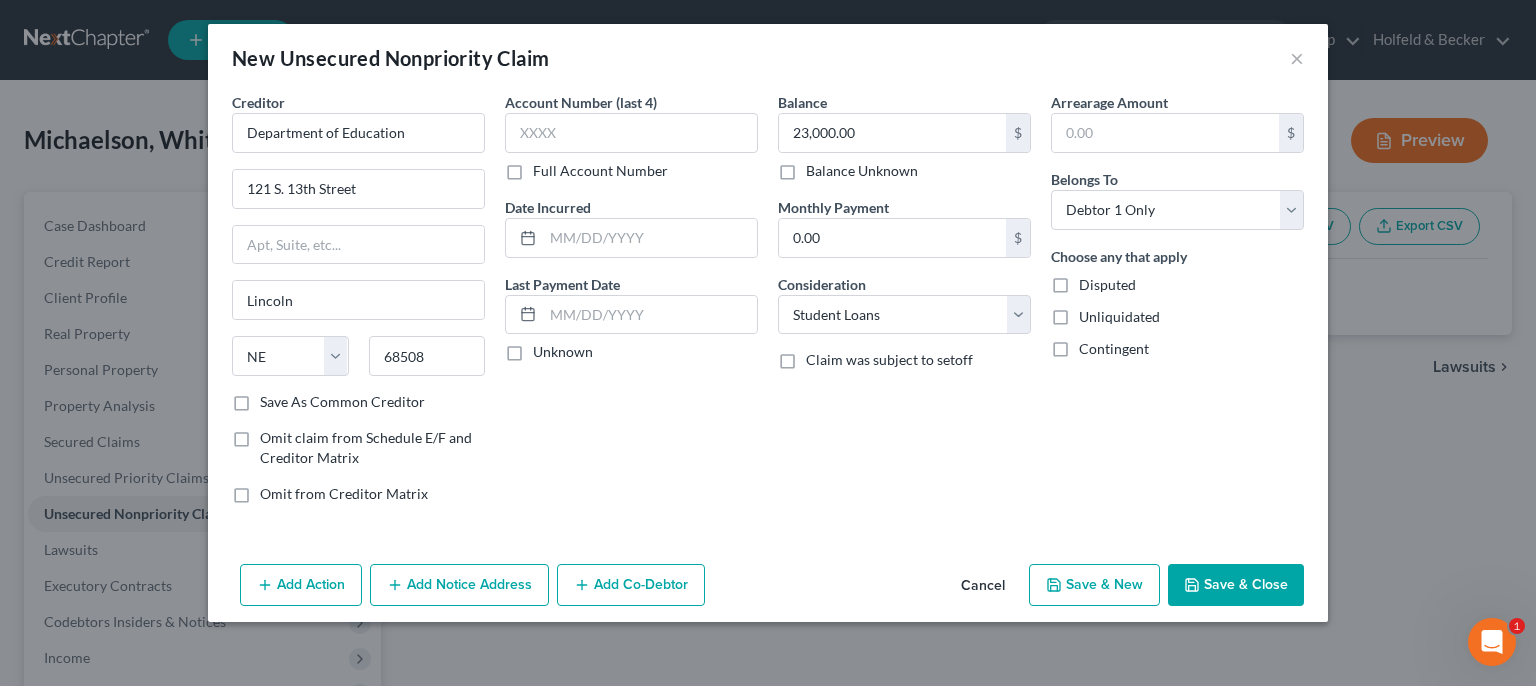 click on "Save & Close" at bounding box center (1236, 585) 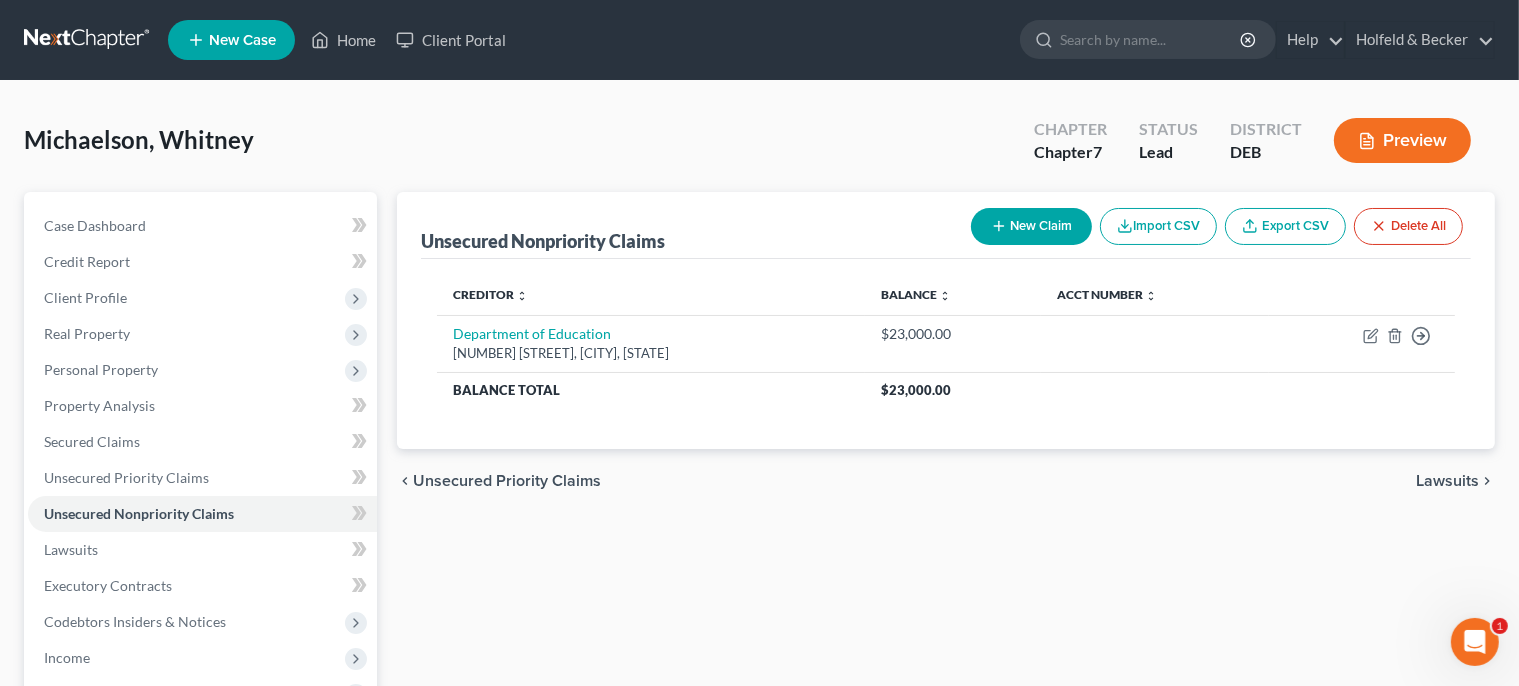 click on "New Claim" at bounding box center (1031, 226) 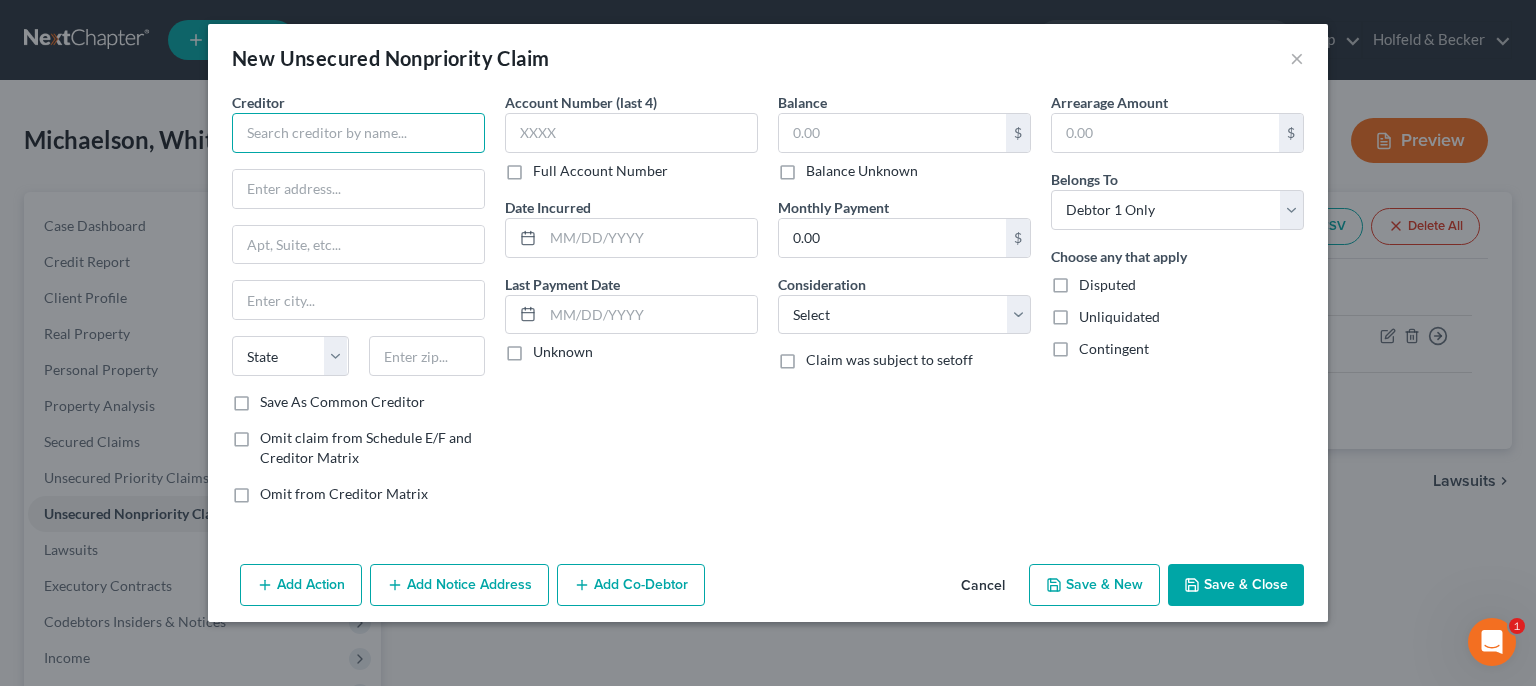 click at bounding box center [358, 133] 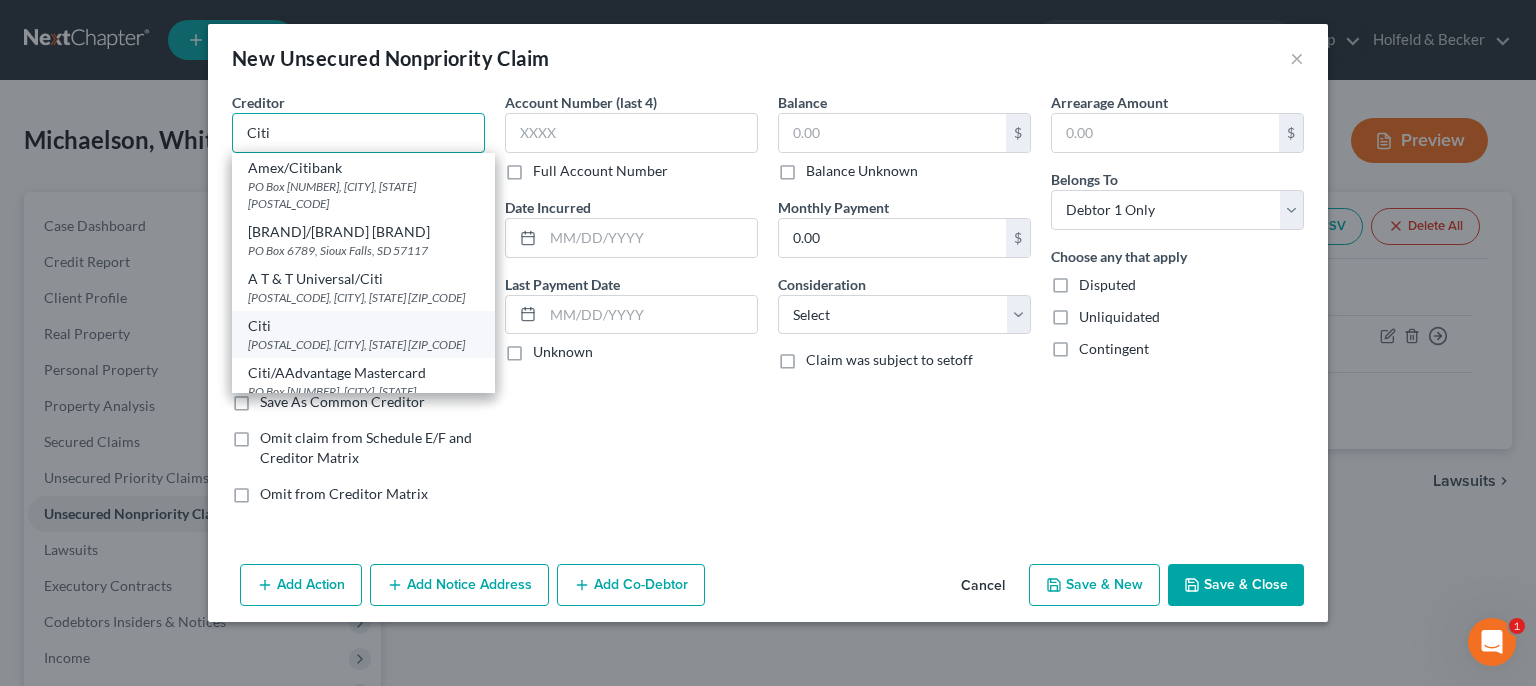 type on "Citi" 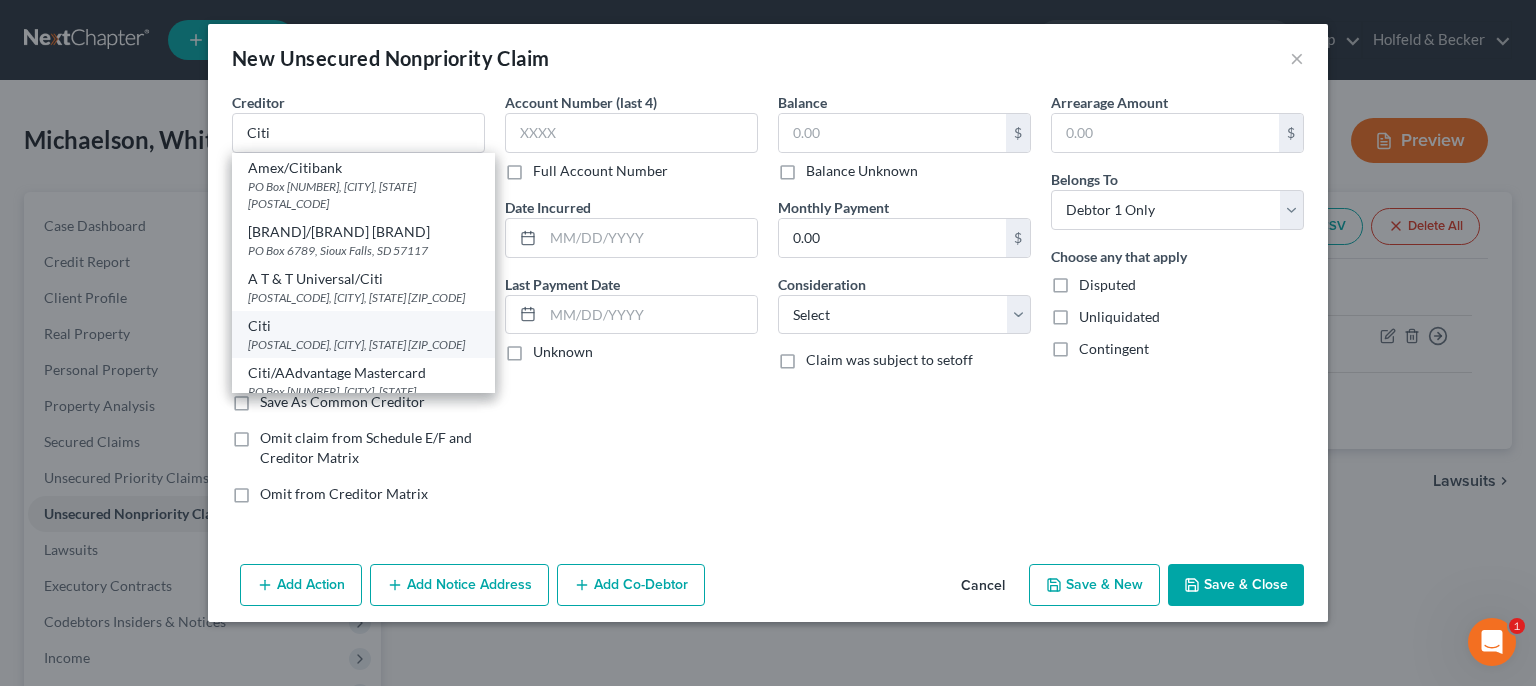 click on "[POSTAL_CODE], [CITY], [STATE] [ZIP_CODE]" at bounding box center [363, 344] 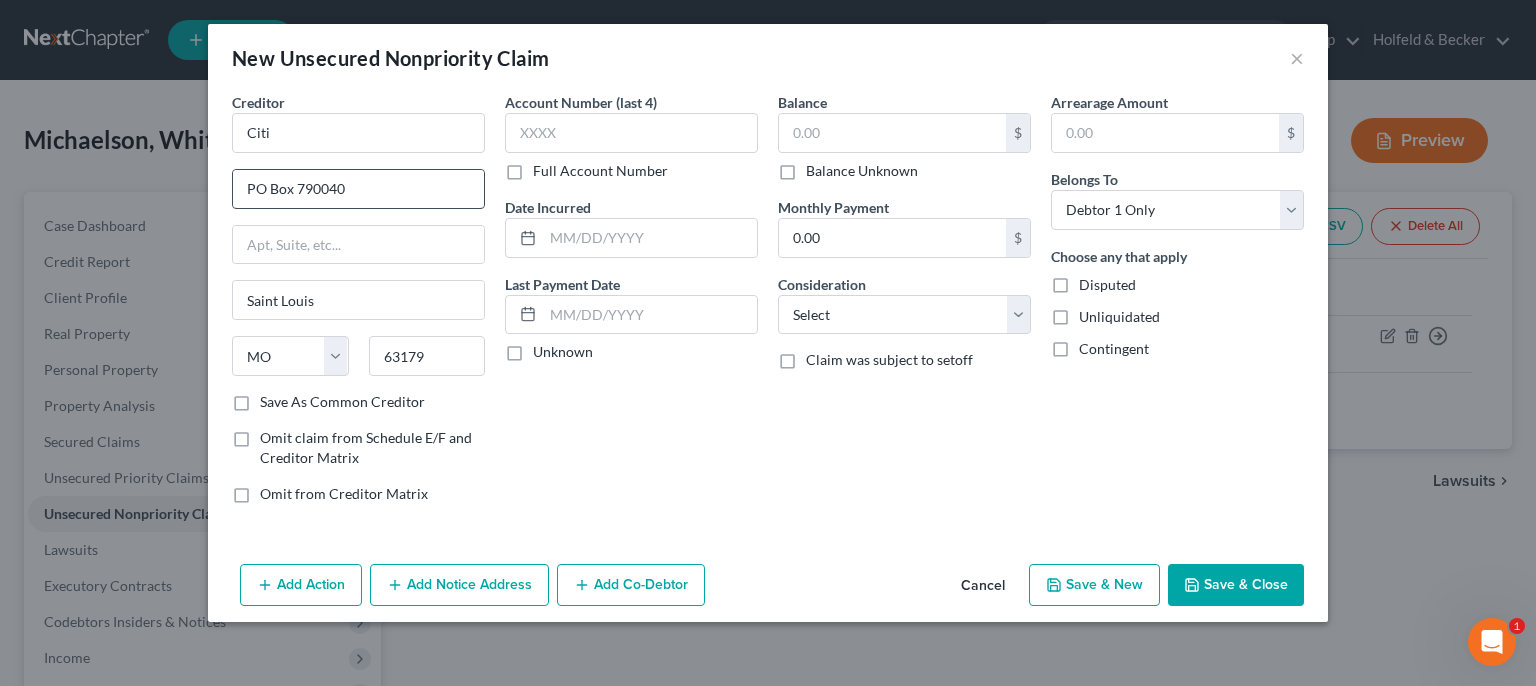 click on "PO Box 790040" at bounding box center [358, 189] 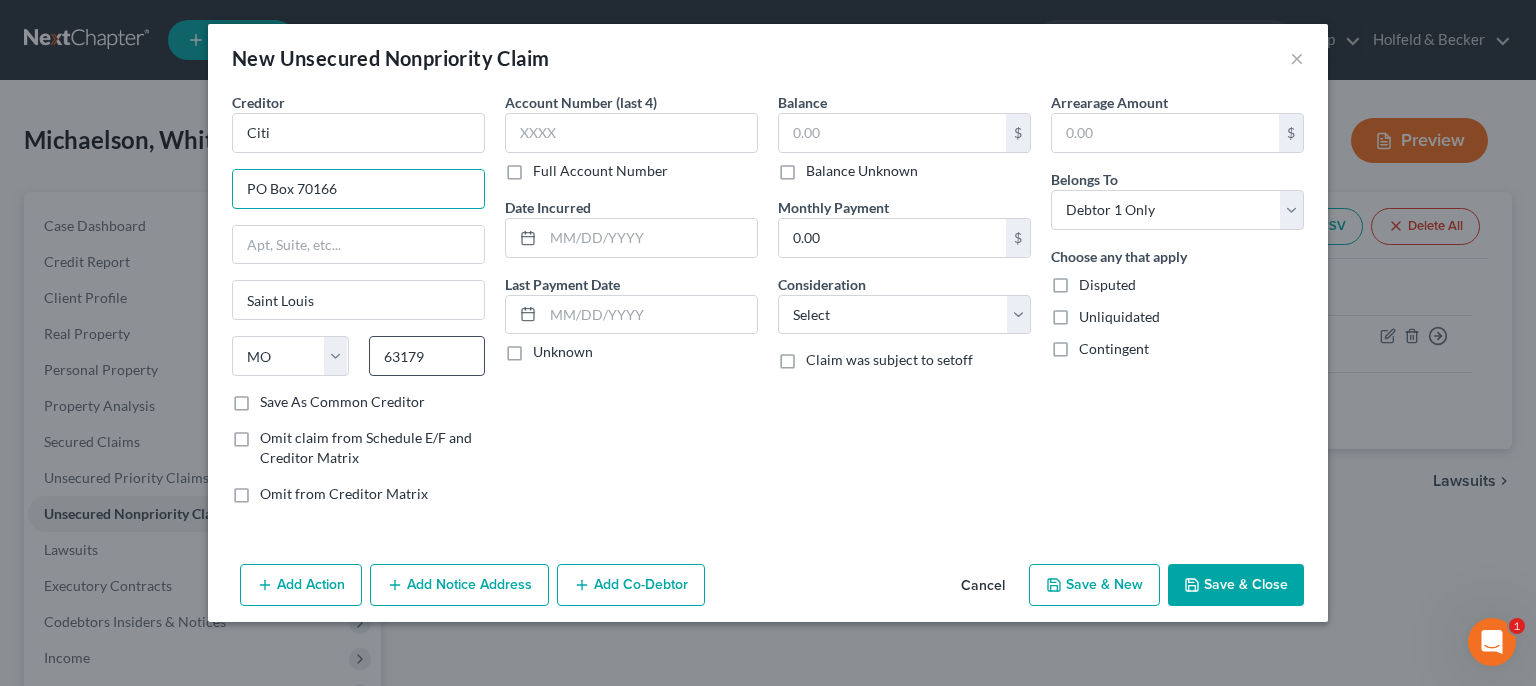 type on "PO Box 70166" 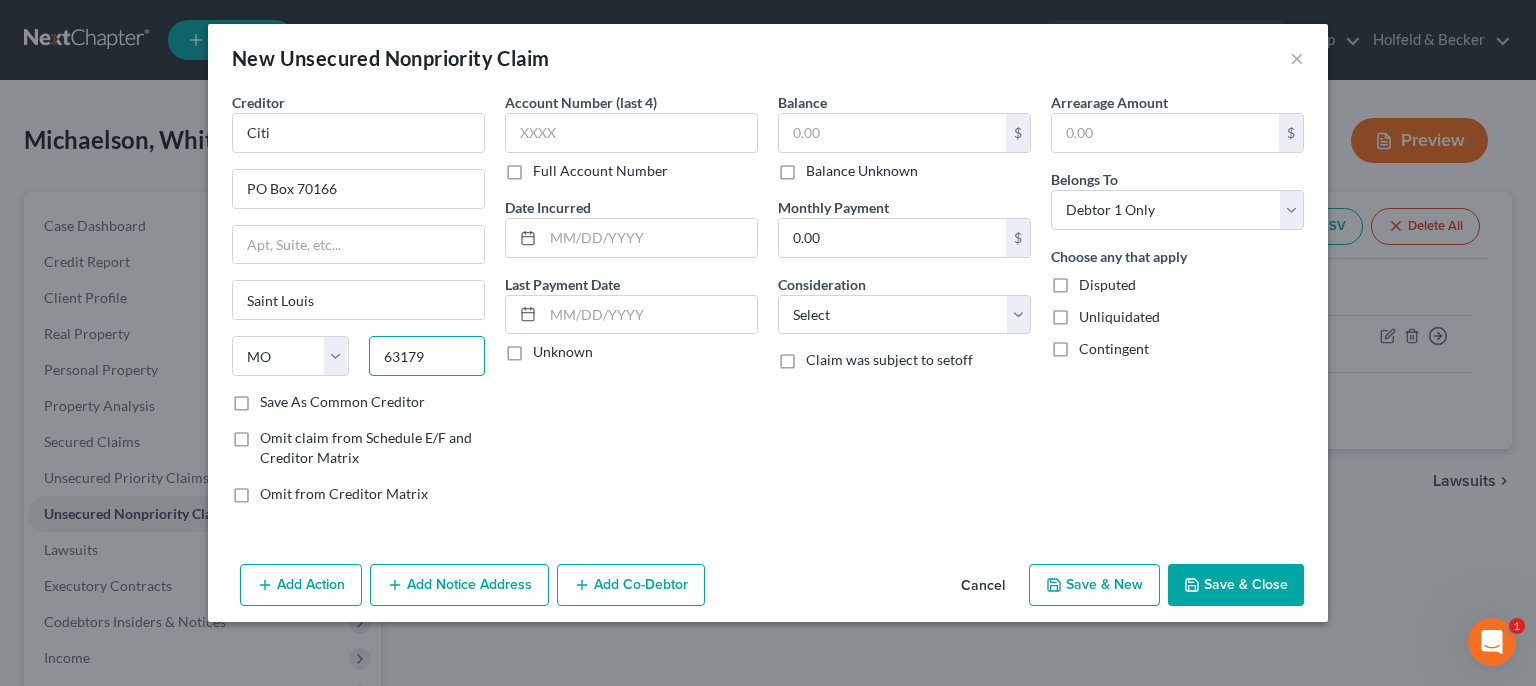 click on "63179" at bounding box center [427, 356] 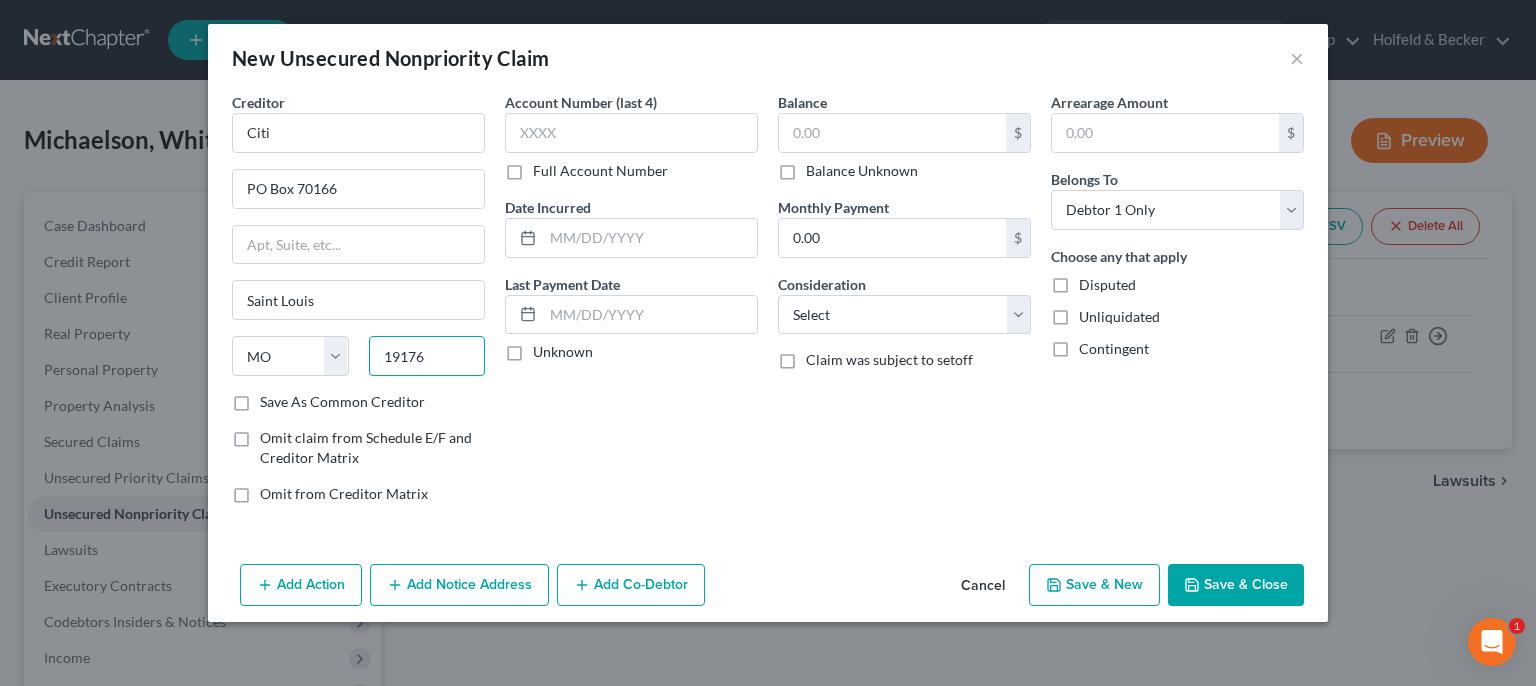 type on "19176" 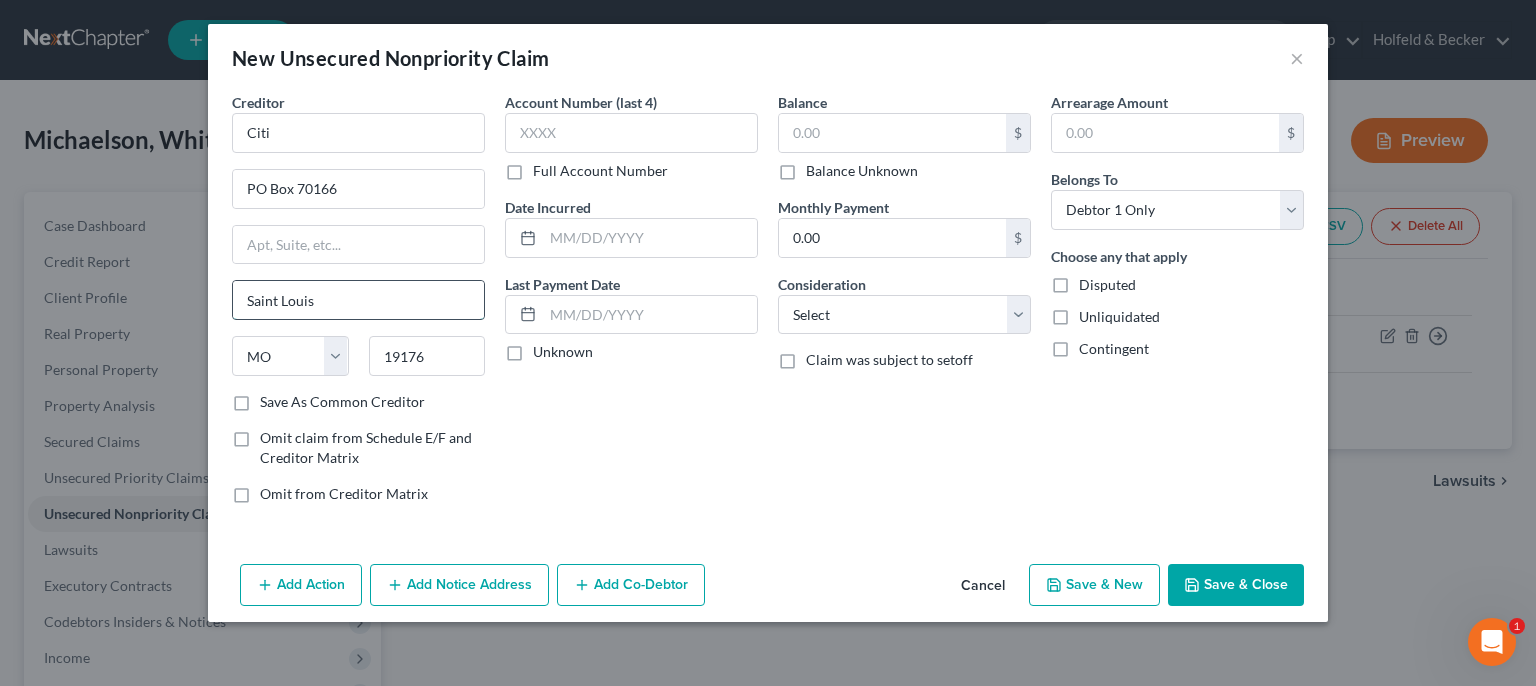 drag, startPoint x: 330, startPoint y: 310, endPoint x: 0, endPoint y: 370, distance: 335.4102 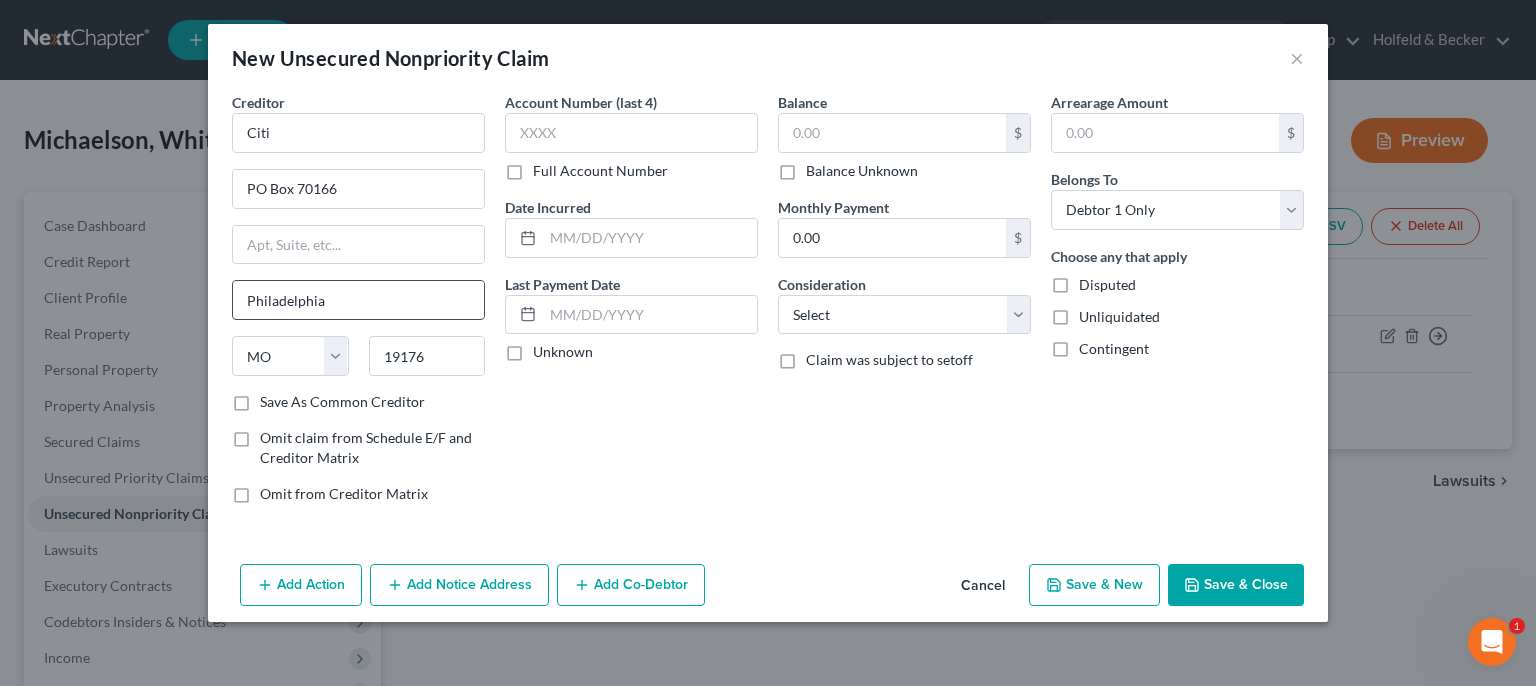 type on "Philadelphia" 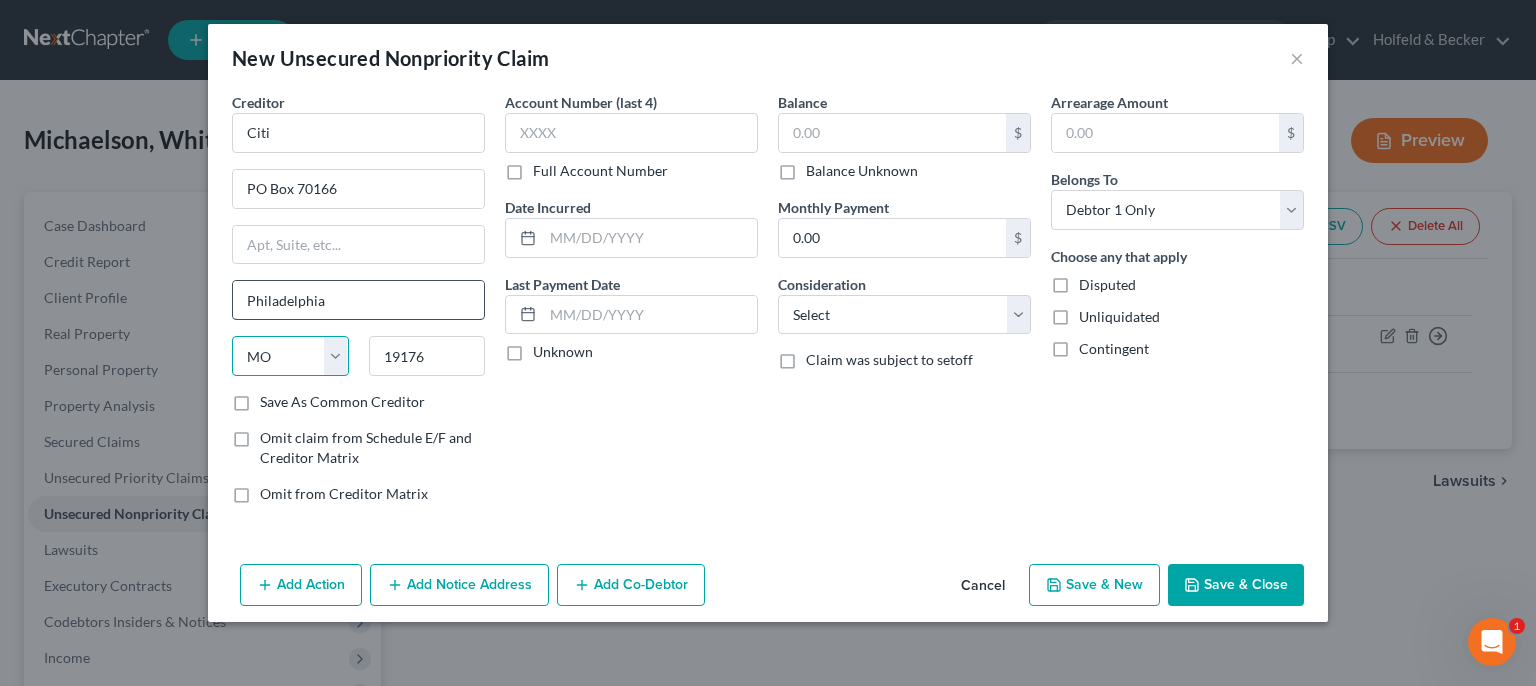 select on "39" 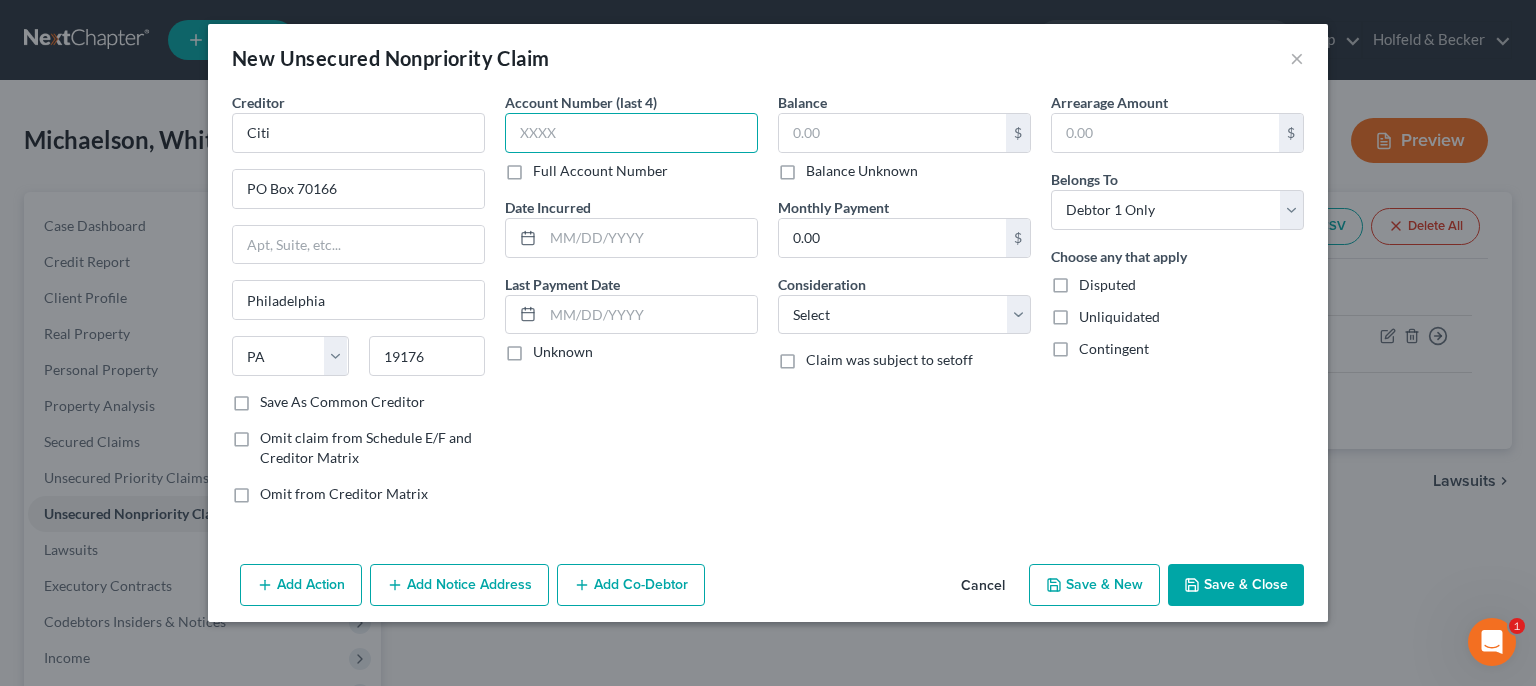 click at bounding box center [631, 133] 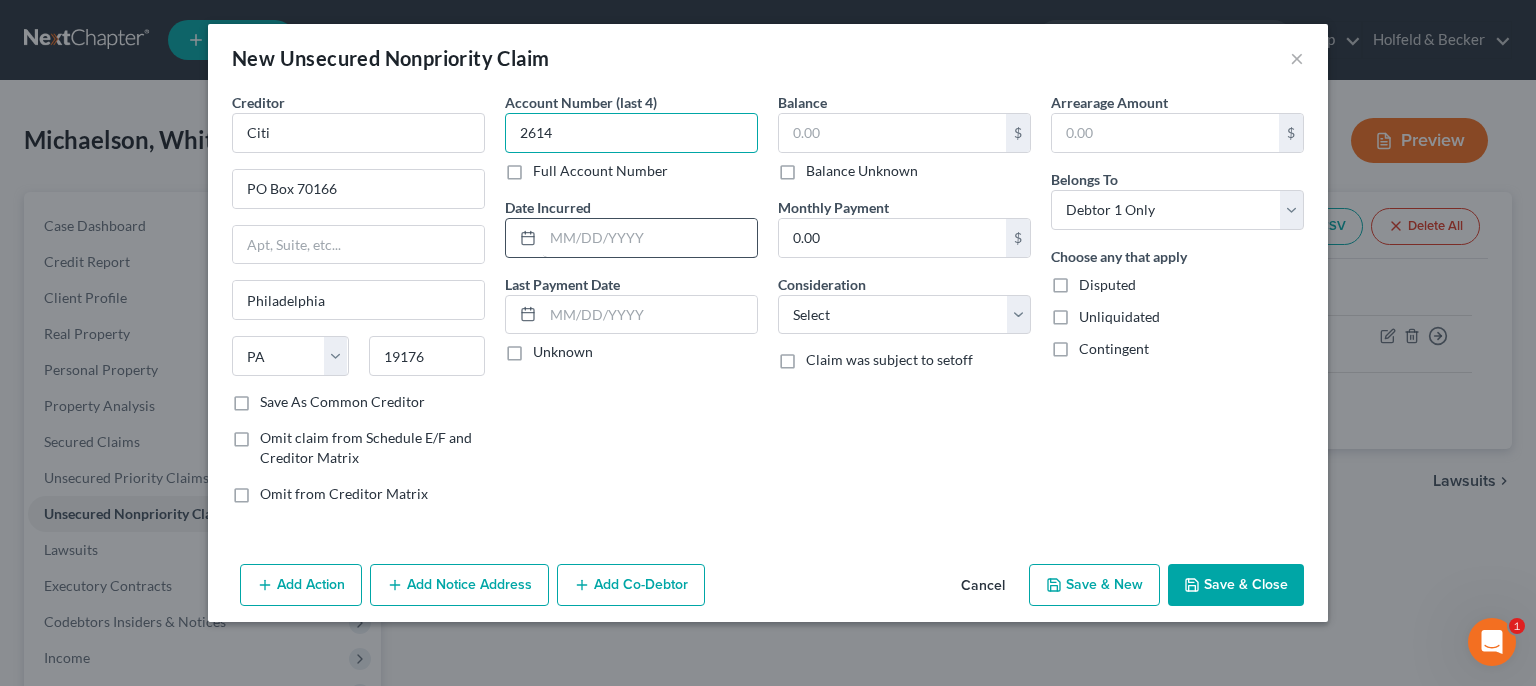type on "2614" 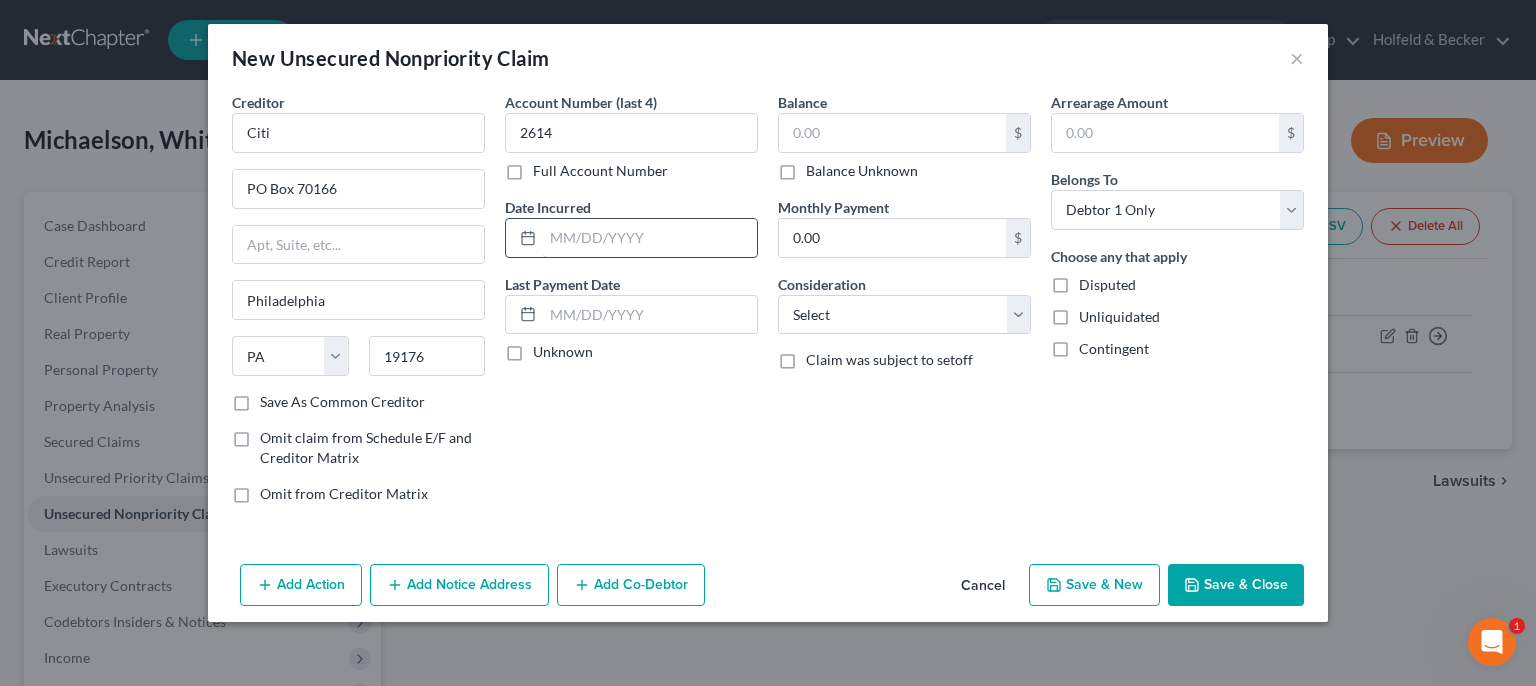 click at bounding box center [650, 238] 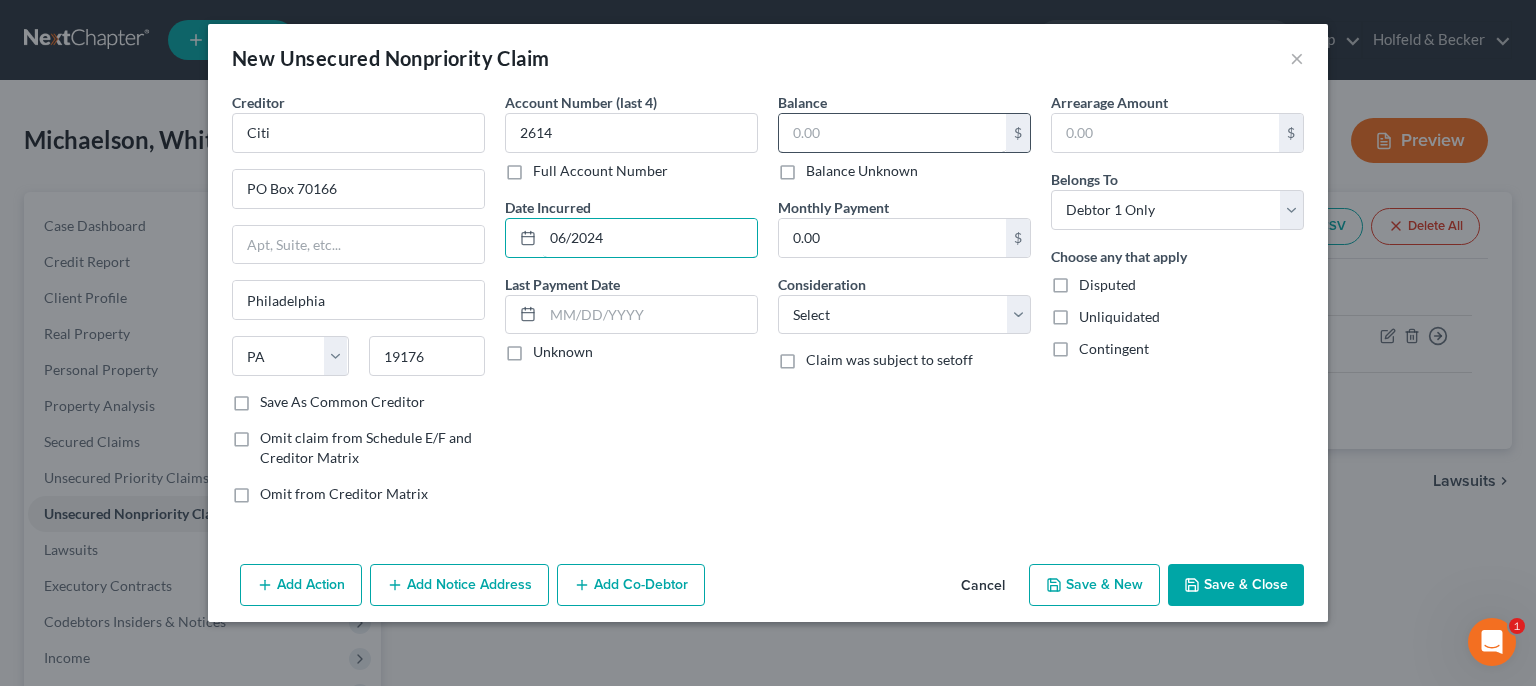 type on "06/2024" 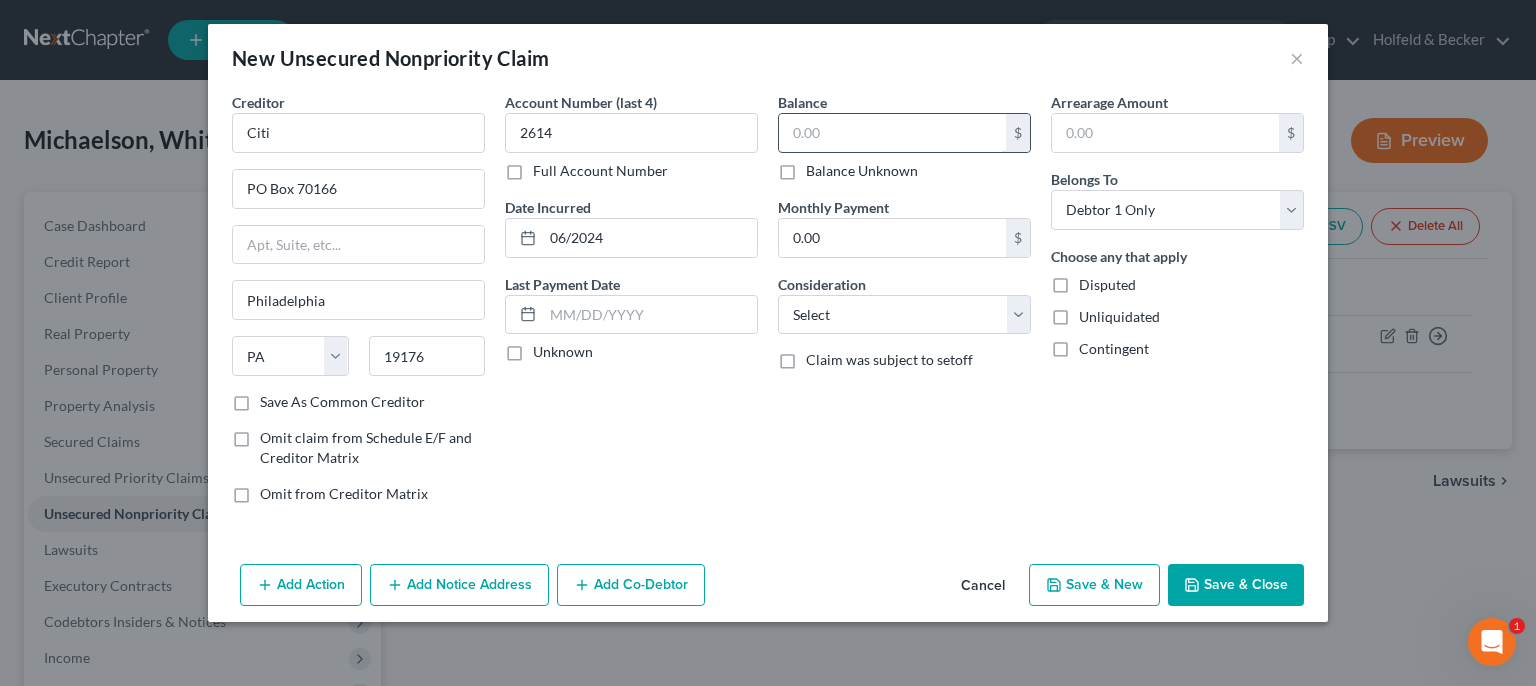 click at bounding box center (892, 133) 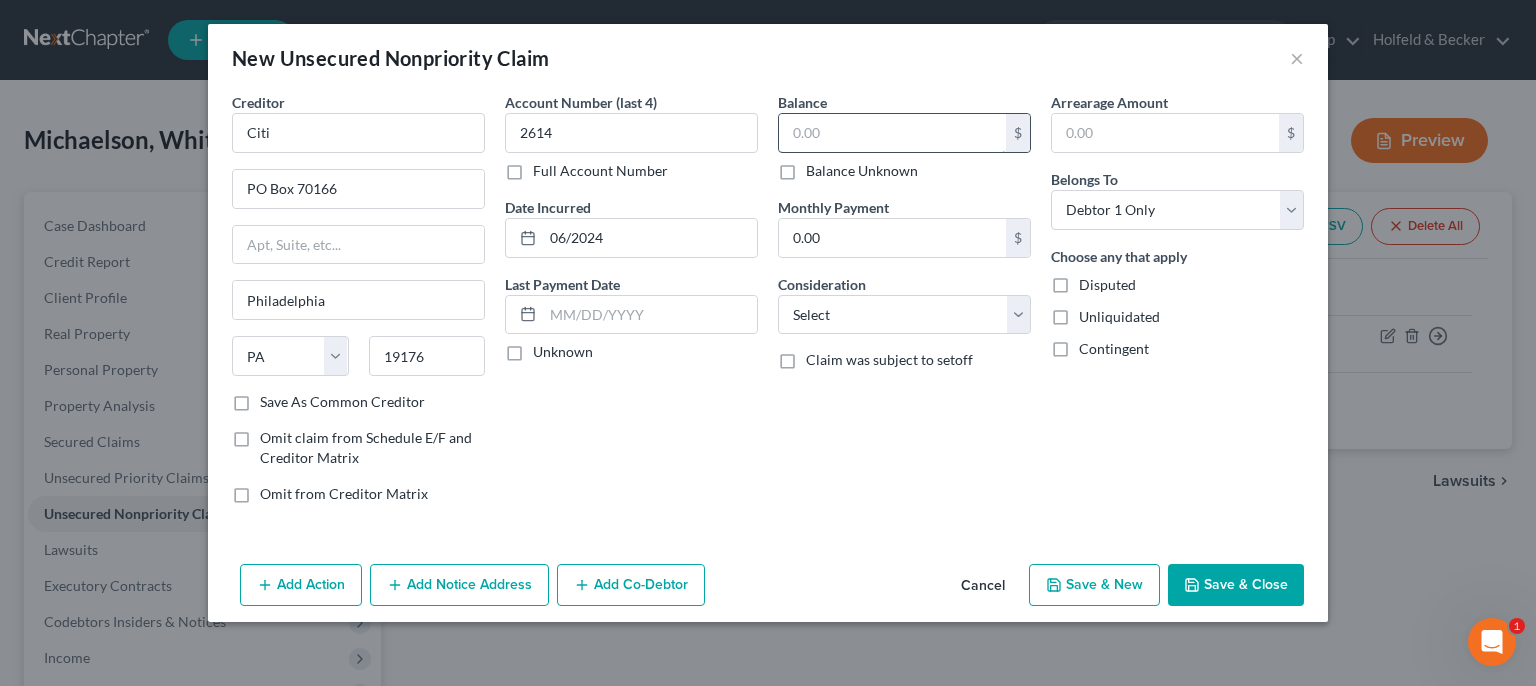 type on "5" 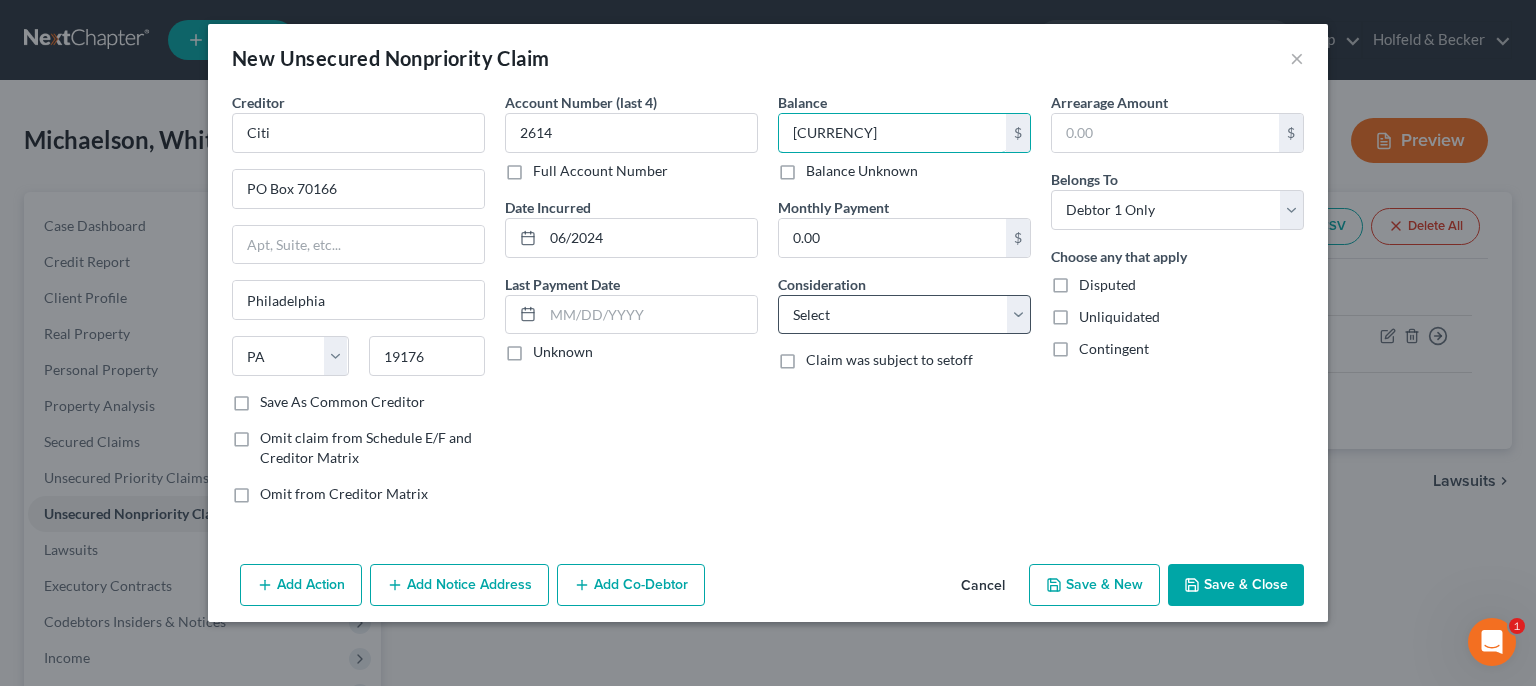 type on "[CURRENCY]" 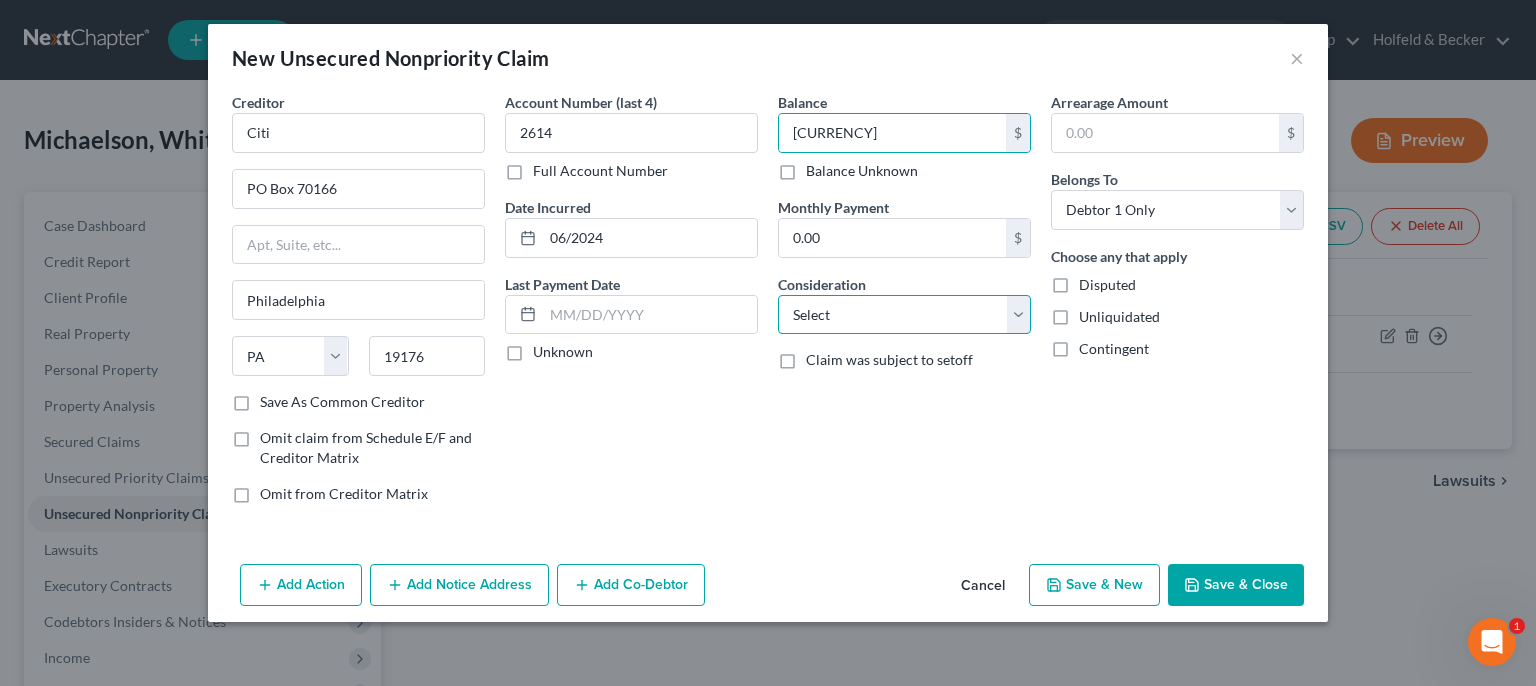 click on "Select Cable / Satellite Services Collection Agency Credit Card Debt Debt Counseling / Attorneys Deficiency Balance Domestic Support Obligations Home / Car Repairs Income Taxes Judgment Liens Medical Services Monies Loaned / Advanced Mortgage Obligation From Divorce Or Separation Obligation To Pensions Other Overdrawn Bank Account Promised To Help Pay Creditors Student Loans Suppliers And Vendors Telephone / Internet Services Utility Services" at bounding box center [904, 315] 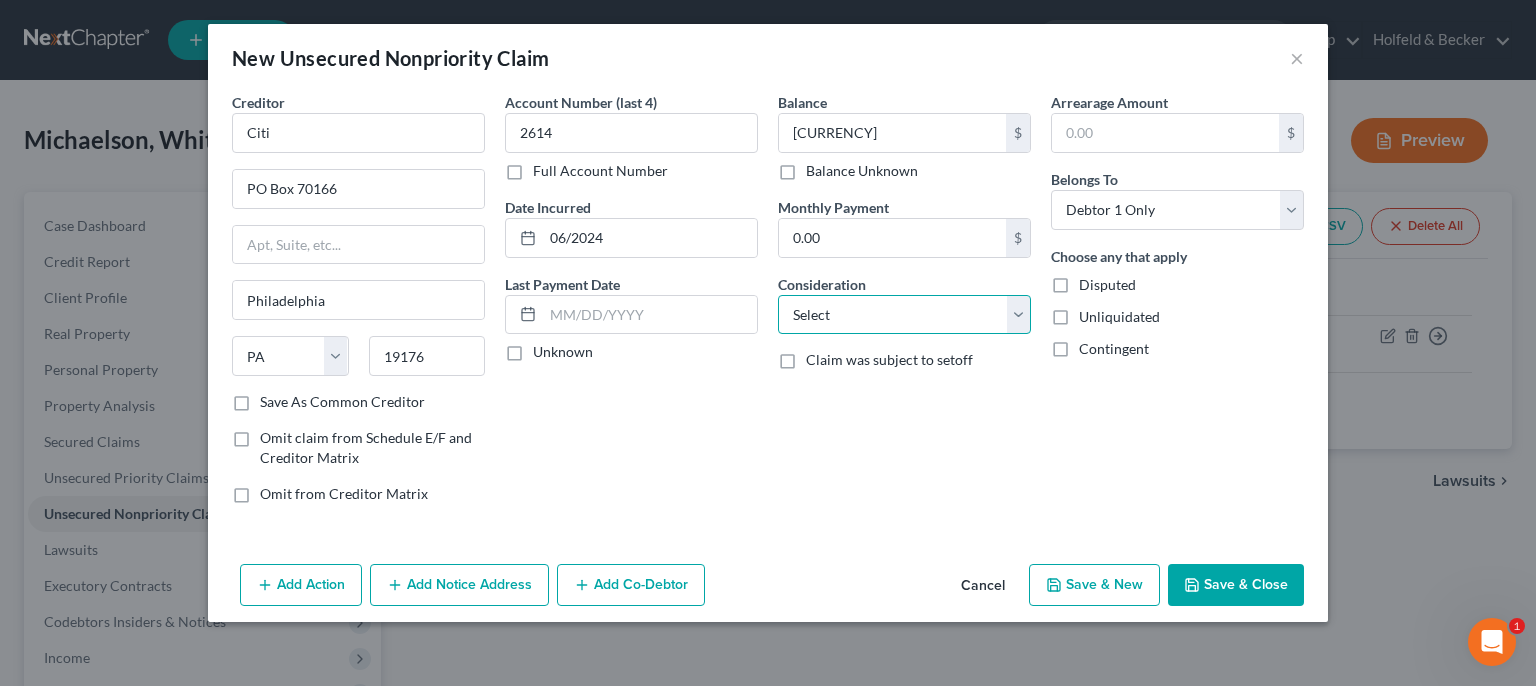 select on "2" 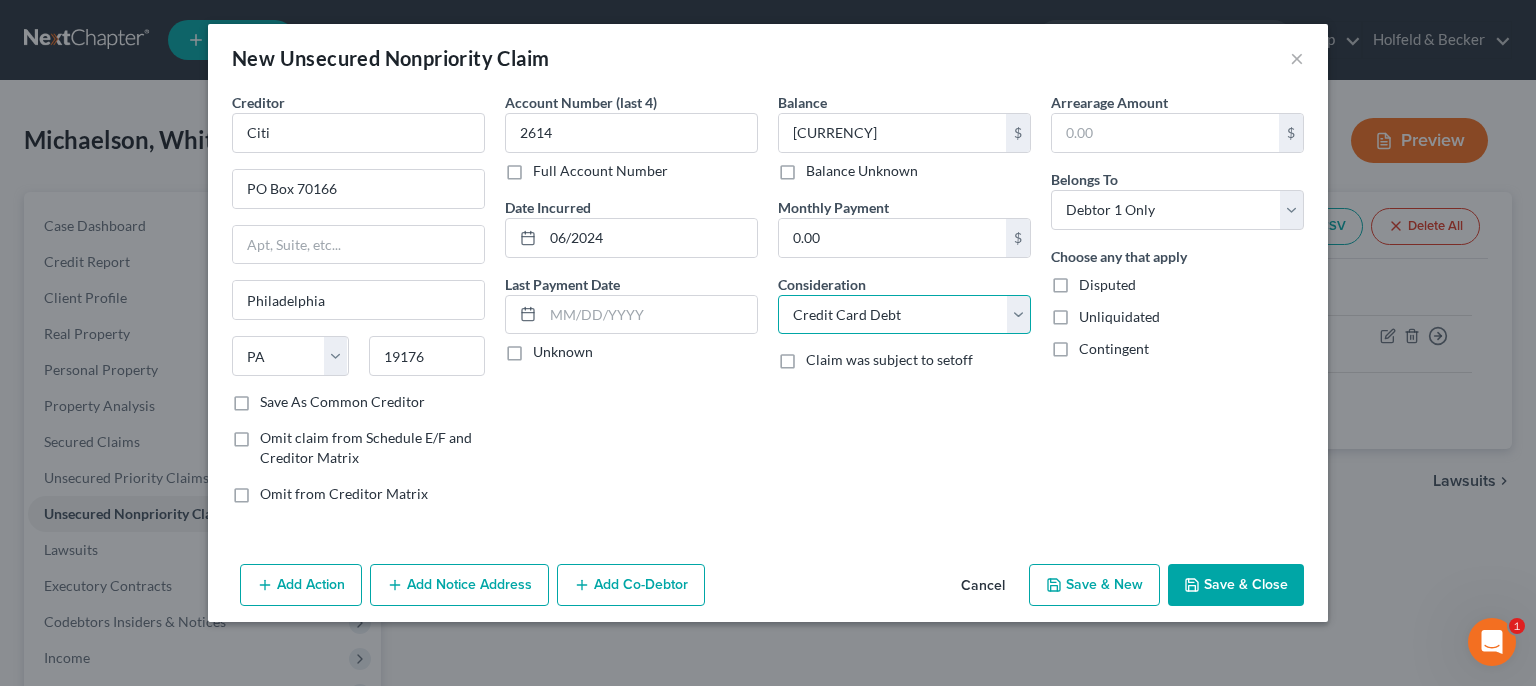click on "Credit Card Debt" at bounding box center (0, 0) 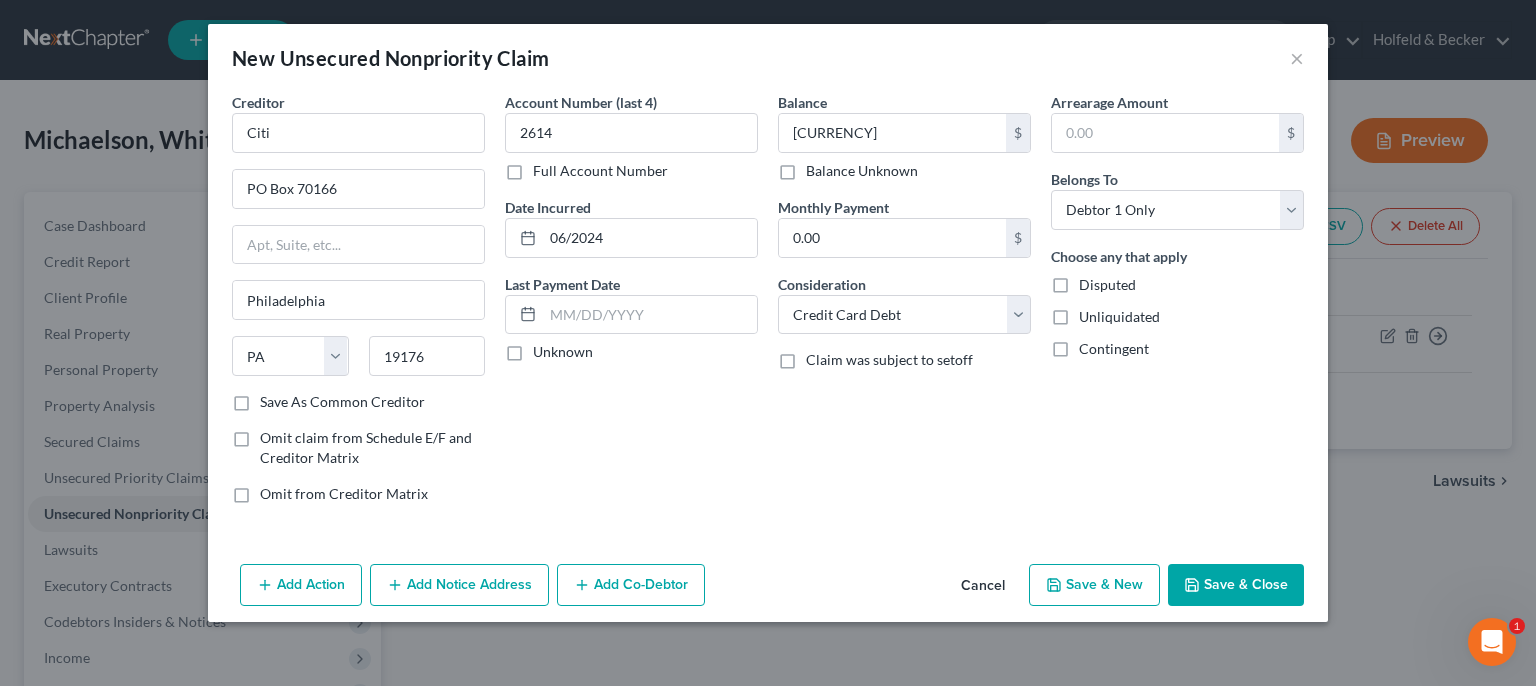 click on "Save & New" at bounding box center [1094, 585] 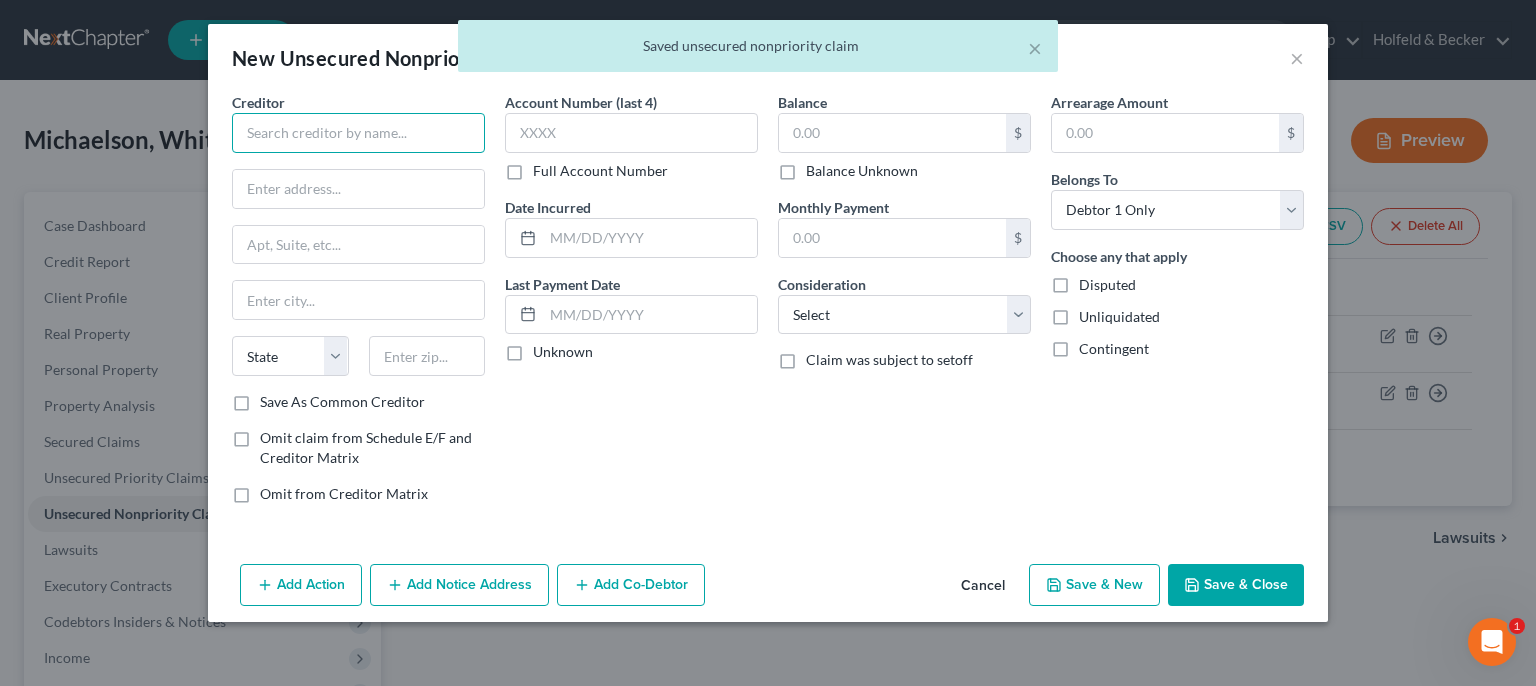 click at bounding box center [358, 133] 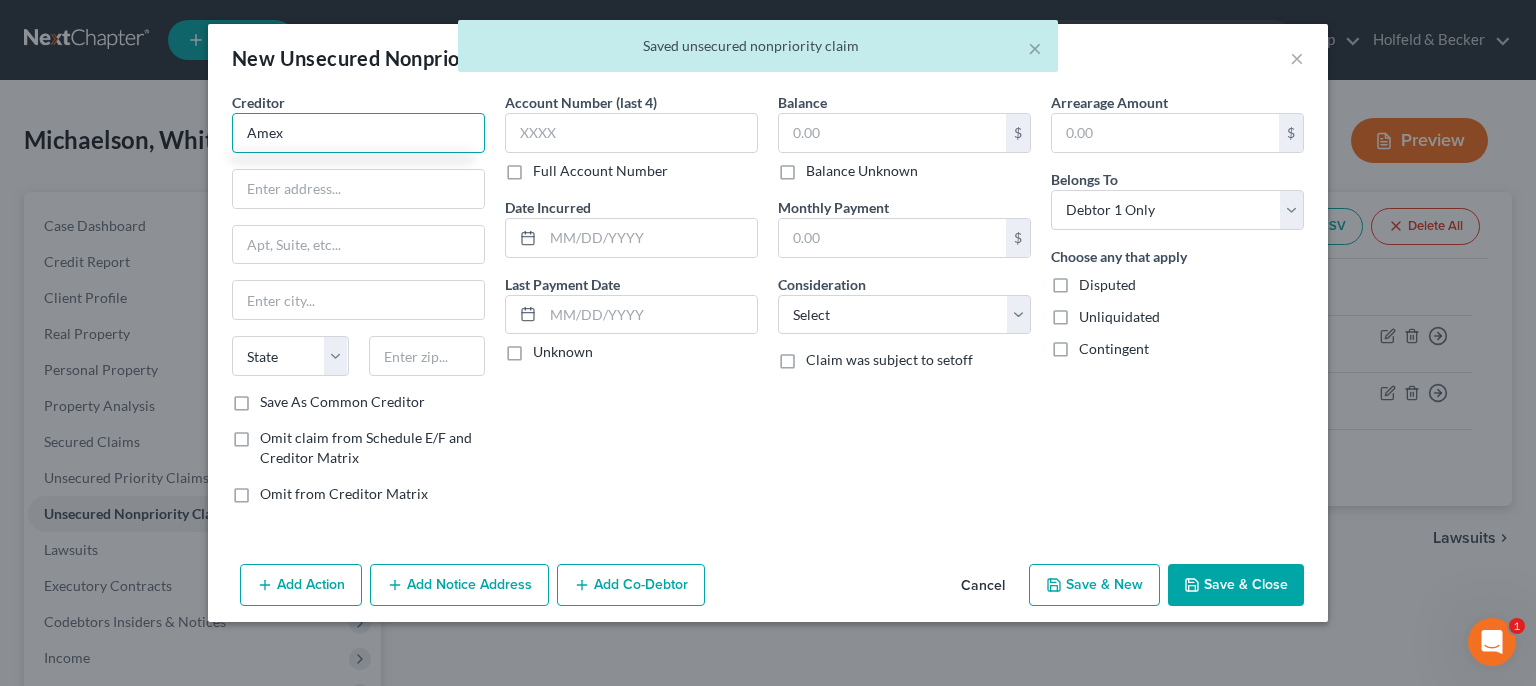 type on "Amex" 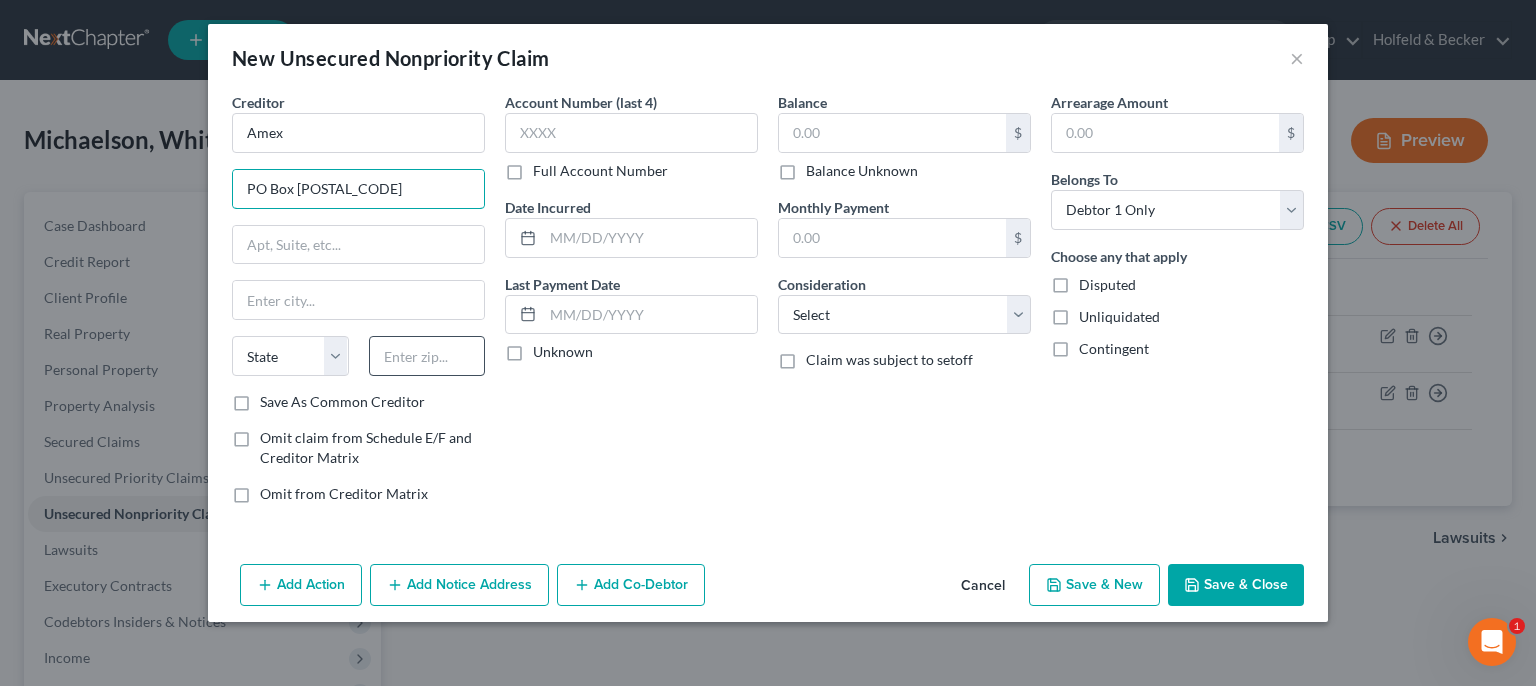 type on "PO Box [POSTAL_CODE]" 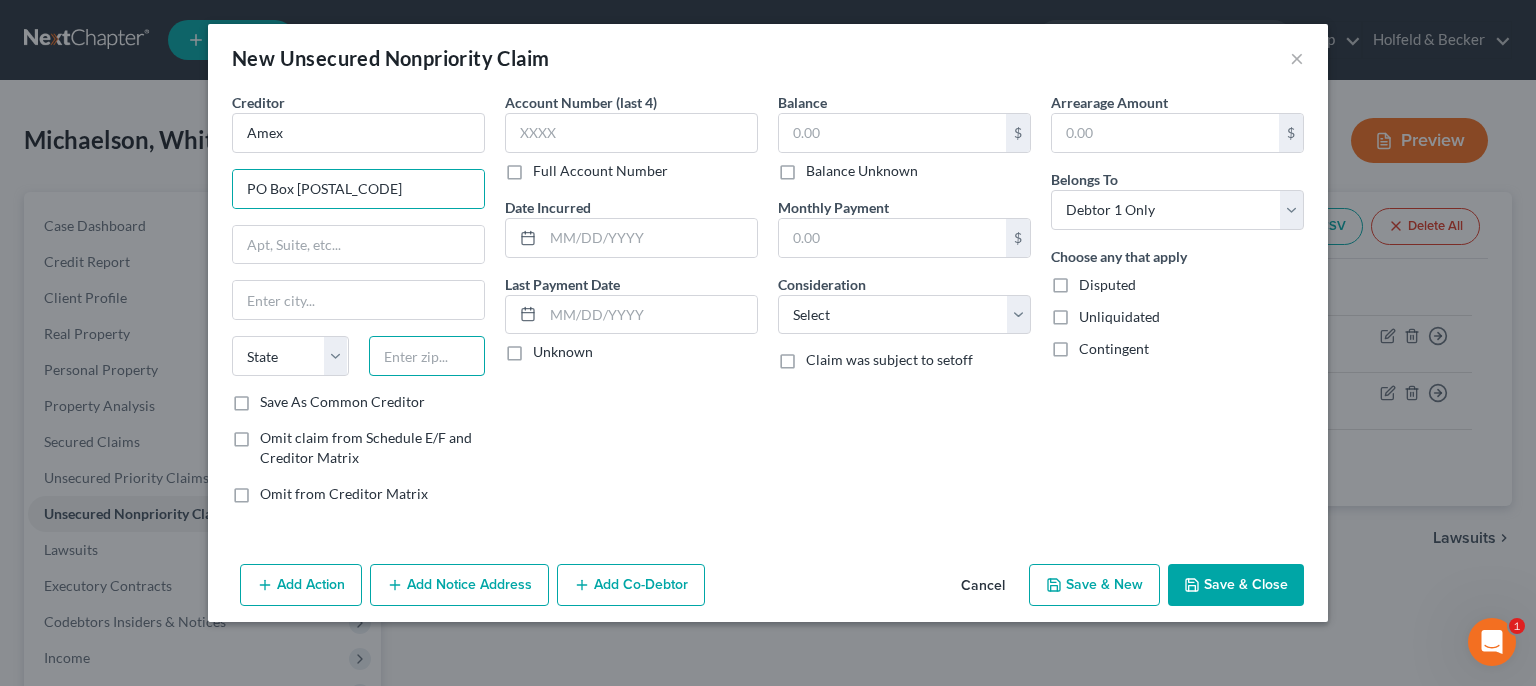 click at bounding box center (427, 356) 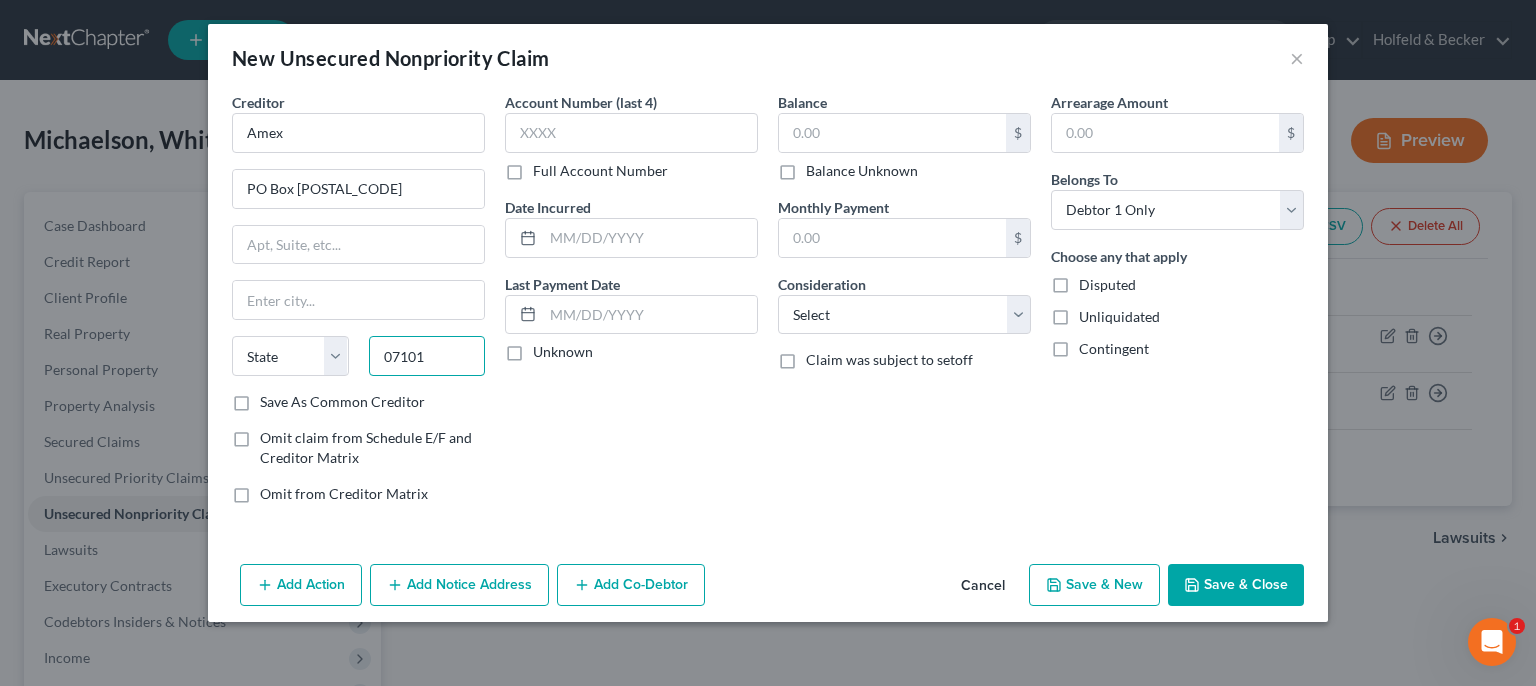 type on "07101" 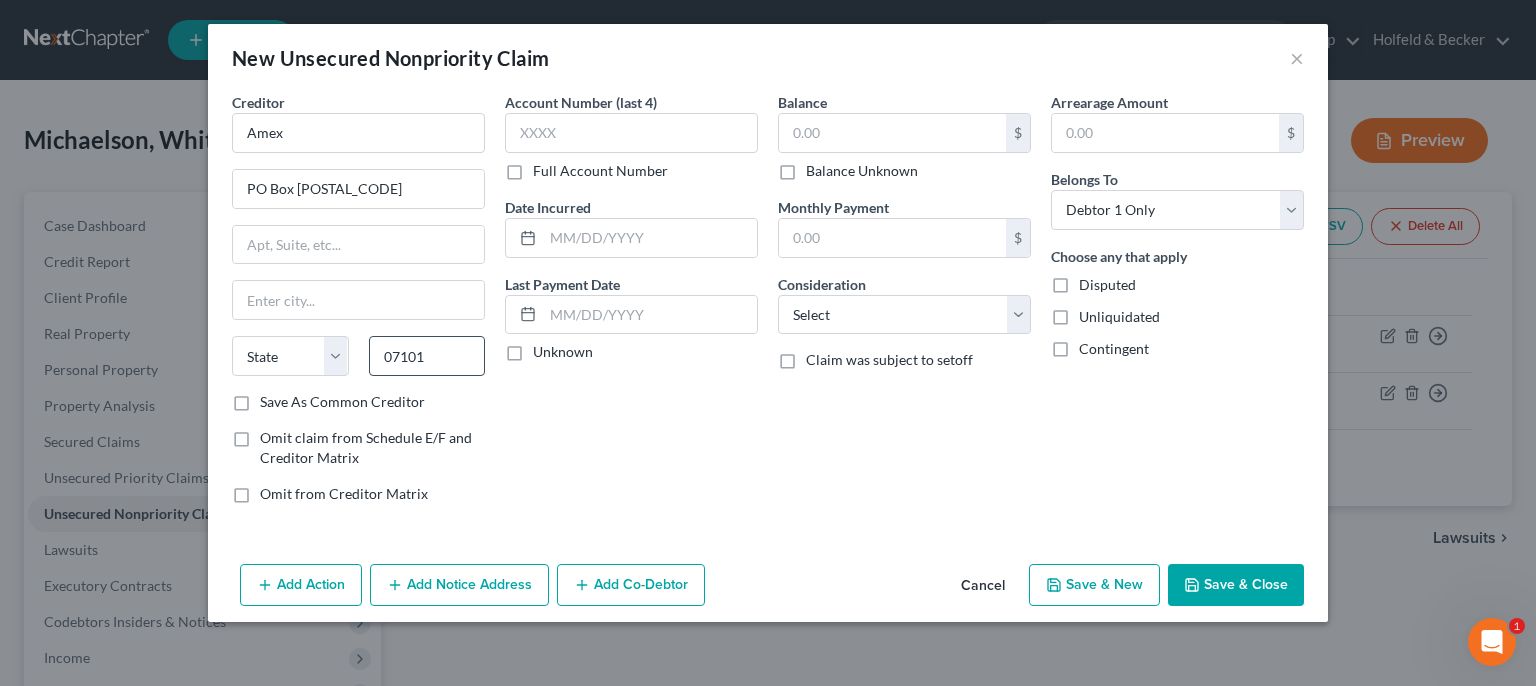 type on "Newark" 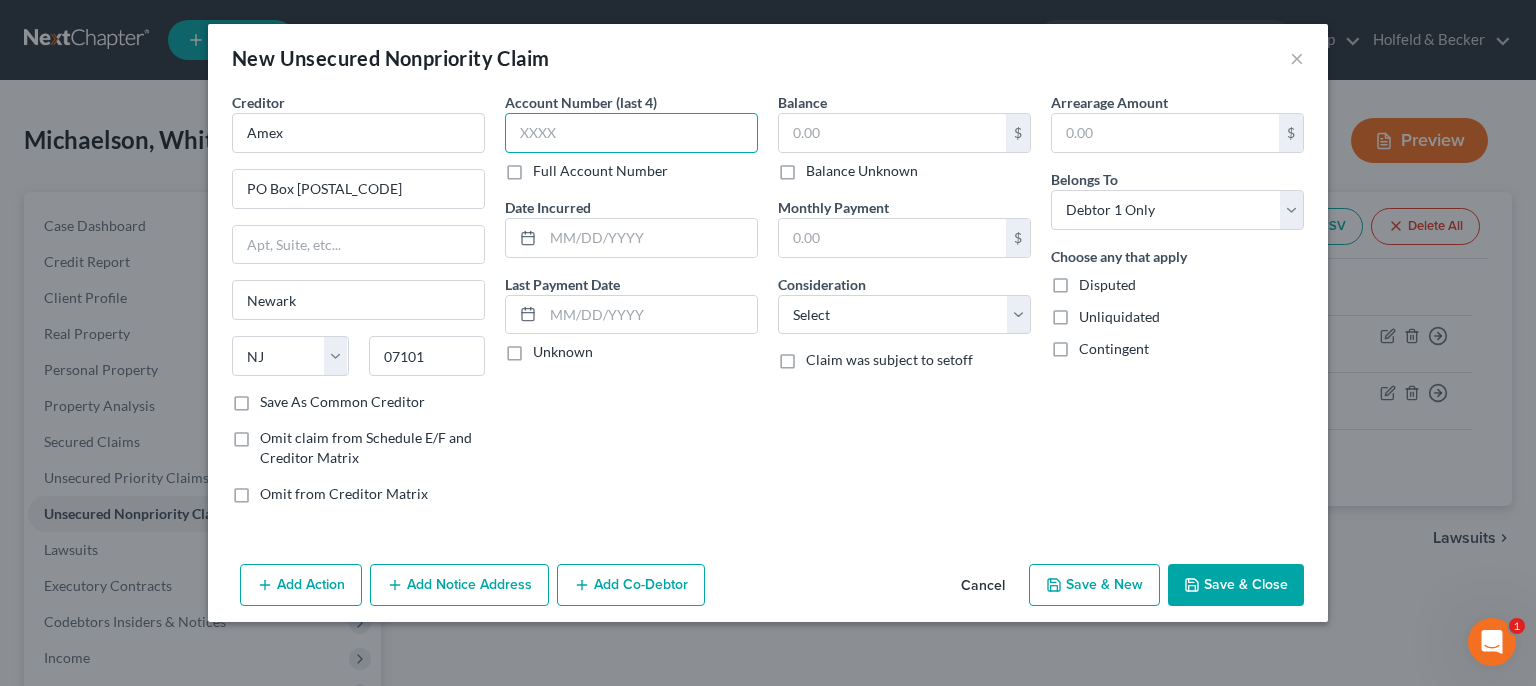 click at bounding box center (631, 133) 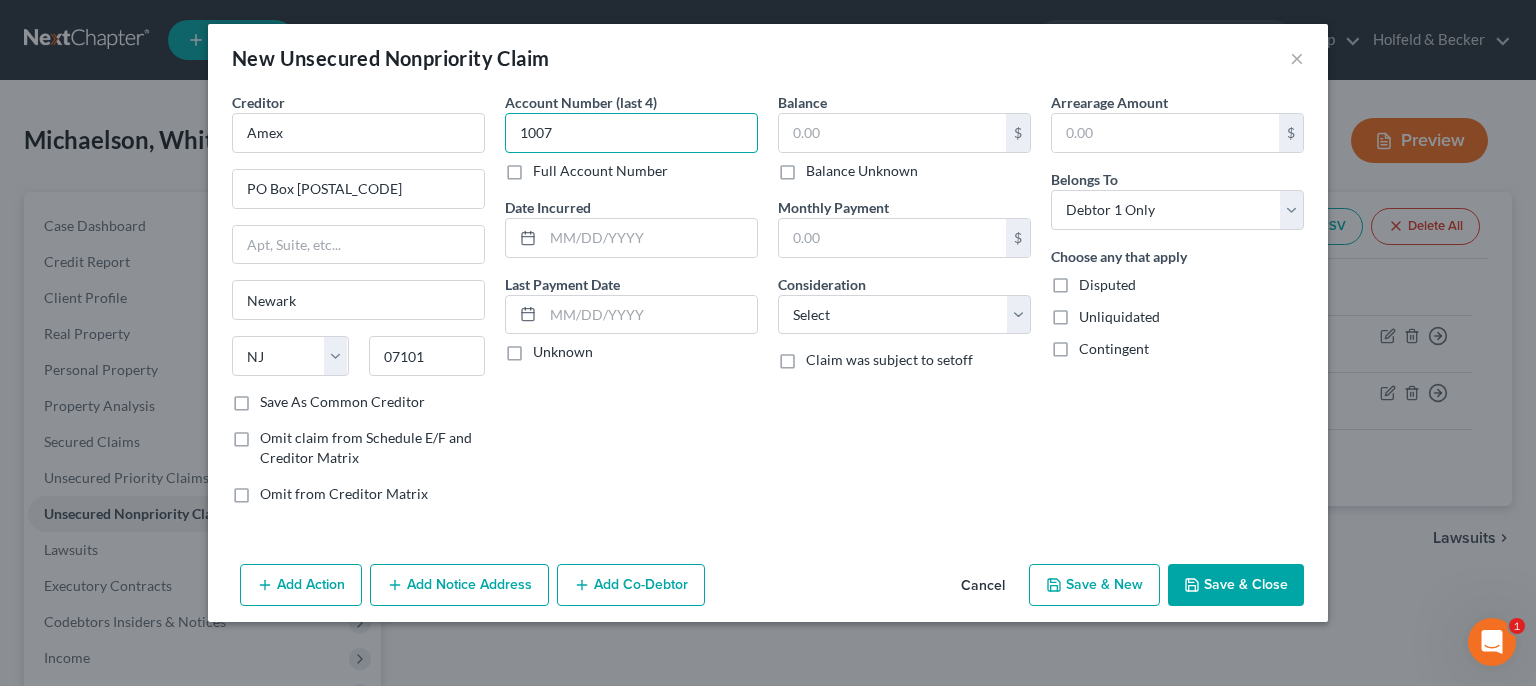 type on "1007" 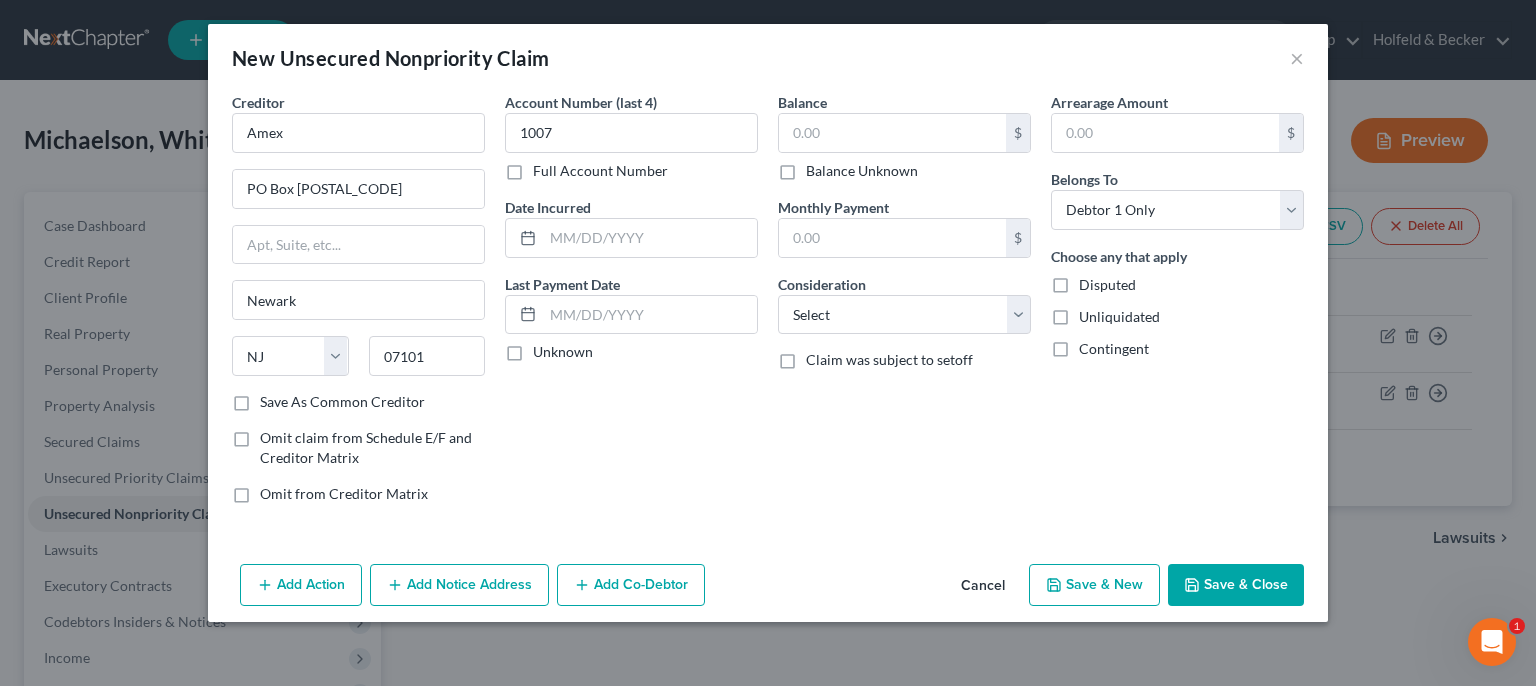 click on "Account Number (last 4)
[NUMBER]
Full Account Number
Date Incurred         Last Payment Date         Unknown" at bounding box center (631, 306) 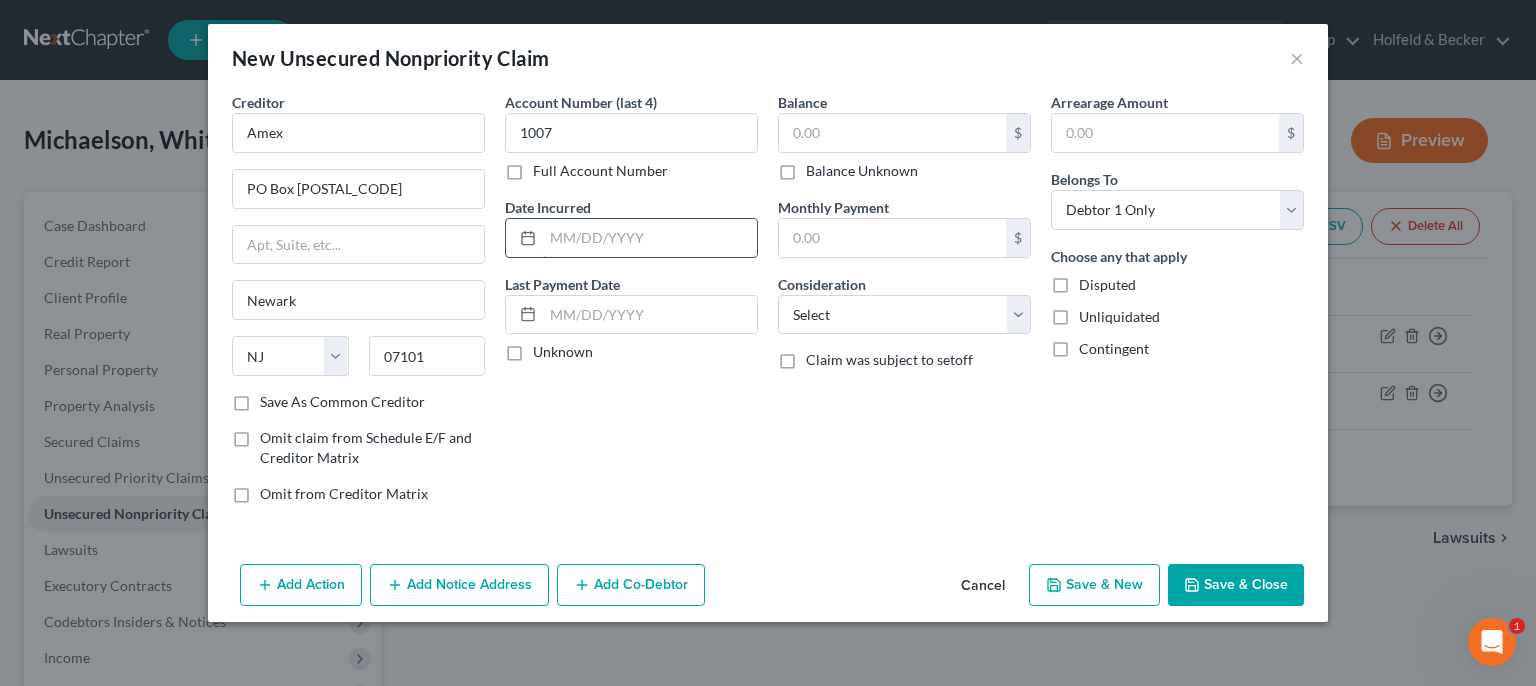 click at bounding box center [650, 238] 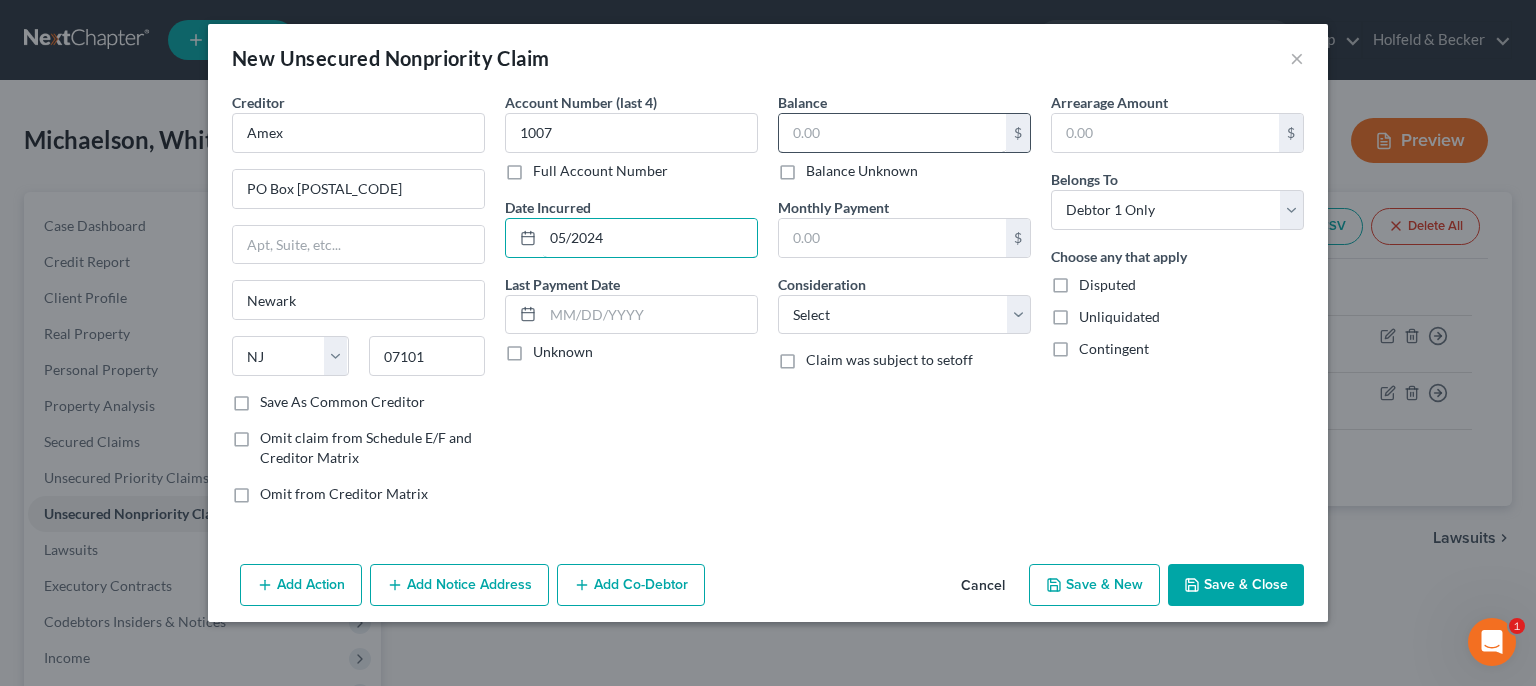 type on "05/2024" 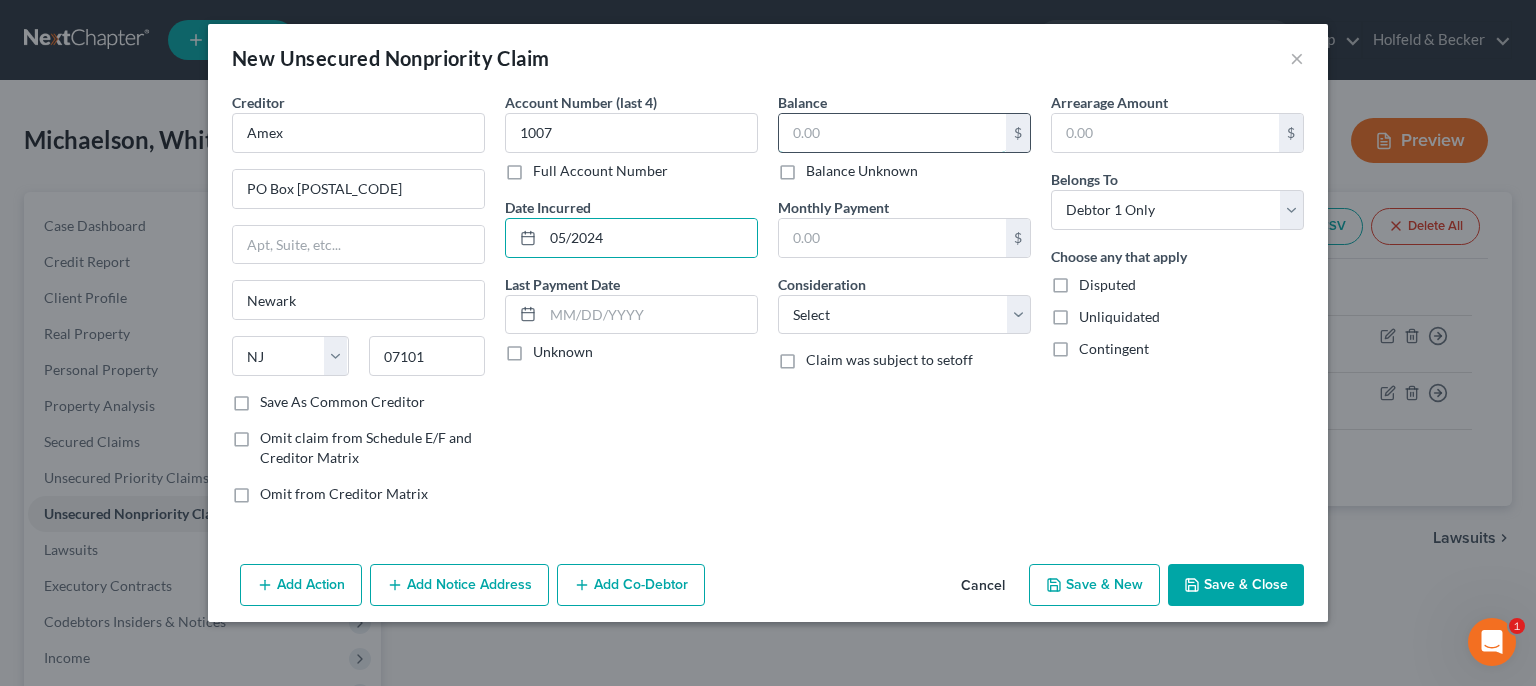 click at bounding box center (892, 133) 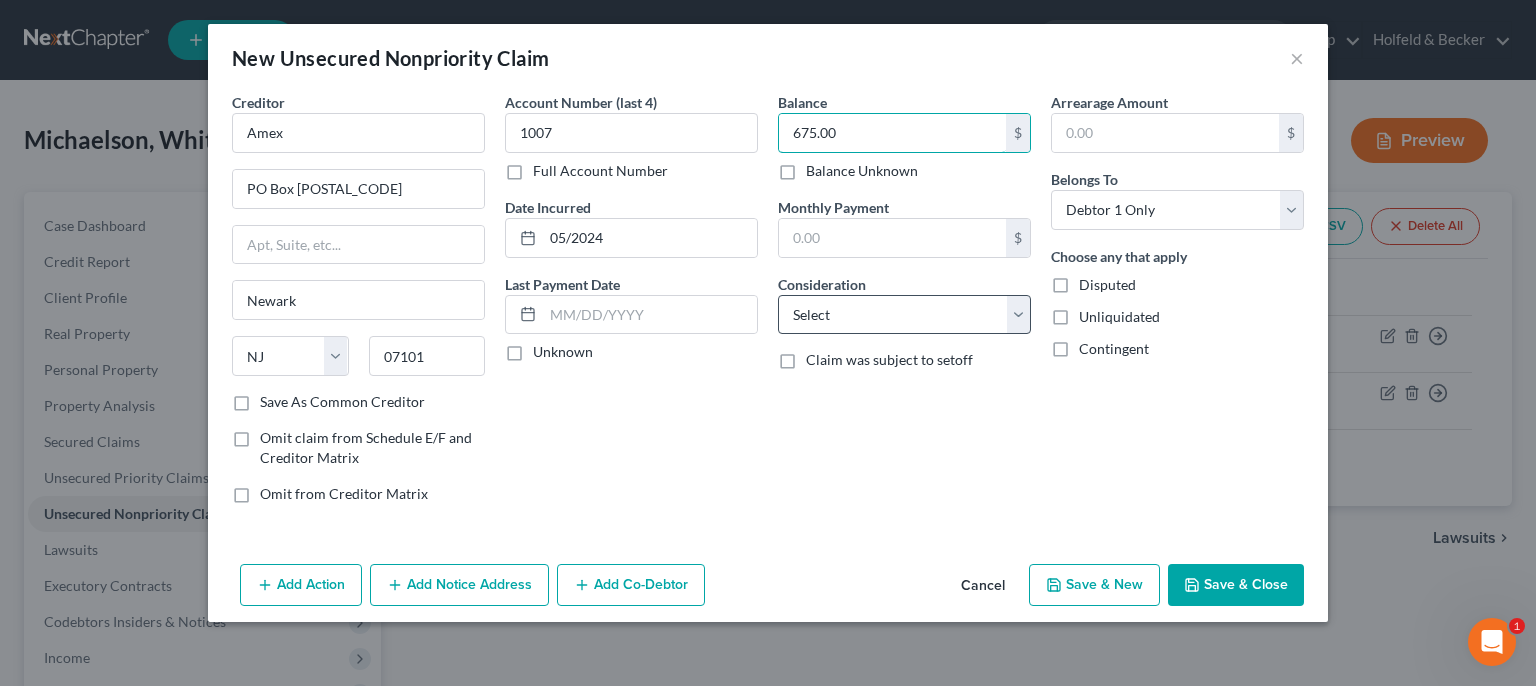 type on "675.00" 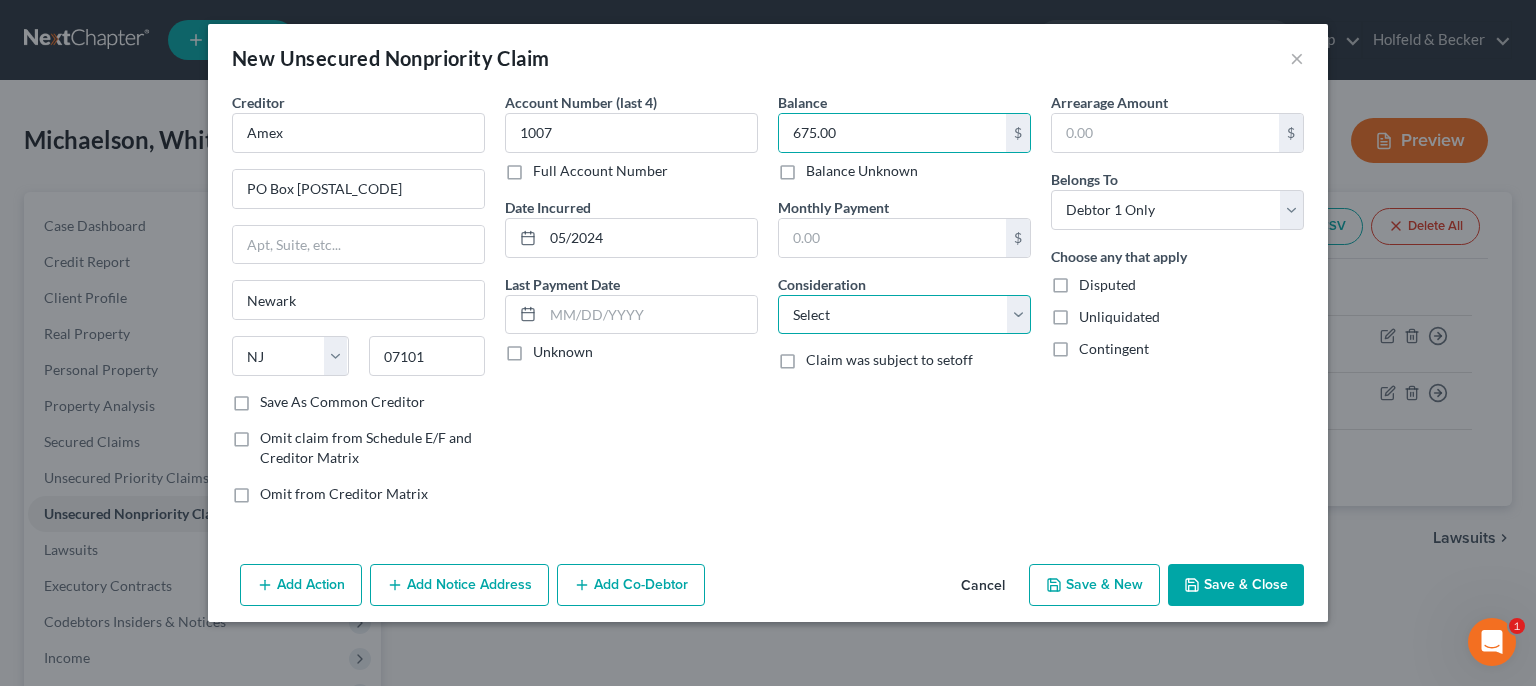 click on "Select Cable / Satellite Services Collection Agency Credit Card Debt Debt Counseling / Attorneys Deficiency Balance Domestic Support Obligations Home / Car Repairs Income Taxes Judgment Liens Medical Services Monies Loaned / Advanced Mortgage Obligation From Divorce Or Separation Obligation To Pensions Other Overdrawn Bank Account Promised To Help Pay Creditors Student Loans Suppliers And Vendors Telephone / Internet Services Utility Services" at bounding box center (904, 315) 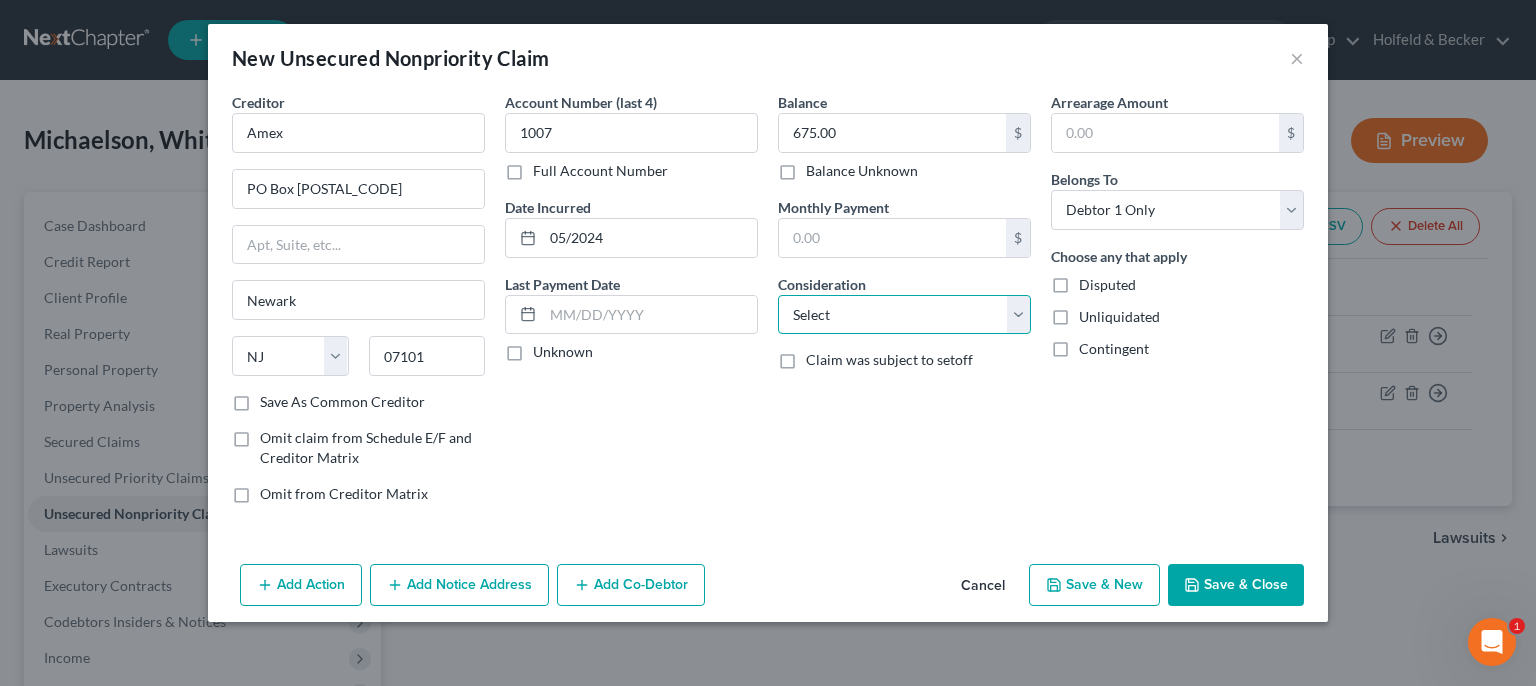 select on "2" 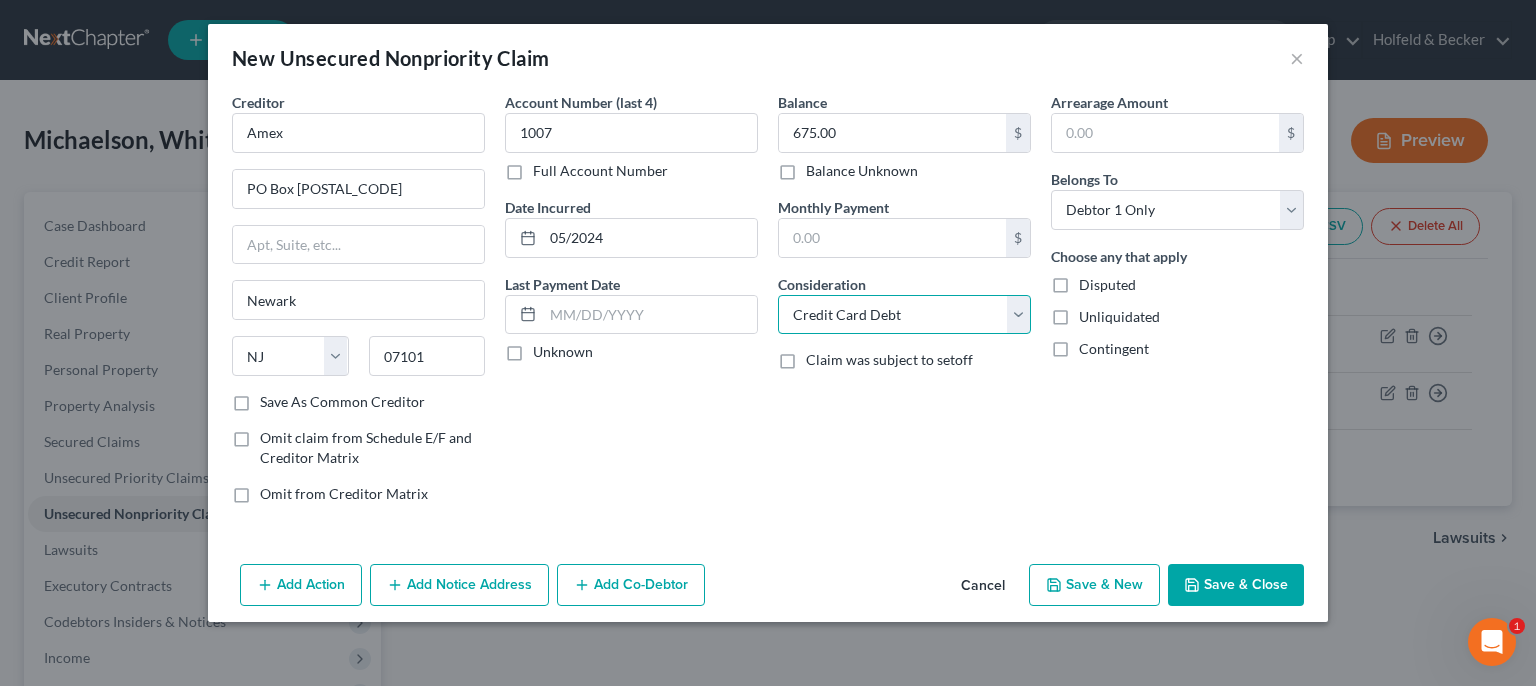 click on "Credit Card Debt" at bounding box center (0, 0) 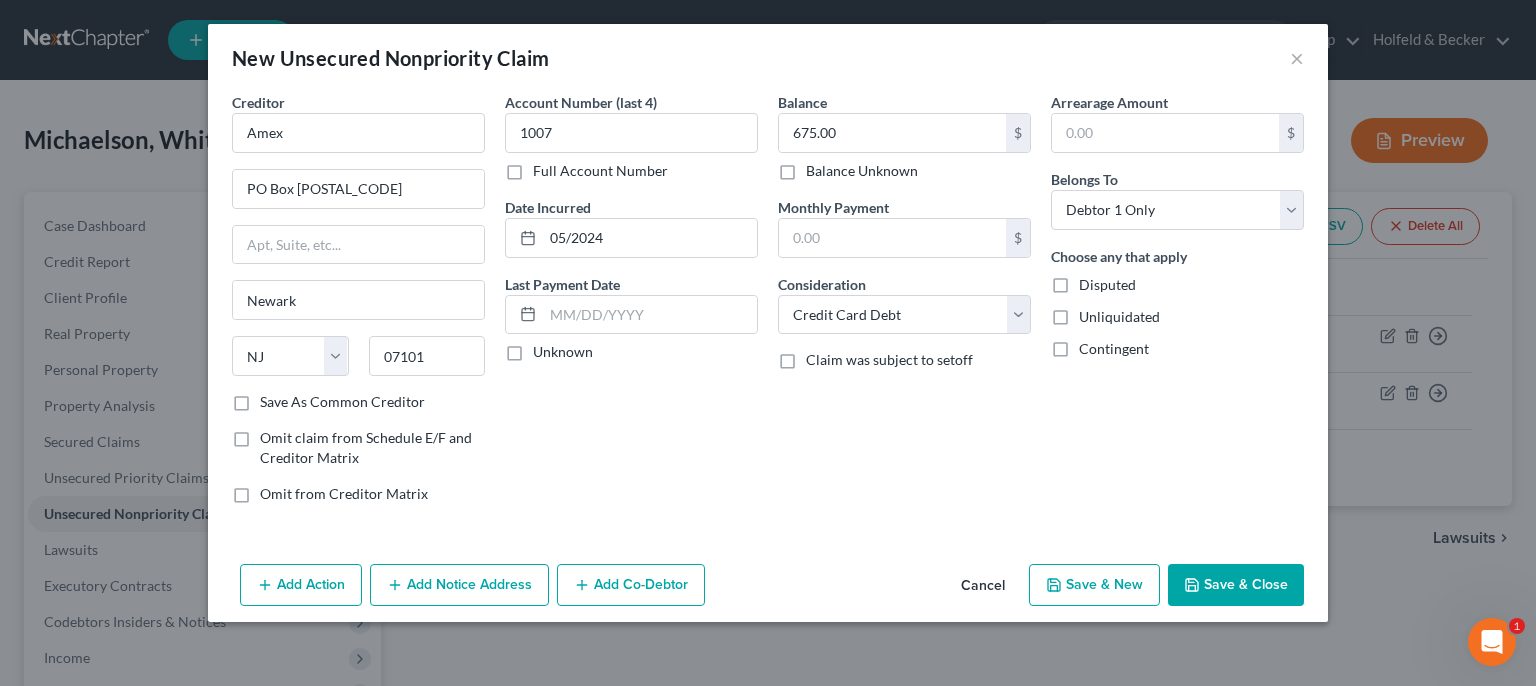 click on "Save & New" at bounding box center (1094, 585) 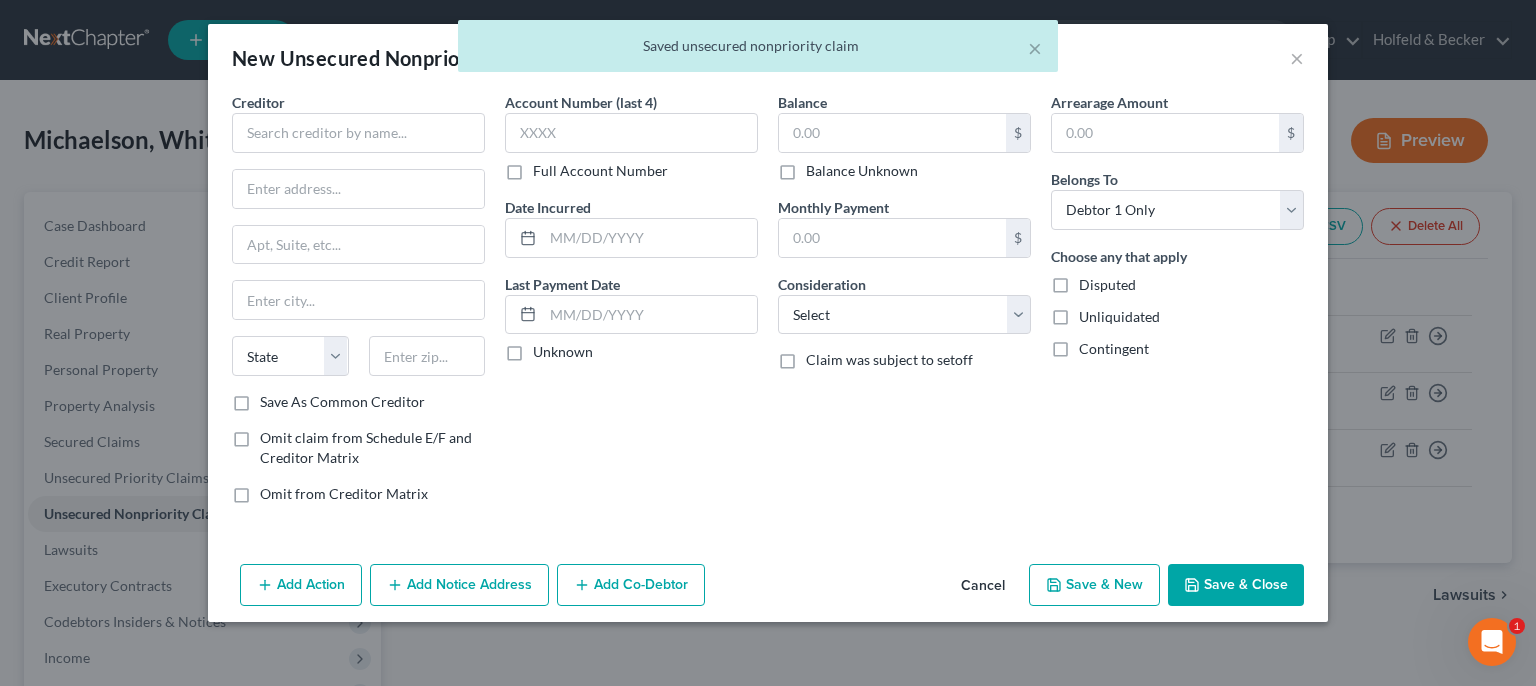 type on "0.00" 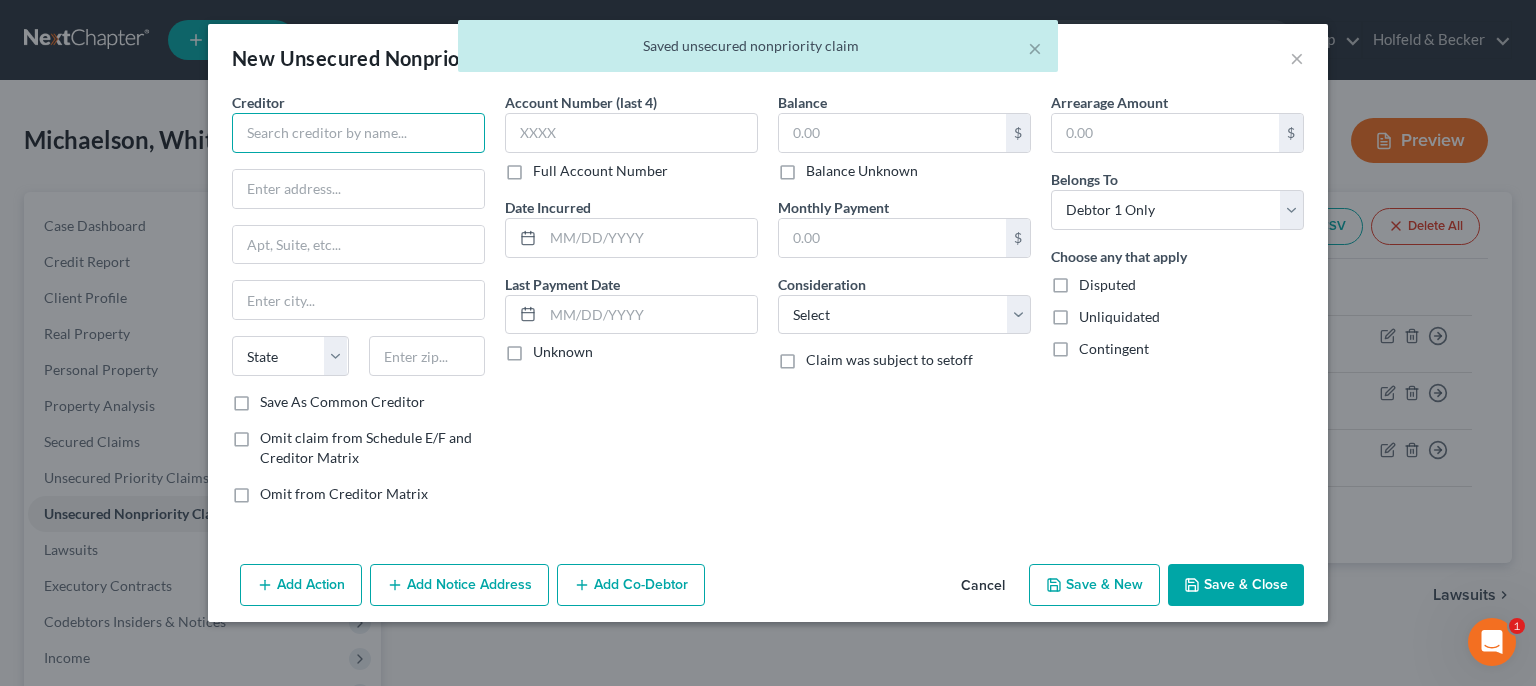 click at bounding box center [358, 133] 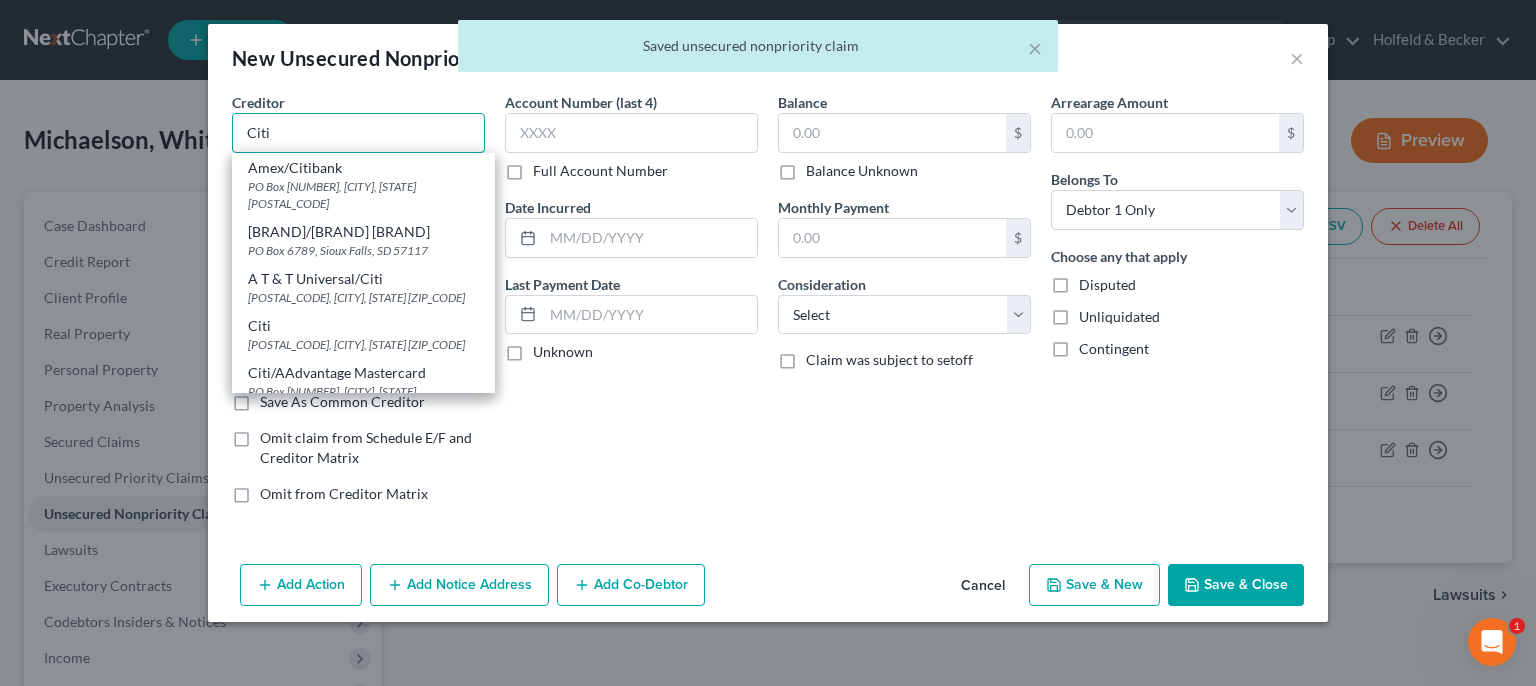 type on "Citi" 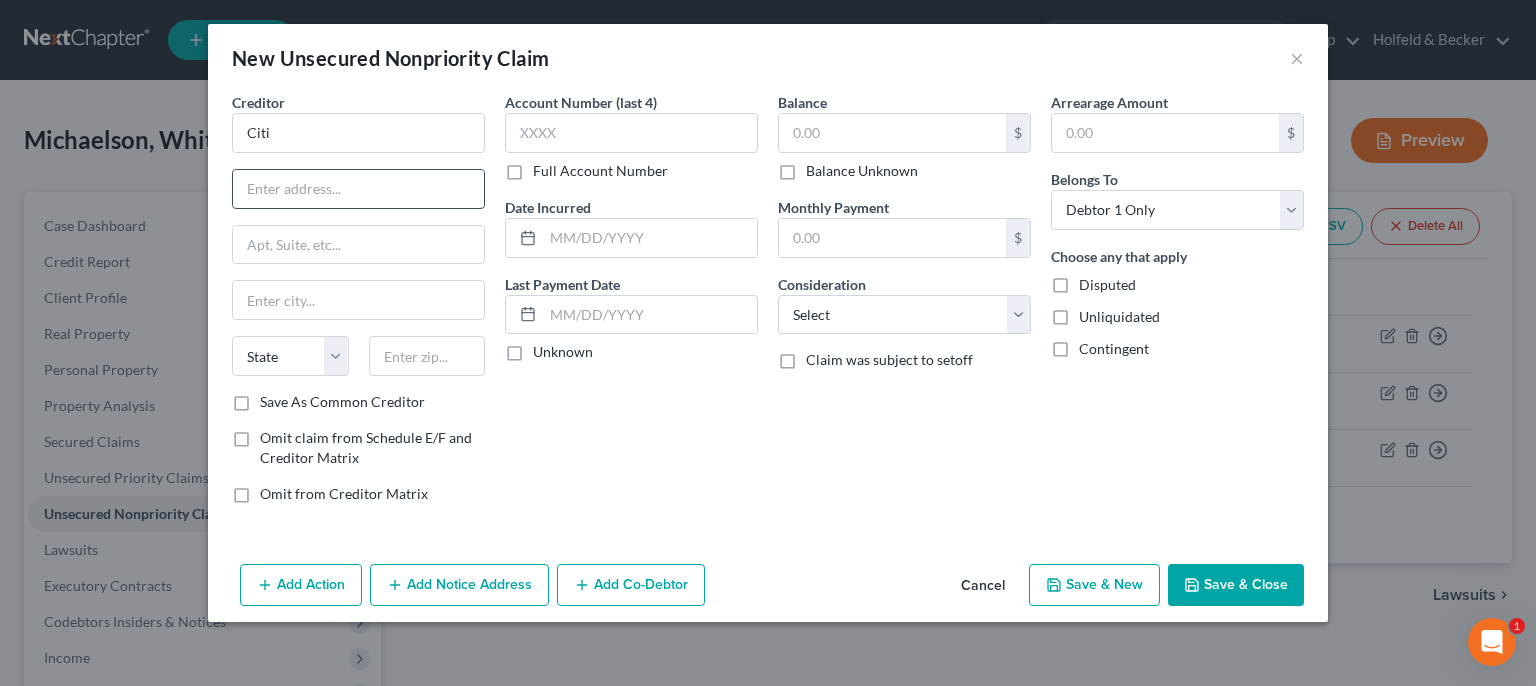 click at bounding box center (358, 189) 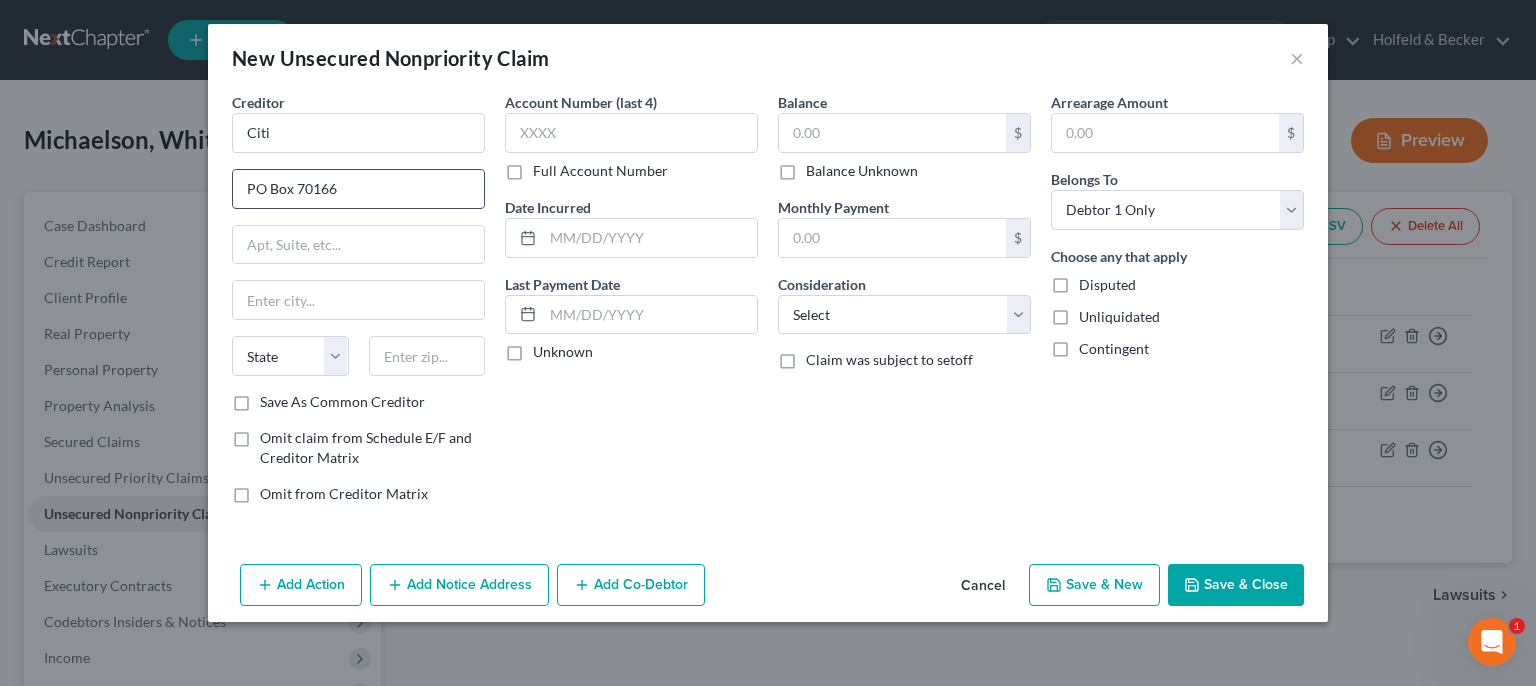 type on "PO Box 70166" 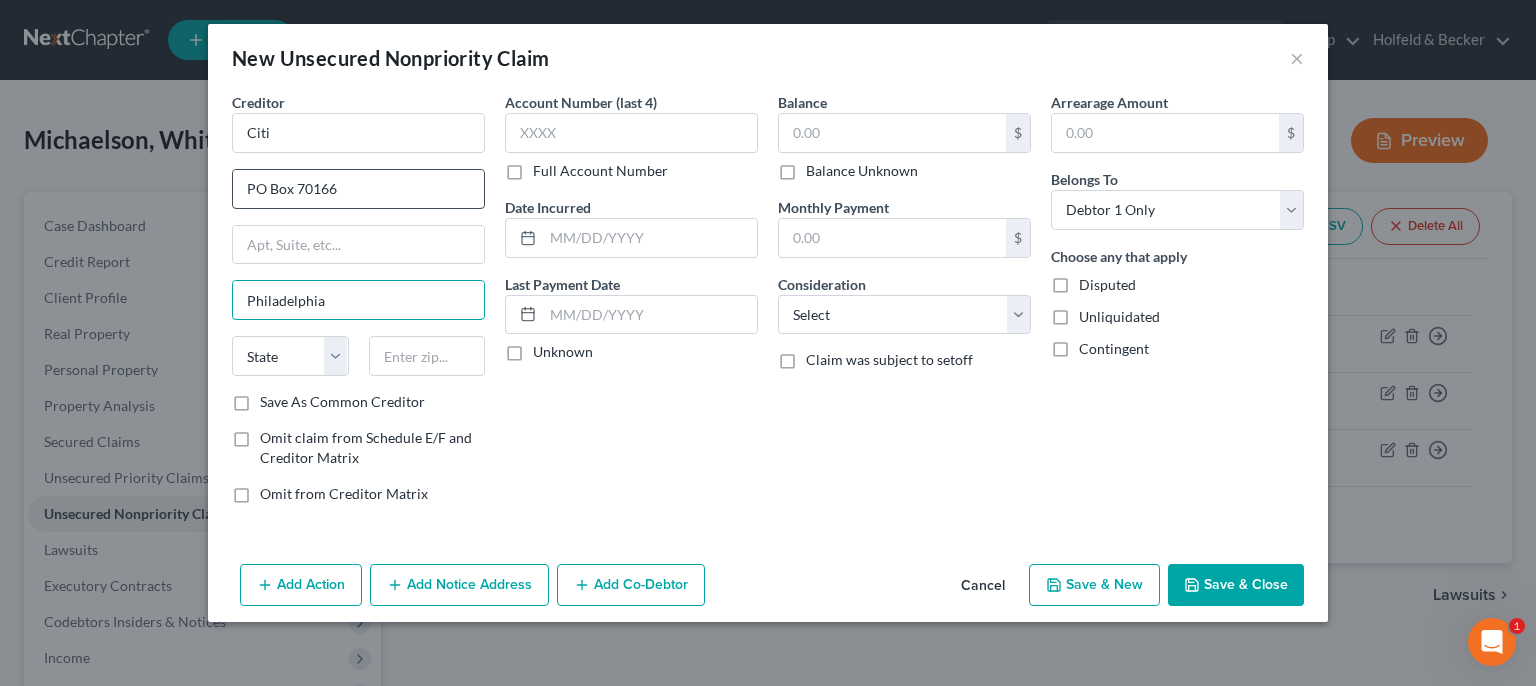 type on "Philadelphia" 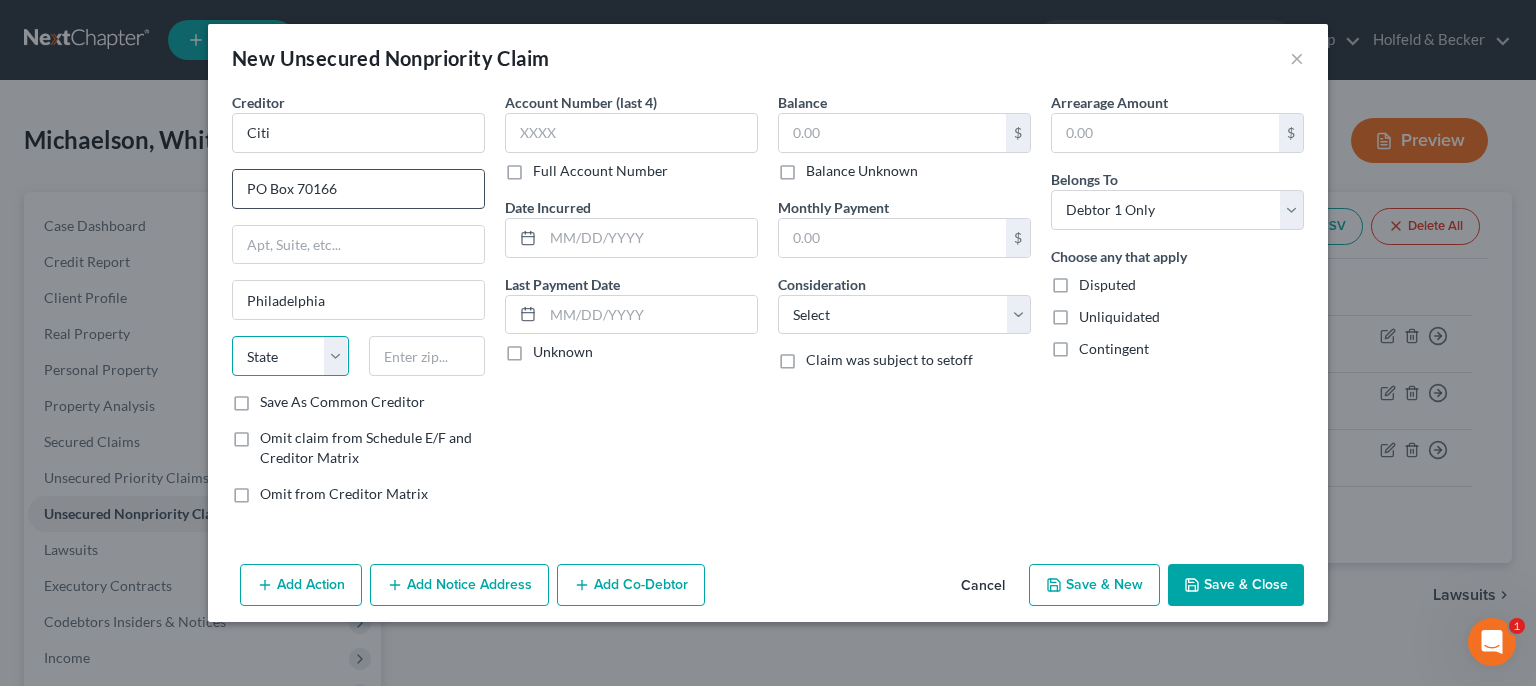 select on "39" 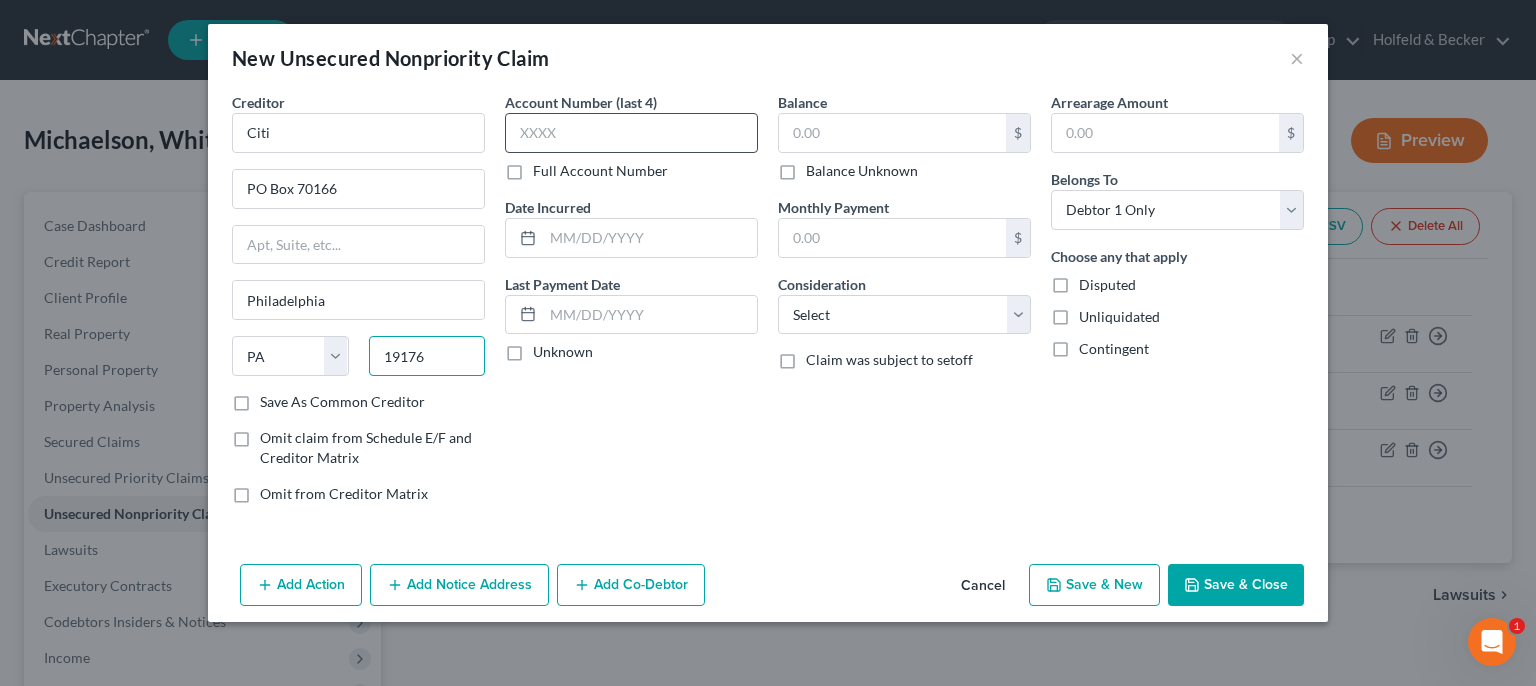 type on "19176" 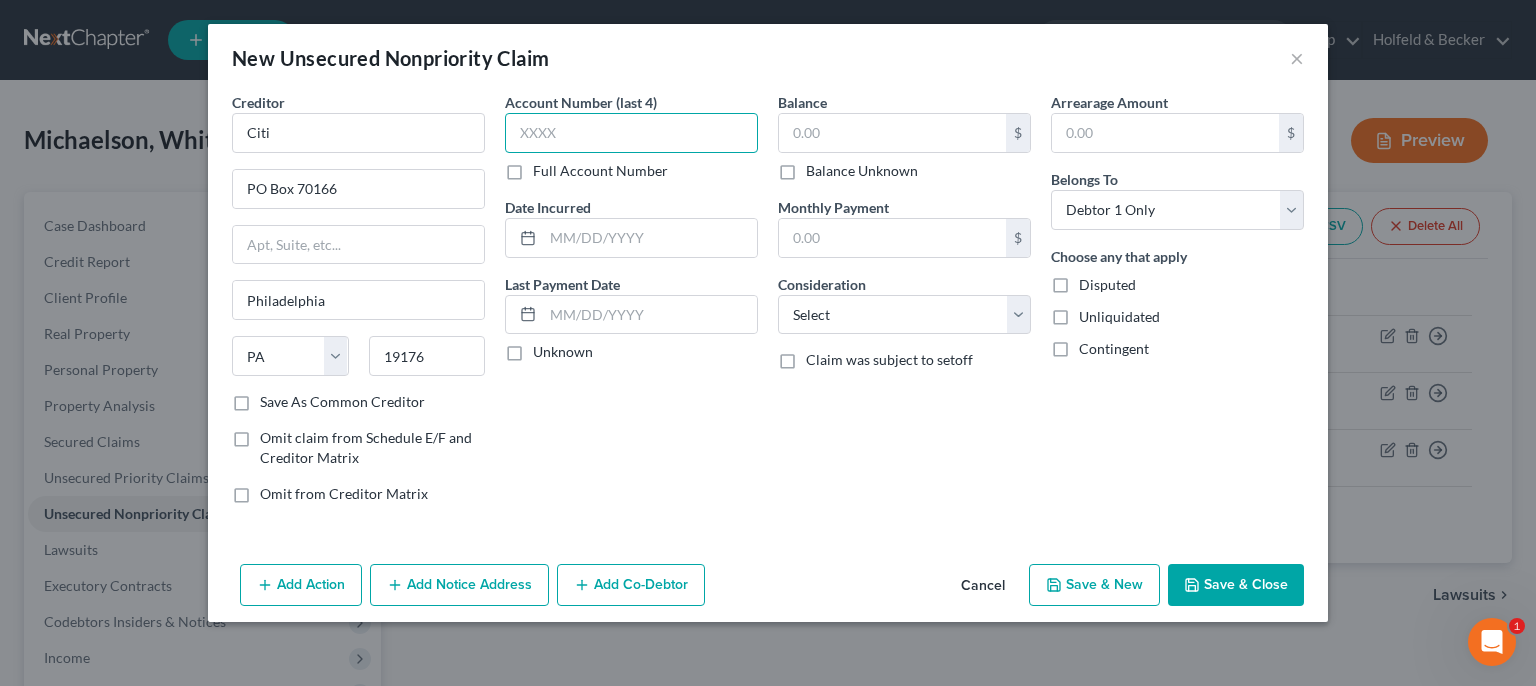 click at bounding box center (631, 133) 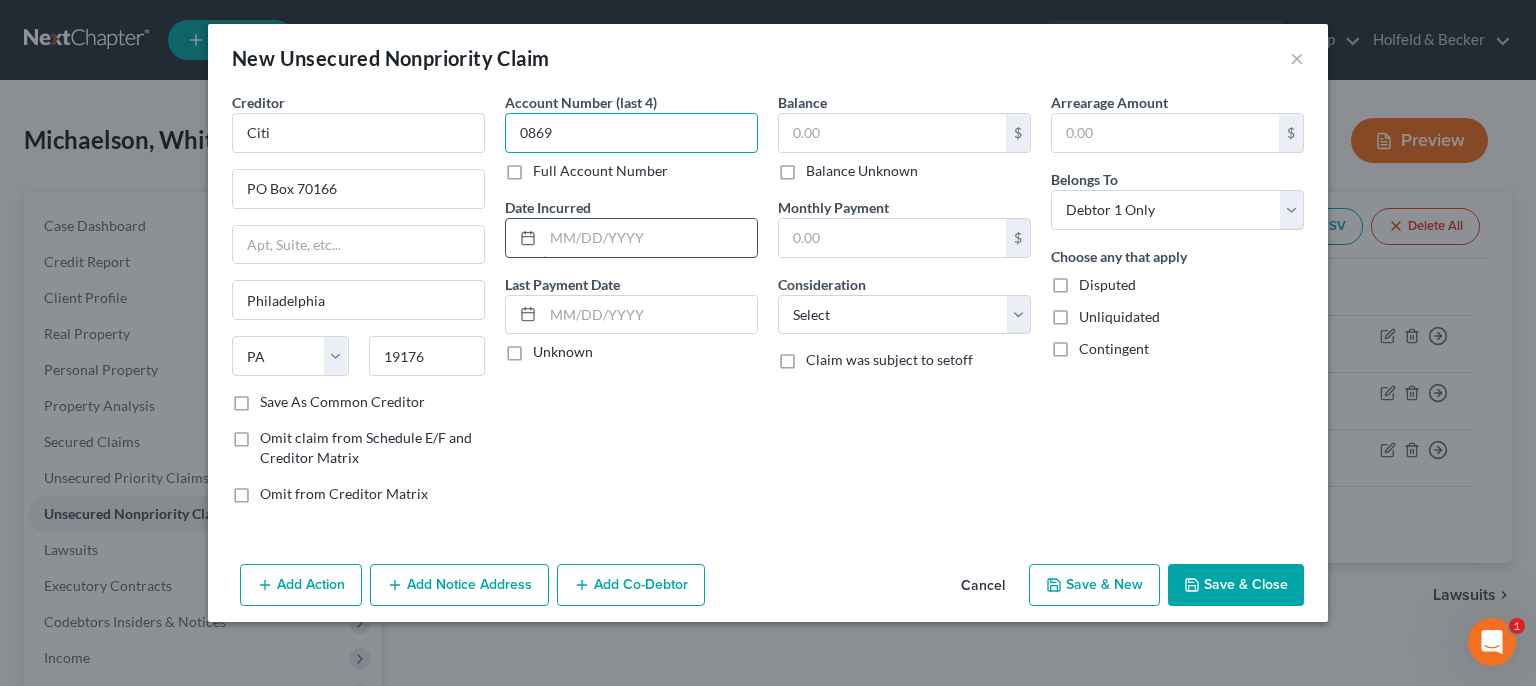 type on "0869" 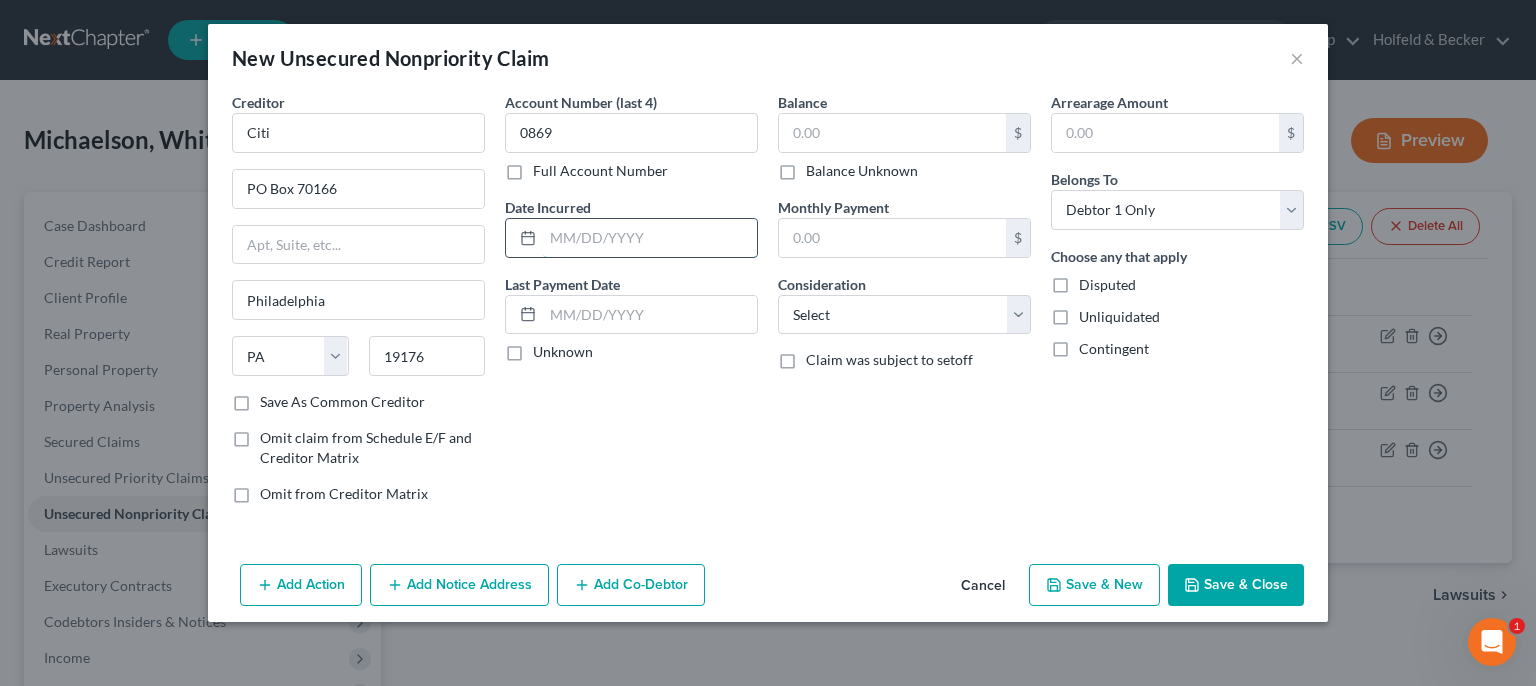 click at bounding box center [650, 238] 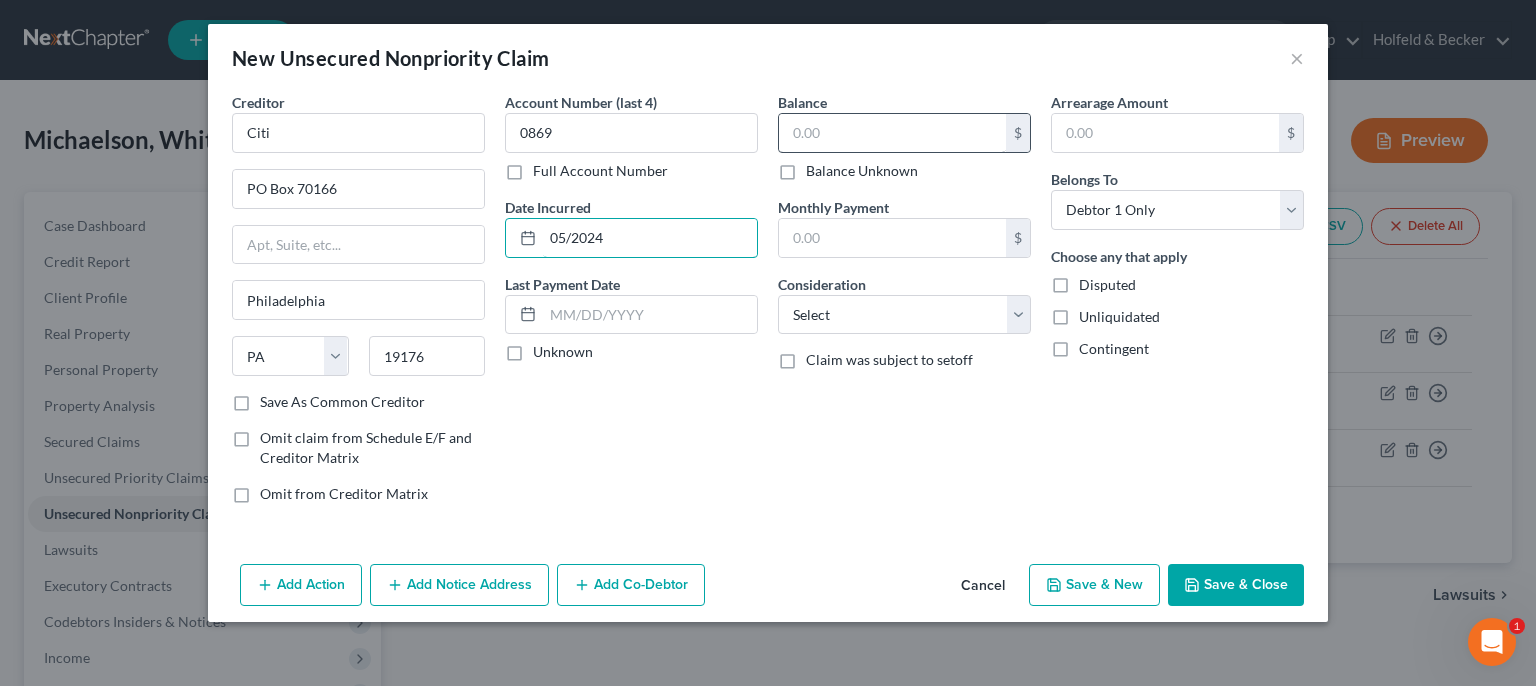 type on "05/2024" 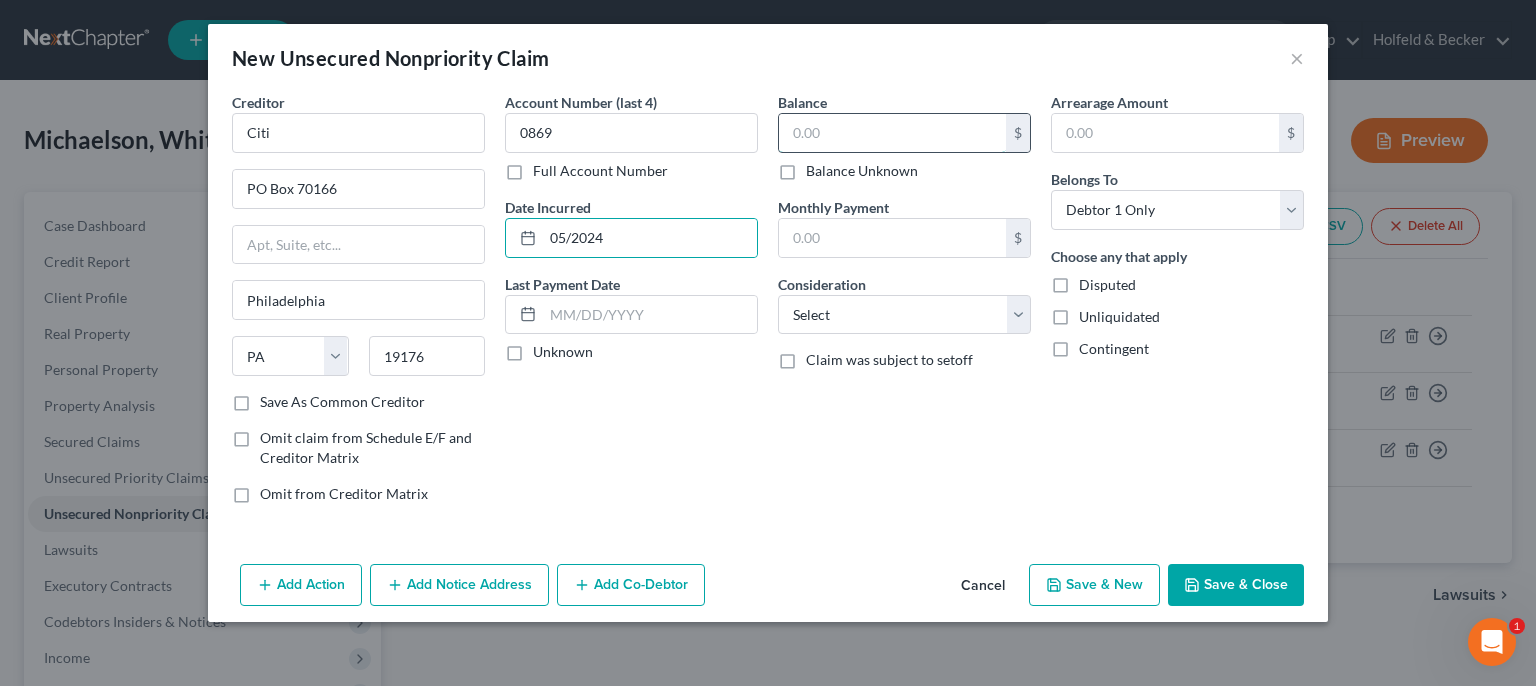 click at bounding box center (892, 133) 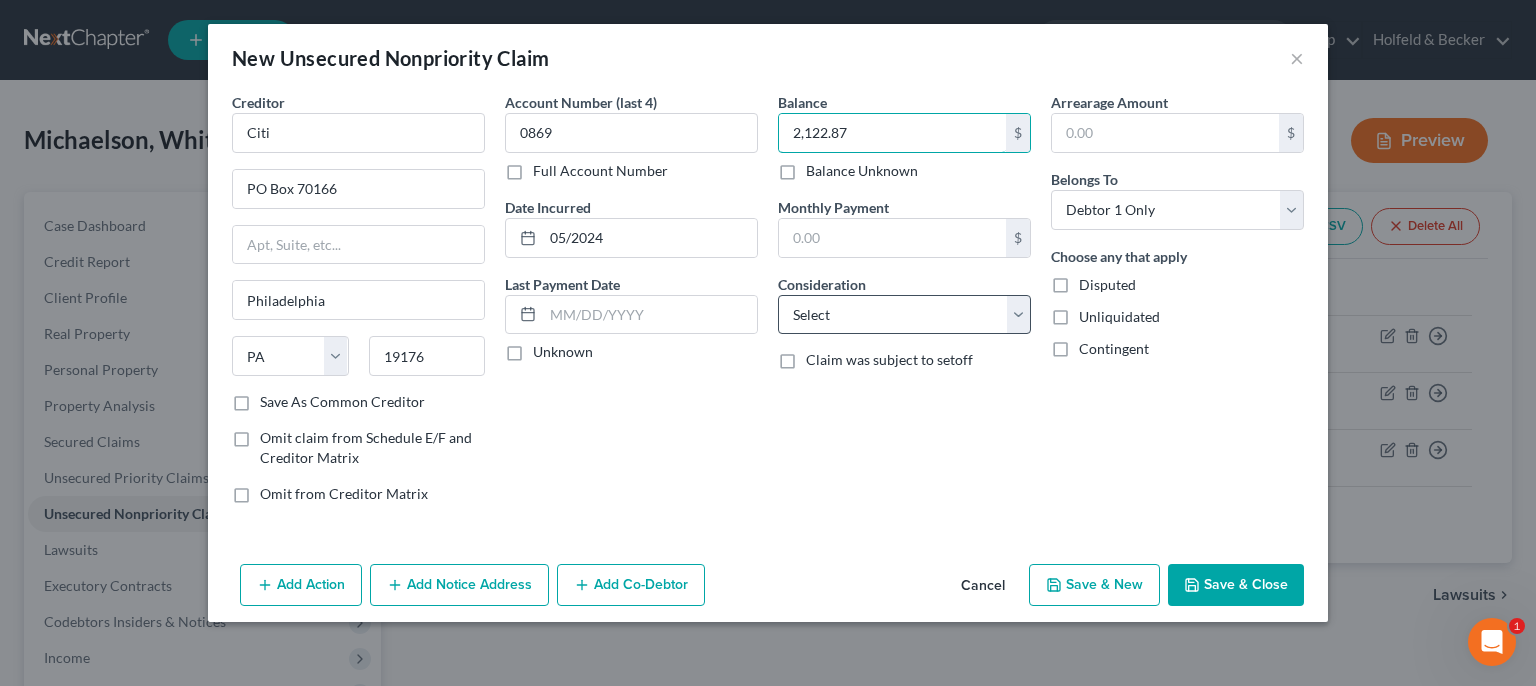 type 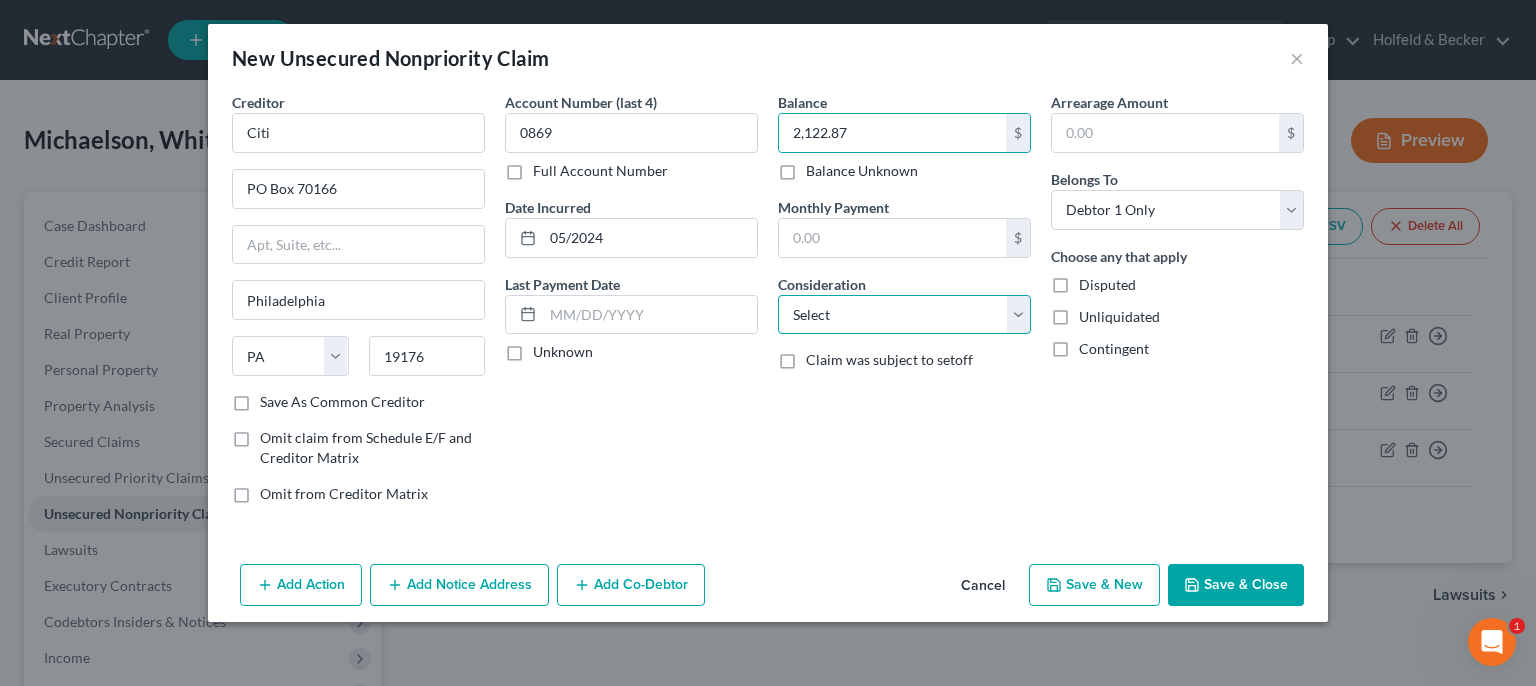 click on "Select Cable / Satellite Services Collection Agency Credit Card Debt Debt Counseling / Attorneys Deficiency Balance Domestic Support Obligations Home / Car Repairs Income Taxes Judgment Liens Medical Services Monies Loaned / Advanced Mortgage Obligation From Divorce Or Separation Obligation To Pensions Other Overdrawn Bank Account Promised To Help Pay Creditors Student Loans Suppliers And Vendors Telephone / Internet Services Utility Services" at bounding box center [904, 315] 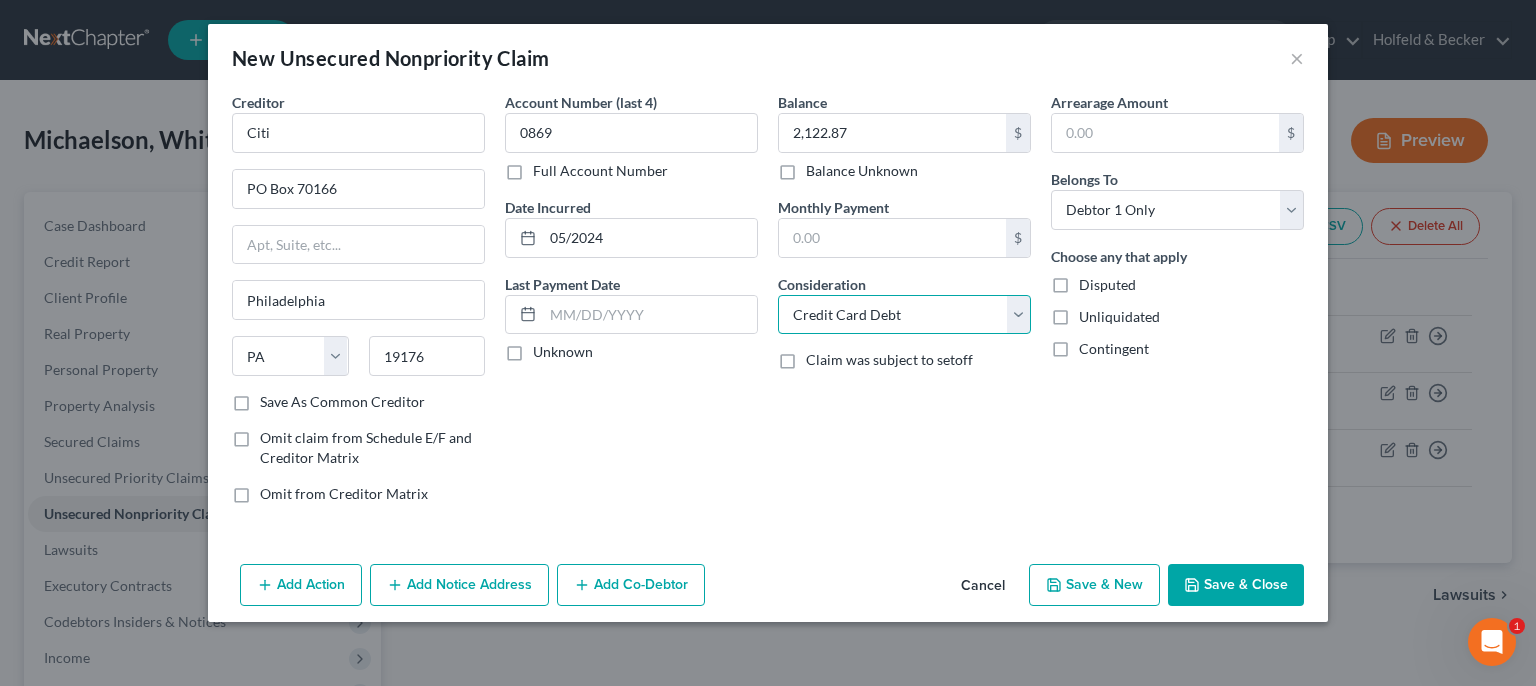 click on "Credit Card Debt" at bounding box center (0, 0) 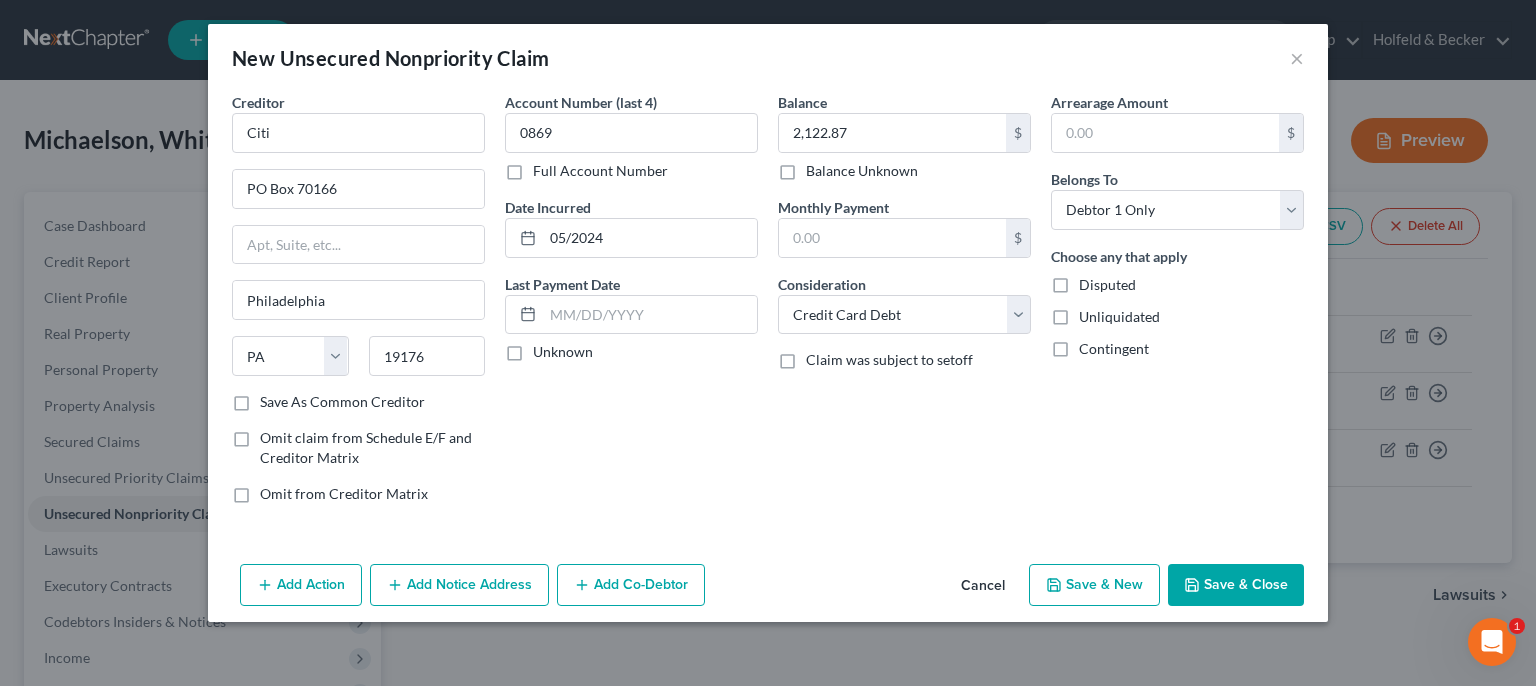 click on "Save & New" at bounding box center (1094, 585) 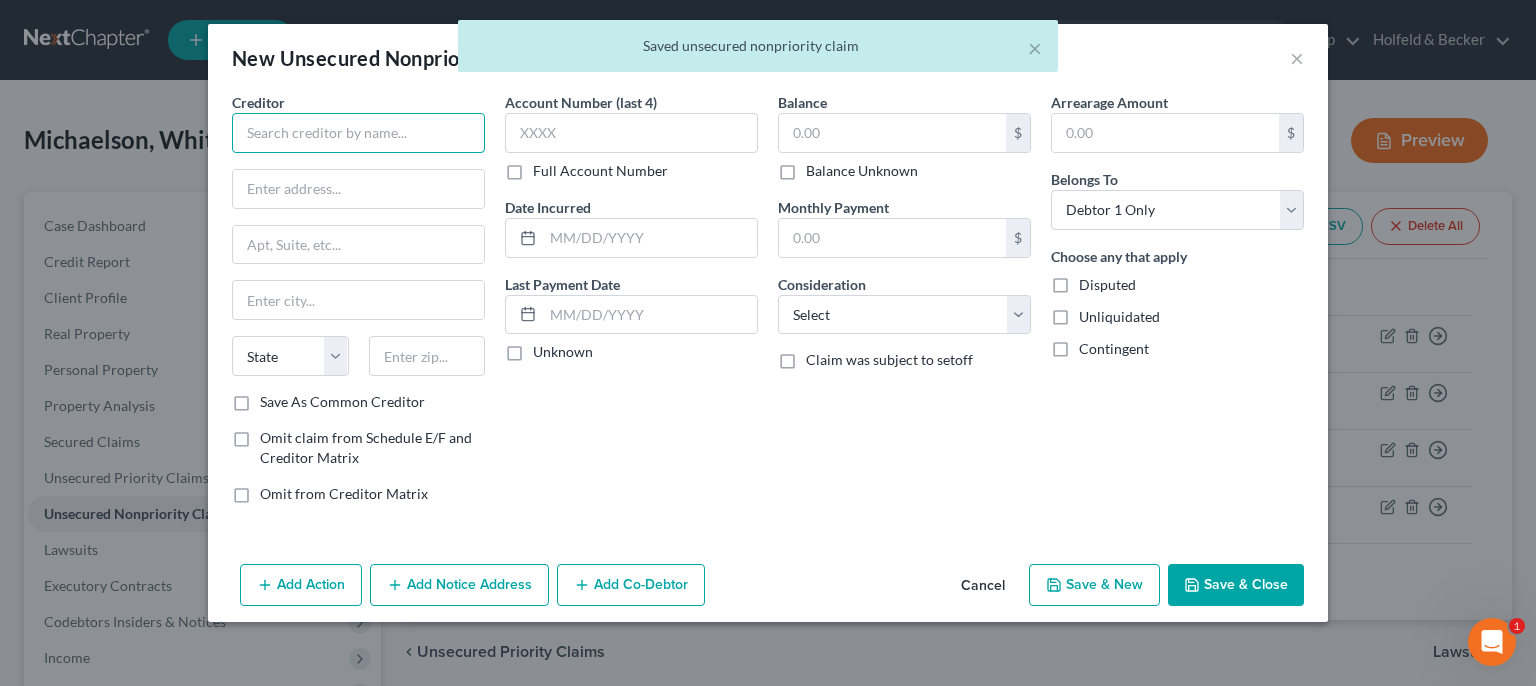 click at bounding box center (358, 133) 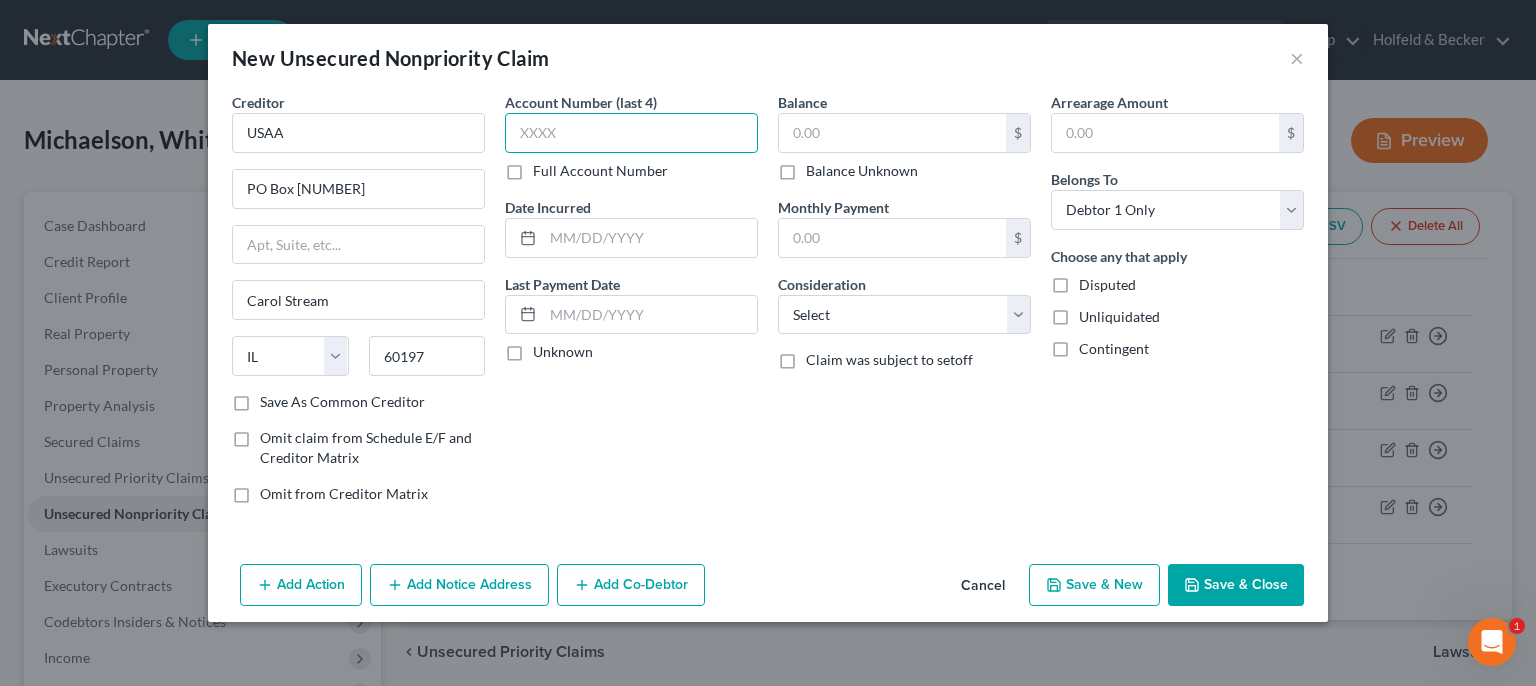 click at bounding box center [631, 133] 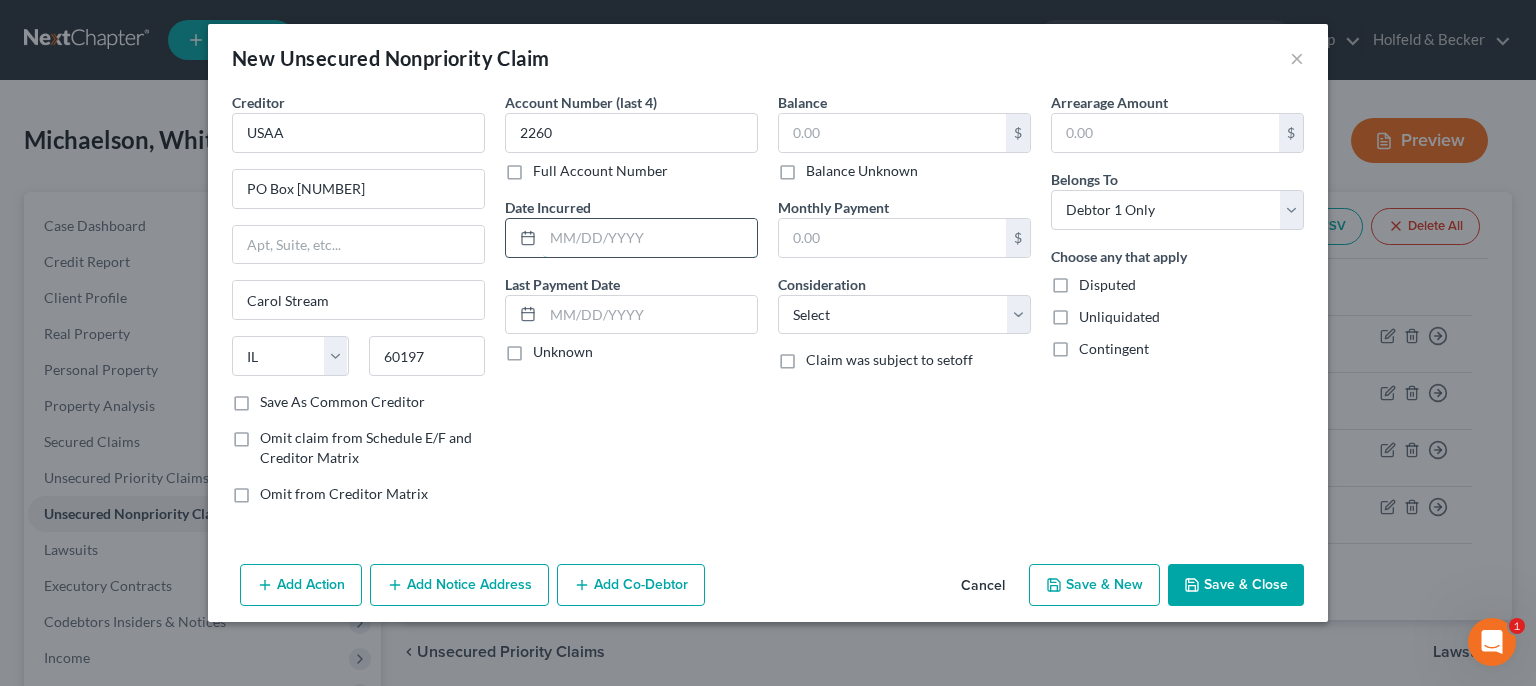 click at bounding box center (650, 238) 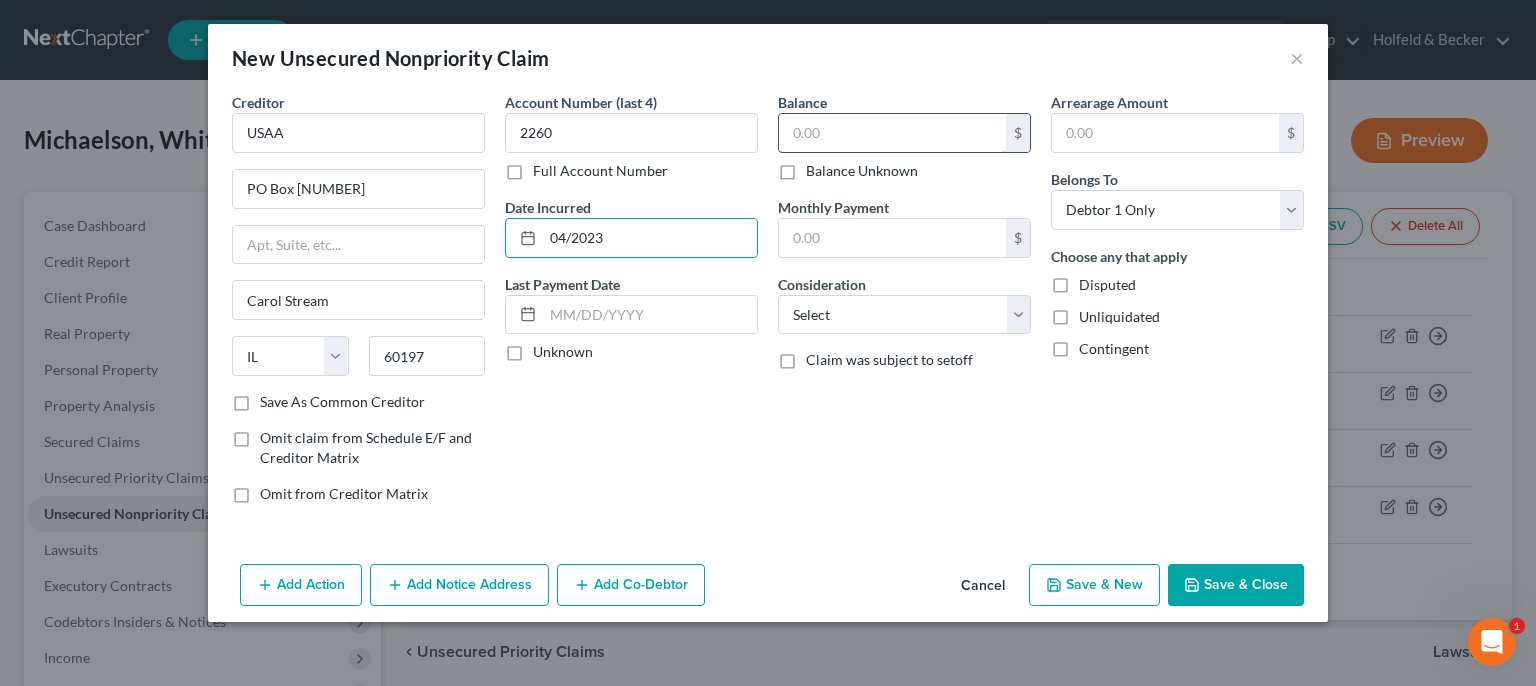 click at bounding box center (892, 133) 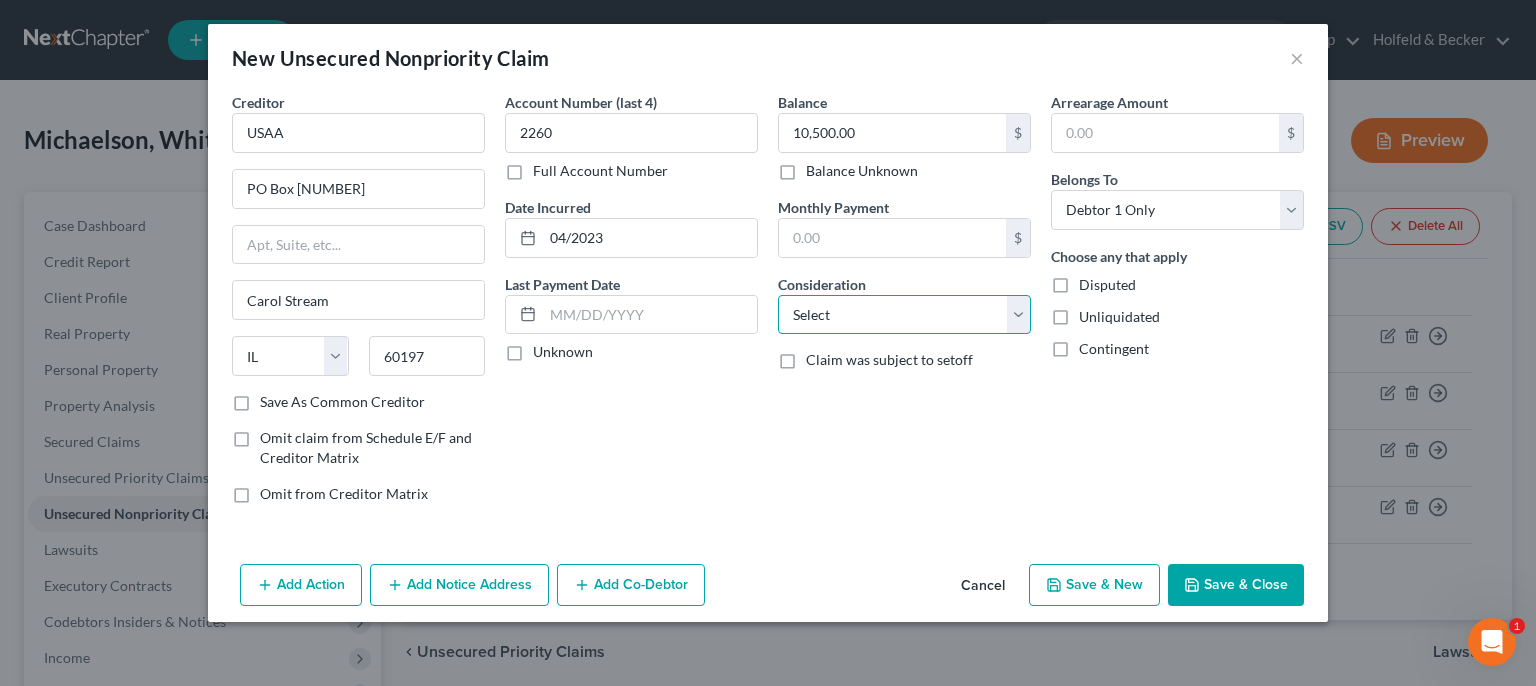 click on "Select Cable / Satellite Services Collection Agency Credit Card Debt Debt Counseling / Attorneys Deficiency Balance Domestic Support Obligations Home / Car Repairs Income Taxes Judgment Liens Medical Services Monies Loaned / Advanced Mortgage Obligation From Divorce Or Separation Obligation To Pensions Other Overdrawn Bank Account Promised To Help Pay Creditors Student Loans Suppliers And Vendors Telephone / Internet Services Utility Services" at bounding box center [904, 315] 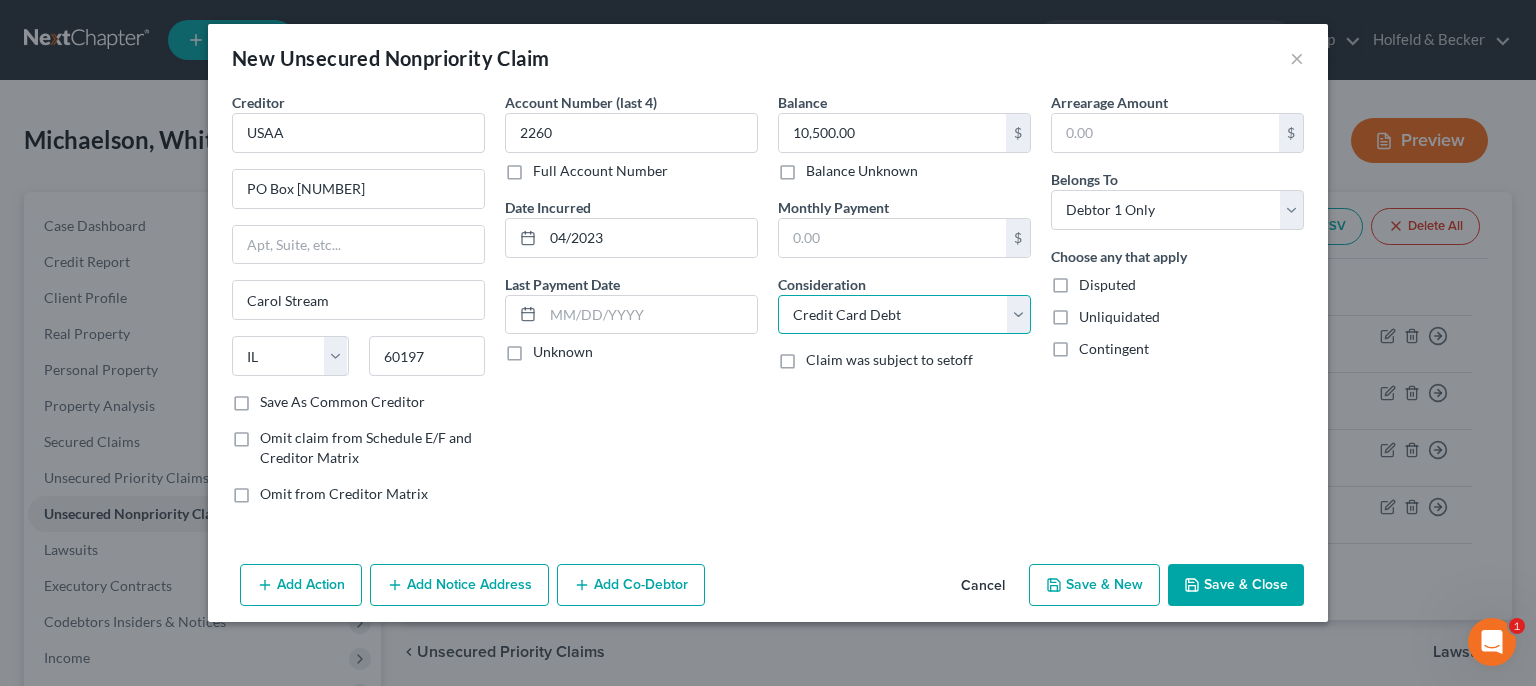 click on "Credit Card Debt" at bounding box center (0, 0) 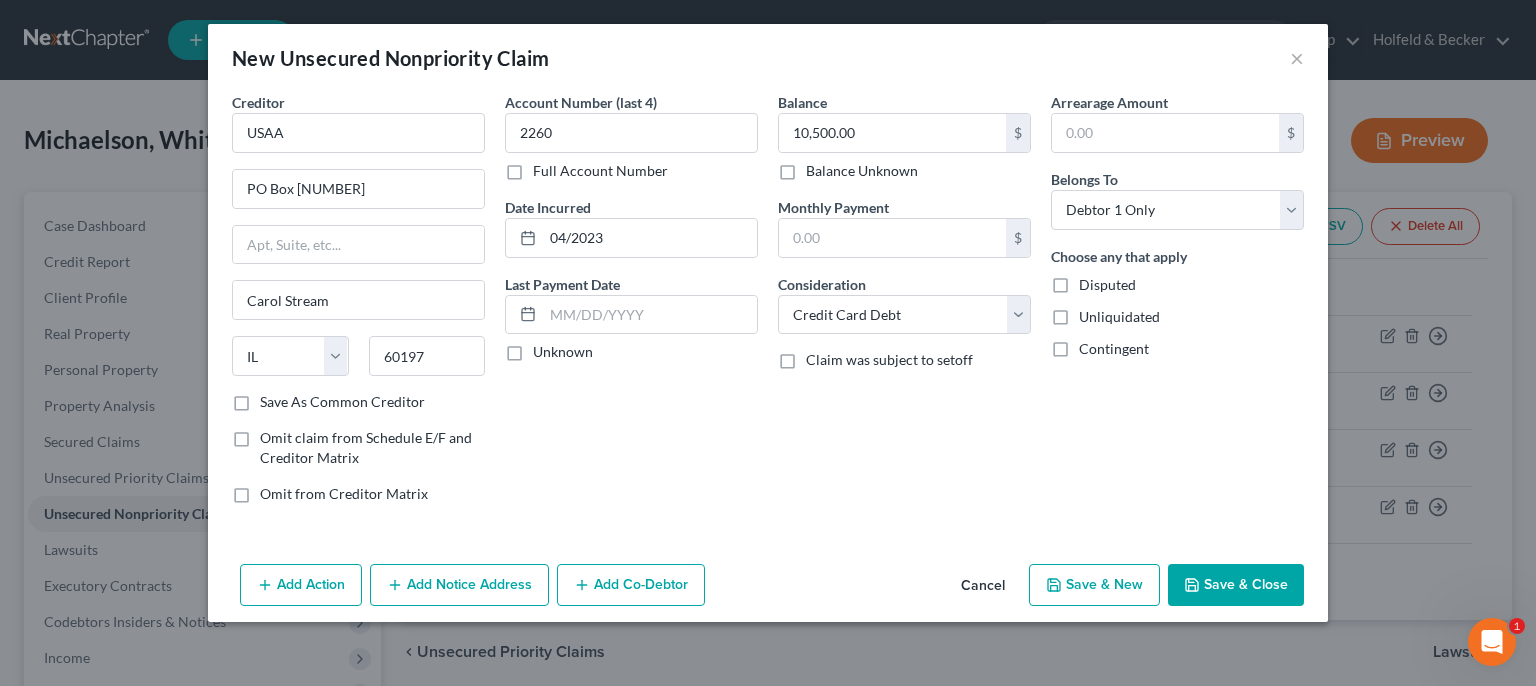click on "Save & New" at bounding box center (1094, 585) 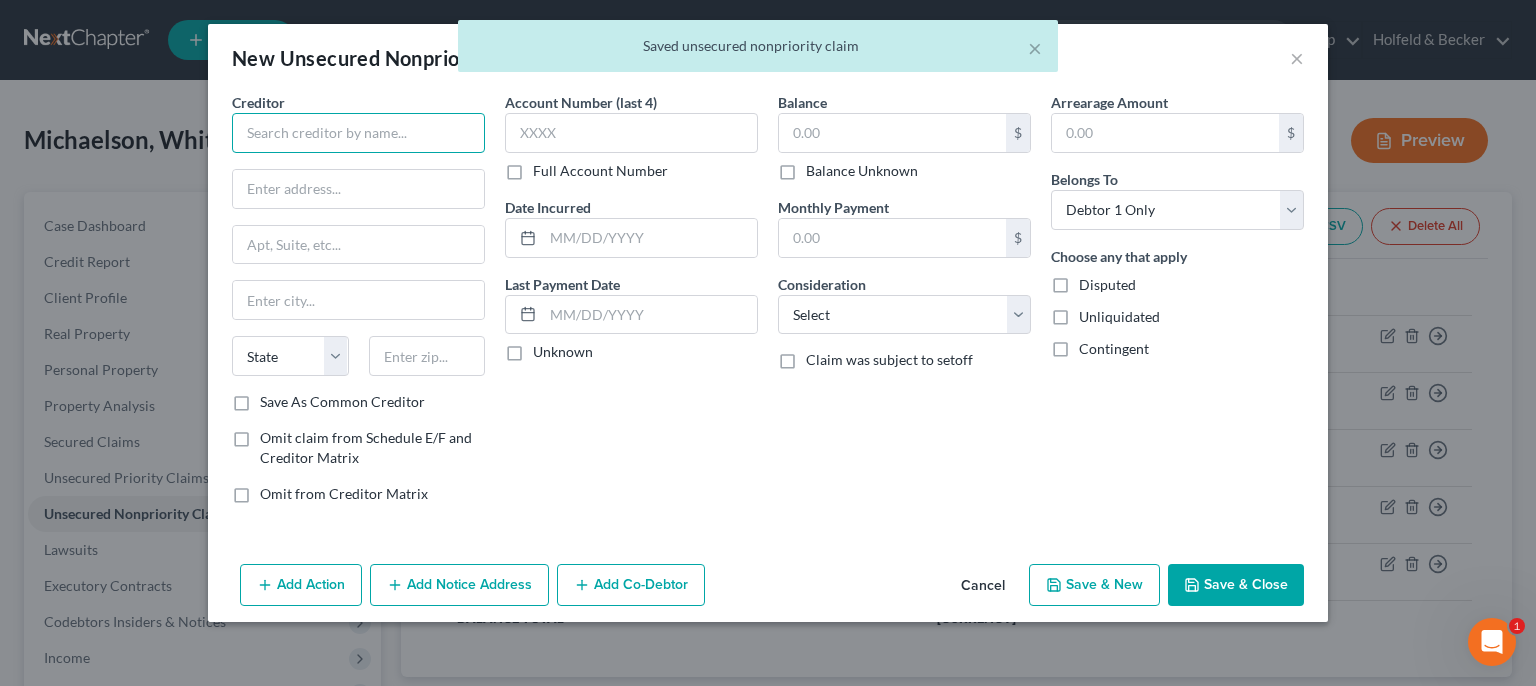 click at bounding box center [358, 133] 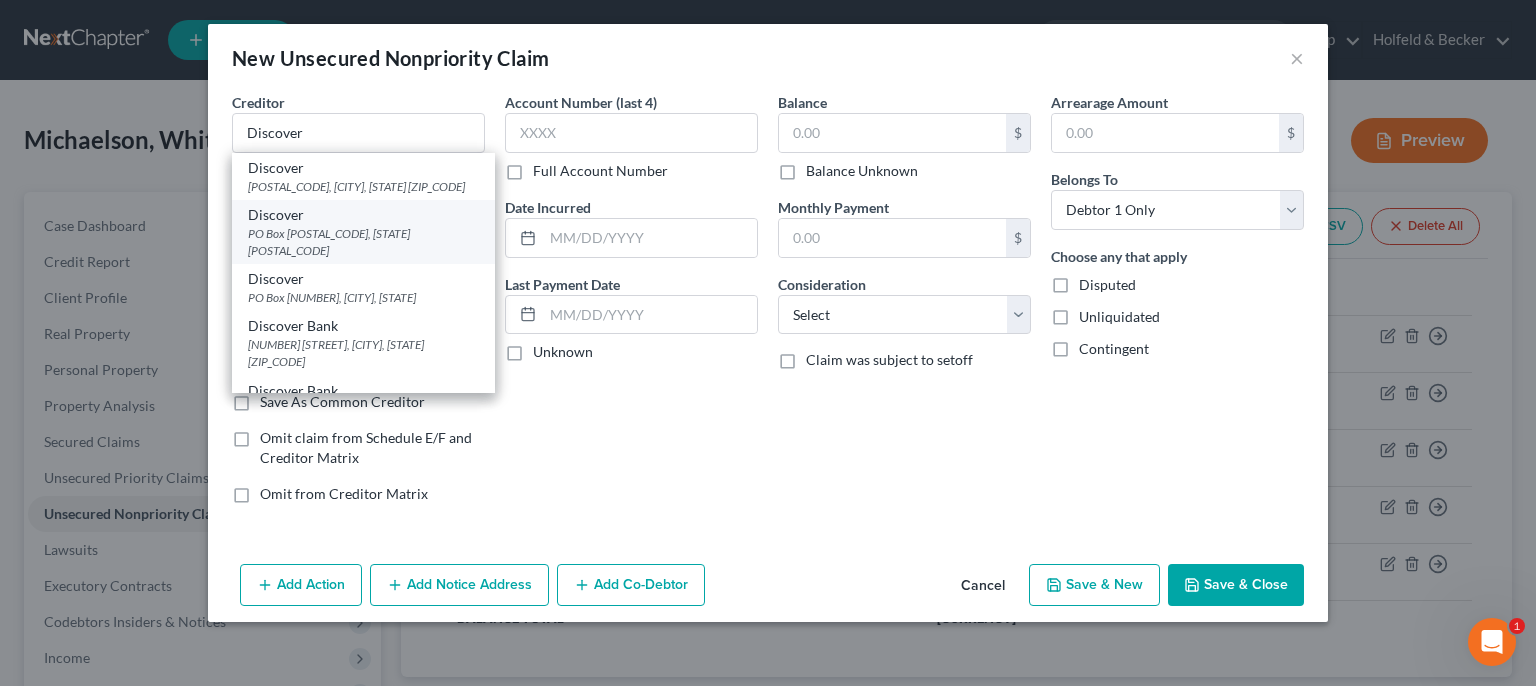 click on "PO Box [POSTAL_CODE], [STATE] [POSTAL_CODE]" at bounding box center (363, 242) 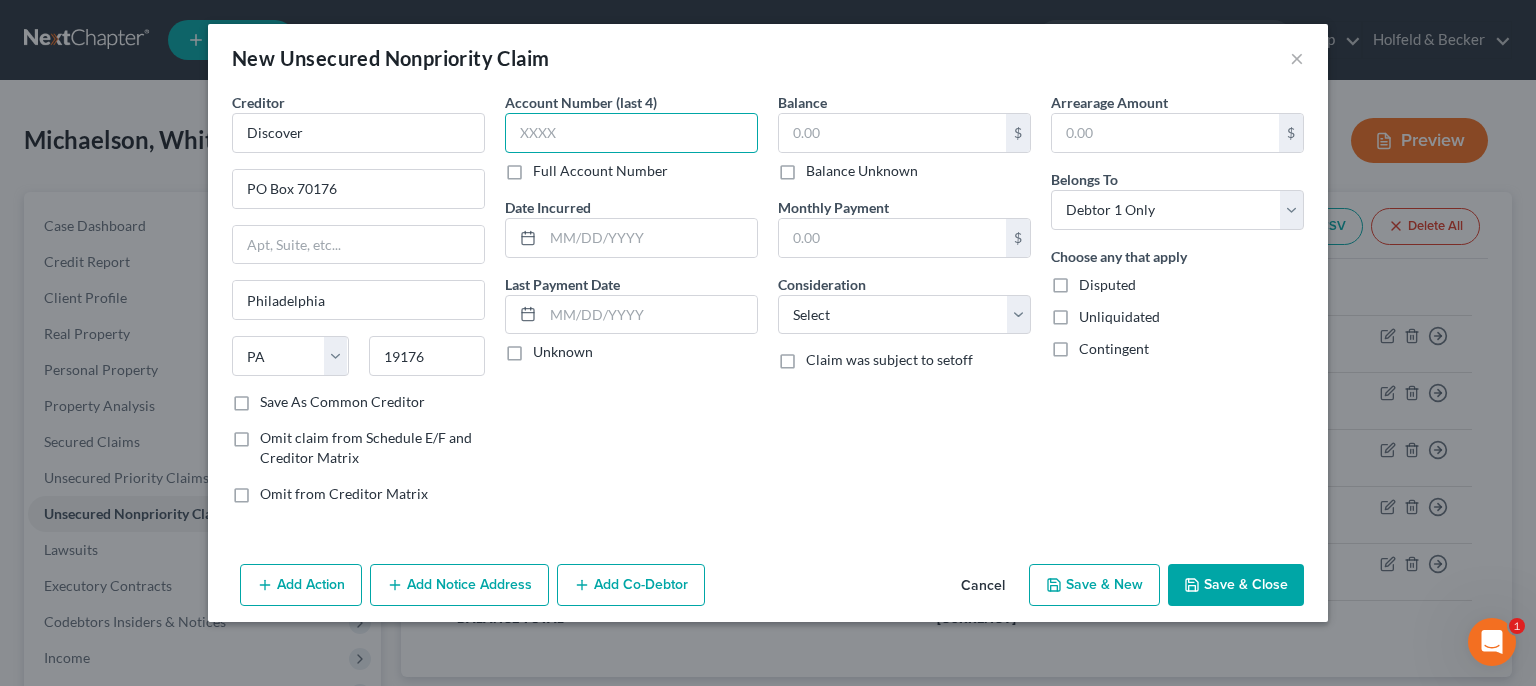 click at bounding box center [631, 133] 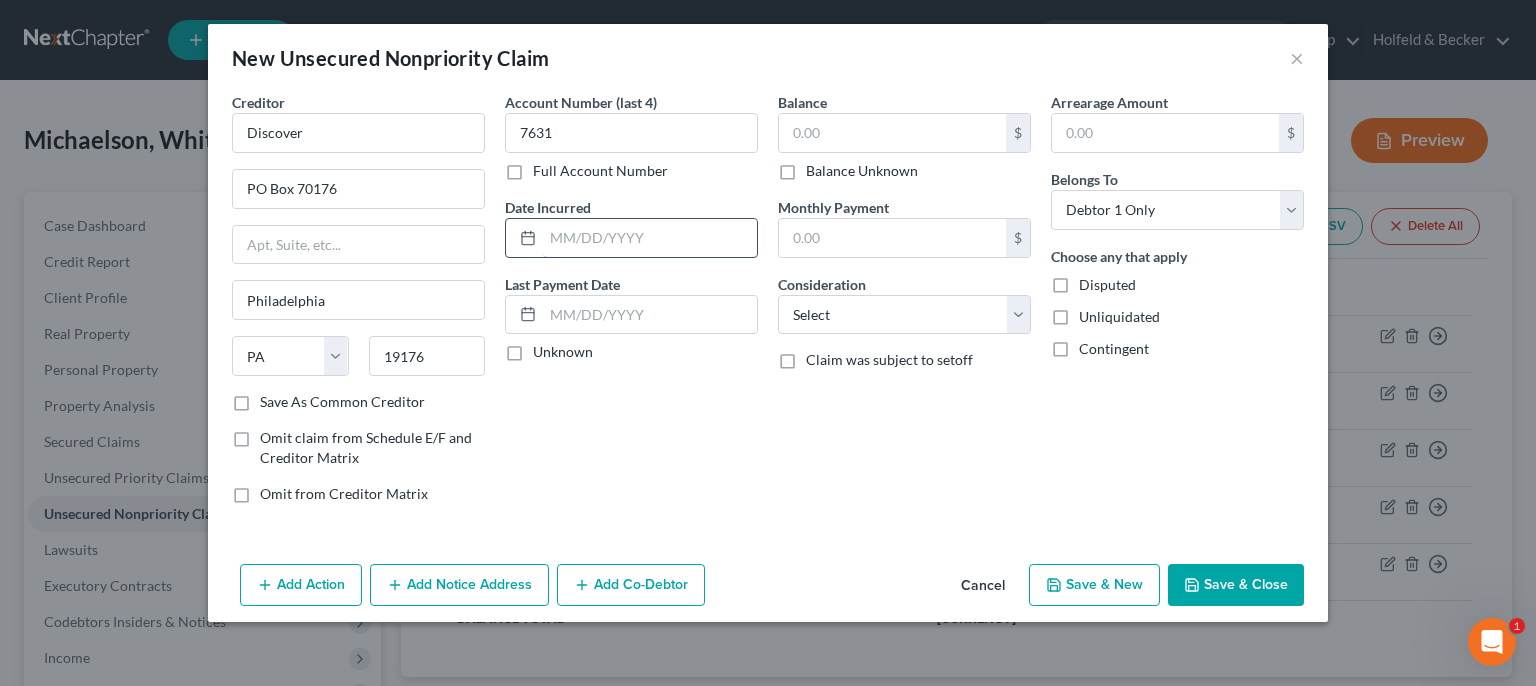 click at bounding box center [650, 238] 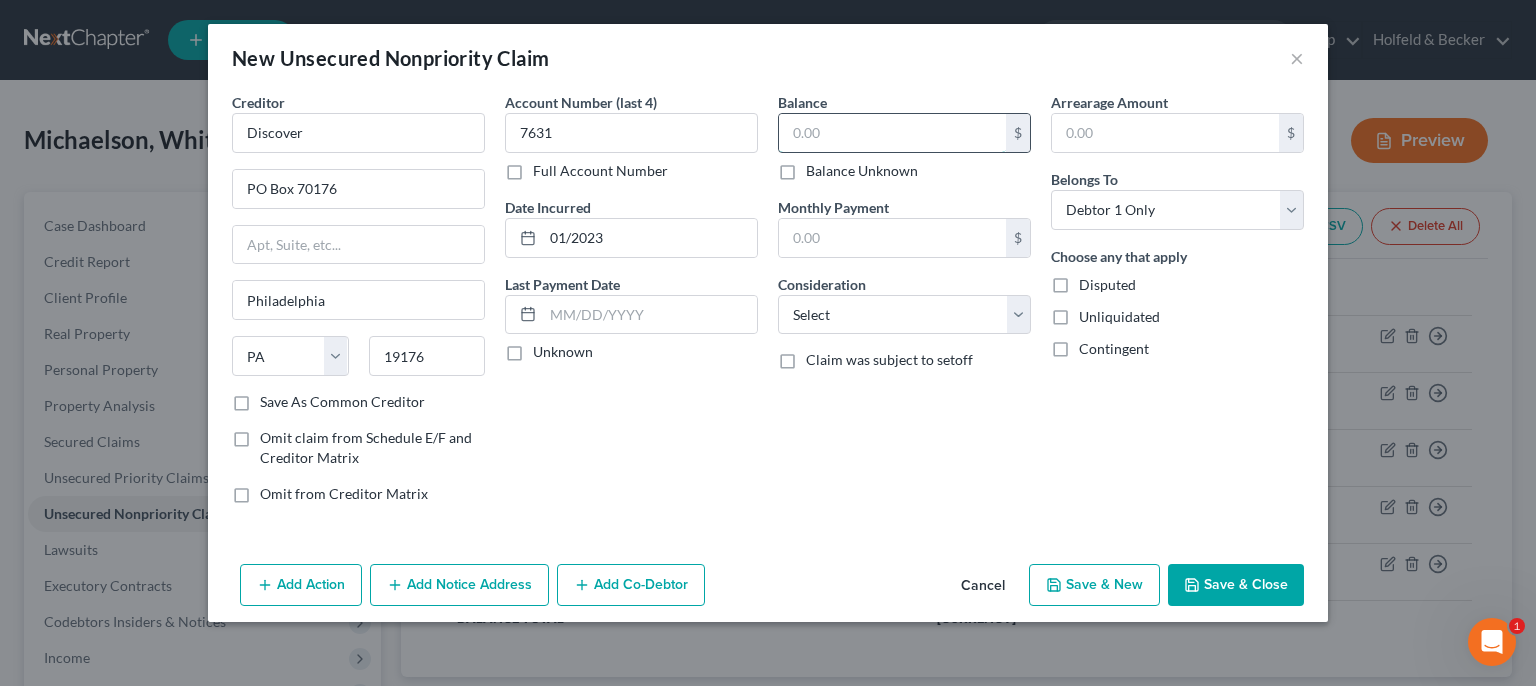 click at bounding box center [892, 133] 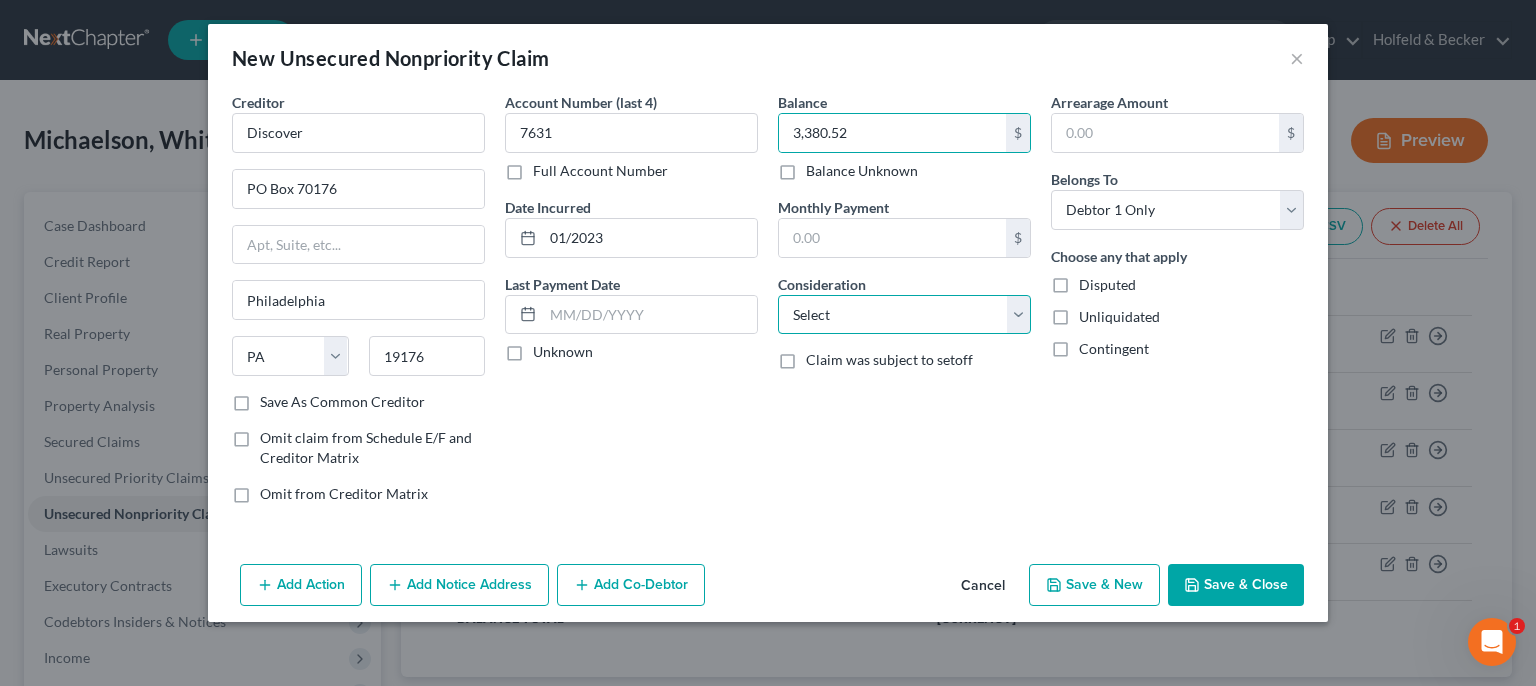 click on "Select Cable / Satellite Services Collection Agency Credit Card Debt Debt Counseling / Attorneys Deficiency Balance Domestic Support Obligations Home / Car Repairs Income Taxes Judgment Liens Medical Services Monies Loaned / Advanced Mortgage Obligation From Divorce Or Separation Obligation To Pensions Other Overdrawn Bank Account Promised To Help Pay Creditors Student Loans Suppliers And Vendors Telephone / Internet Services Utility Services" at bounding box center (904, 315) 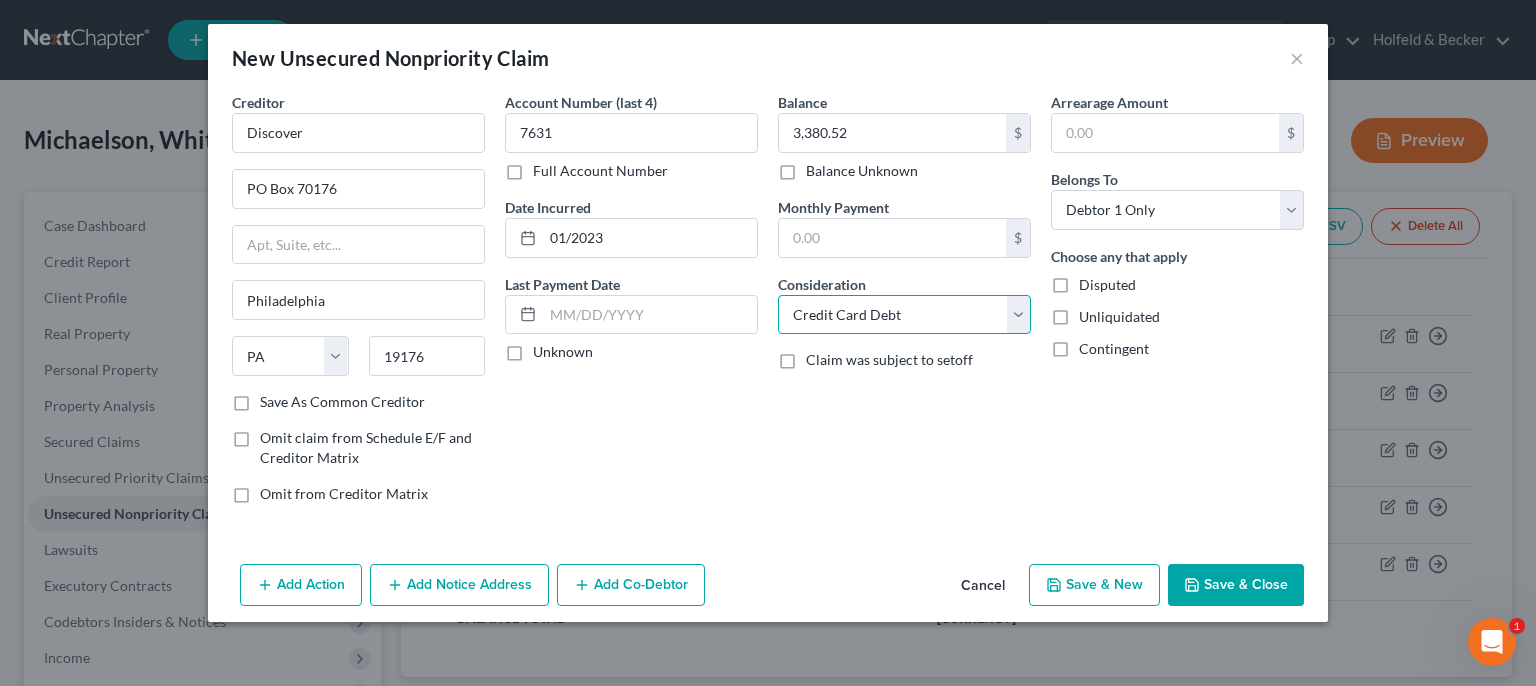 click on "Credit Card Debt" at bounding box center (0, 0) 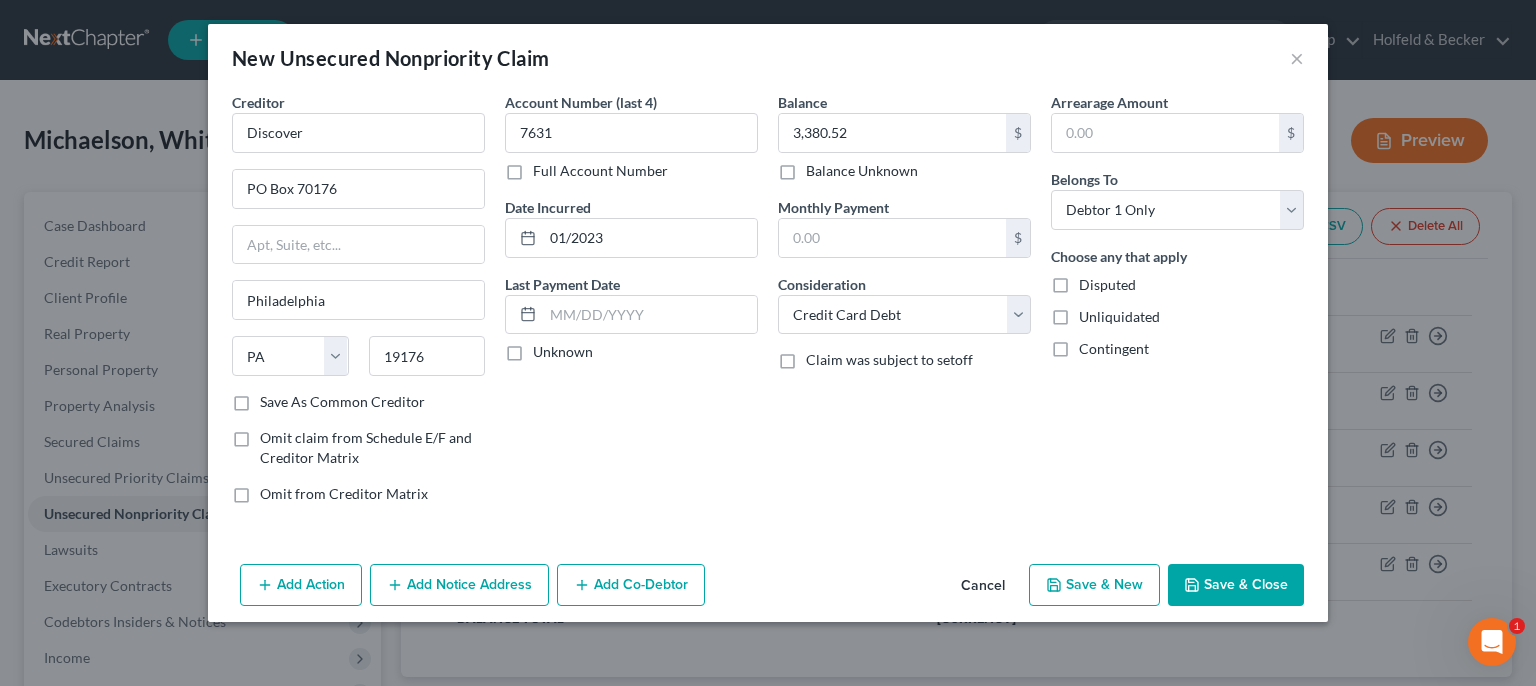 click on "Save & New" at bounding box center [1094, 585] 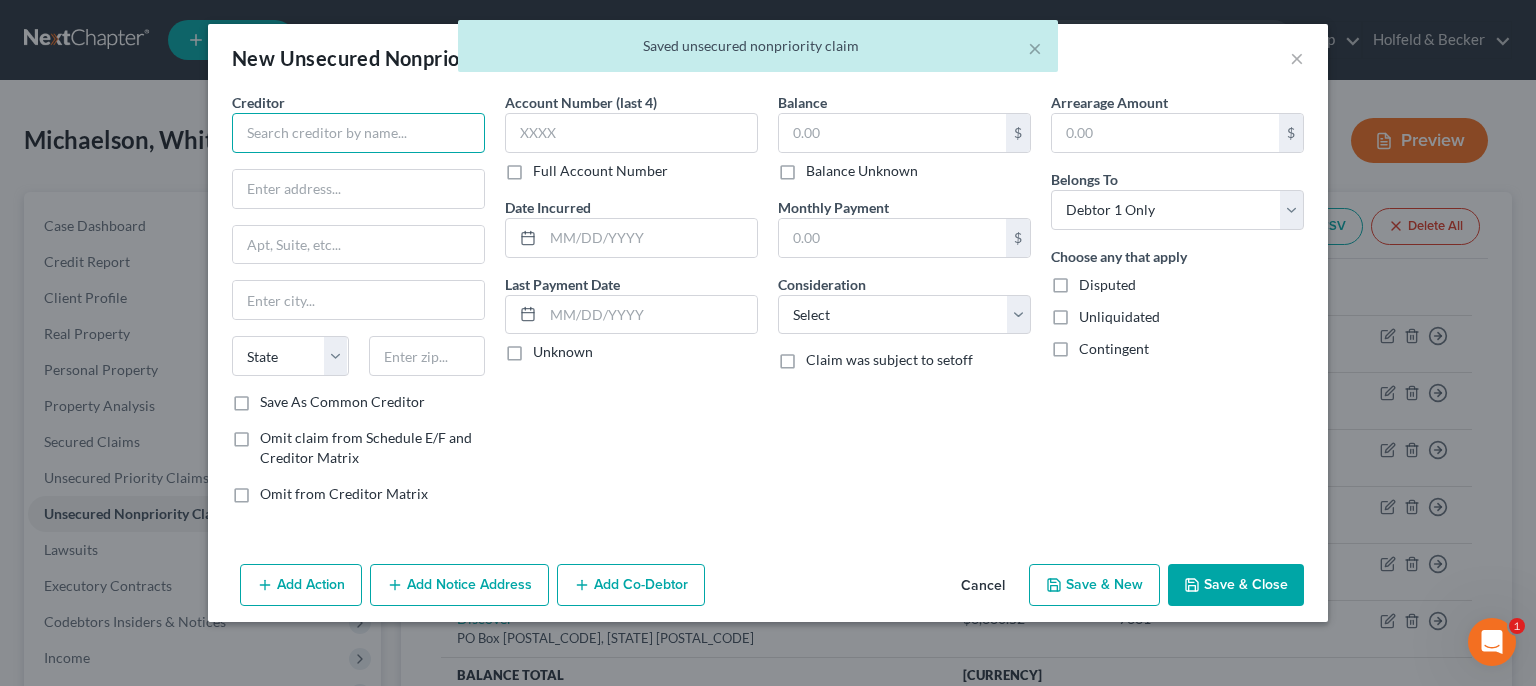 click at bounding box center (358, 133) 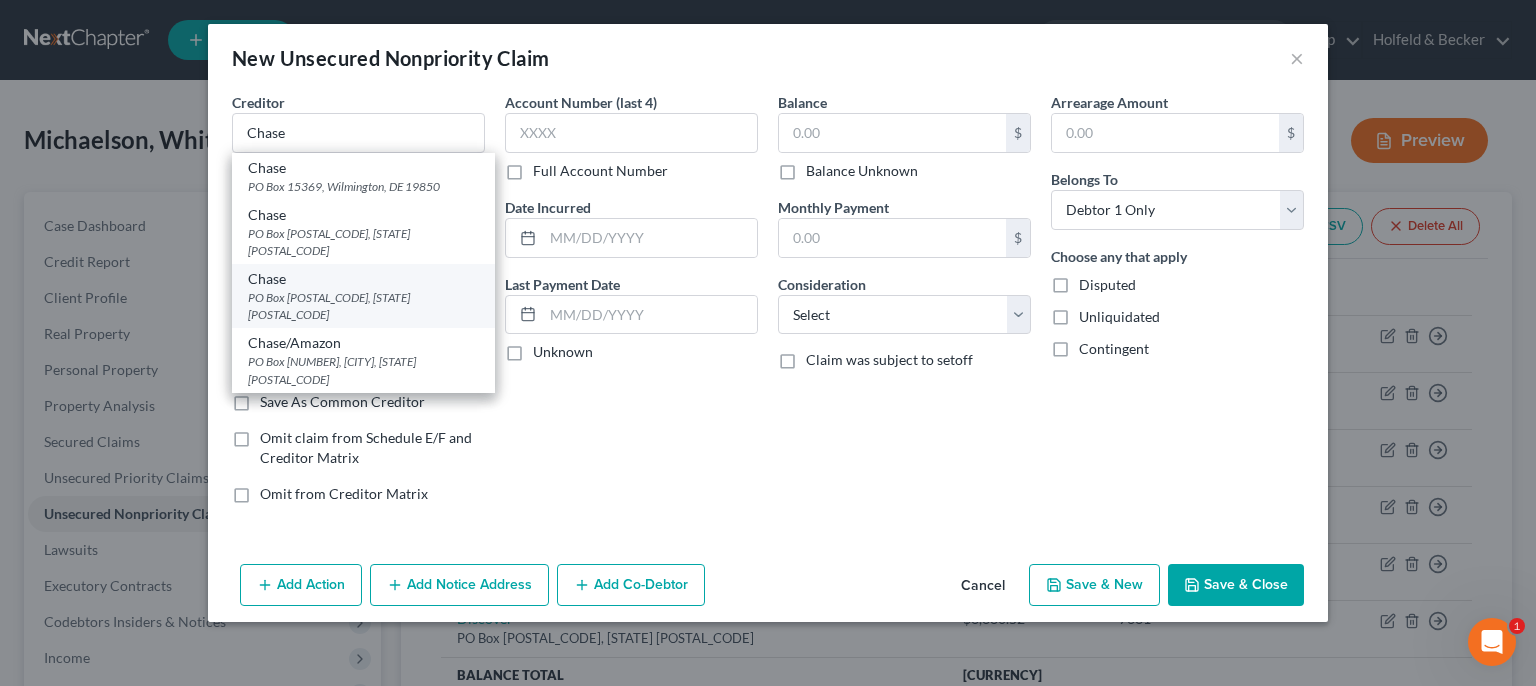 click on "PO Box [POSTAL_CODE], [STATE] [POSTAL_CODE]" at bounding box center [363, 306] 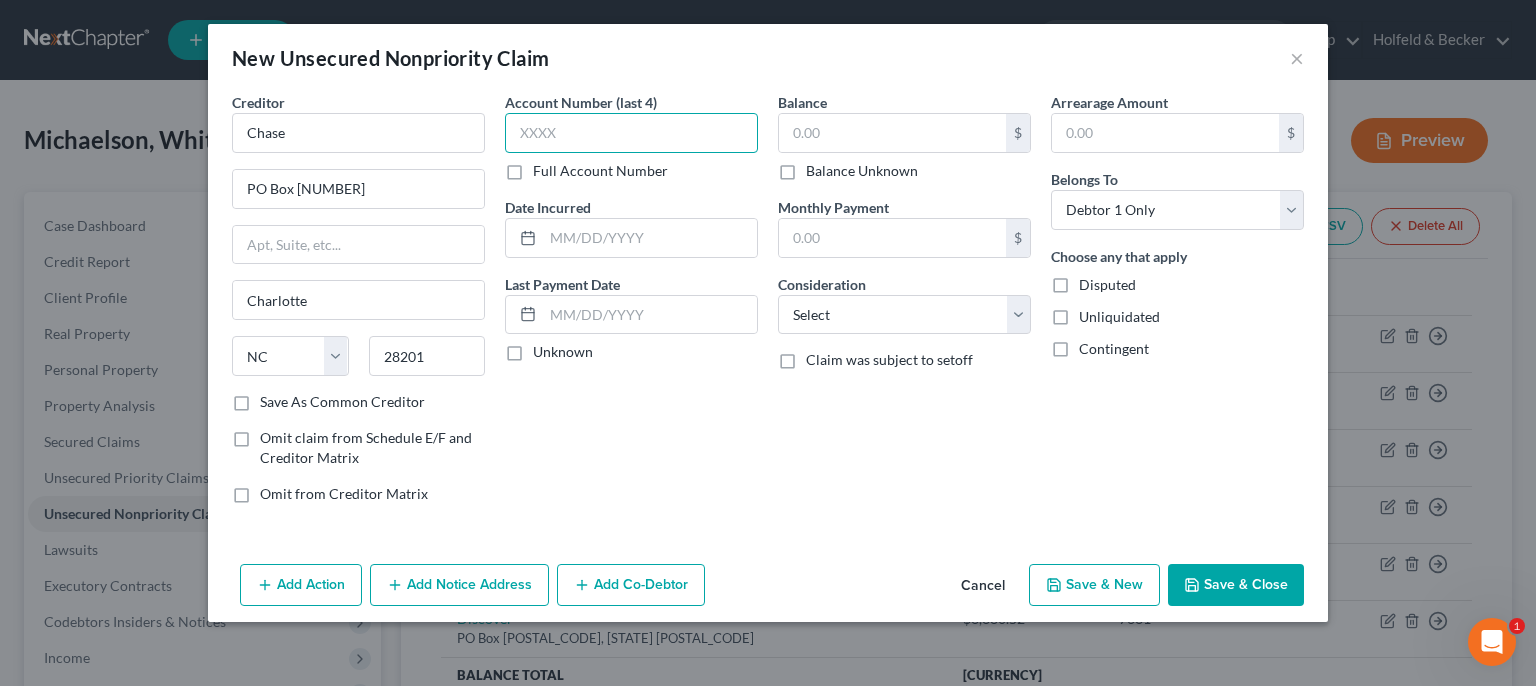 click at bounding box center [631, 133] 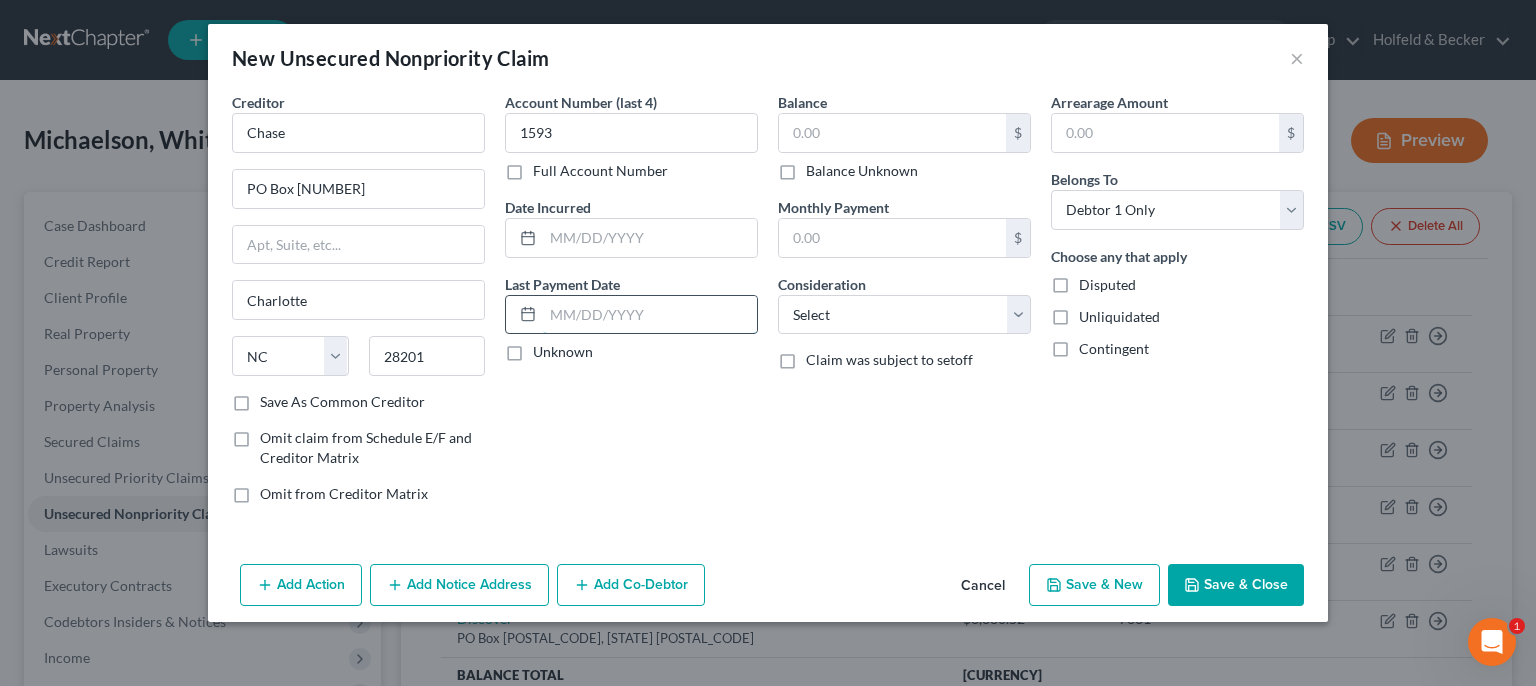 click at bounding box center (650, 315) 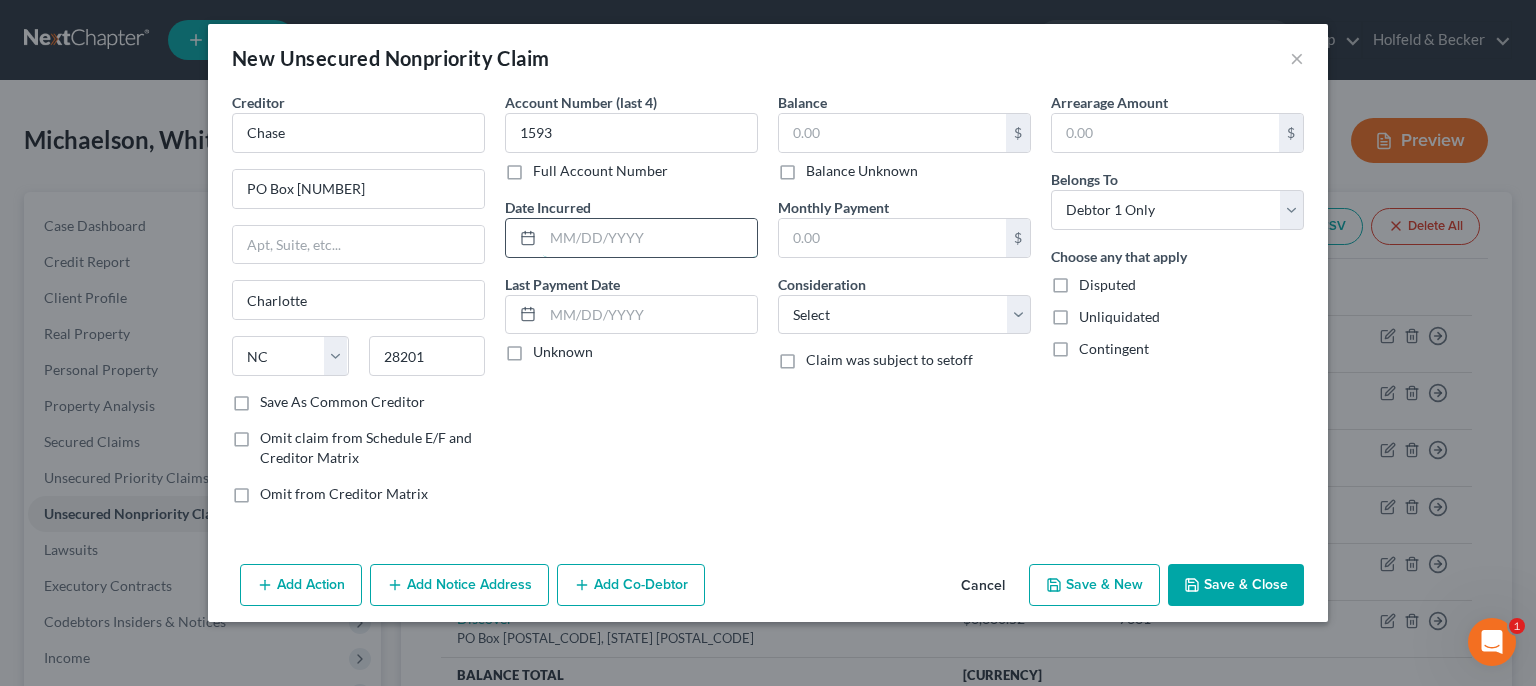 click at bounding box center [650, 238] 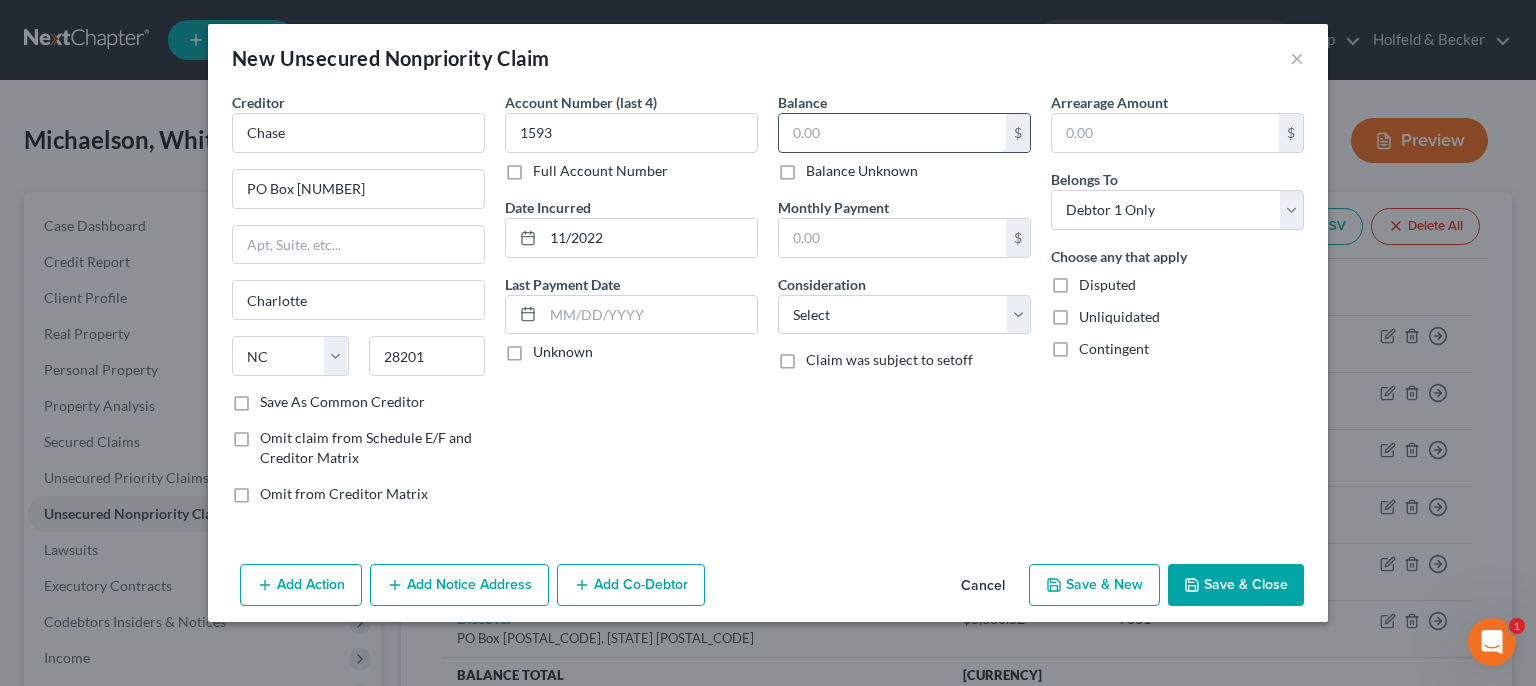 click at bounding box center [892, 133] 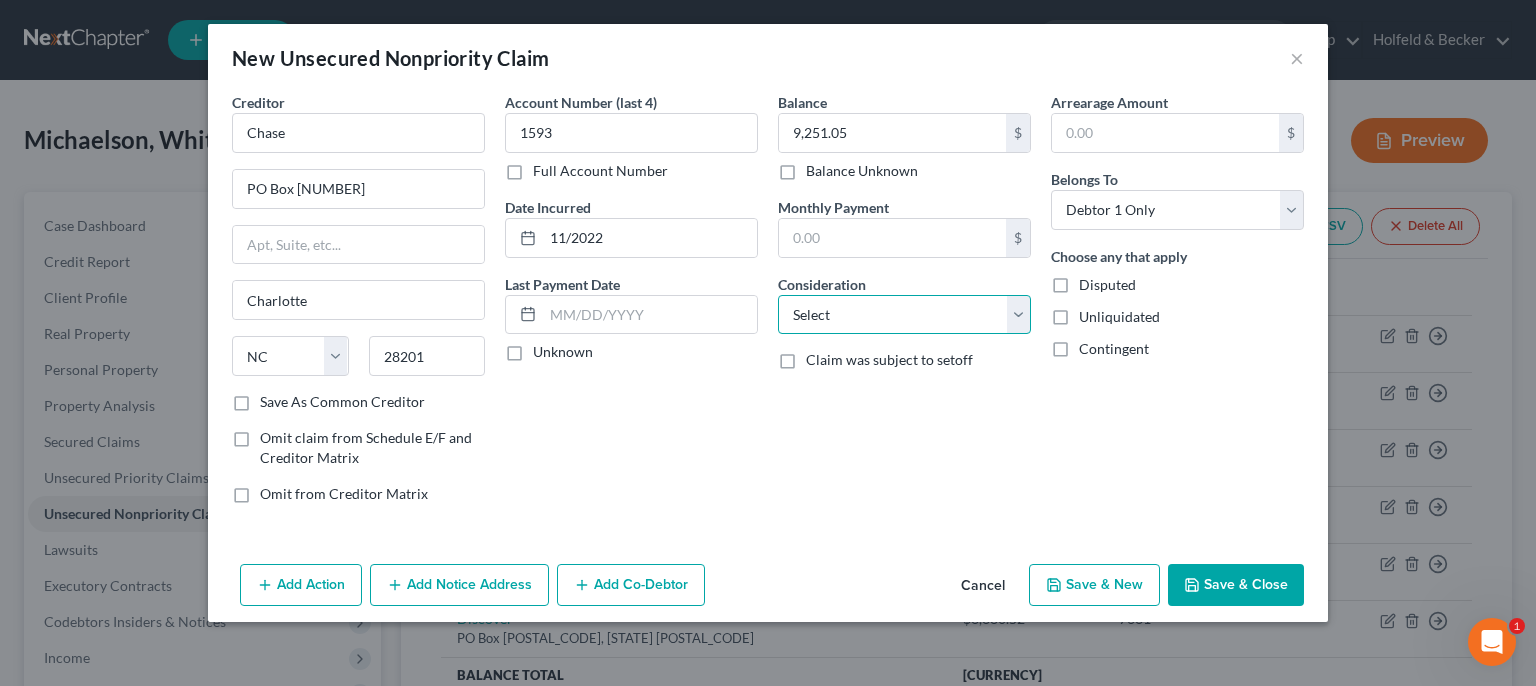 click on "Select Cable / Satellite Services Collection Agency Credit Card Debt Debt Counseling / Attorneys Deficiency Balance Domestic Support Obligations Home / Car Repairs Income Taxes Judgment Liens Medical Services Monies Loaned / Advanced Mortgage Obligation From Divorce Or Separation Obligation To Pensions Other Overdrawn Bank Account Promised To Help Pay Creditors Student Loans Suppliers And Vendors Telephone / Internet Services Utility Services" at bounding box center (904, 315) 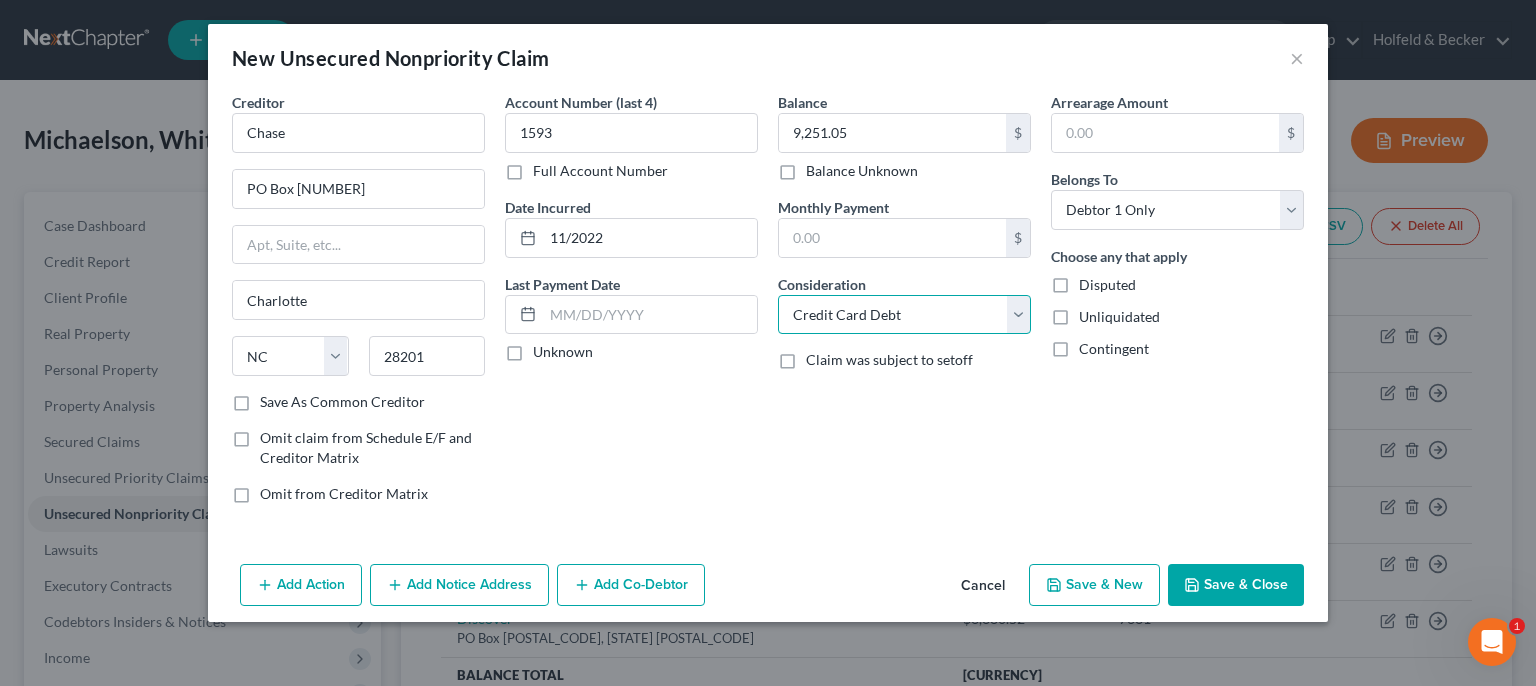 click on "Credit Card Debt" at bounding box center (0, 0) 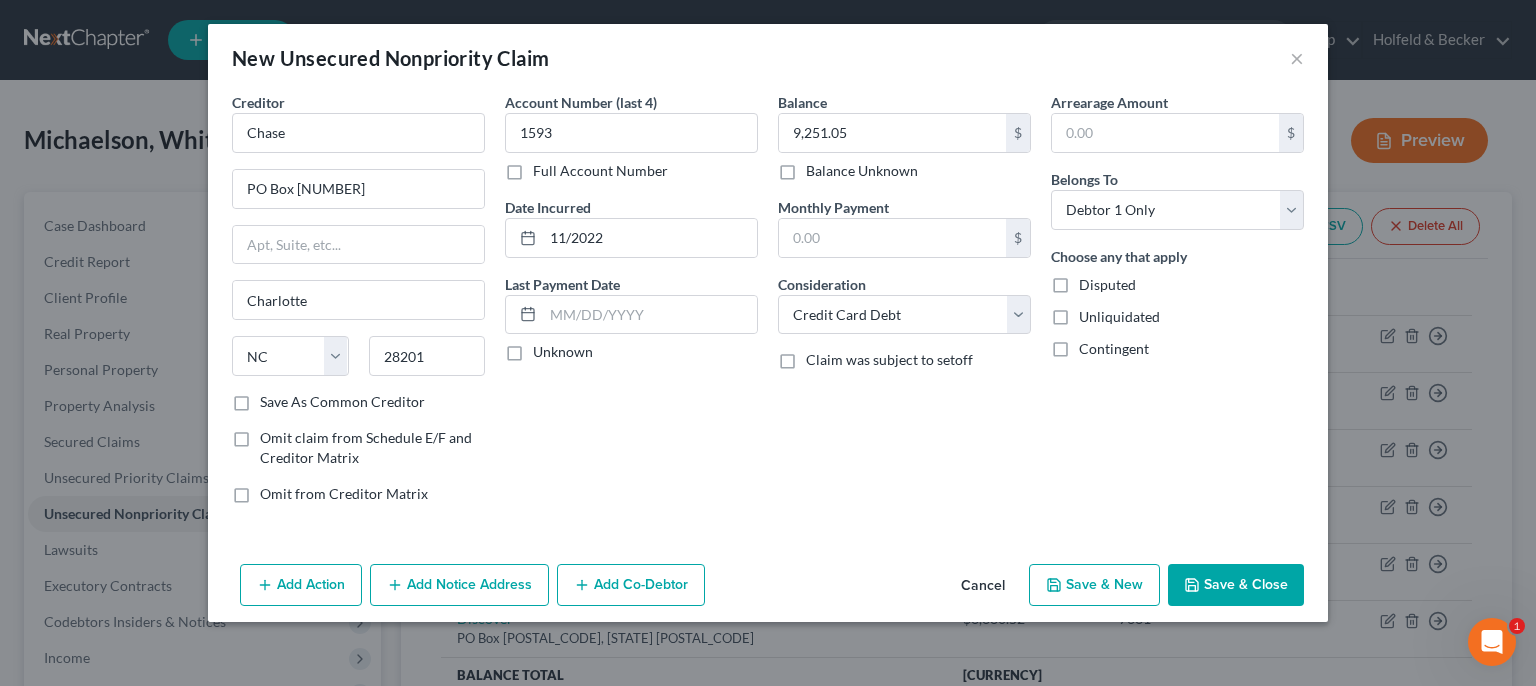 click on "Save & New" at bounding box center (1094, 585) 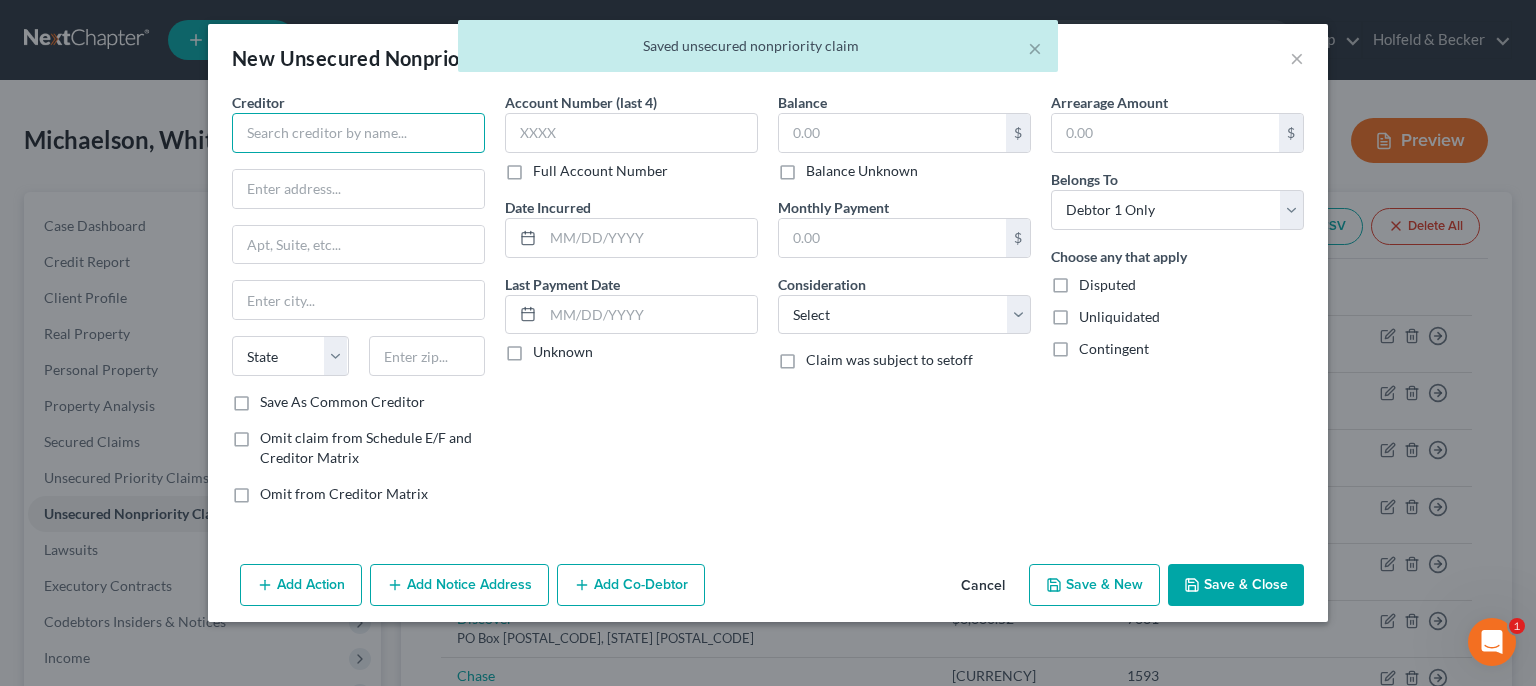 click at bounding box center (358, 133) 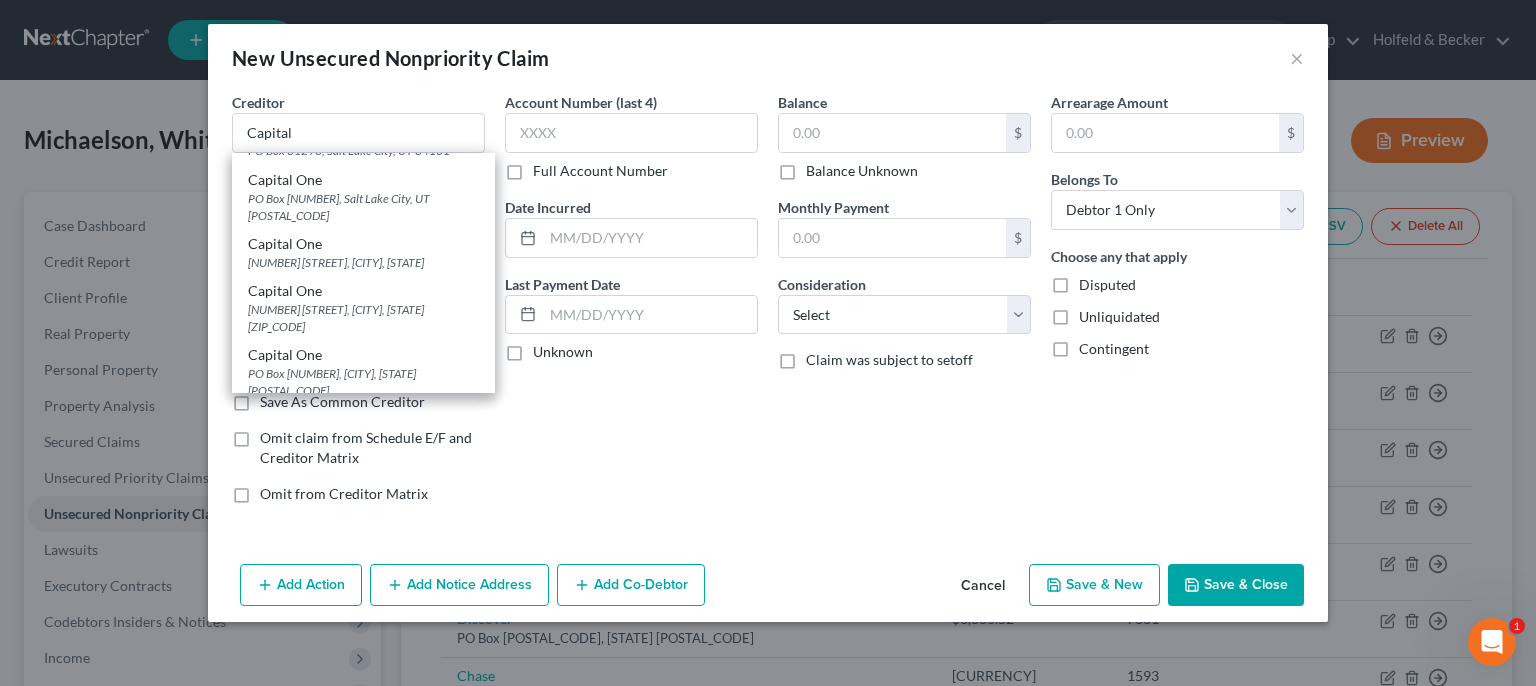 scroll, scrollTop: 219, scrollLeft: 0, axis: vertical 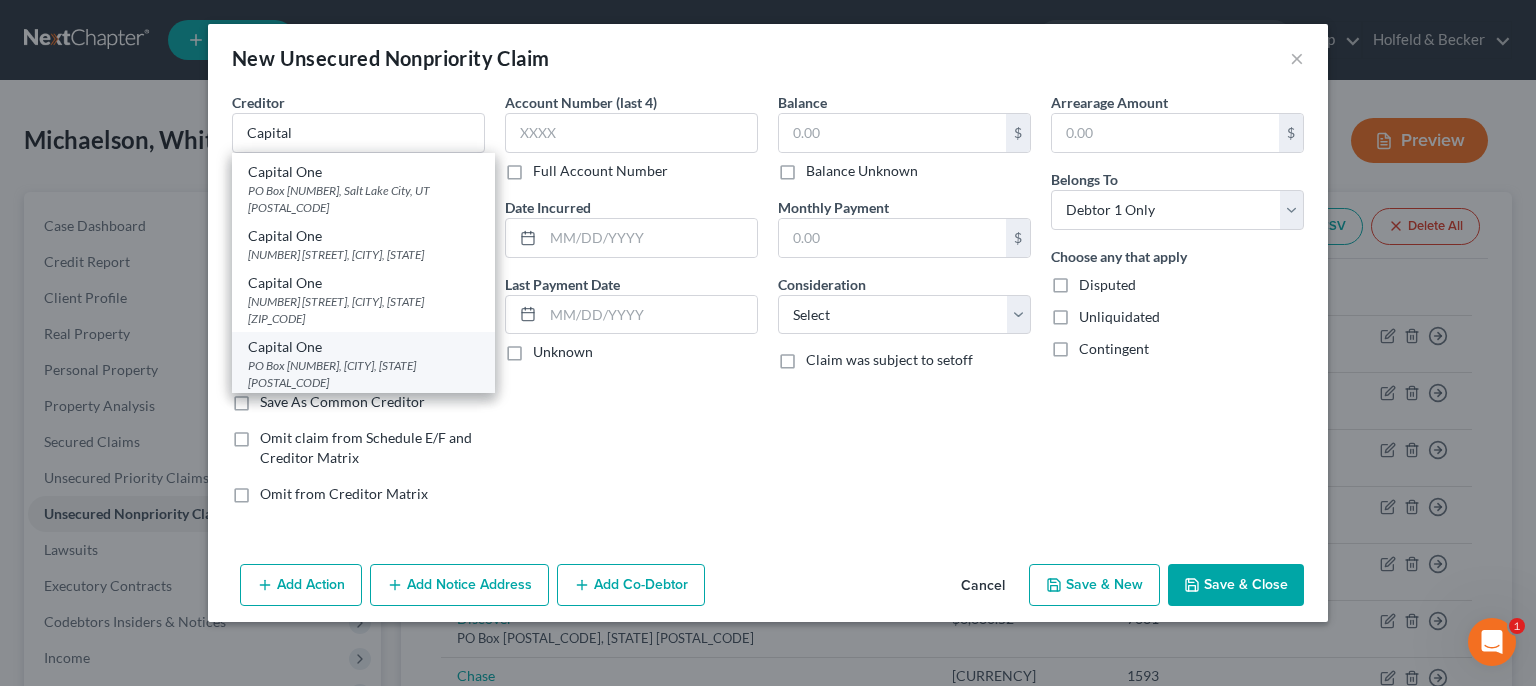 click on "PO Box [NUMBER], [CITY], [STATE] [POSTAL_CODE]" at bounding box center (363, 374) 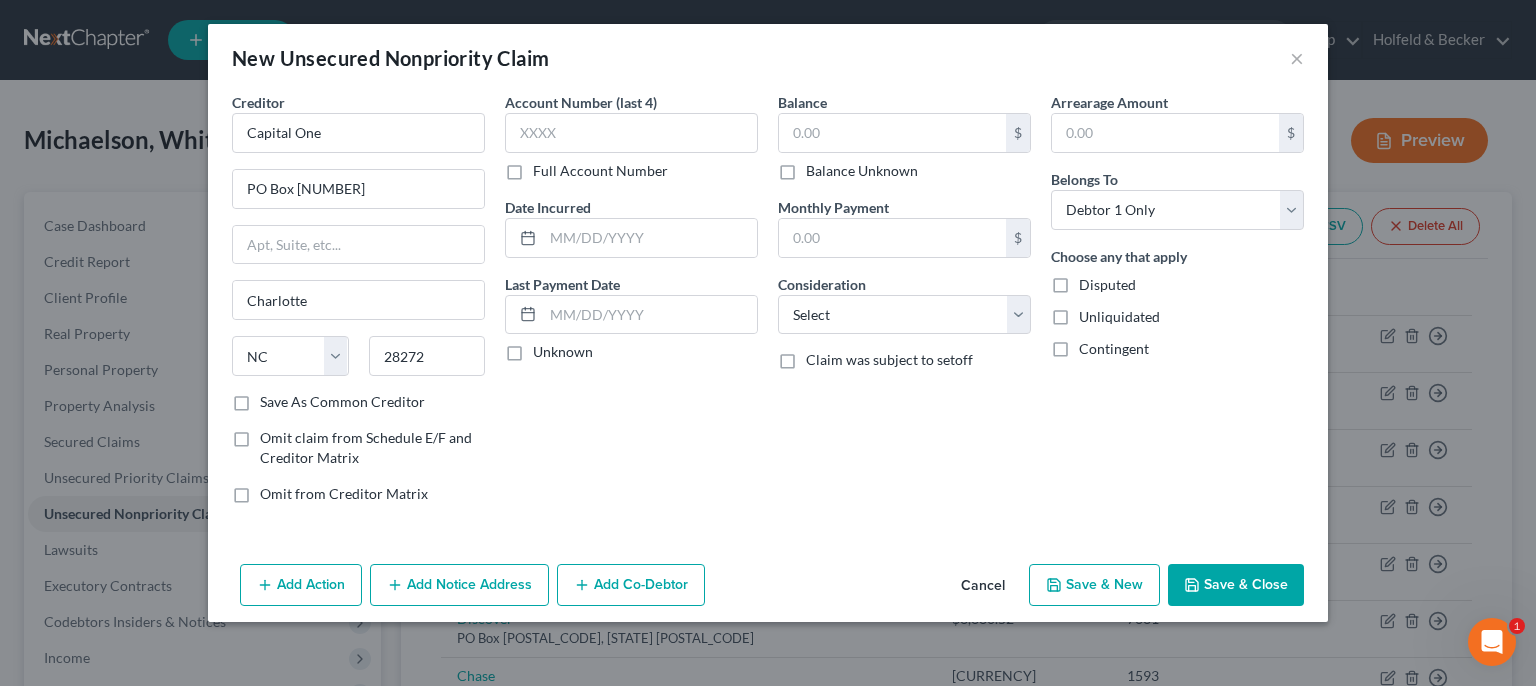 scroll, scrollTop: 0, scrollLeft: 0, axis: both 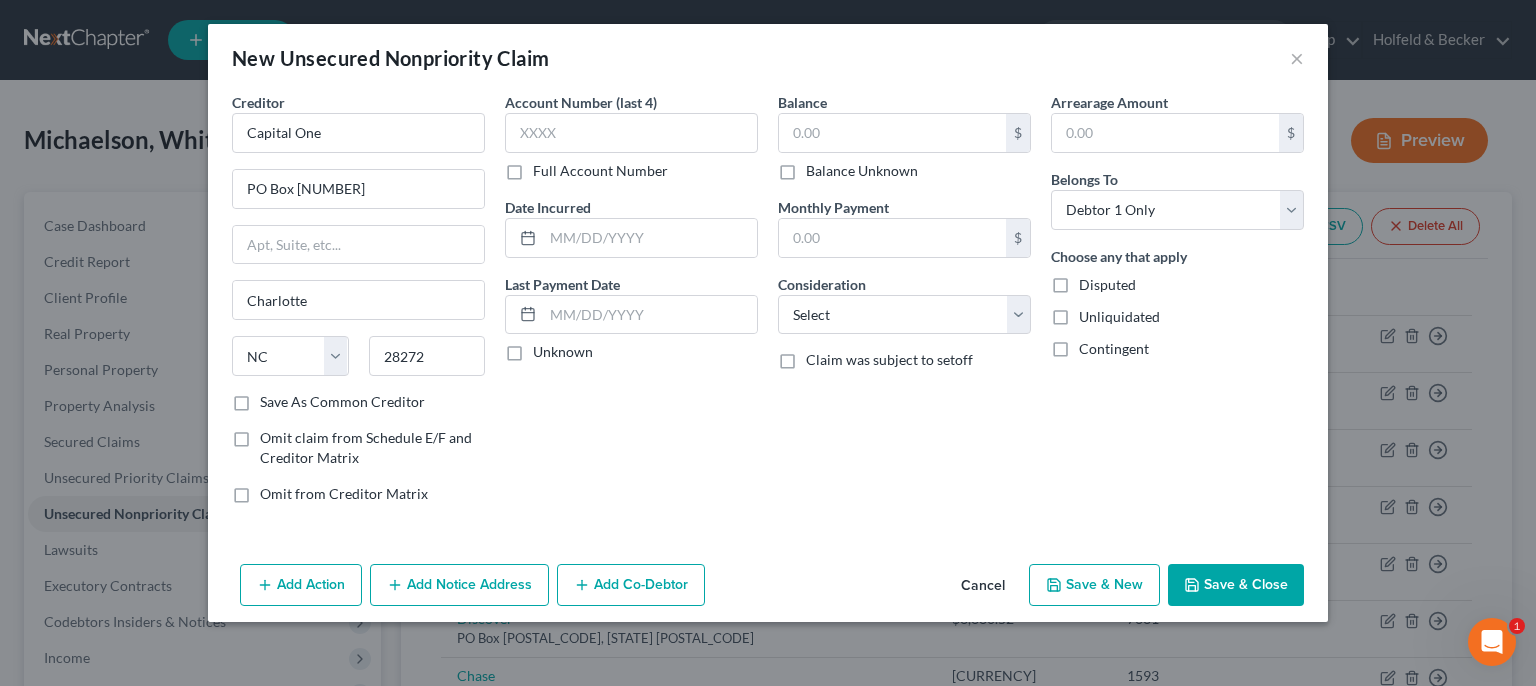 click on "Account Number (last 4)" at bounding box center (581, 102) 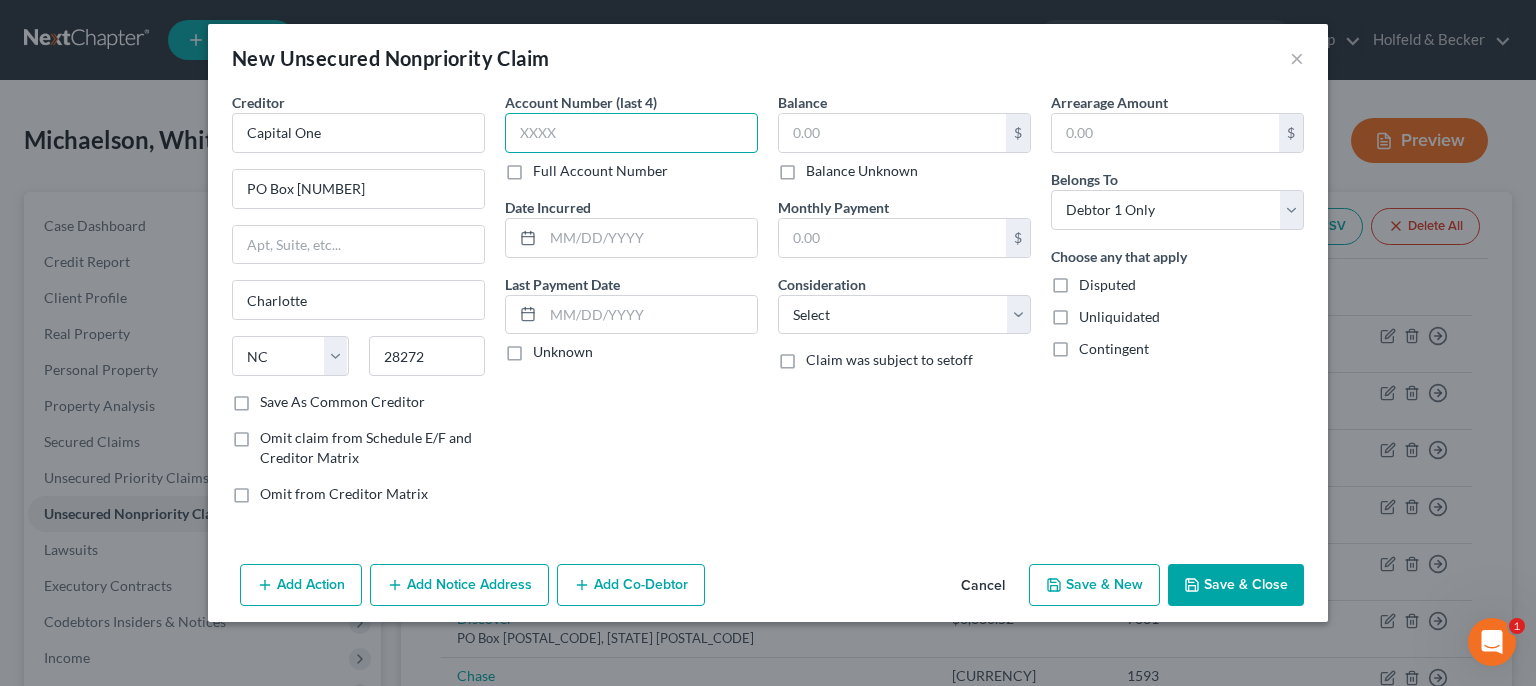 click at bounding box center [631, 133] 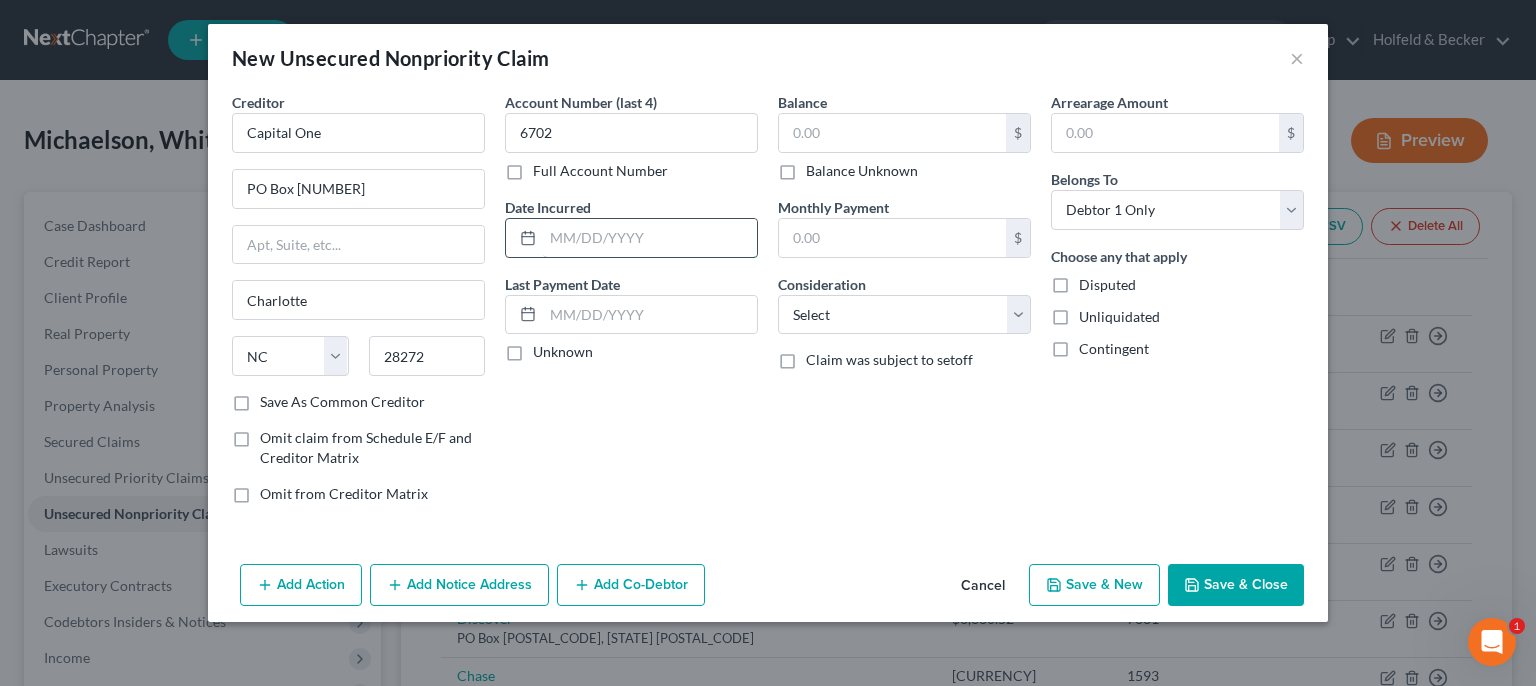 click at bounding box center [650, 238] 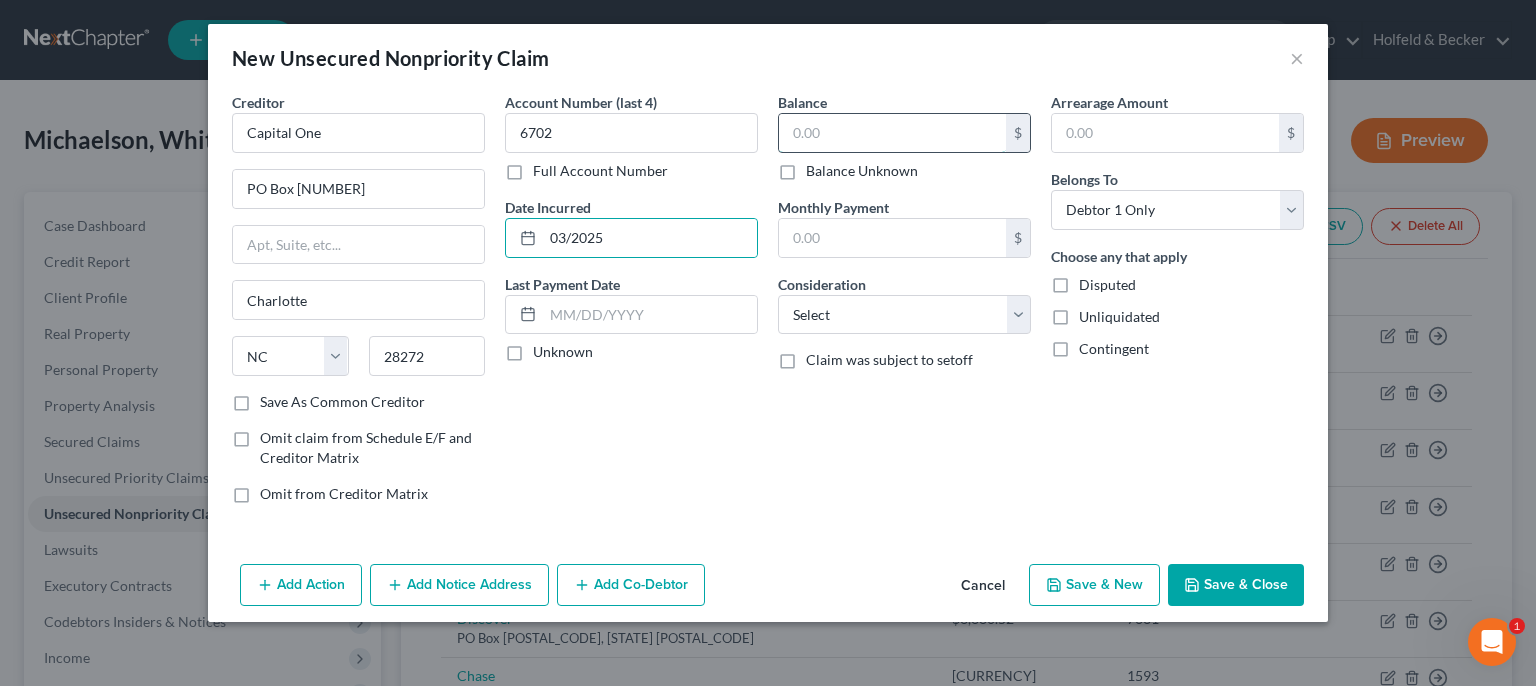 click at bounding box center (892, 133) 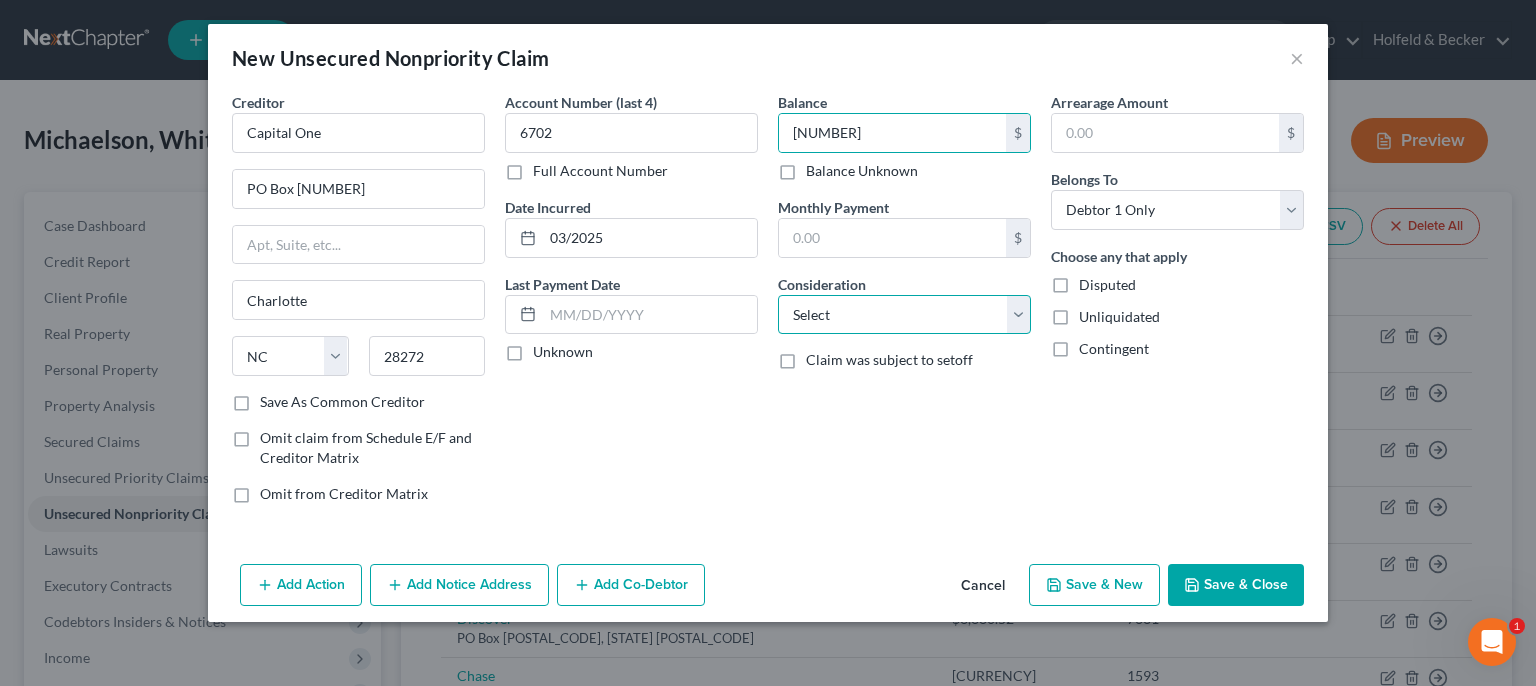click on "Select Cable / Satellite Services Collection Agency Credit Card Debt Debt Counseling / Attorneys Deficiency Balance Domestic Support Obligations Home / Car Repairs Income Taxes Judgment Liens Medical Services Monies Loaned / Advanced Mortgage Obligation From Divorce Or Separation Obligation To Pensions Other Overdrawn Bank Account Promised To Help Pay Creditors Student Loans Suppliers And Vendors Telephone / Internet Services Utility Services" at bounding box center (904, 315) 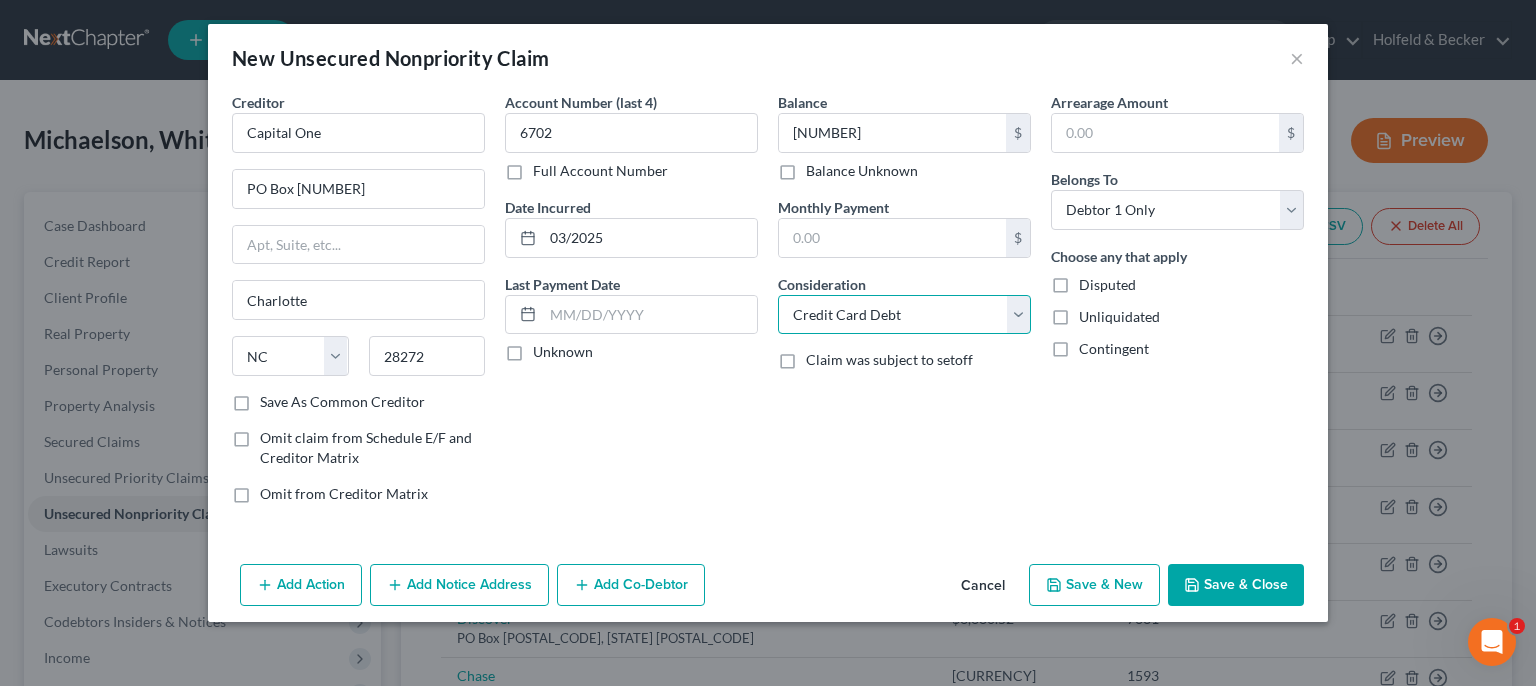 click on "Credit Card Debt" at bounding box center [0, 0] 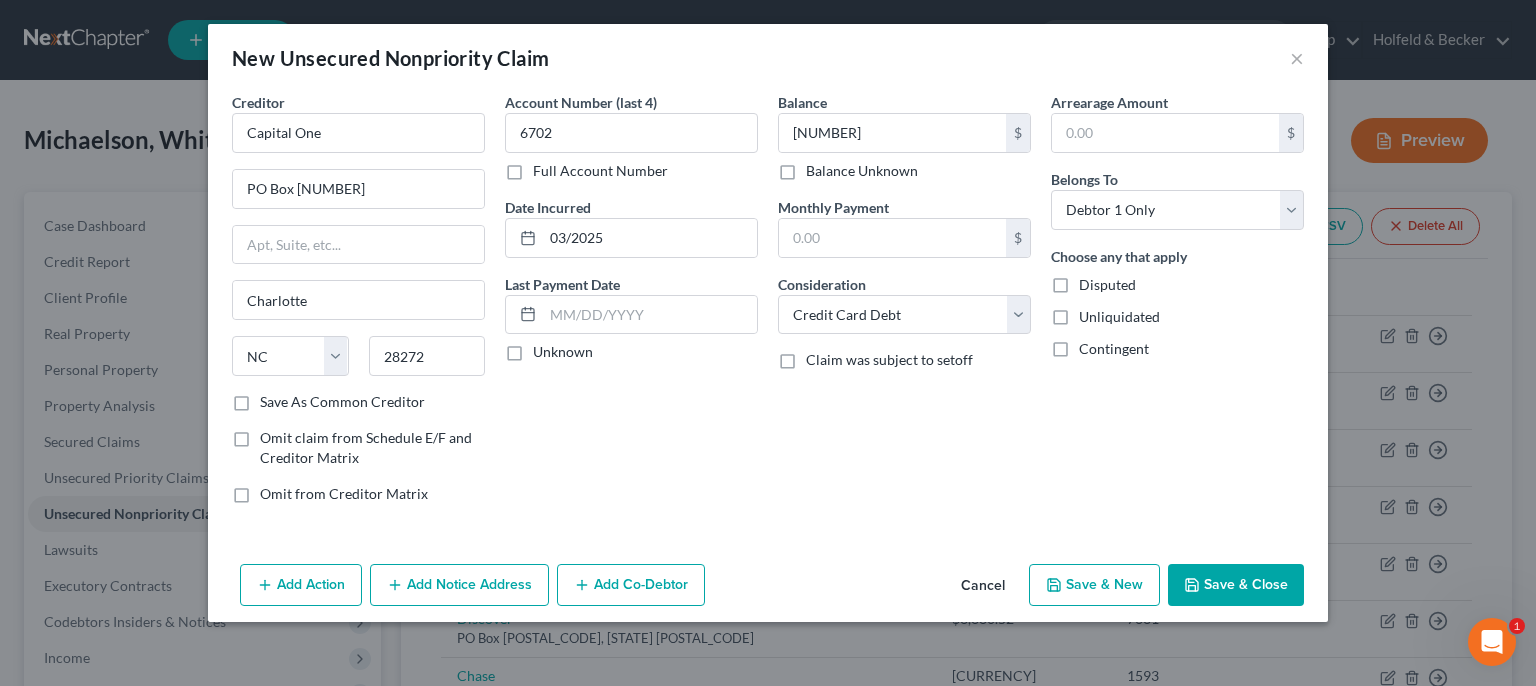 click on "Save & New" at bounding box center (1094, 585) 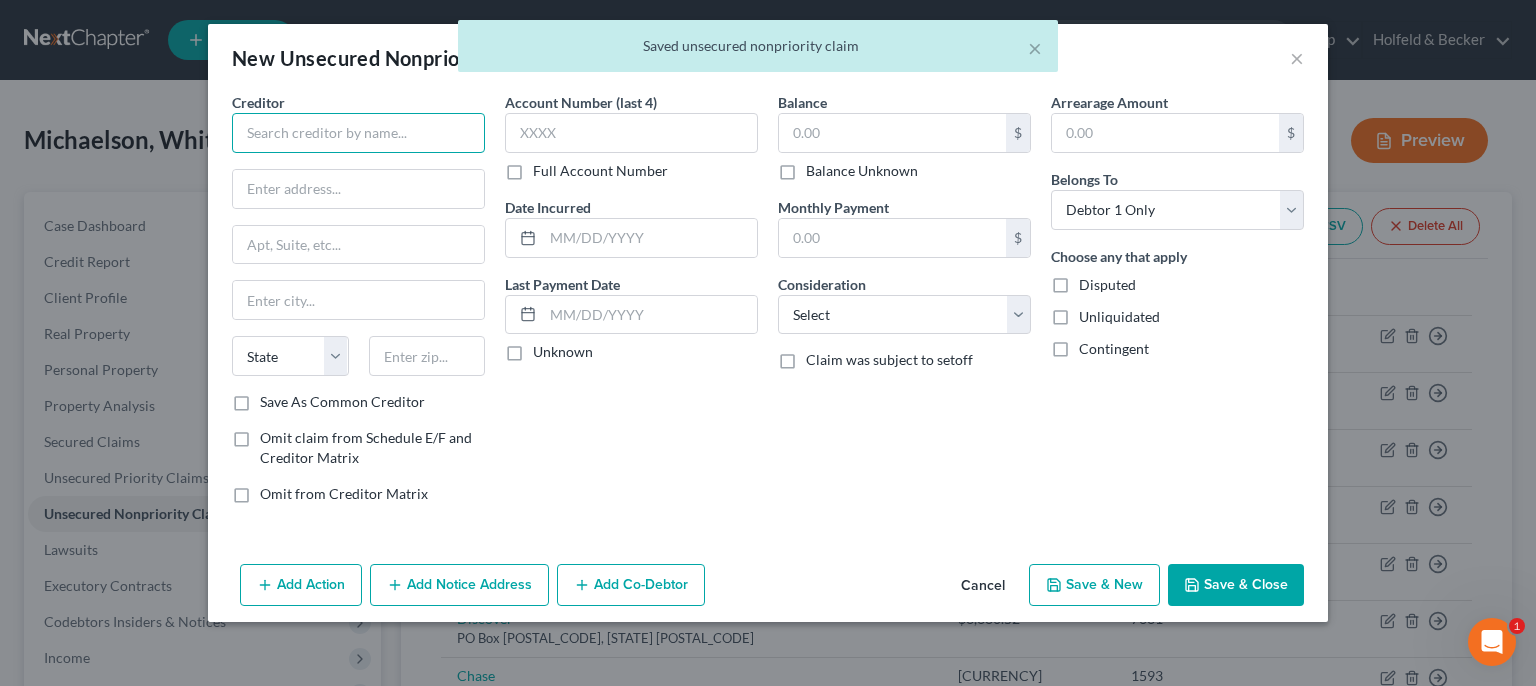 click at bounding box center (358, 133) 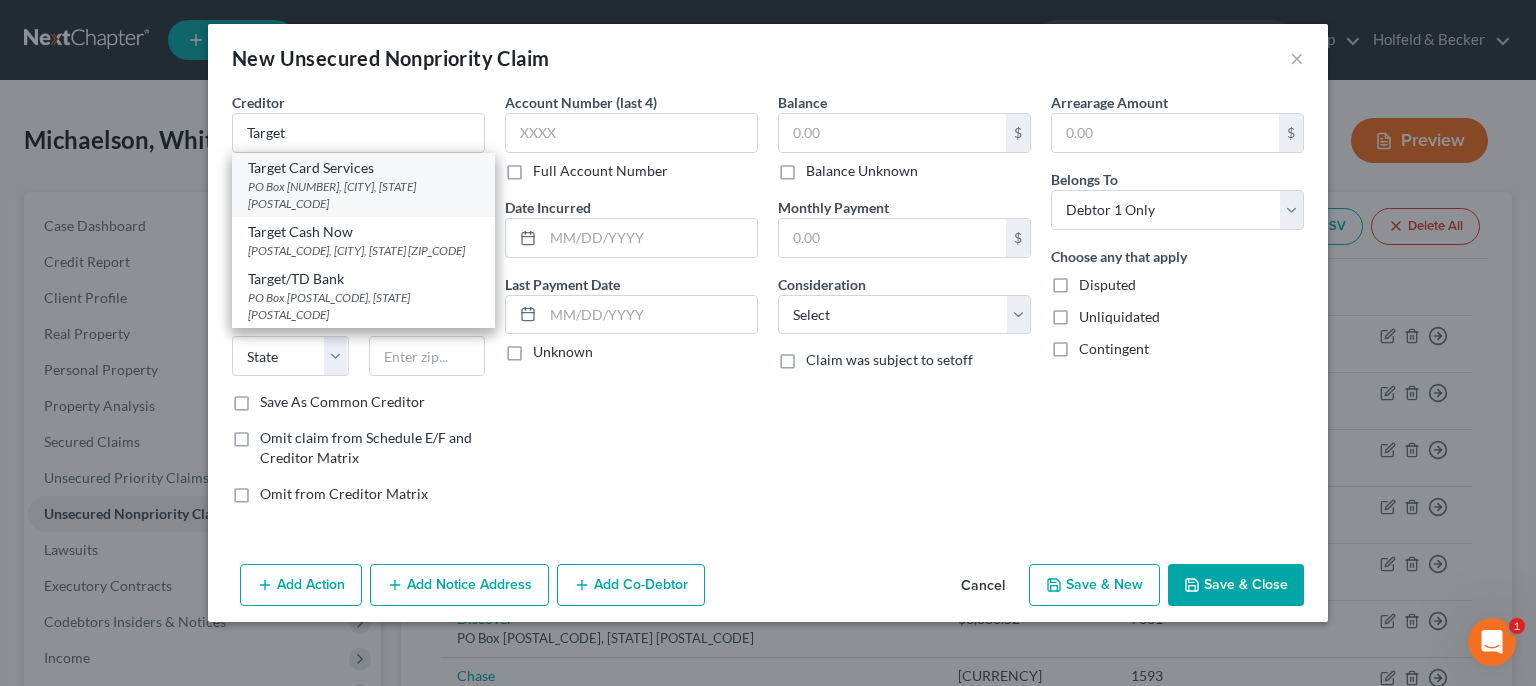 click on "PO Box [NUMBER], [CITY], [STATE] [POSTAL_CODE]" at bounding box center [363, 195] 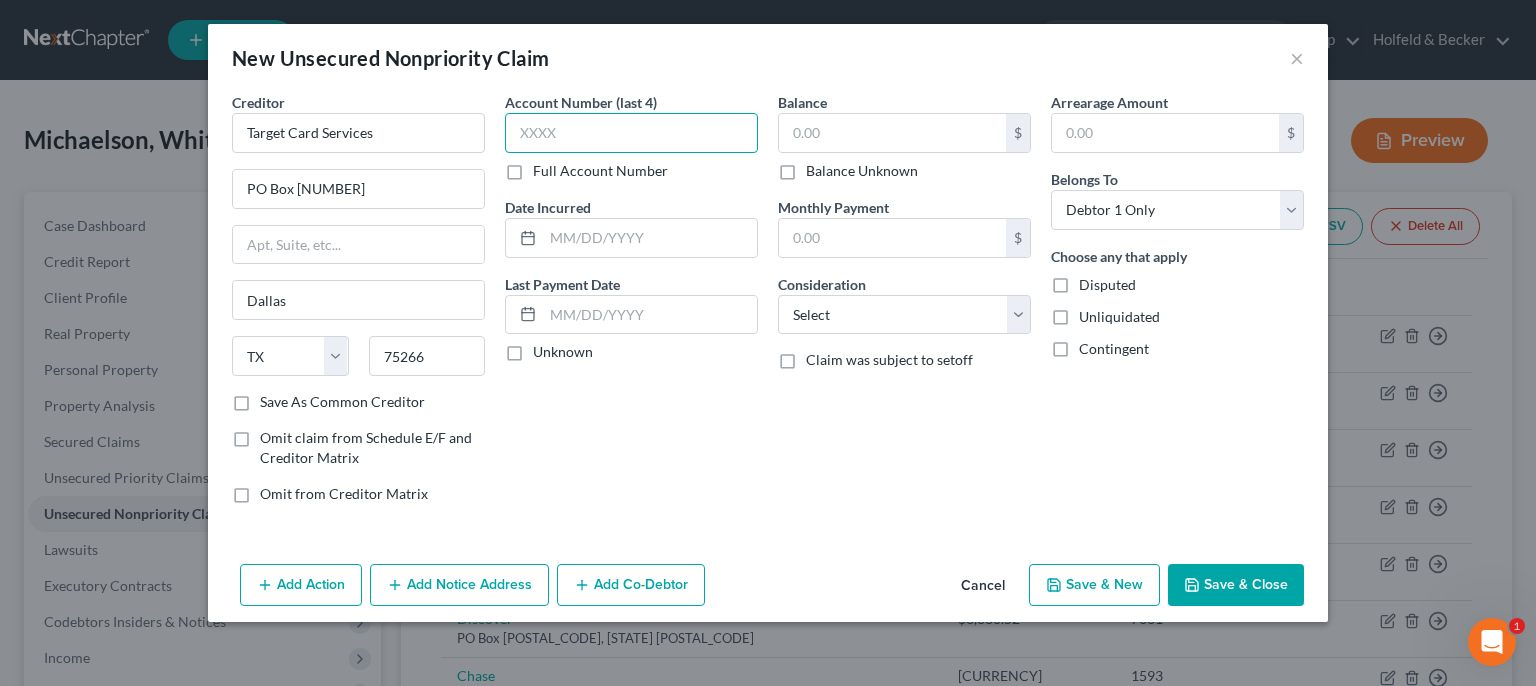 click at bounding box center [631, 133] 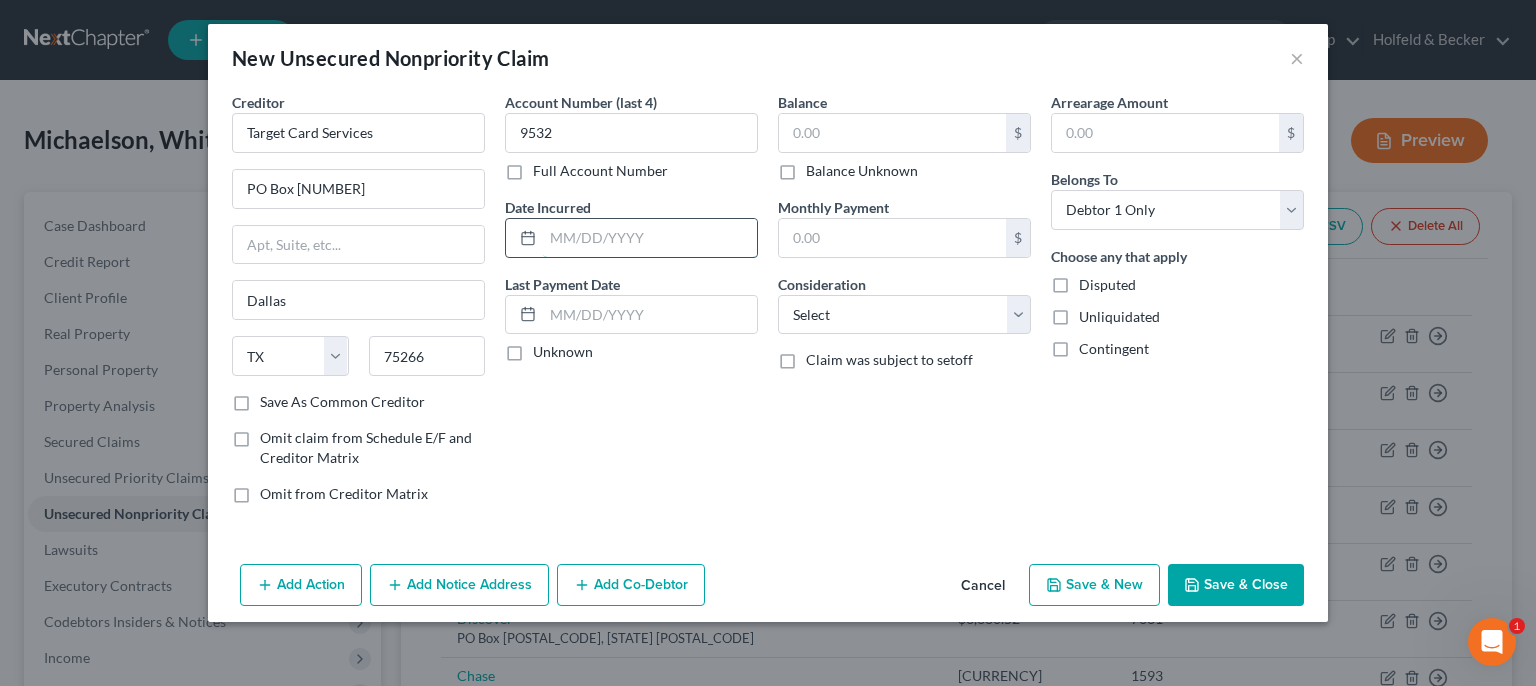 click at bounding box center (650, 238) 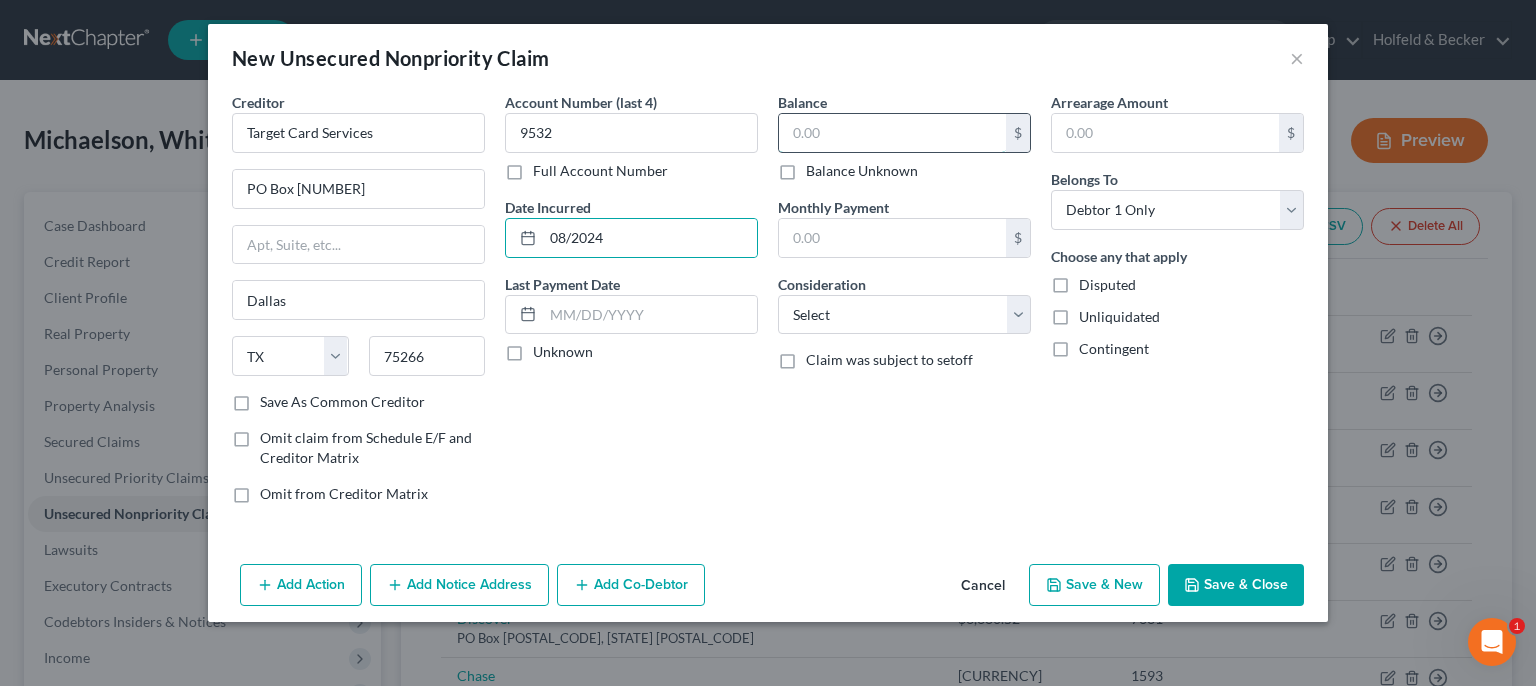 click at bounding box center [892, 133] 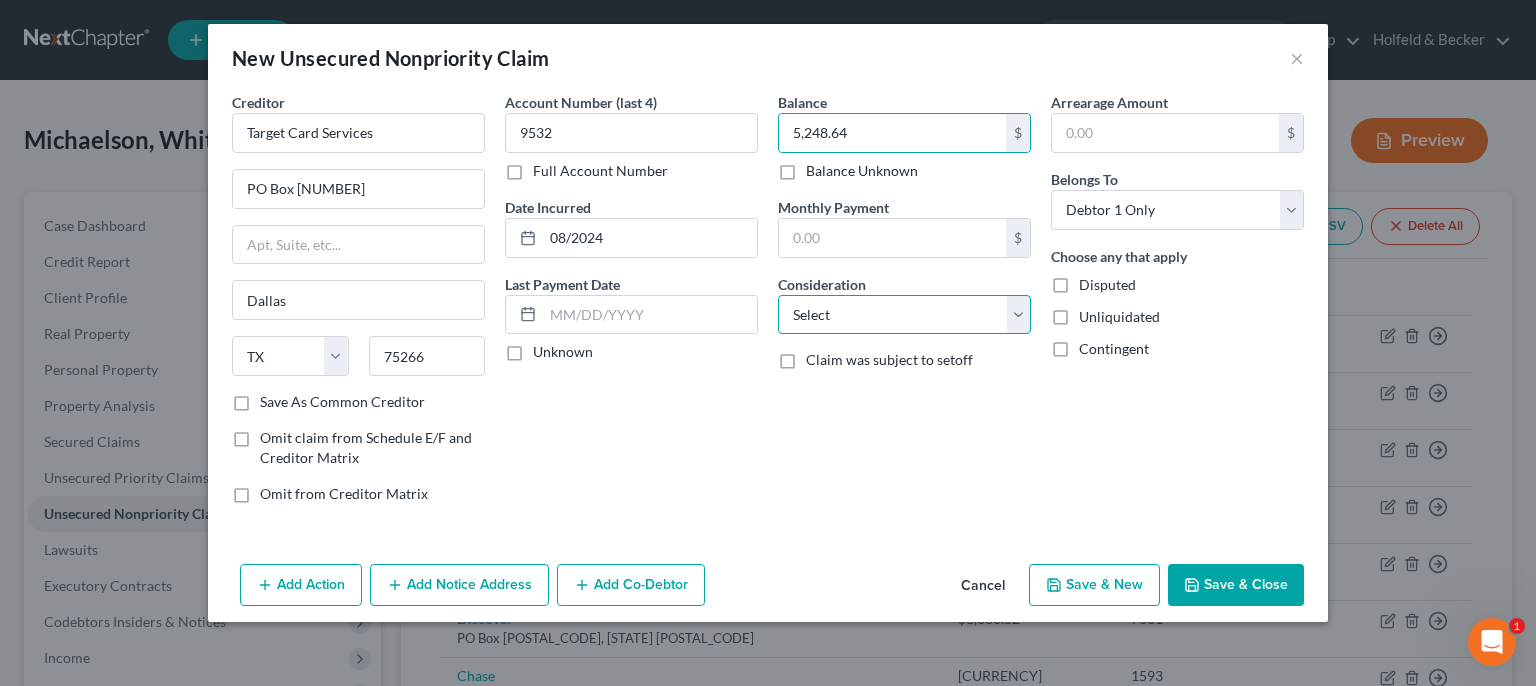 click on "Select Cable / Satellite Services Collection Agency Credit Card Debt Debt Counseling / Attorneys Deficiency Balance Domestic Support Obligations Home / Car Repairs Income Taxes Judgment Liens Medical Services Monies Loaned / Advanced Mortgage Obligation From Divorce Or Separation Obligation To Pensions Other Overdrawn Bank Account Promised To Help Pay Creditors Student Loans Suppliers And Vendors Telephone / Internet Services Utility Services" at bounding box center (904, 315) 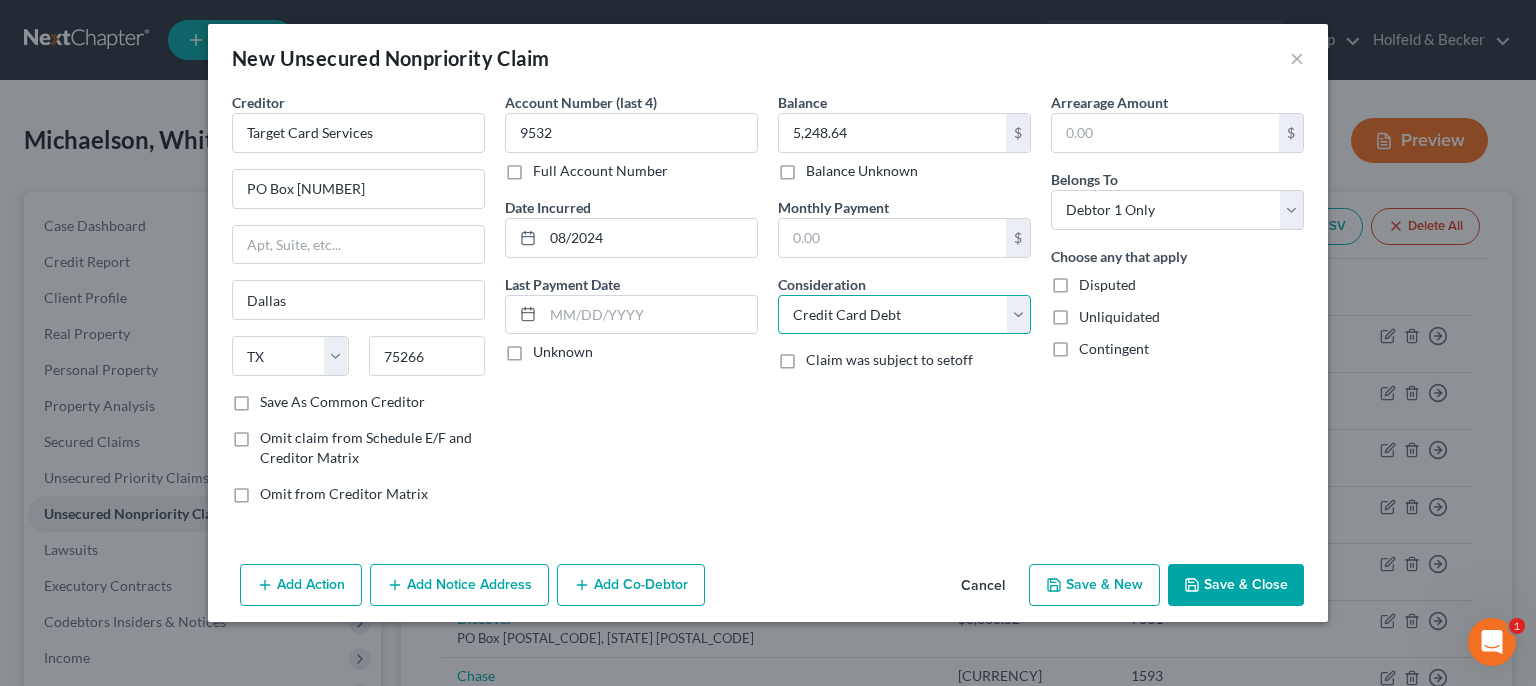 click on "Credit Card Debt" at bounding box center (0, 0) 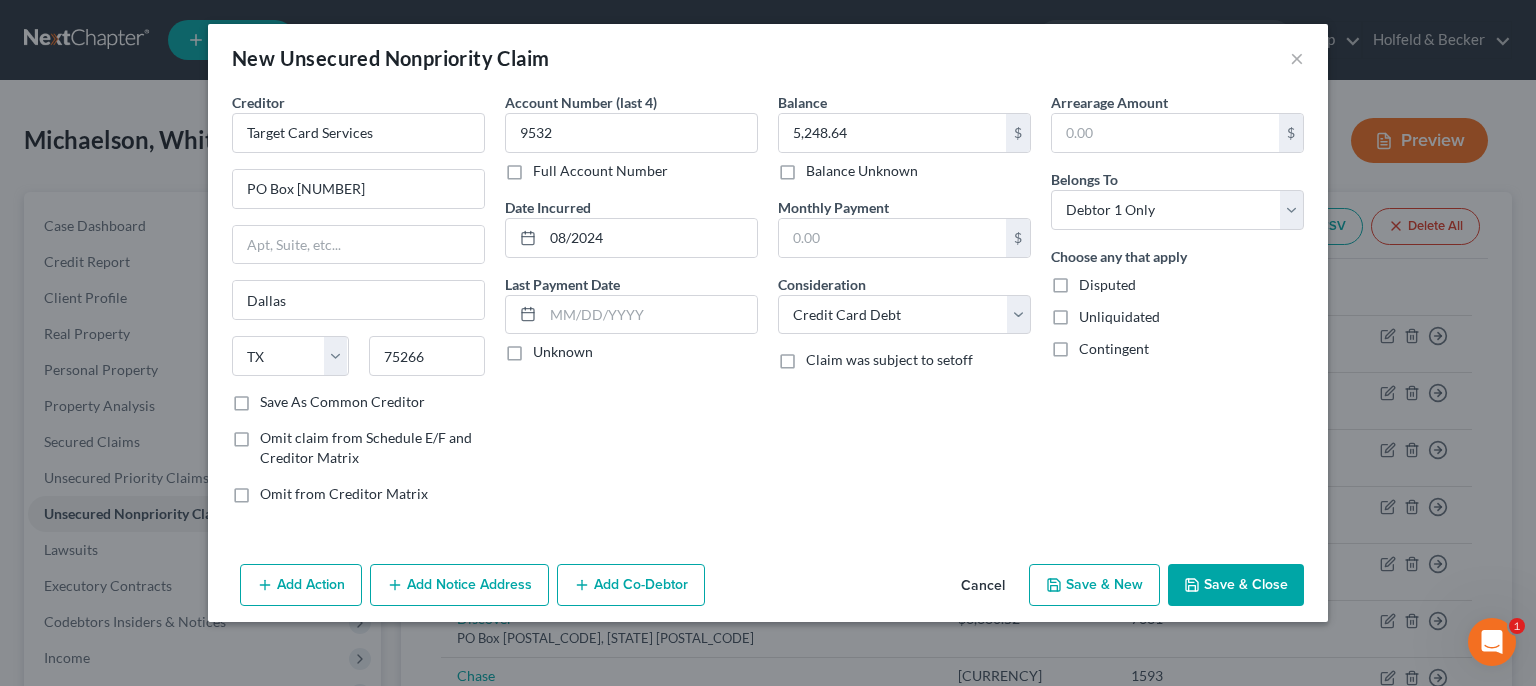 click on "Save & New" at bounding box center [1094, 585] 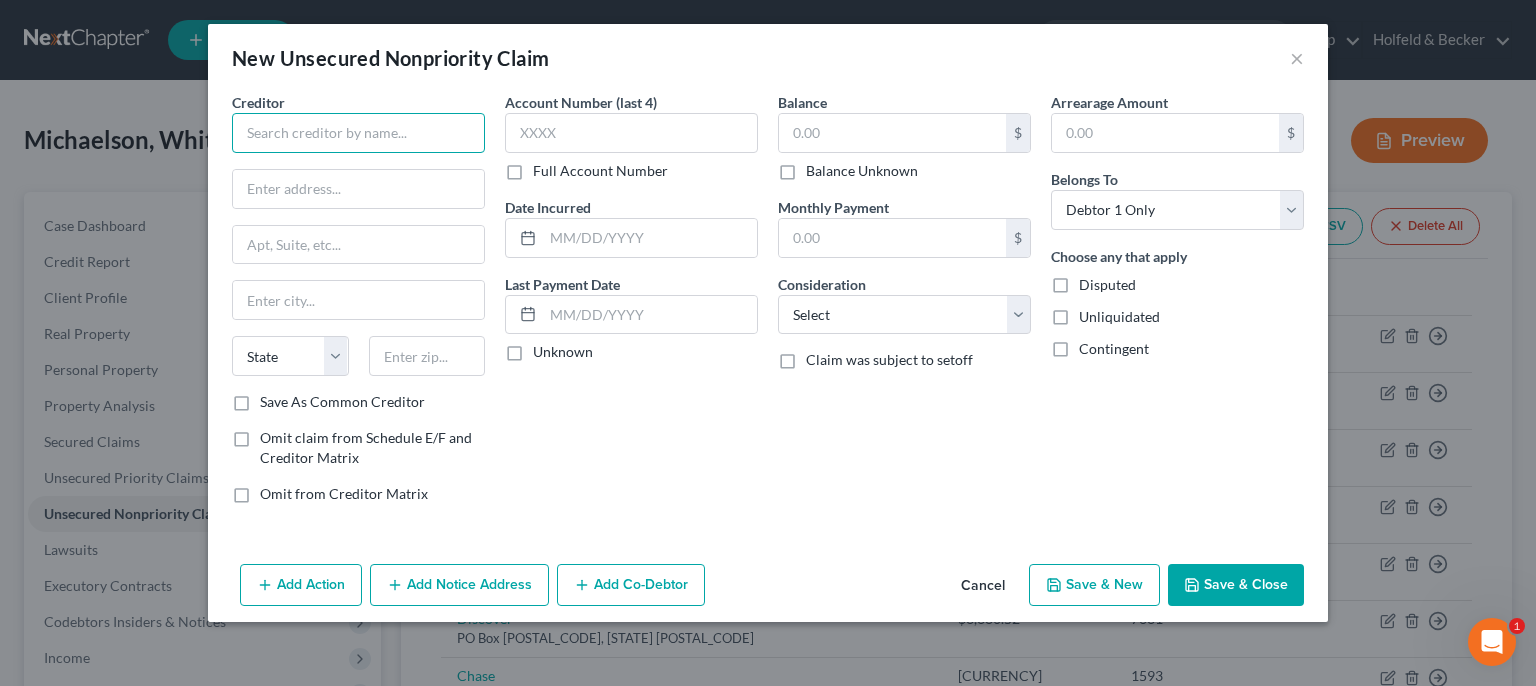 click at bounding box center (358, 133) 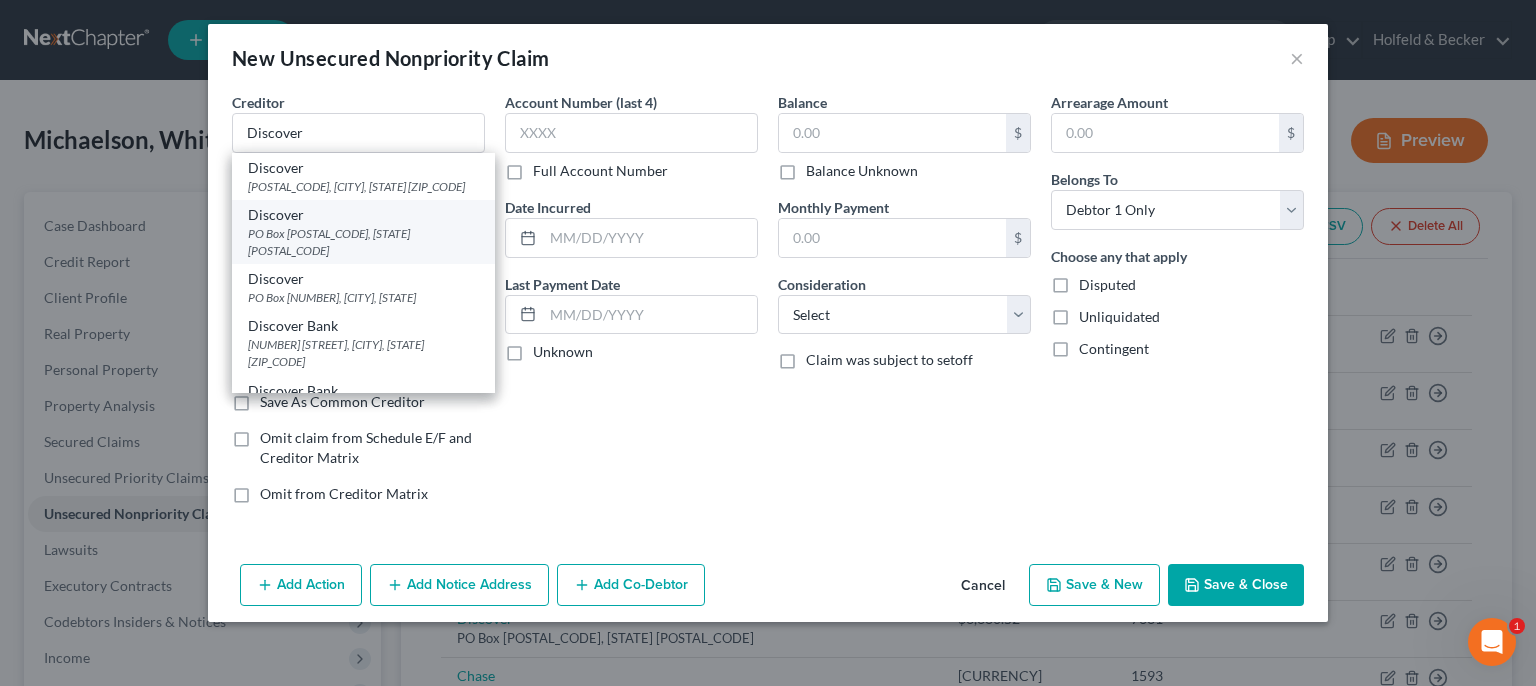 click on "PO Box [POSTAL_CODE], [STATE] [POSTAL_CODE]" at bounding box center [363, 242] 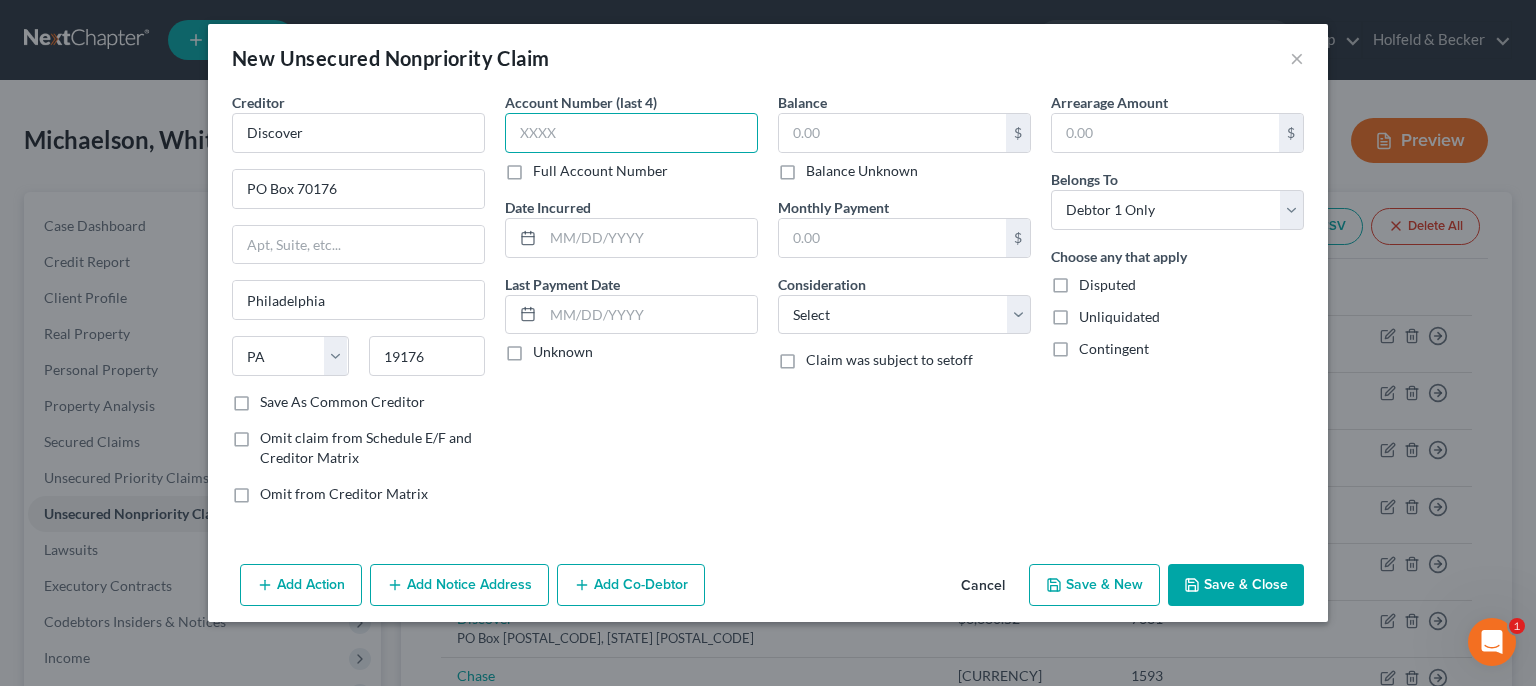 click at bounding box center (631, 133) 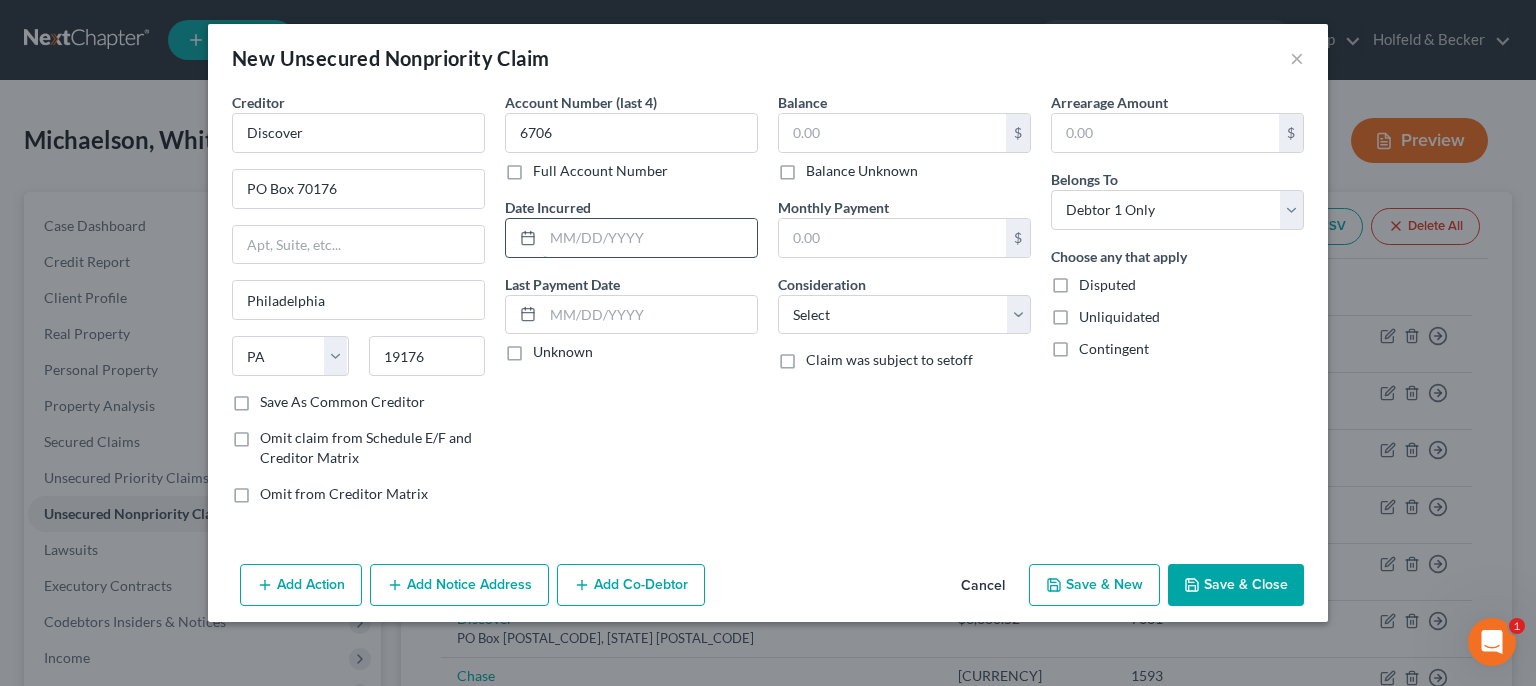 click at bounding box center [650, 238] 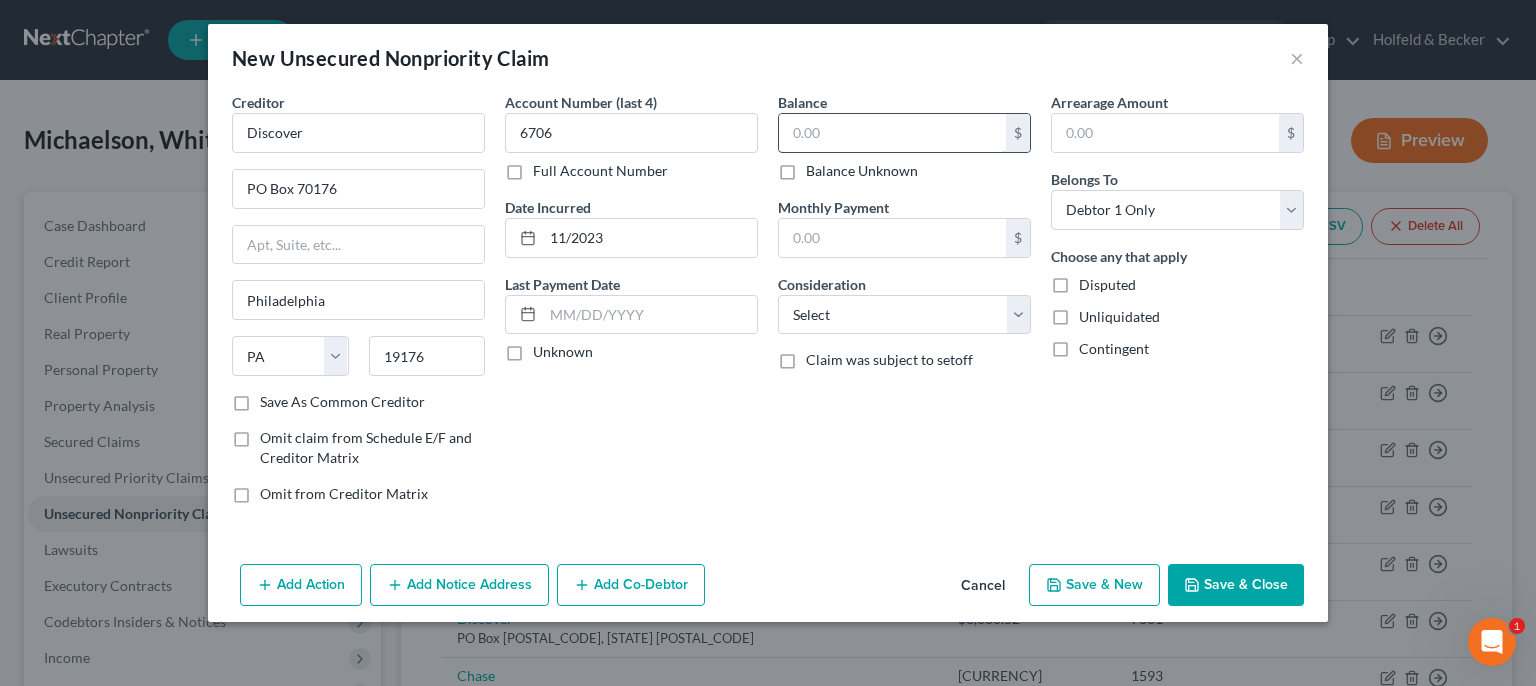 click at bounding box center [892, 133] 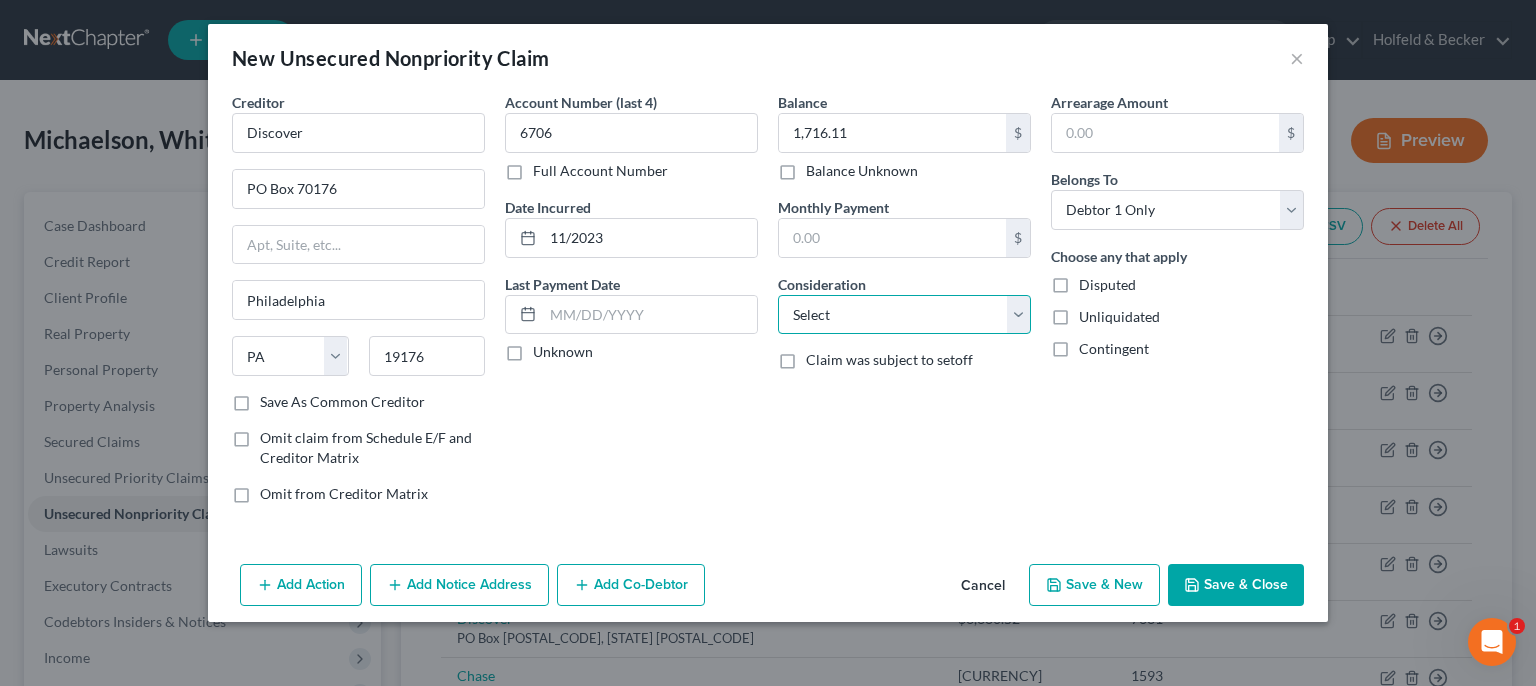 click on "Select Cable / Satellite Services Collection Agency Credit Card Debt Debt Counseling / Attorneys Deficiency Balance Domestic Support Obligations Home / Car Repairs Income Taxes Judgment Liens Medical Services Monies Loaned / Advanced Mortgage Obligation From Divorce Or Separation Obligation To Pensions Other Overdrawn Bank Account Promised To Help Pay Creditors Student Loans Suppliers And Vendors Telephone / Internet Services Utility Services" at bounding box center (904, 315) 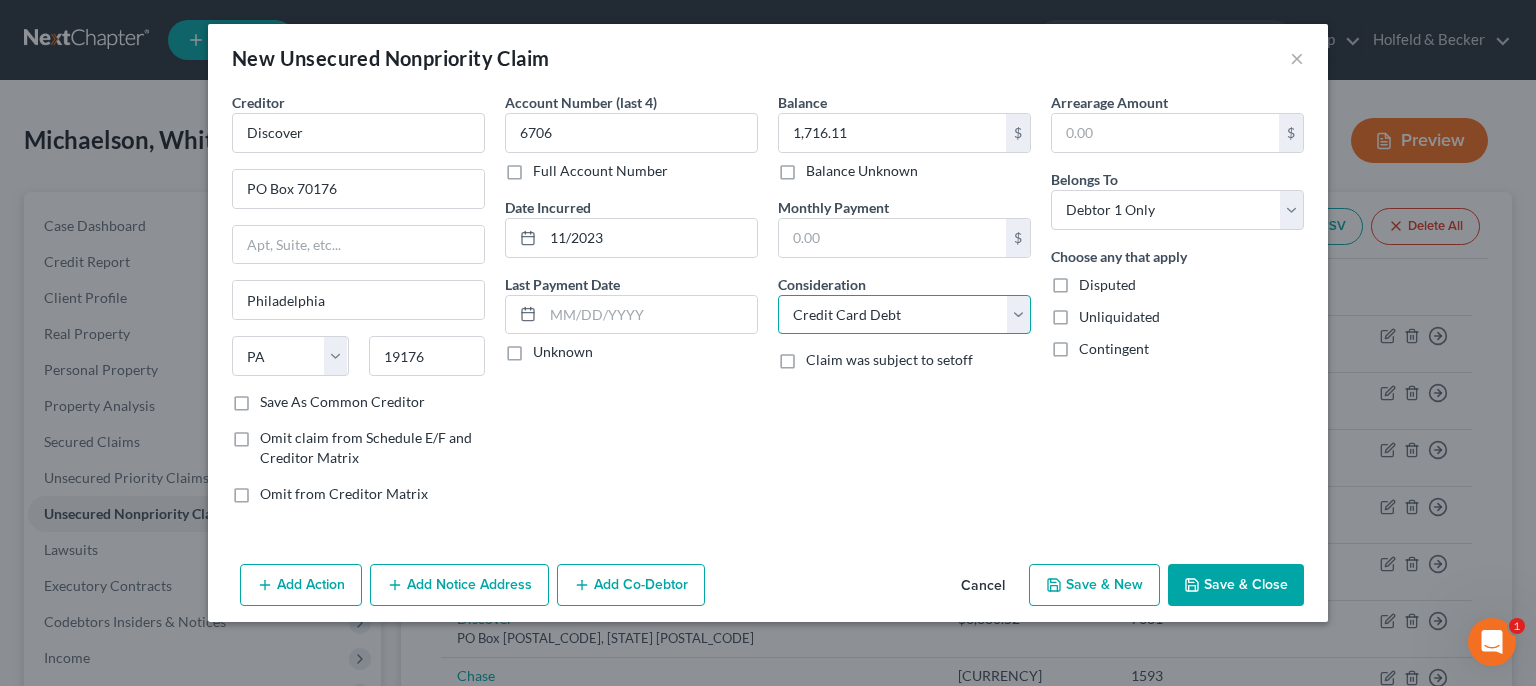 click on "Credit Card Debt" at bounding box center (0, 0) 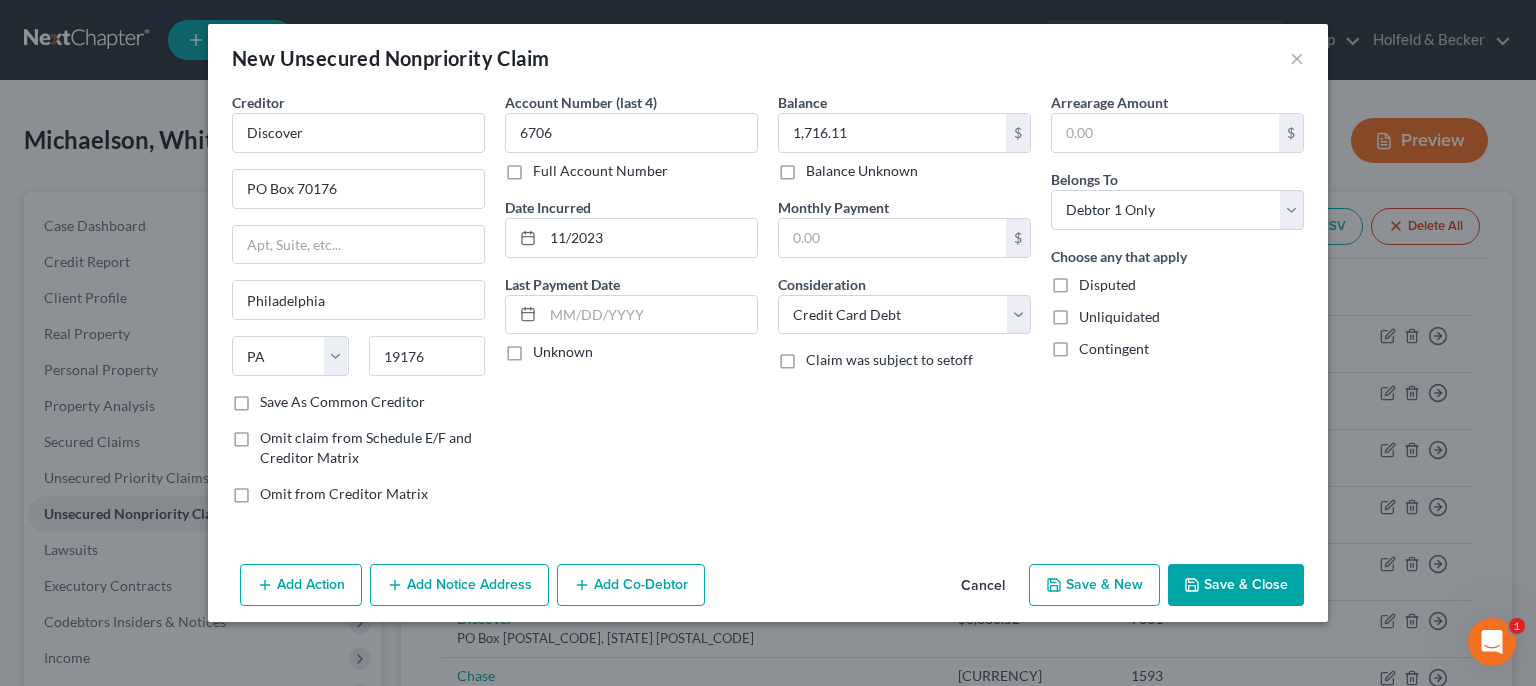 click on "Save & New" at bounding box center [1094, 585] 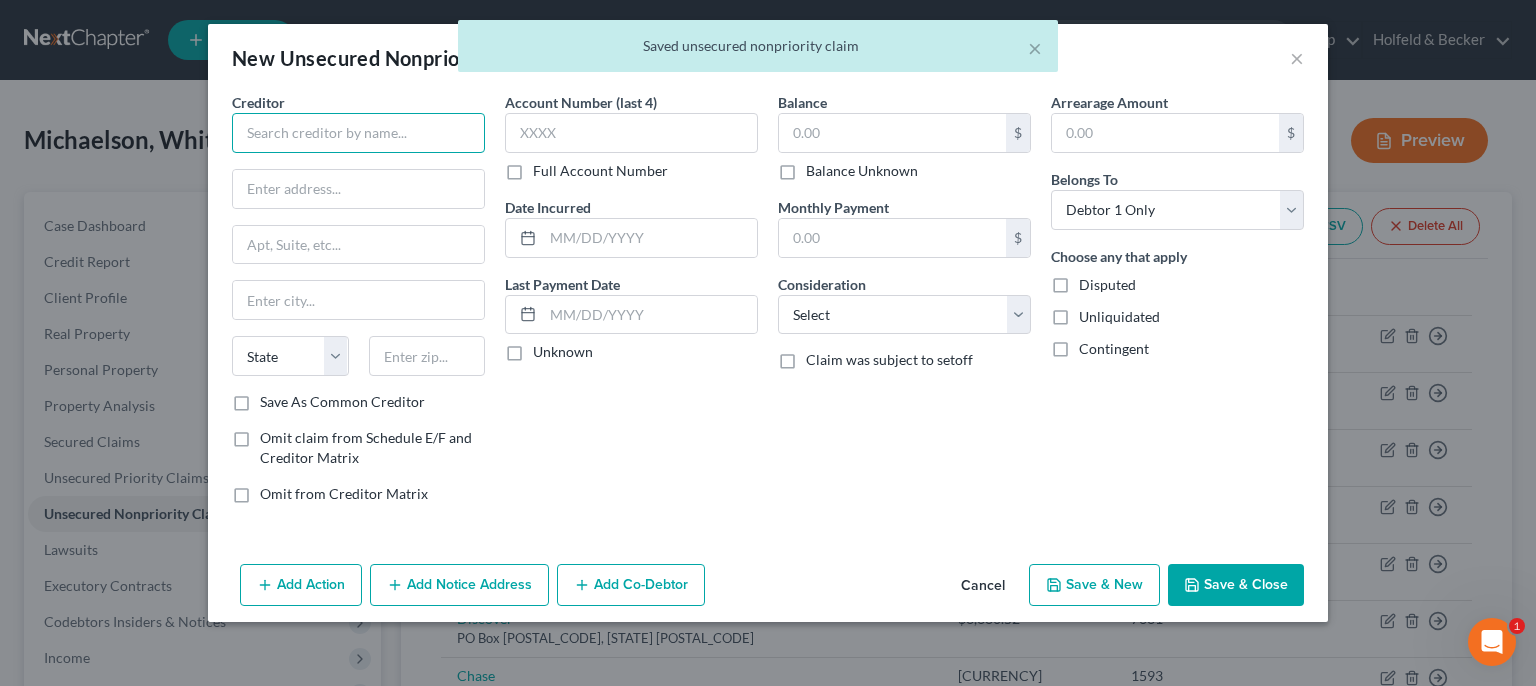 click at bounding box center [358, 133] 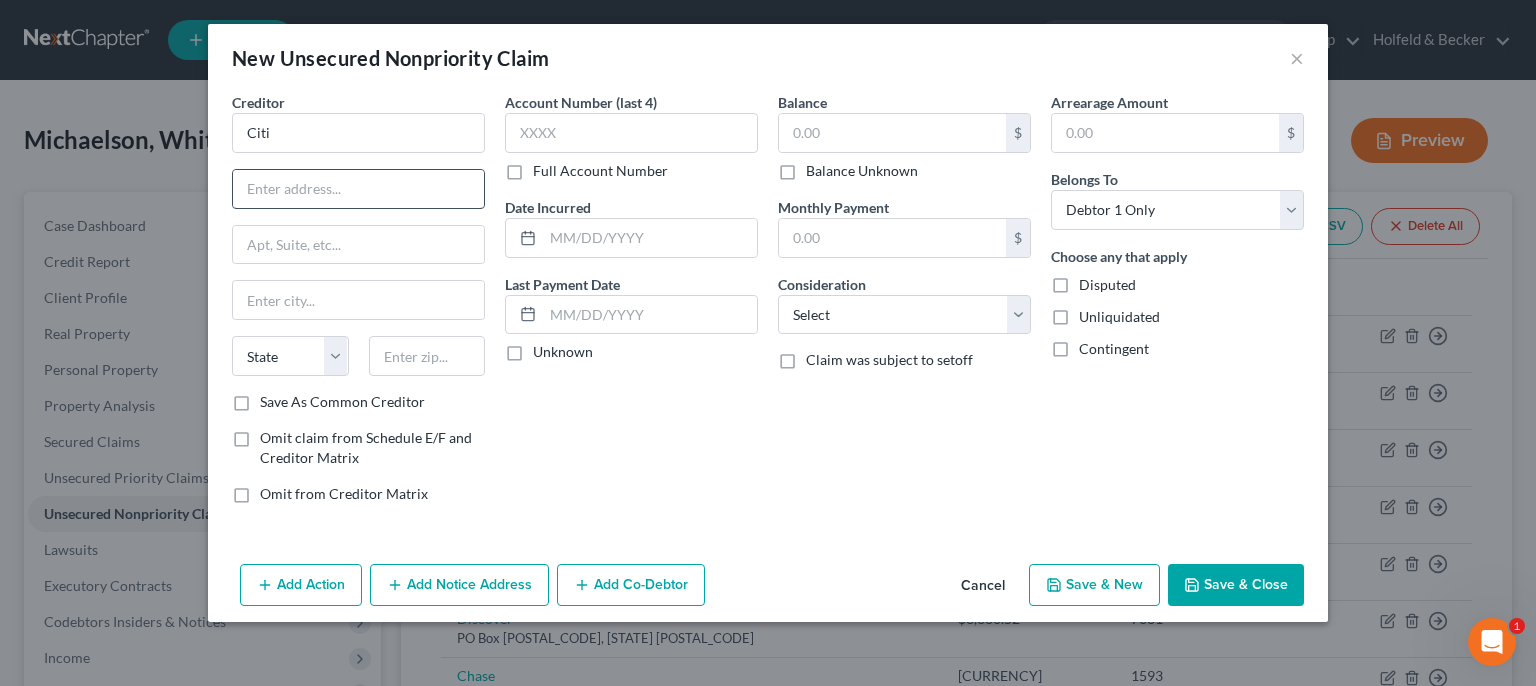 click at bounding box center [358, 189] 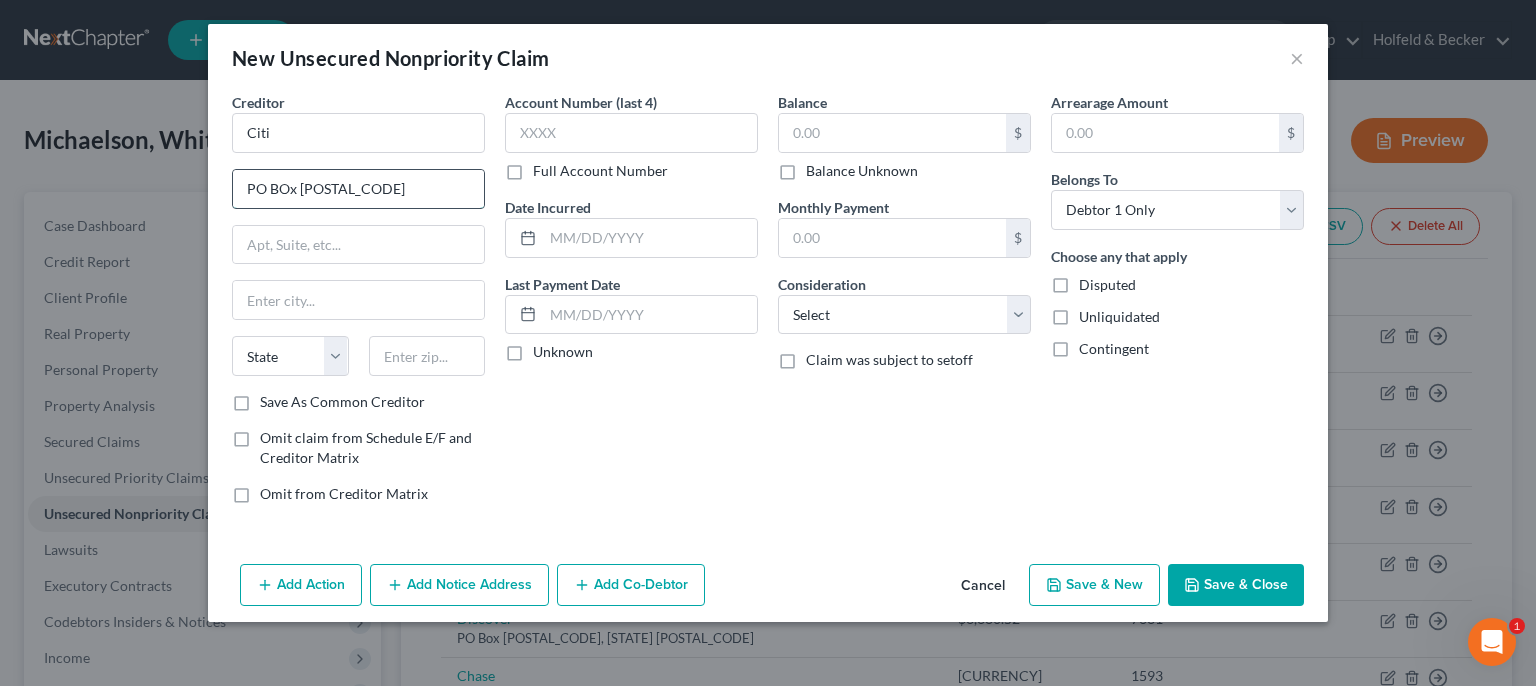 click on "PO BOx [POSTAL_CODE]" at bounding box center [358, 189] 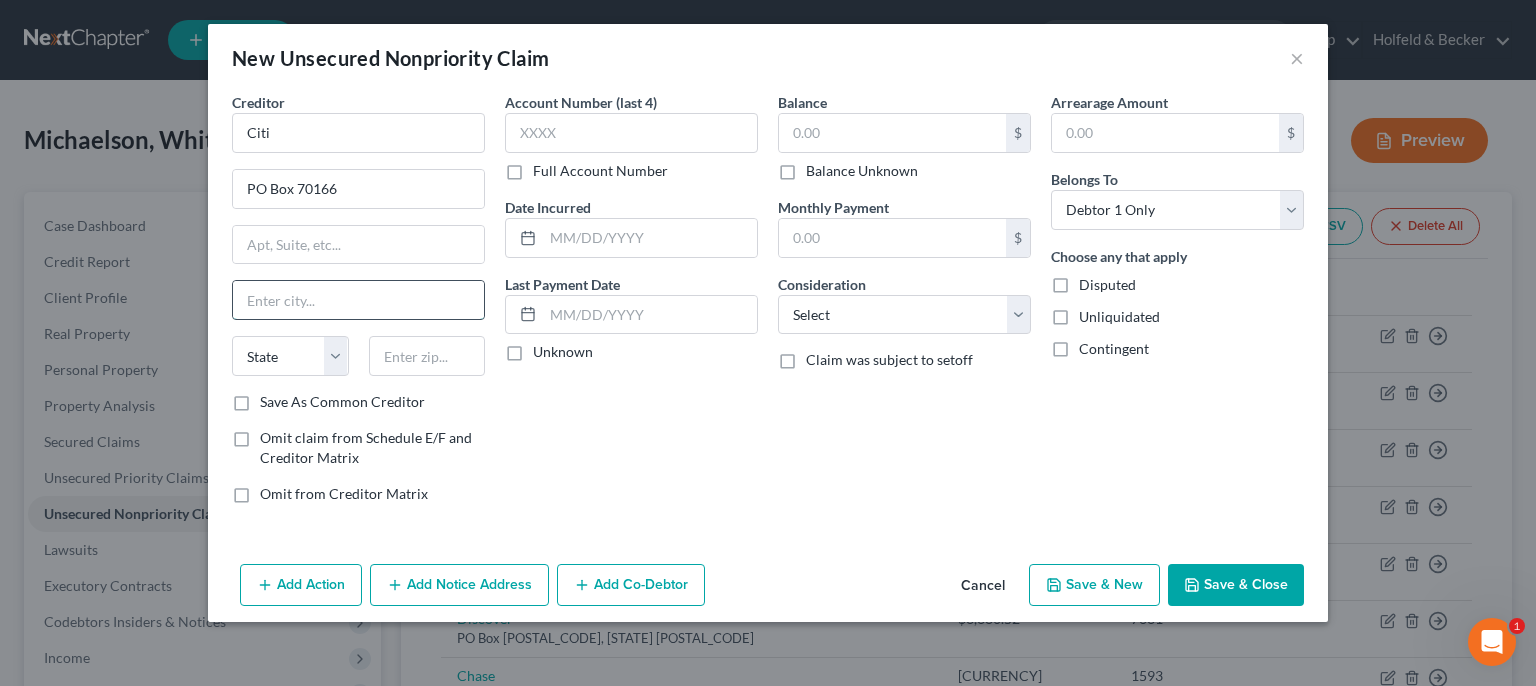 click at bounding box center (358, 300) 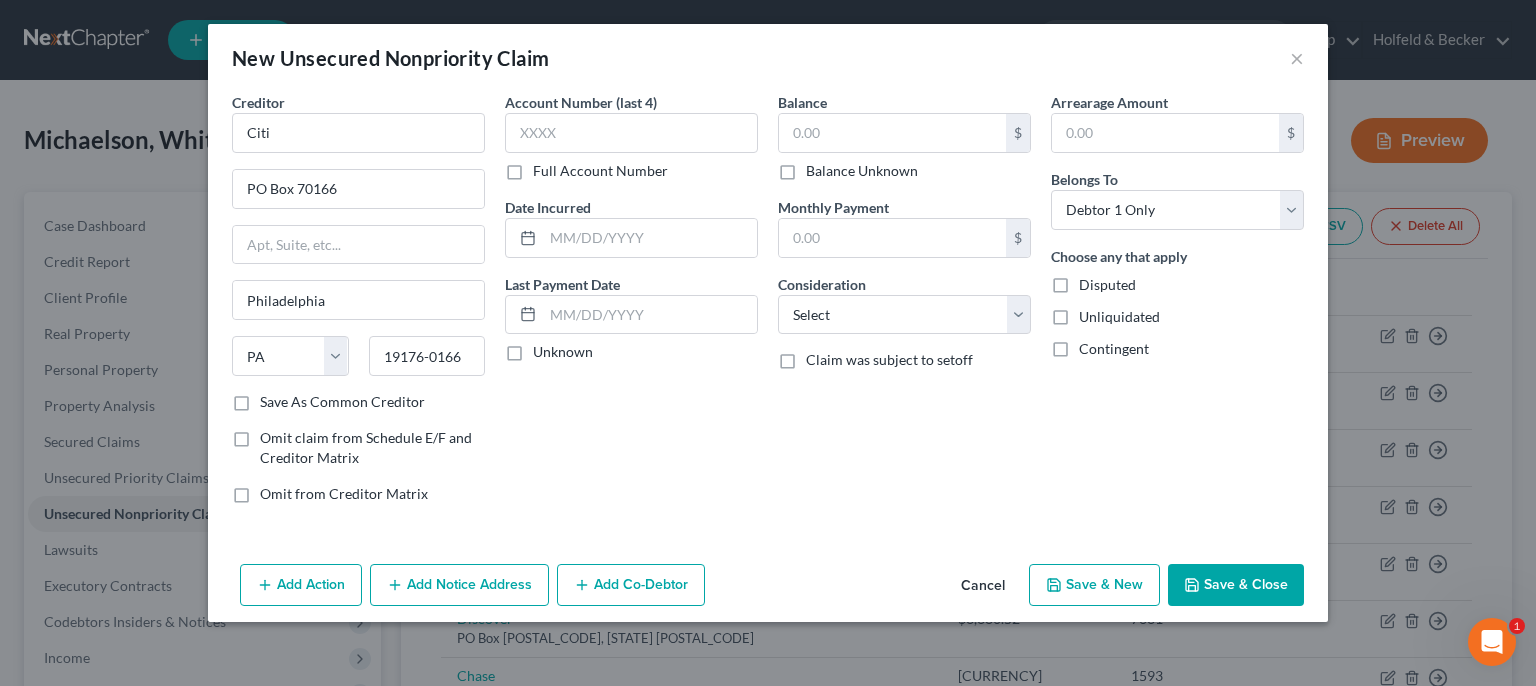 click on "Save As Common Creditor" at bounding box center [342, 402] 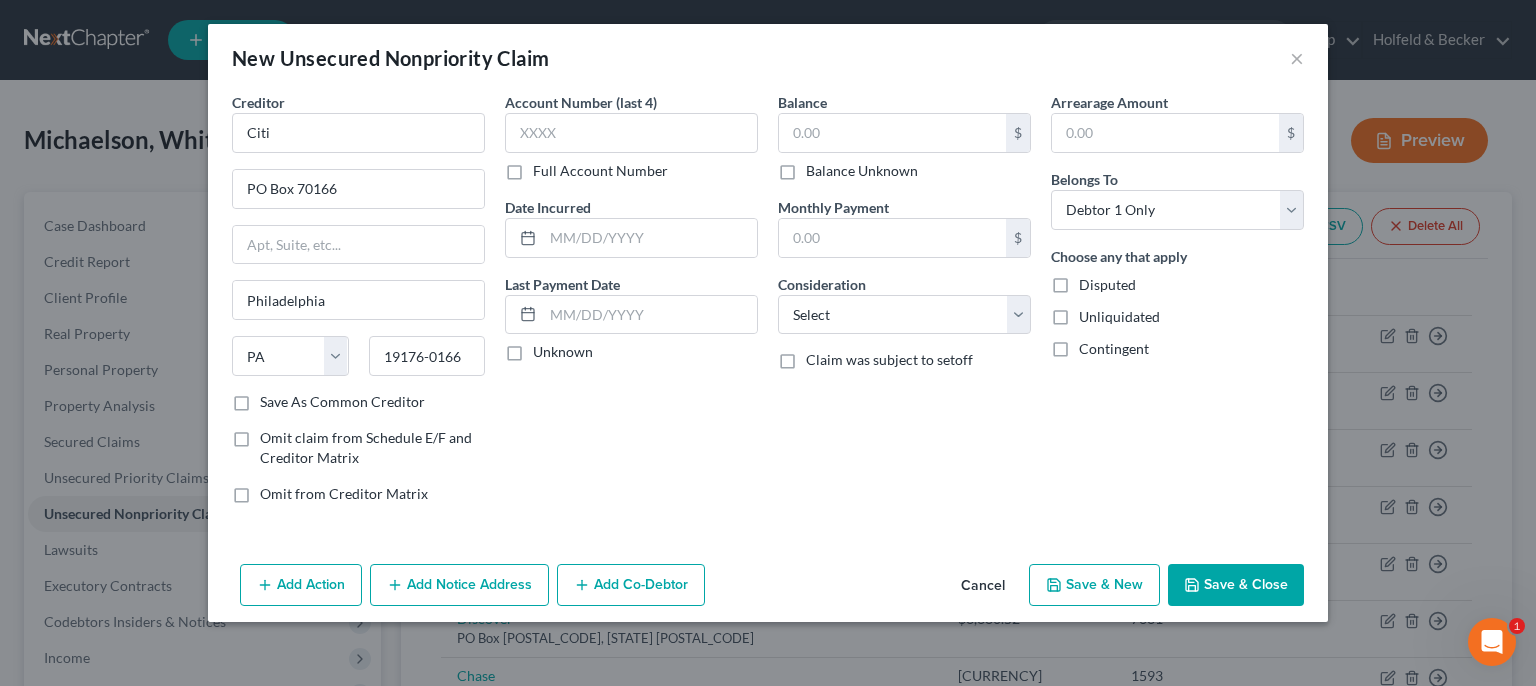 click on "Save As Common Creditor" at bounding box center [274, 398] 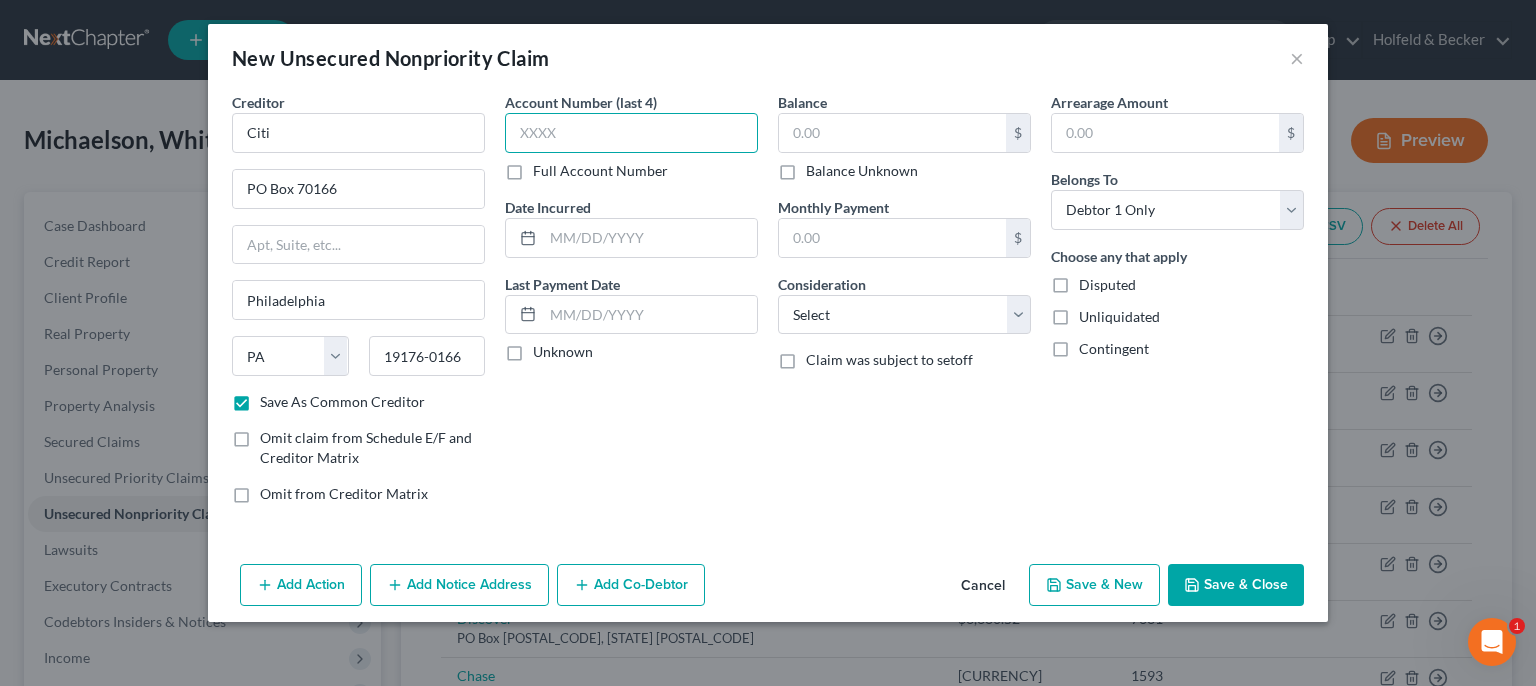 click at bounding box center [631, 133] 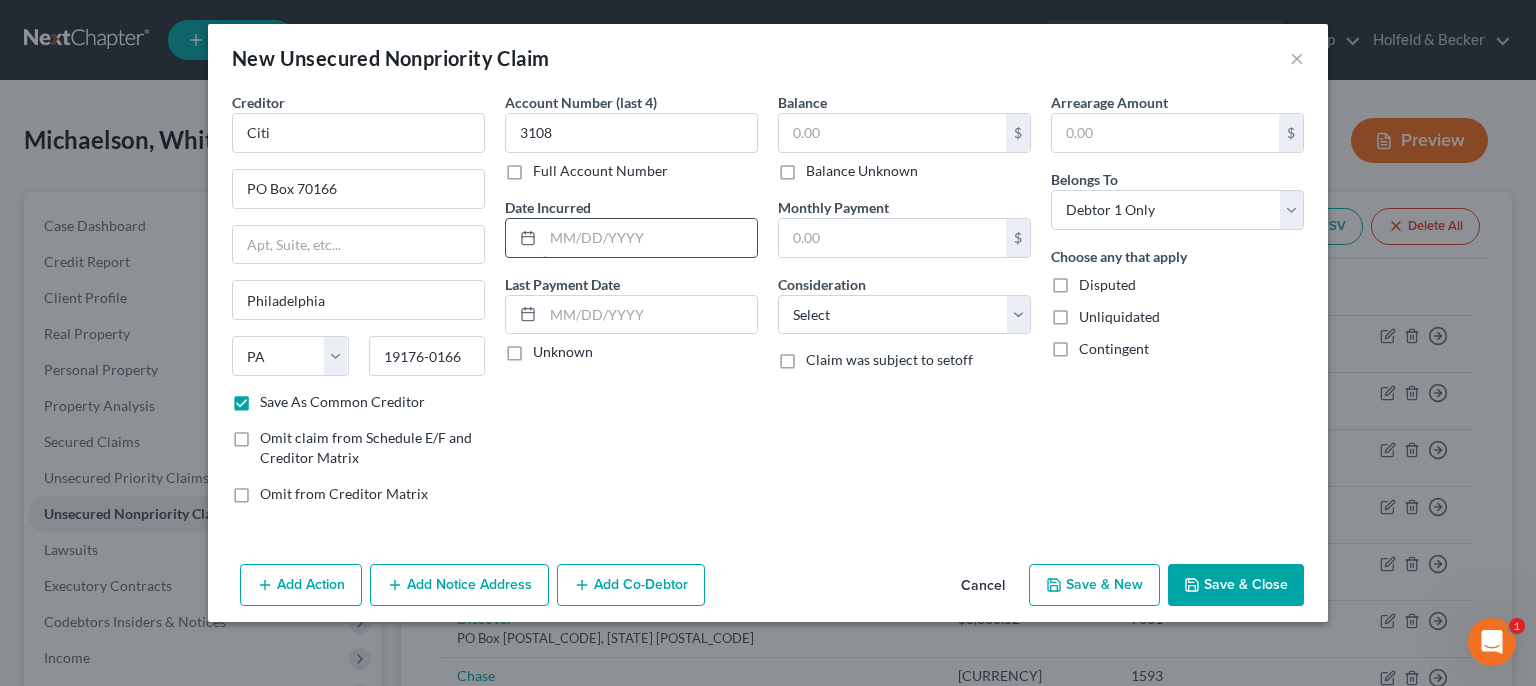 click at bounding box center [650, 238] 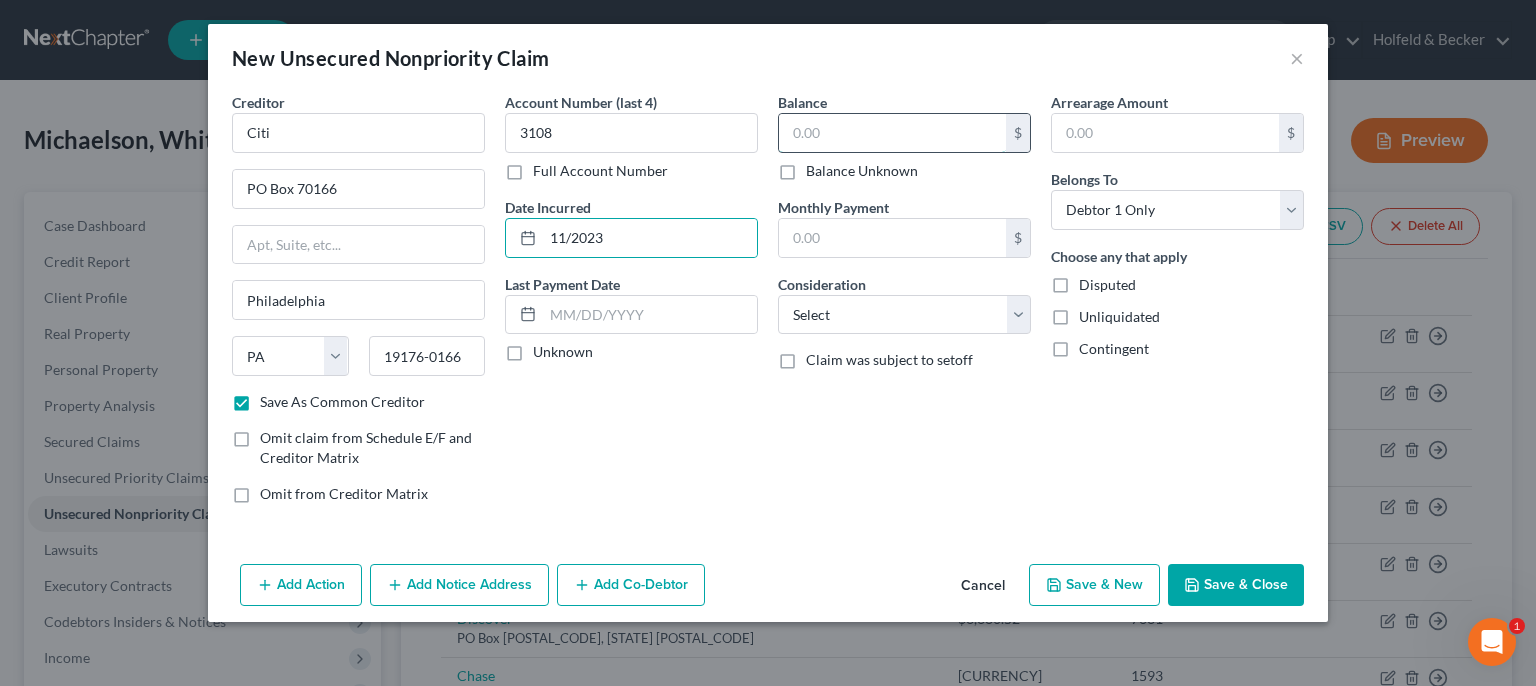 click at bounding box center (892, 133) 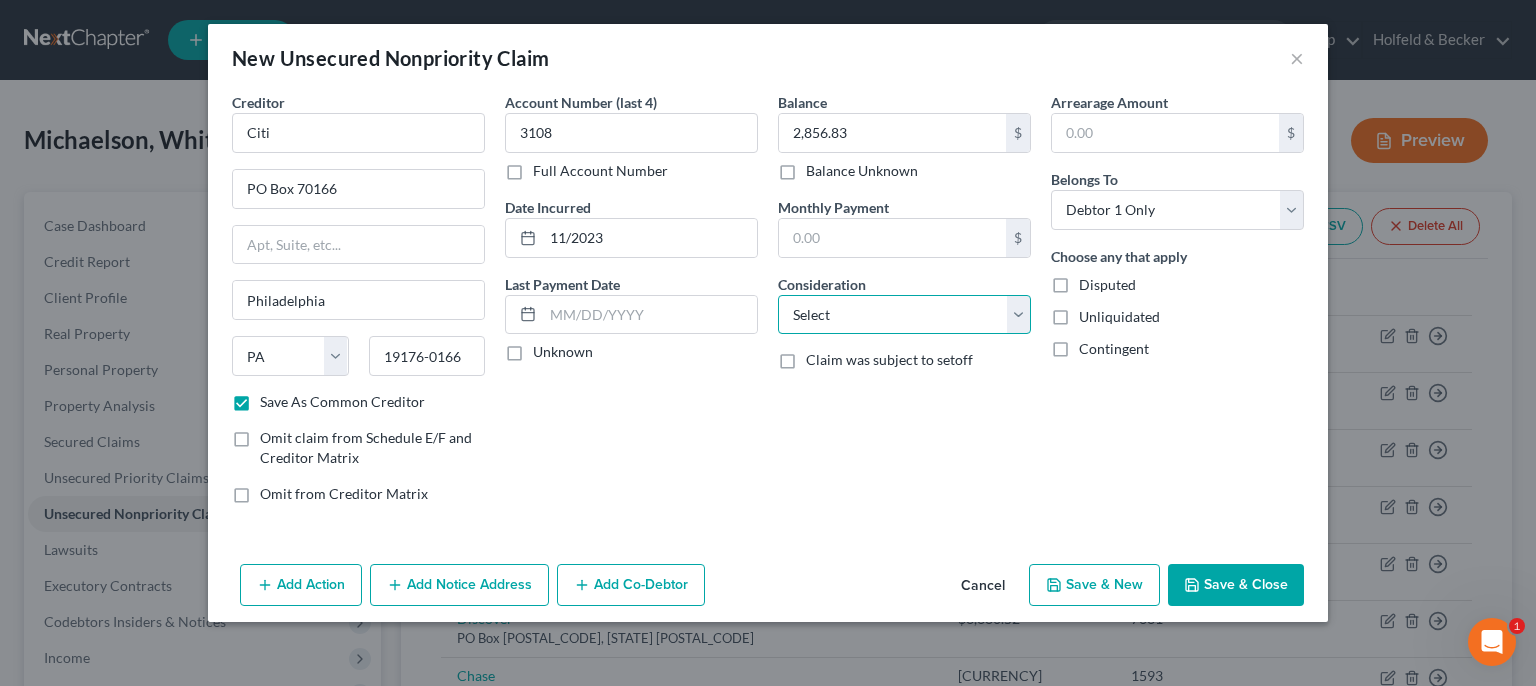 click on "Select Cable / Satellite Services Collection Agency Credit Card Debt Debt Counseling / Attorneys Deficiency Balance Domestic Support Obligations Home / Car Repairs Income Taxes Judgment Liens Medical Services Monies Loaned / Advanced Mortgage Obligation From Divorce Or Separation Obligation To Pensions Other Overdrawn Bank Account Promised To Help Pay Creditors Student Loans Suppliers And Vendors Telephone / Internet Services Utility Services" at bounding box center [904, 315] 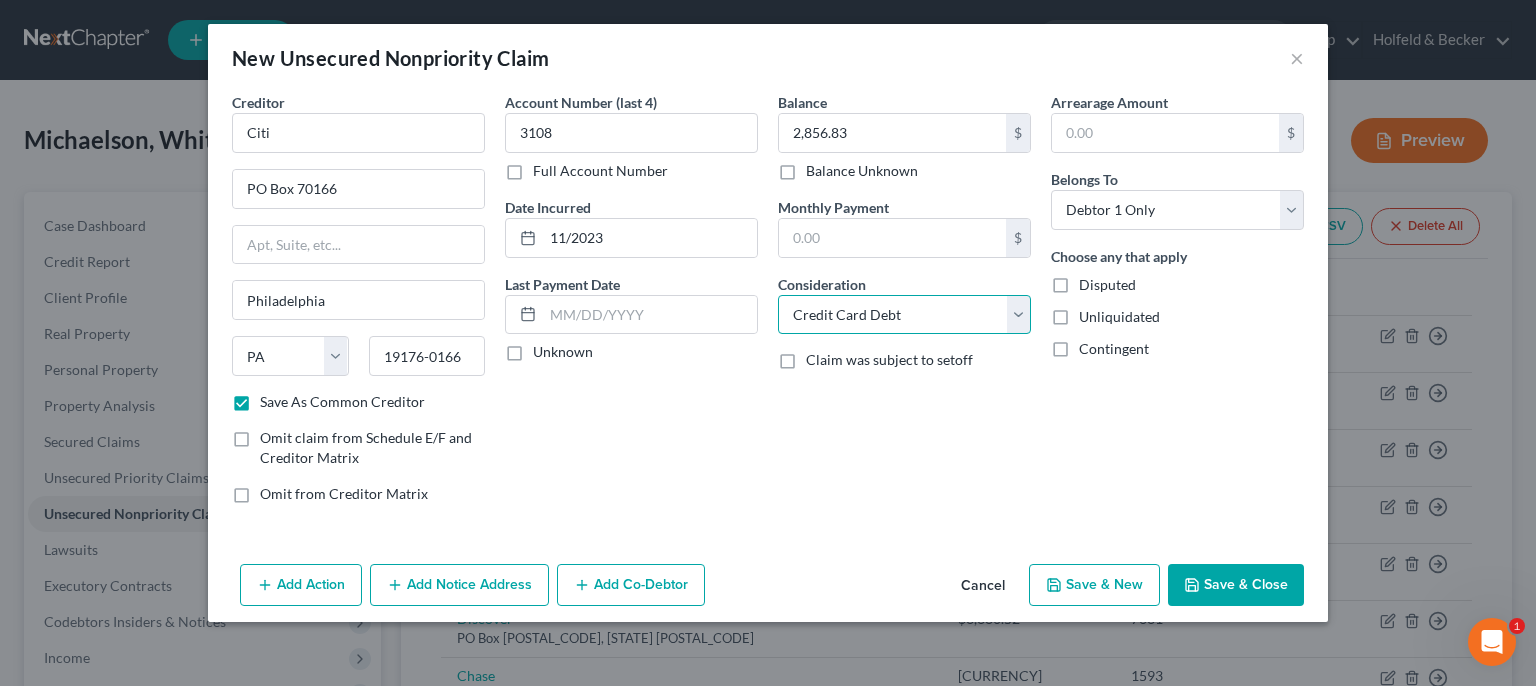 click on "Credit Card Debt" at bounding box center [0, 0] 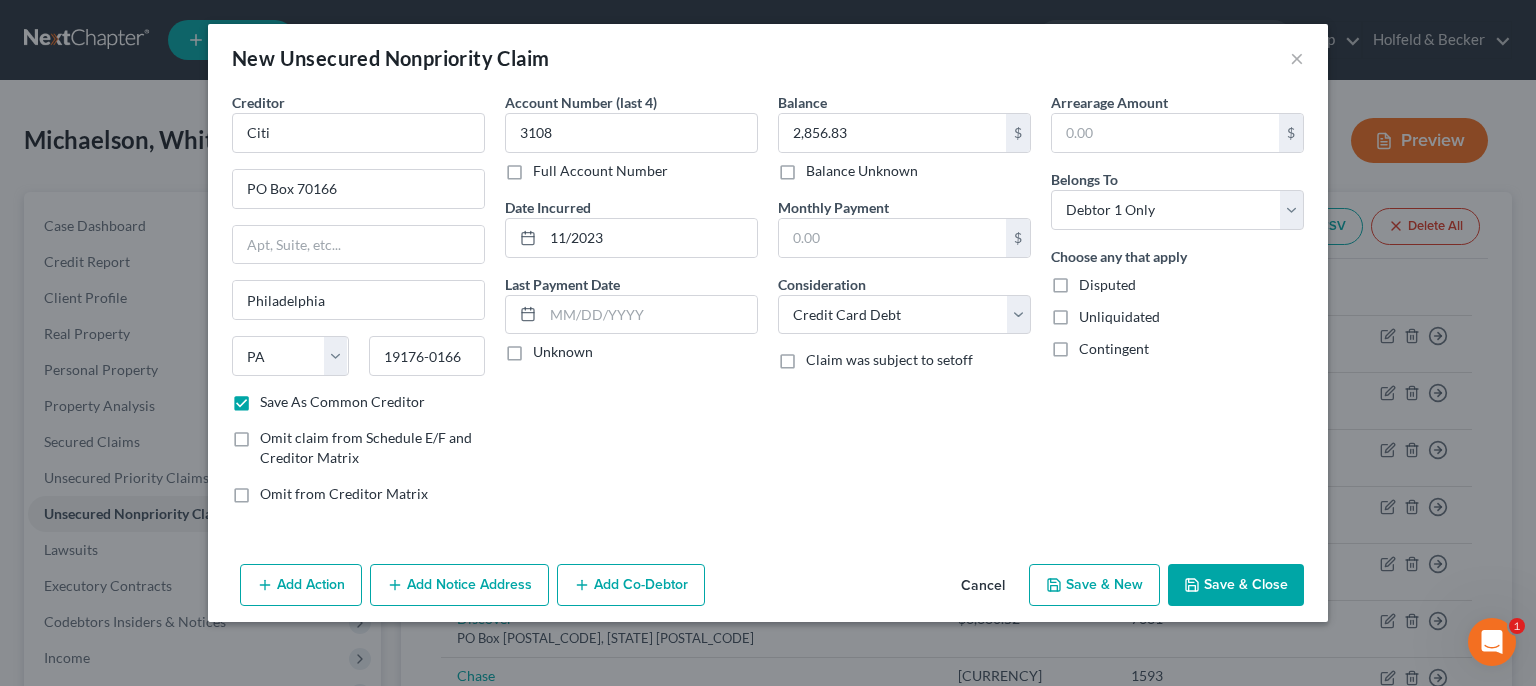 click on "Save & New" at bounding box center (1094, 585) 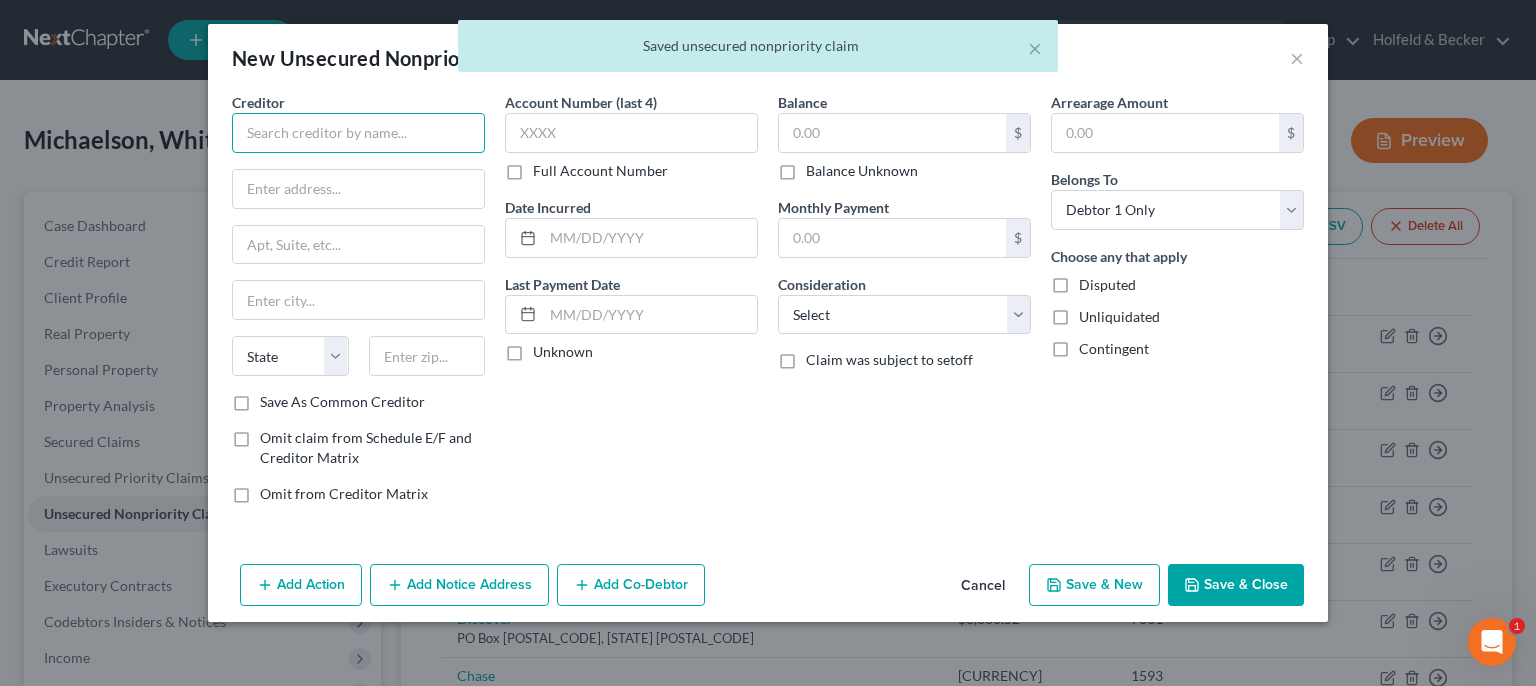 click at bounding box center (358, 133) 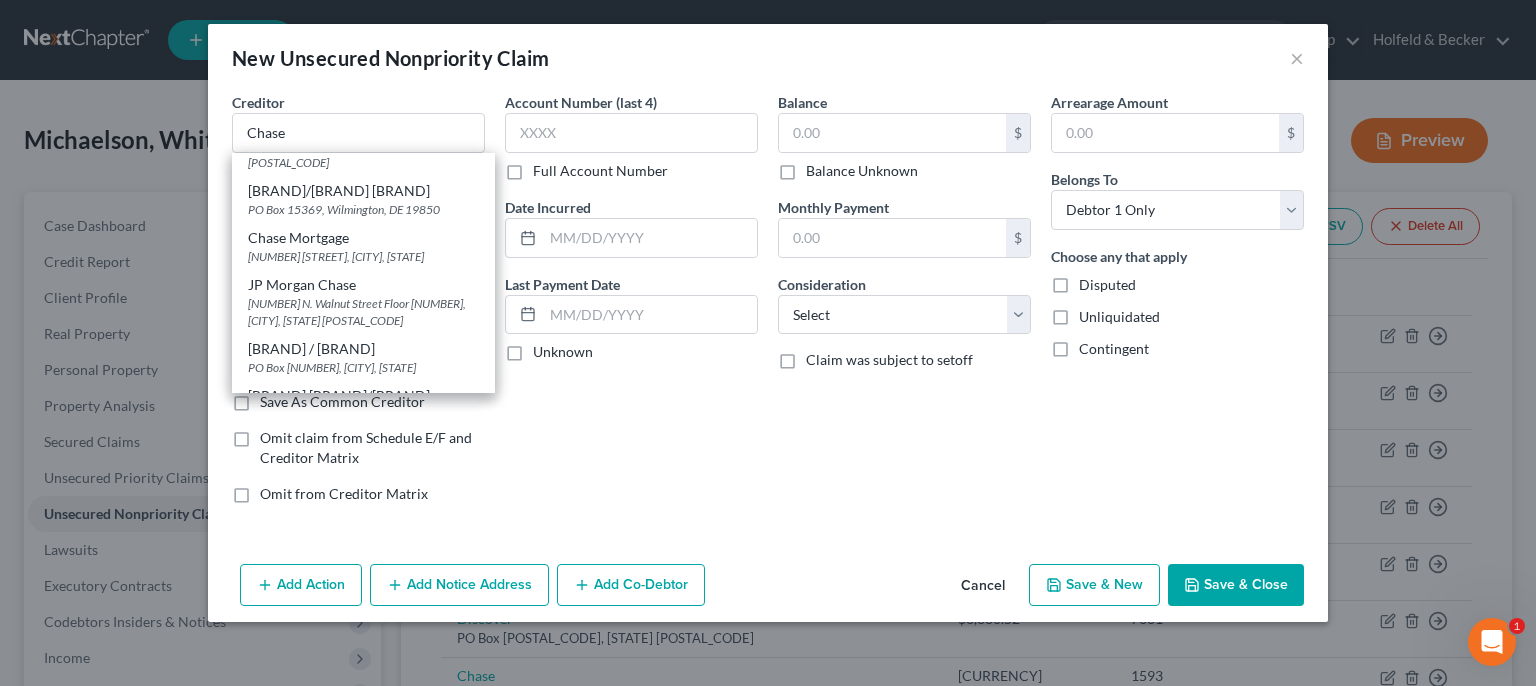 scroll, scrollTop: 218, scrollLeft: 0, axis: vertical 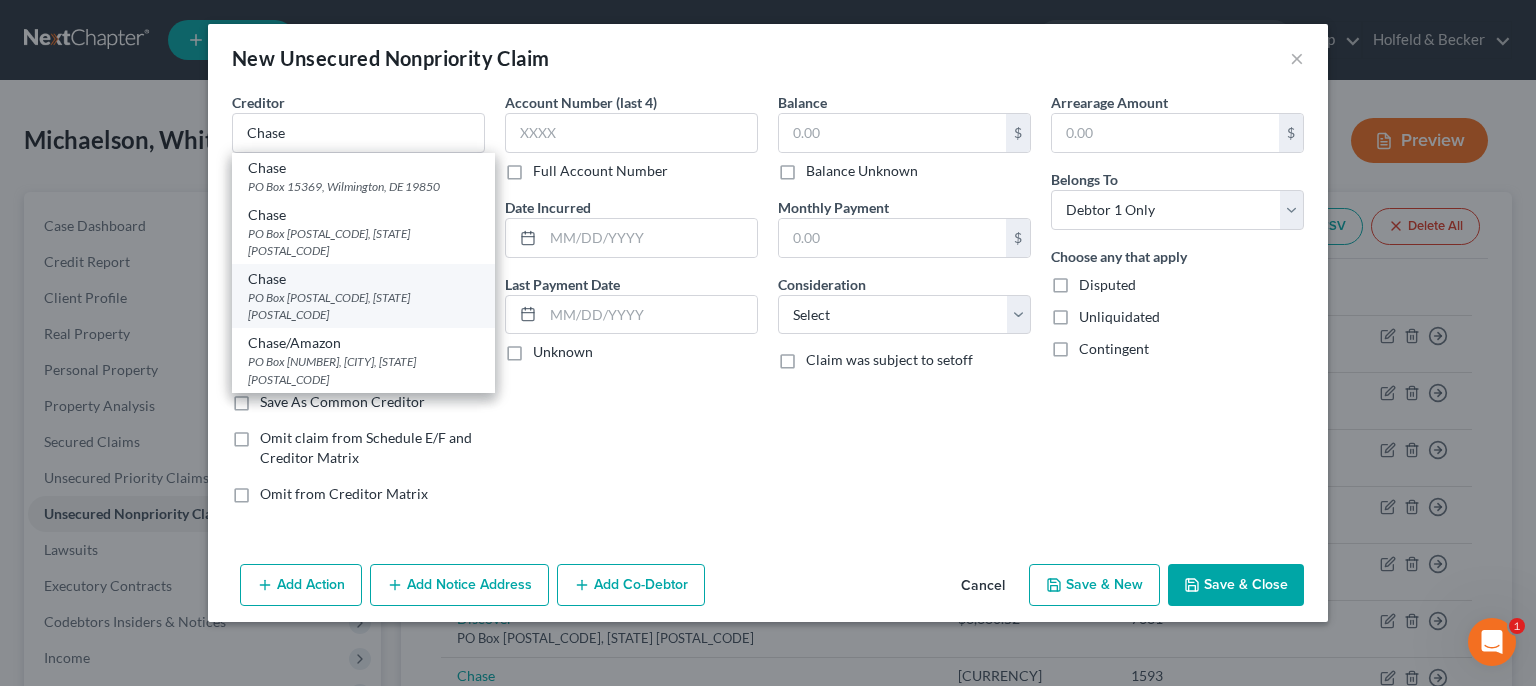 click on "PO Box [POSTAL_CODE], [STATE] [POSTAL_CODE]" at bounding box center [363, 306] 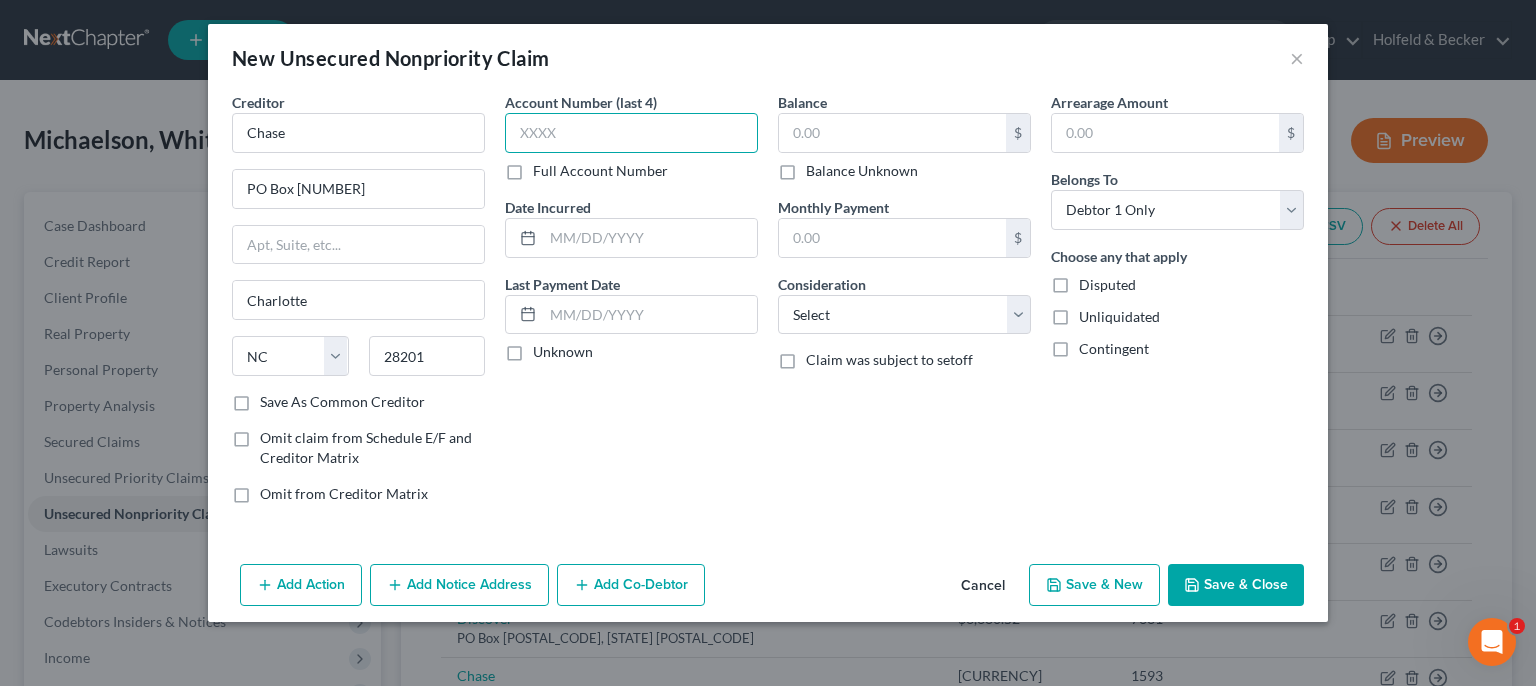 click at bounding box center (631, 133) 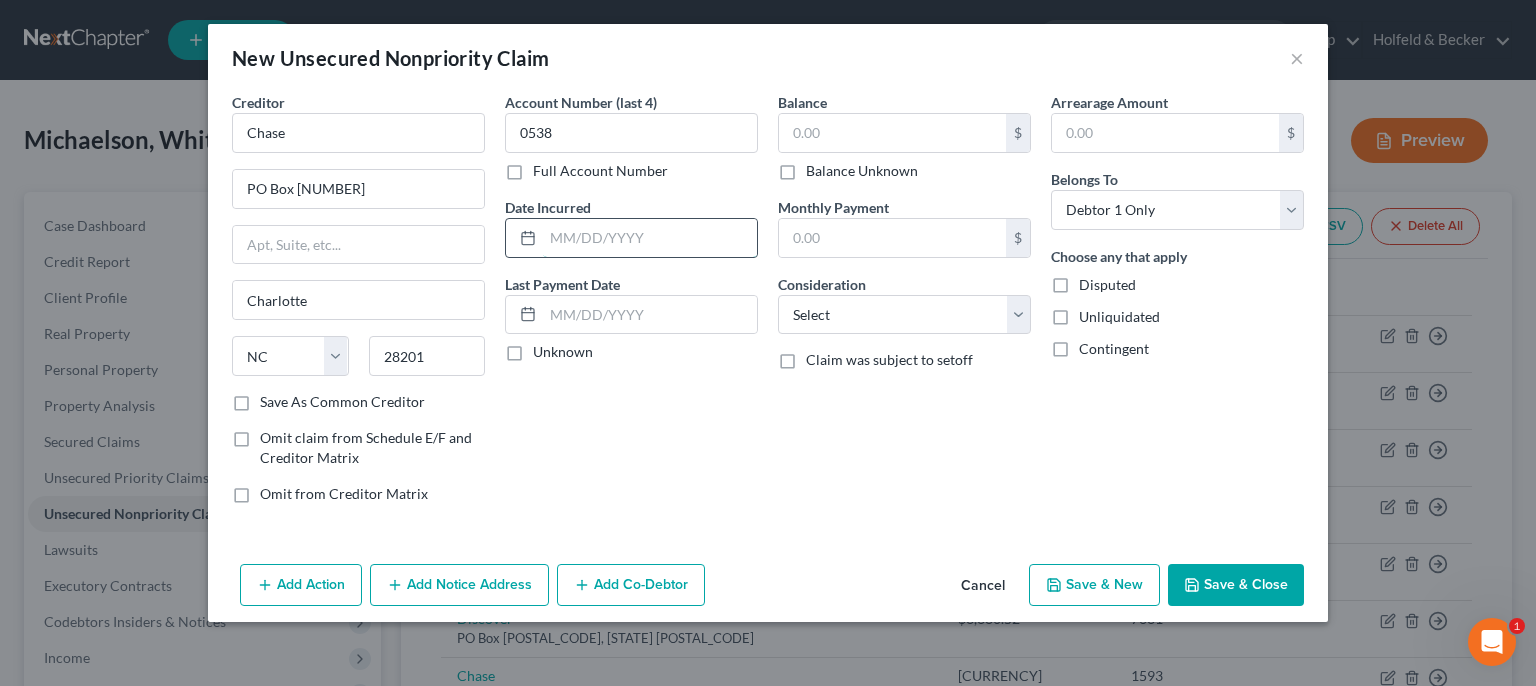 click at bounding box center [650, 238] 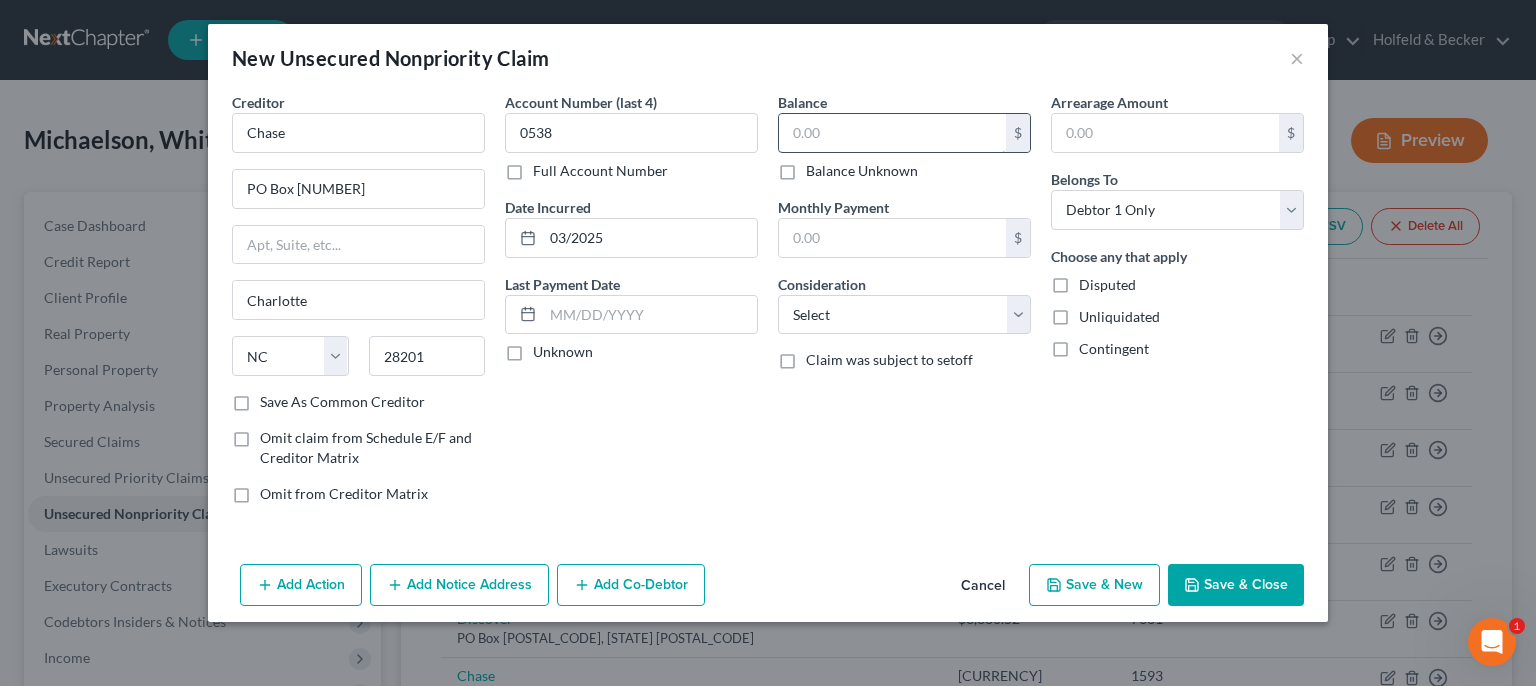 click at bounding box center (892, 133) 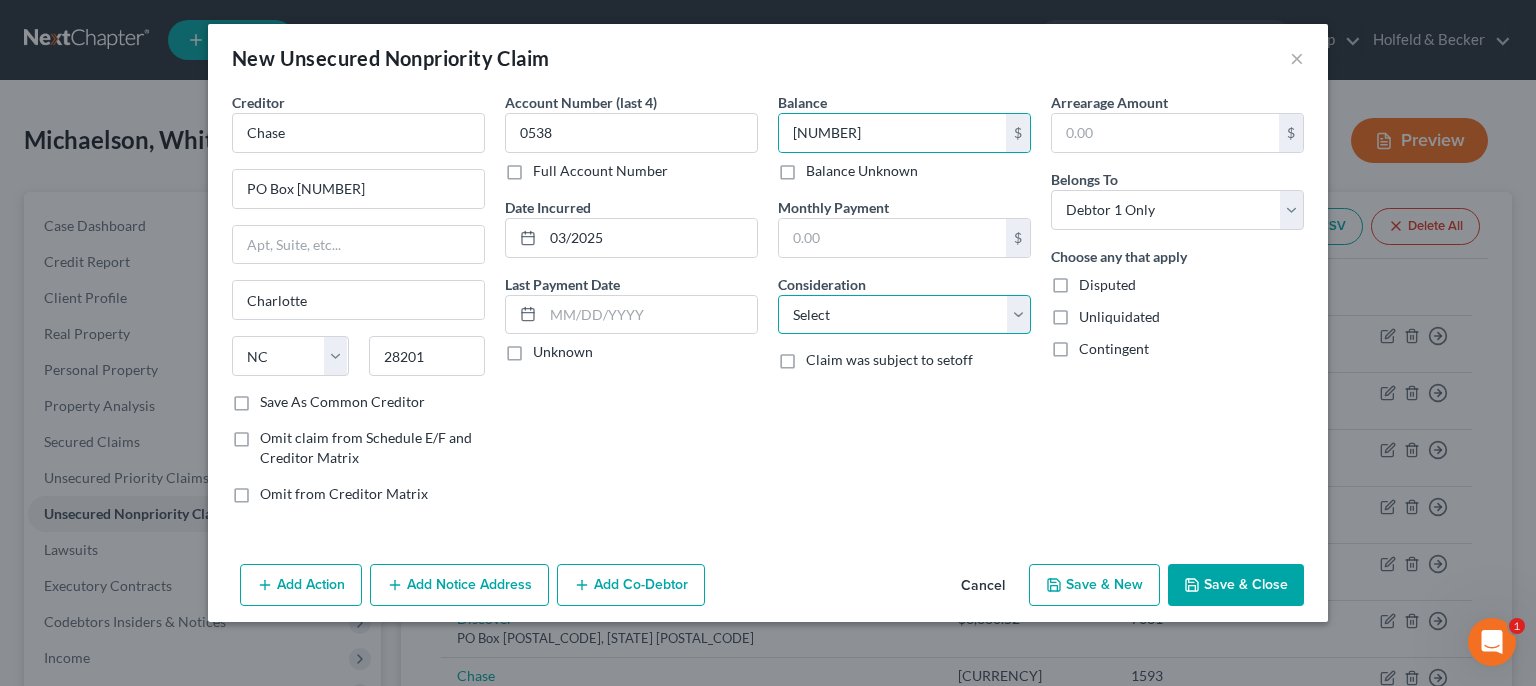 click on "Select Cable / Satellite Services Collection Agency Credit Card Debt Debt Counseling / Attorneys Deficiency Balance Domestic Support Obligations Home / Car Repairs Income Taxes Judgment Liens Medical Services Monies Loaned / Advanced Mortgage Obligation From Divorce Or Separation Obligation To Pensions Other Overdrawn Bank Account Promised To Help Pay Creditors Student Loans Suppliers And Vendors Telephone / Internet Services Utility Services" at bounding box center [904, 315] 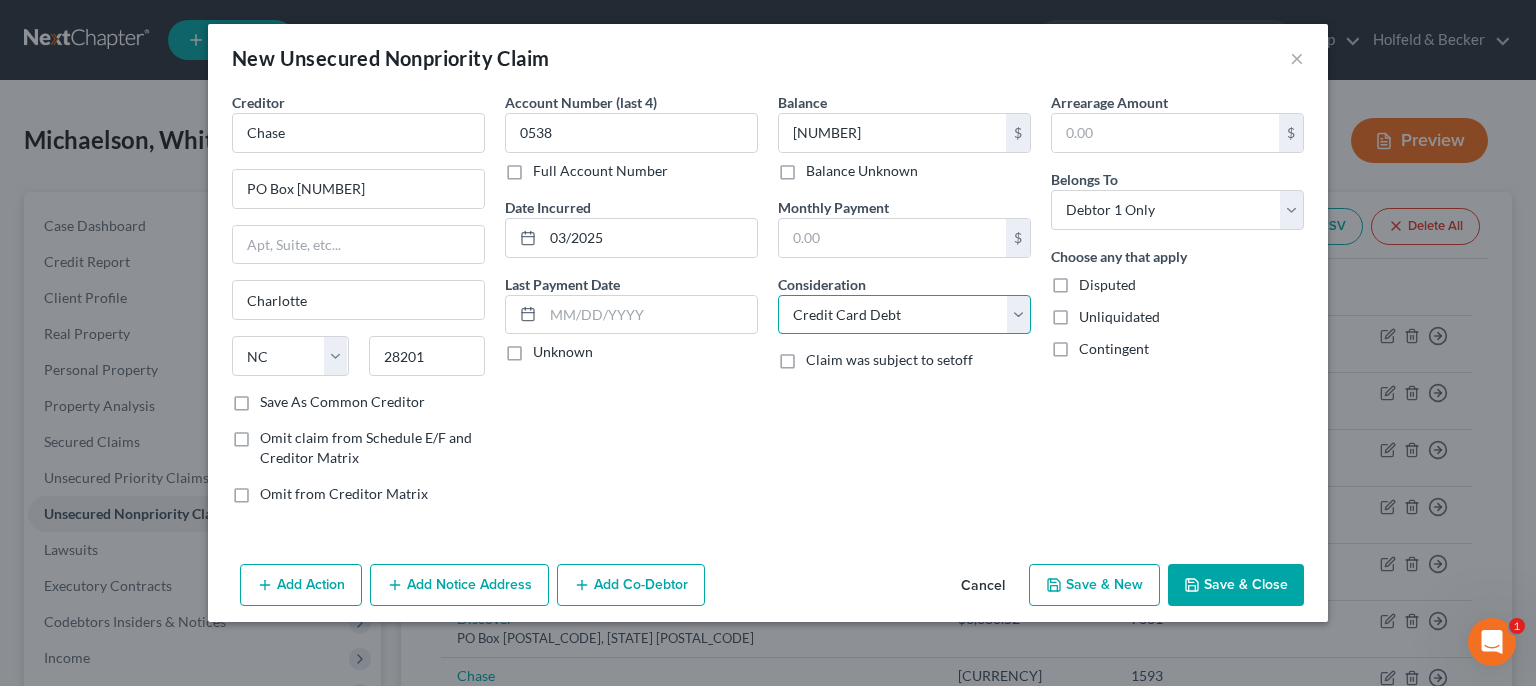 click on "Credit Card Debt" at bounding box center [0, 0] 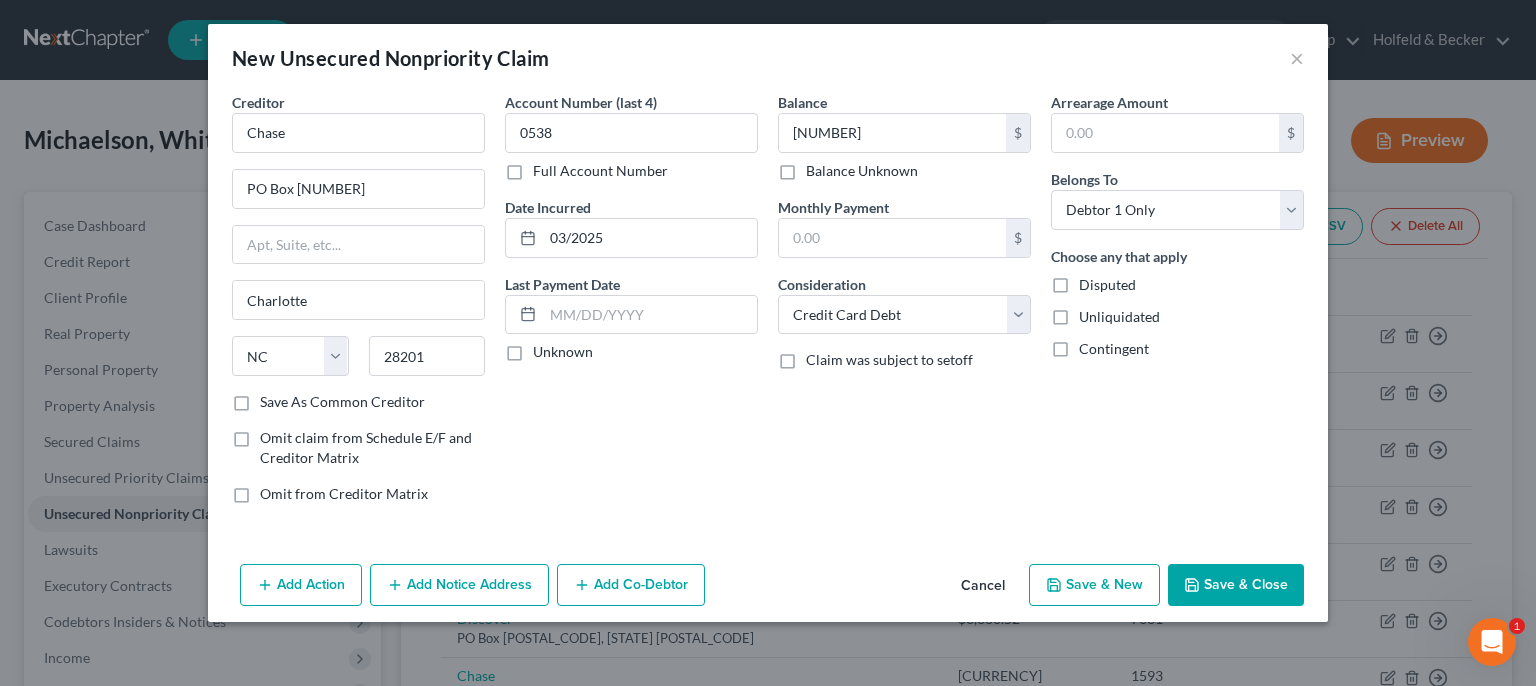 click on "Save & Close" at bounding box center [1236, 585] 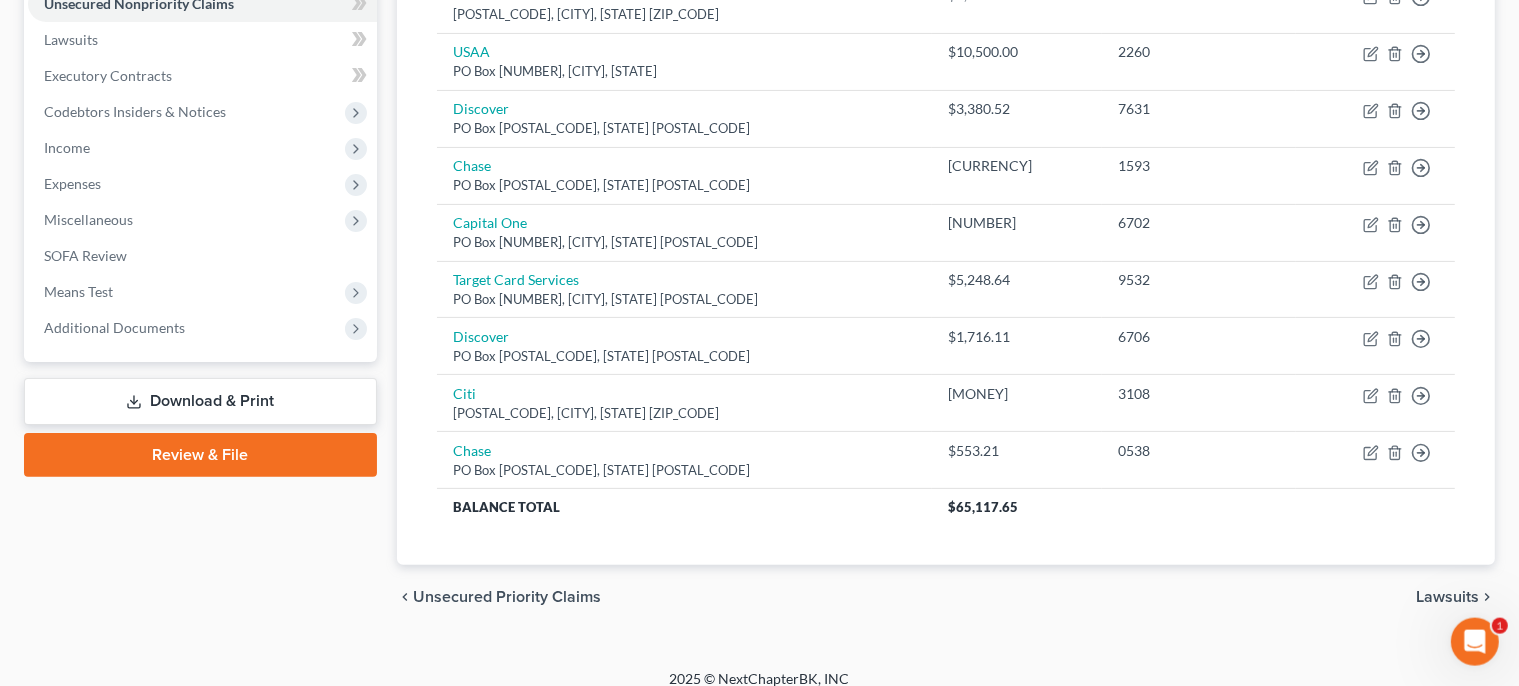 scroll, scrollTop: 526, scrollLeft: 0, axis: vertical 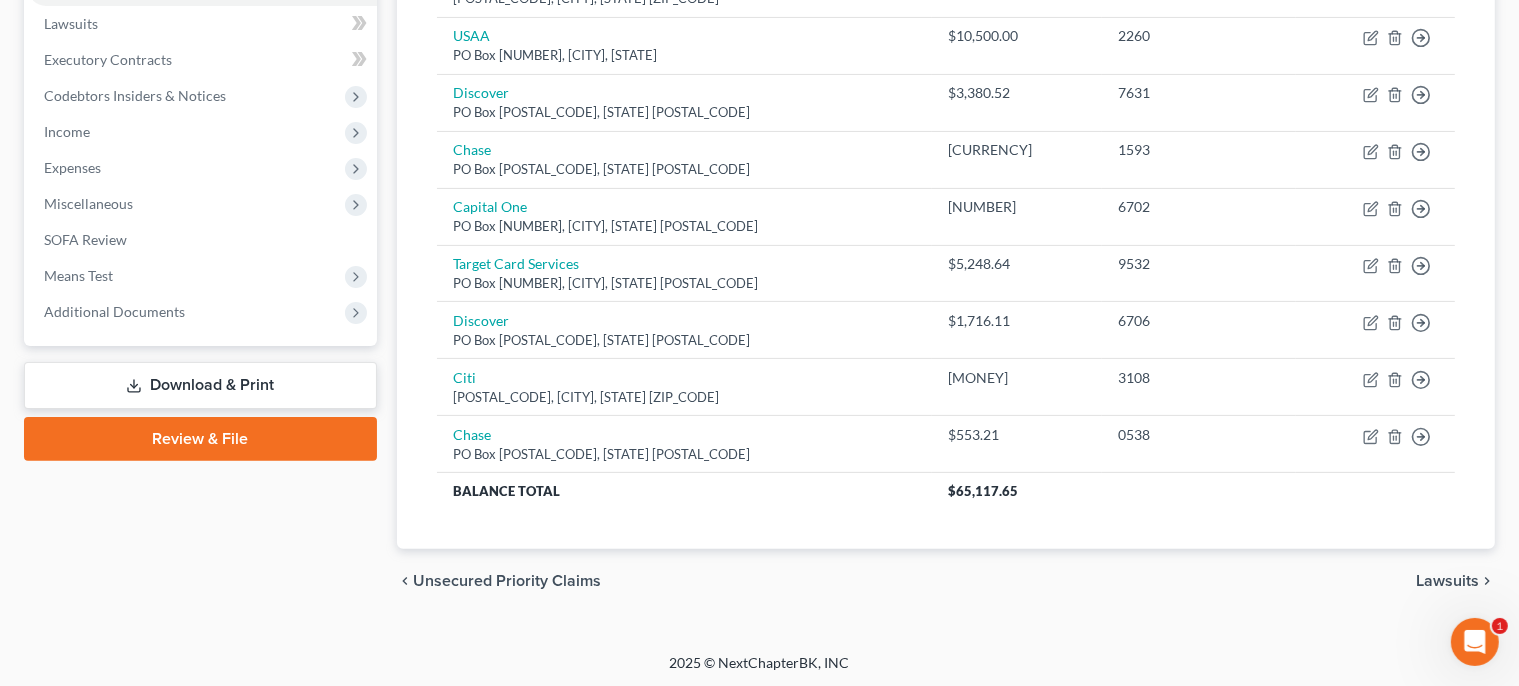 click on "Lawsuits" at bounding box center (1447, 581) 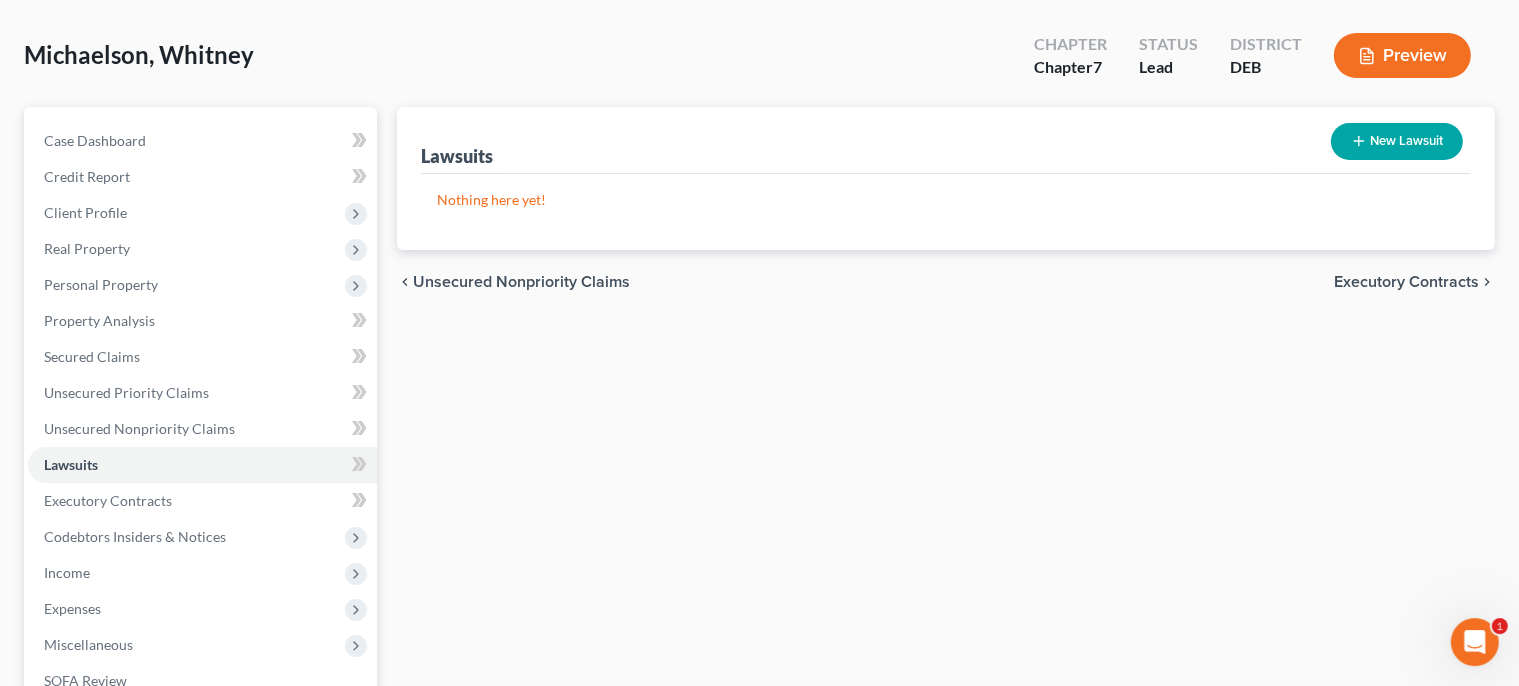 scroll, scrollTop: 0, scrollLeft: 0, axis: both 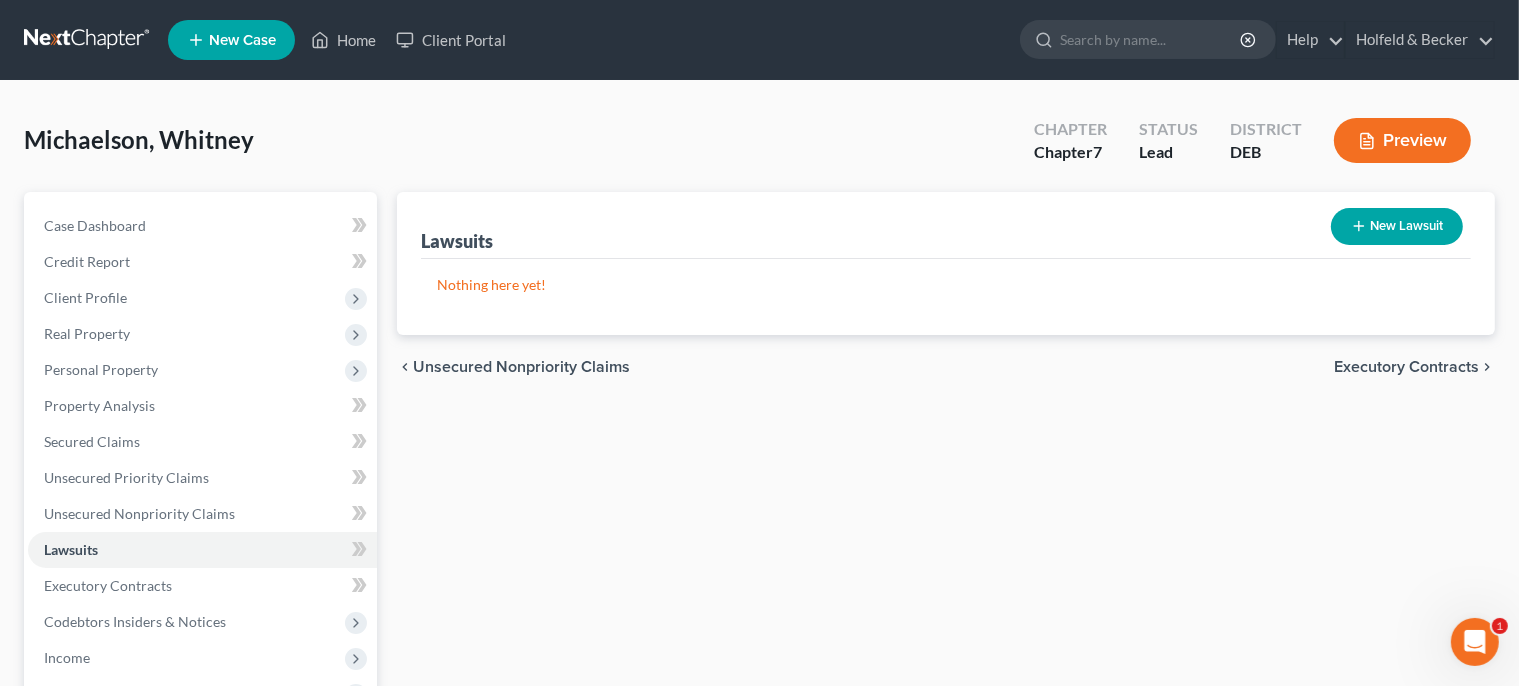 click on "Executory Contracts" at bounding box center [1406, 367] 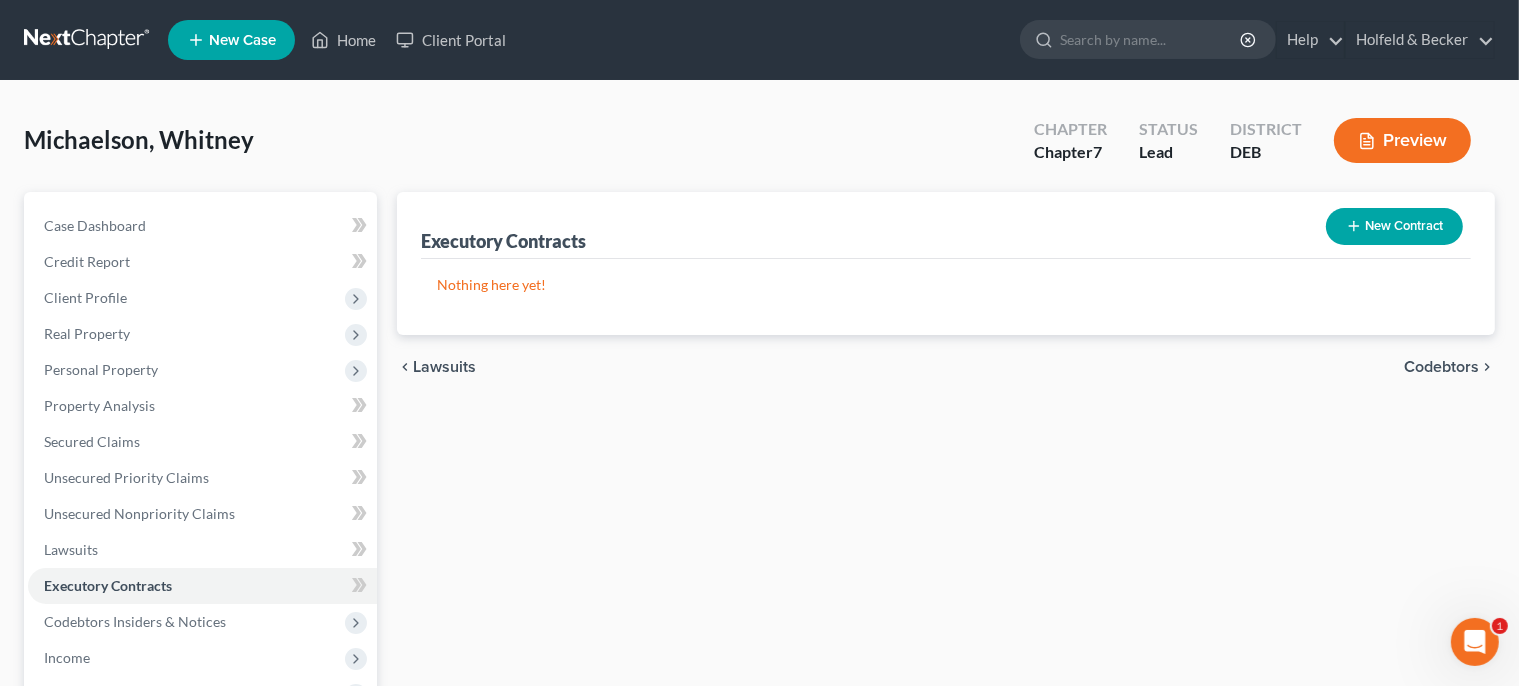 click on "Codebtors" at bounding box center (1441, 367) 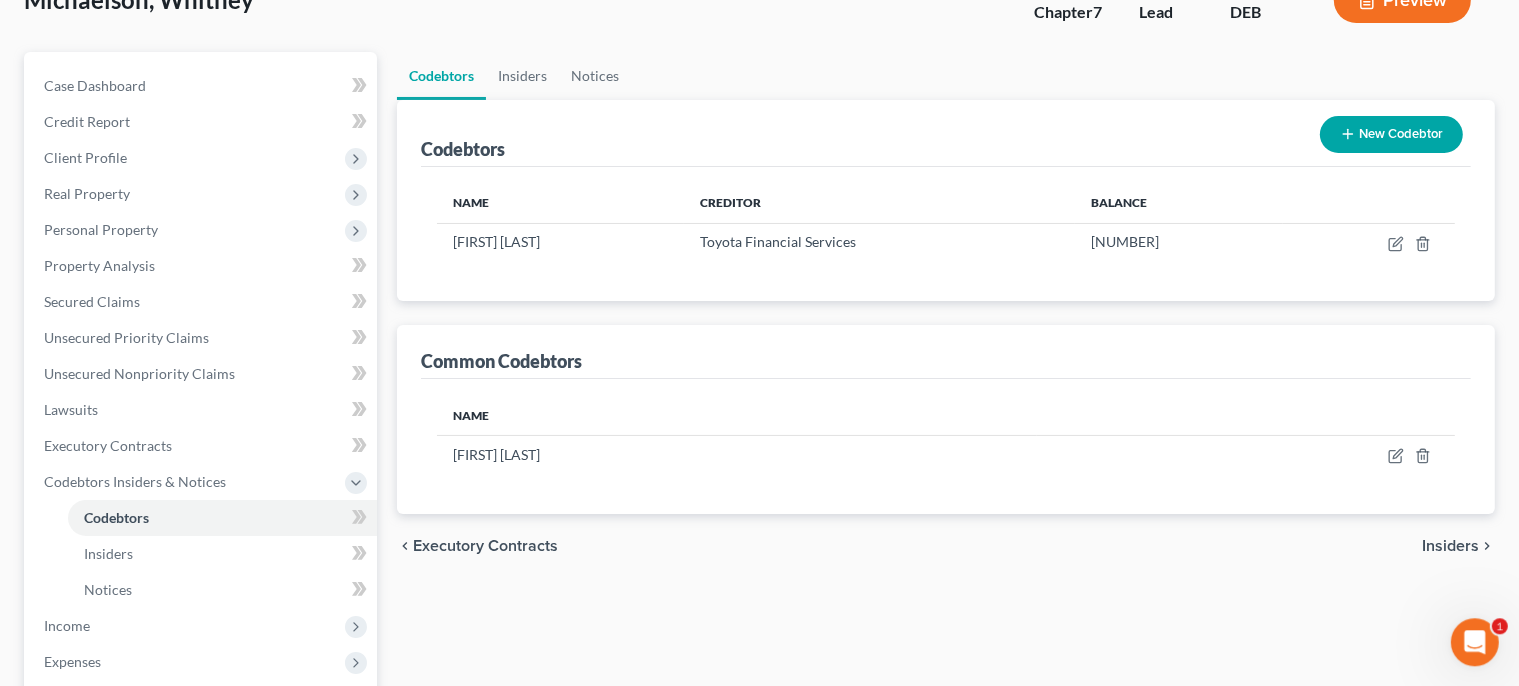 scroll, scrollTop: 254, scrollLeft: 0, axis: vertical 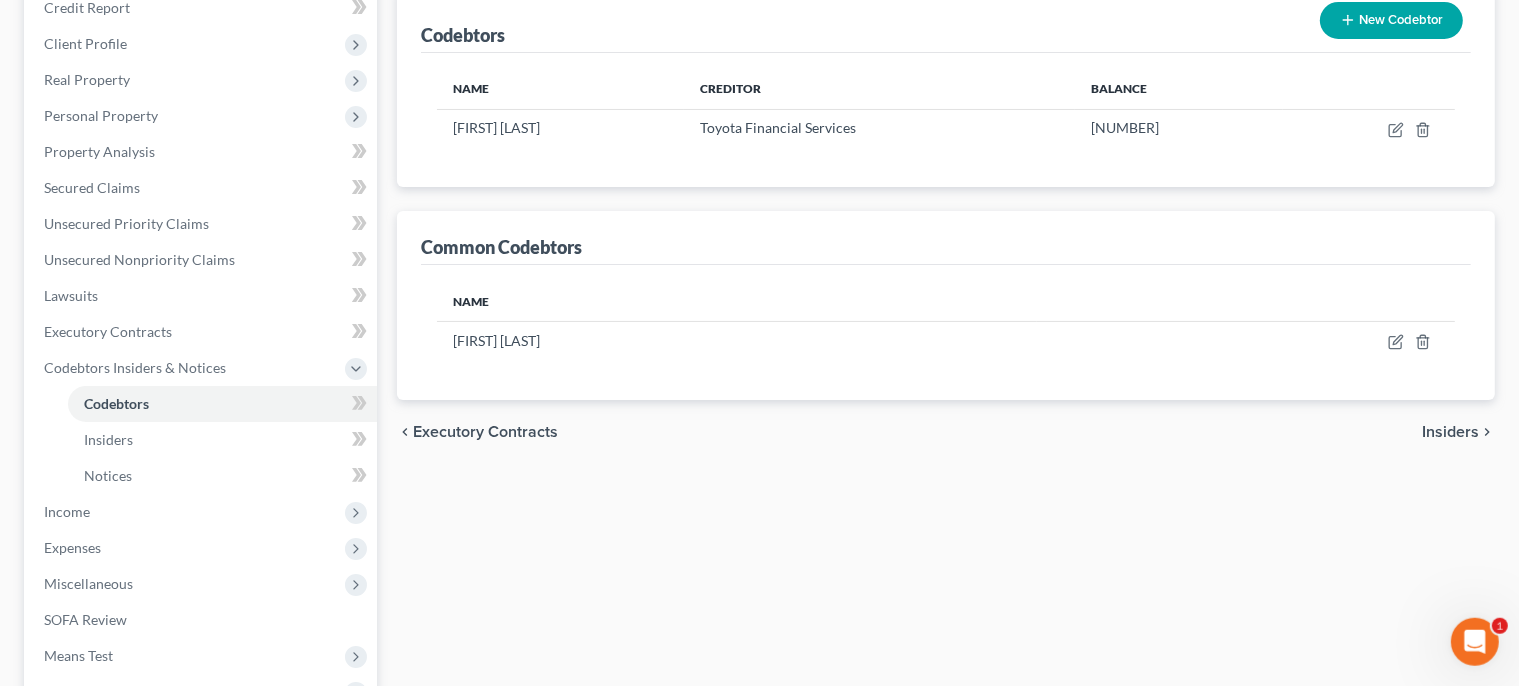 click on "Insiders" at bounding box center [1450, 432] 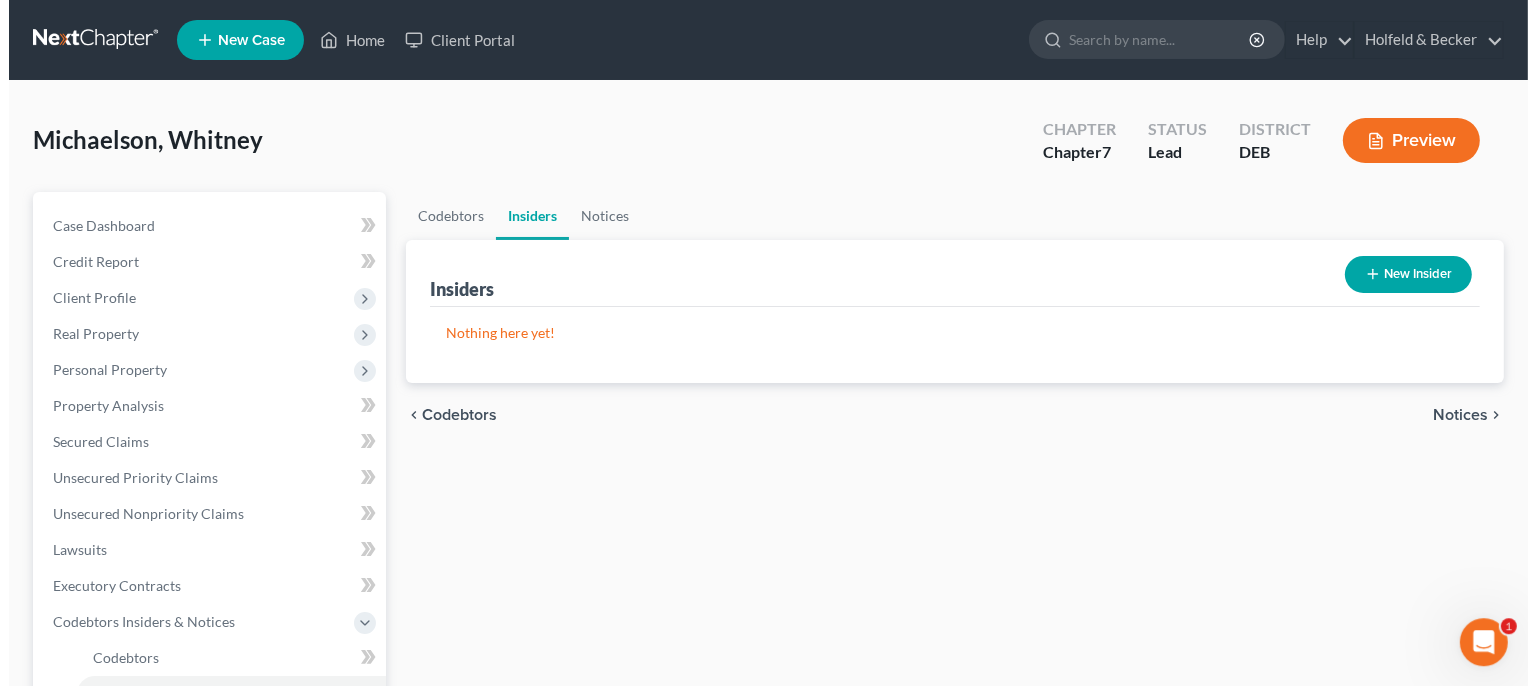 scroll, scrollTop: 0, scrollLeft: 0, axis: both 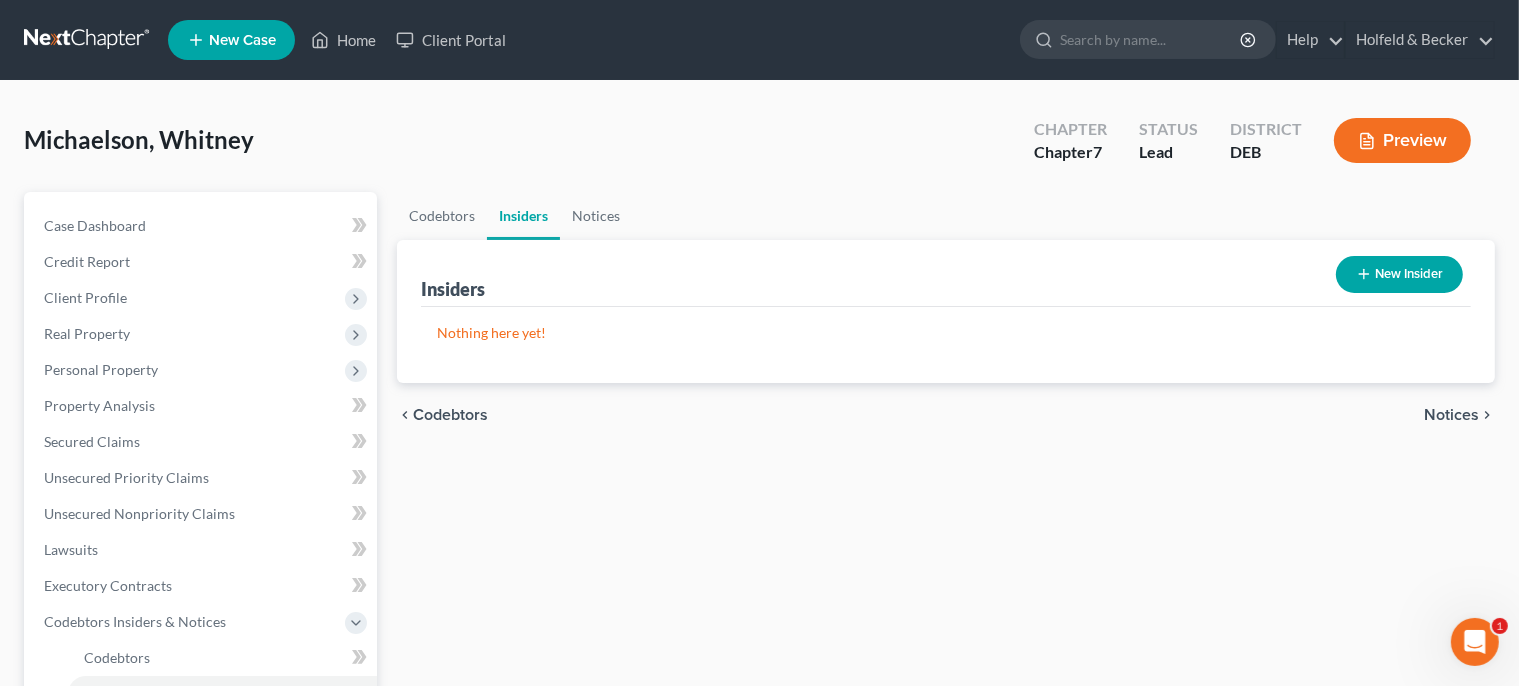 click on "chevron_left
Codebtors
Notices
chevron_right" at bounding box center (946, 415) 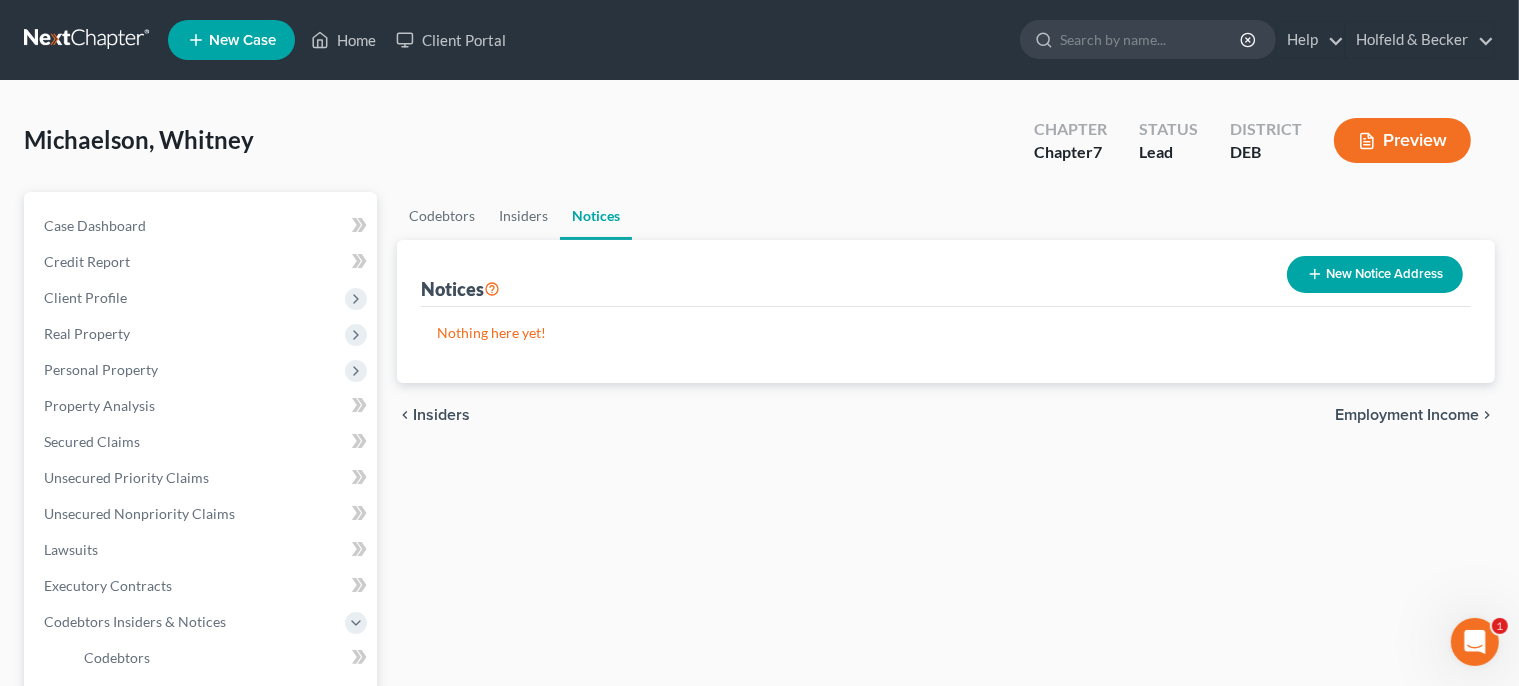 click on "Employment Income" at bounding box center [1407, 415] 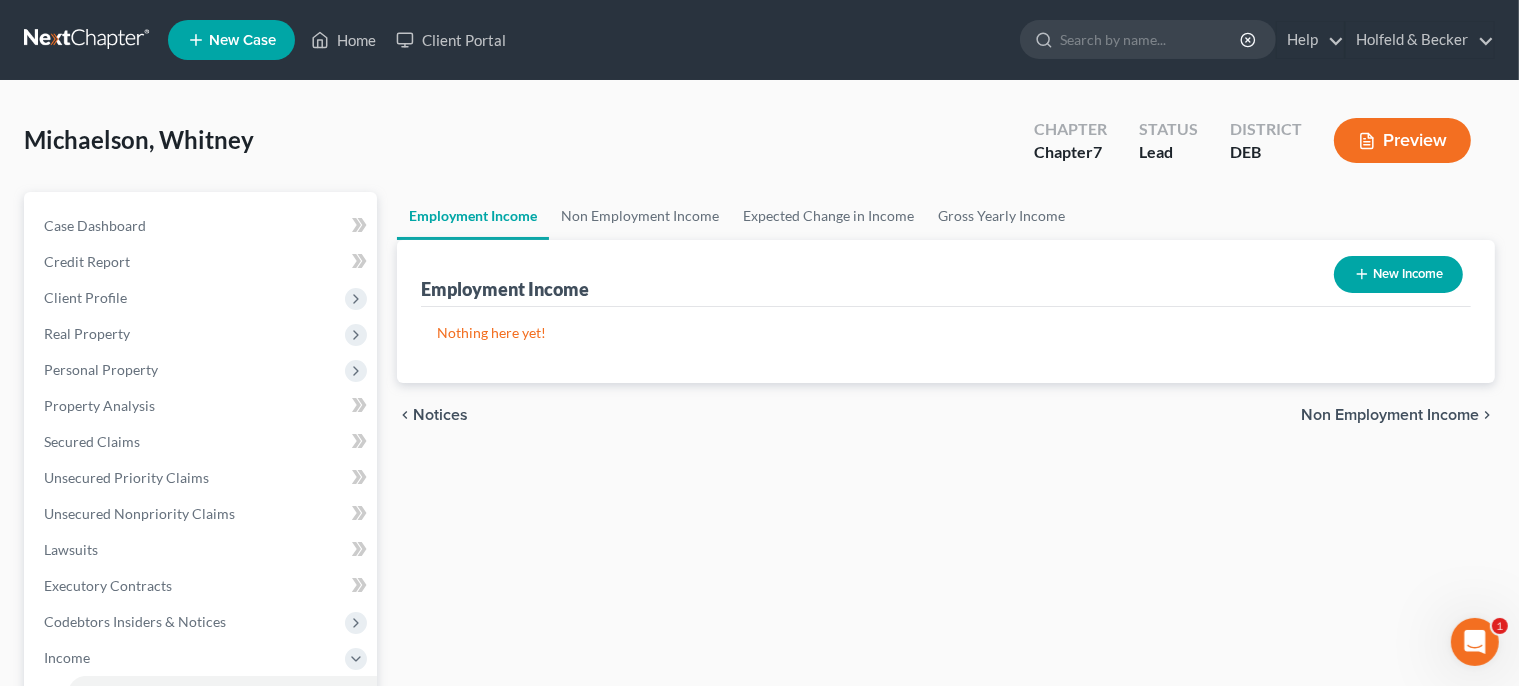 click on "New Income" at bounding box center (1398, 274) 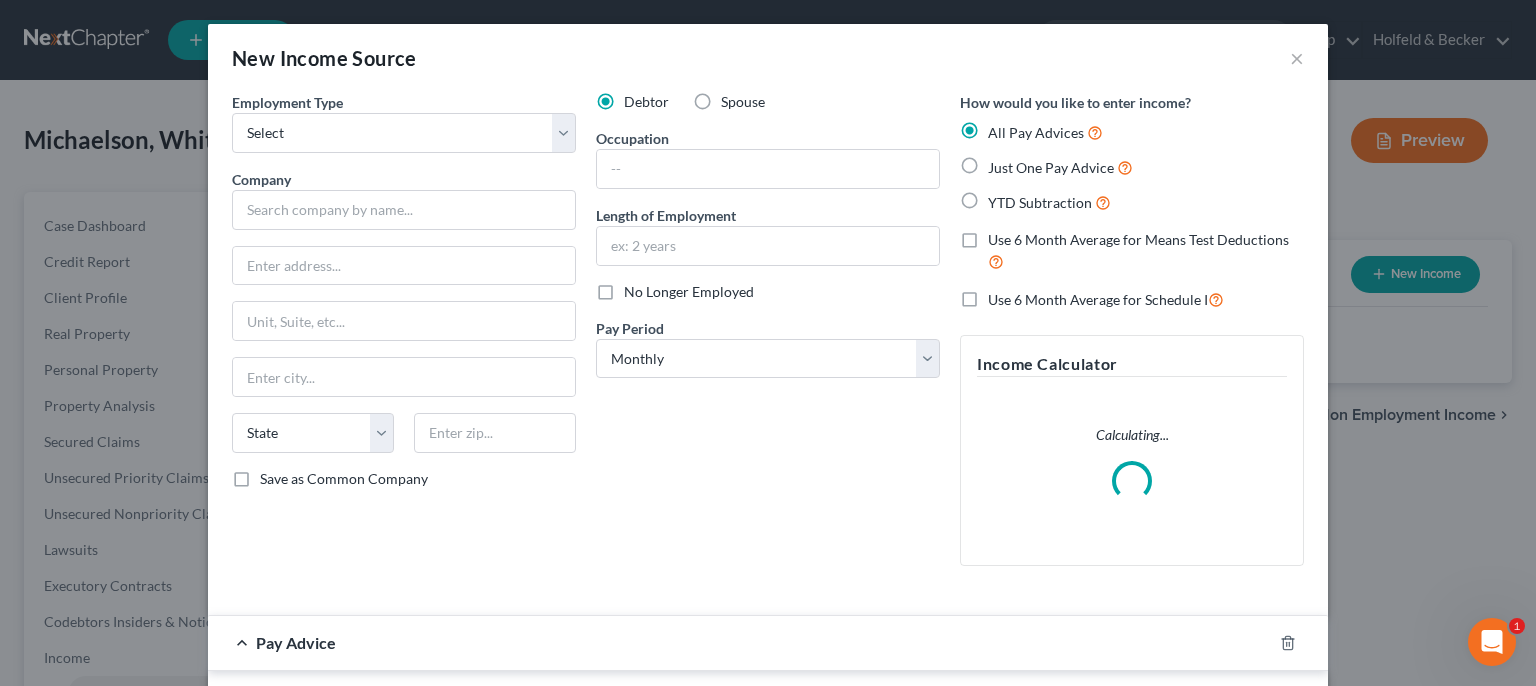 click on "Spouse" at bounding box center (743, 102) 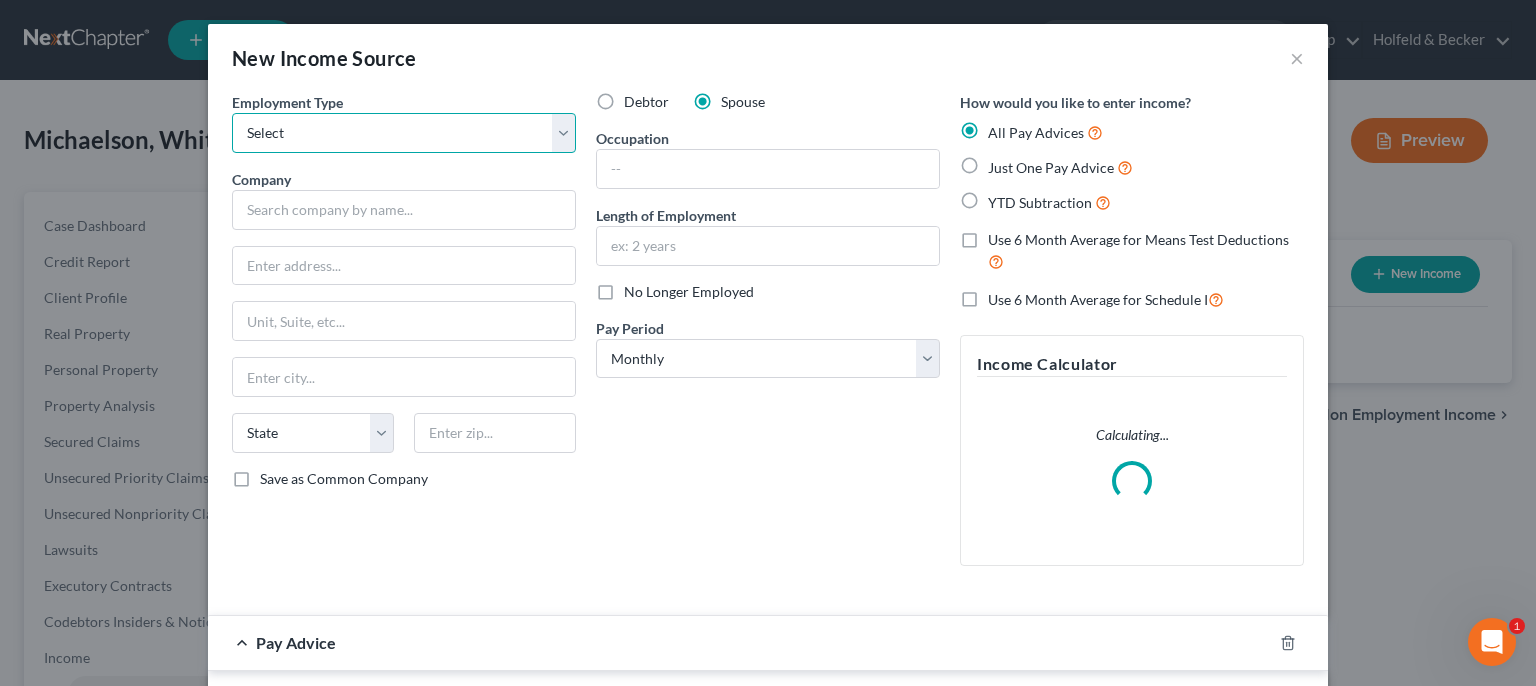 click on "Select Full or Part Time Employment Self Employment" at bounding box center (404, 133) 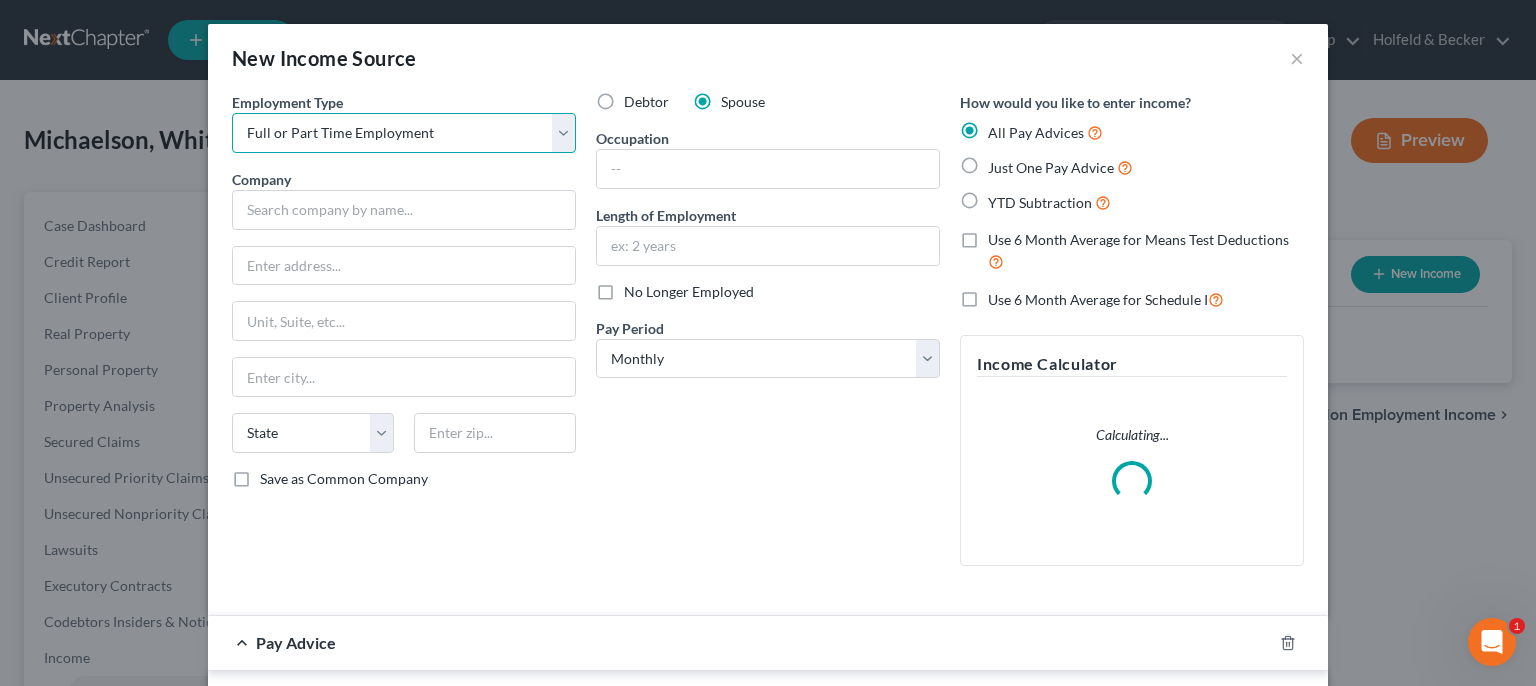 click on "Full or Part Time Employment" at bounding box center (0, 0) 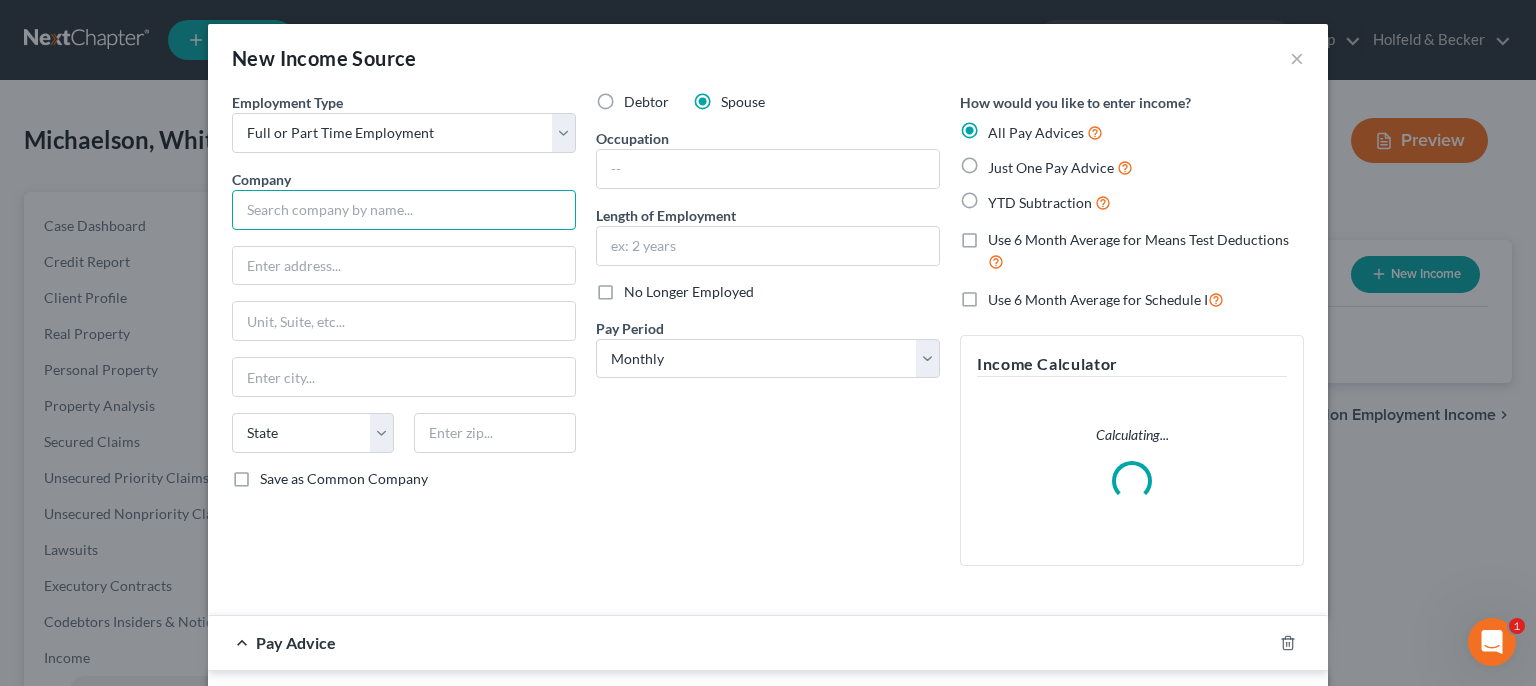 click at bounding box center [404, 210] 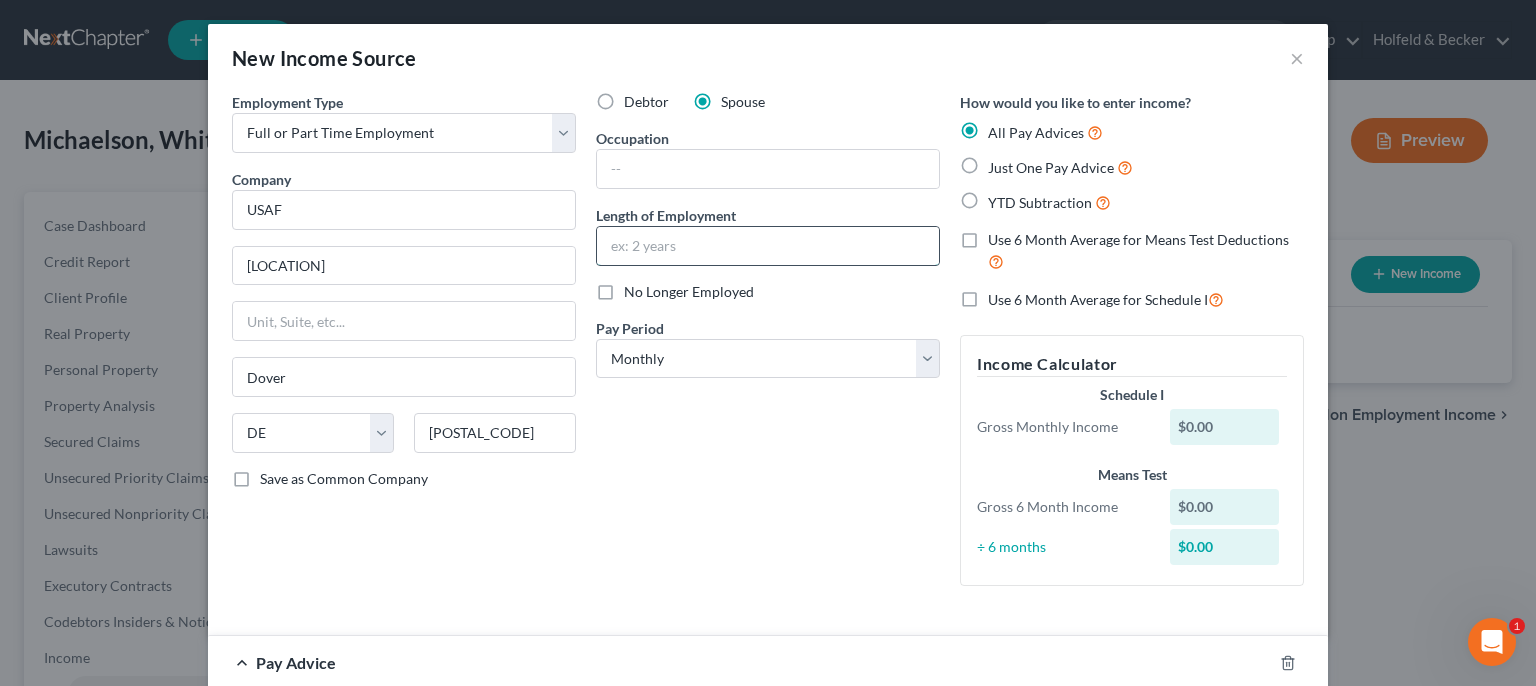 click at bounding box center (768, 246) 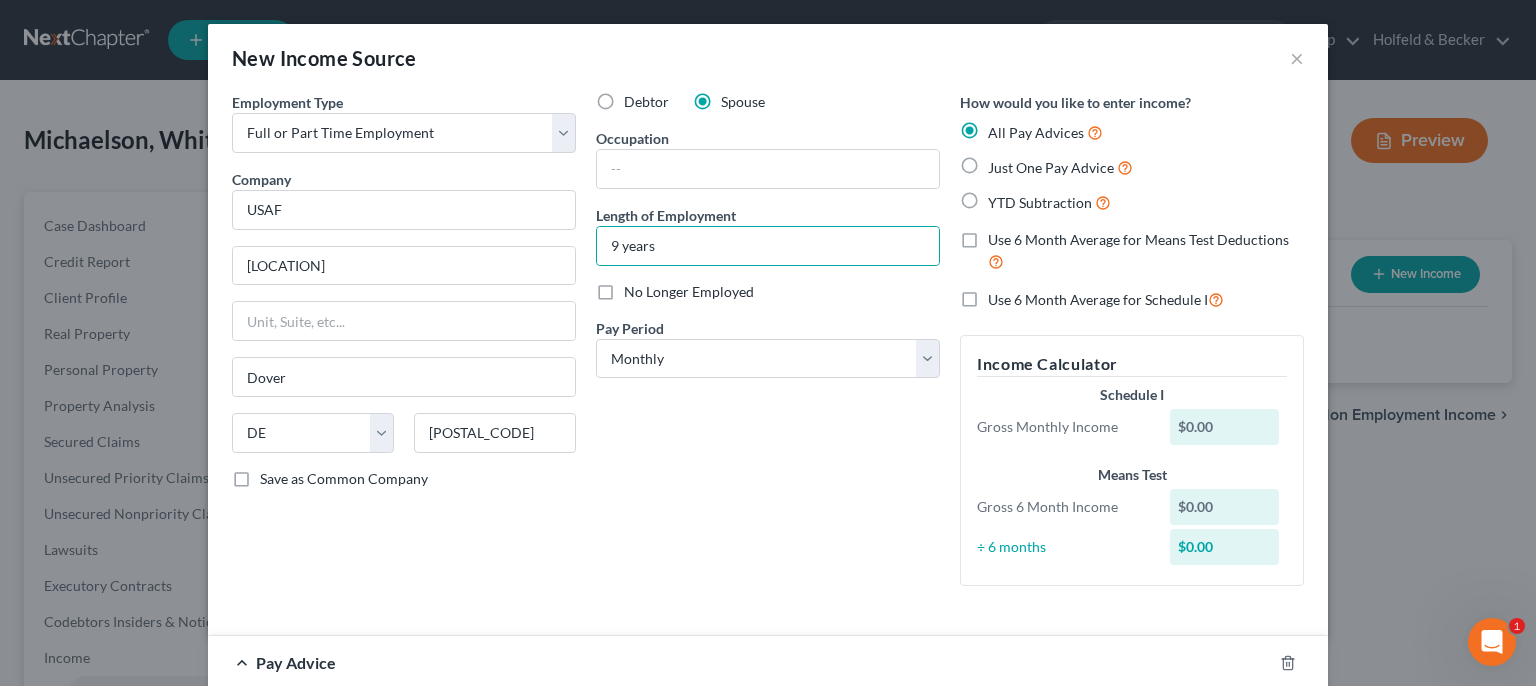 click on "Just One Pay Advice" at bounding box center (1060, 167) 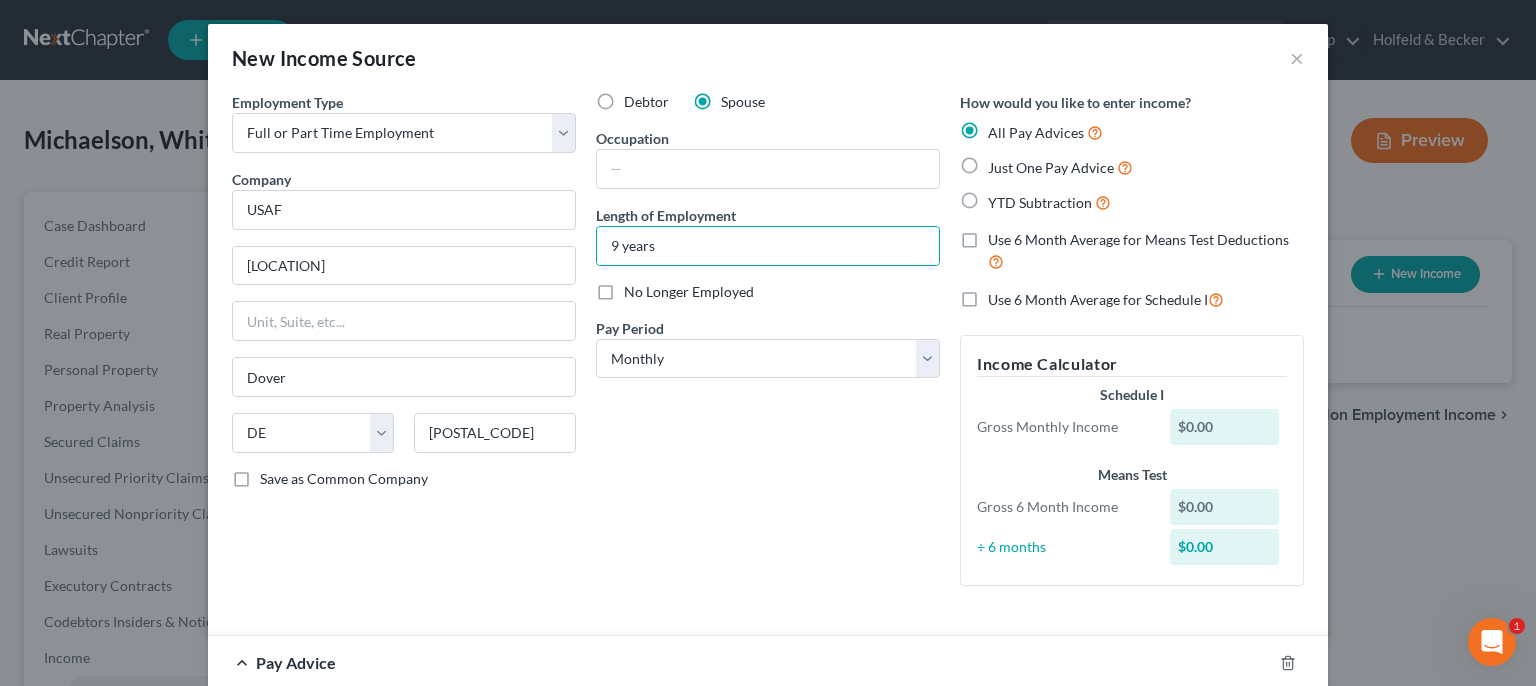 click on "Just One Pay Advice" at bounding box center [1002, 162] 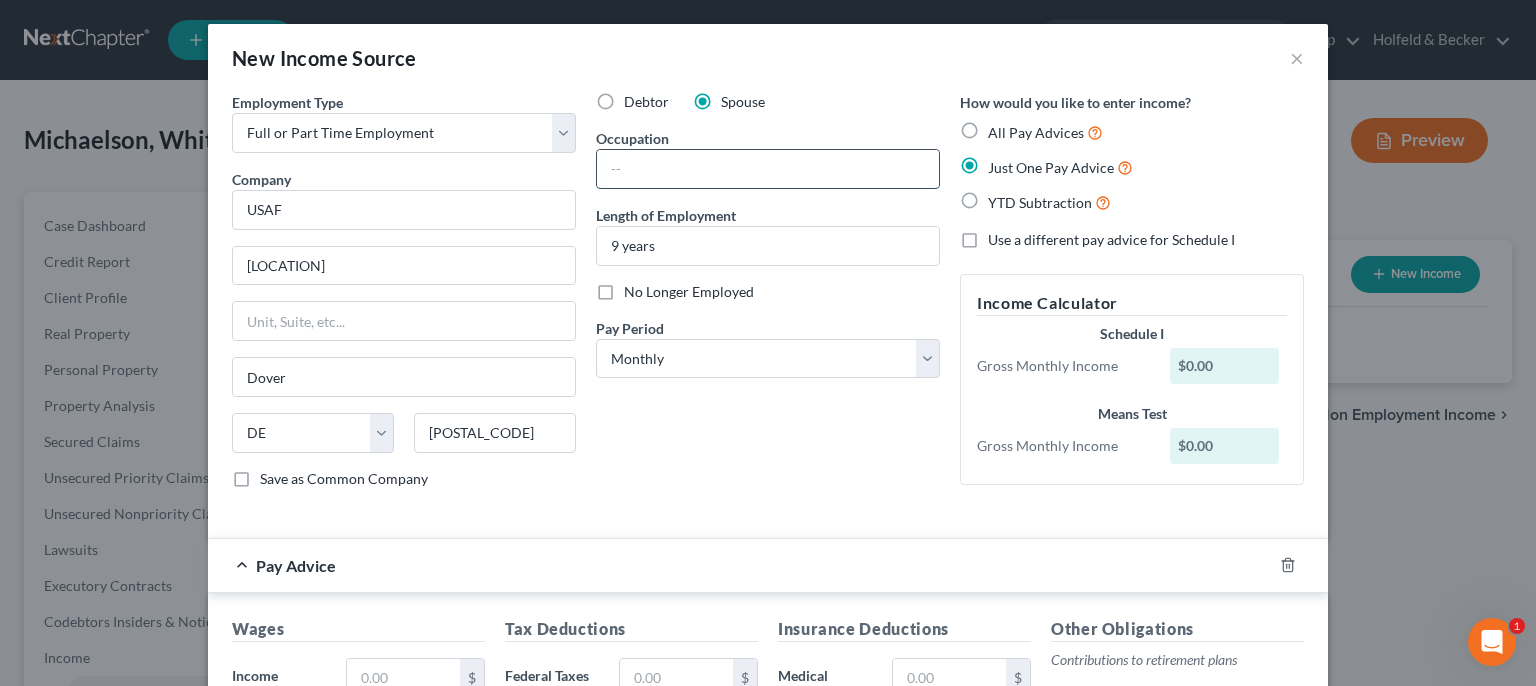 click at bounding box center (768, 169) 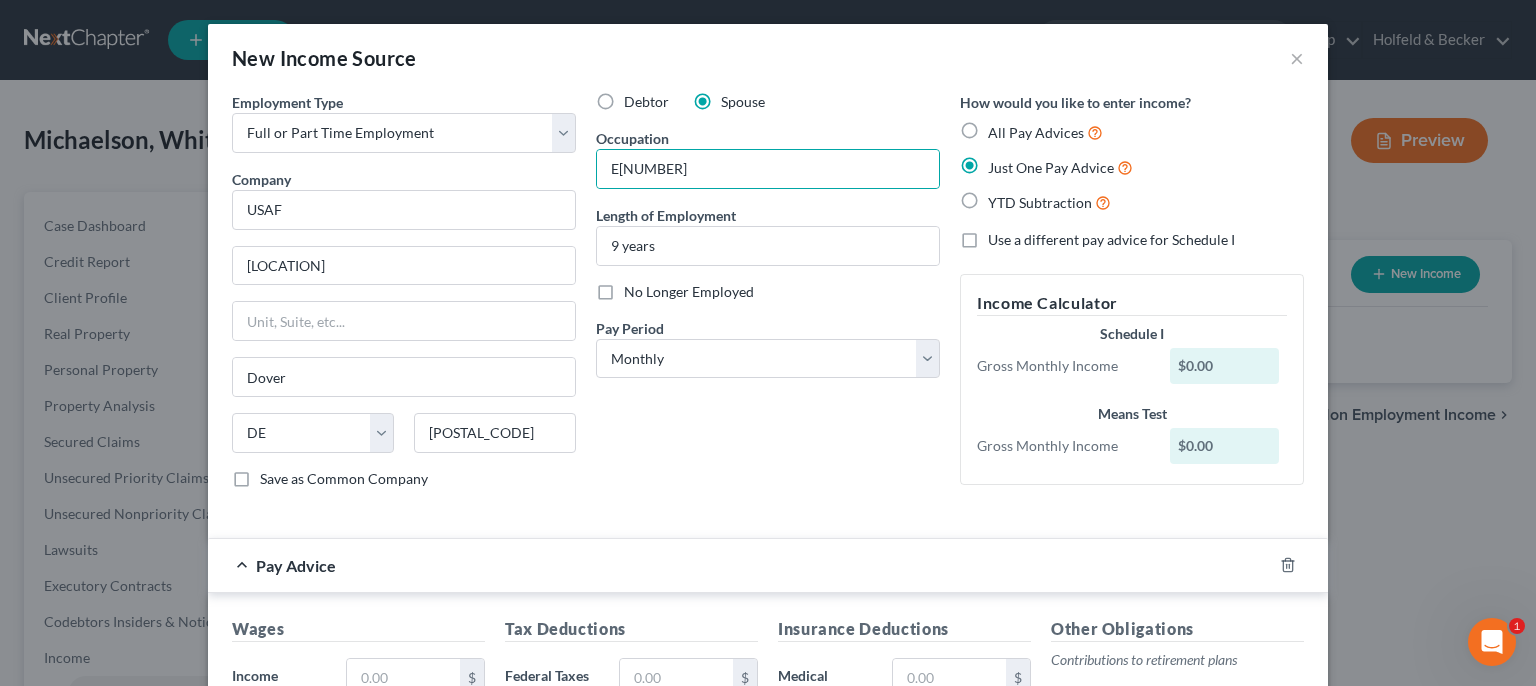 scroll, scrollTop: 168, scrollLeft: 0, axis: vertical 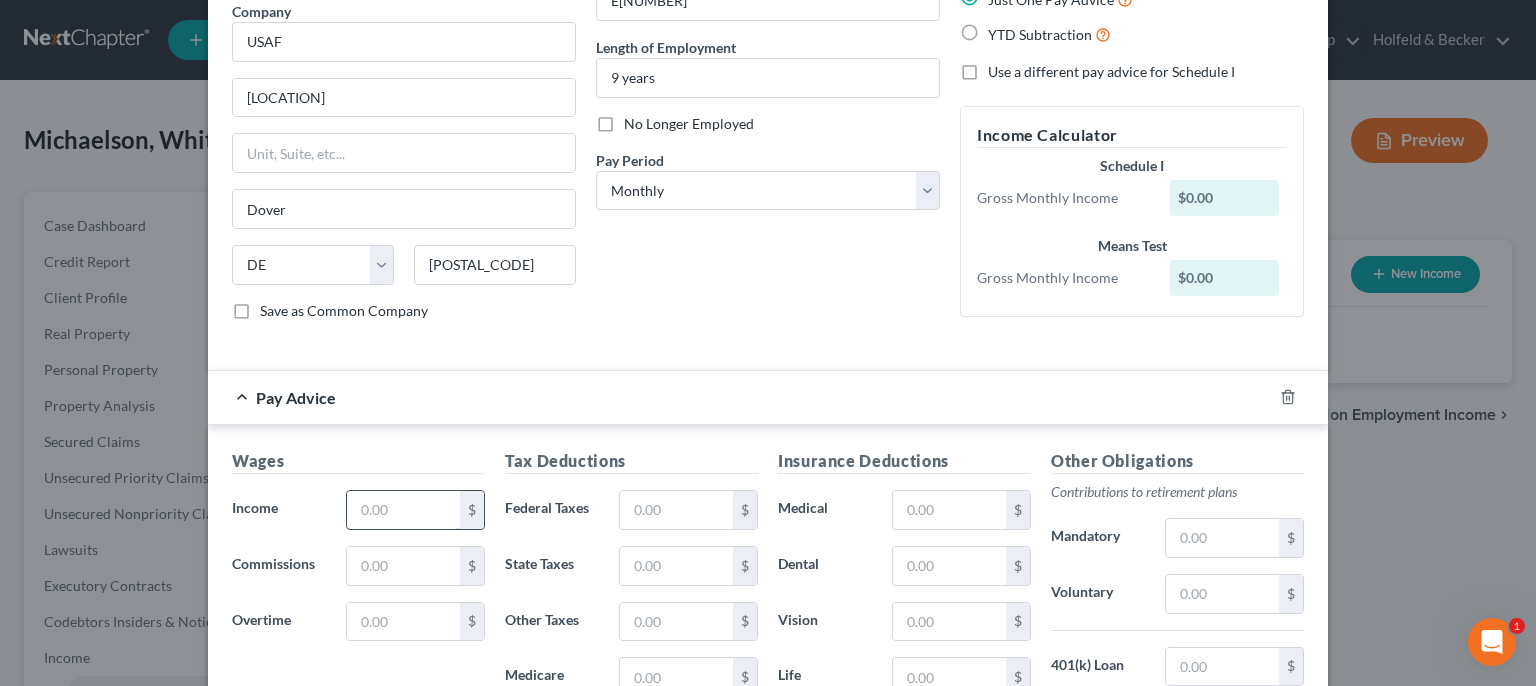 click at bounding box center (403, 510) 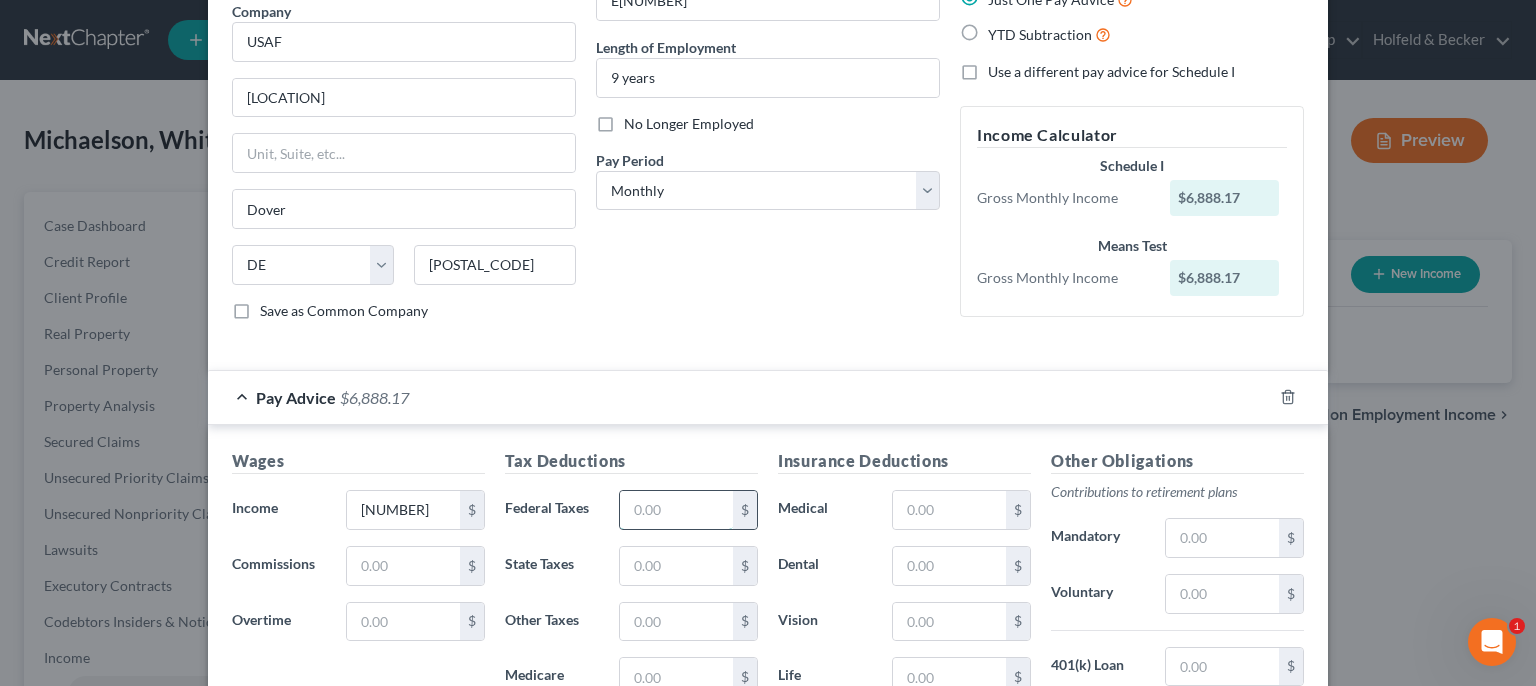 click at bounding box center (676, 510) 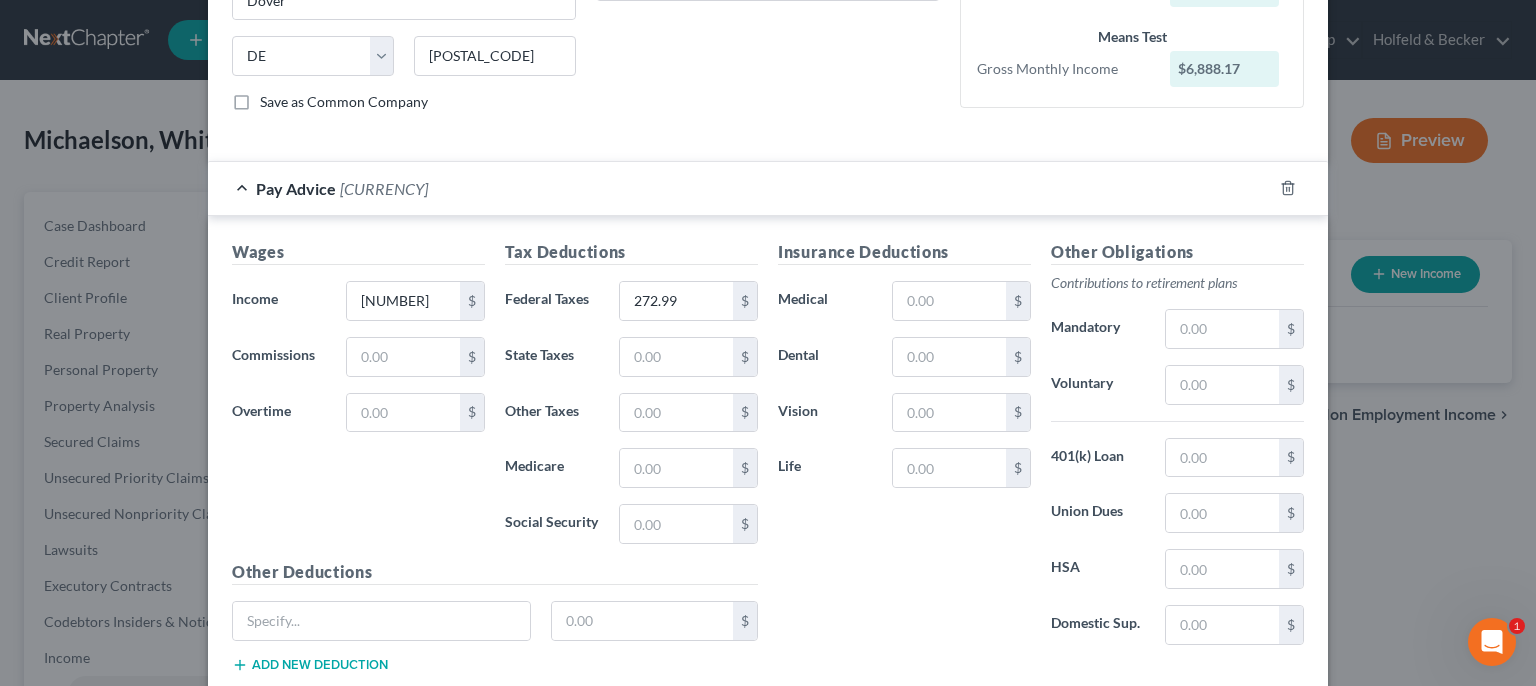 scroll, scrollTop: 451, scrollLeft: 0, axis: vertical 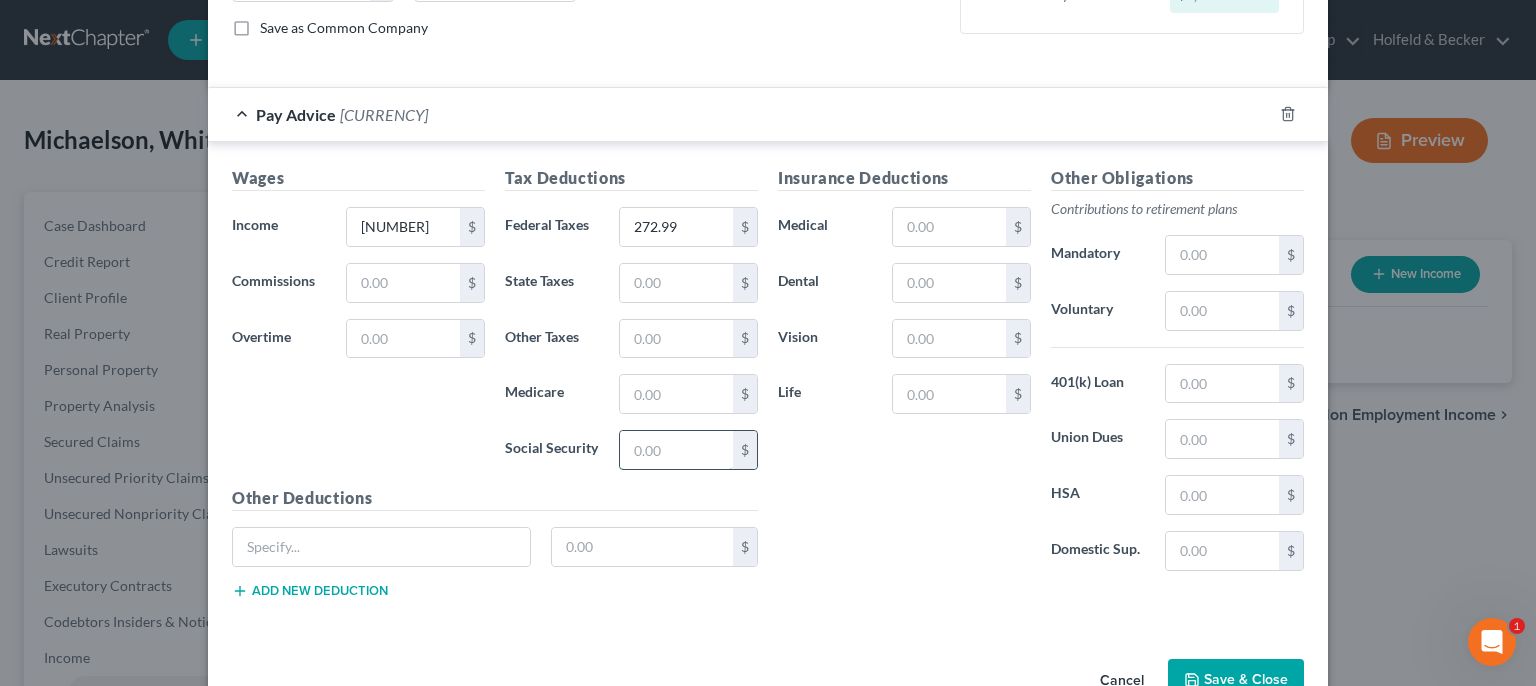 click at bounding box center (676, 450) 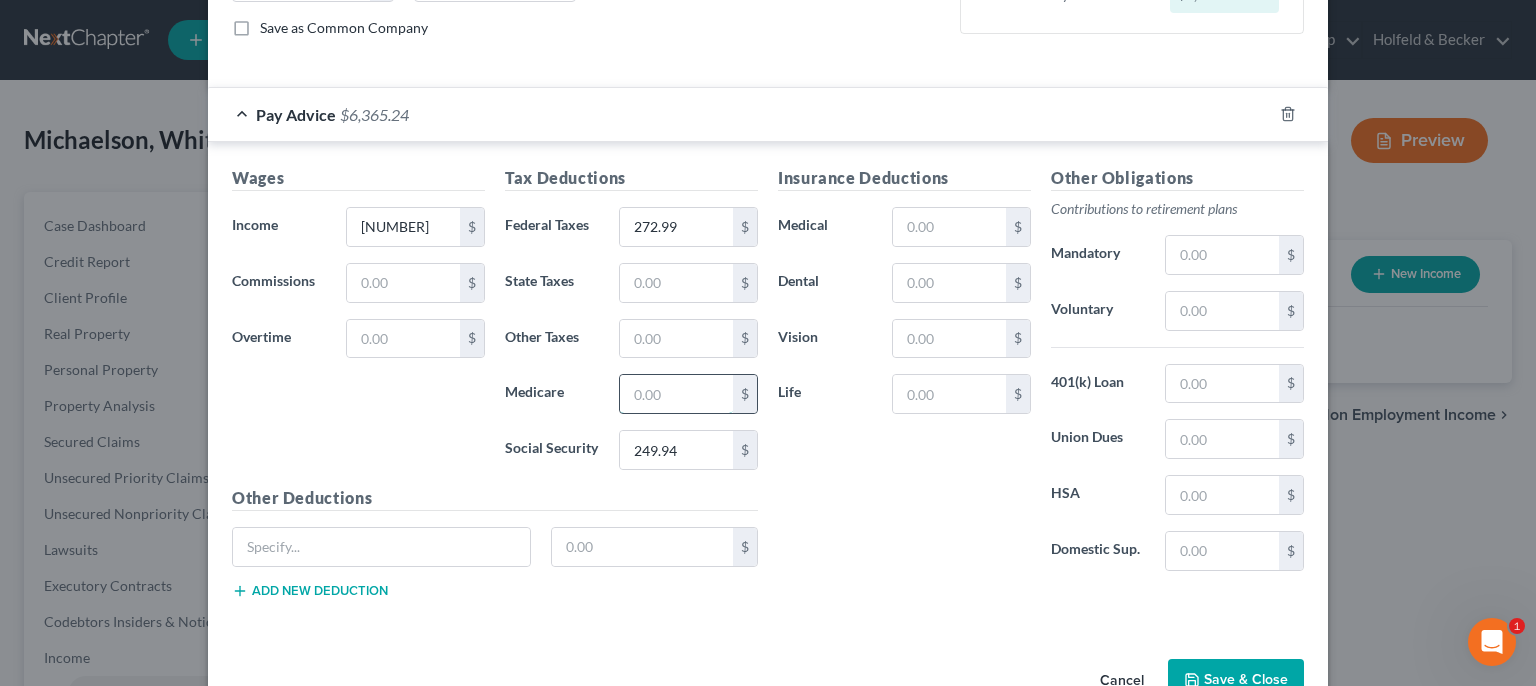 click at bounding box center [676, 394] 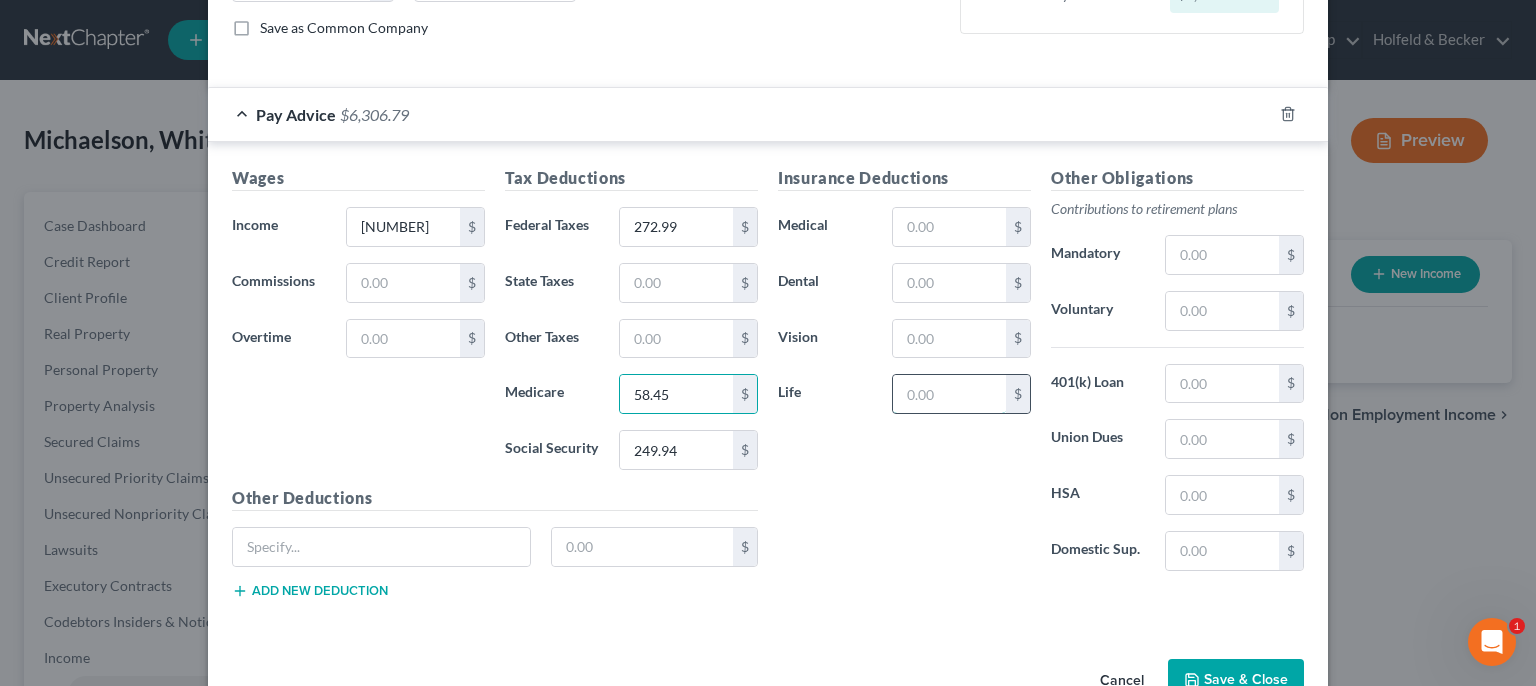 click at bounding box center (949, 394) 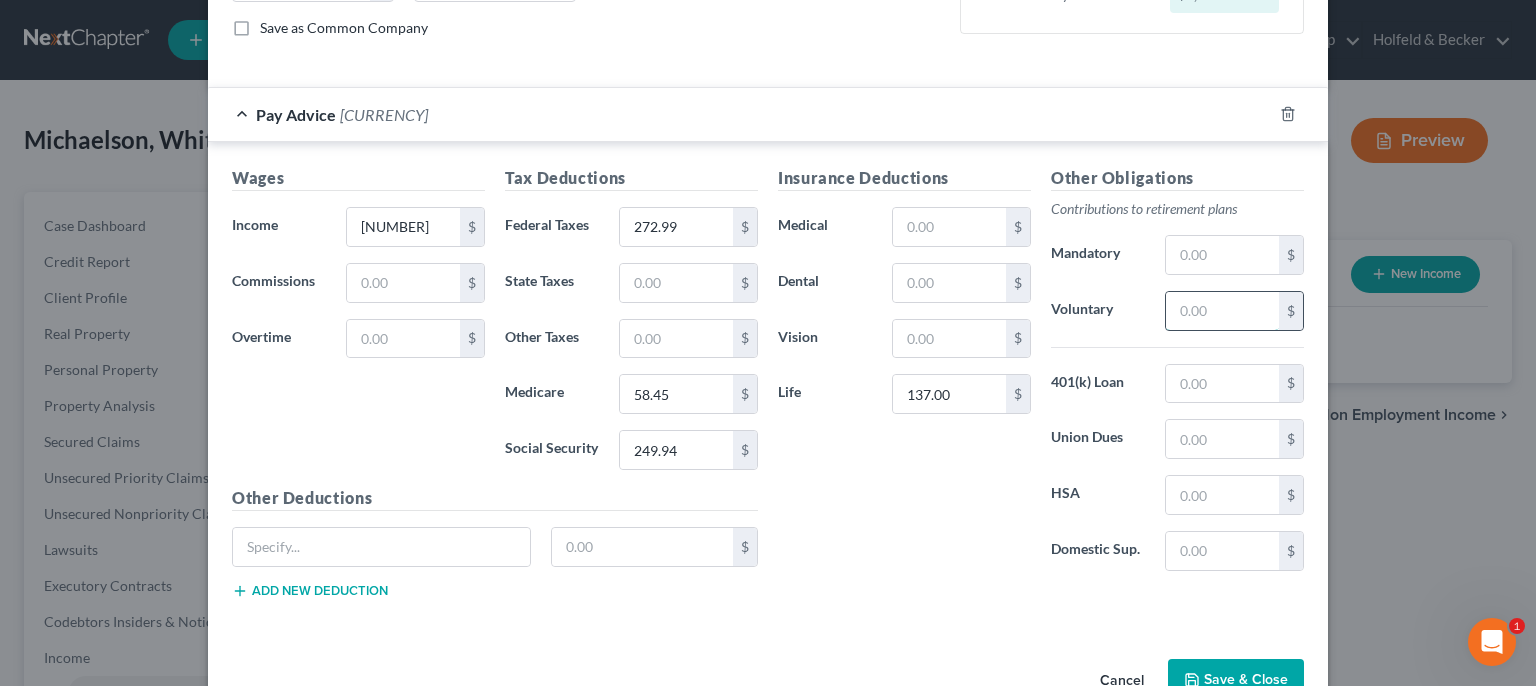 click at bounding box center (1222, 311) 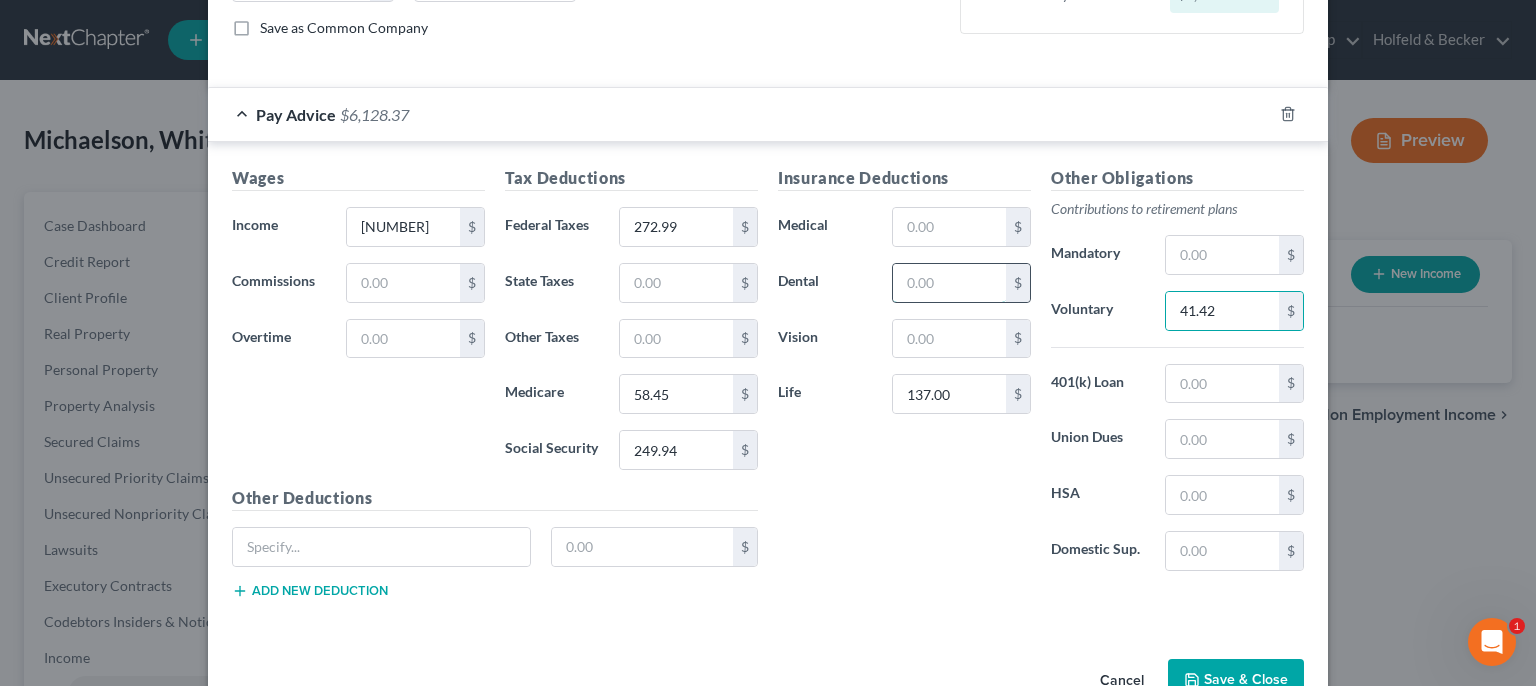 click at bounding box center (949, 283) 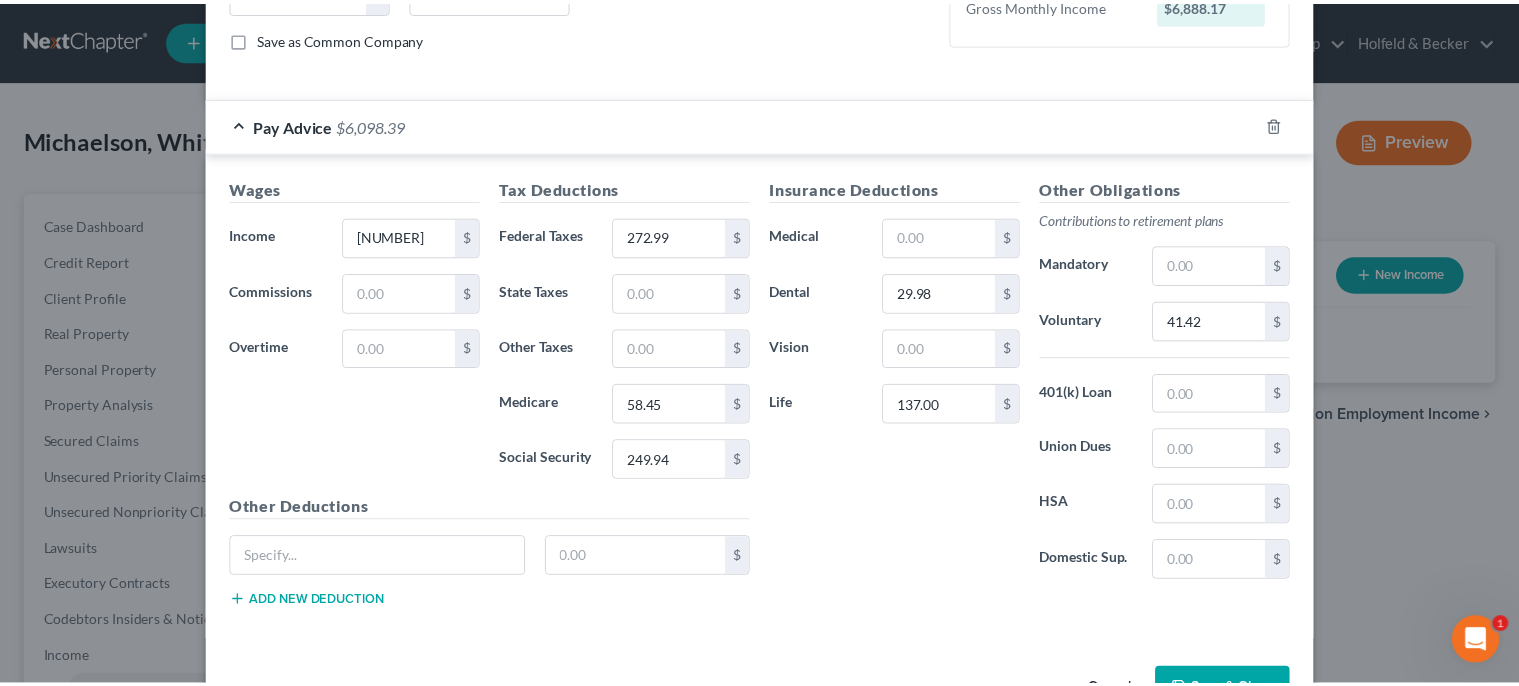 scroll, scrollTop: 500, scrollLeft: 0, axis: vertical 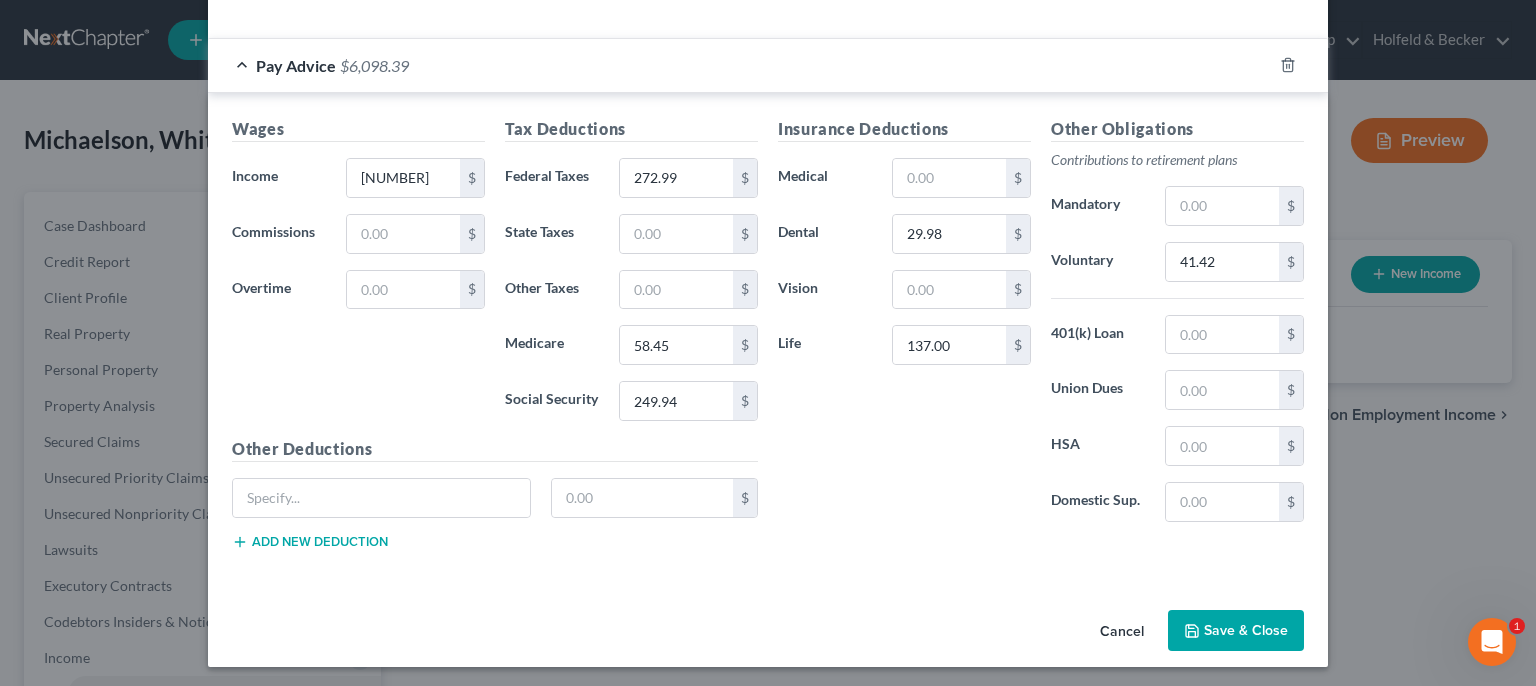 click on "Save & Close" at bounding box center [1236, 631] 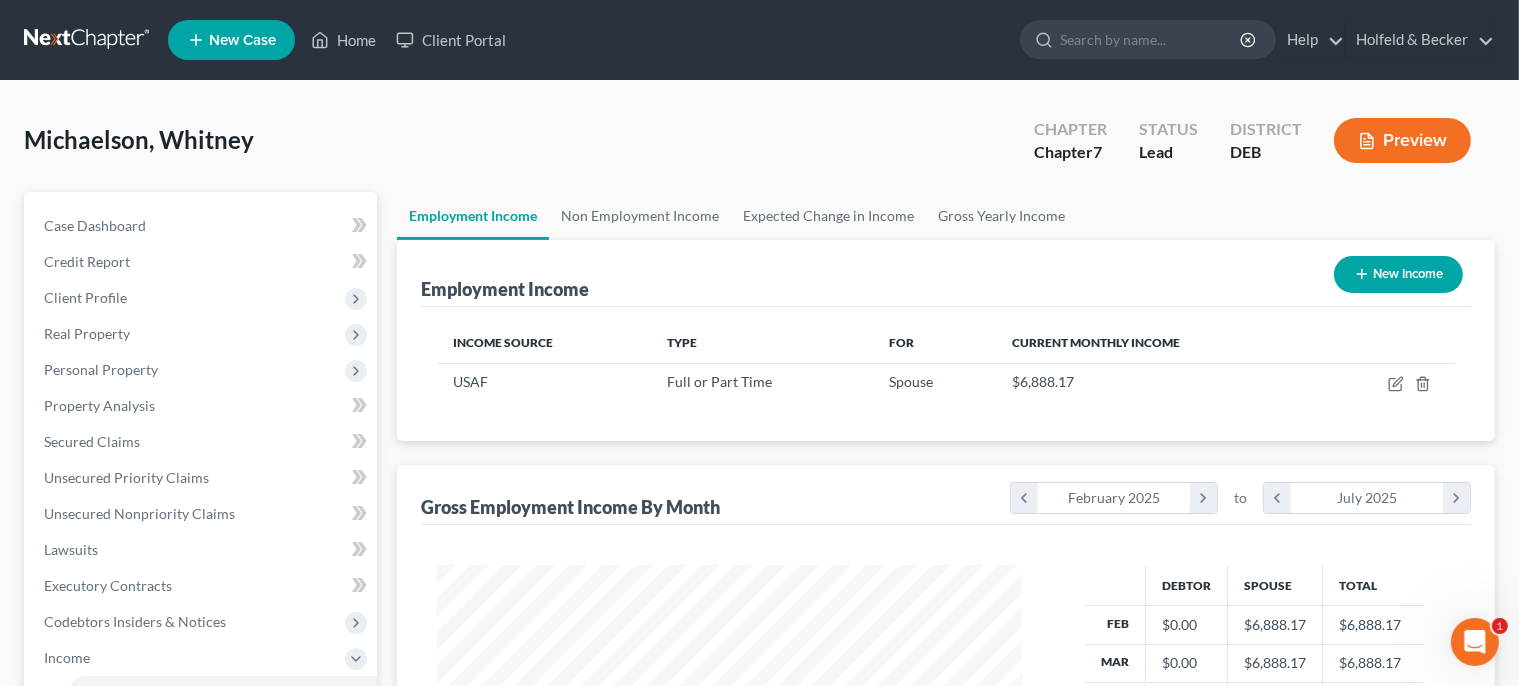 scroll, scrollTop: 999643, scrollLeft: 999382, axis: both 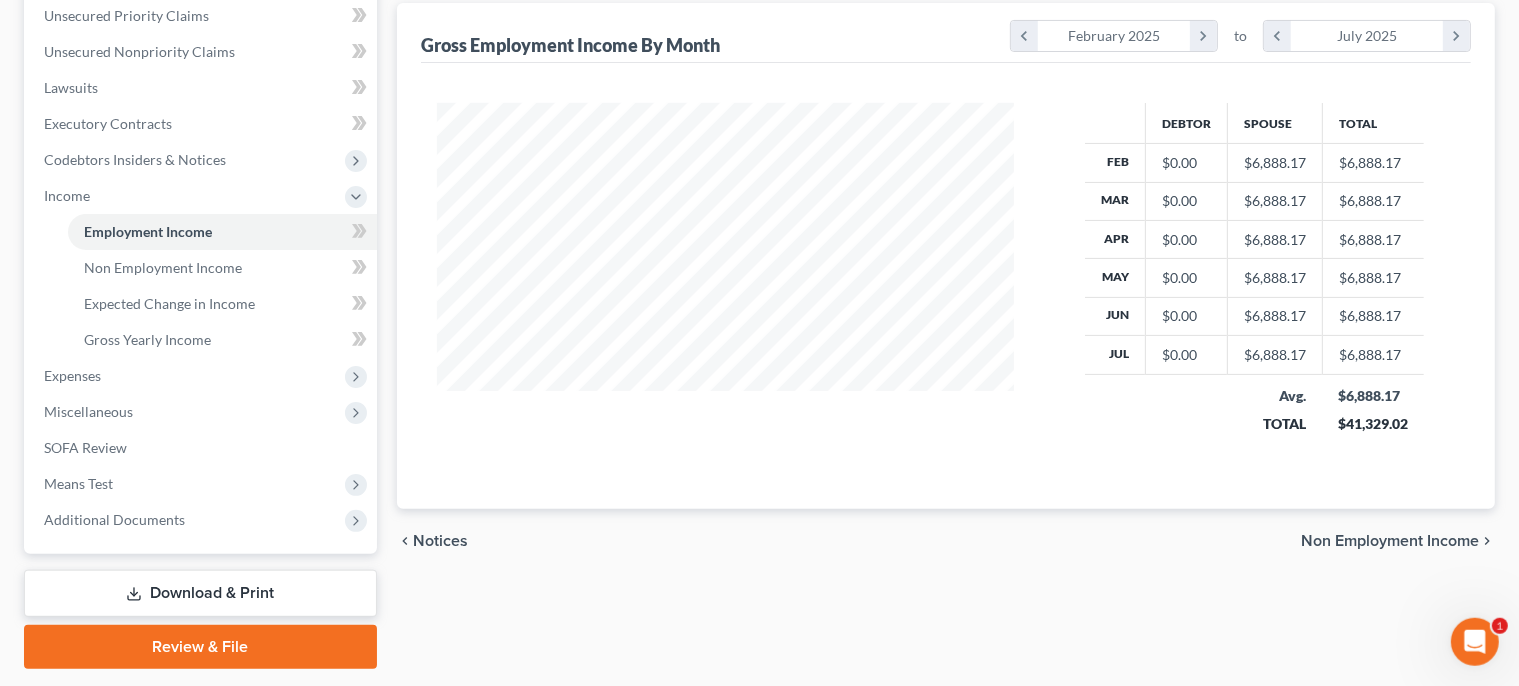 click on "Non Employment Income" at bounding box center (1390, 541) 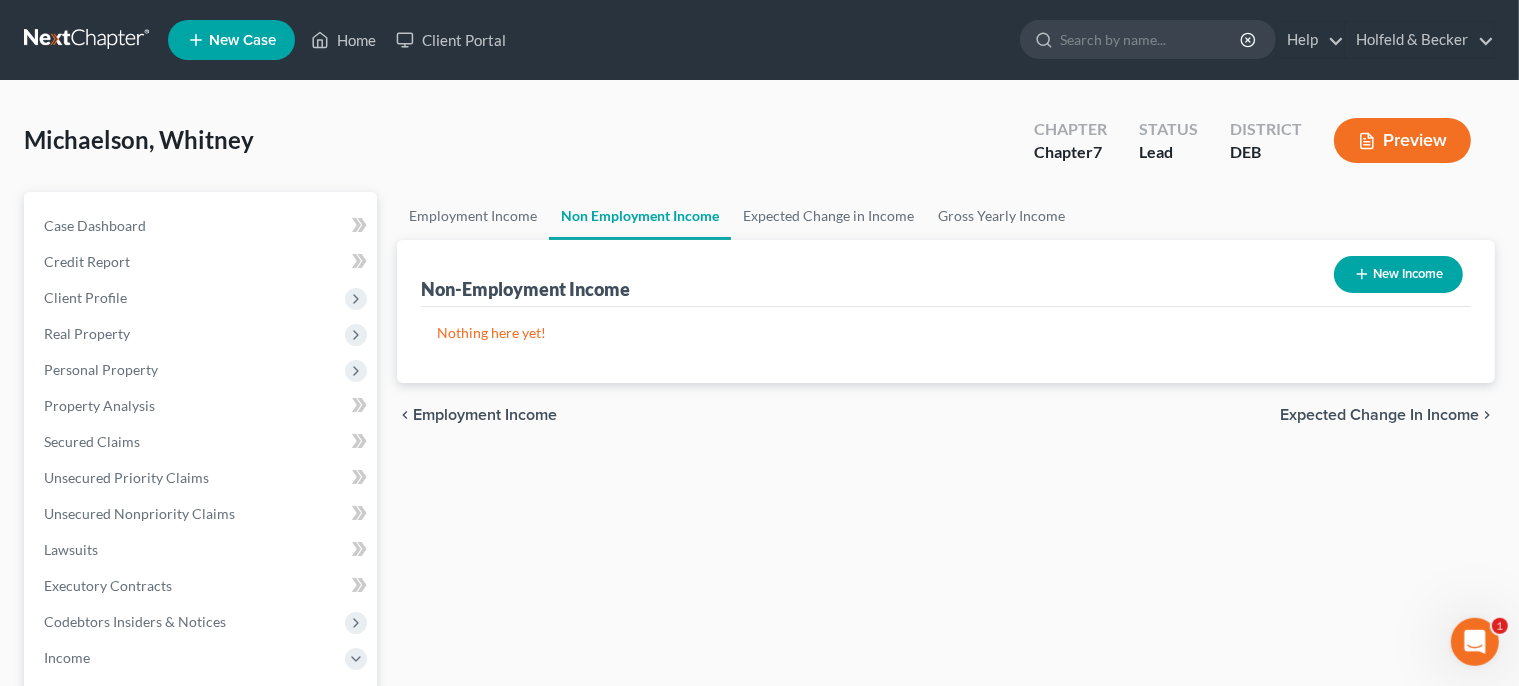 scroll, scrollTop: 0, scrollLeft: 0, axis: both 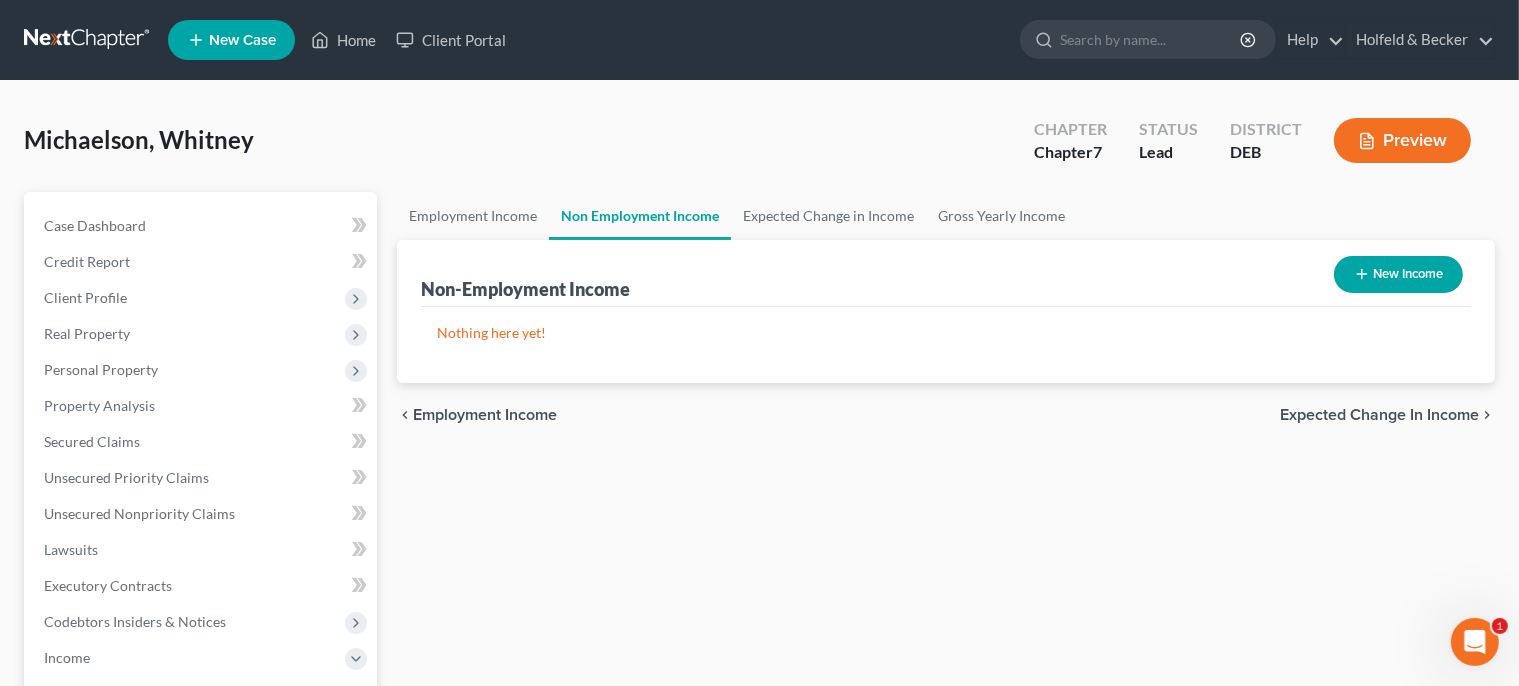 click on "Expected Change in Income" at bounding box center [1379, 415] 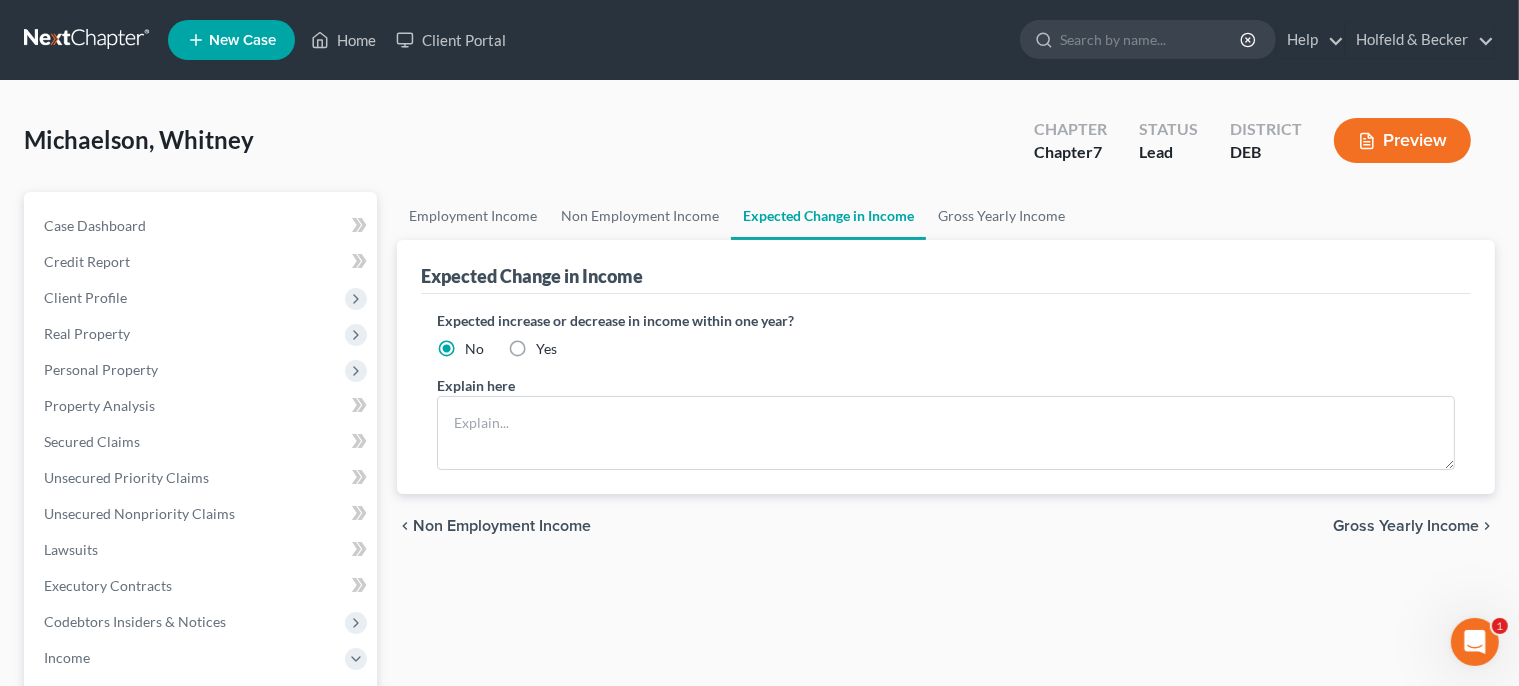 click on "Gross Yearly Income" at bounding box center (1406, 526) 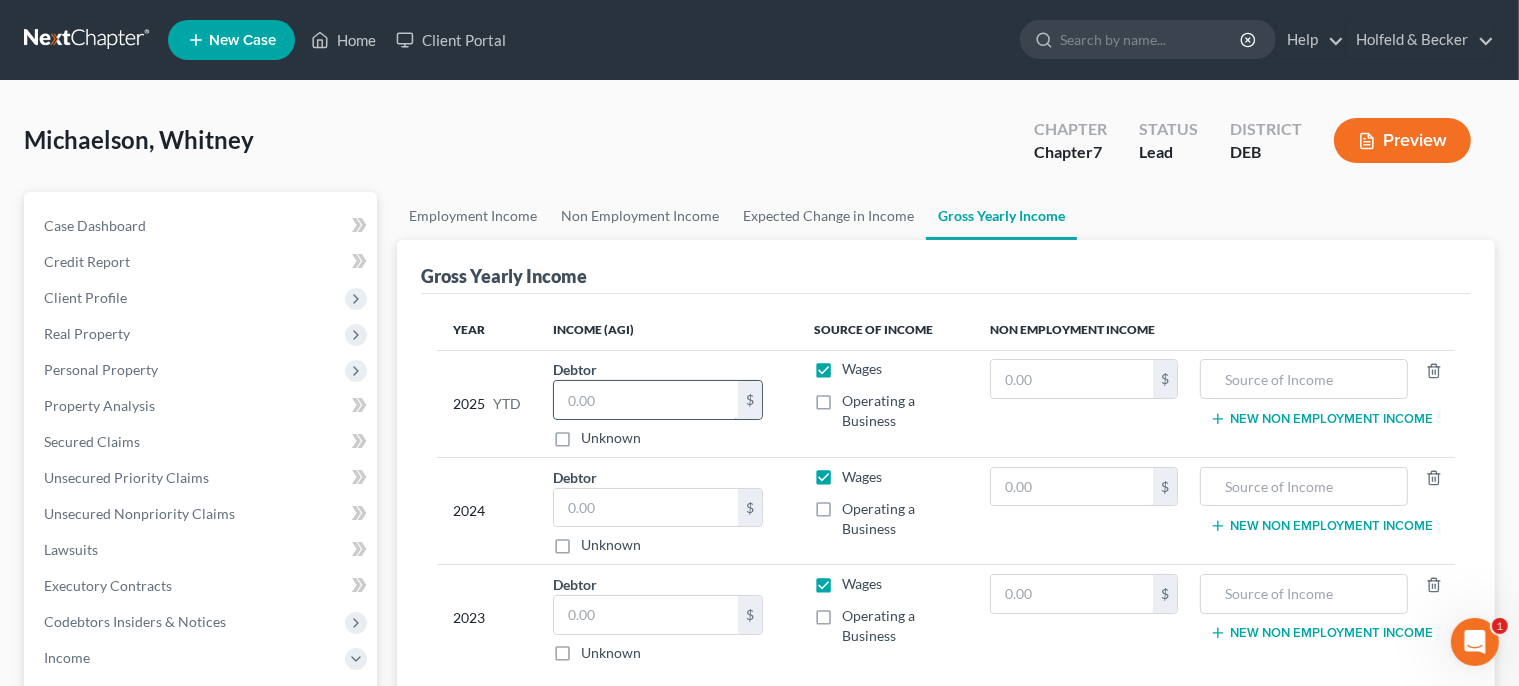 click at bounding box center [646, 400] 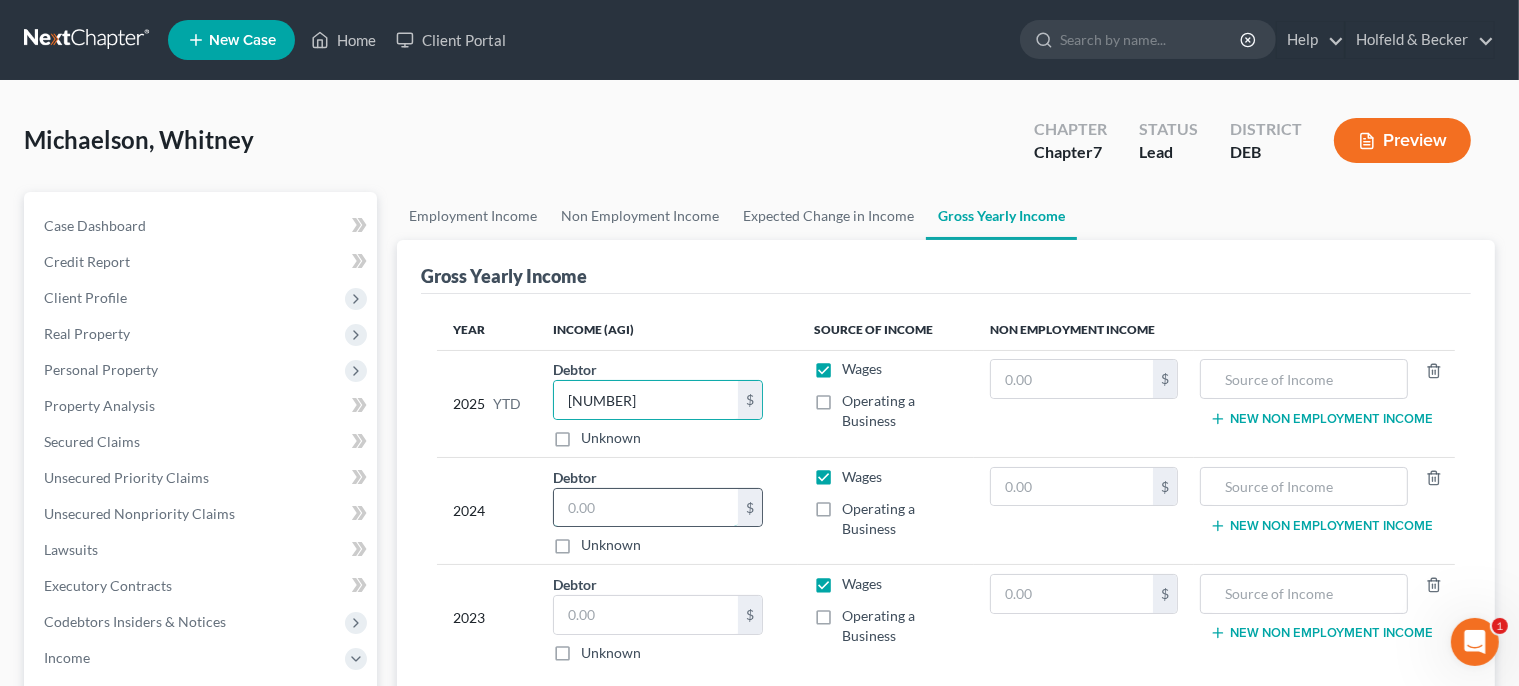 click at bounding box center [646, 508] 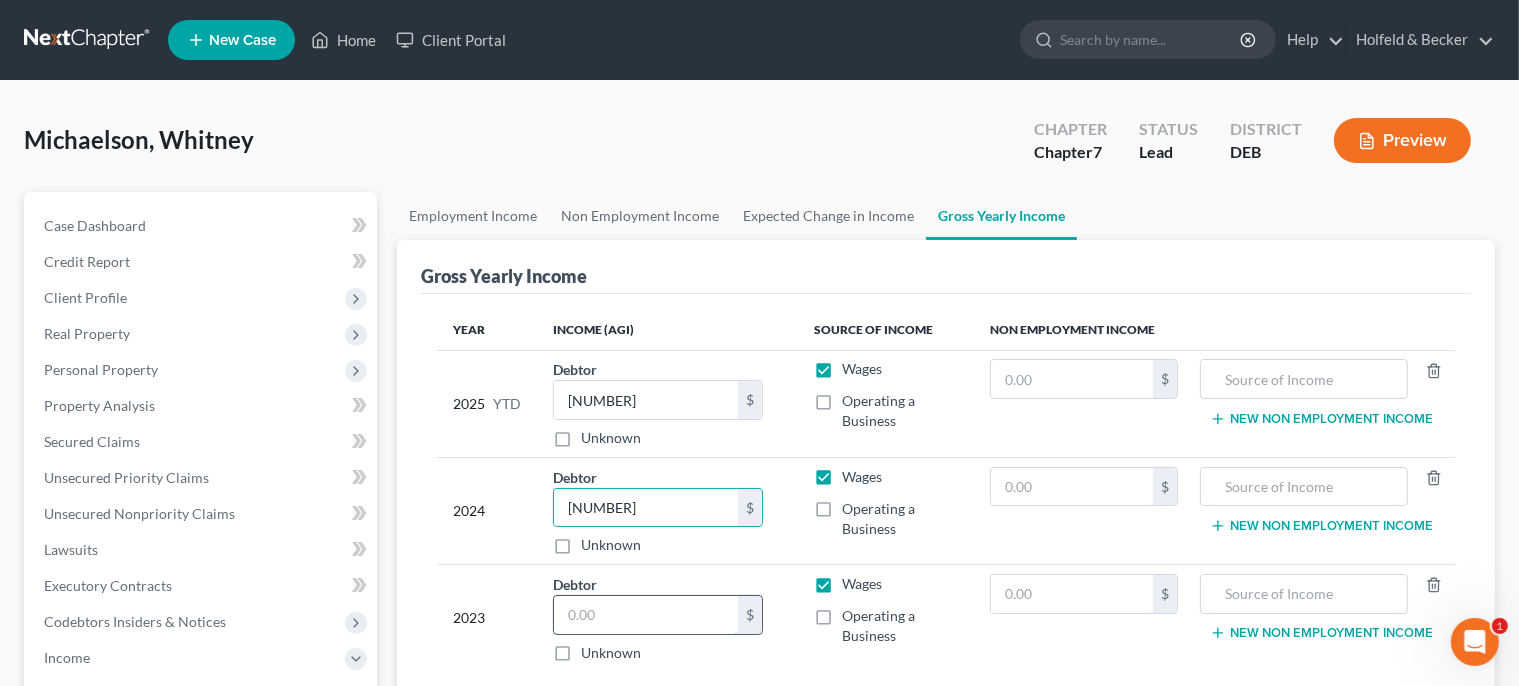 click at bounding box center (646, 615) 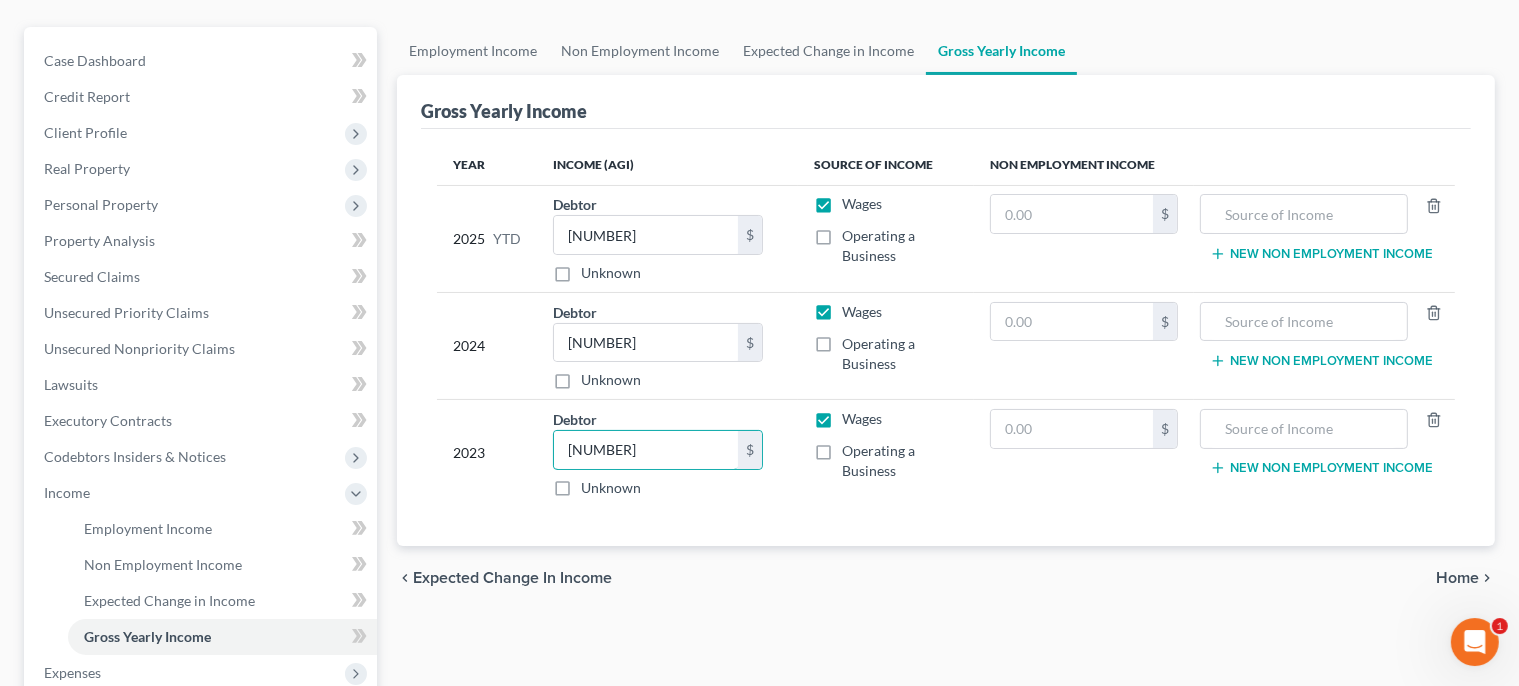 scroll, scrollTop: 184, scrollLeft: 0, axis: vertical 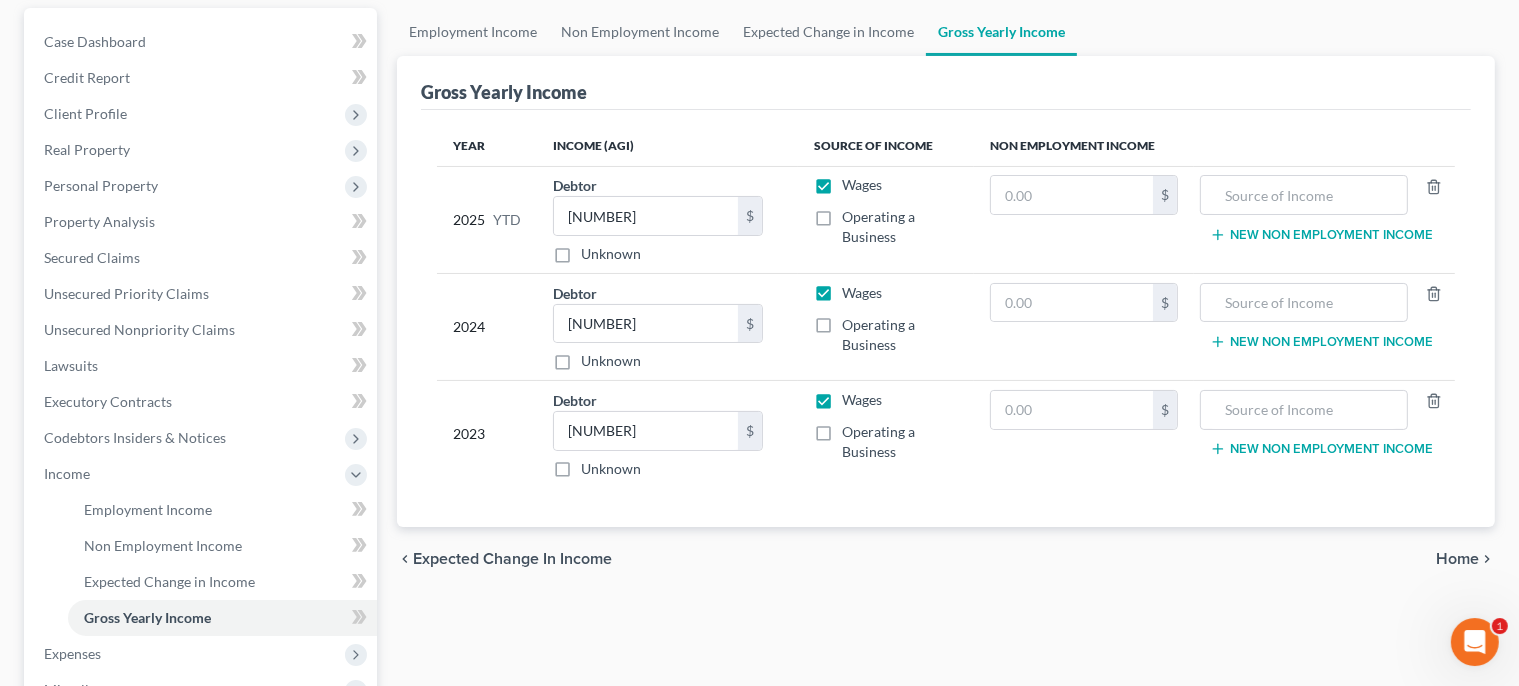 click on "Home" at bounding box center [1457, 559] 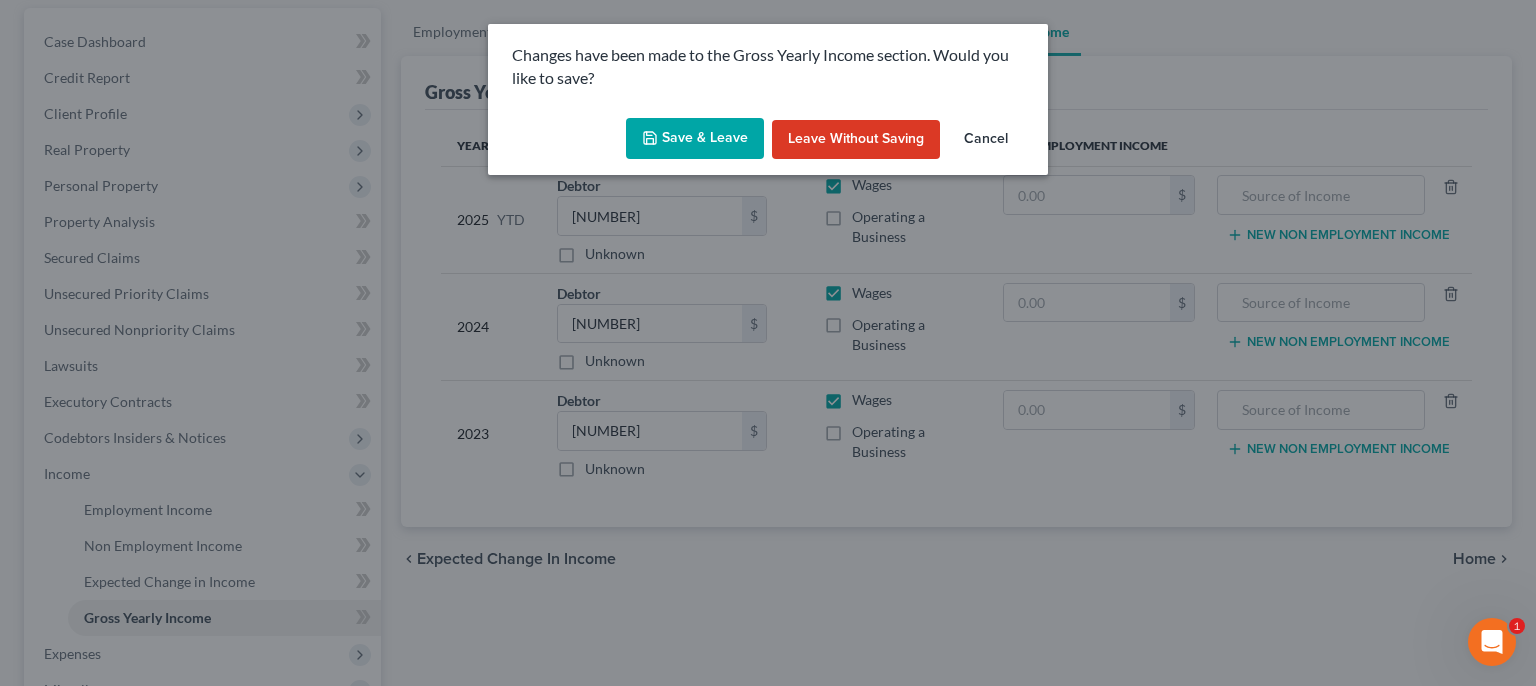 click on "Save & Leave" at bounding box center [695, 139] 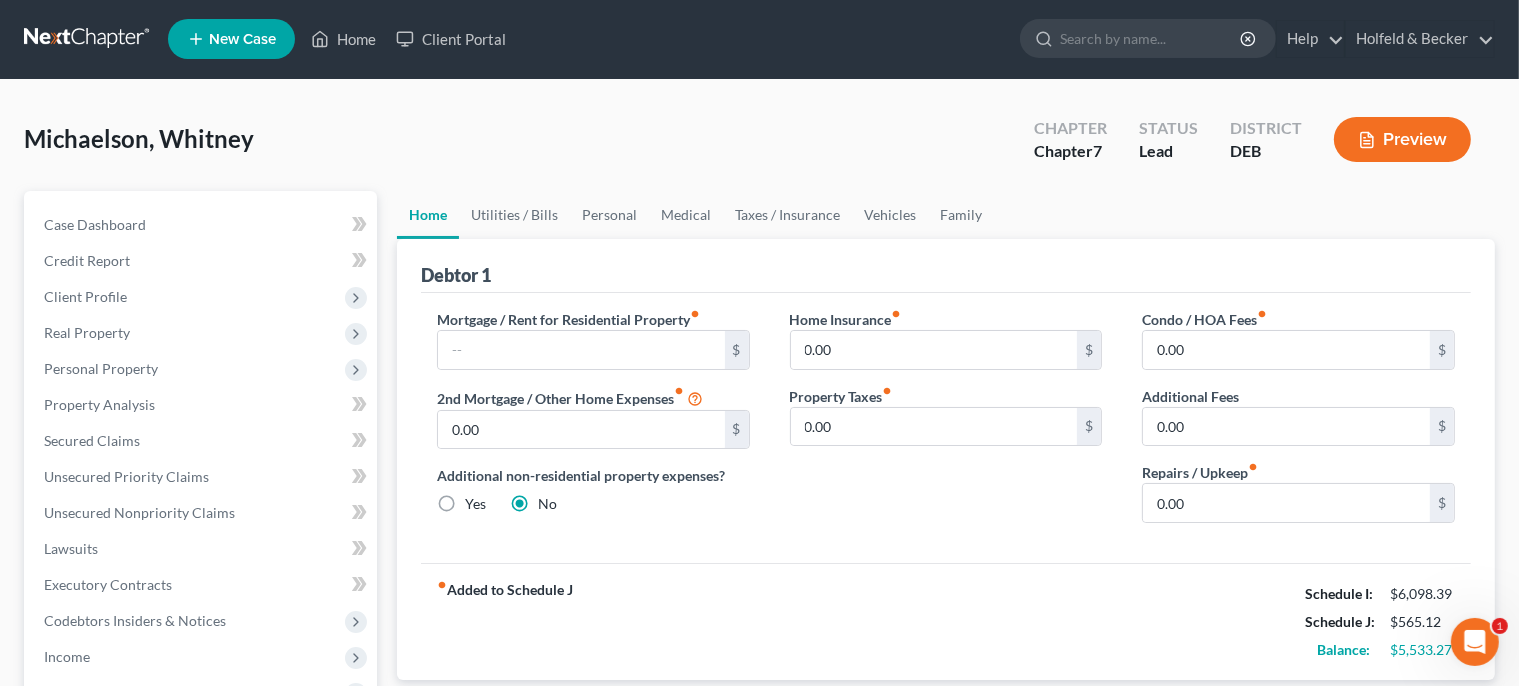 scroll, scrollTop: 0, scrollLeft: 0, axis: both 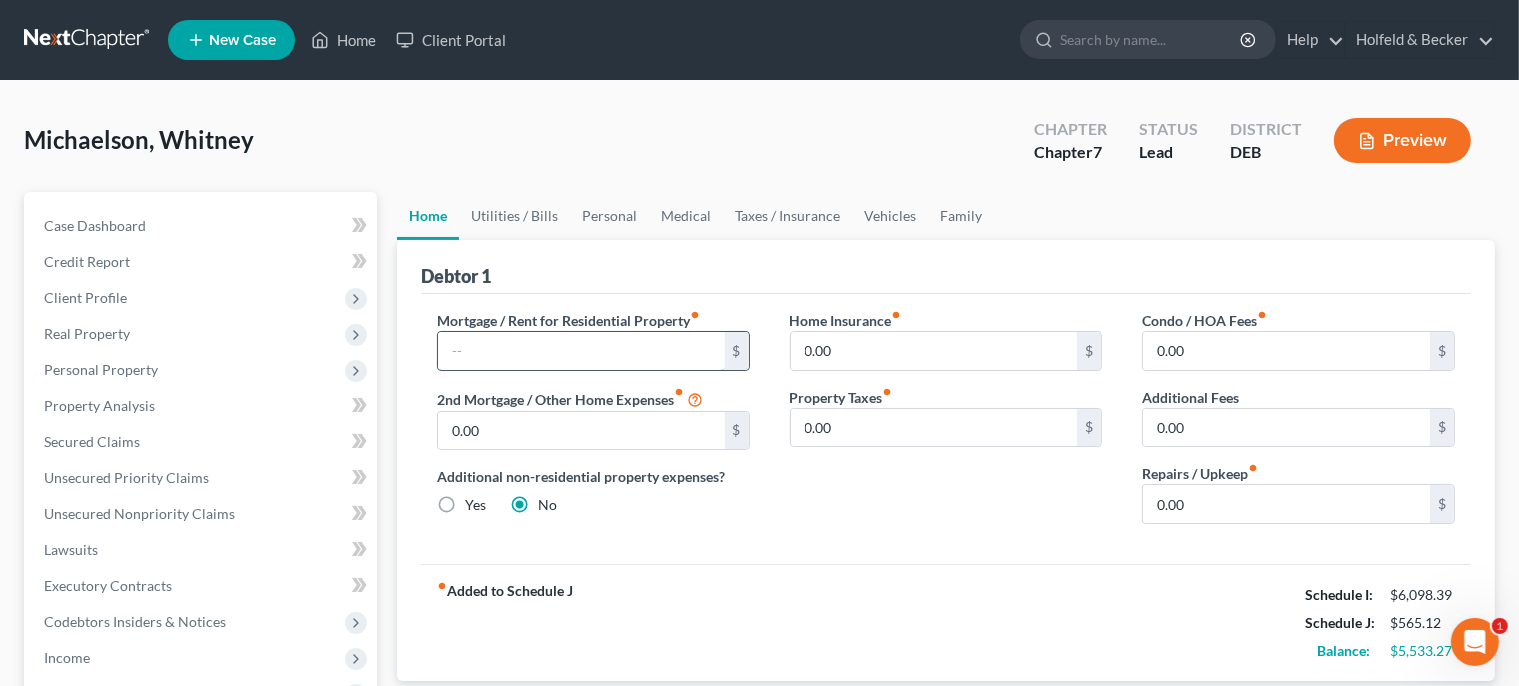 click at bounding box center [581, 351] 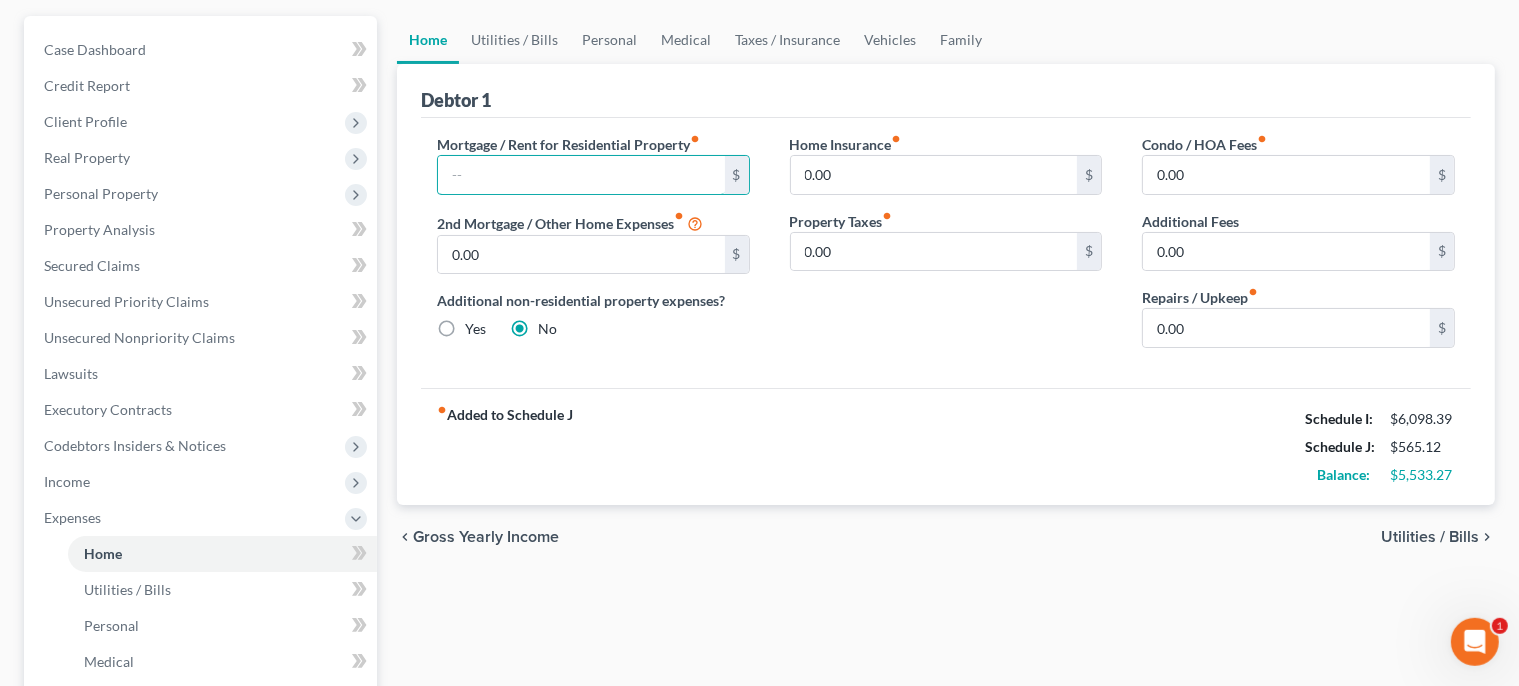 scroll, scrollTop: 304, scrollLeft: 0, axis: vertical 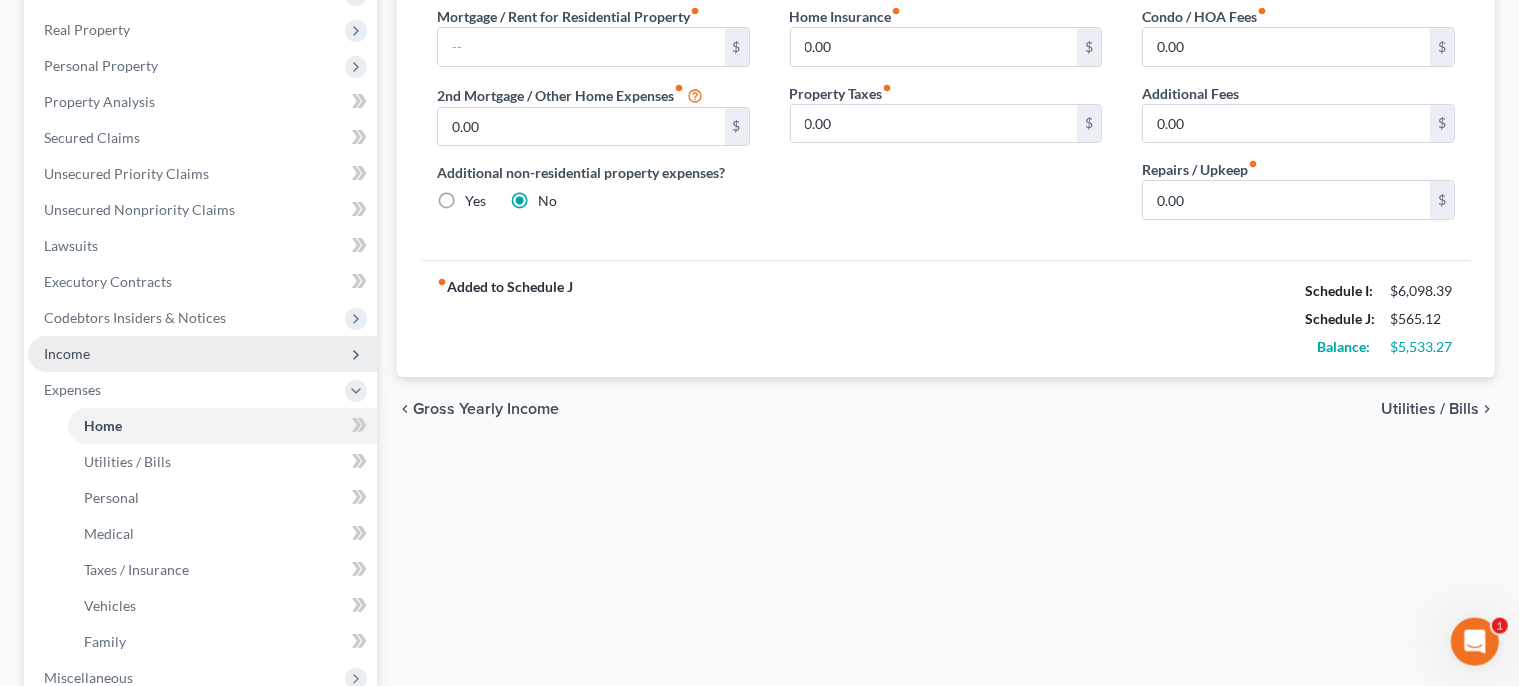 click on "Income" at bounding box center [202, 354] 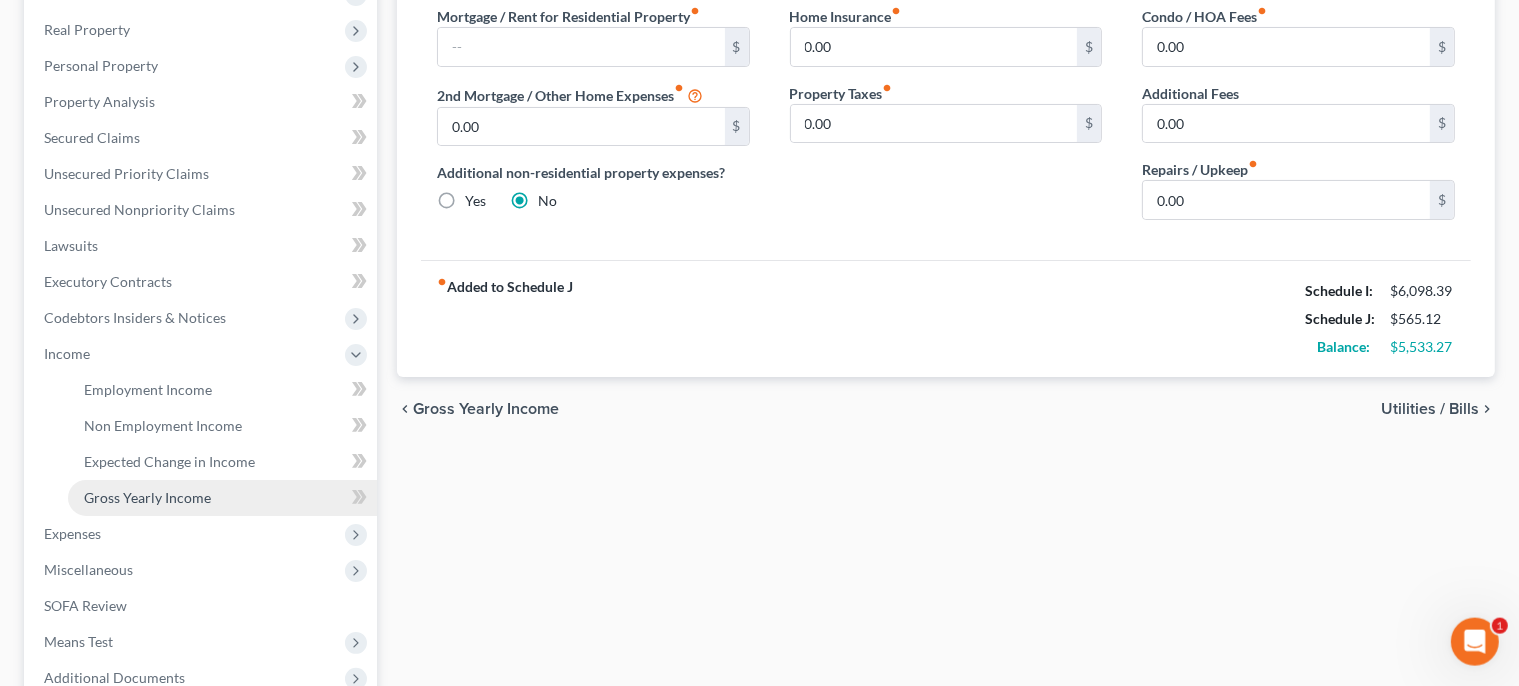 click on "Gross Yearly Income" at bounding box center (147, 497) 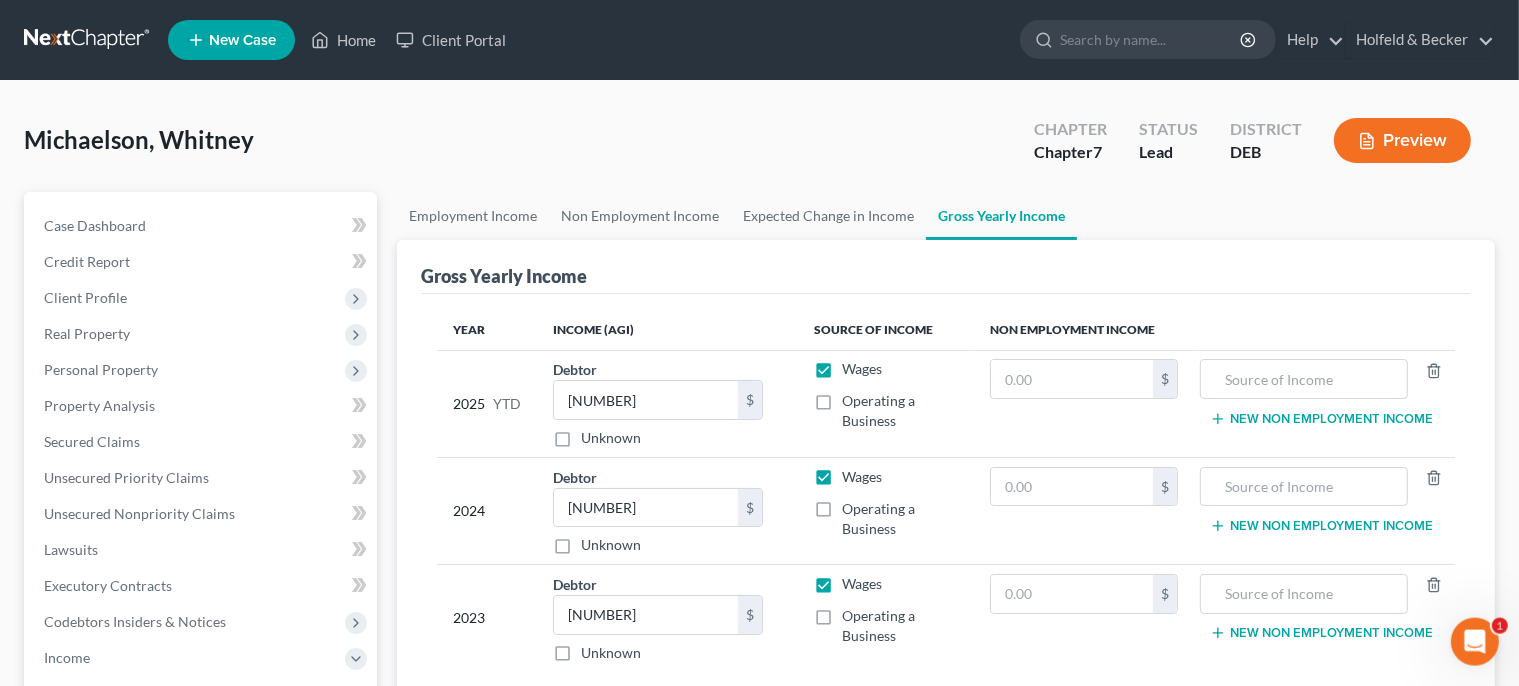 scroll, scrollTop: 0, scrollLeft: 0, axis: both 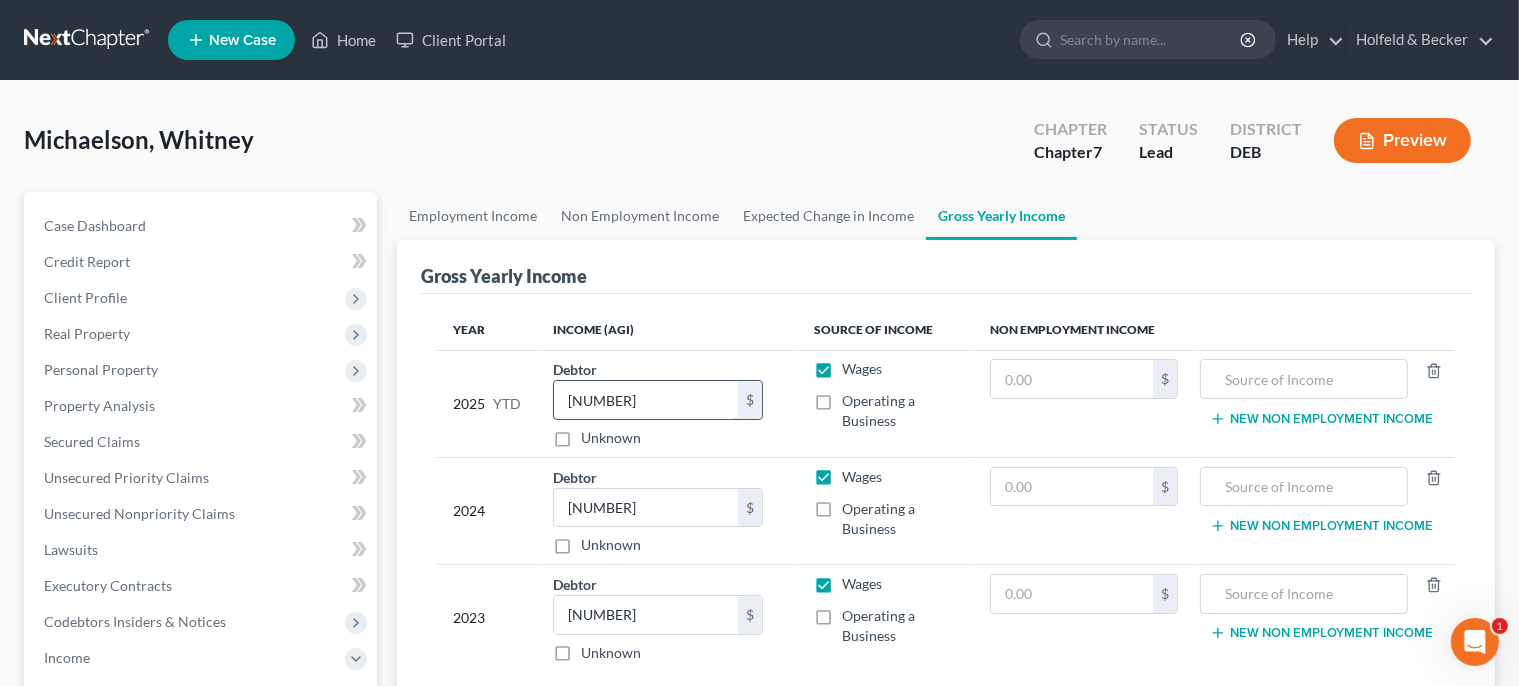 drag, startPoint x: 669, startPoint y: 390, endPoint x: 346, endPoint y: 427, distance: 325.11227 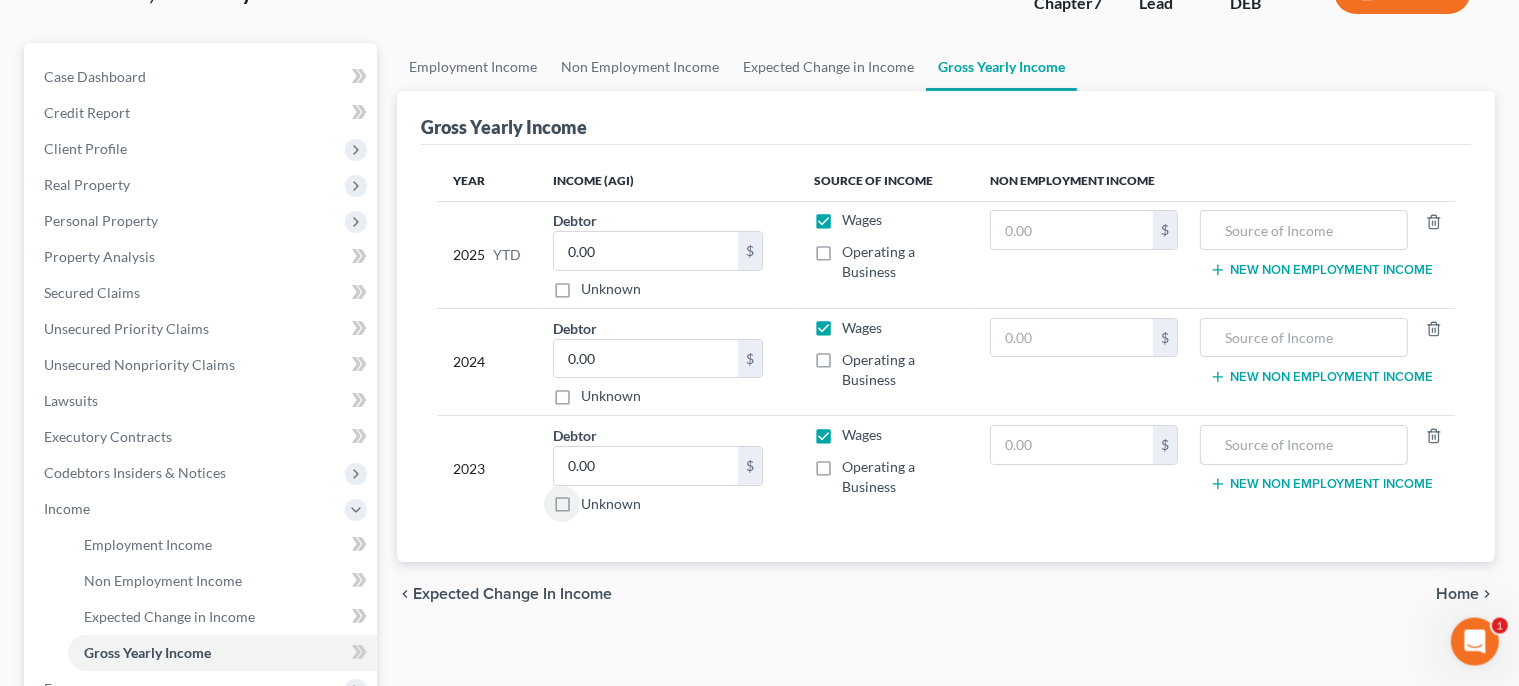 scroll, scrollTop: 236, scrollLeft: 0, axis: vertical 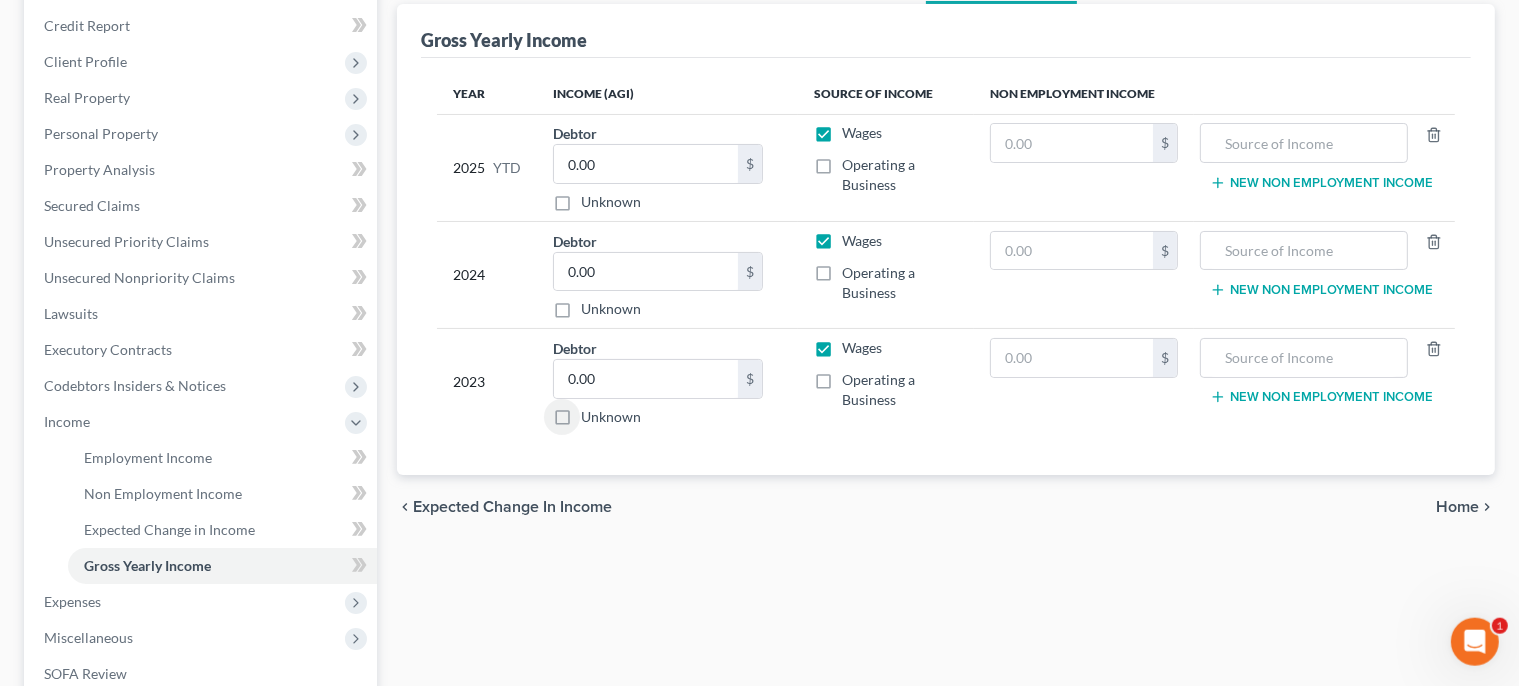 click on "Home" at bounding box center [1457, 507] 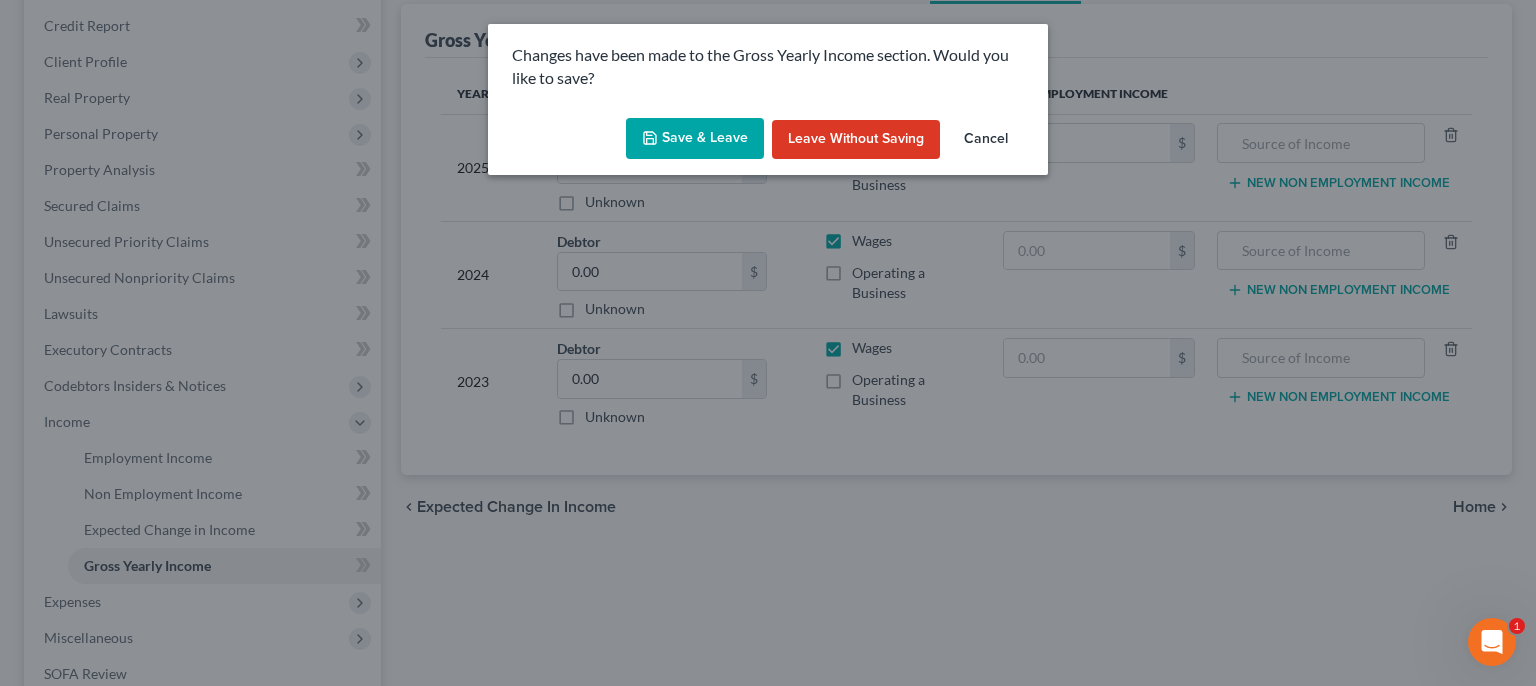 click on "Save & Leave" at bounding box center (695, 139) 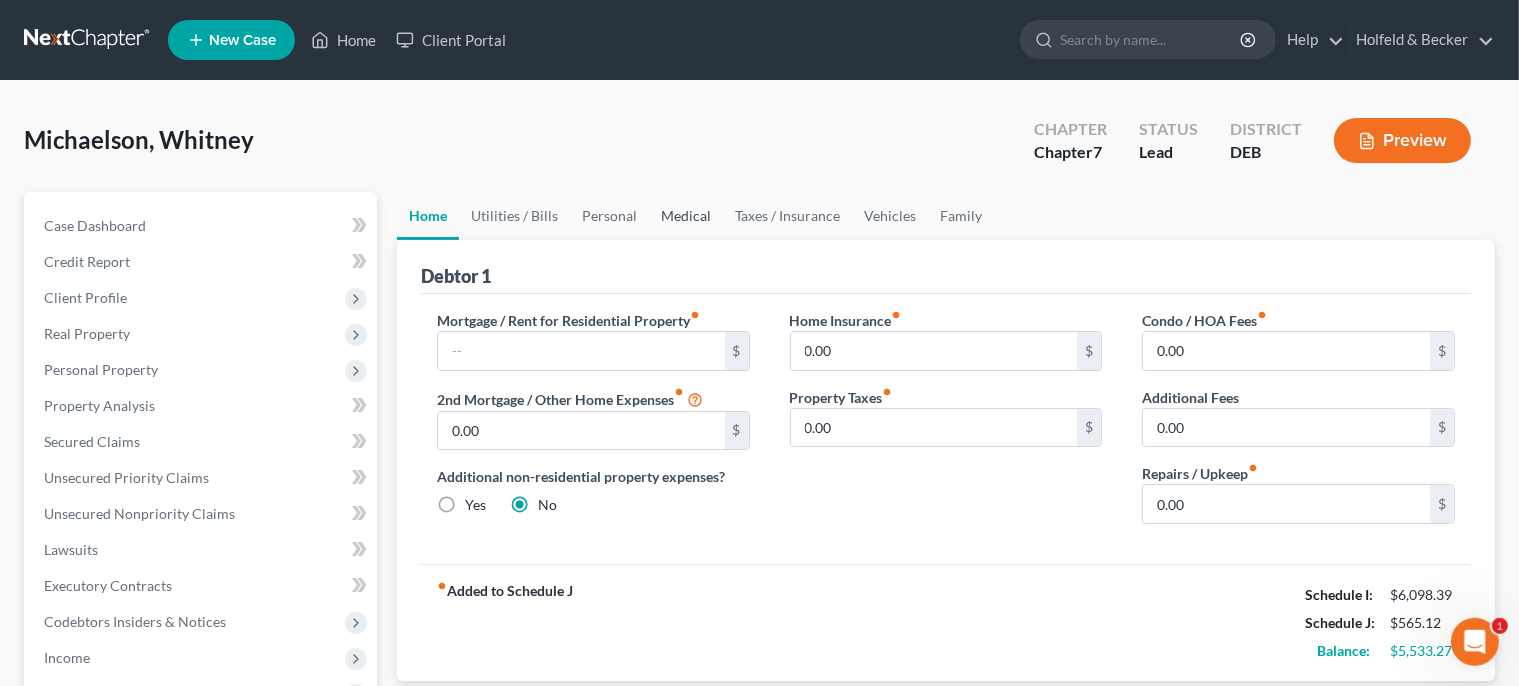 scroll, scrollTop: 0, scrollLeft: 0, axis: both 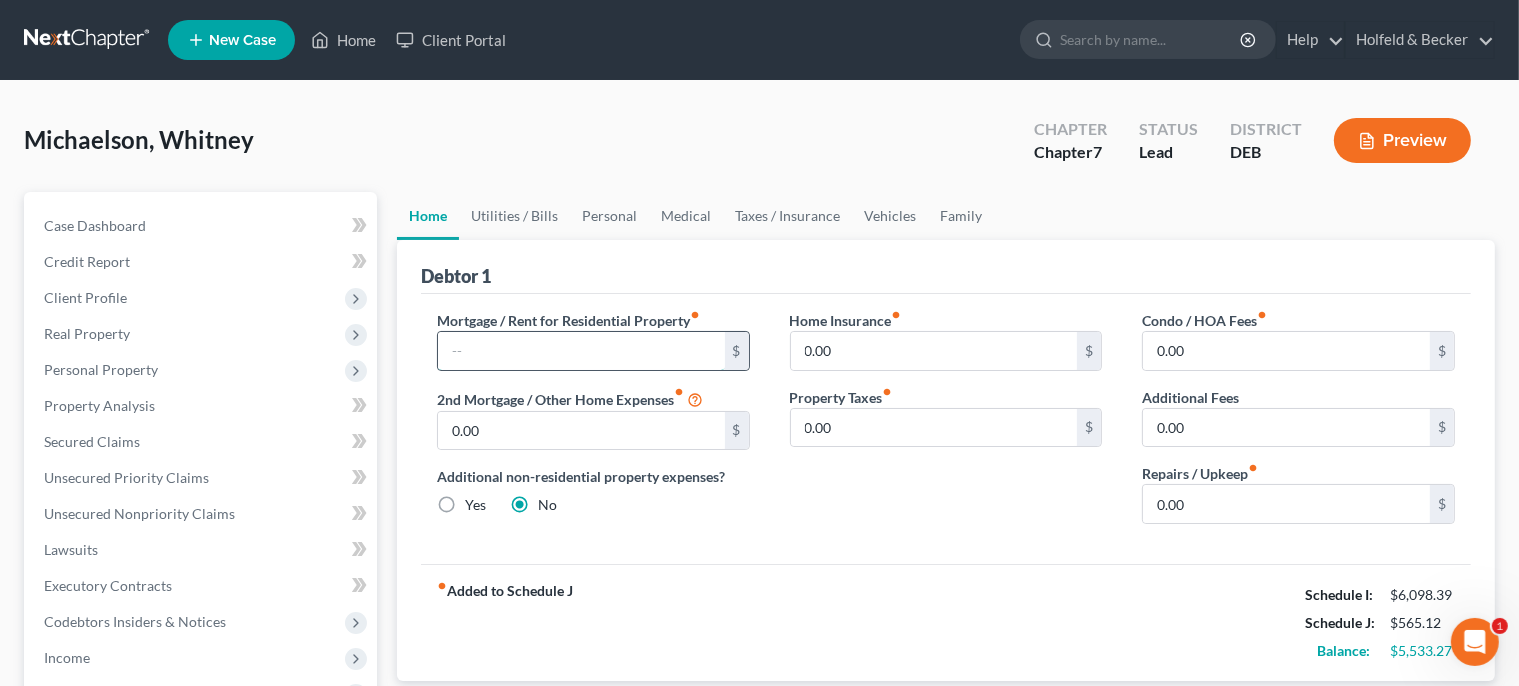 click at bounding box center (581, 351) 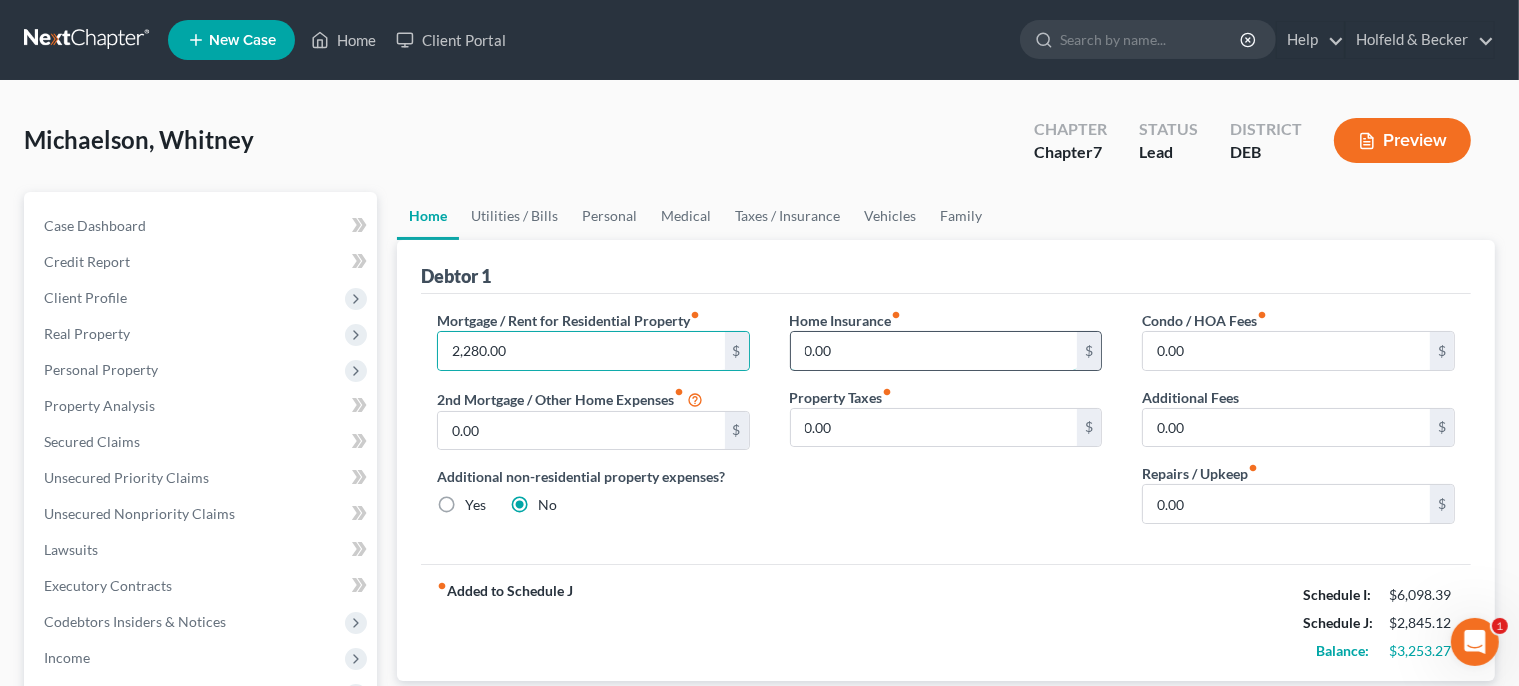 click on "0.00" at bounding box center [934, 351] 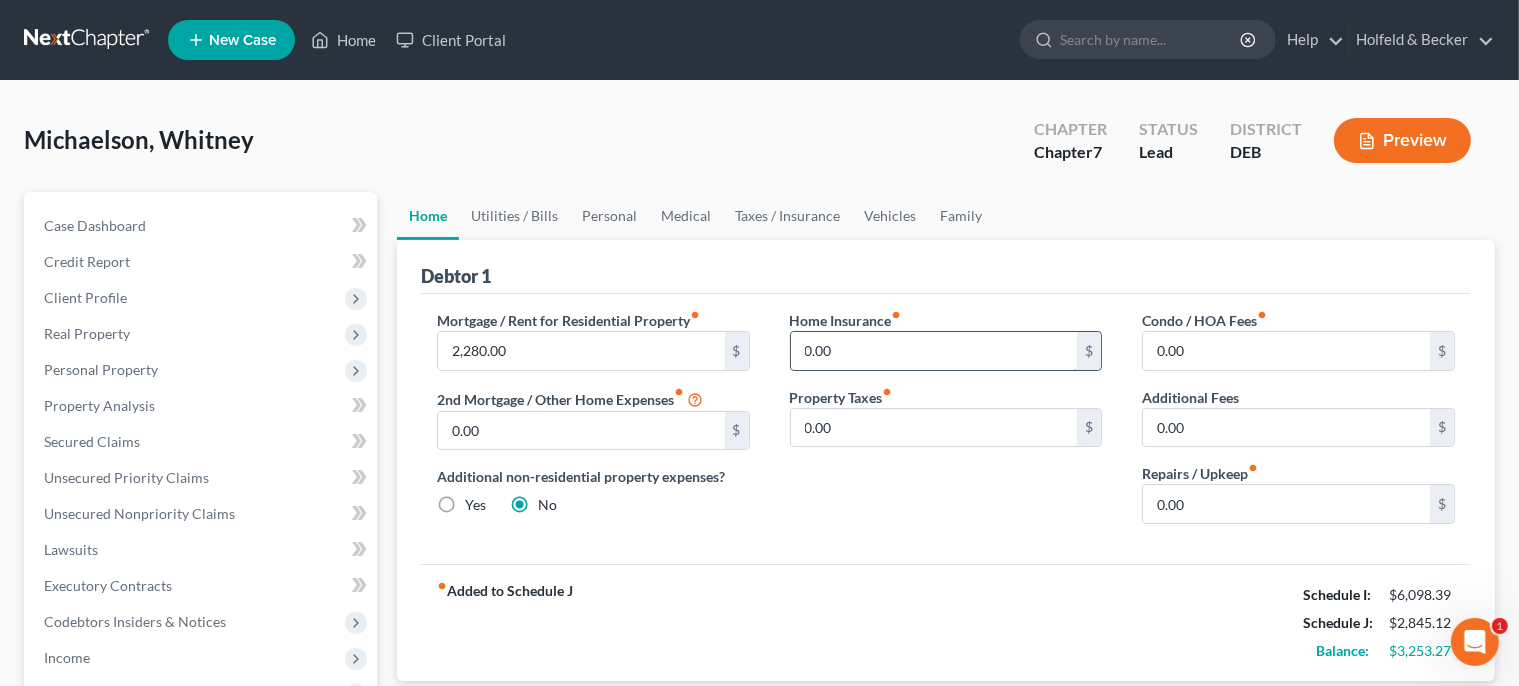 click on "0.00" at bounding box center (934, 351) 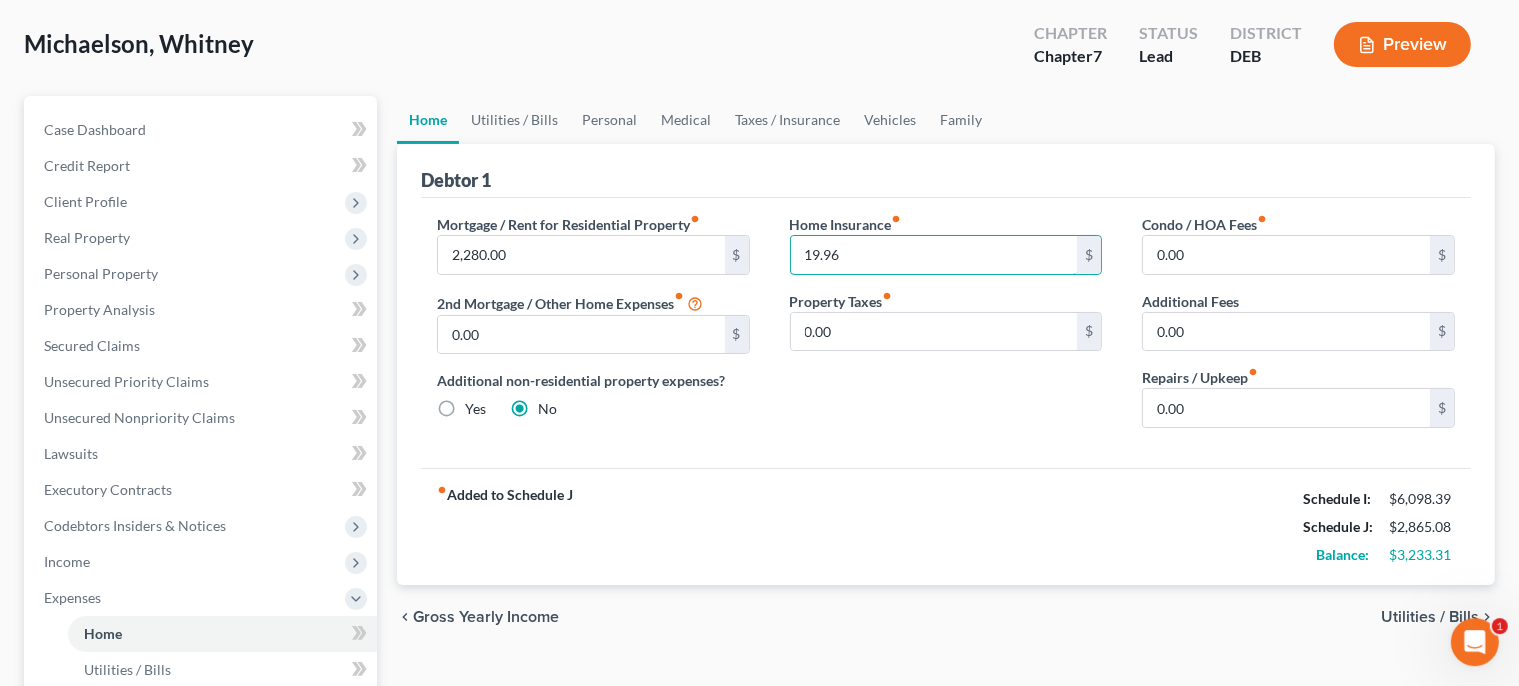 scroll, scrollTop: 208, scrollLeft: 0, axis: vertical 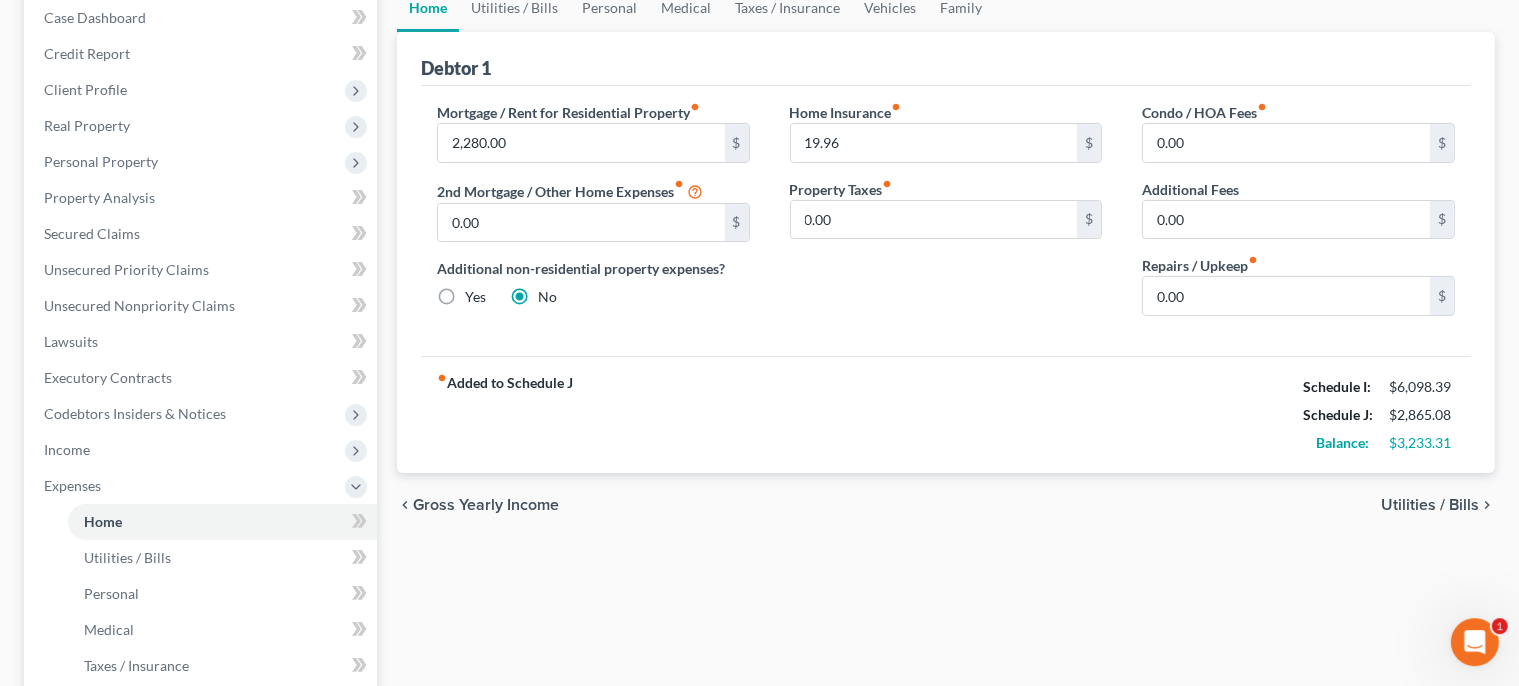 click on "Utilities / Bills" at bounding box center [1430, 505] 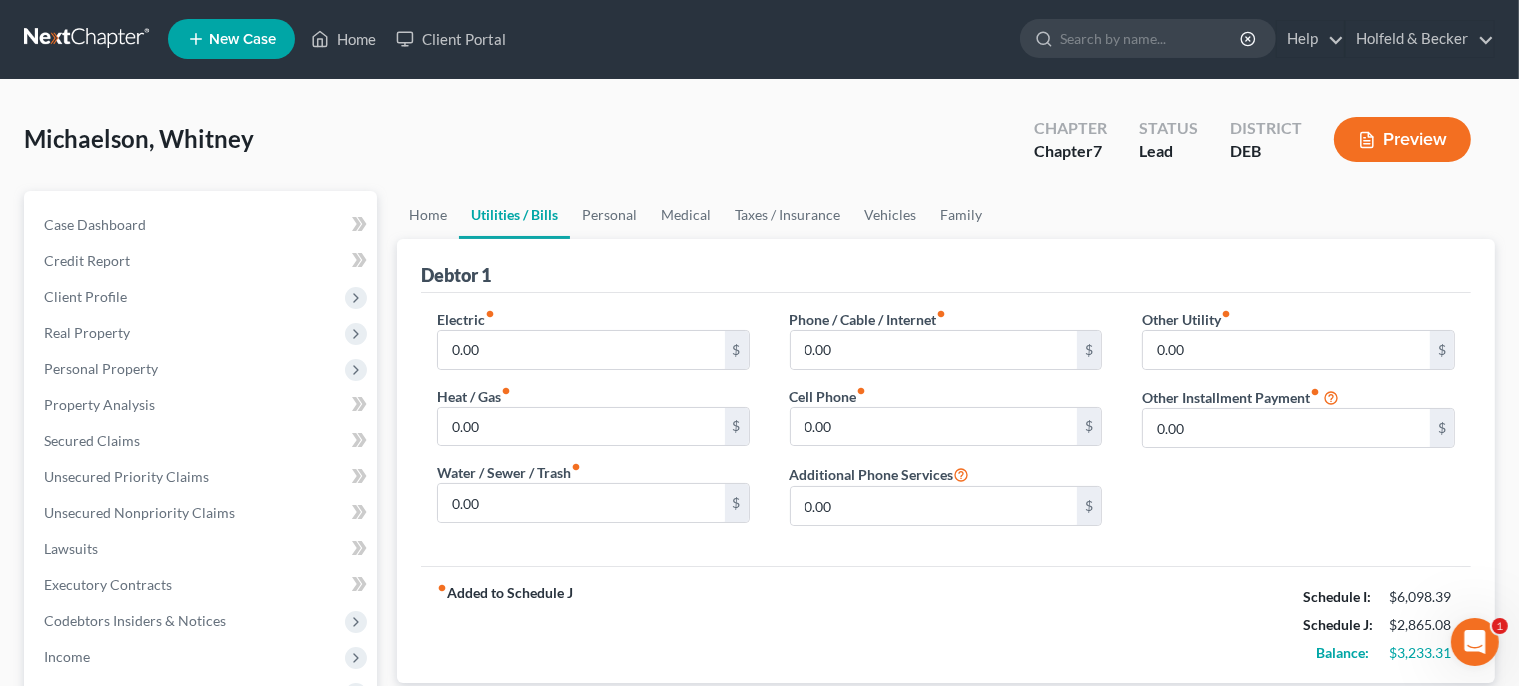 scroll, scrollTop: 0, scrollLeft: 0, axis: both 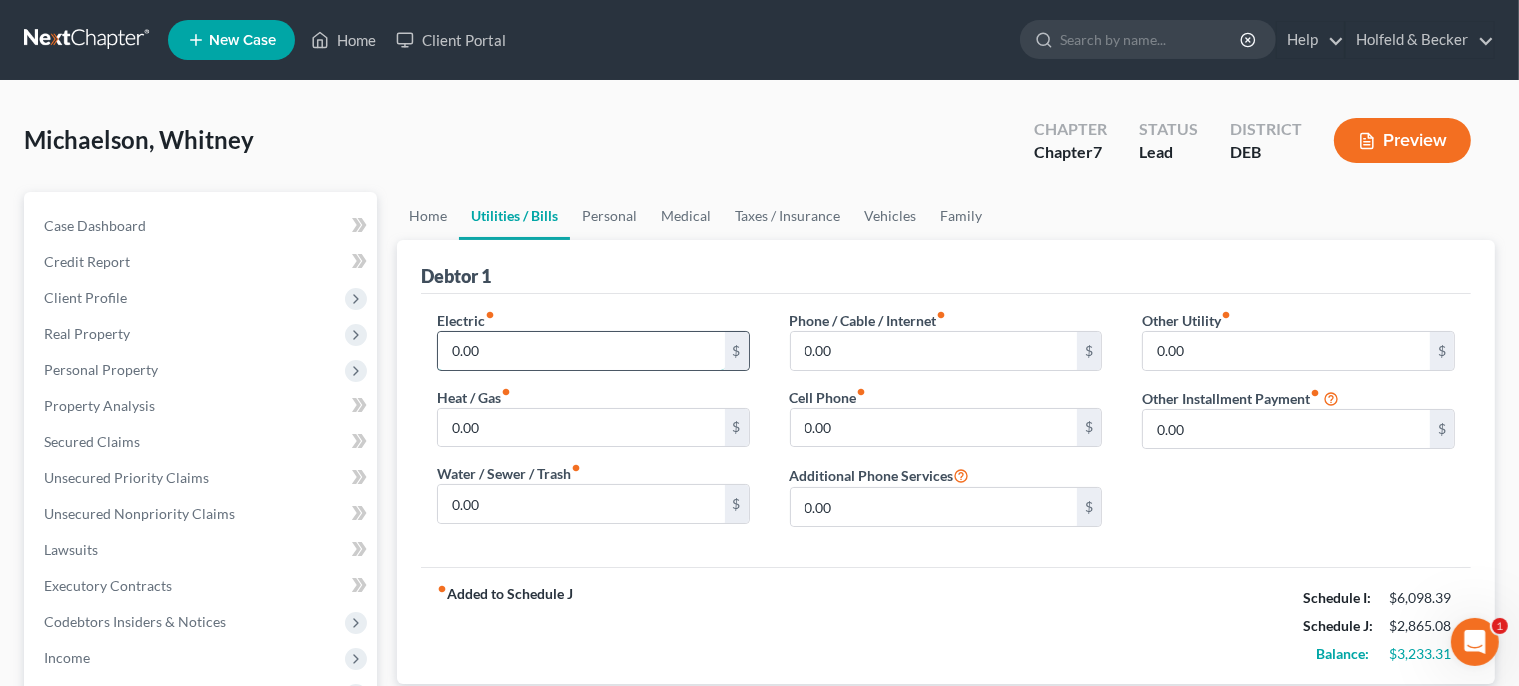click on "0.00" at bounding box center (581, 351) 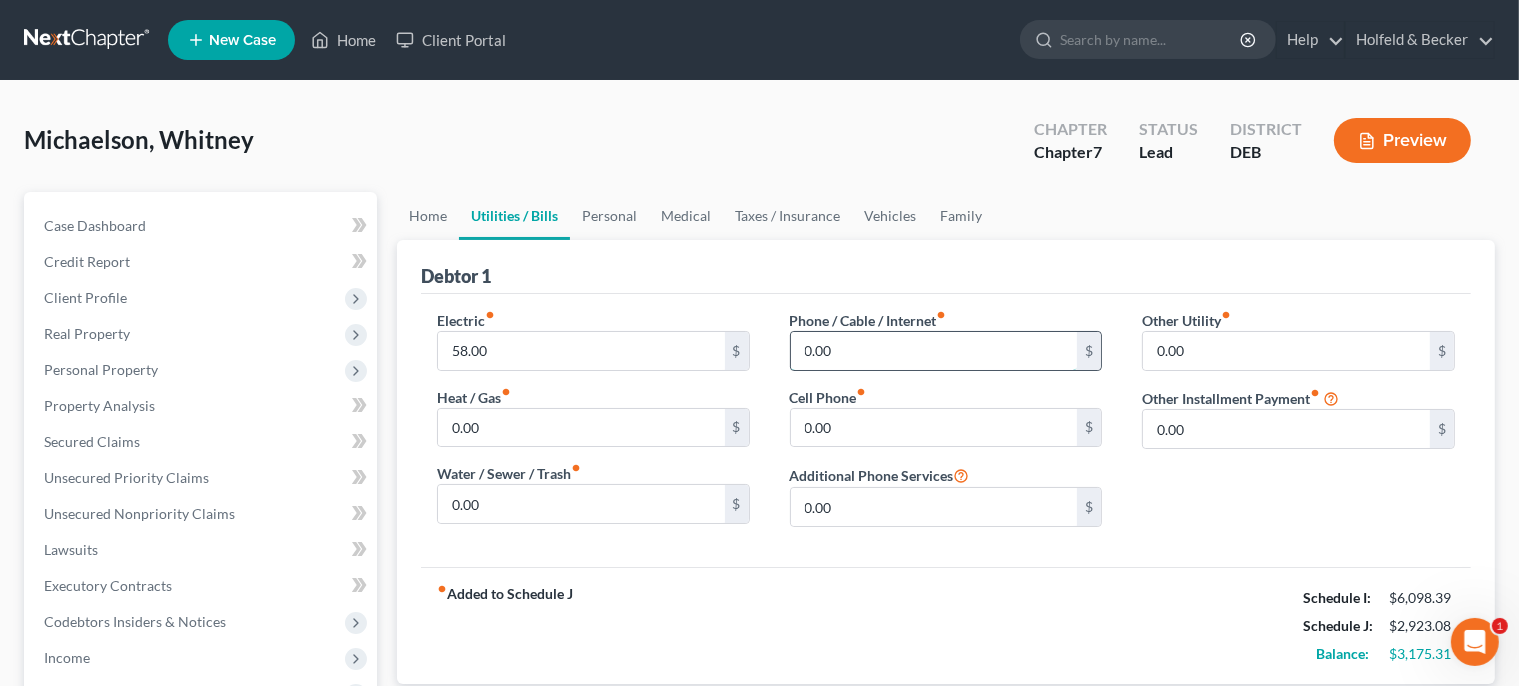 drag, startPoint x: 851, startPoint y: 346, endPoint x: 616, endPoint y: 407, distance: 242.78798 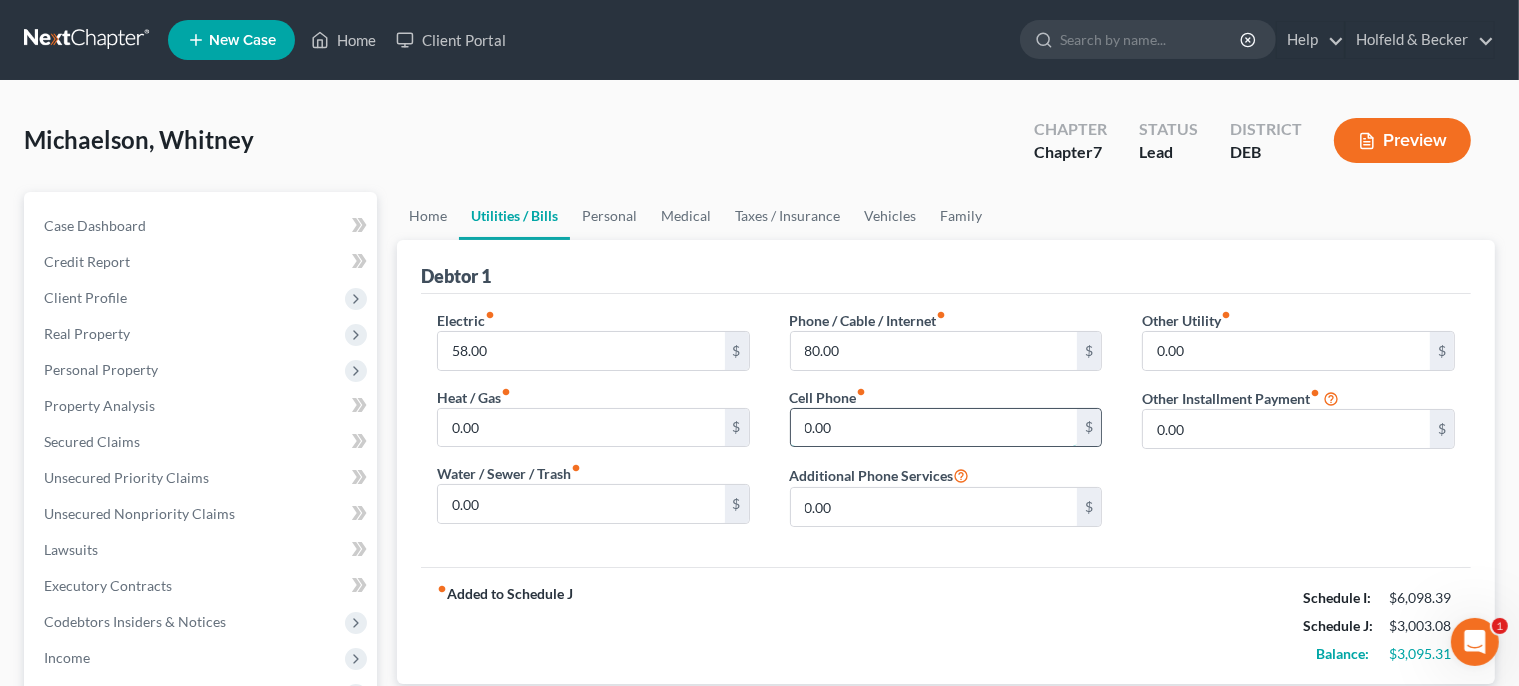 click on "0.00" at bounding box center [934, 428] 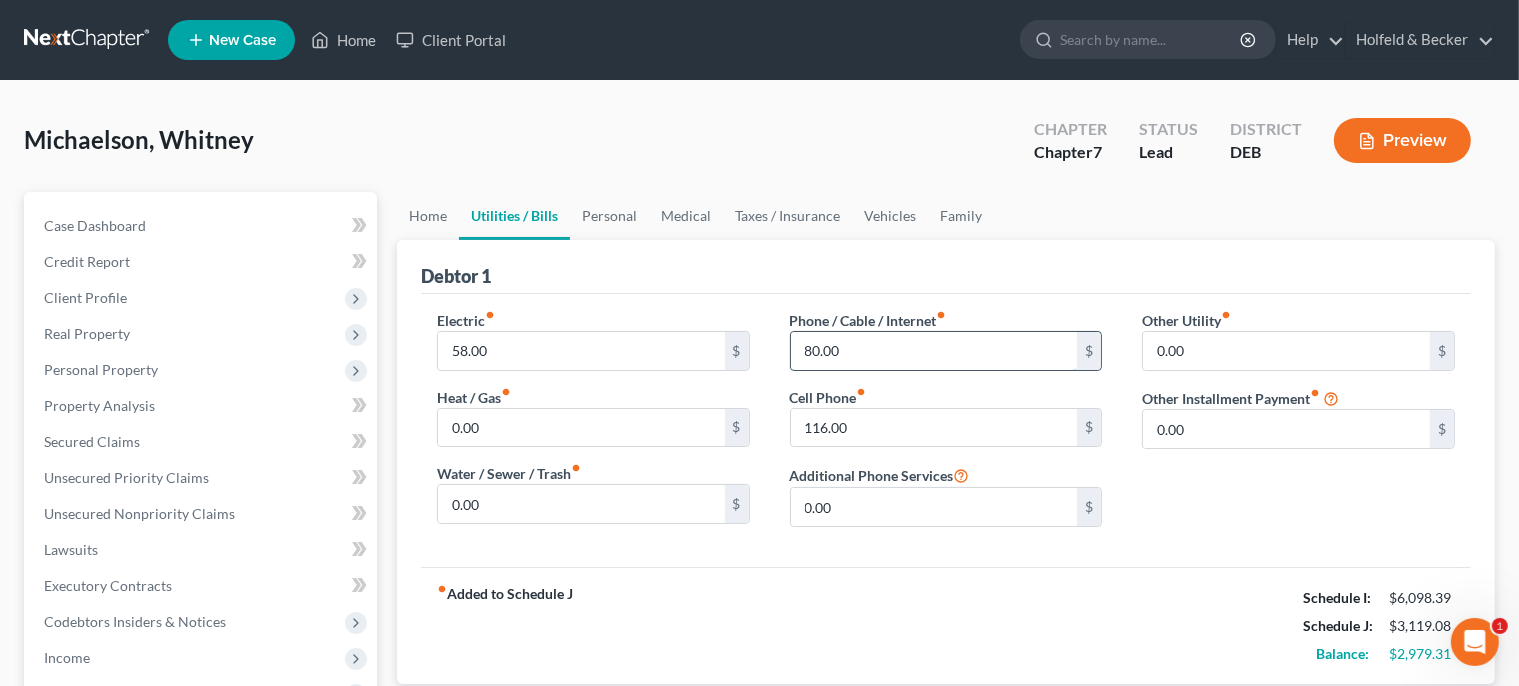 click on "80.00" at bounding box center (934, 351) 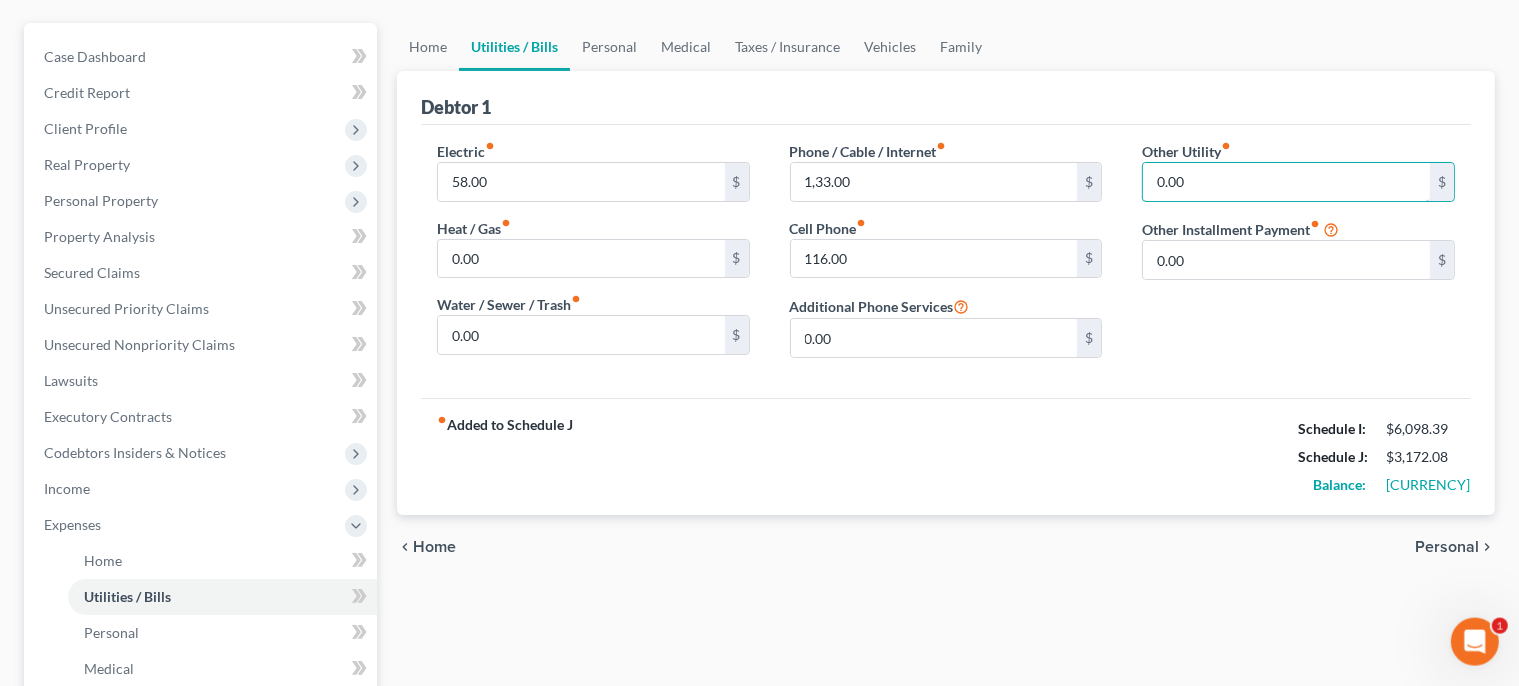 scroll, scrollTop: 180, scrollLeft: 0, axis: vertical 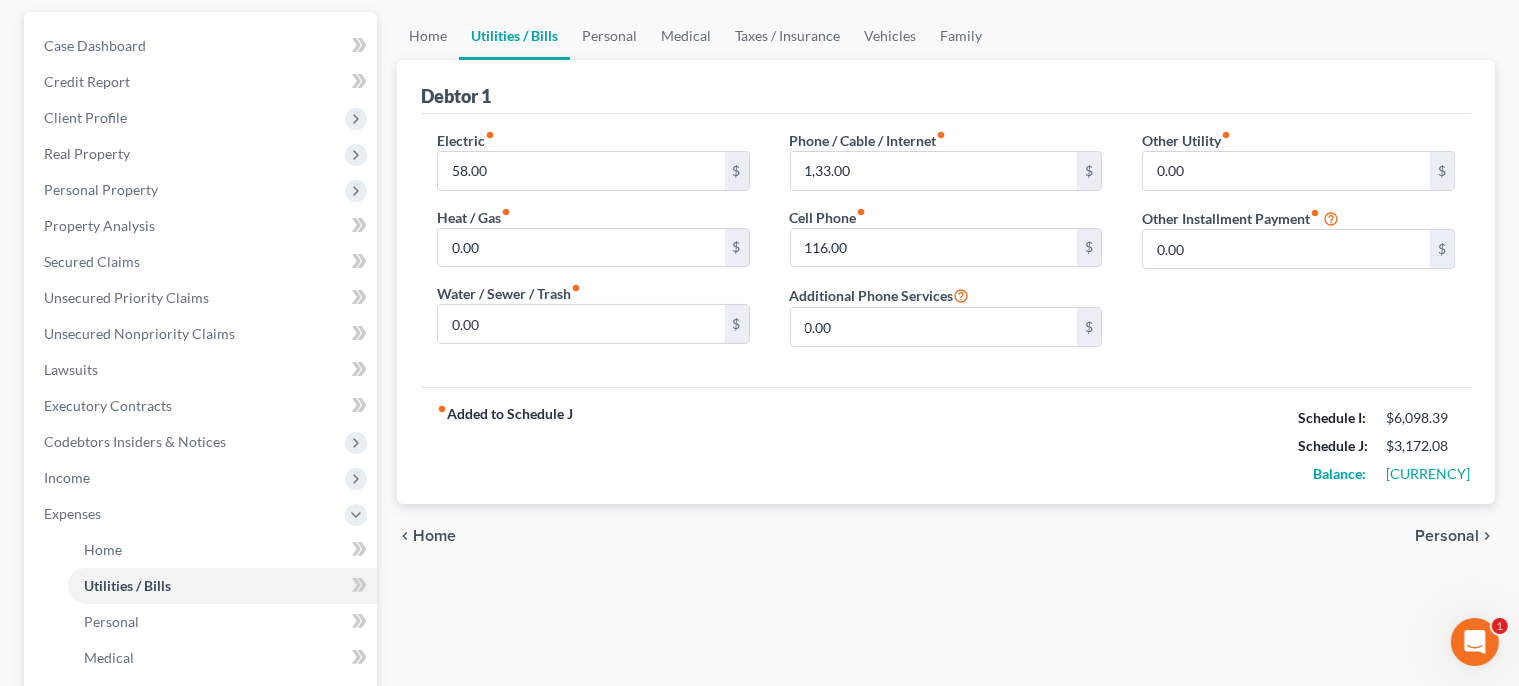 click on "chevron_left
Home
Personal
chevron_right" at bounding box center [946, 536] 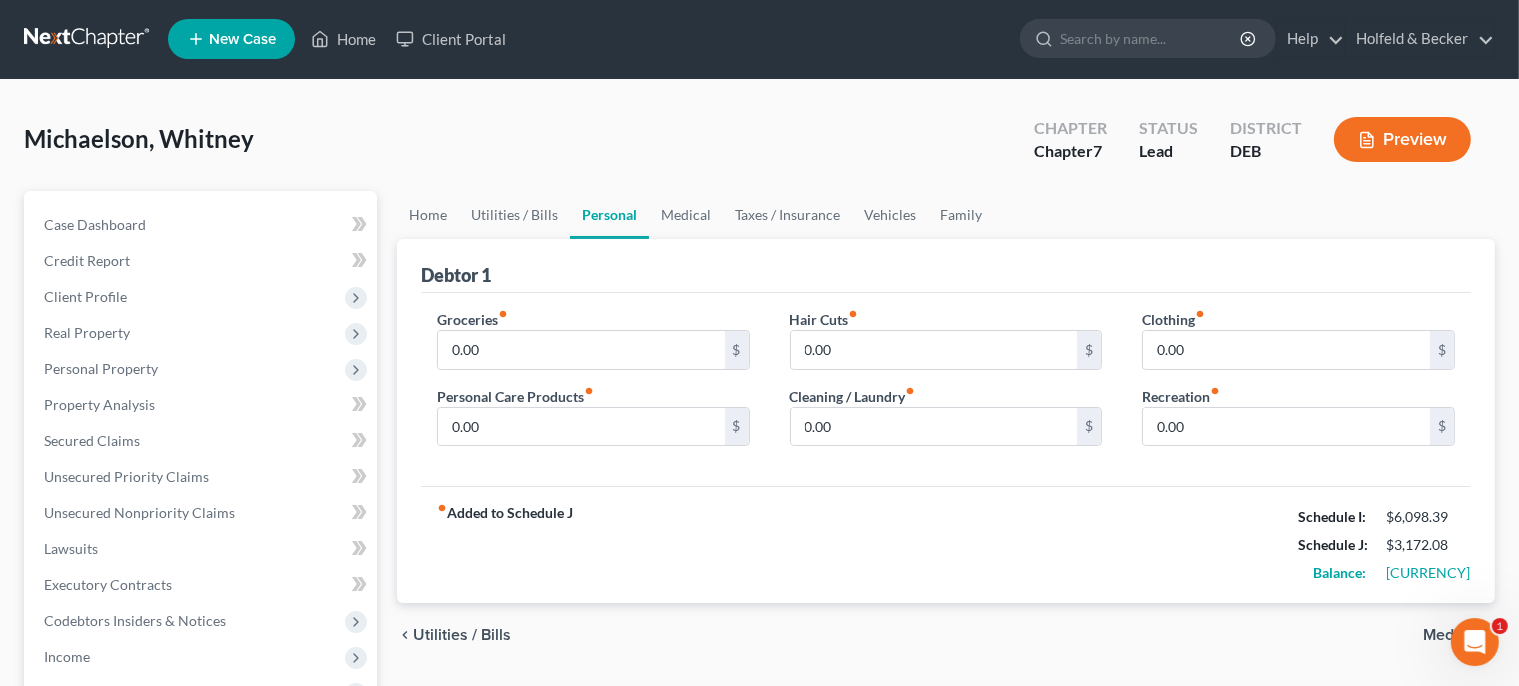 scroll, scrollTop: 0, scrollLeft: 0, axis: both 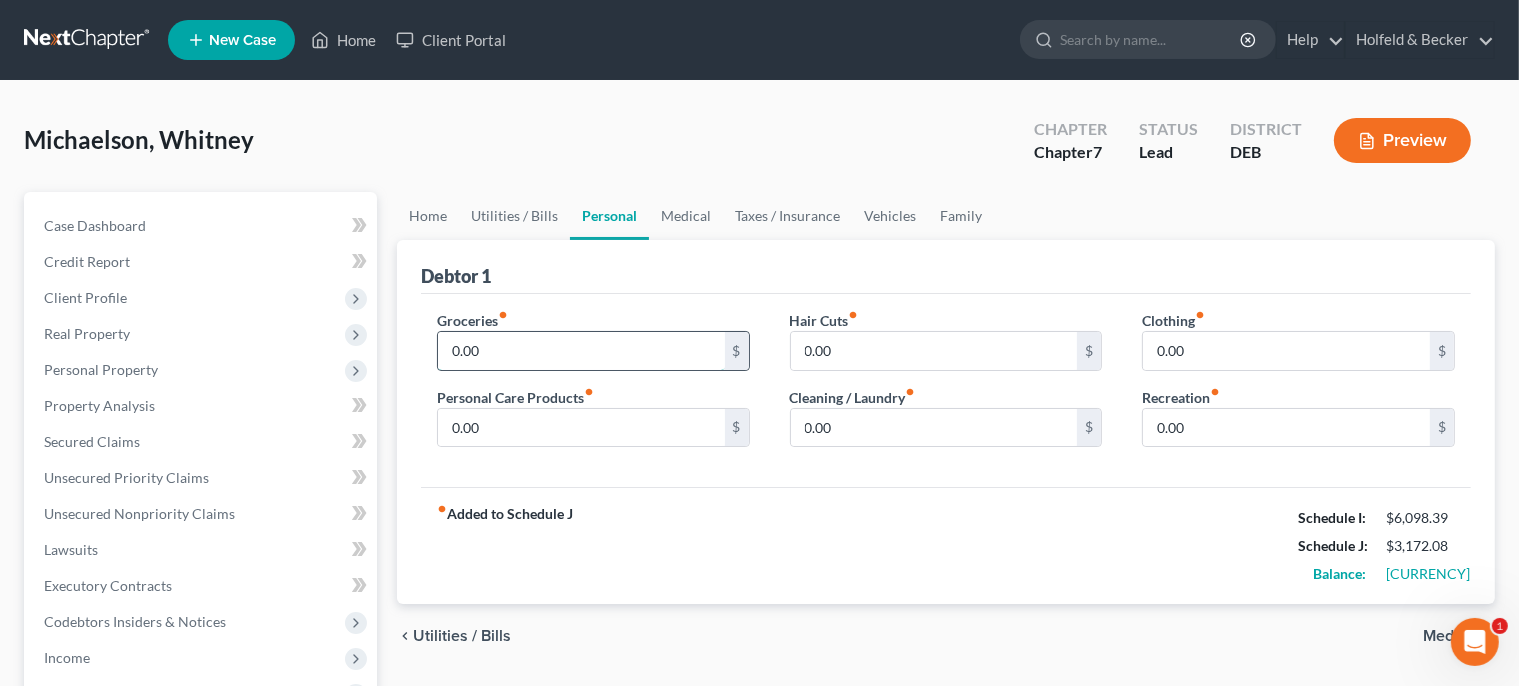 click on "0.00" at bounding box center (581, 351) 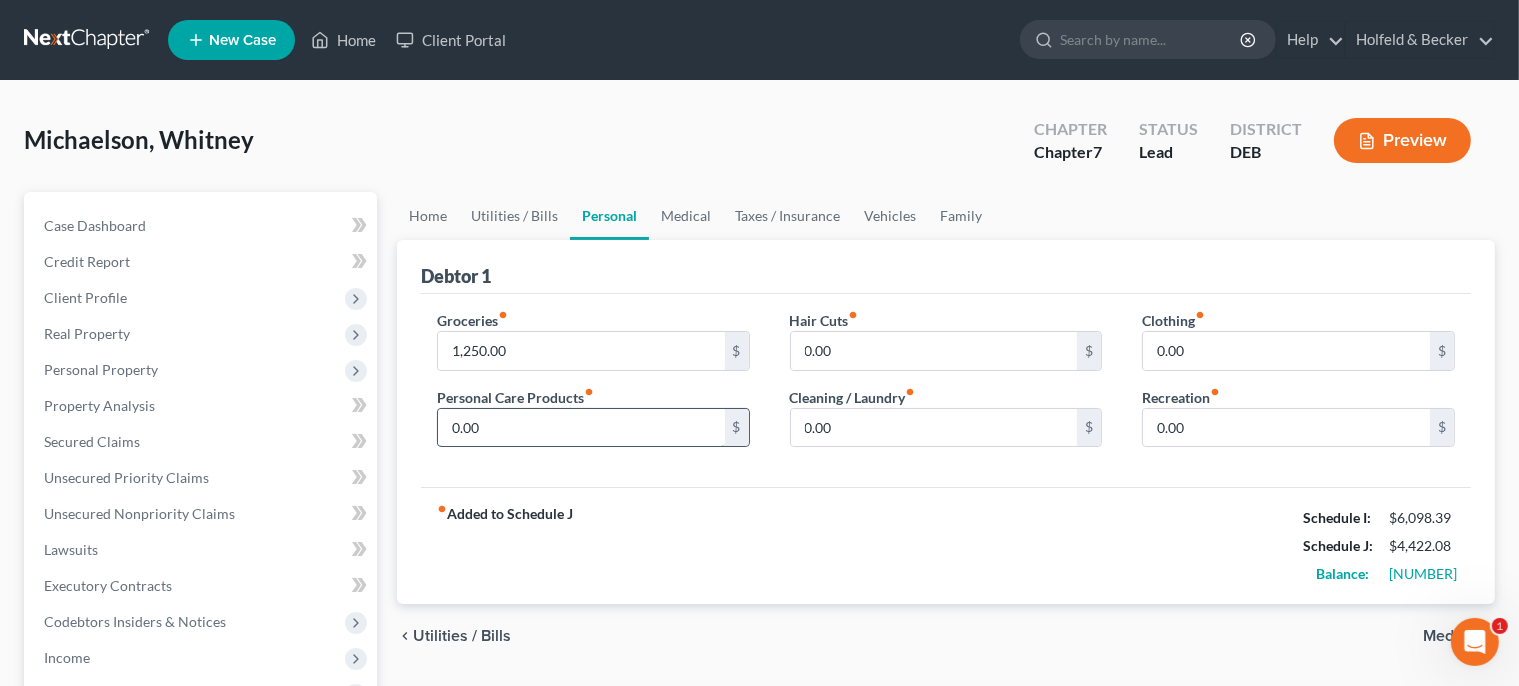 click on "0.00" at bounding box center [581, 428] 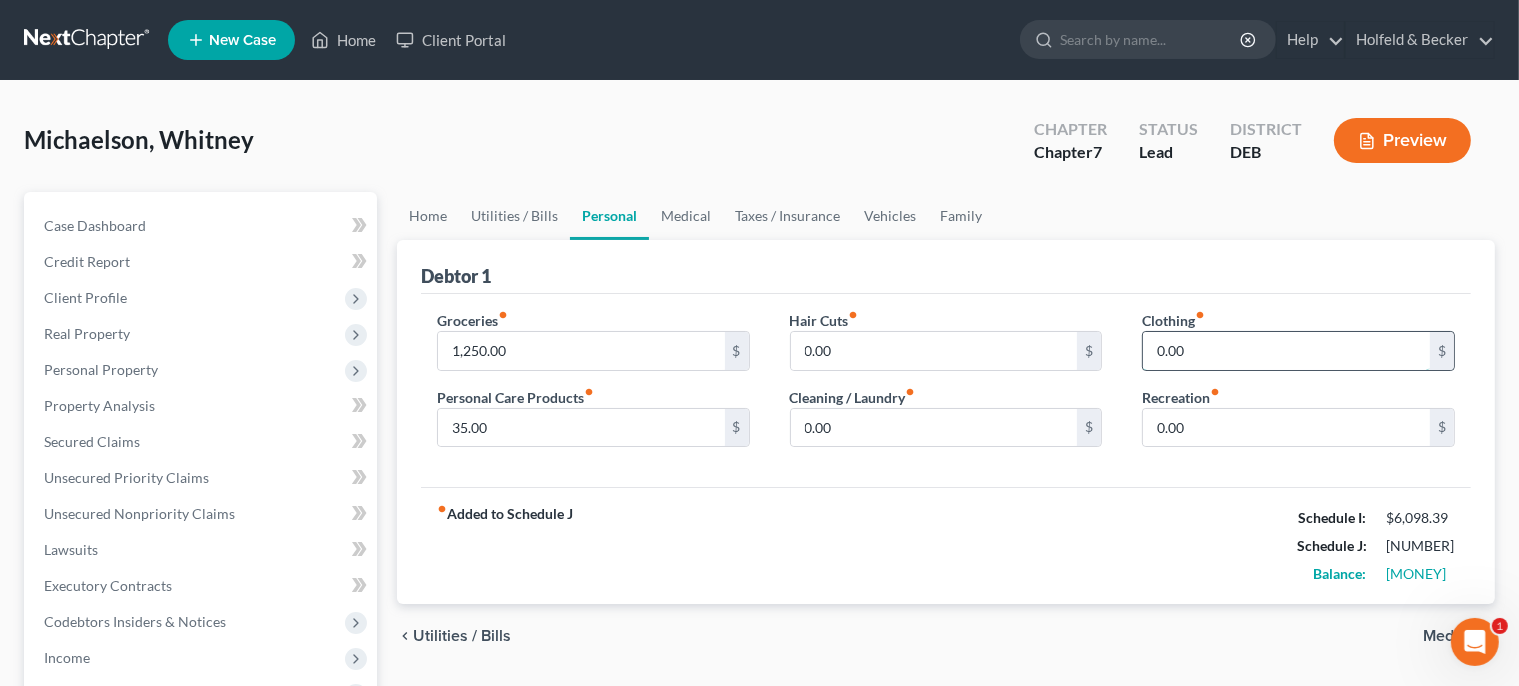 click on "0.00" at bounding box center [1286, 351] 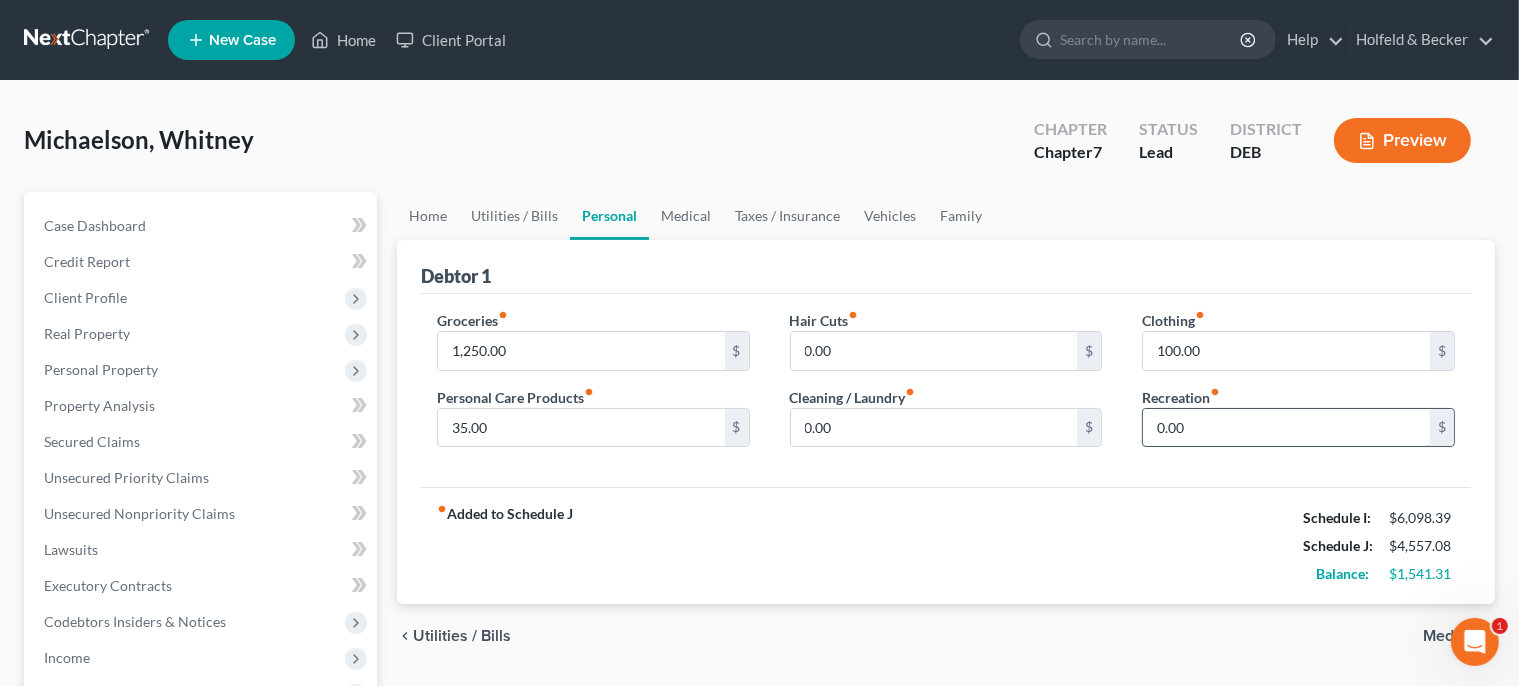 click on "0.00" at bounding box center (1286, 428) 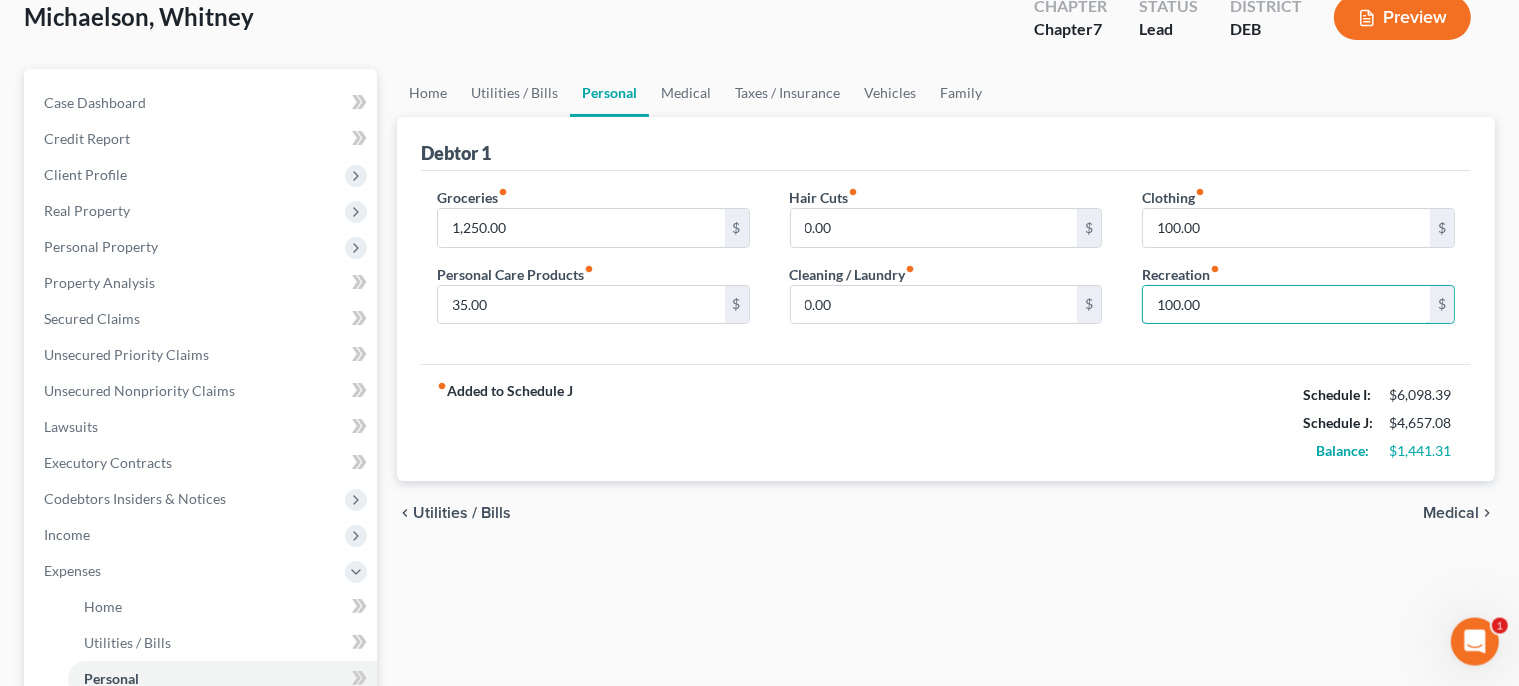 scroll, scrollTop: 142, scrollLeft: 0, axis: vertical 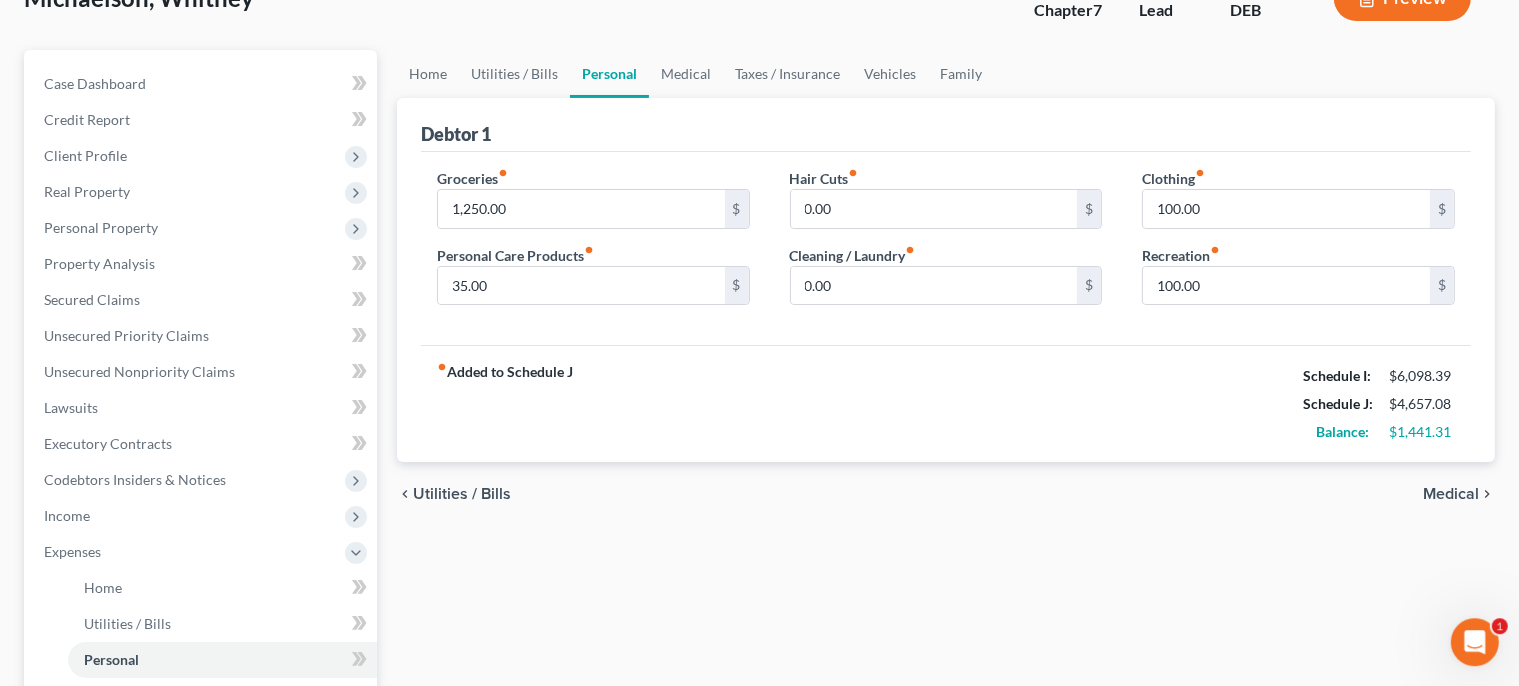 click on "Medical" at bounding box center [1451, 494] 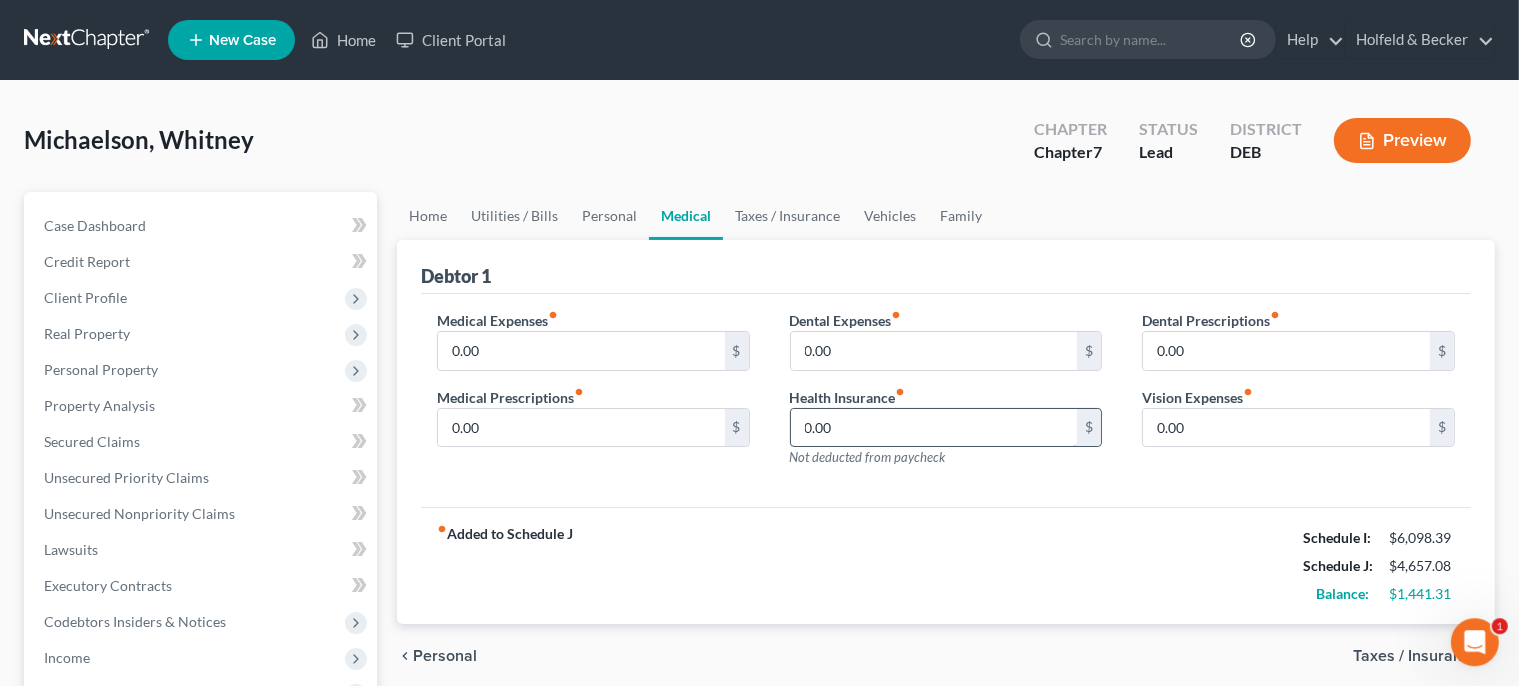 scroll, scrollTop: 0, scrollLeft: 0, axis: both 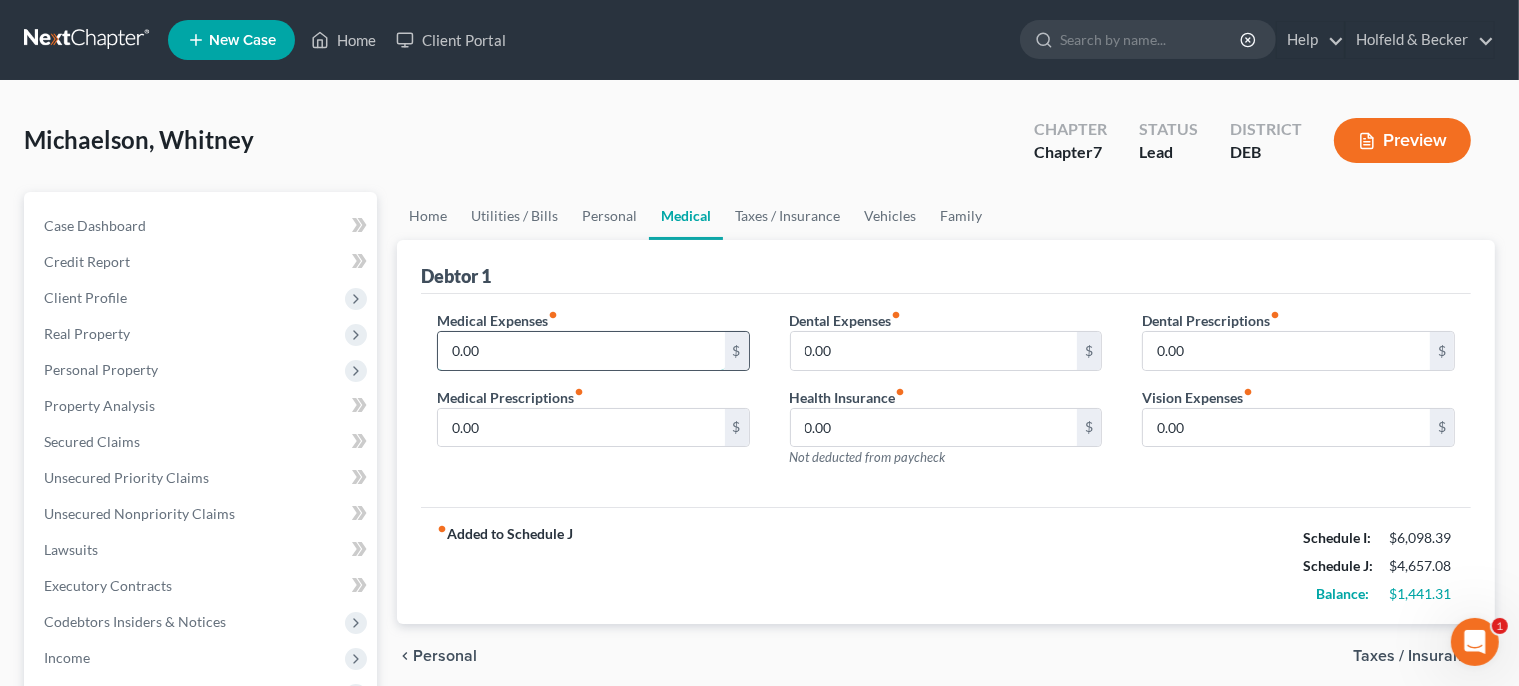 click on "0.00" at bounding box center [581, 351] 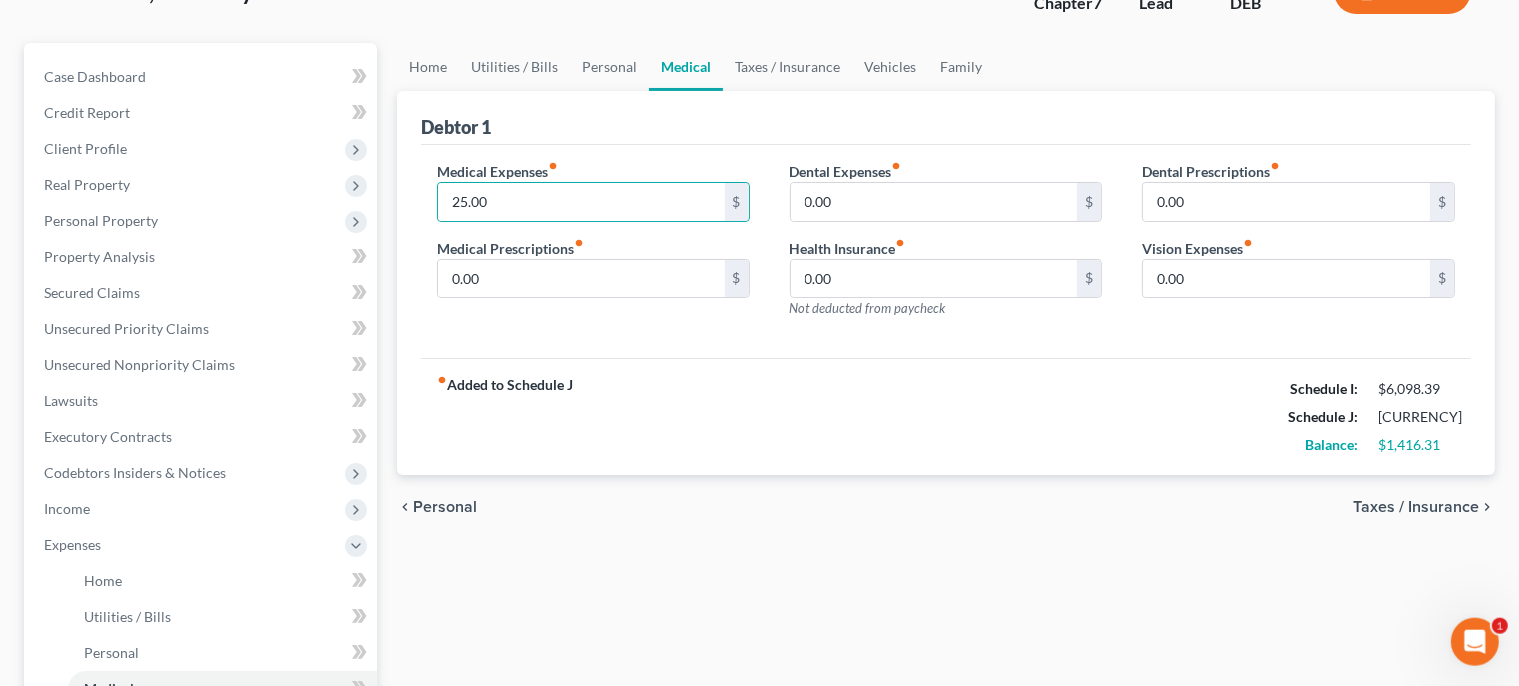 click on "Taxes / Insurance" at bounding box center (1416, 507) 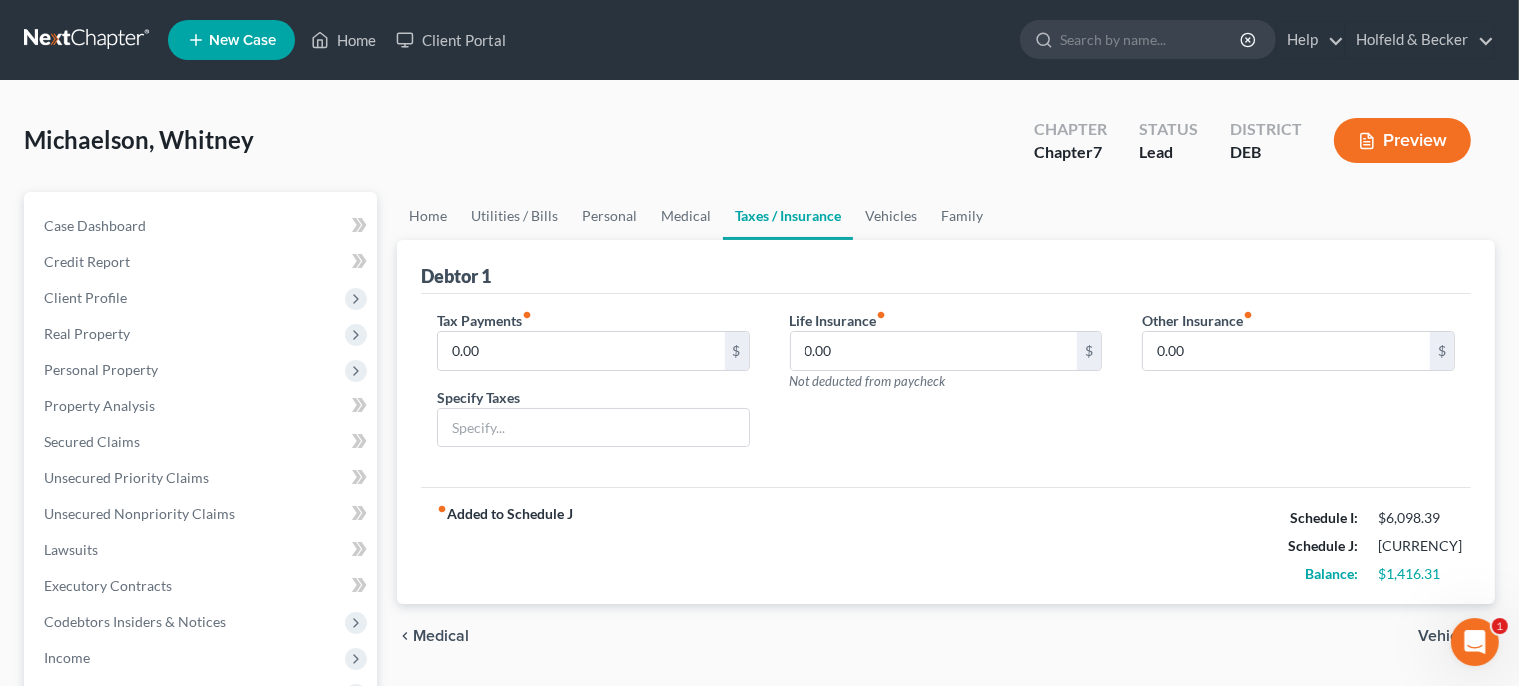 scroll, scrollTop: 0, scrollLeft: 0, axis: both 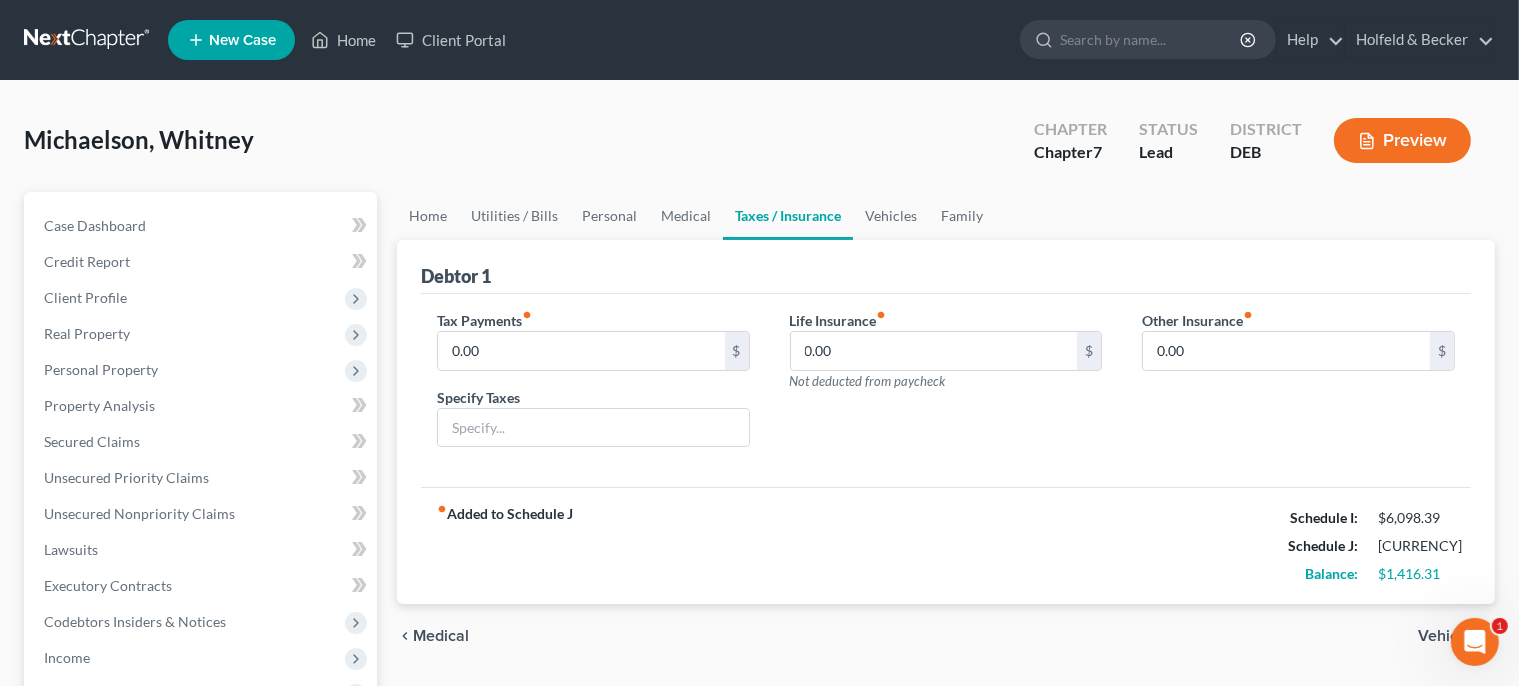 click on "Vehicles" at bounding box center [1448, 636] 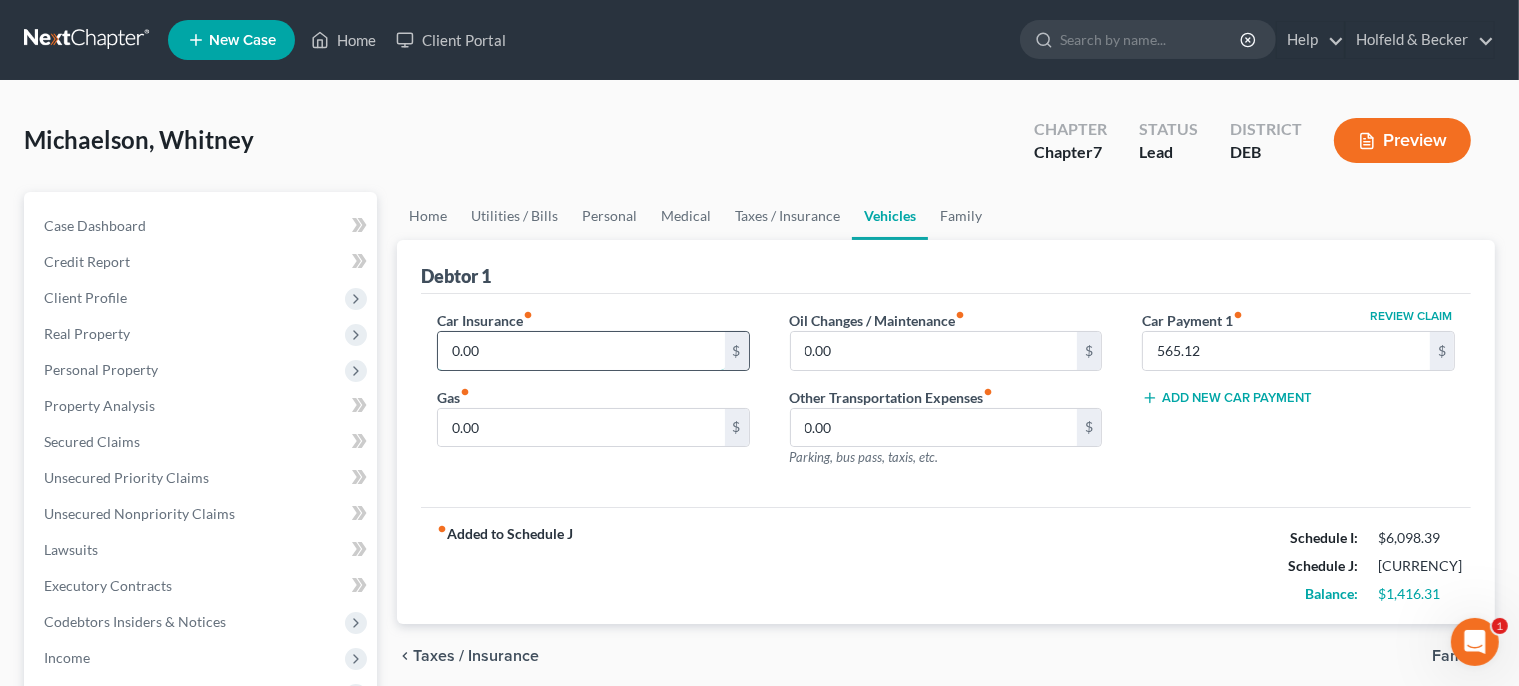 click on "0.00" at bounding box center [581, 351] 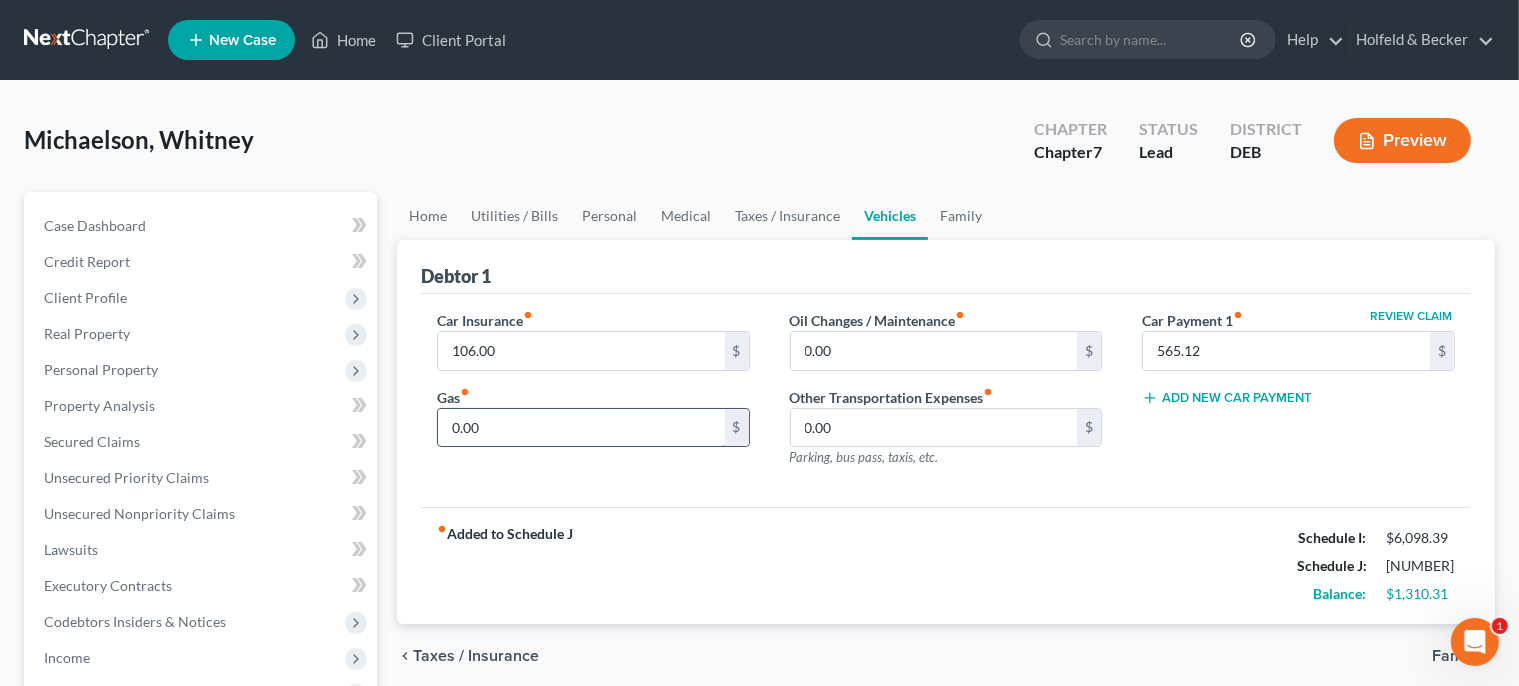 click on "0.00" at bounding box center (581, 428) 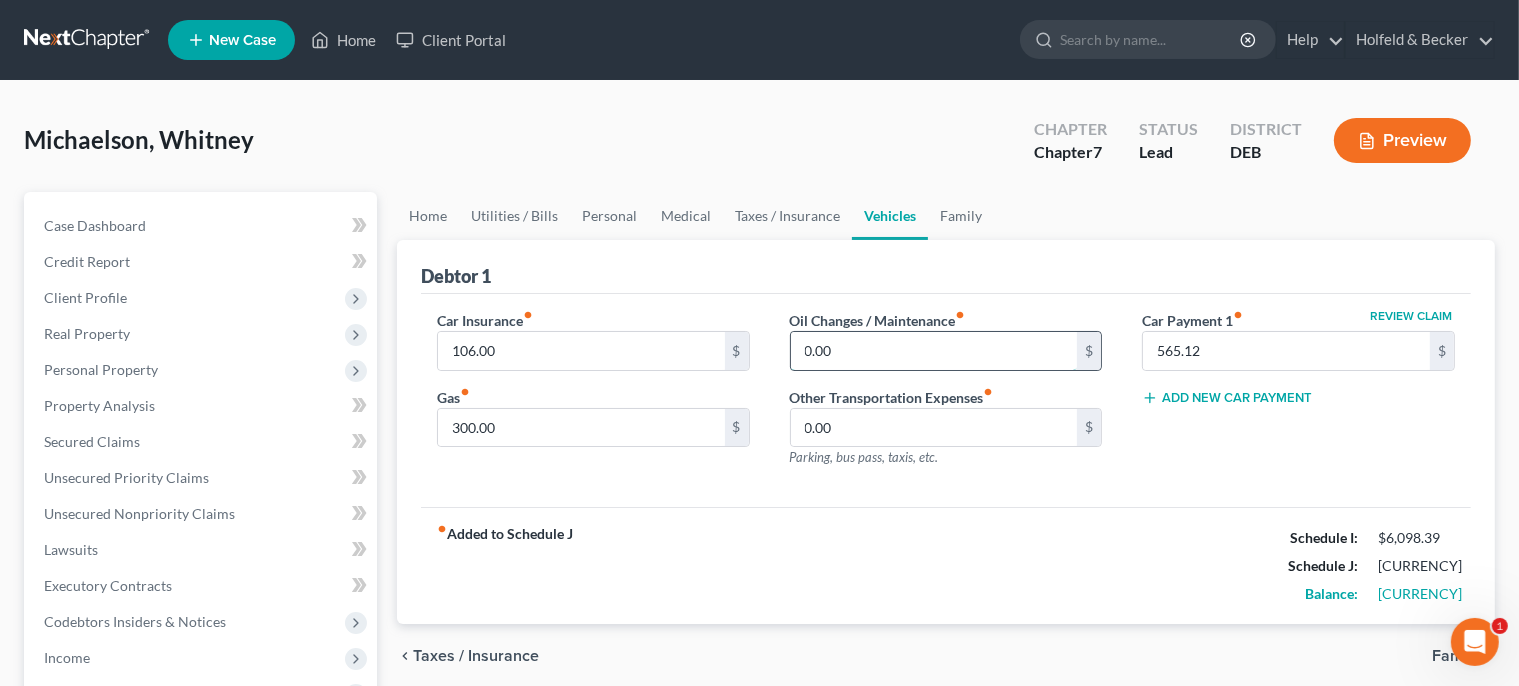 click on "0.00" at bounding box center (934, 351) 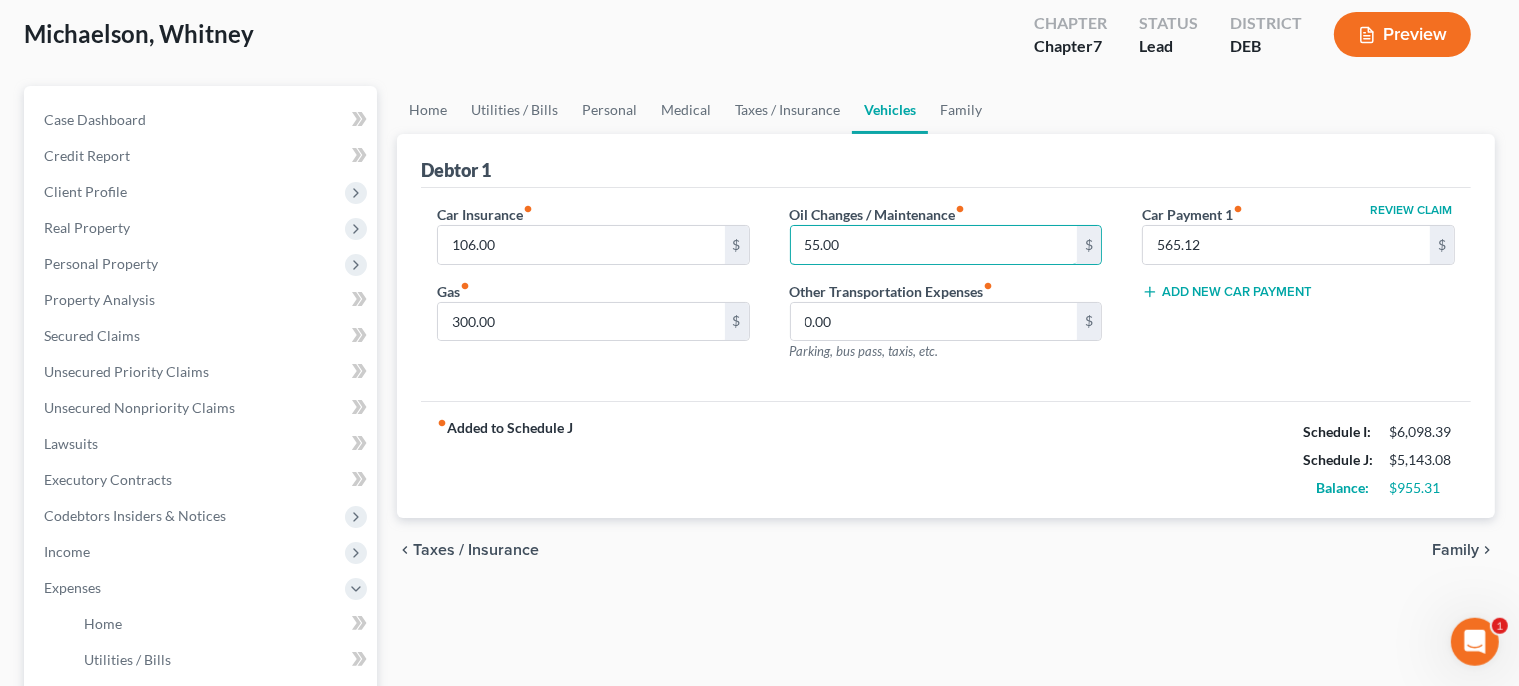 scroll, scrollTop: 159, scrollLeft: 0, axis: vertical 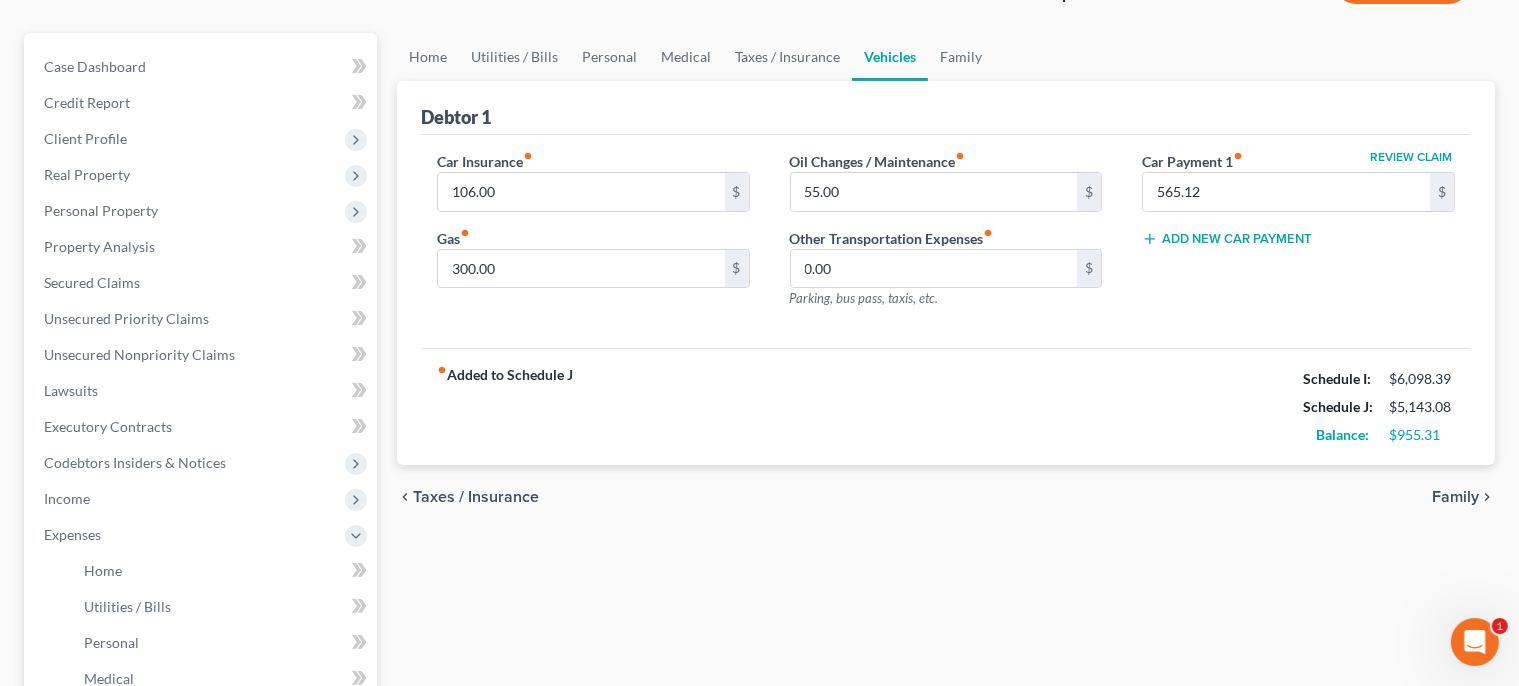 click on "Family" at bounding box center (1455, 497) 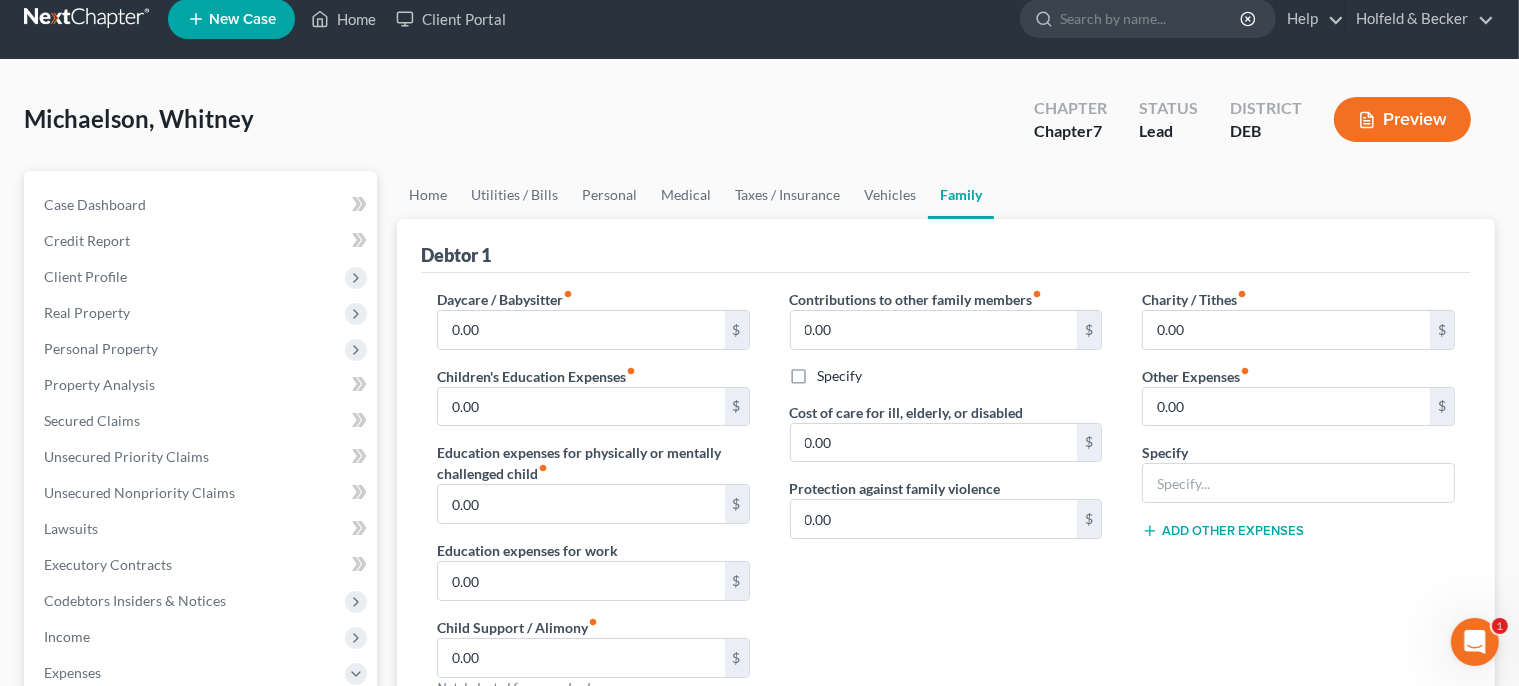 scroll, scrollTop: 0, scrollLeft: 0, axis: both 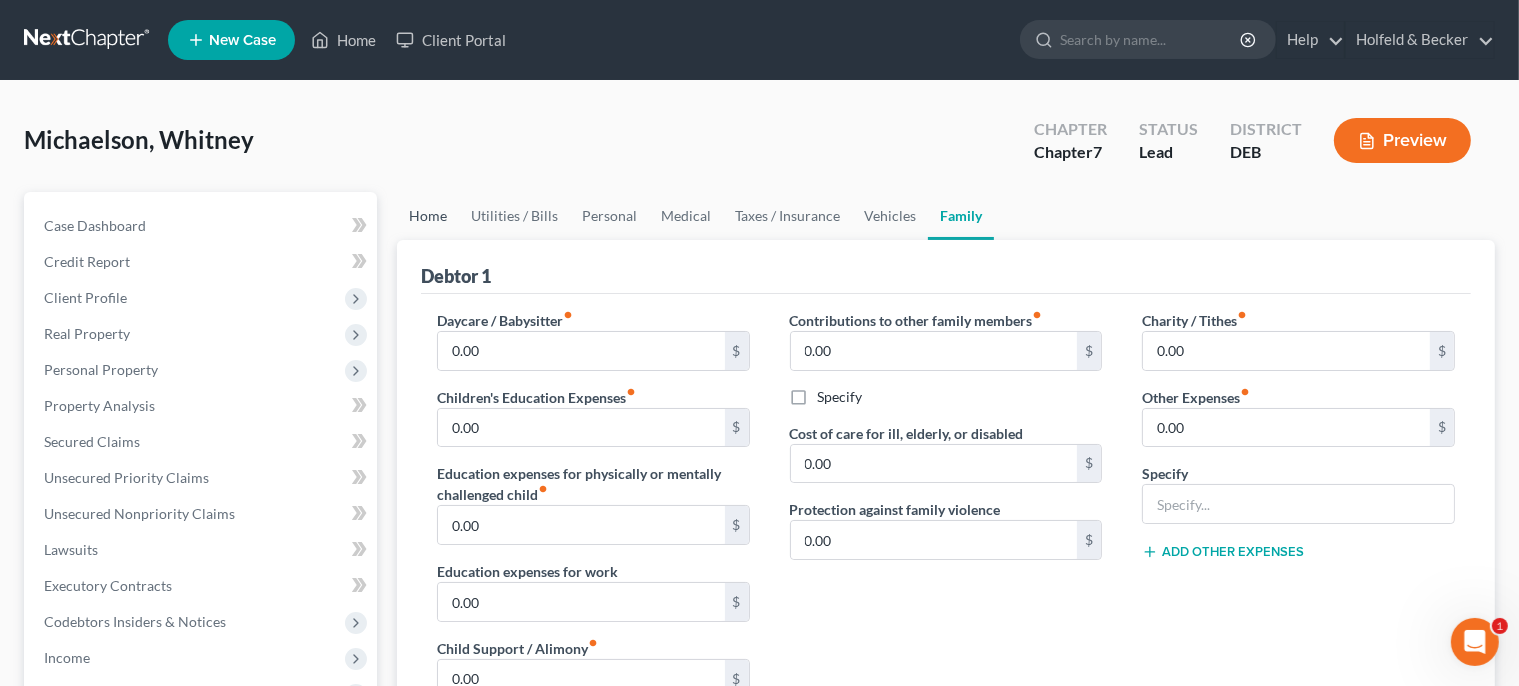 click on "Home" at bounding box center [428, 216] 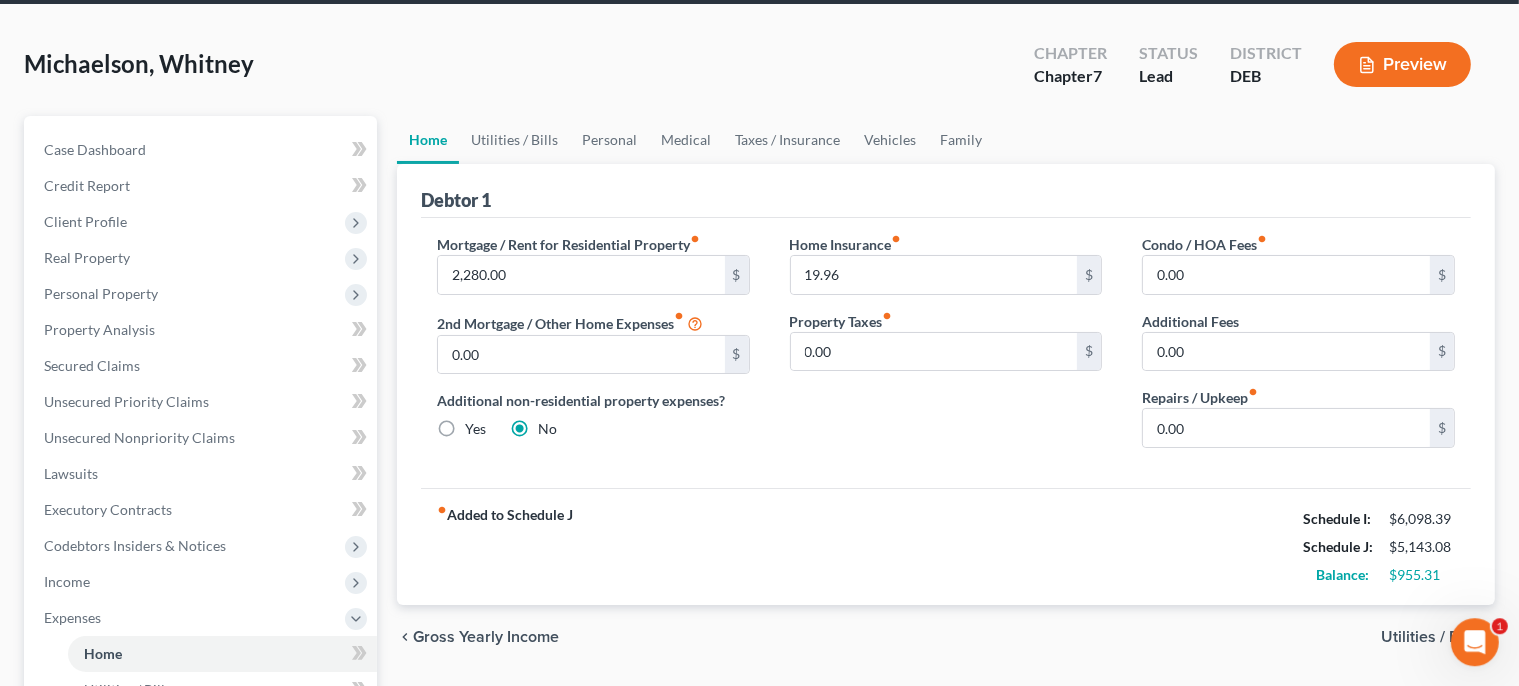 scroll, scrollTop: 122, scrollLeft: 0, axis: vertical 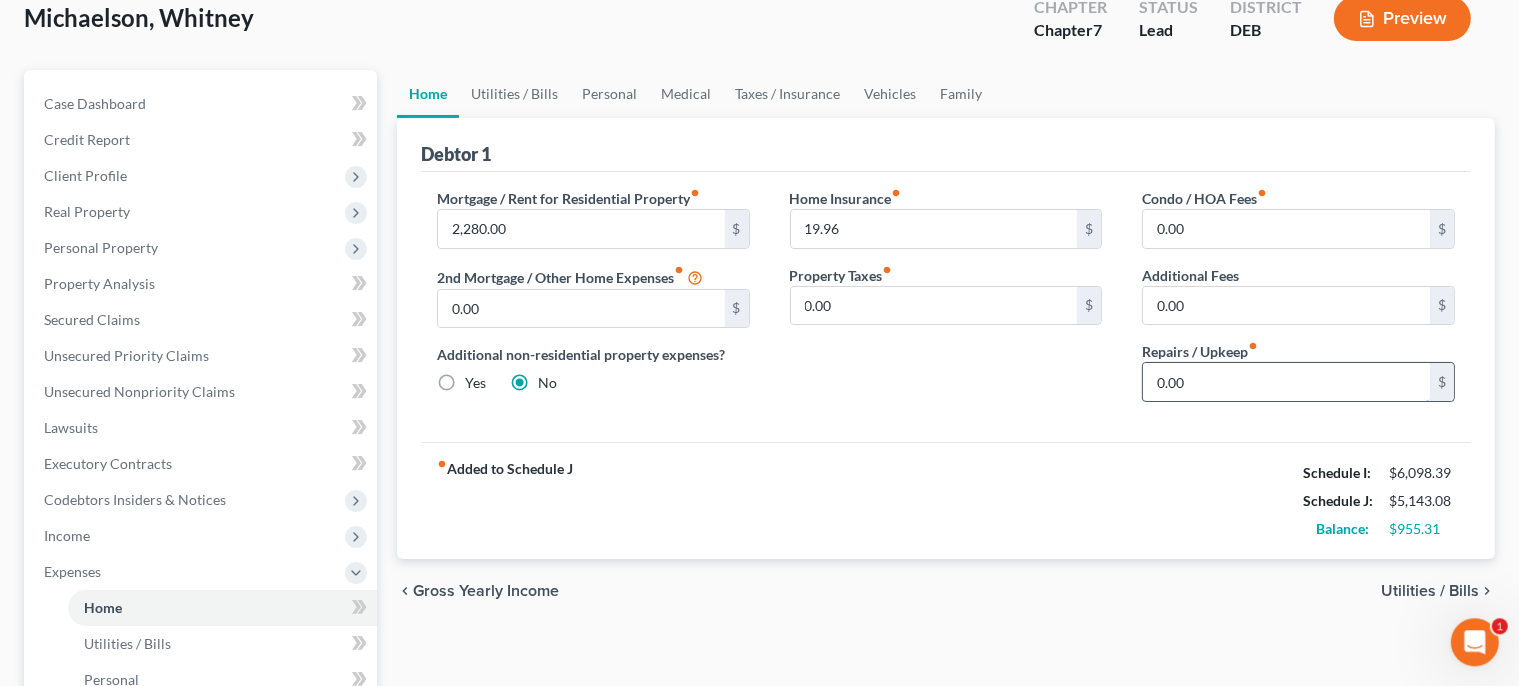 drag, startPoint x: 1222, startPoint y: 382, endPoint x: 974, endPoint y: 456, distance: 258.80493 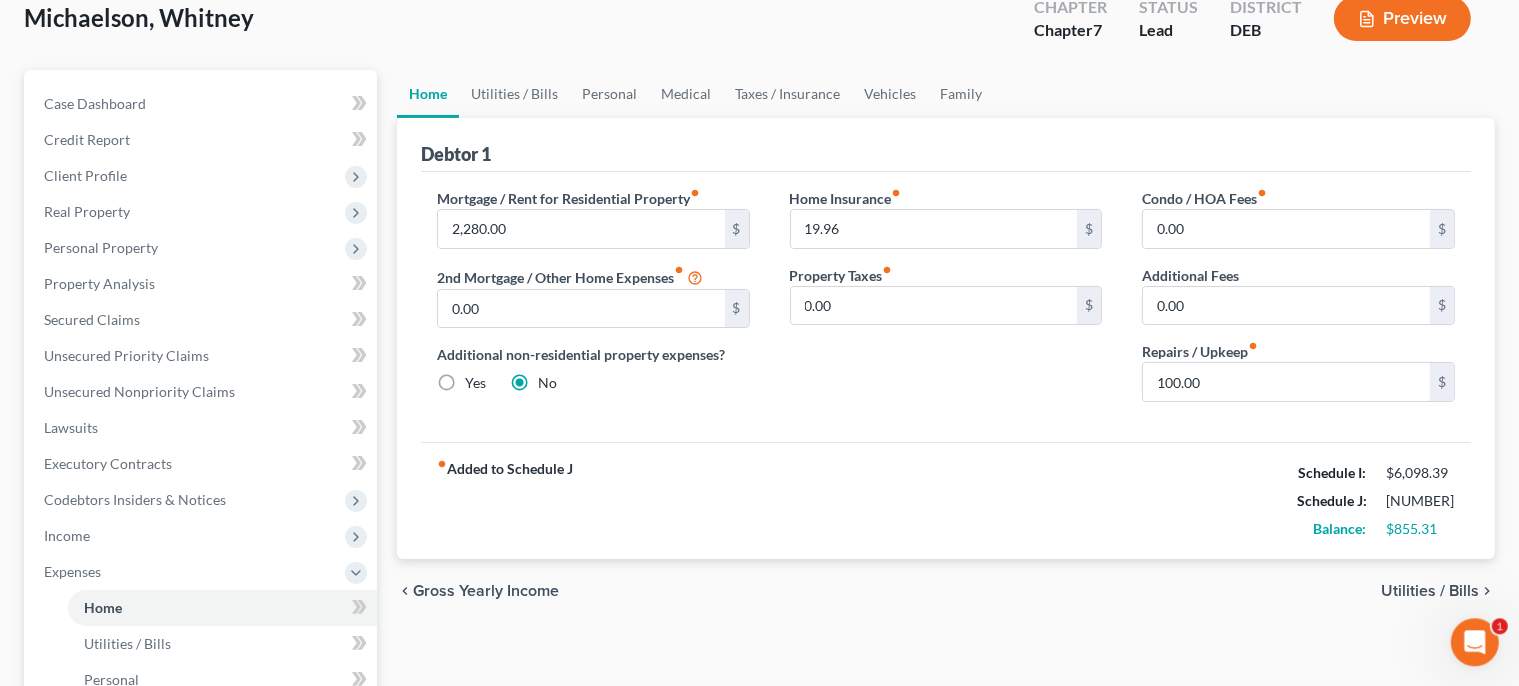 click on "Utilities / Bills" at bounding box center (1430, 591) 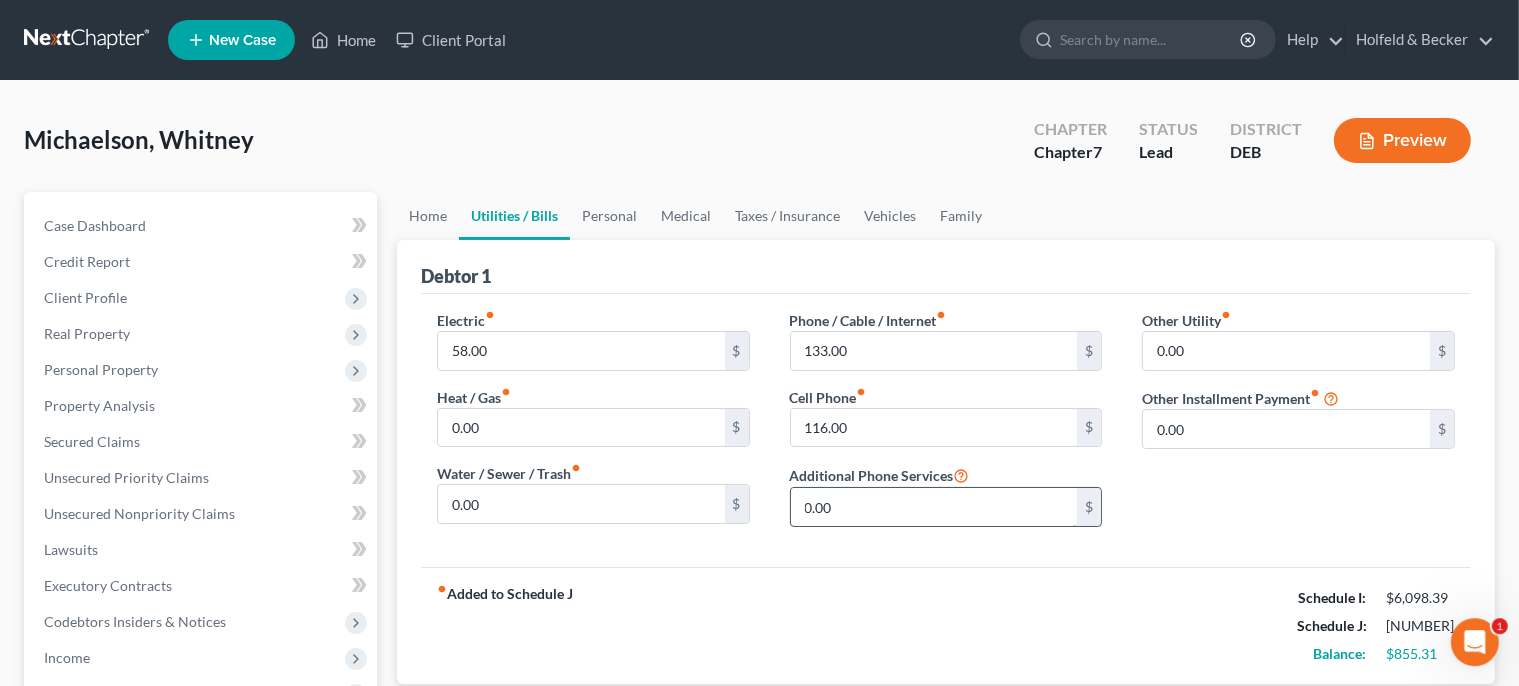 scroll, scrollTop: 0, scrollLeft: 0, axis: both 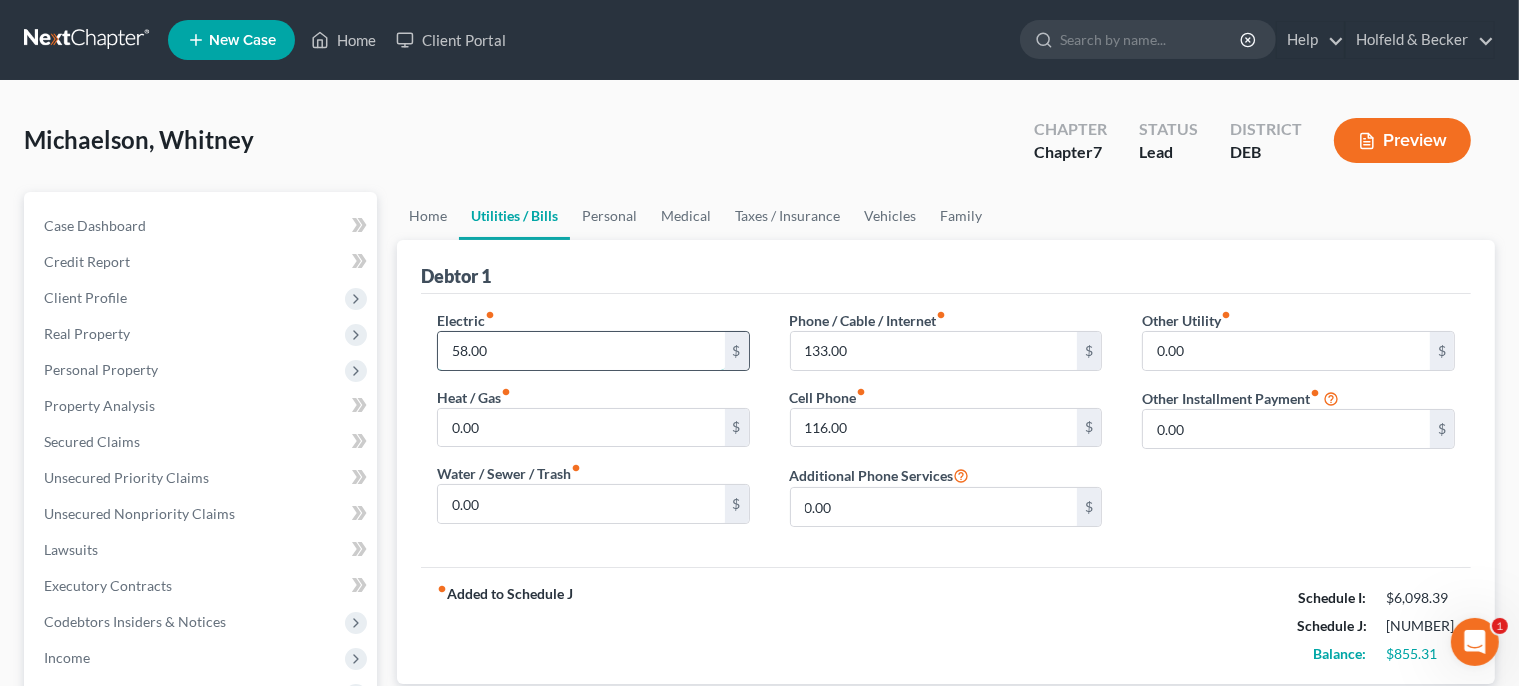 drag, startPoint x: 574, startPoint y: 355, endPoint x: 239, endPoint y: 390, distance: 336.8234 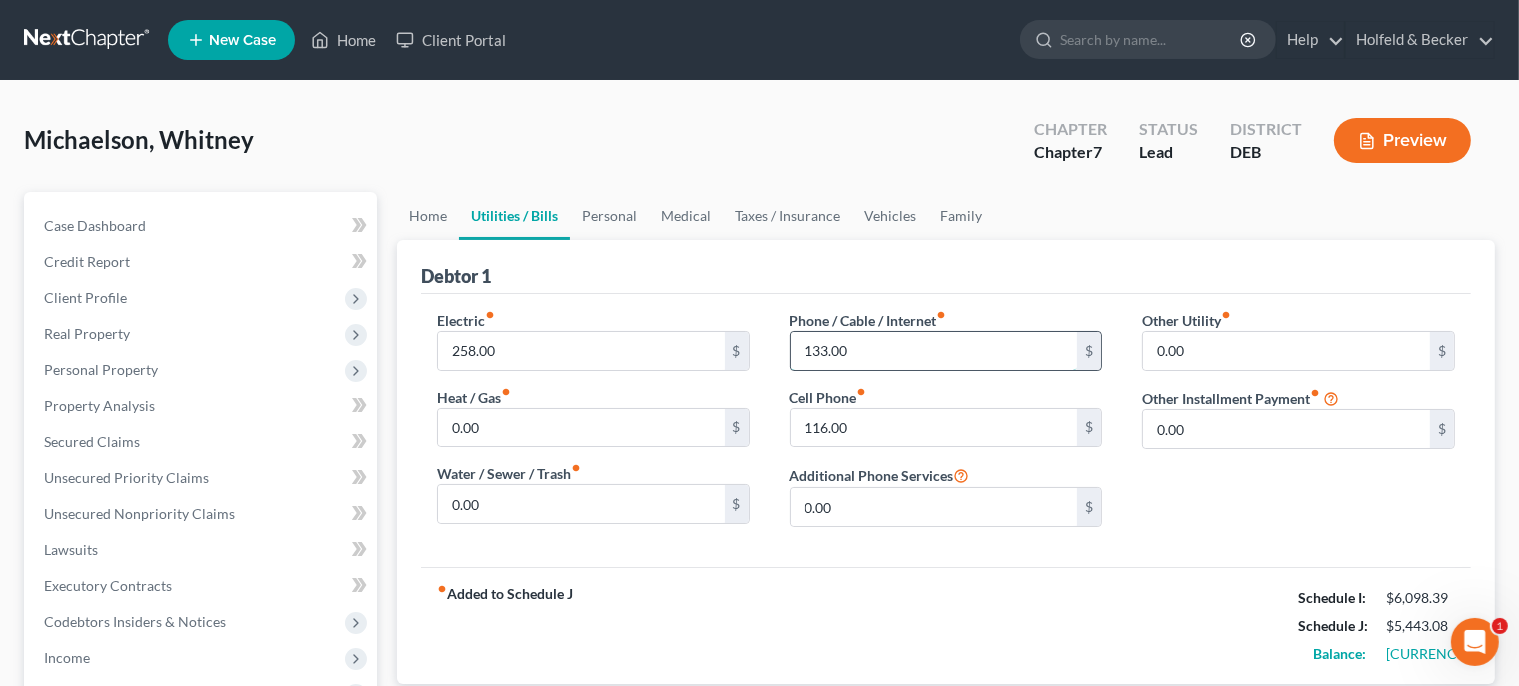 click on "133.00" at bounding box center (934, 351) 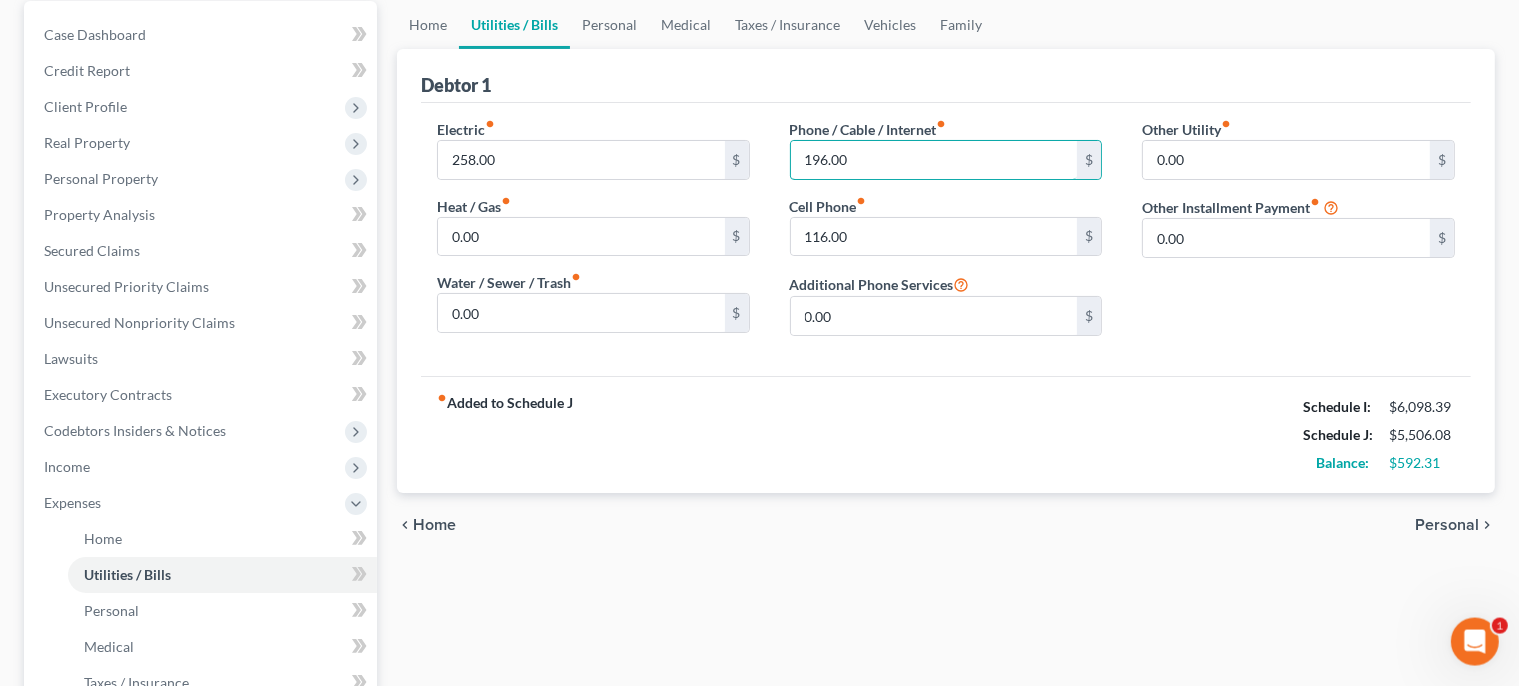 scroll, scrollTop: 197, scrollLeft: 0, axis: vertical 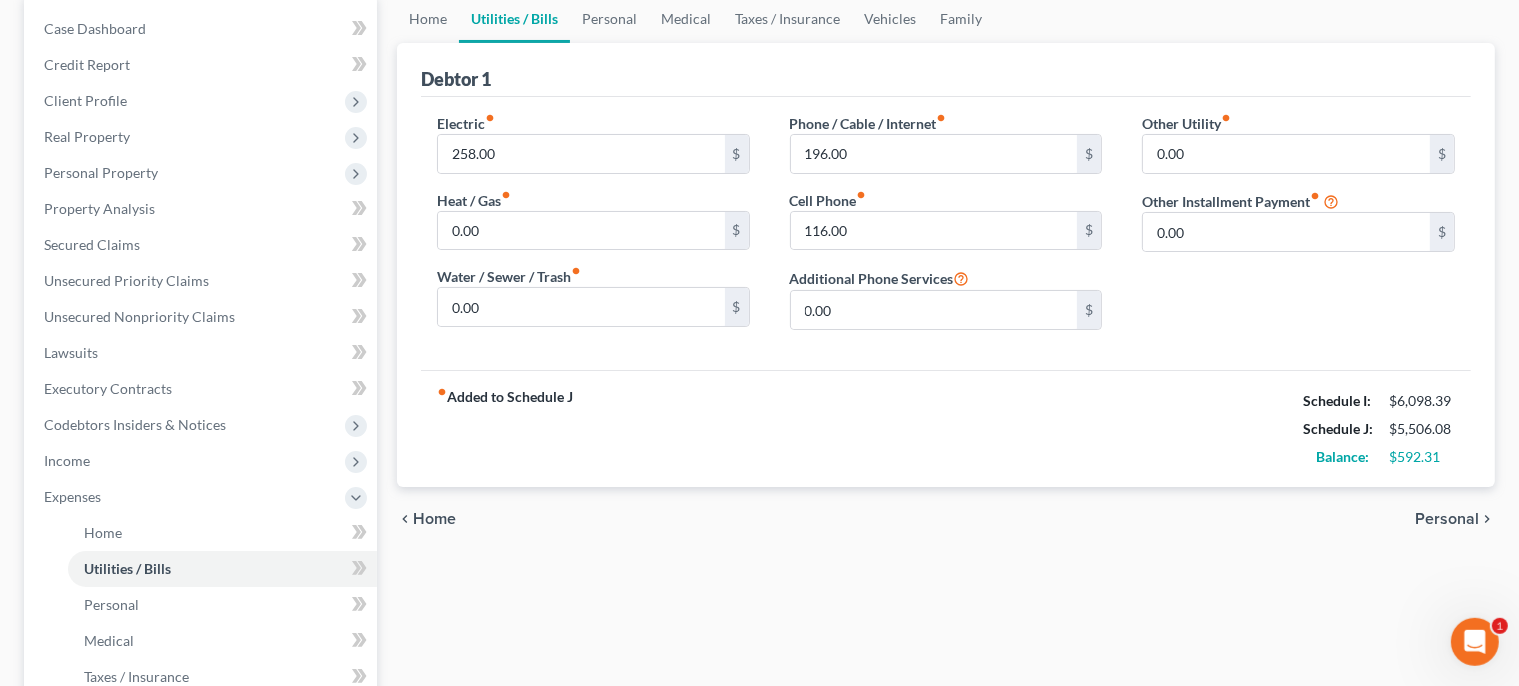 click on "Personal" at bounding box center (1447, 519) 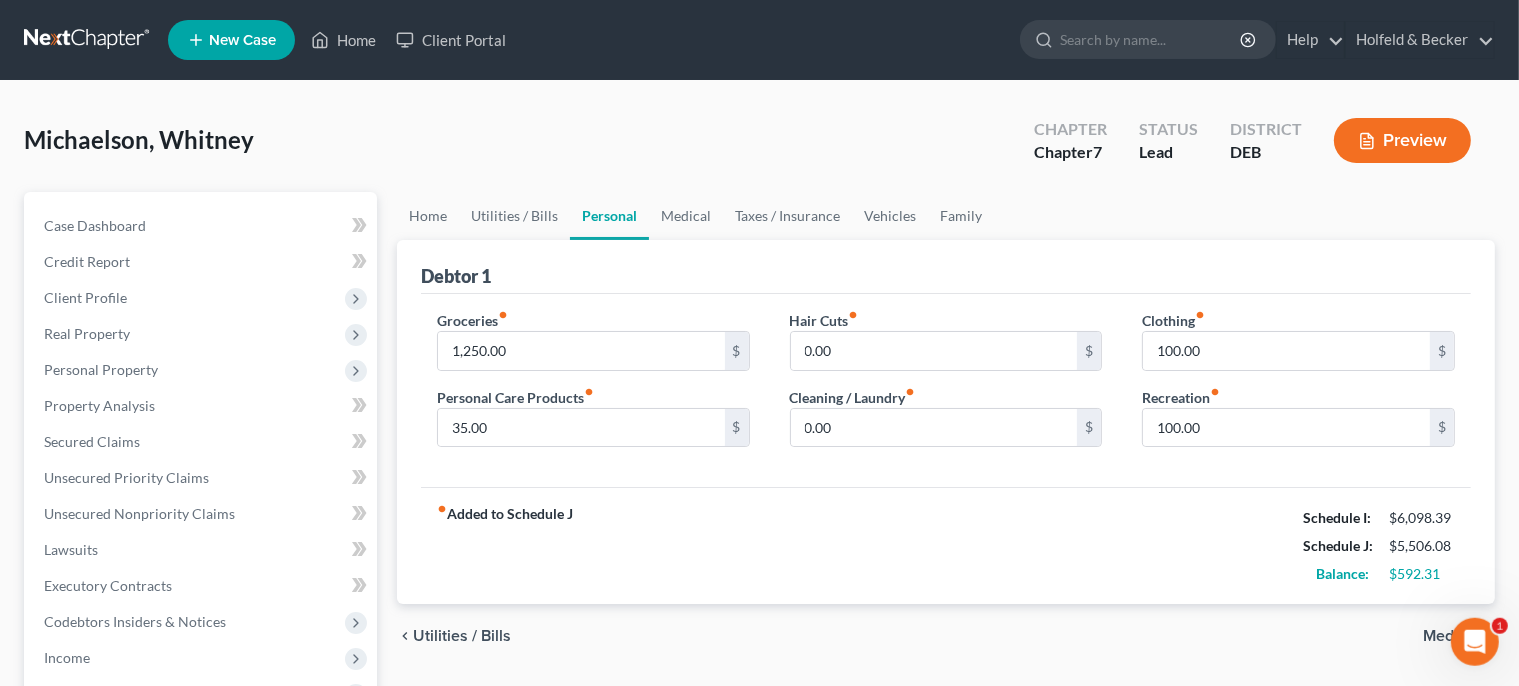 scroll, scrollTop: 0, scrollLeft: 0, axis: both 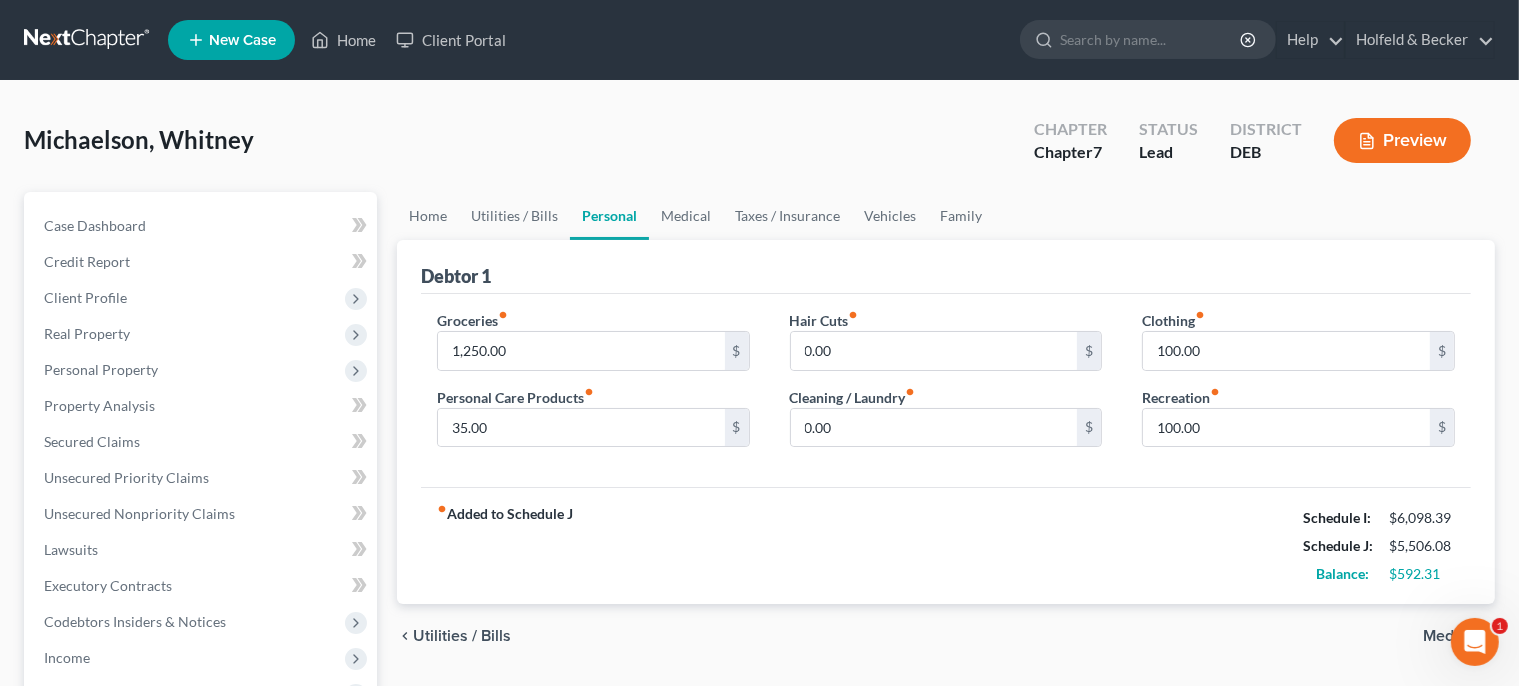 click on "Medical" at bounding box center [1451, 636] 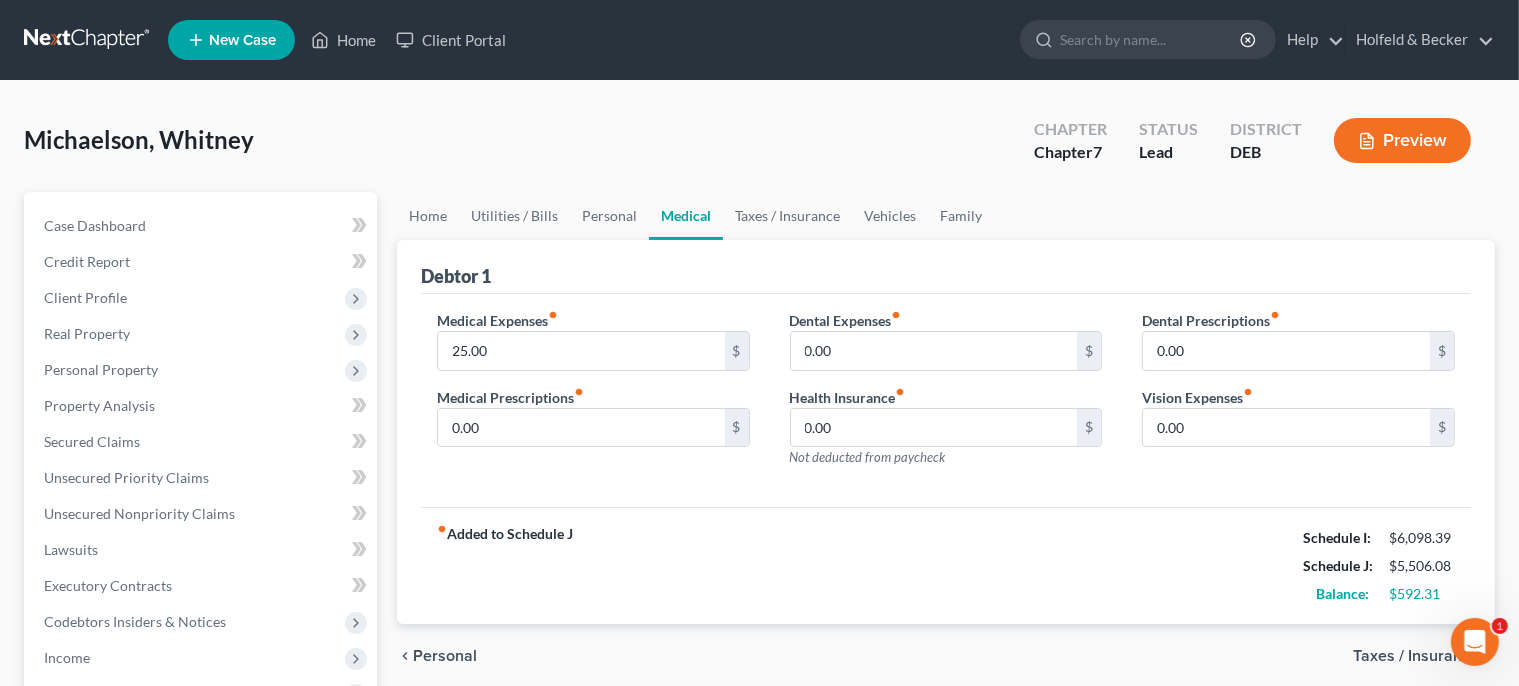 click on "Taxes / Insurance" at bounding box center (1416, 656) 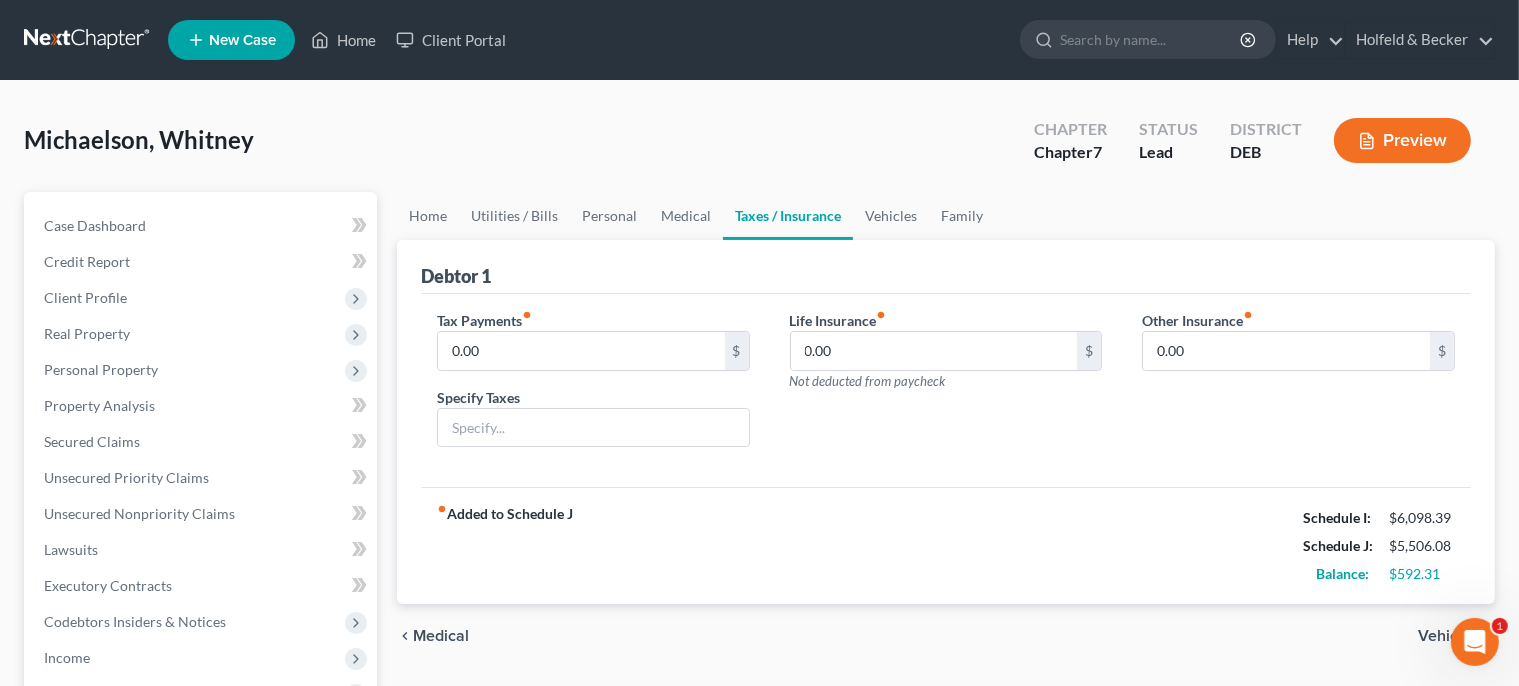 click on "chevron_left
Medical
Vehicles
chevron_right" at bounding box center [946, 636] 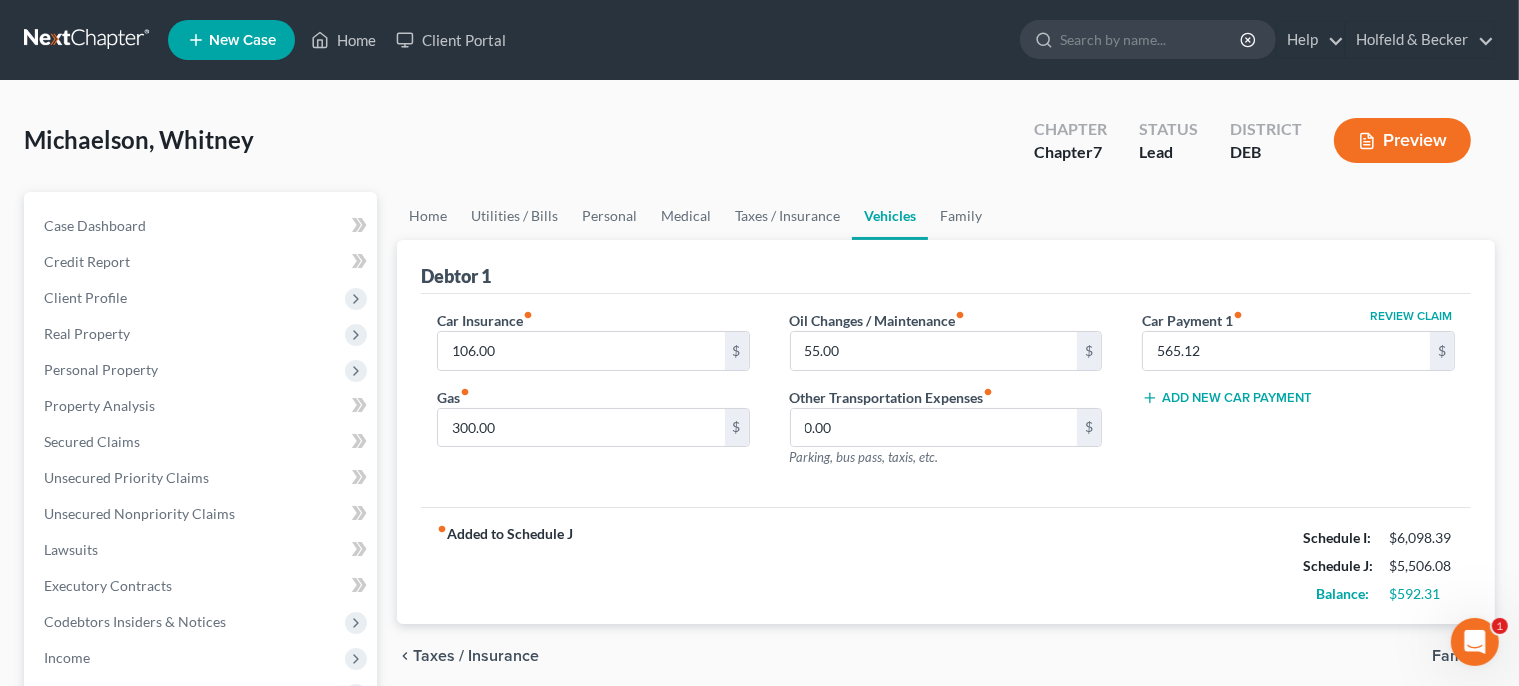 click on "Family" at bounding box center [1455, 656] 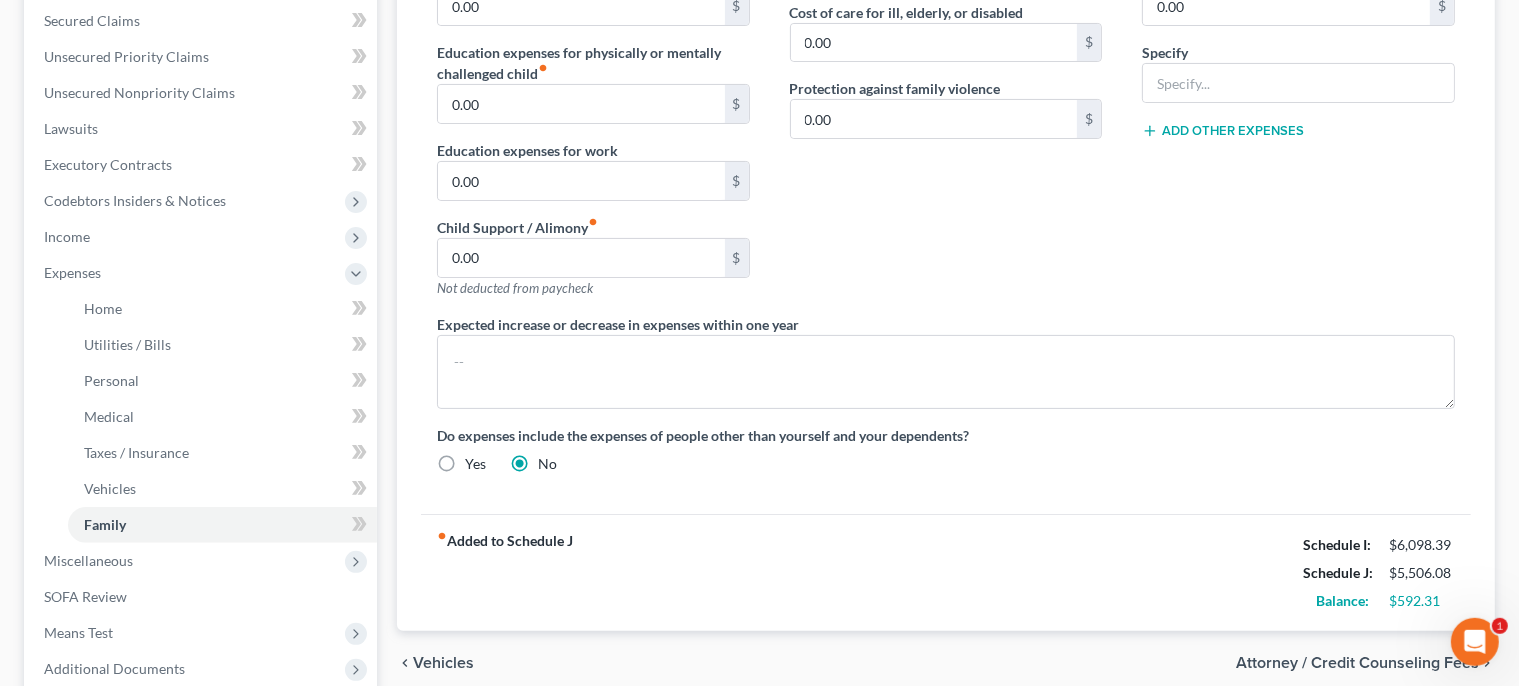 scroll, scrollTop: 426, scrollLeft: 0, axis: vertical 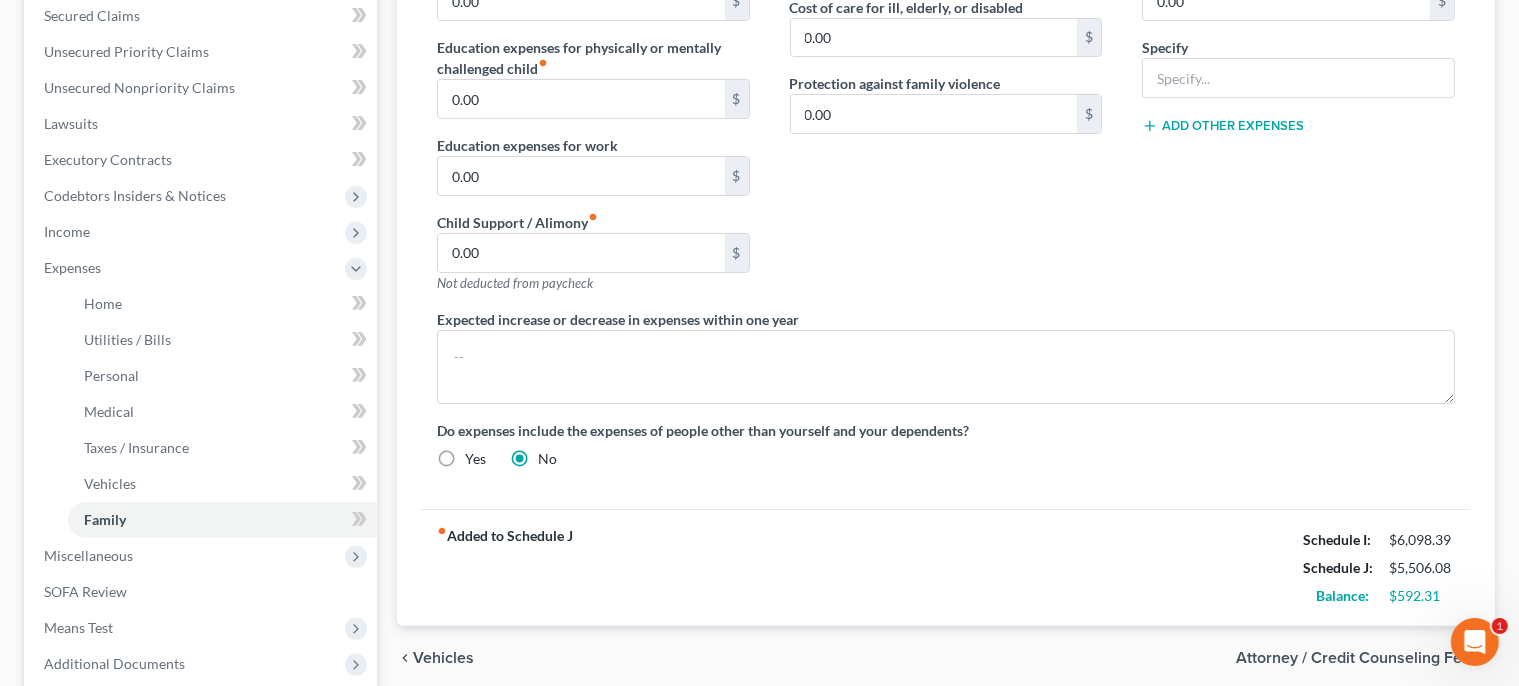 click on "Attorney / Credit Counseling Fees" at bounding box center [1357, 658] 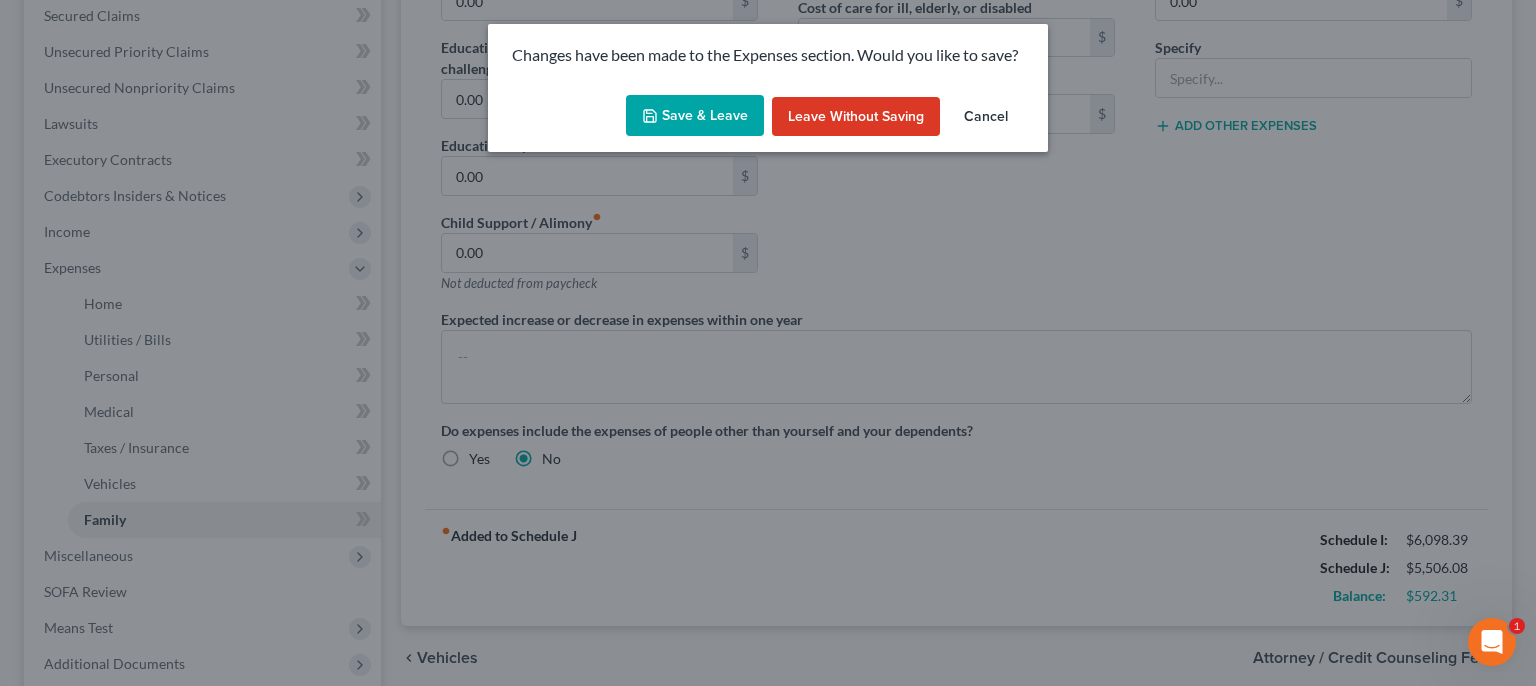click on "Save & Leave" at bounding box center (695, 116) 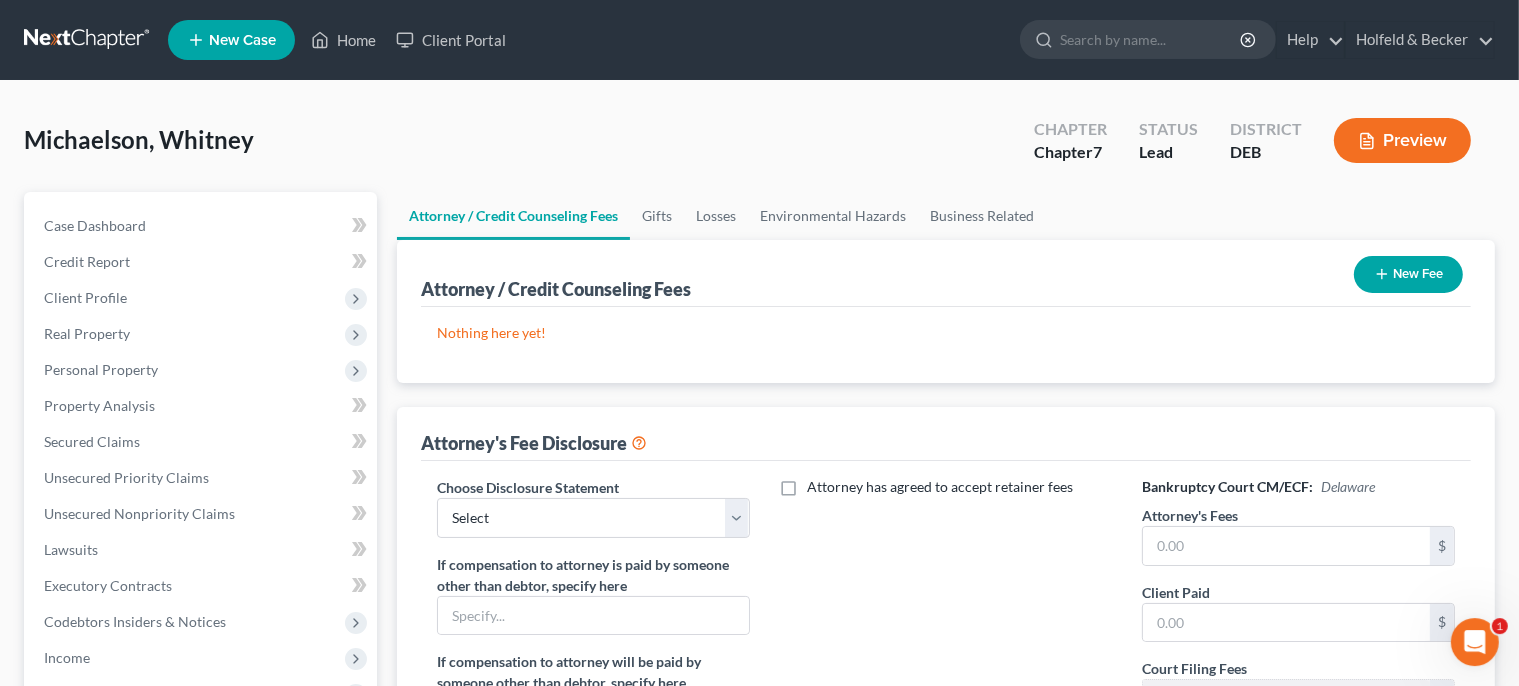 scroll, scrollTop: 0, scrollLeft: 0, axis: both 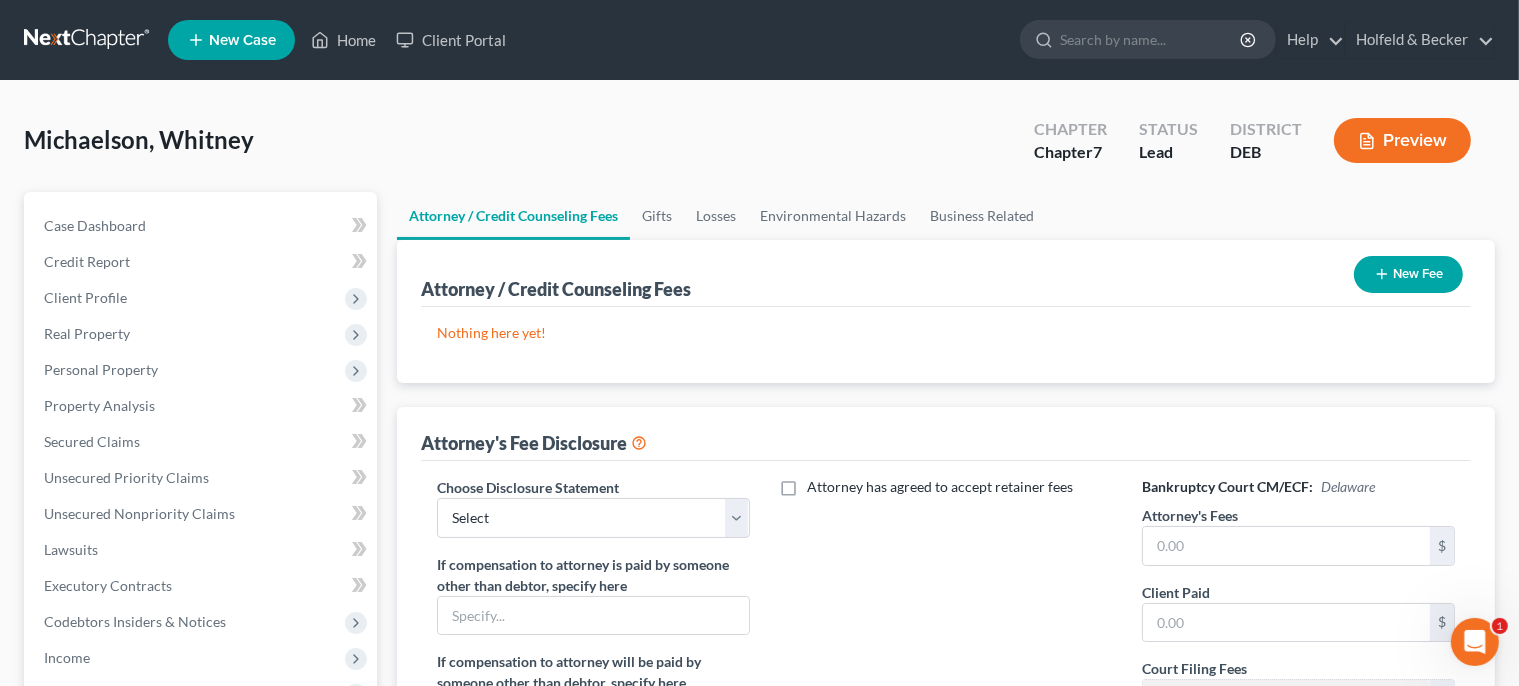click on "New Fee" at bounding box center [1408, 274] 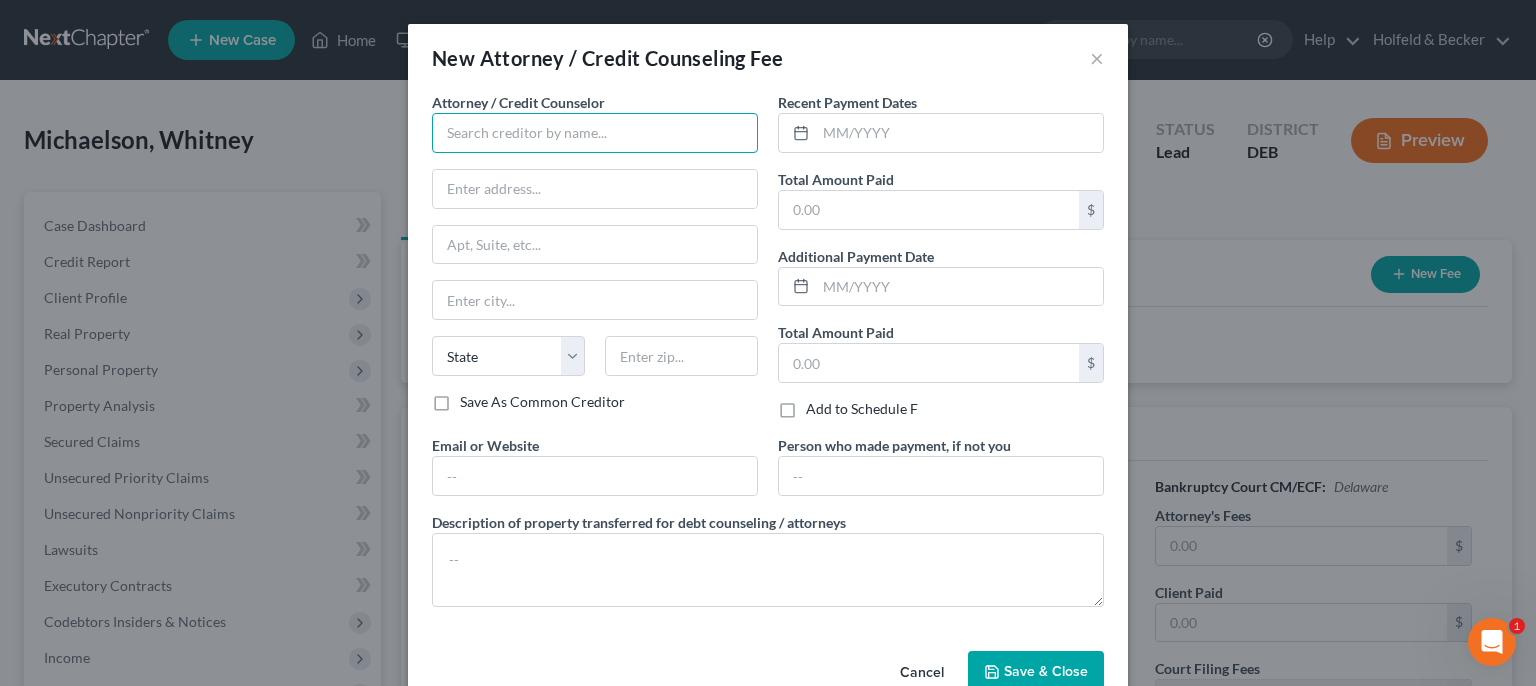 click at bounding box center (595, 133) 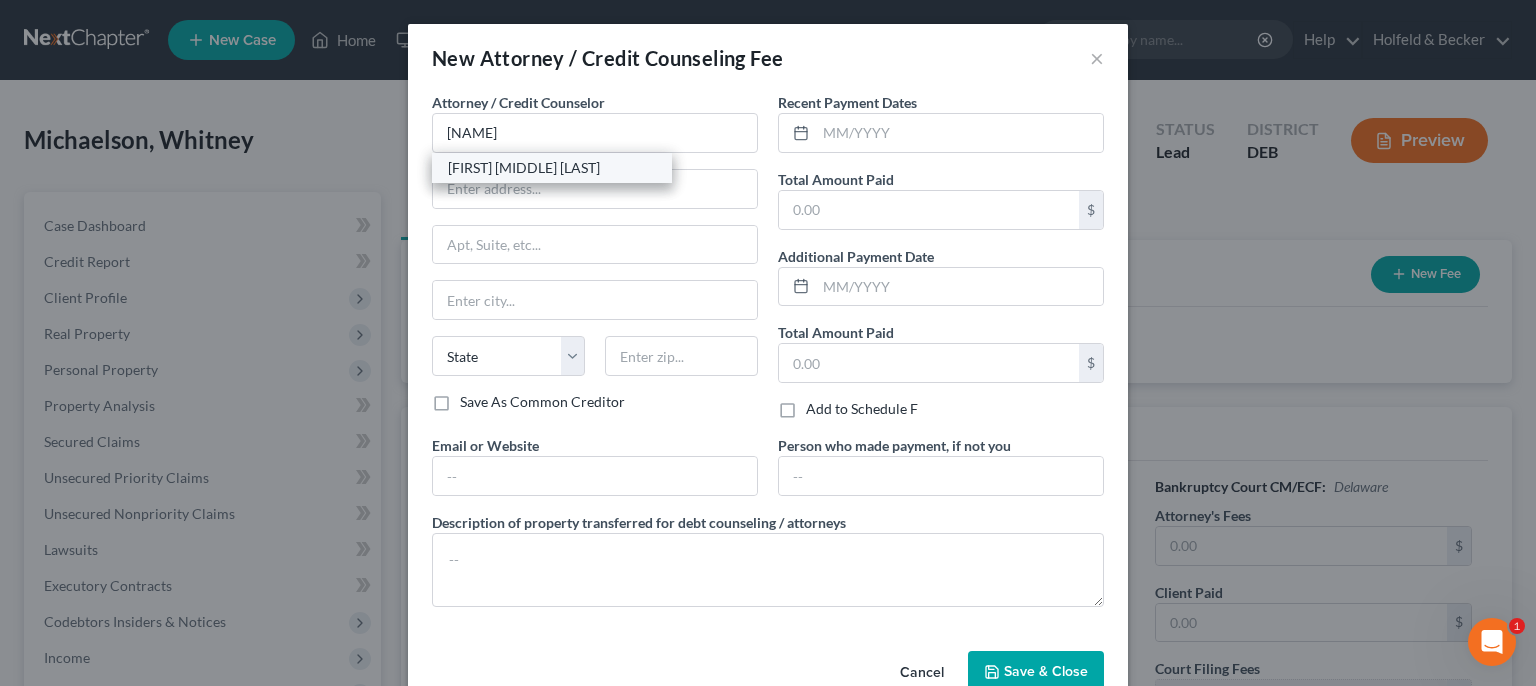click on "[FIRST] [MIDDLE] [LAST]" at bounding box center [552, 168] 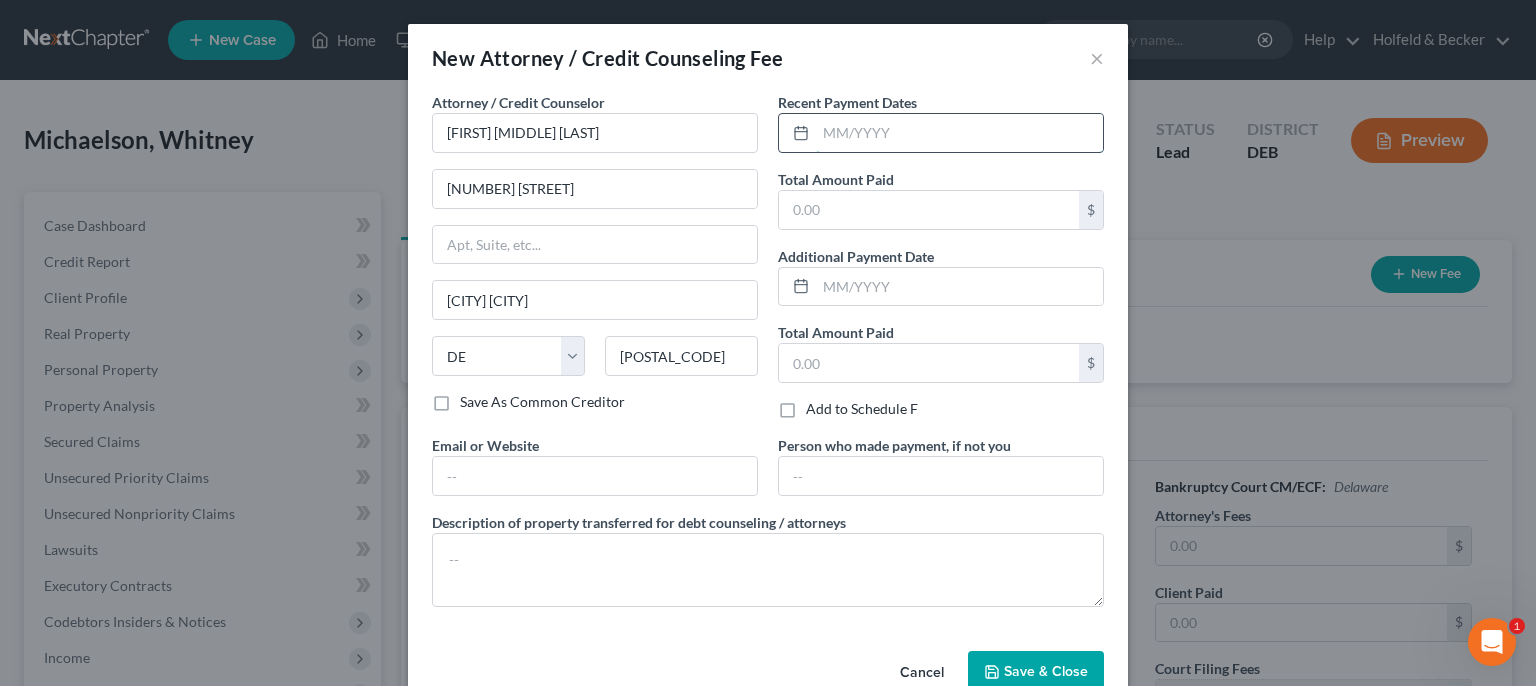 click at bounding box center (959, 133) 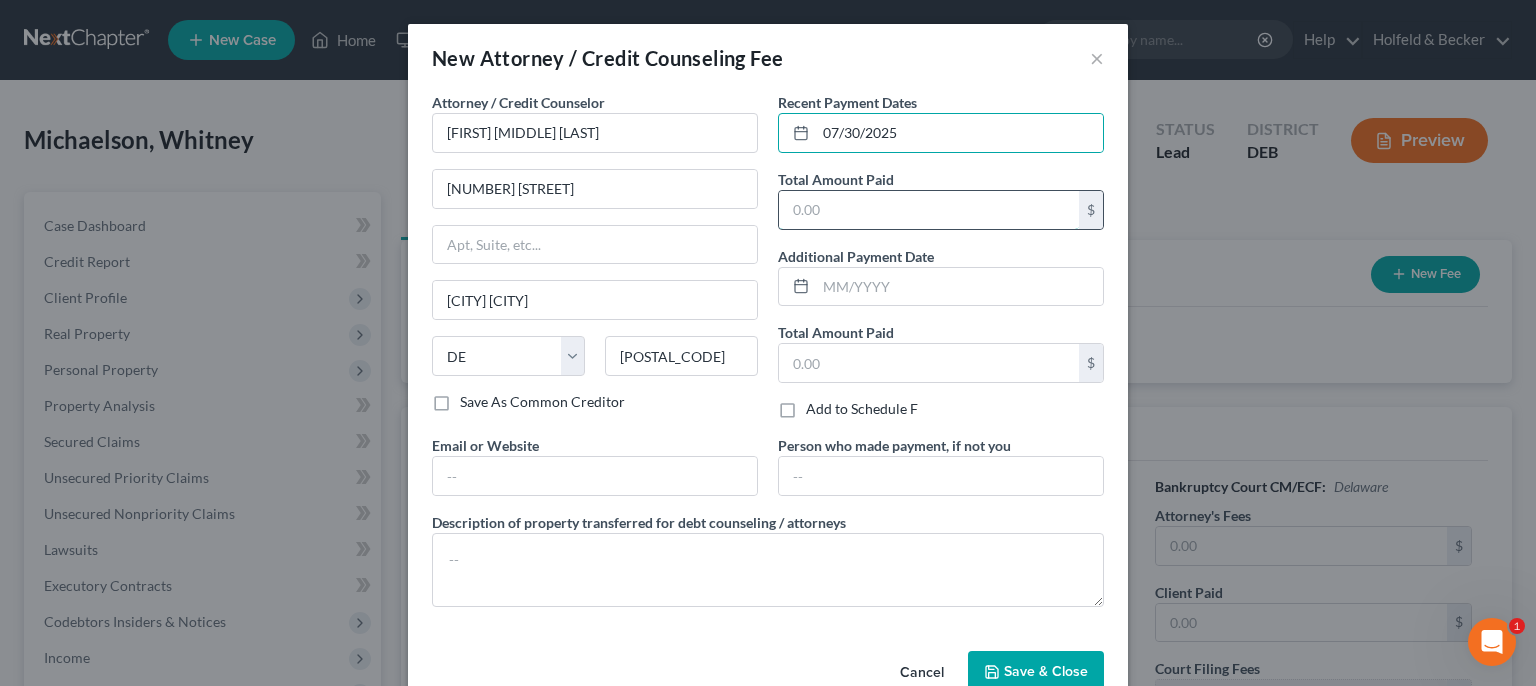 click at bounding box center [929, 210] 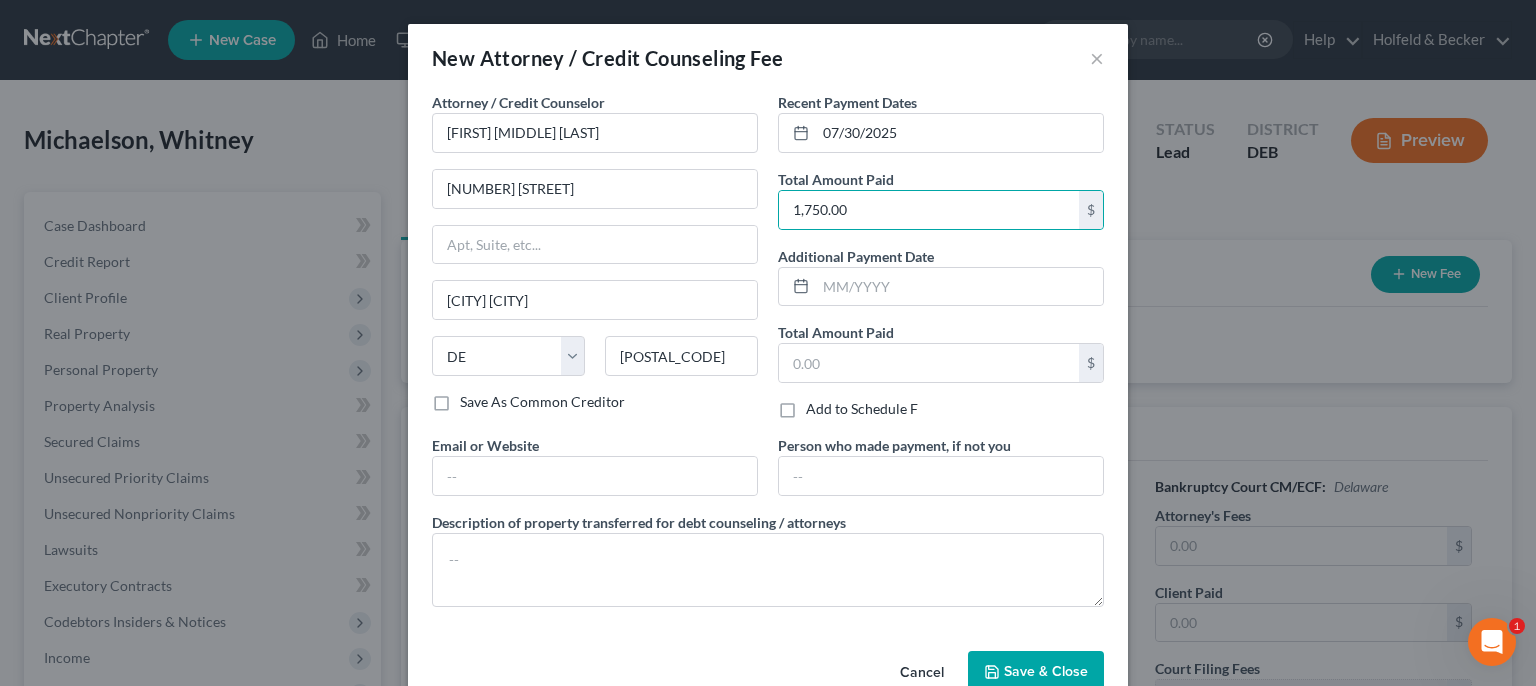 click on "Save & Close" at bounding box center (1046, 671) 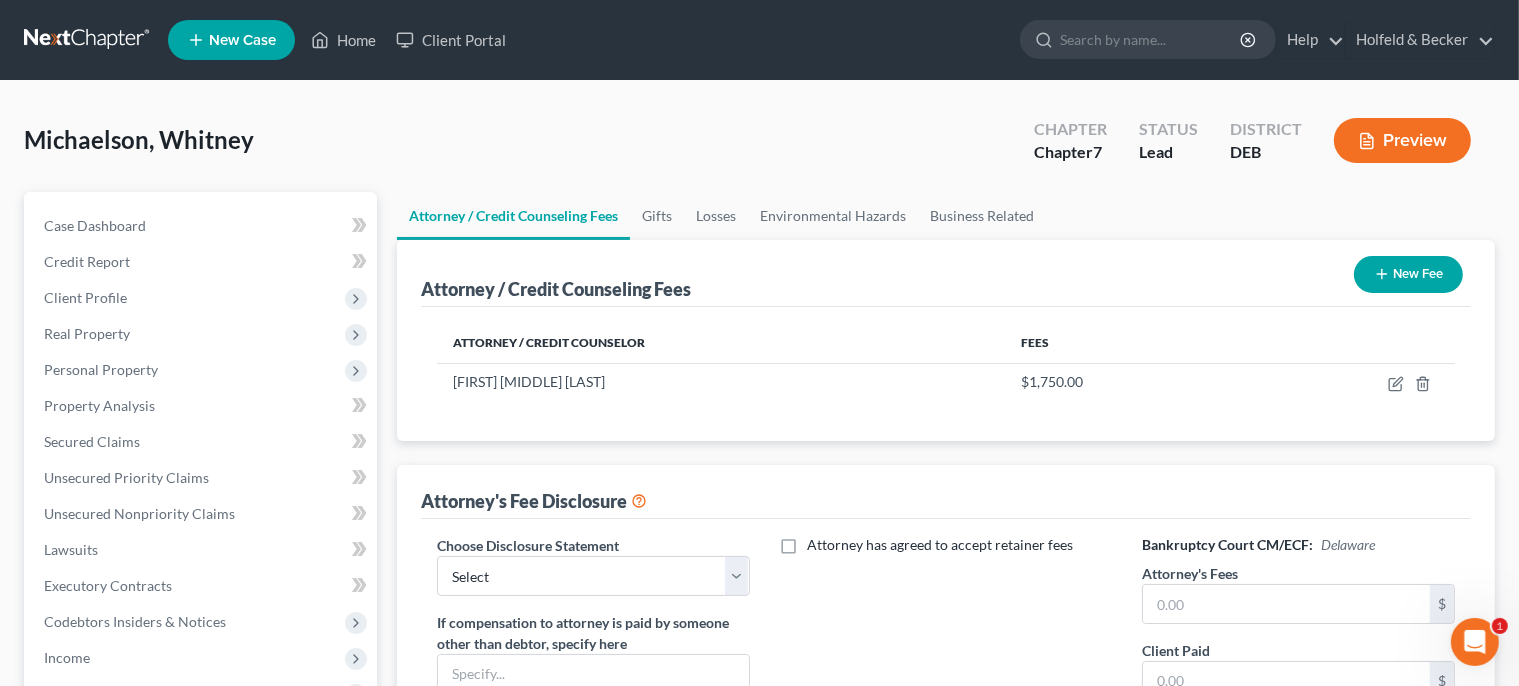 click on "New Fee" at bounding box center [1408, 274] 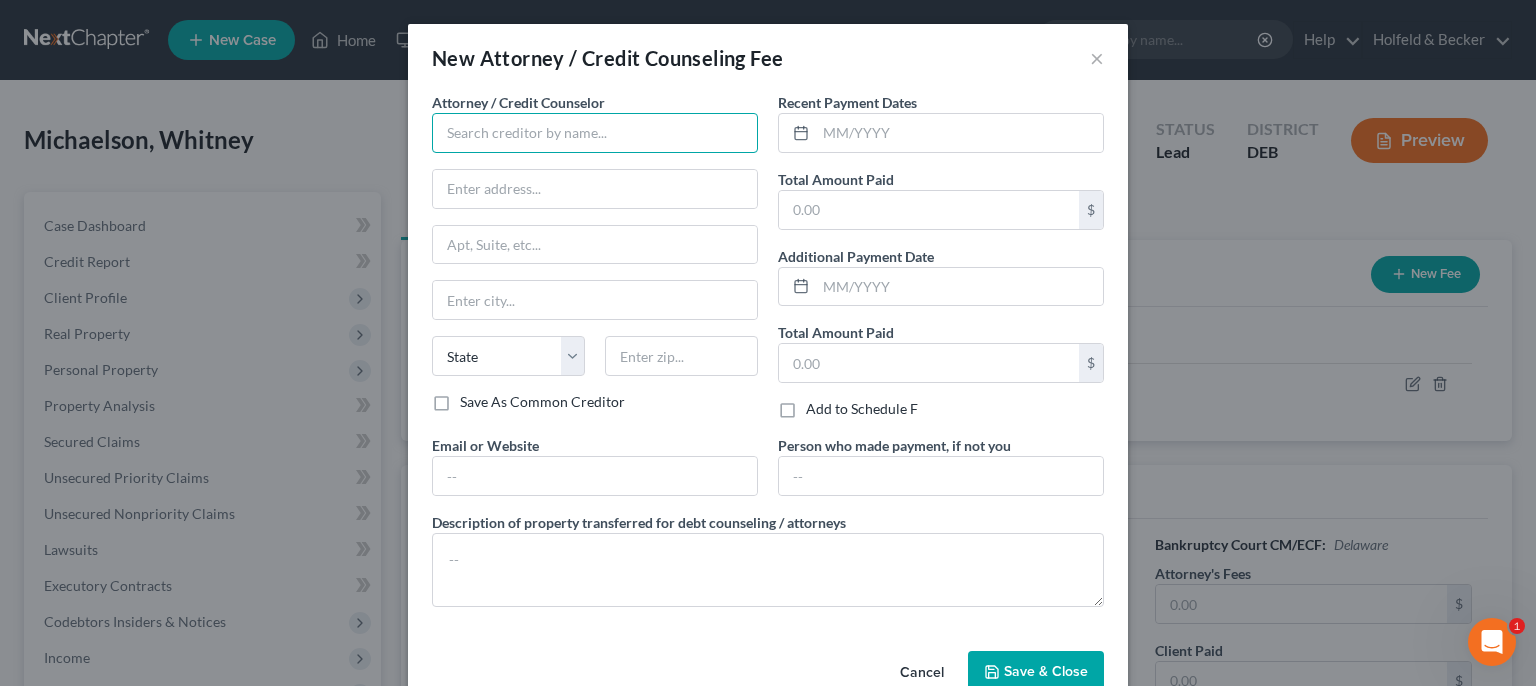 click at bounding box center [595, 133] 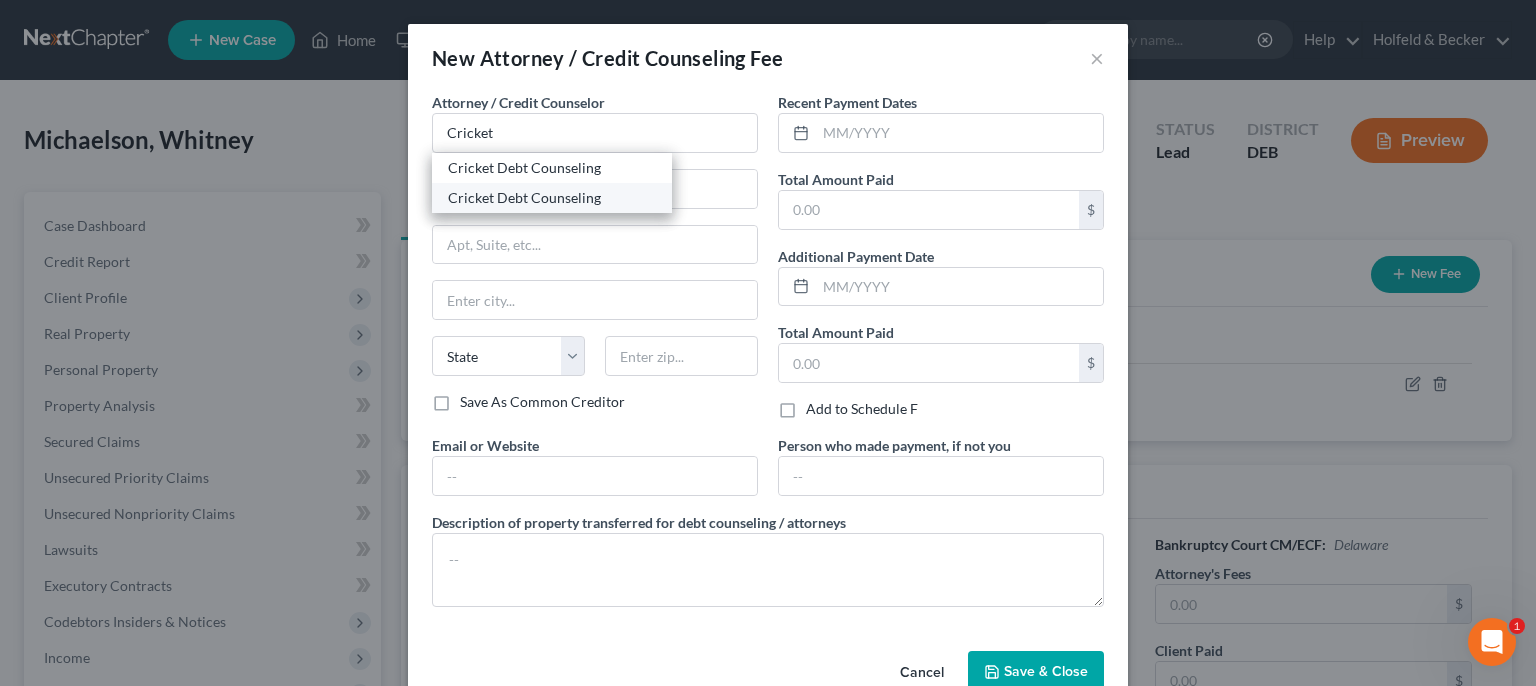click on "Cricket Debt Counseling" at bounding box center (552, 198) 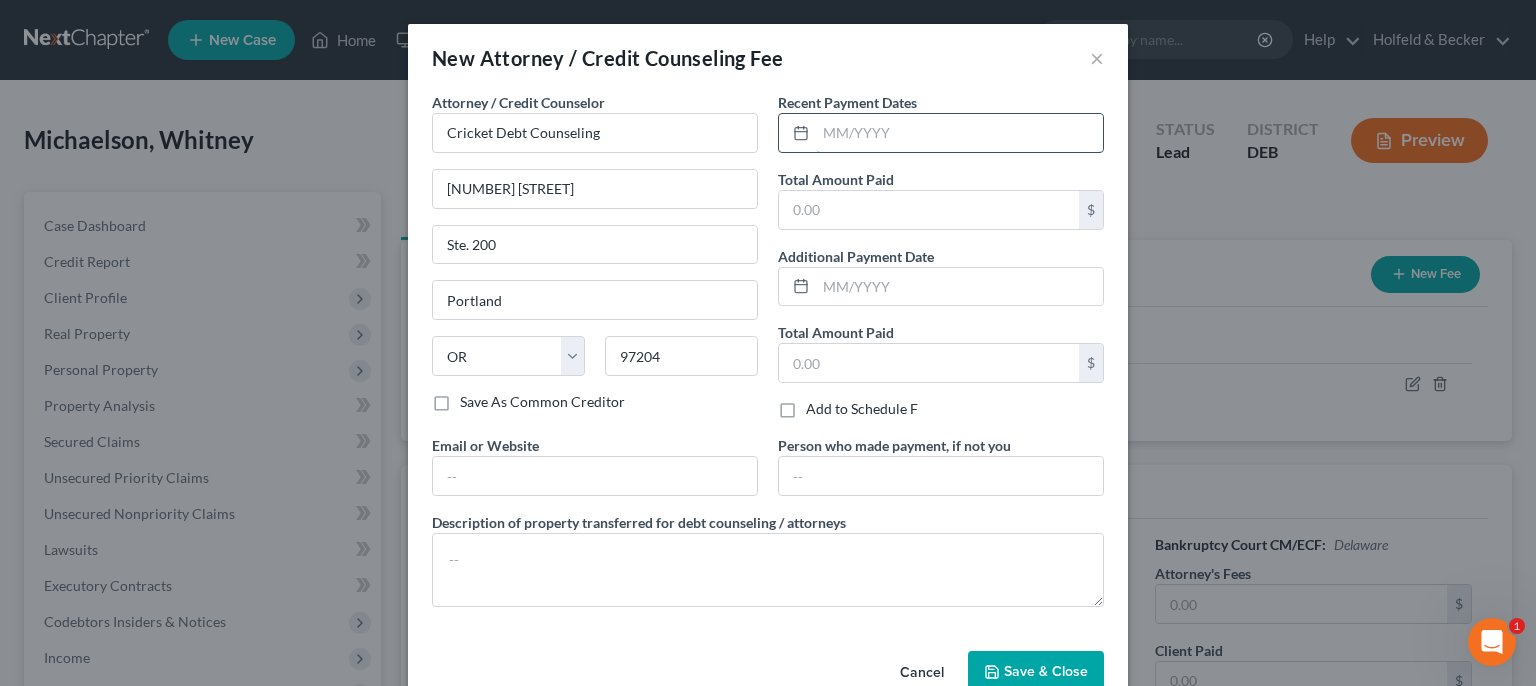 click at bounding box center [959, 133] 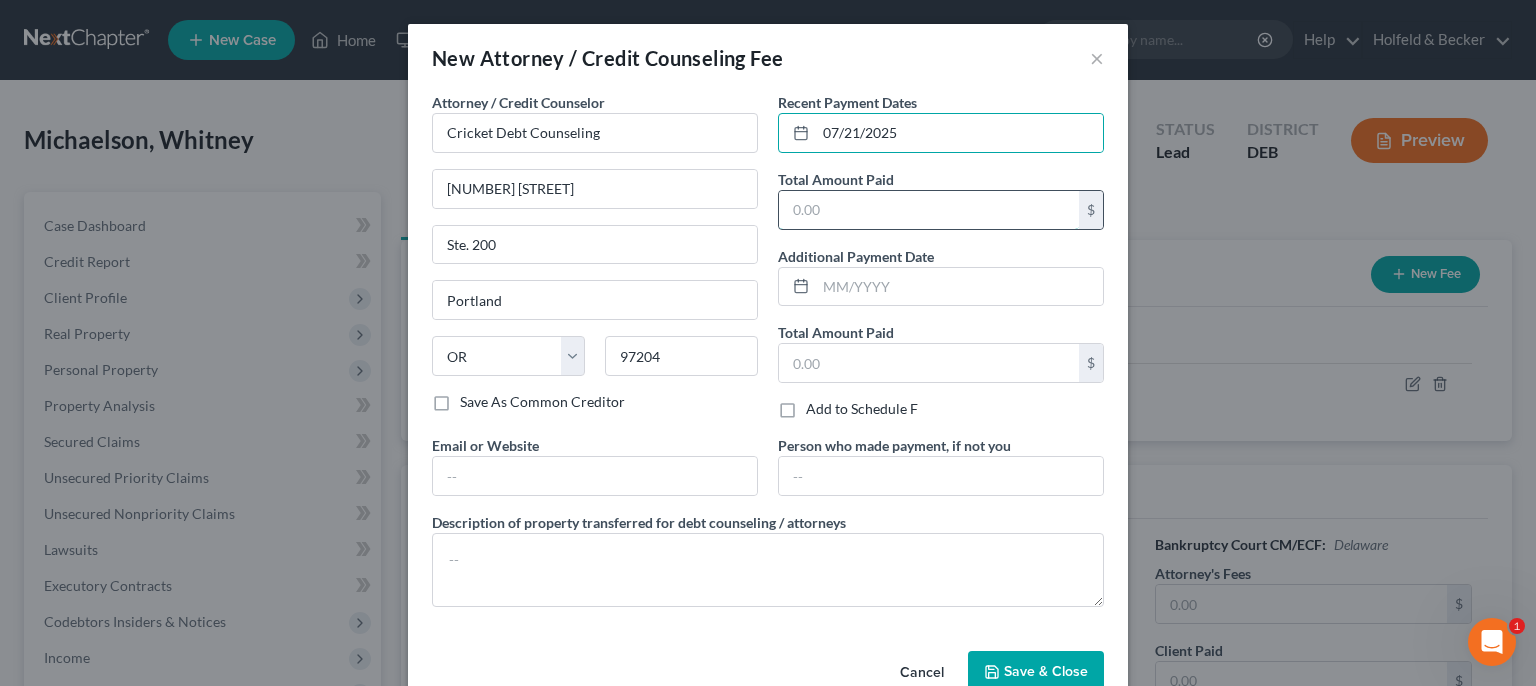 click at bounding box center [929, 210] 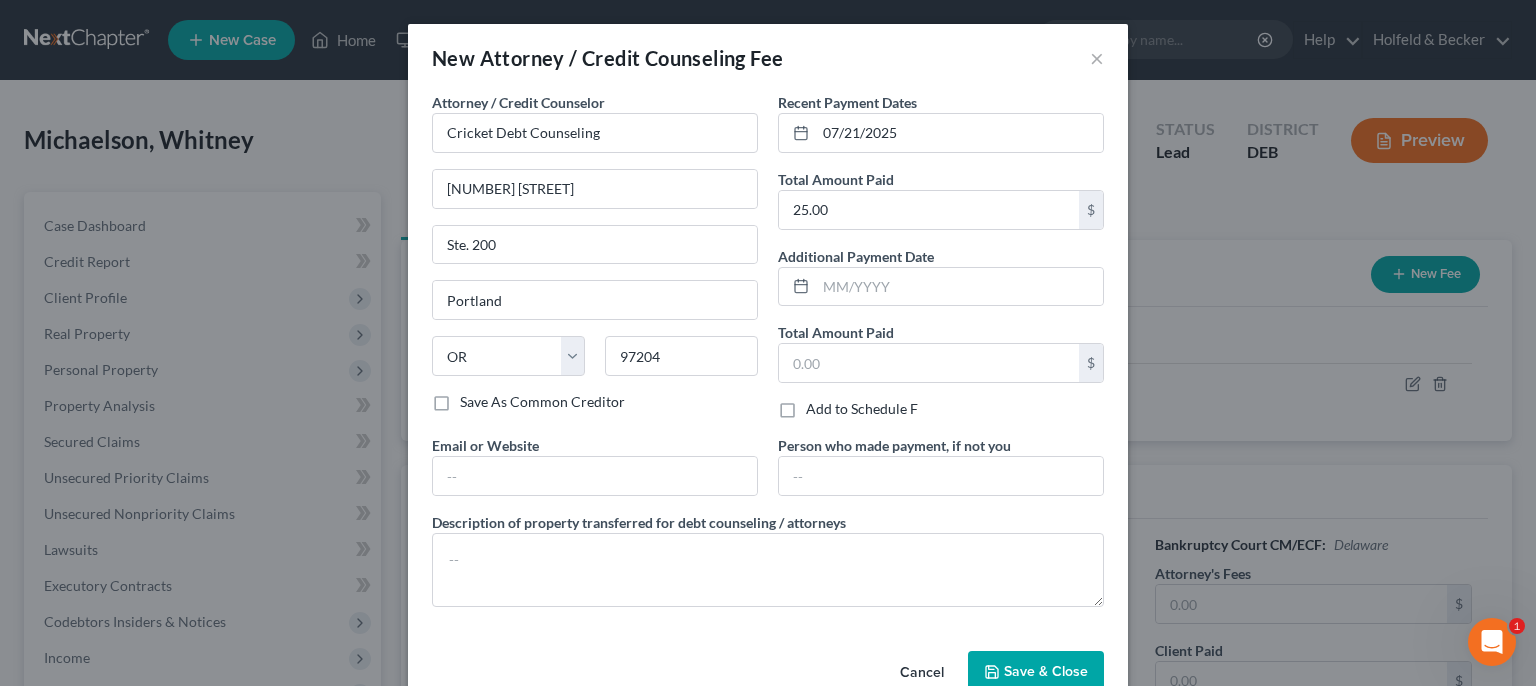 click on "Save & Close" at bounding box center [1036, 672] 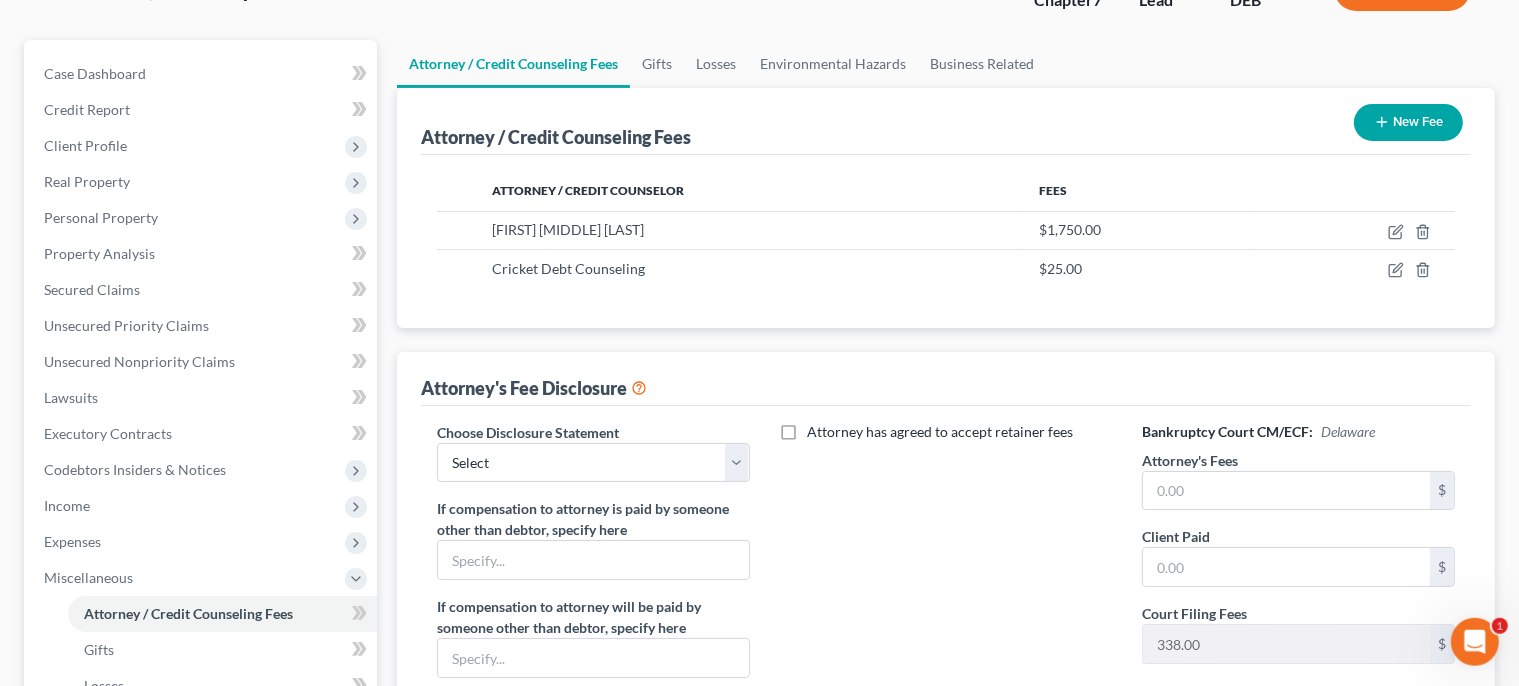 scroll, scrollTop: 358, scrollLeft: 0, axis: vertical 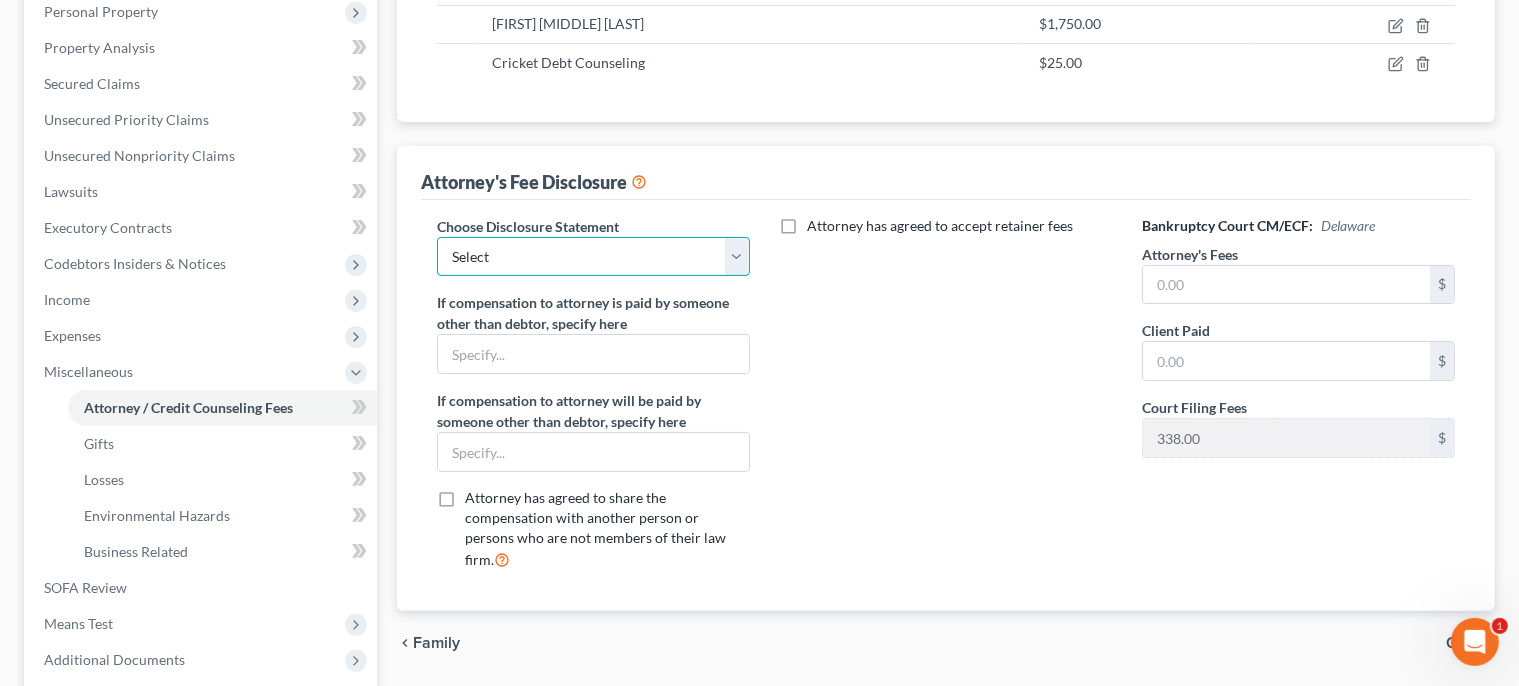 click on "Select [LAST_NAME] & [LAST_NAME]" at bounding box center (593, 257) 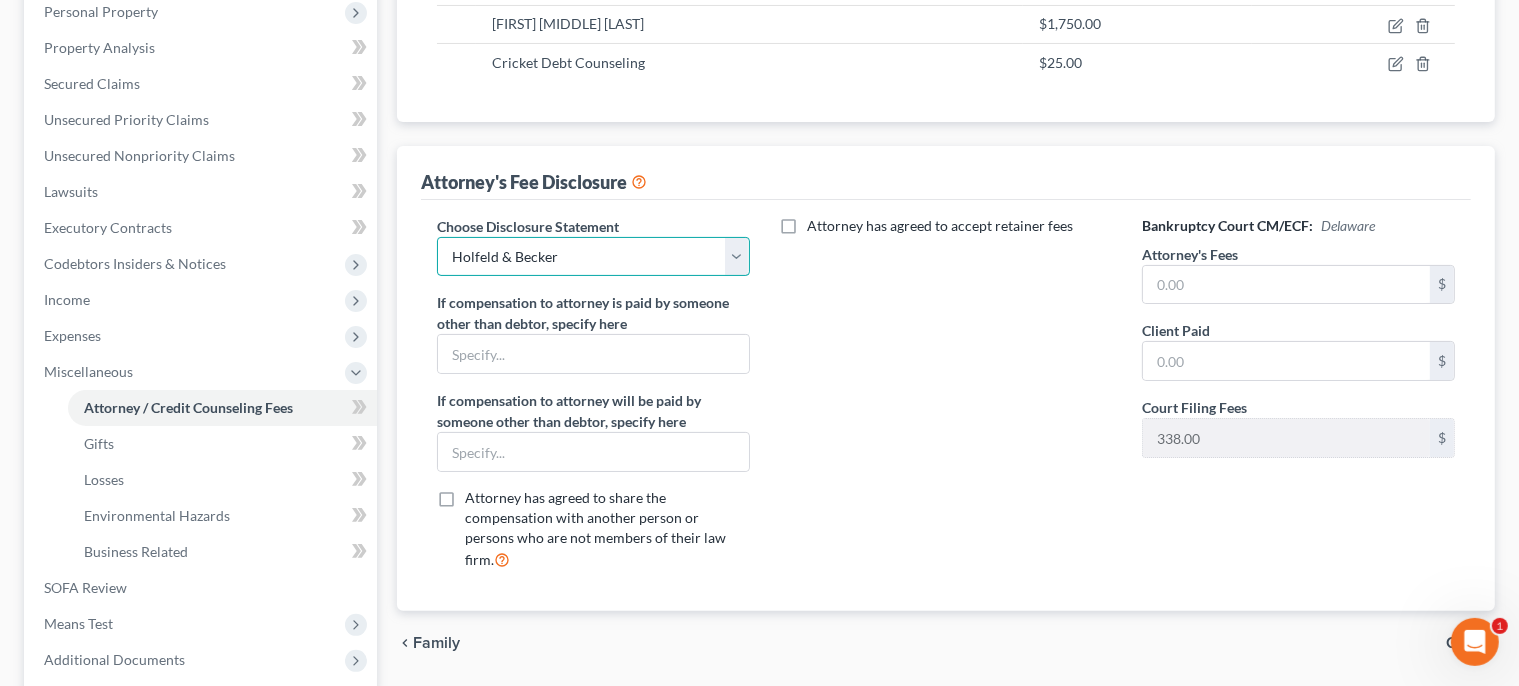 click on "Holfeld & Becker" at bounding box center [0, 0] 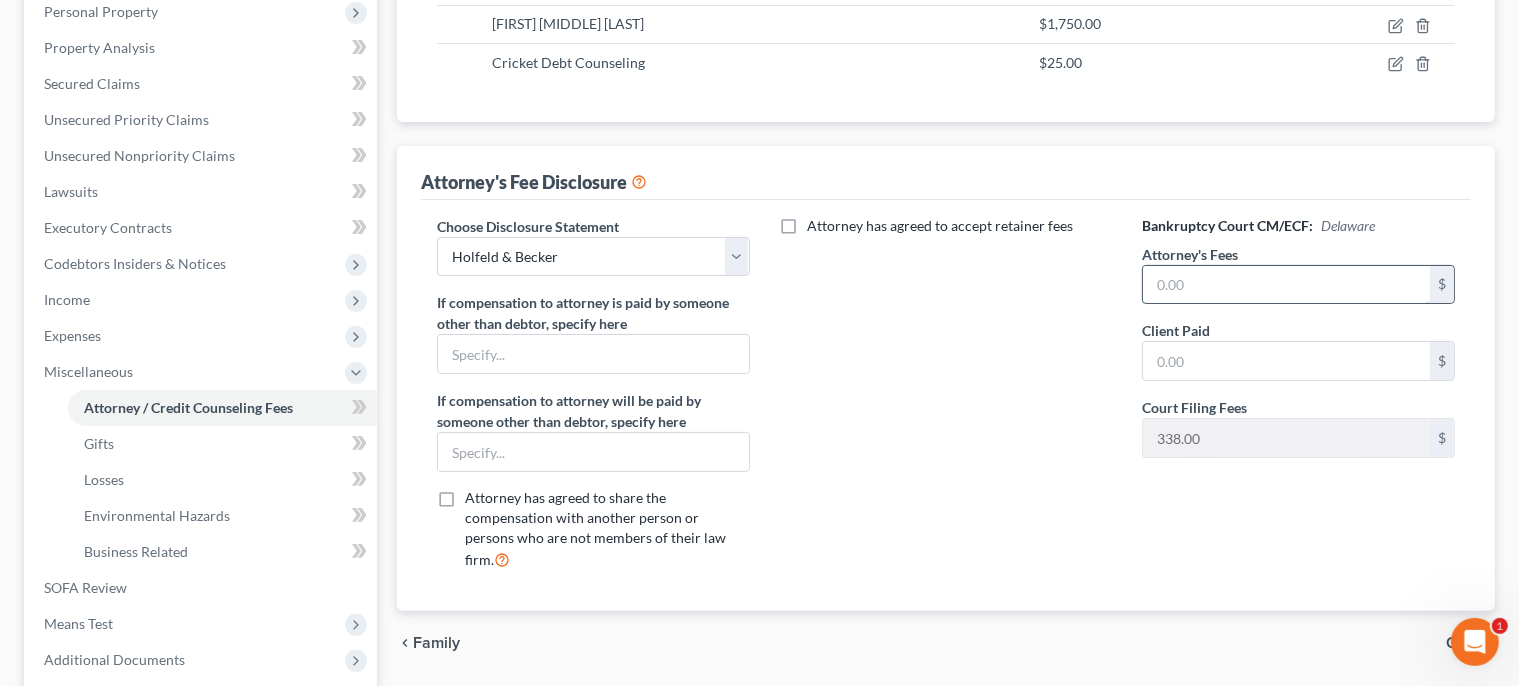 click at bounding box center [1286, 285] 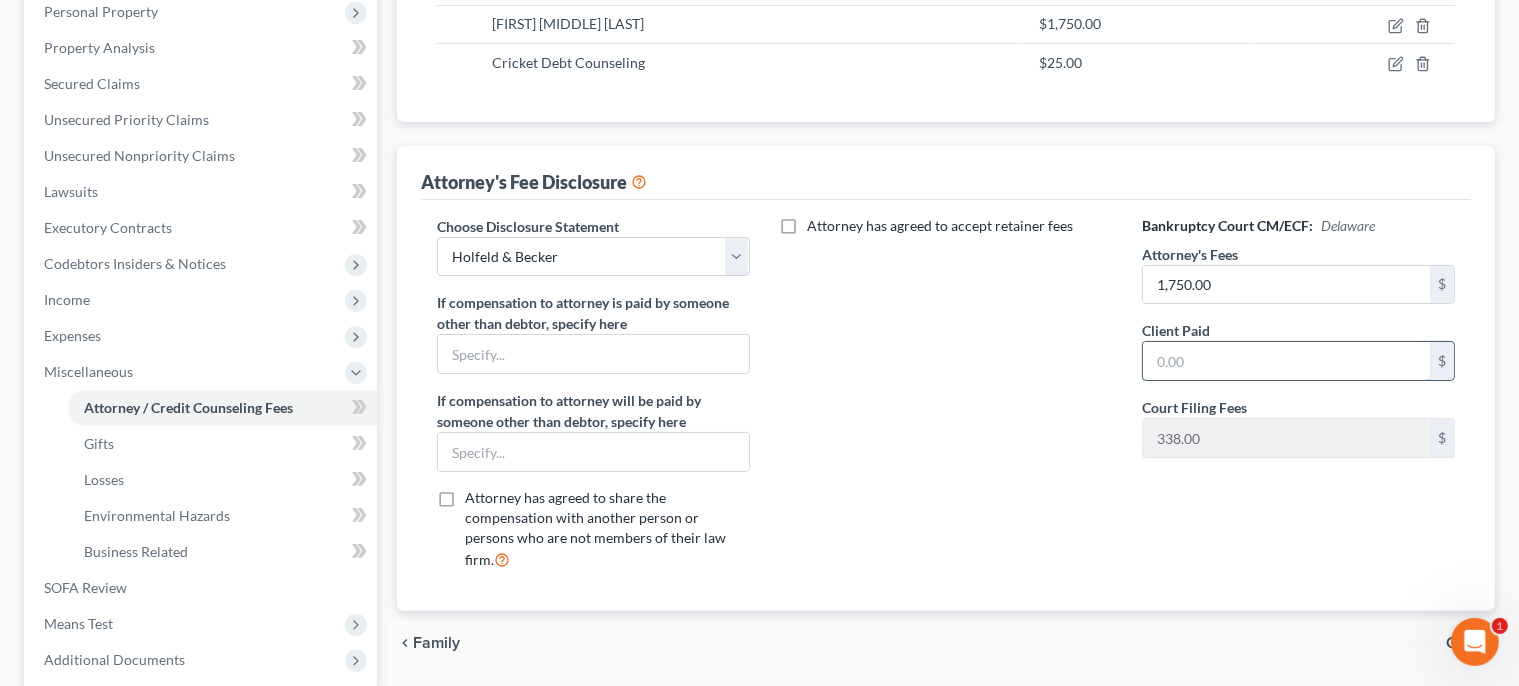 click at bounding box center (1286, 361) 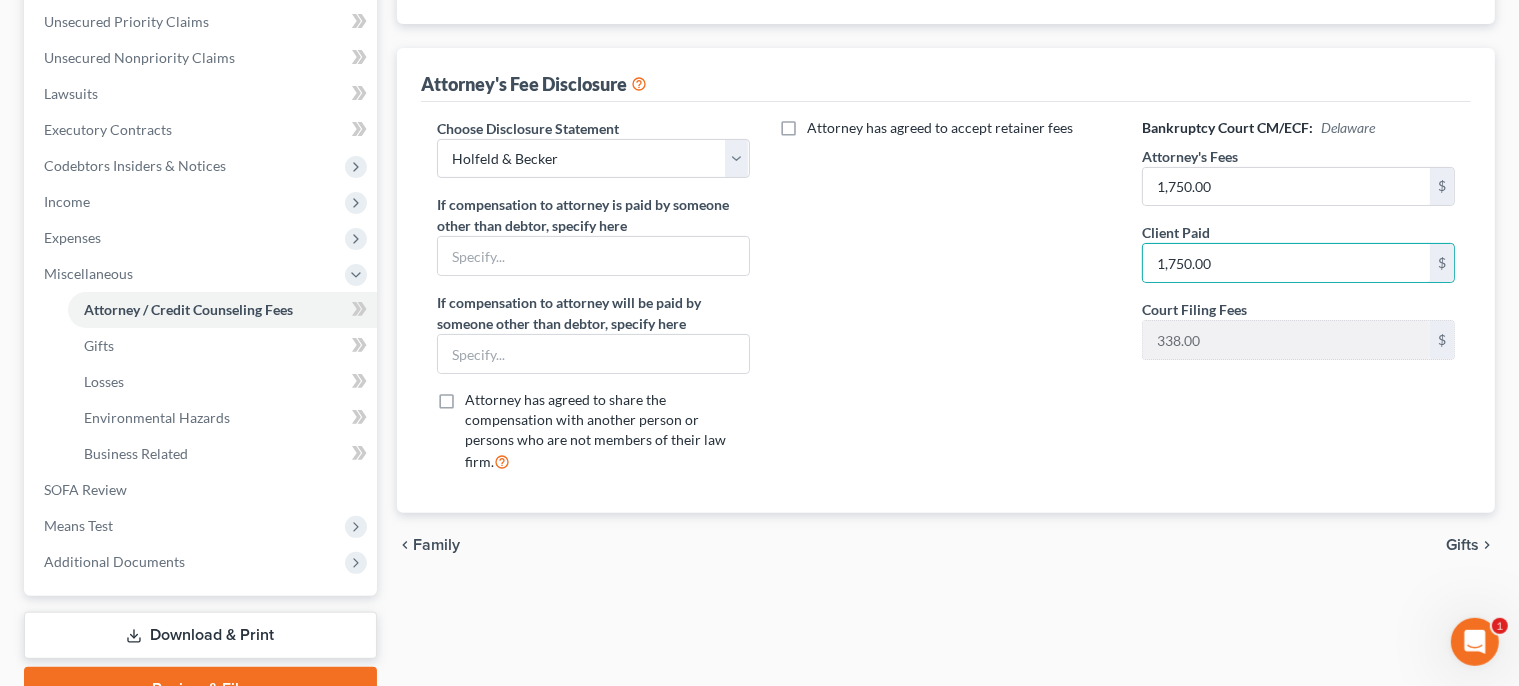click on "Gifts" at bounding box center [1462, 545] 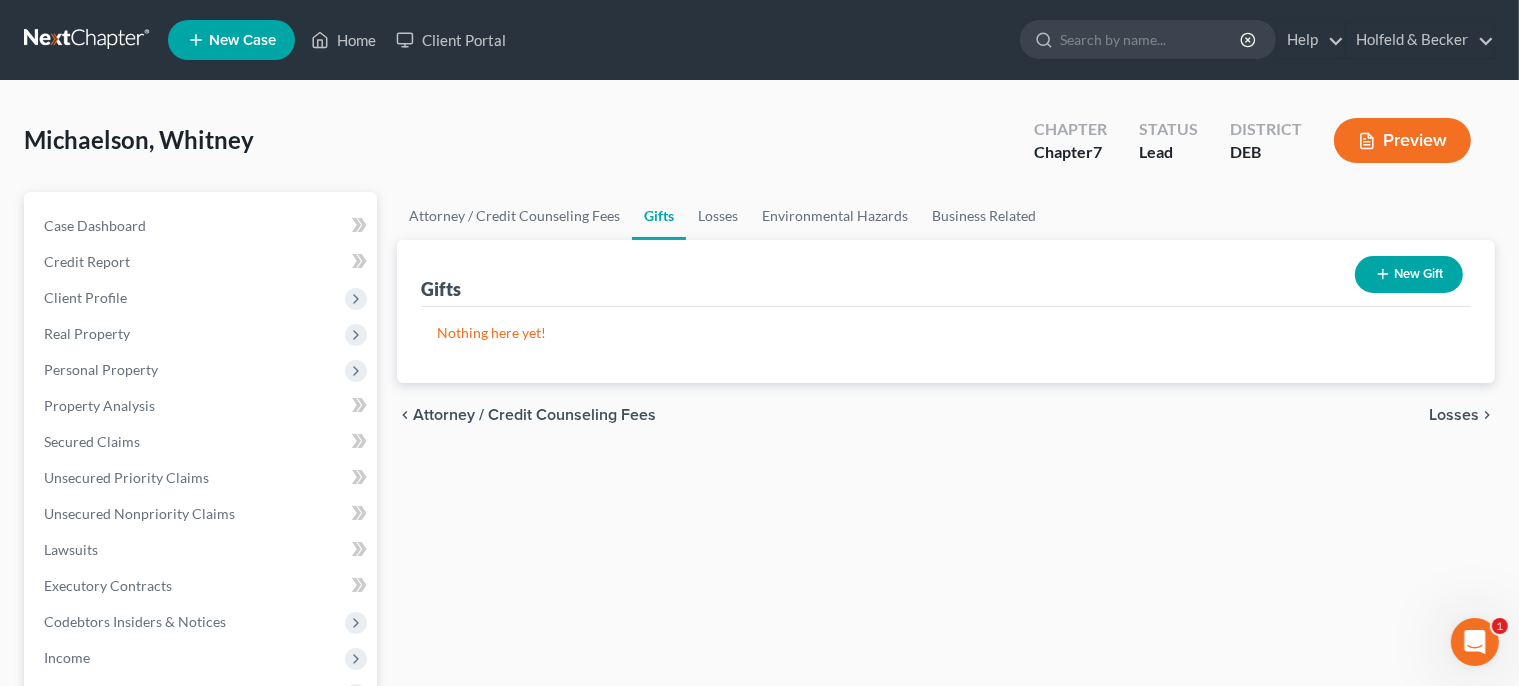 scroll, scrollTop: 0, scrollLeft: 0, axis: both 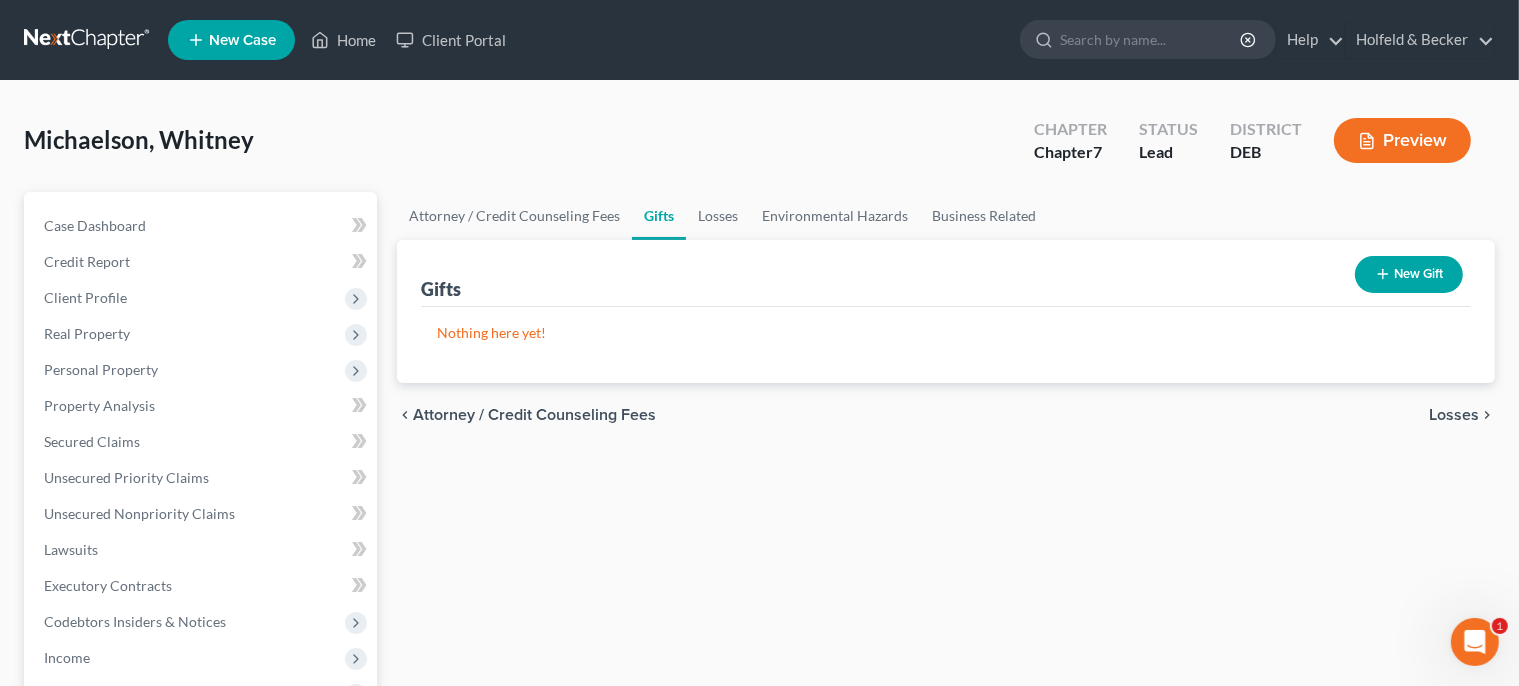 click on "Losses" at bounding box center (1454, 415) 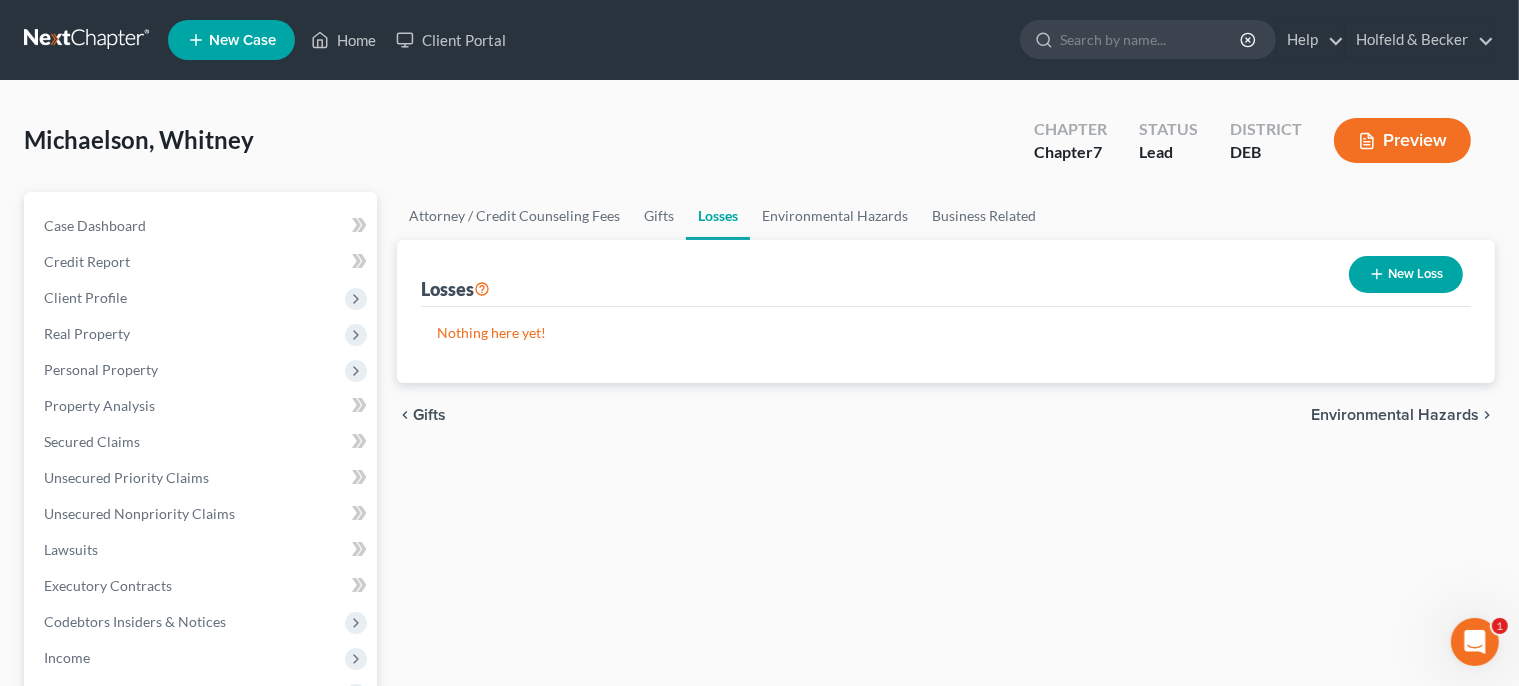 click on "Environmental Hazards" at bounding box center (1395, 415) 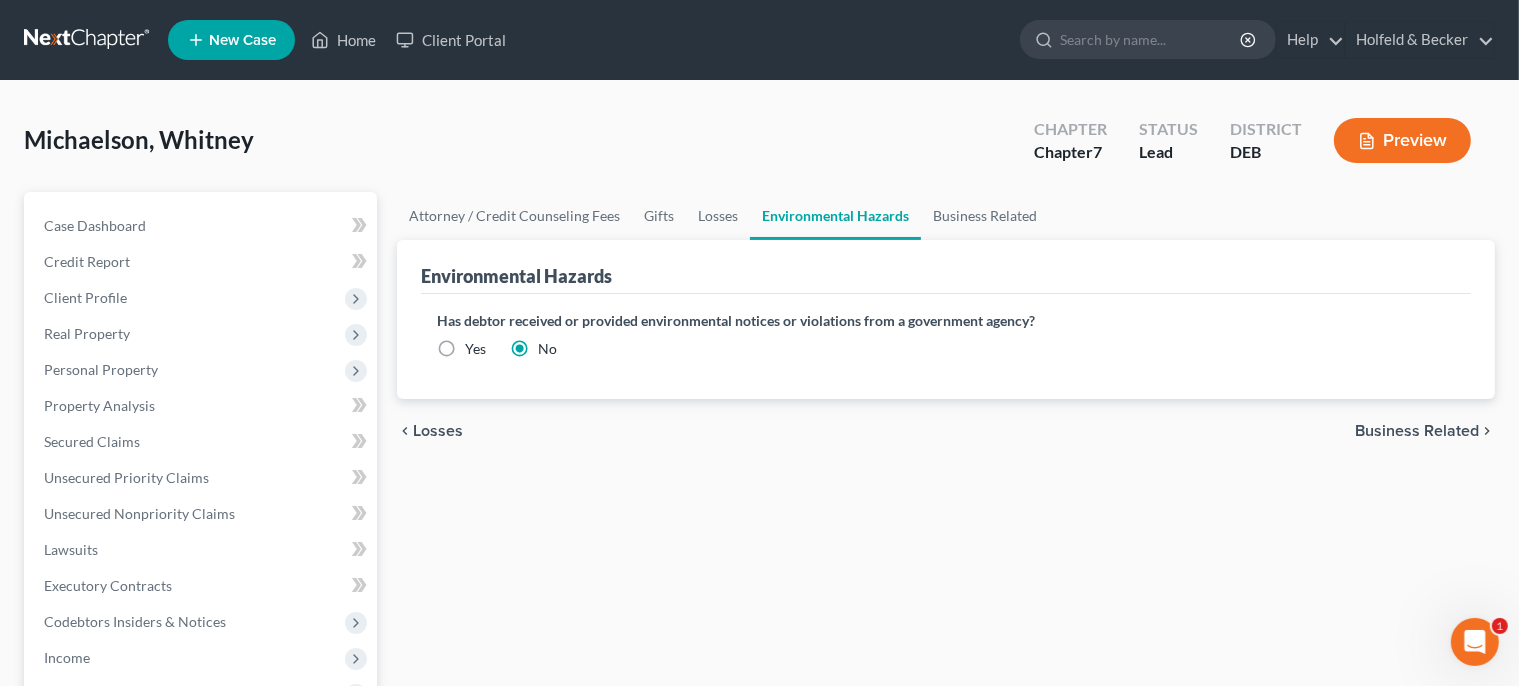 click on "Business Related" at bounding box center [1417, 431] 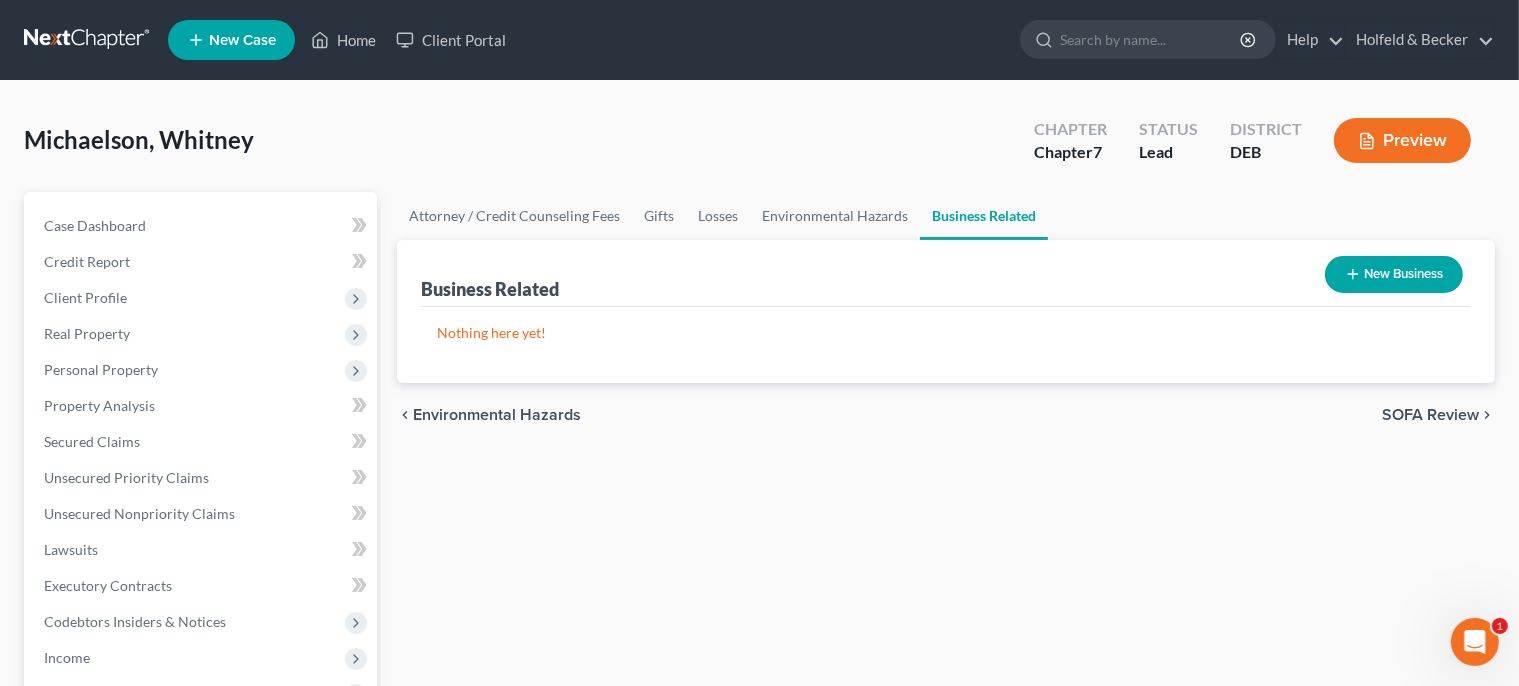 click on "SOFA Review" at bounding box center [1430, 415] 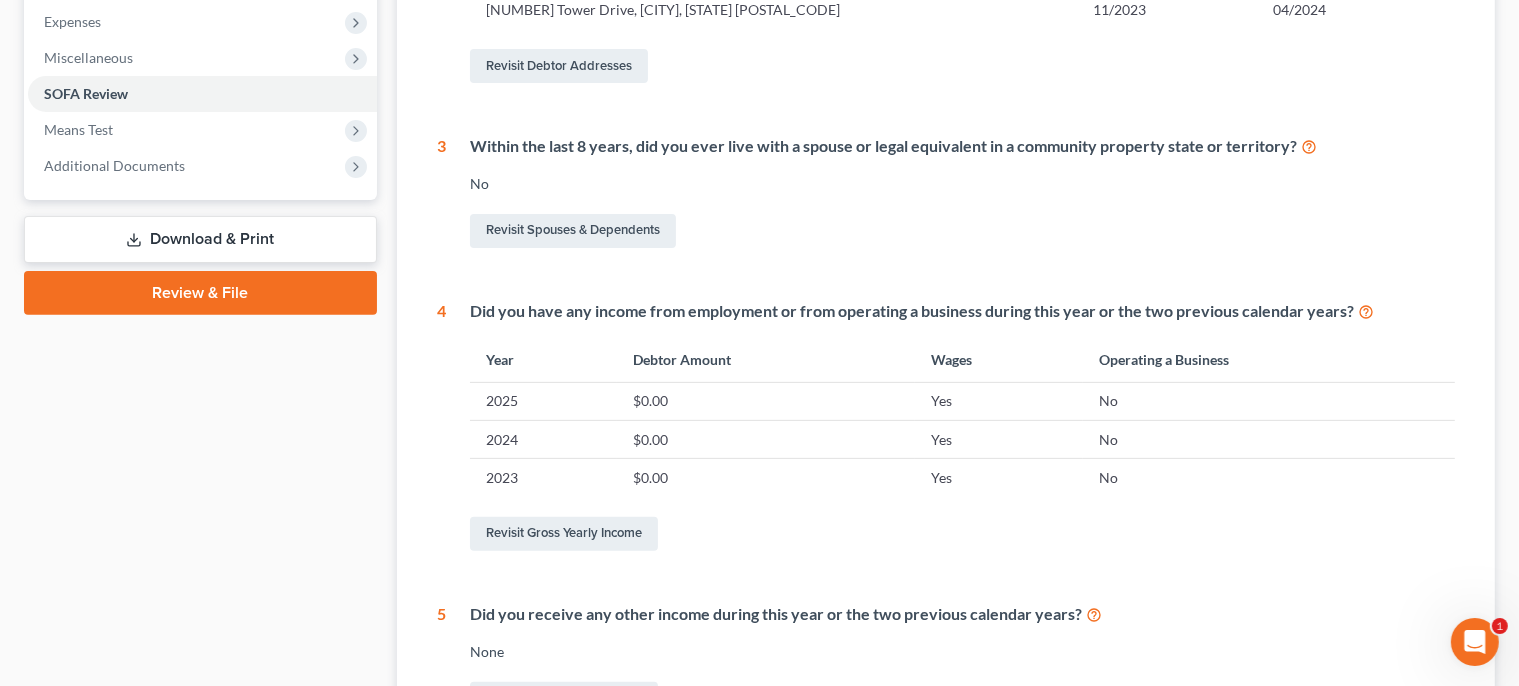 scroll, scrollTop: 916, scrollLeft: 0, axis: vertical 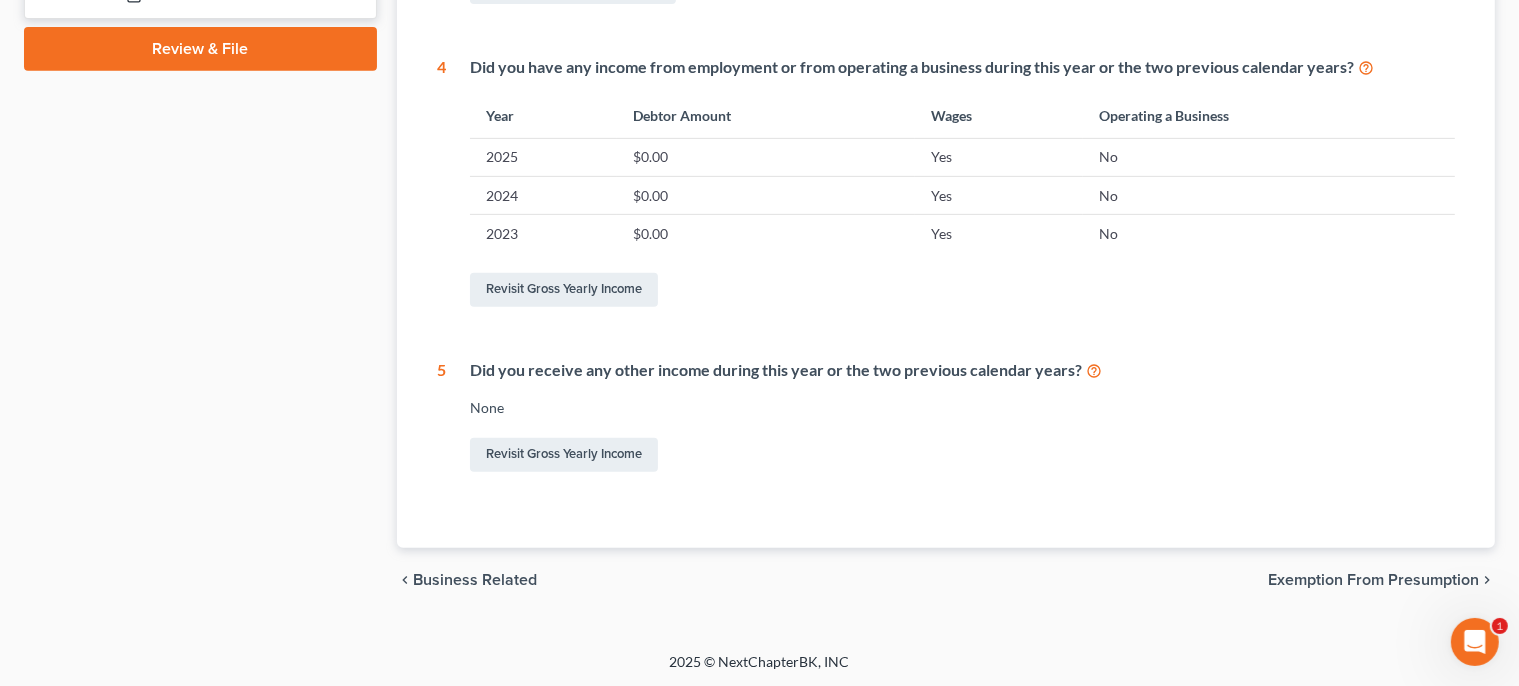 click on "Exemption from Presumption" at bounding box center [1373, 580] 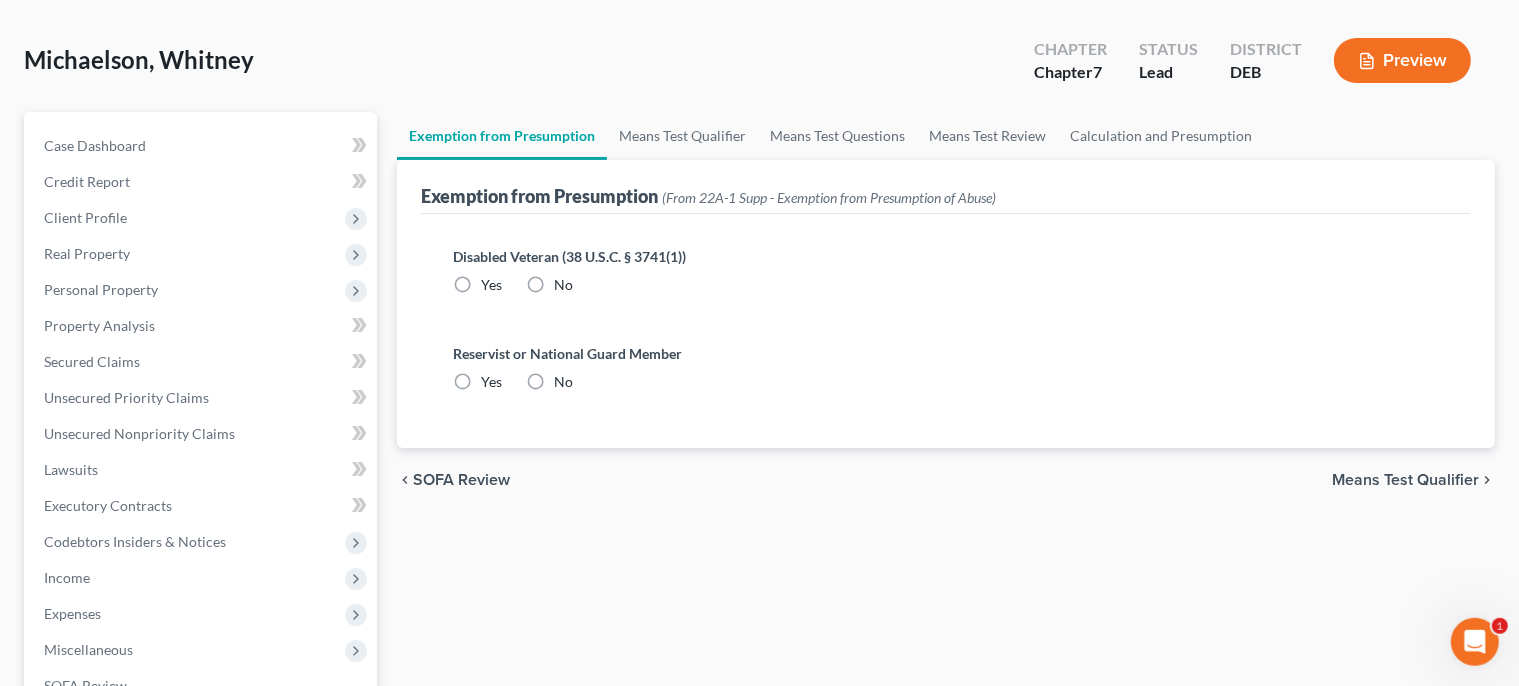 scroll, scrollTop: 78, scrollLeft: 0, axis: vertical 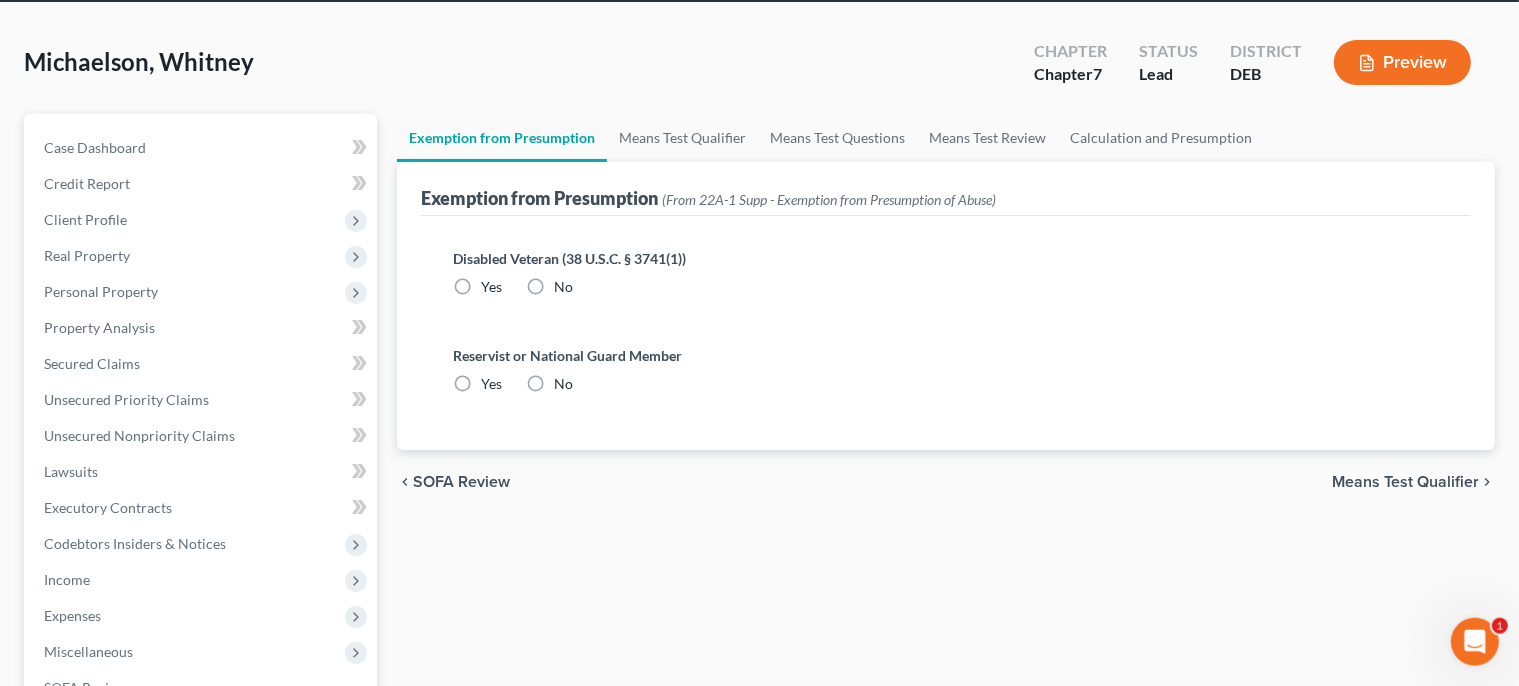 click on "Means Test Qualifier" at bounding box center [1405, 482] 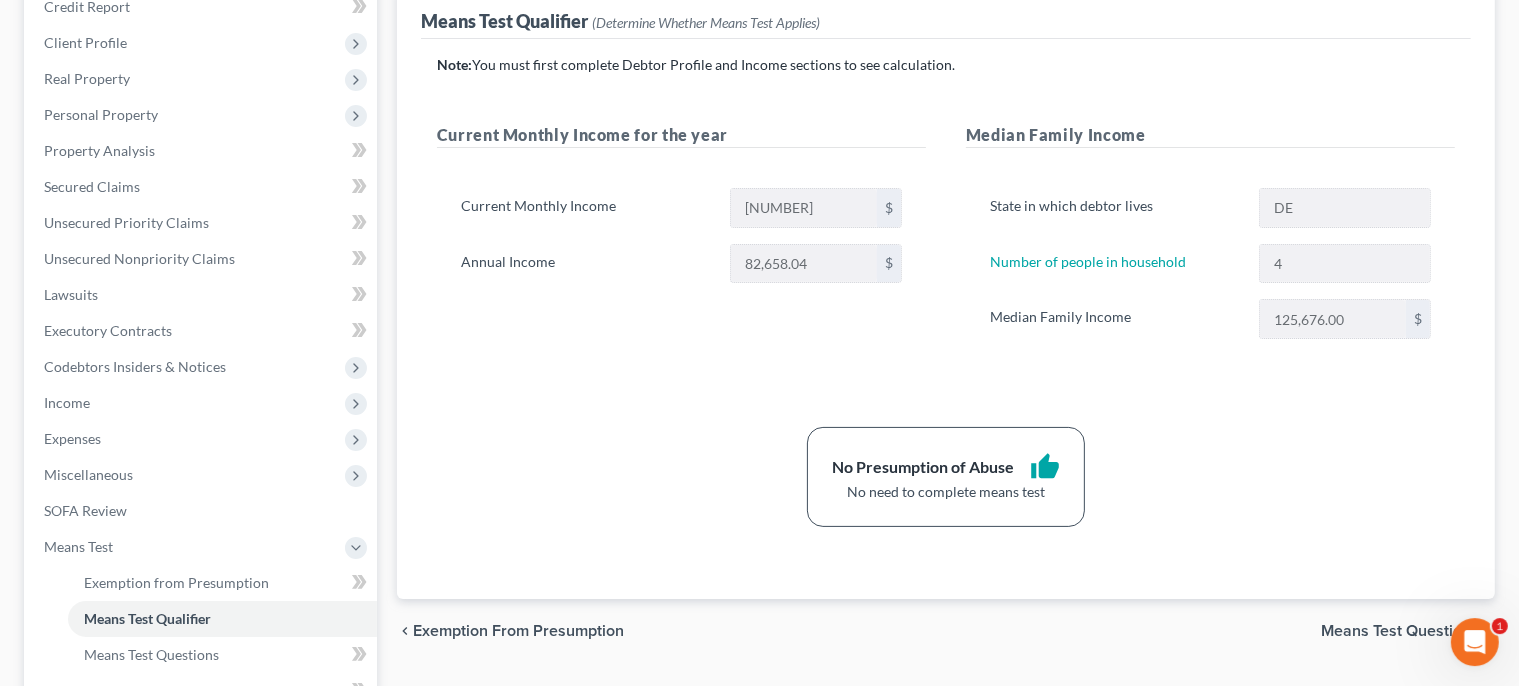 scroll, scrollTop: 273, scrollLeft: 0, axis: vertical 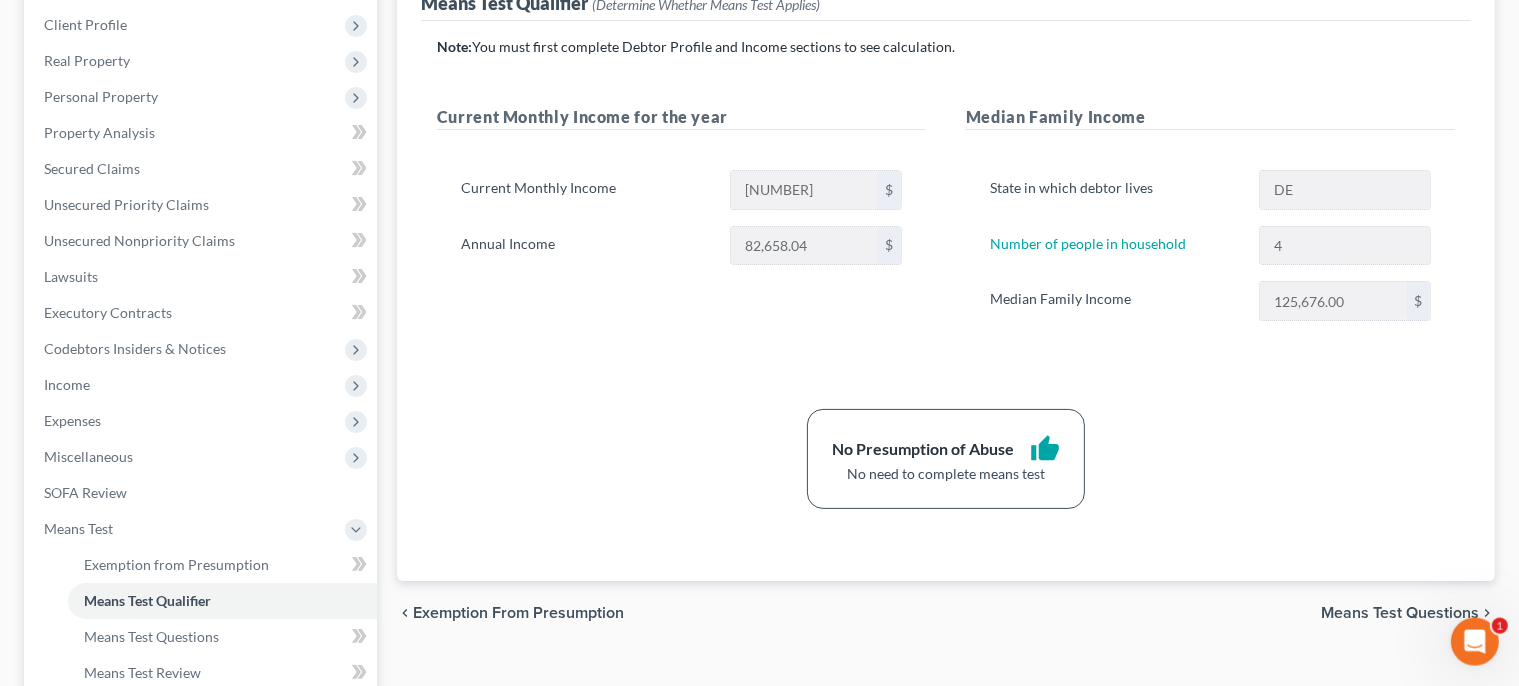 click on "Means Test Questions" at bounding box center (1400, 613) 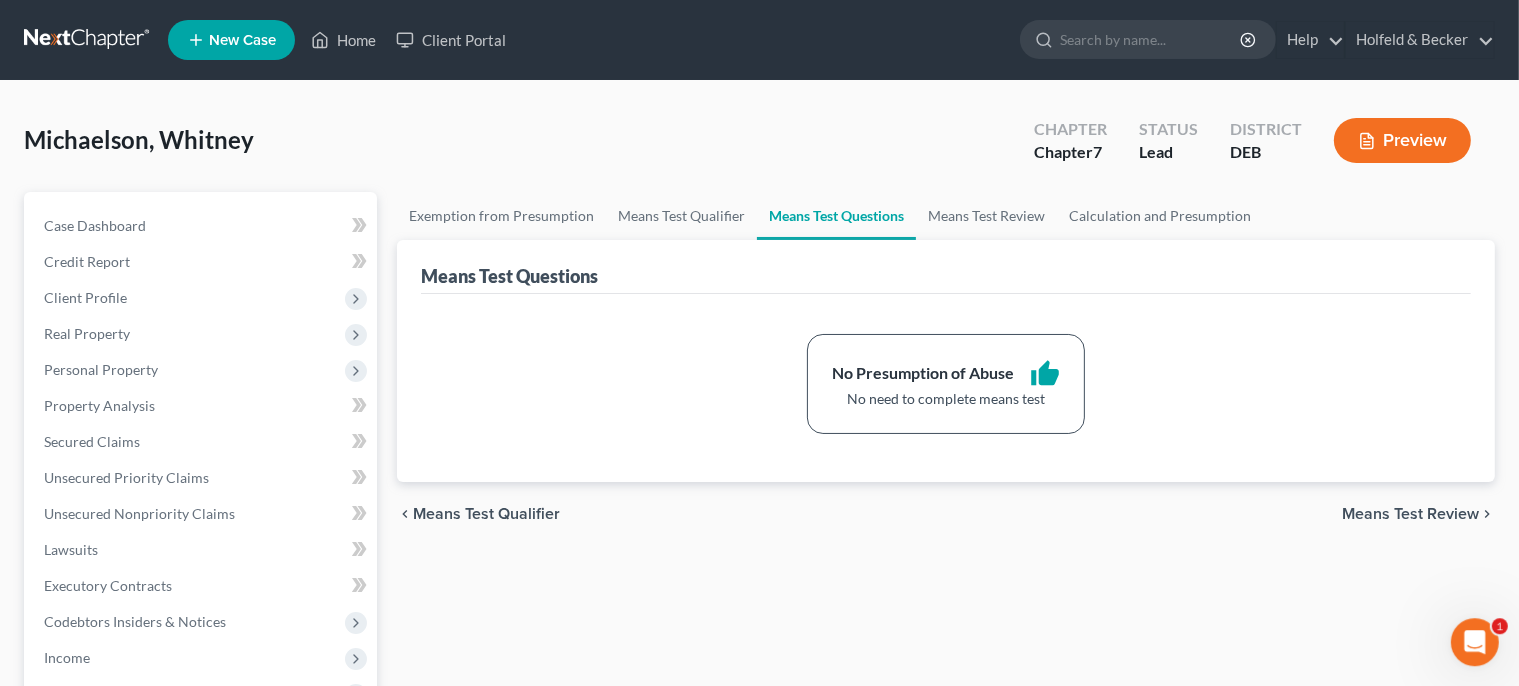 scroll, scrollTop: 0, scrollLeft: 0, axis: both 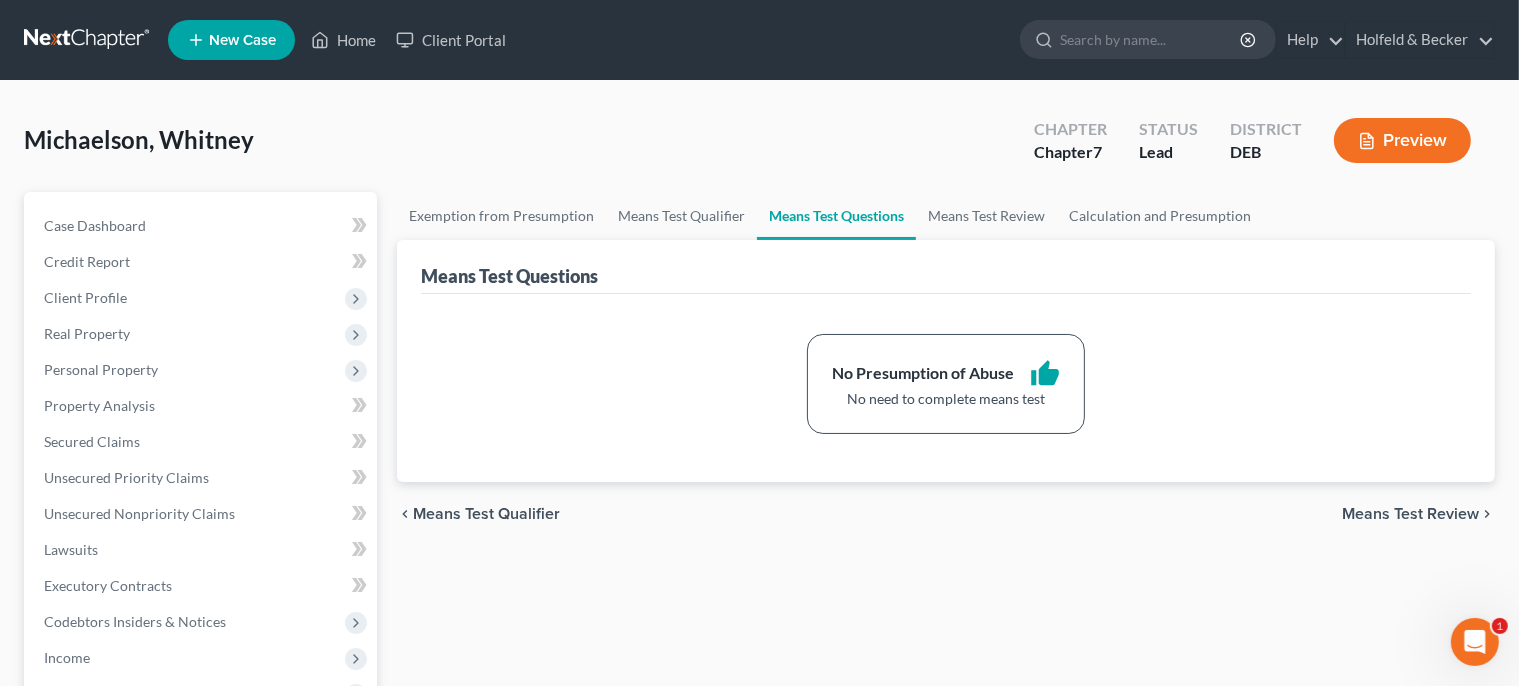 click on "Means Test Review" at bounding box center (1410, 514) 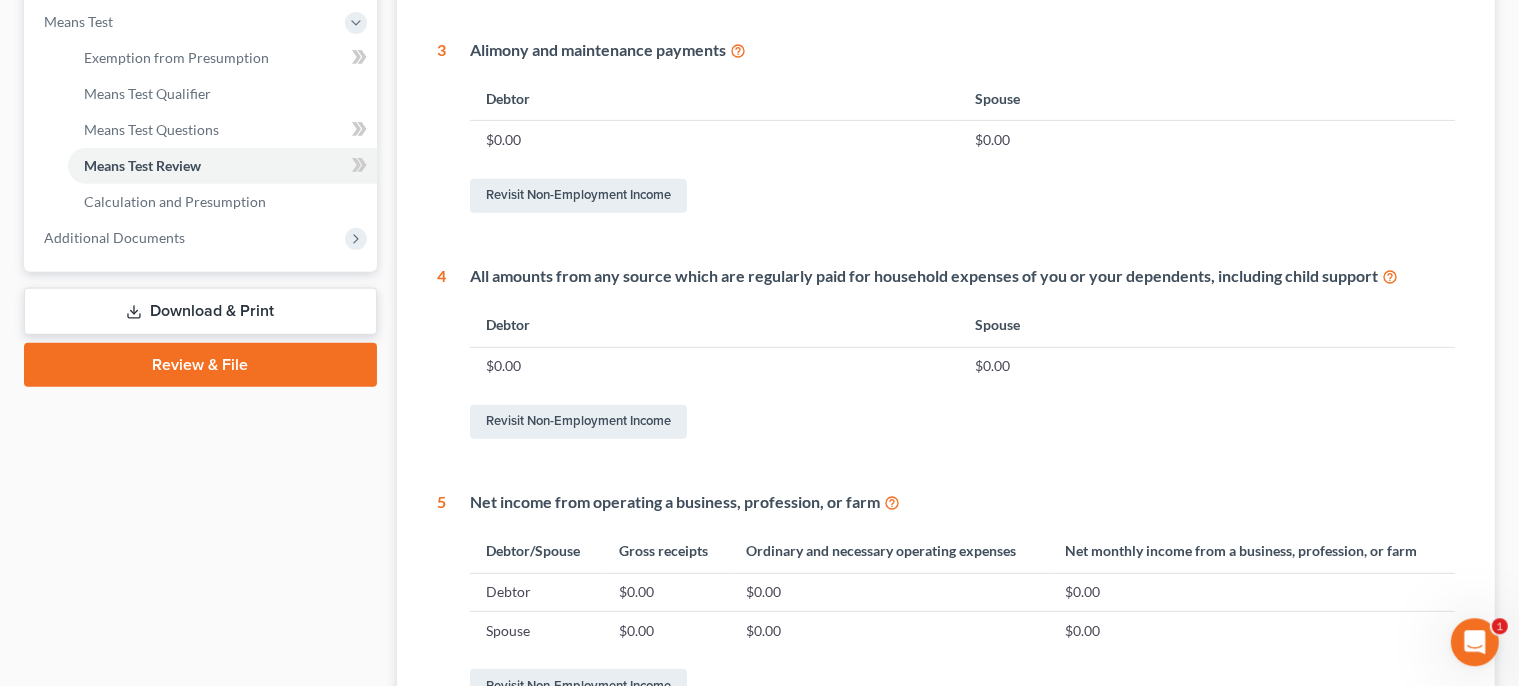 scroll, scrollTop: 1012, scrollLeft: 0, axis: vertical 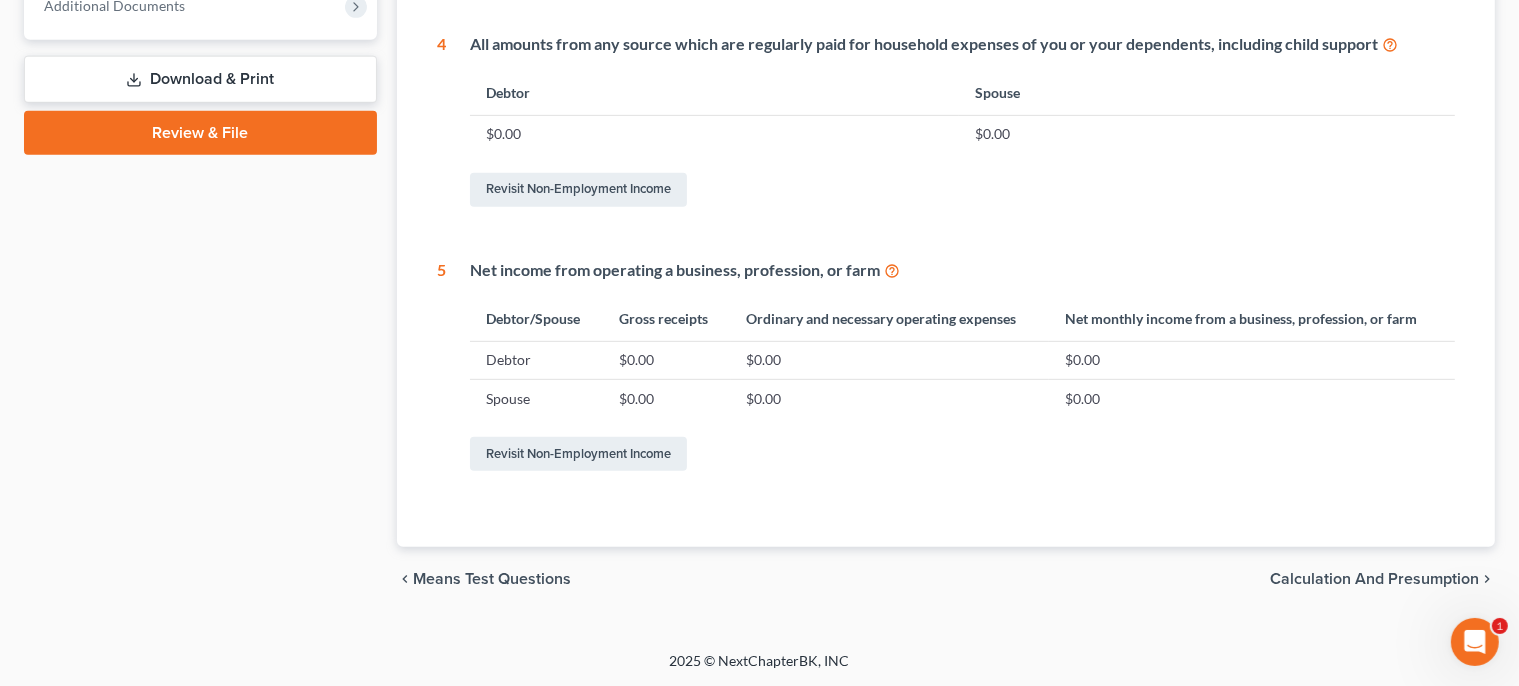 click on "Calculation and Presumption" at bounding box center (1374, 579) 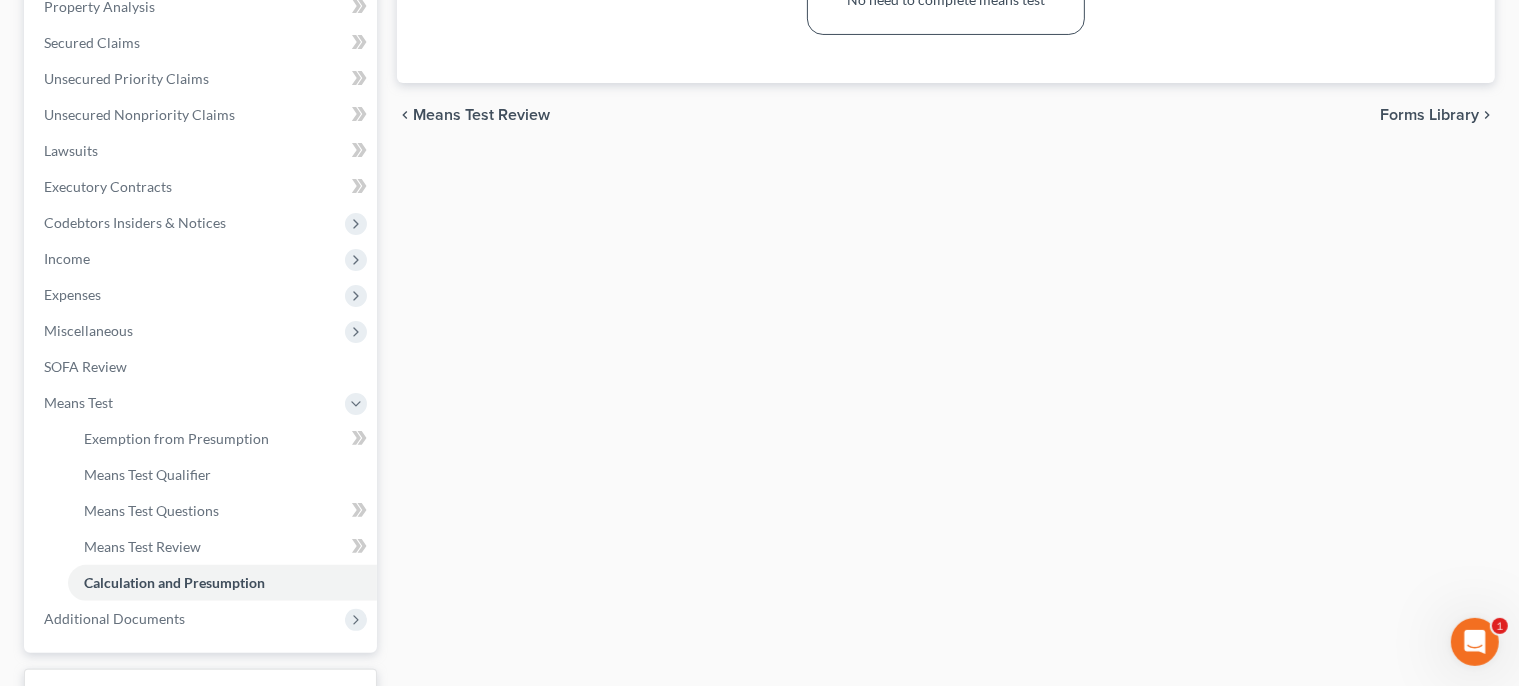 scroll, scrollTop: 555, scrollLeft: 0, axis: vertical 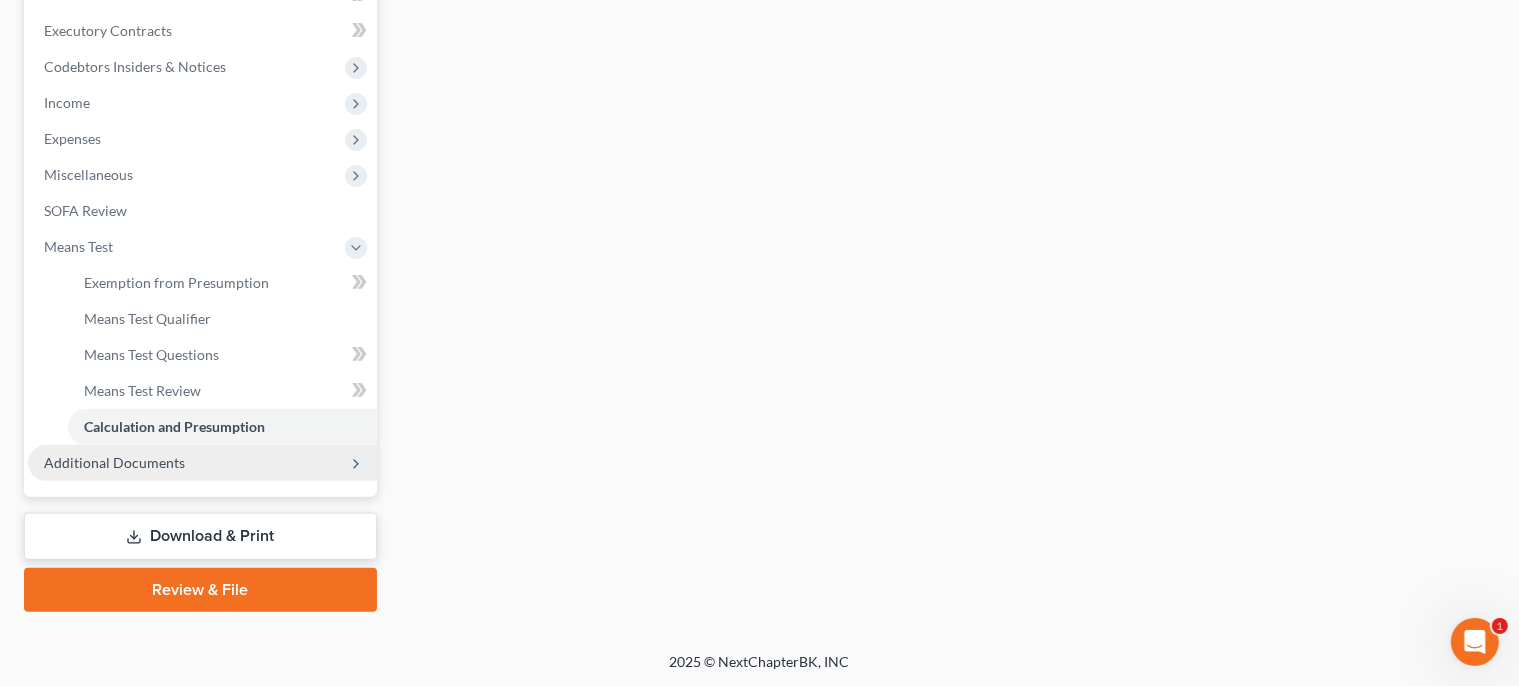 click on "Additional Documents" at bounding box center [114, 462] 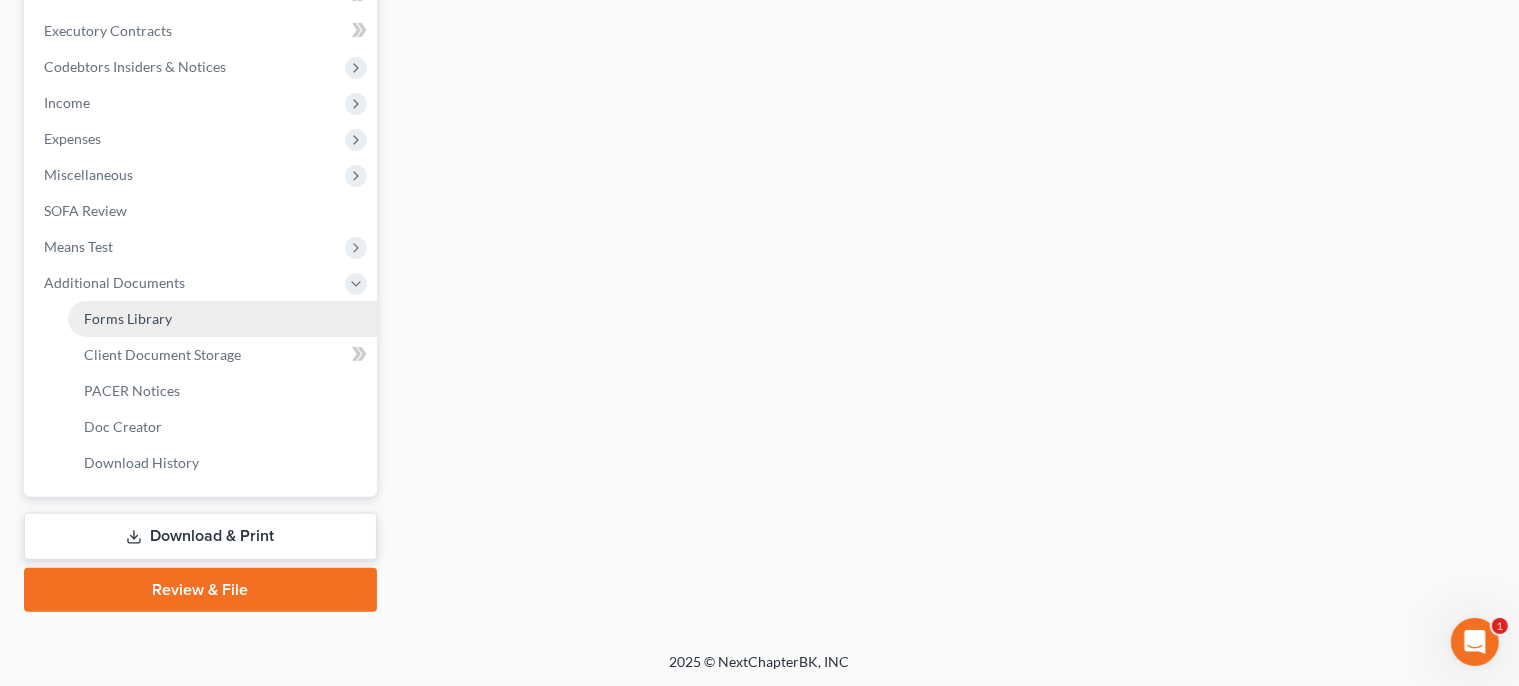 click on "Forms Library" at bounding box center (222, 319) 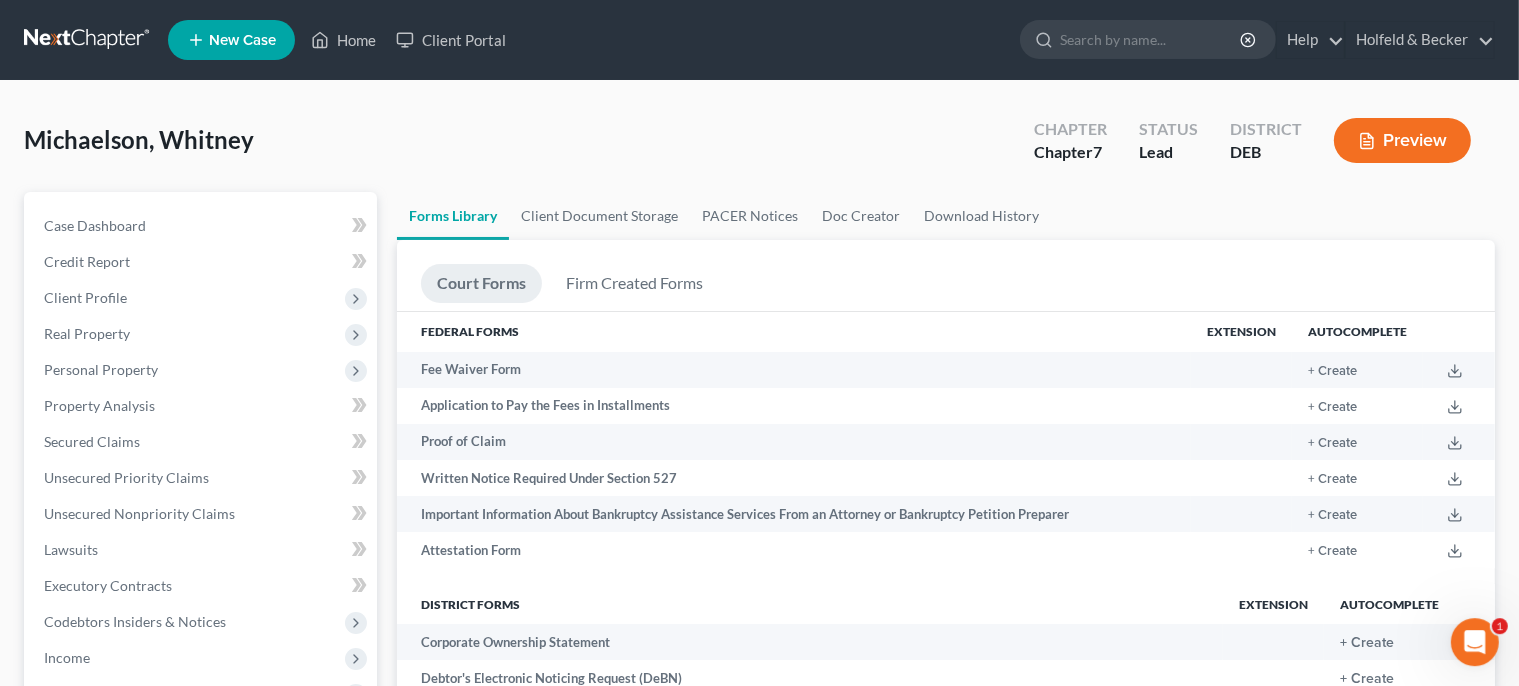scroll, scrollTop: 0, scrollLeft: 0, axis: both 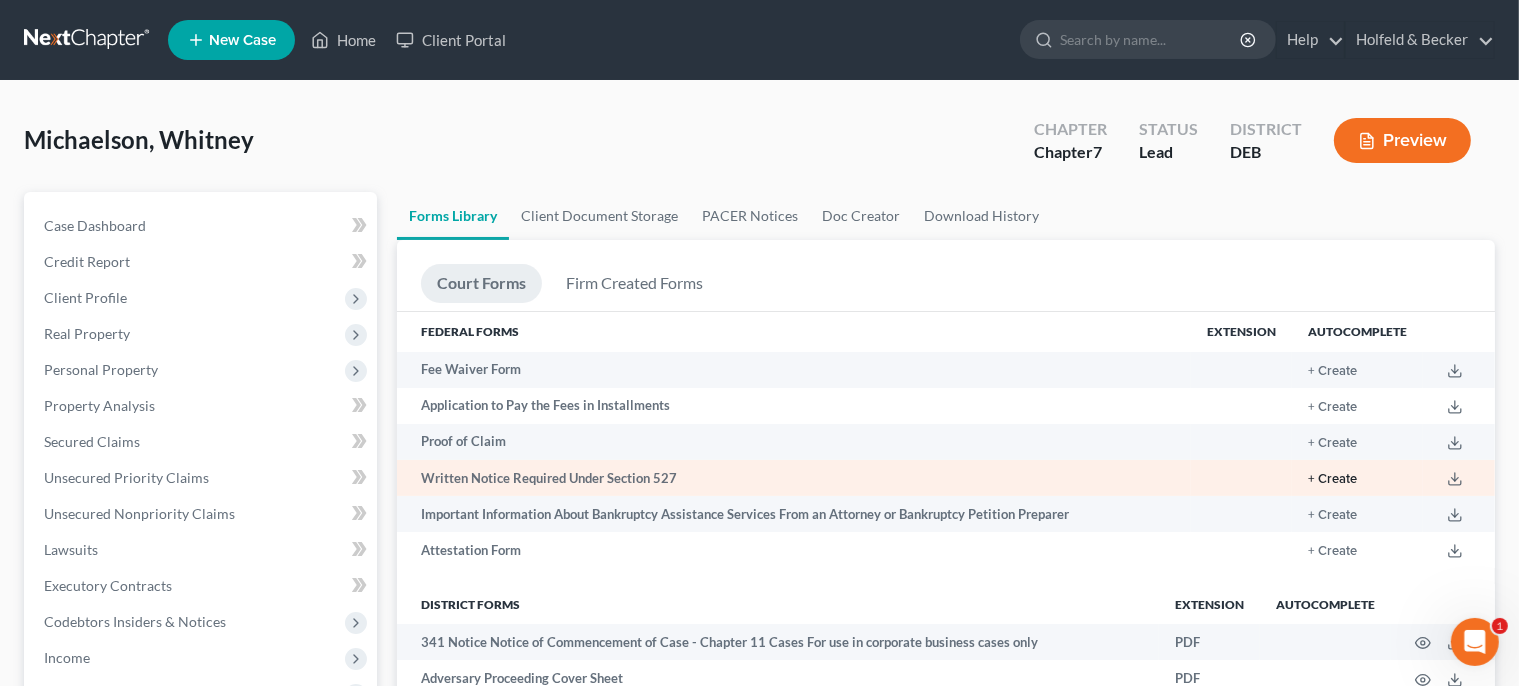 click on "+ Create" at bounding box center [1332, 479] 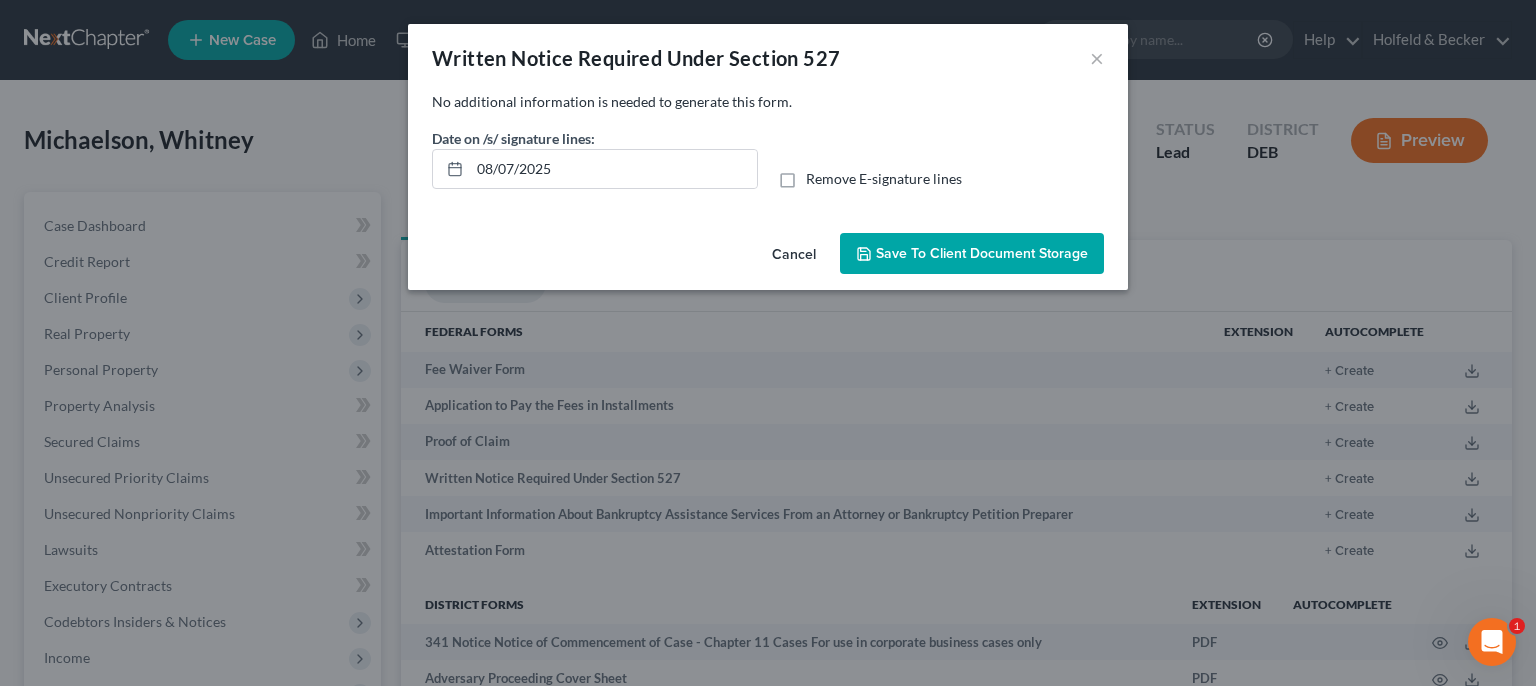 click on "Save to Client Document Storage" at bounding box center [982, 253] 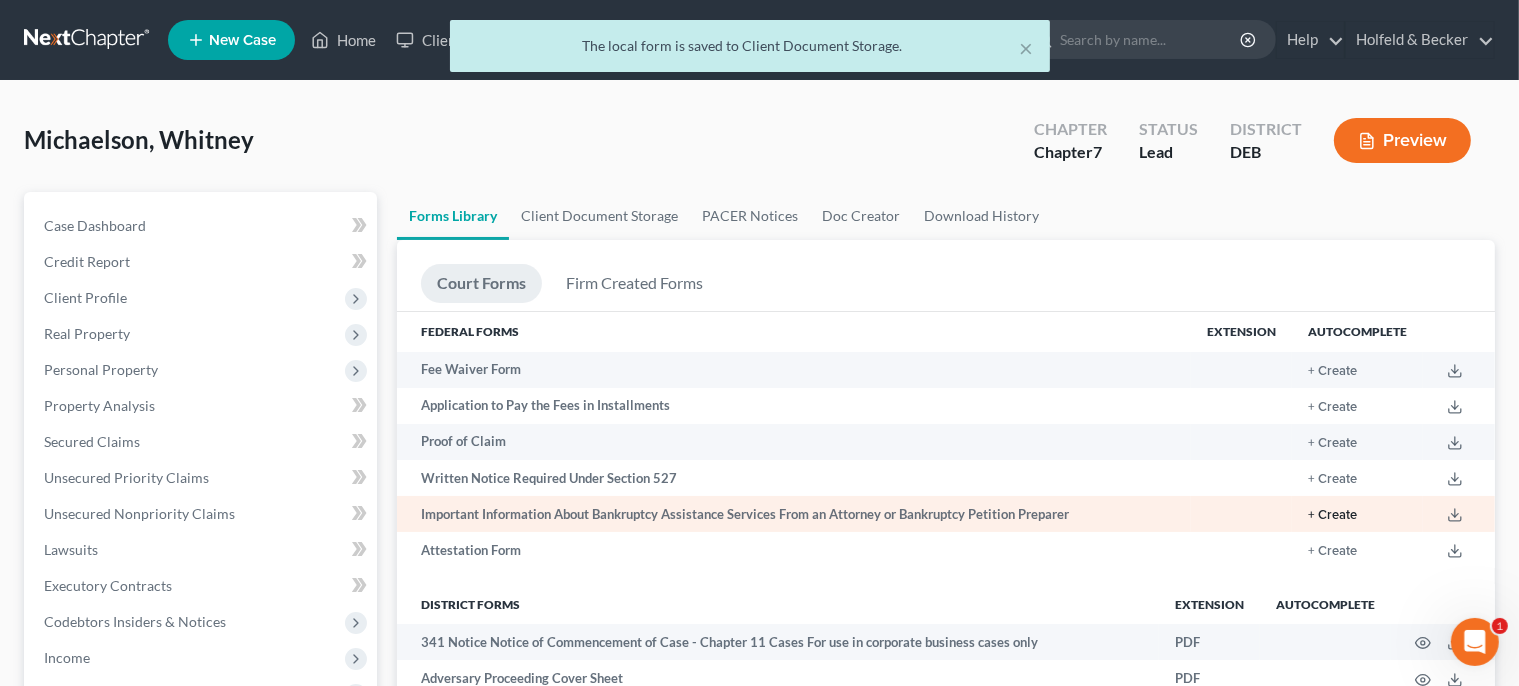 click on "+ Create" at bounding box center (1332, 515) 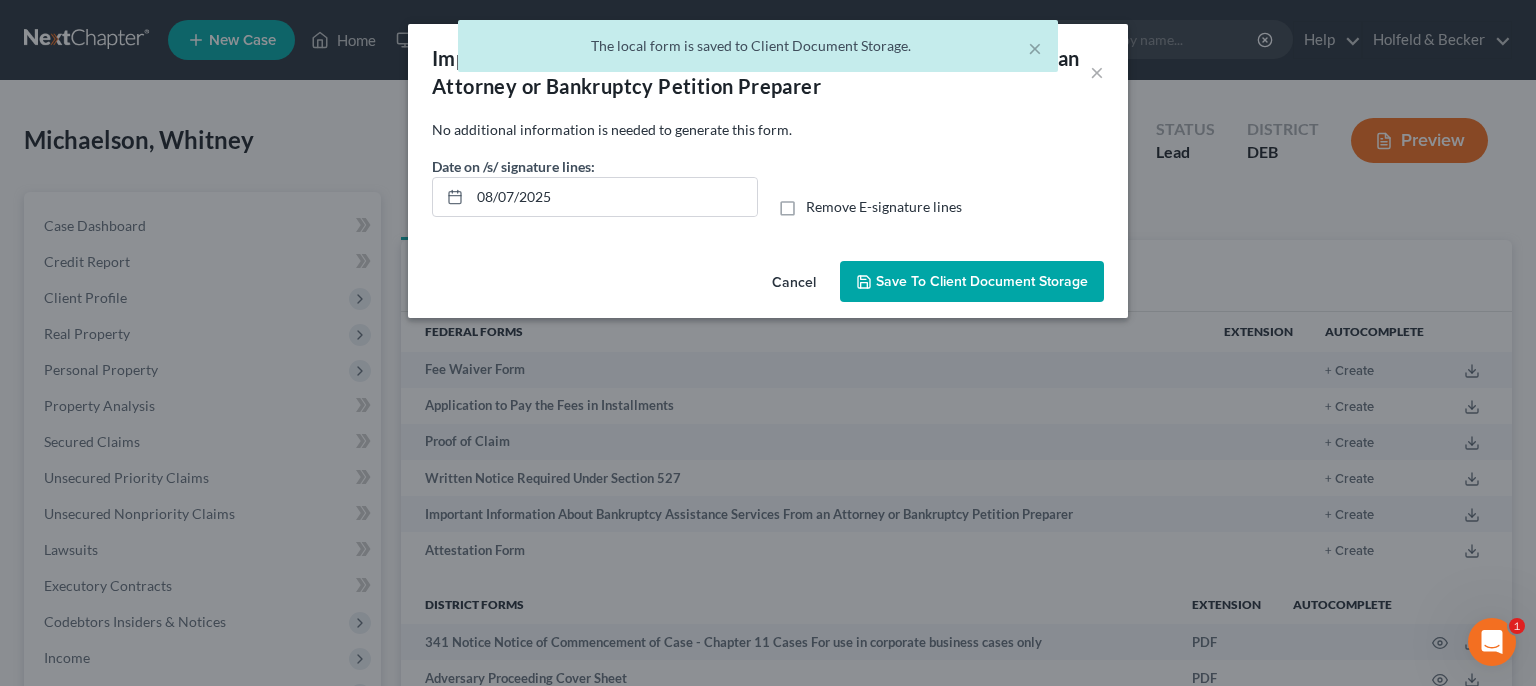 click on "Save to Client Document Storage" at bounding box center (972, 282) 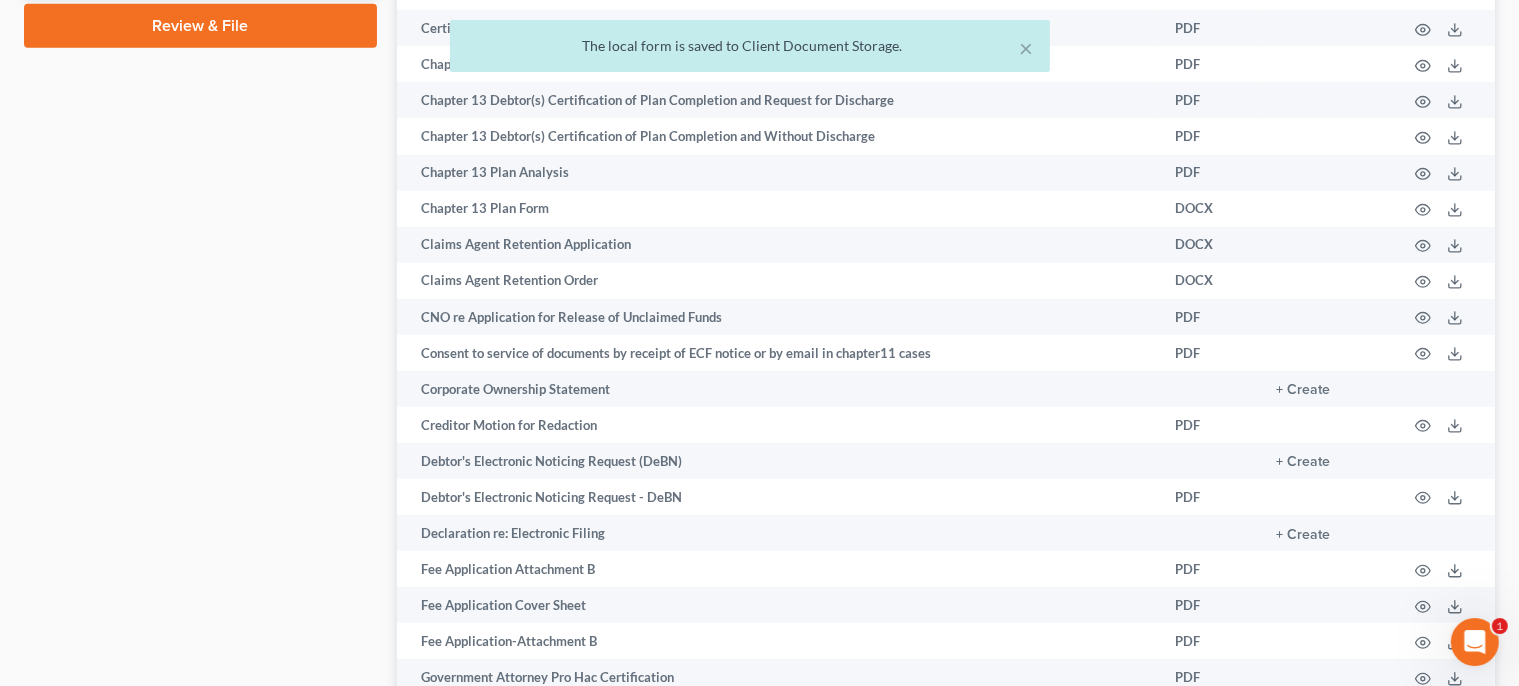 scroll, scrollTop: 1156, scrollLeft: 0, axis: vertical 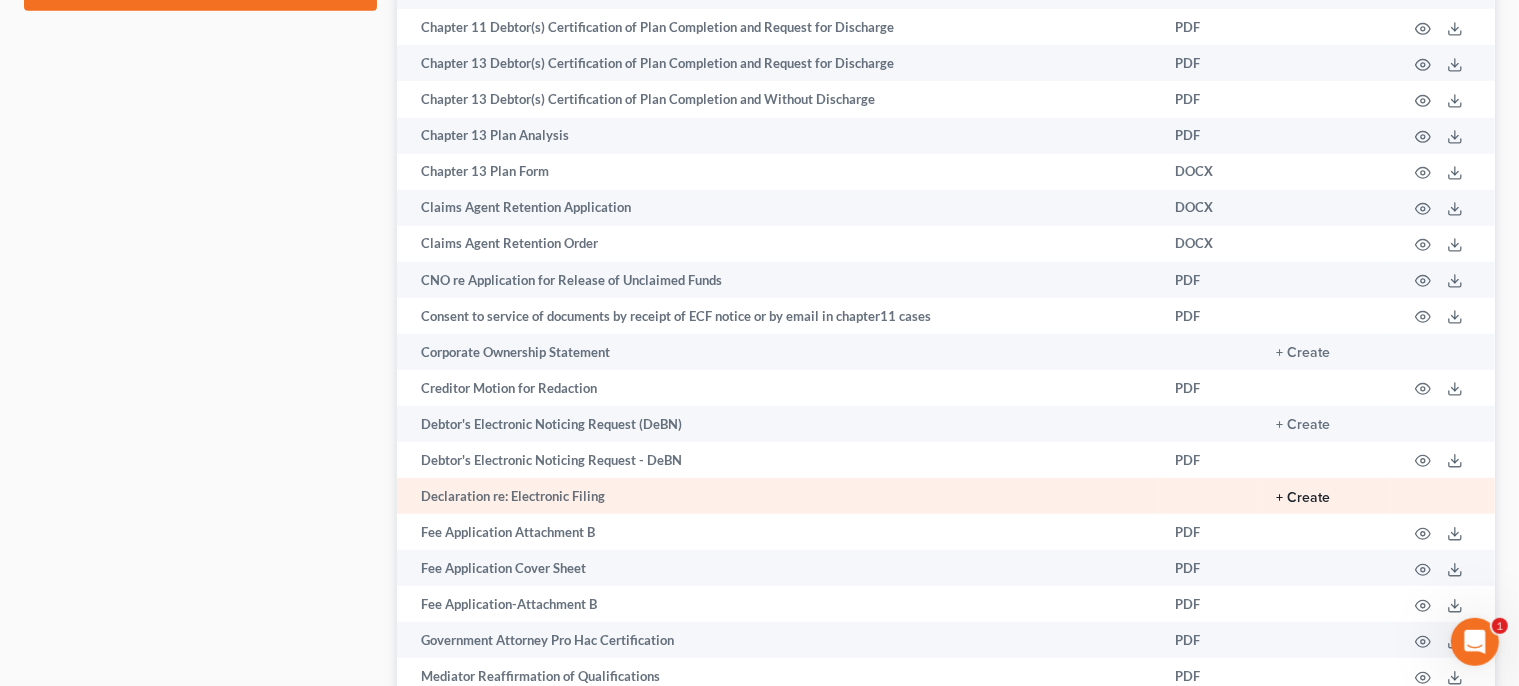 click on "+ Create" at bounding box center (1303, 498) 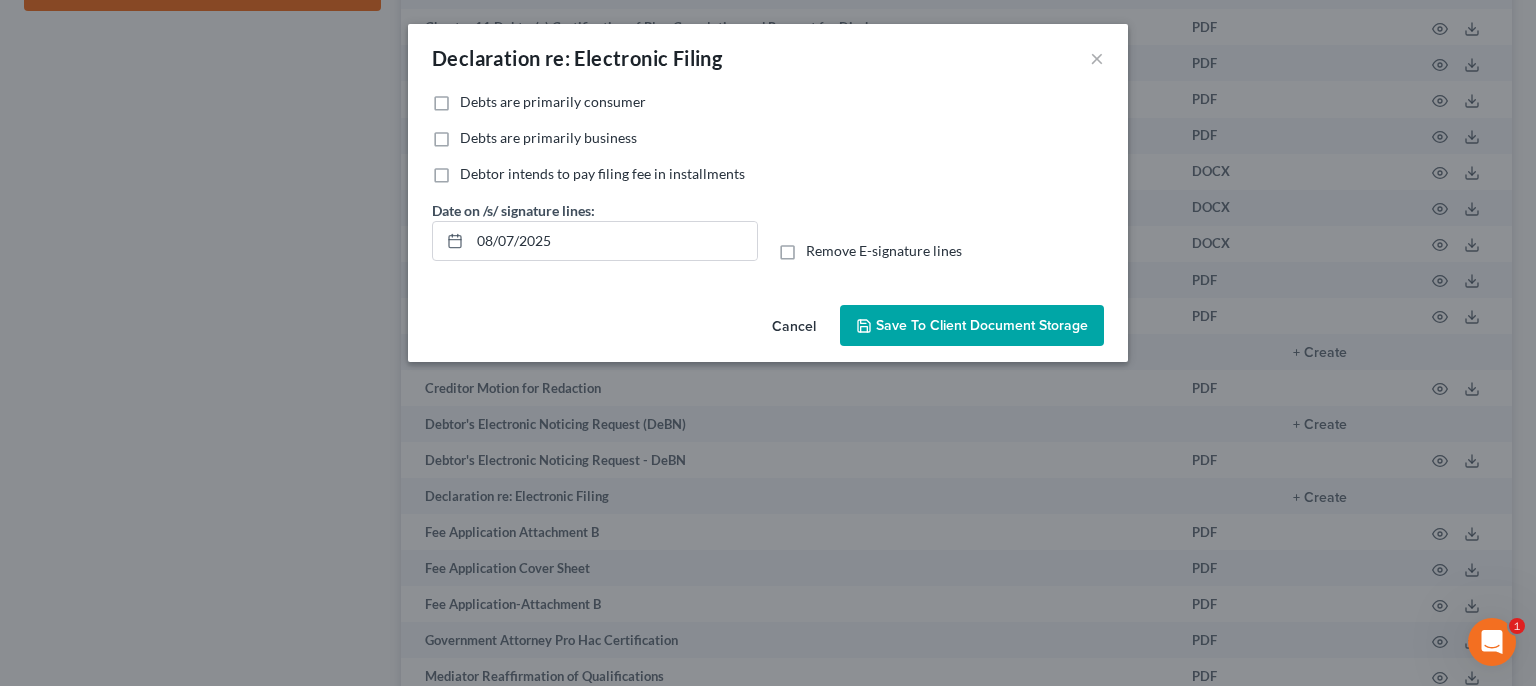click on "Debts are primarily consumer" at bounding box center (553, 102) 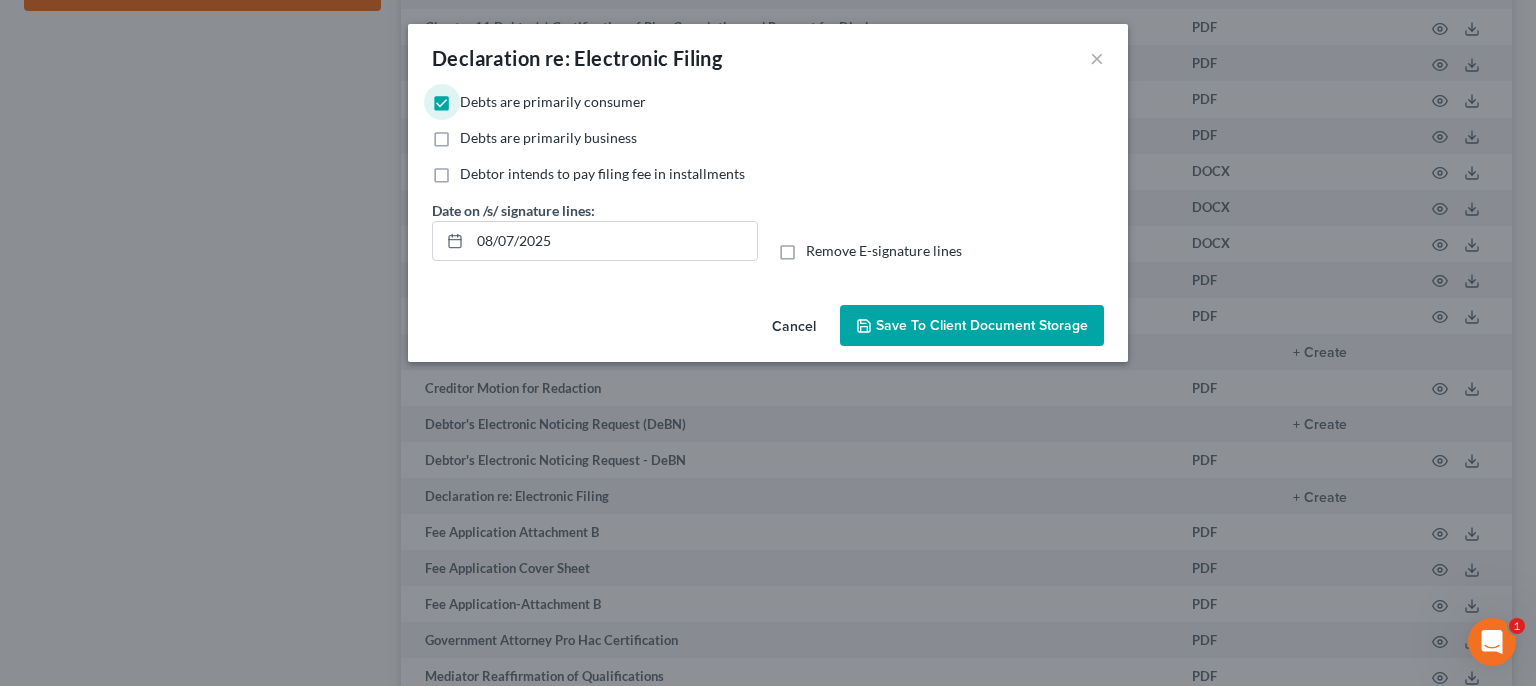 click on "Save to Client Document Storage" at bounding box center [982, 325] 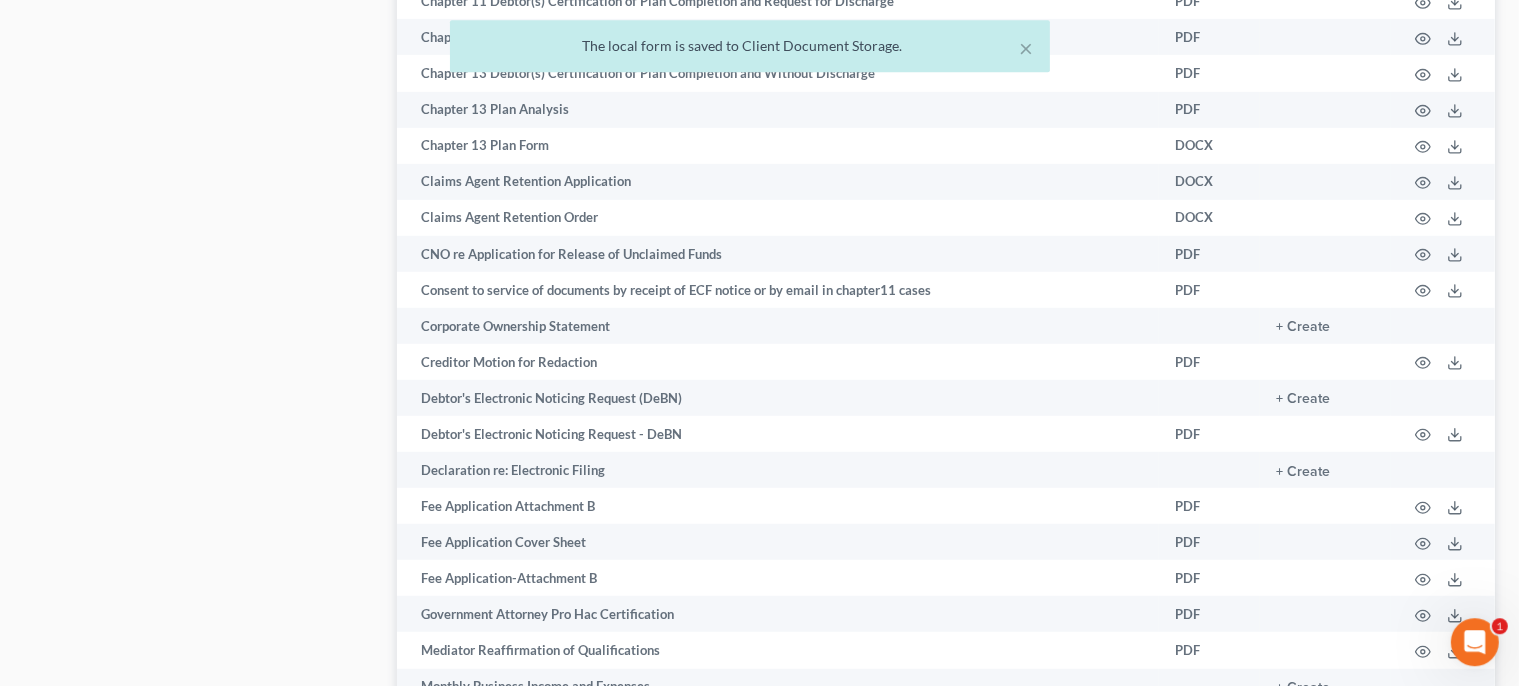 scroll, scrollTop: 578, scrollLeft: 0, axis: vertical 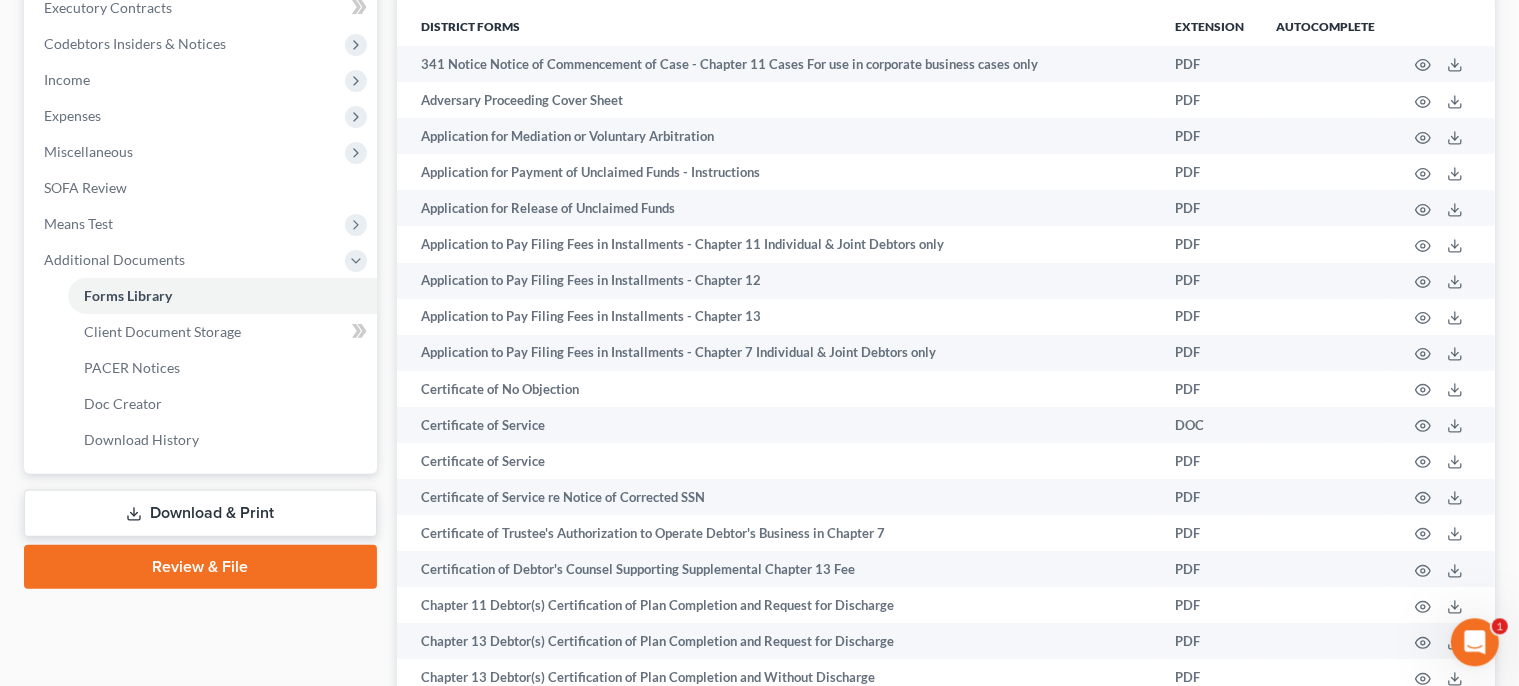 click on "Download & Print" at bounding box center [200, 513] 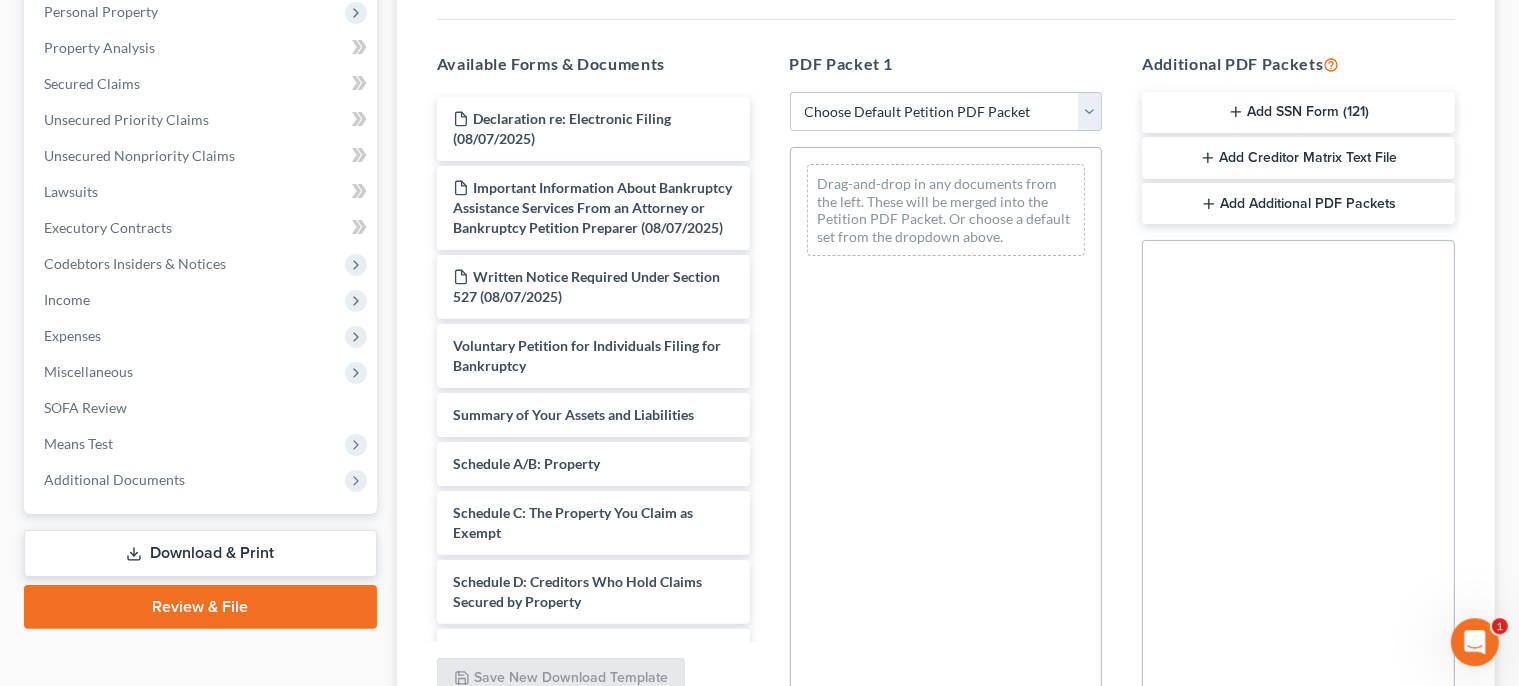 scroll, scrollTop: 230, scrollLeft: 0, axis: vertical 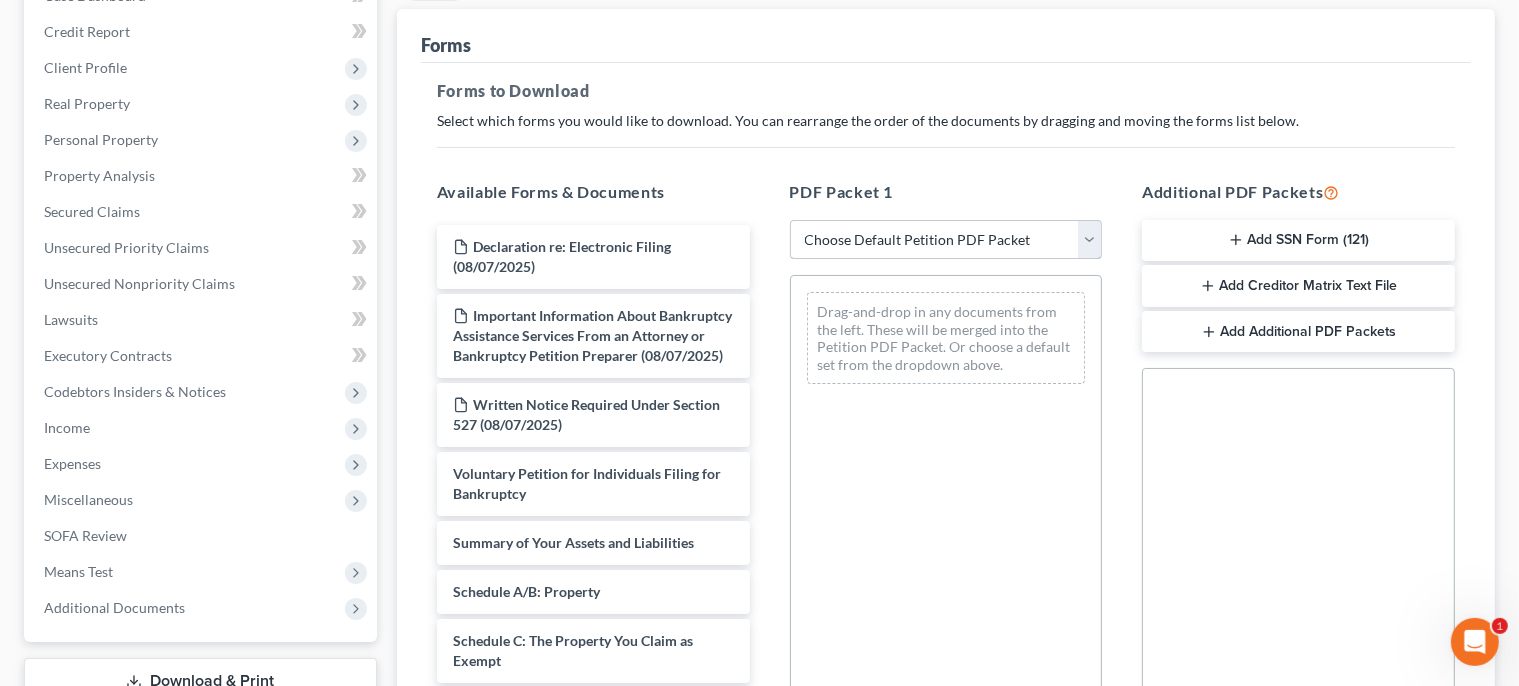 click on "Choose Default Petition PDF Packet Complete Bankruptcy Petition (all forms and schedules) Emergency Filing Forms (Petition and Creditor List Only) Amended Forms Signature Pages Only" at bounding box center (946, 240) 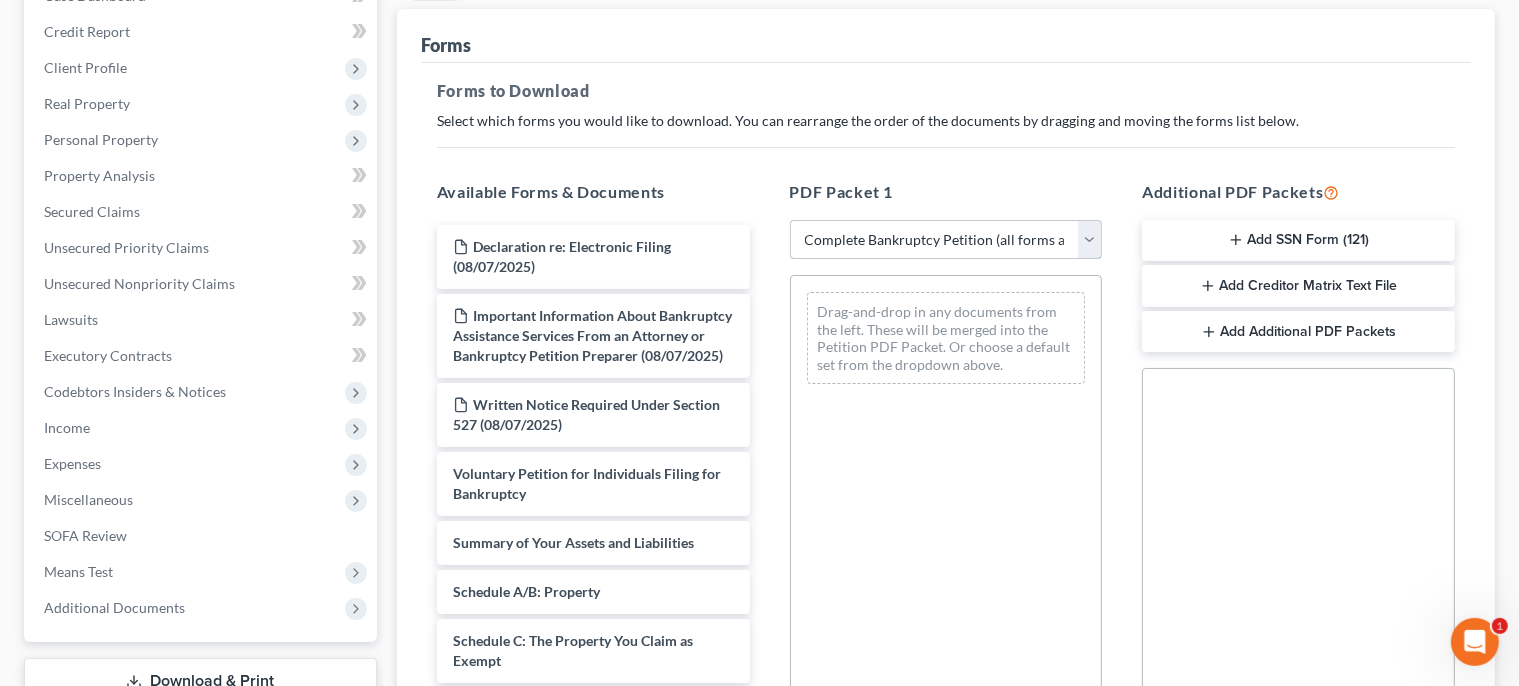 click on "Complete Bankruptcy Petition (all forms and schedules)" at bounding box center [0, 0] 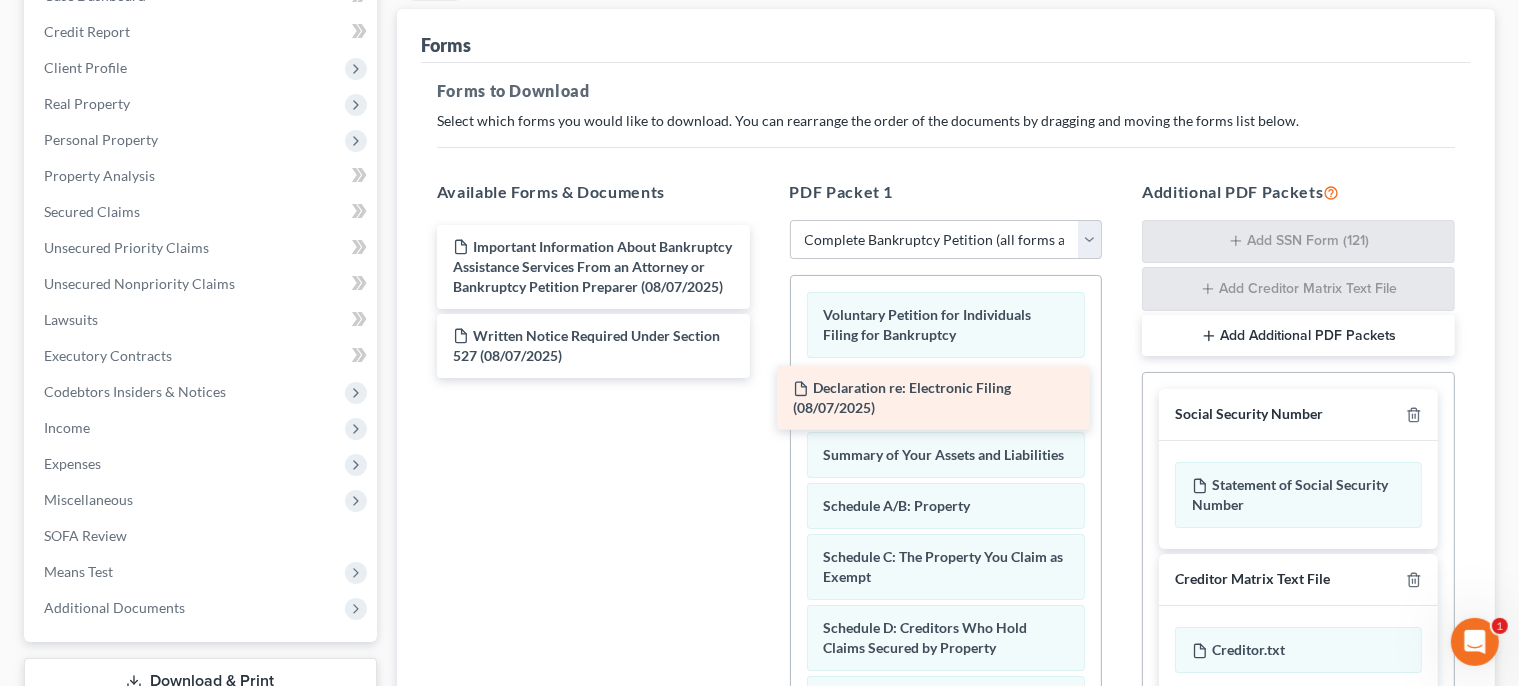 drag, startPoint x: 622, startPoint y: 266, endPoint x: 962, endPoint y: 411, distance: 369.6282 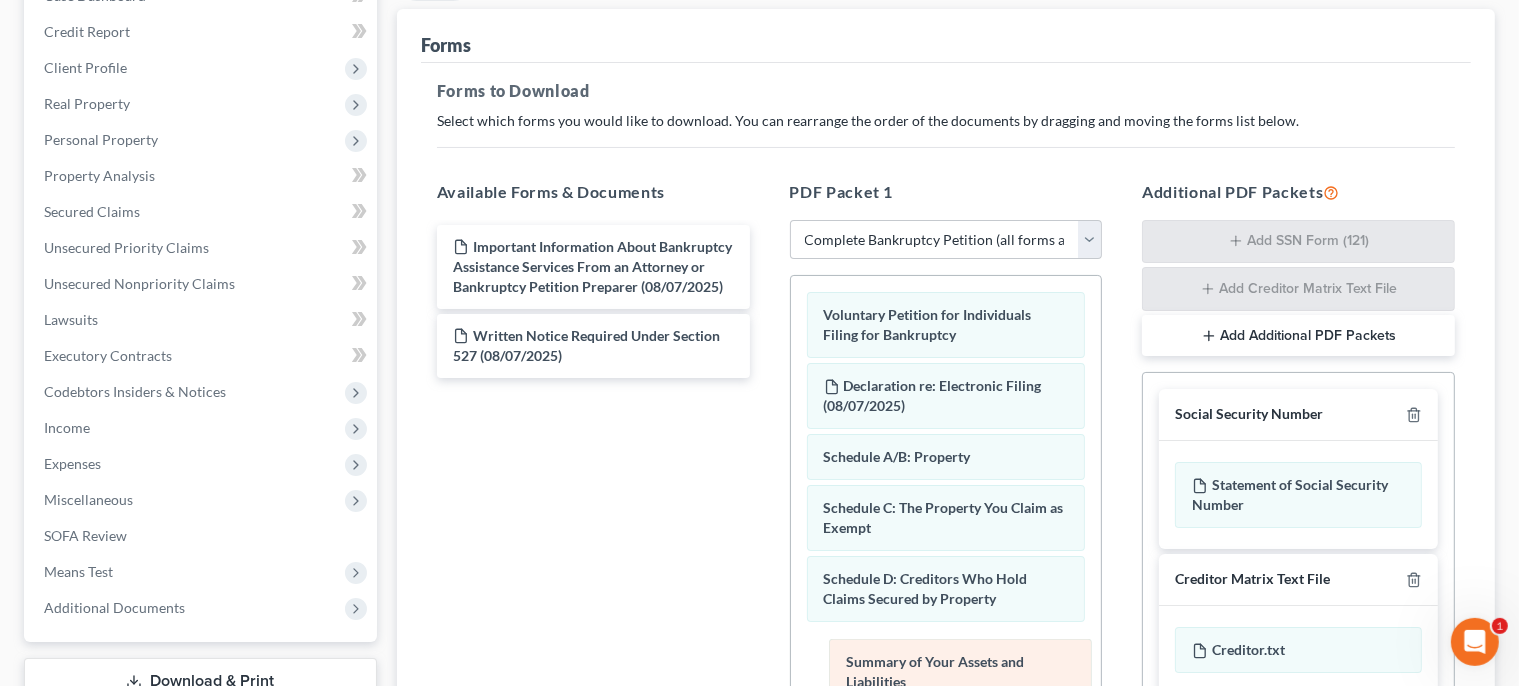 drag, startPoint x: 951, startPoint y: 475, endPoint x: 974, endPoint y: 678, distance: 204.2988 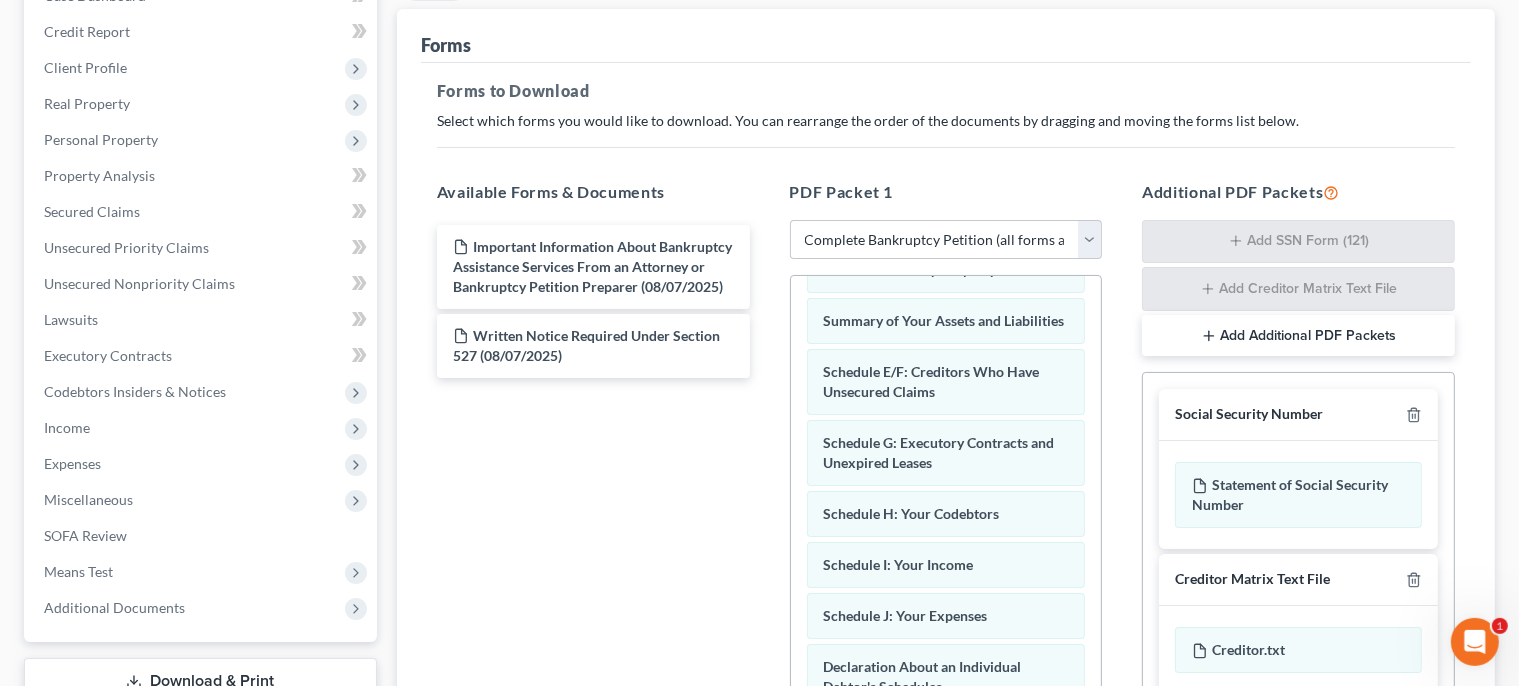 scroll, scrollTop: 338, scrollLeft: 0, axis: vertical 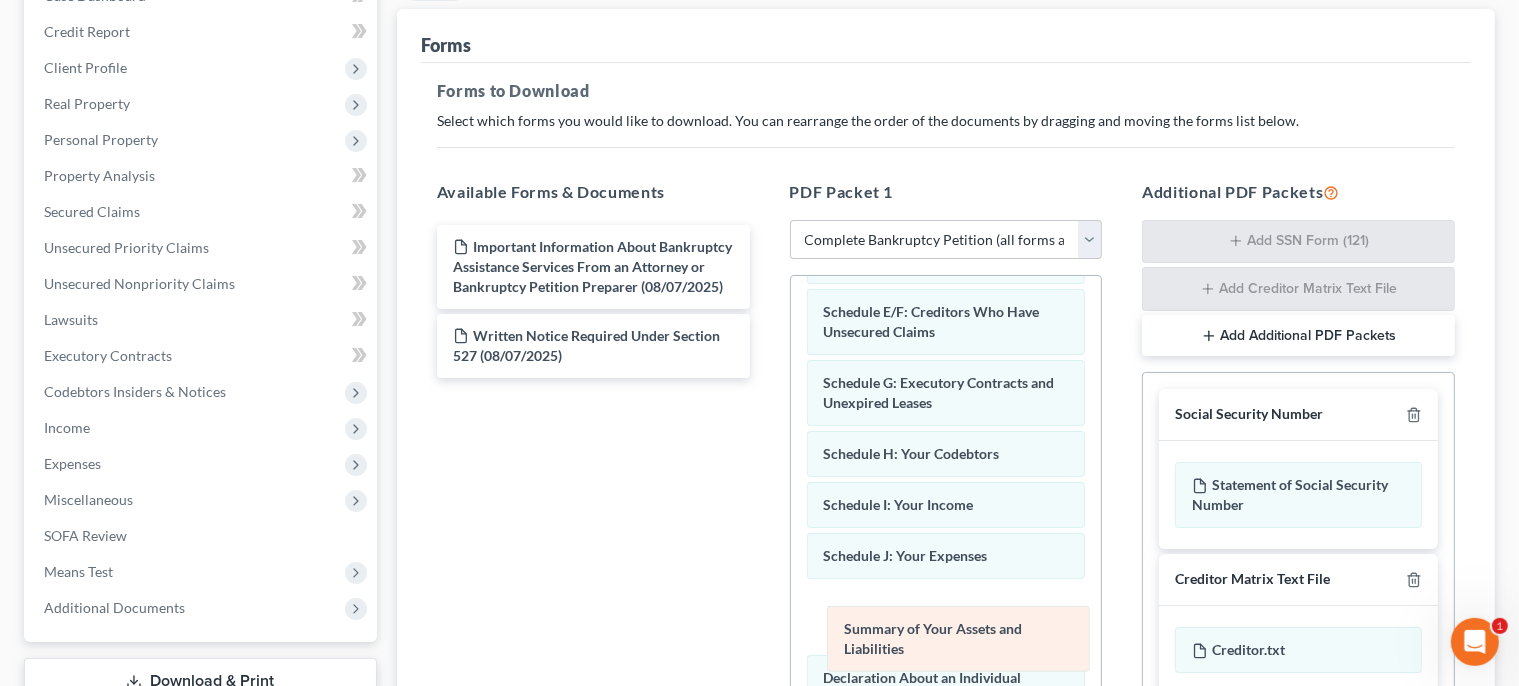 drag, startPoint x: 947, startPoint y: 314, endPoint x: 967, endPoint y: 620, distance: 306.6529 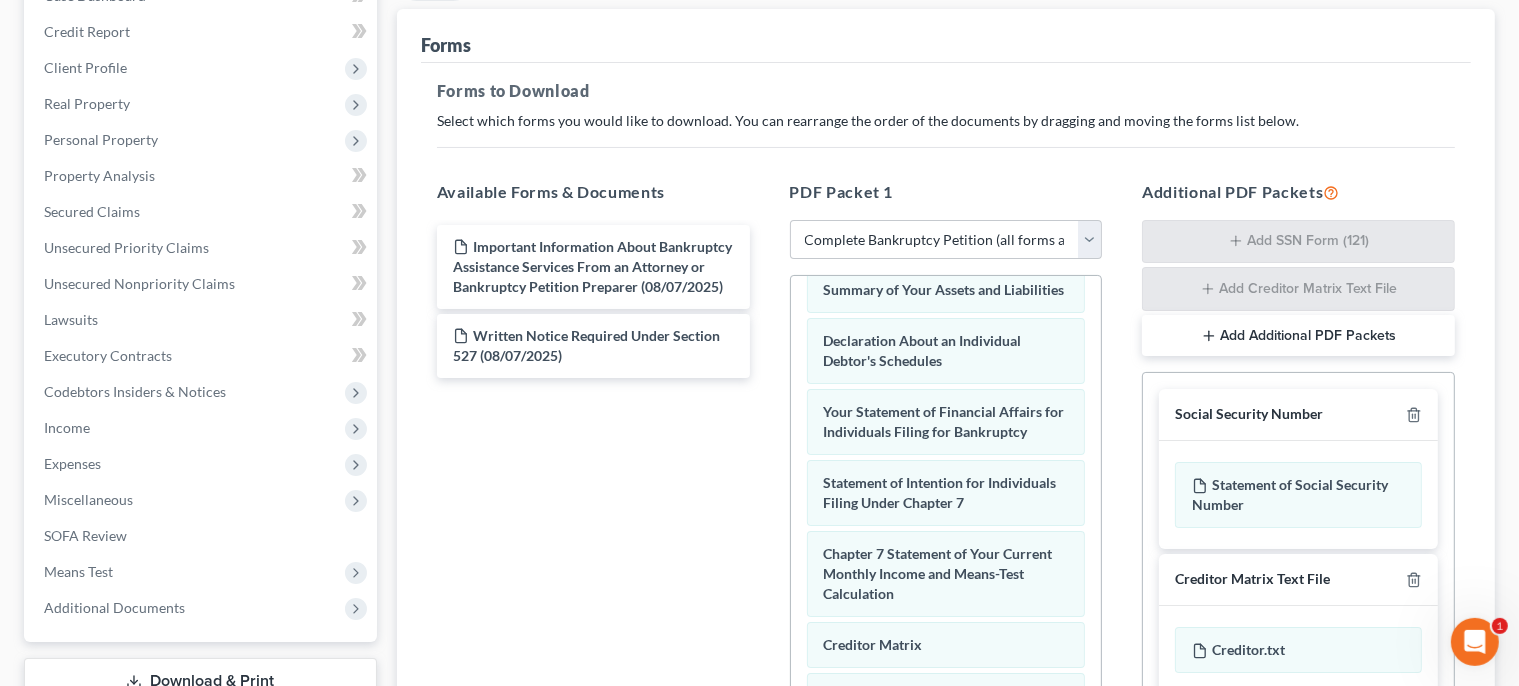 scroll, scrollTop: 836, scrollLeft: 0, axis: vertical 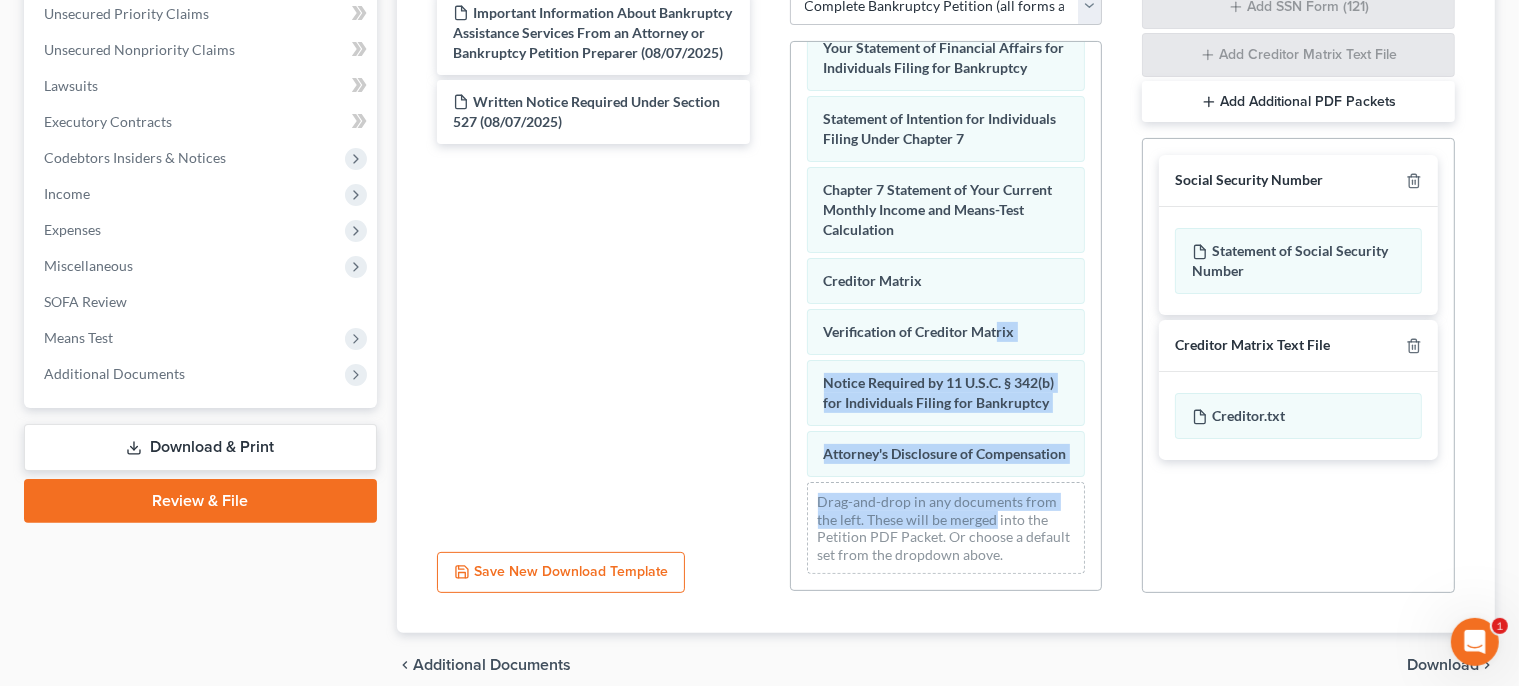 drag, startPoint x: 996, startPoint y: 317, endPoint x: 991, endPoint y: 519, distance: 202.06187 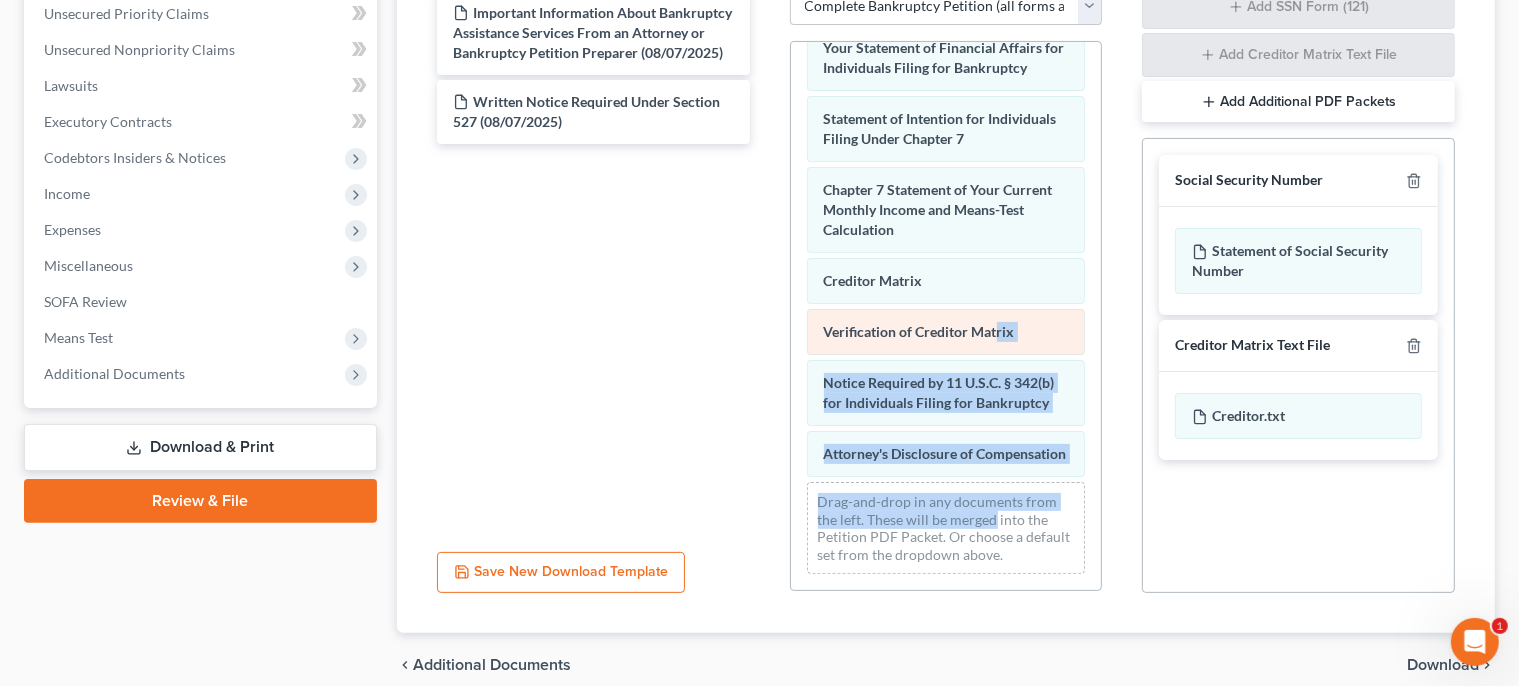 click on "Verification of Creditor Matrix" at bounding box center (946, 332) 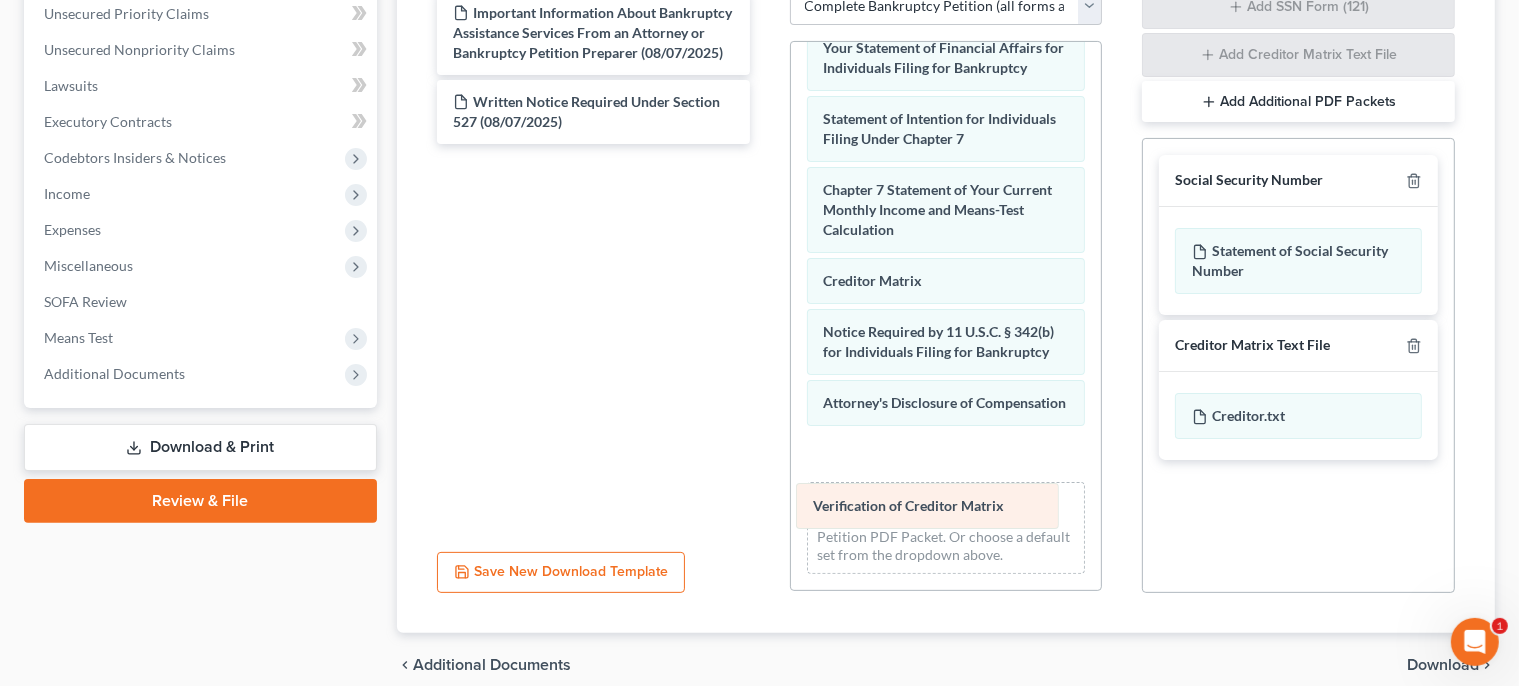 drag, startPoint x: 1043, startPoint y: 283, endPoint x: 1033, endPoint y: 490, distance: 207.24141 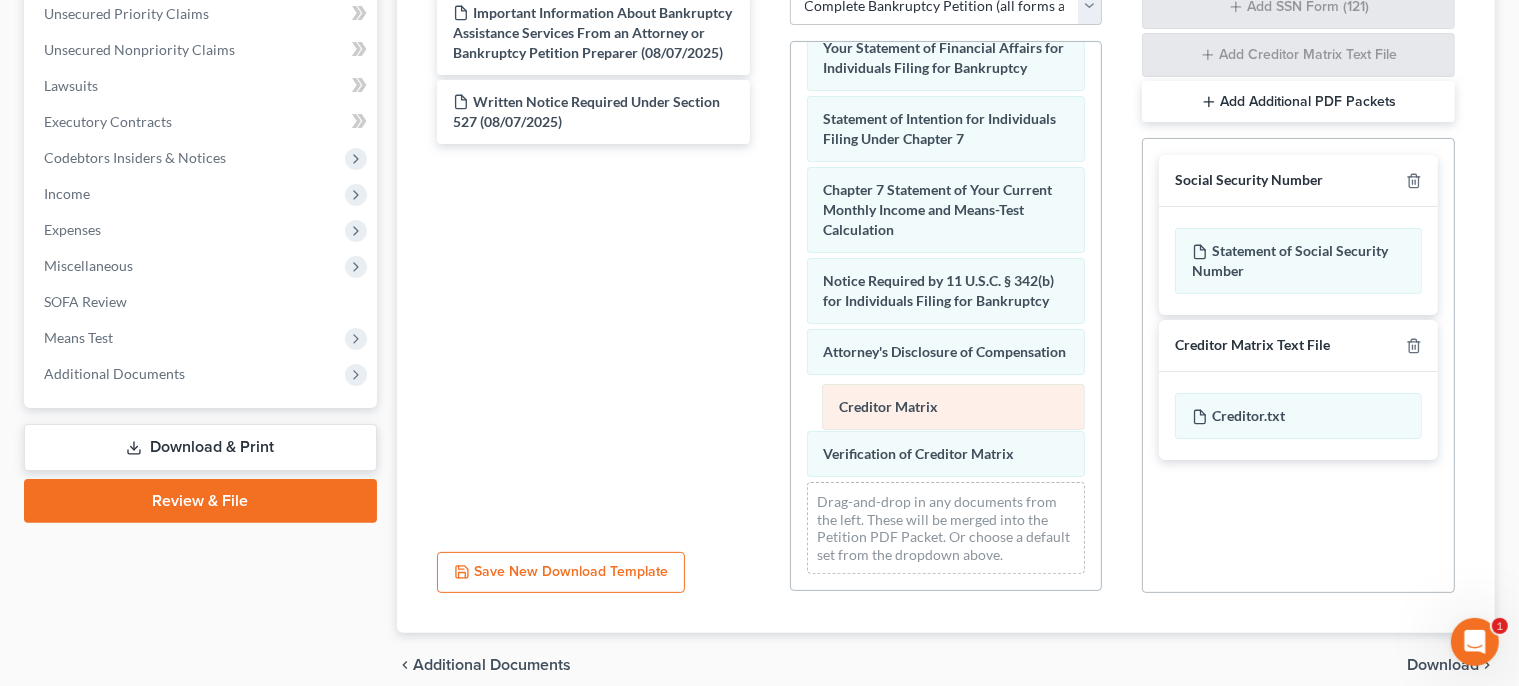drag, startPoint x: 1013, startPoint y: 252, endPoint x: 1028, endPoint y: 415, distance: 163.68874 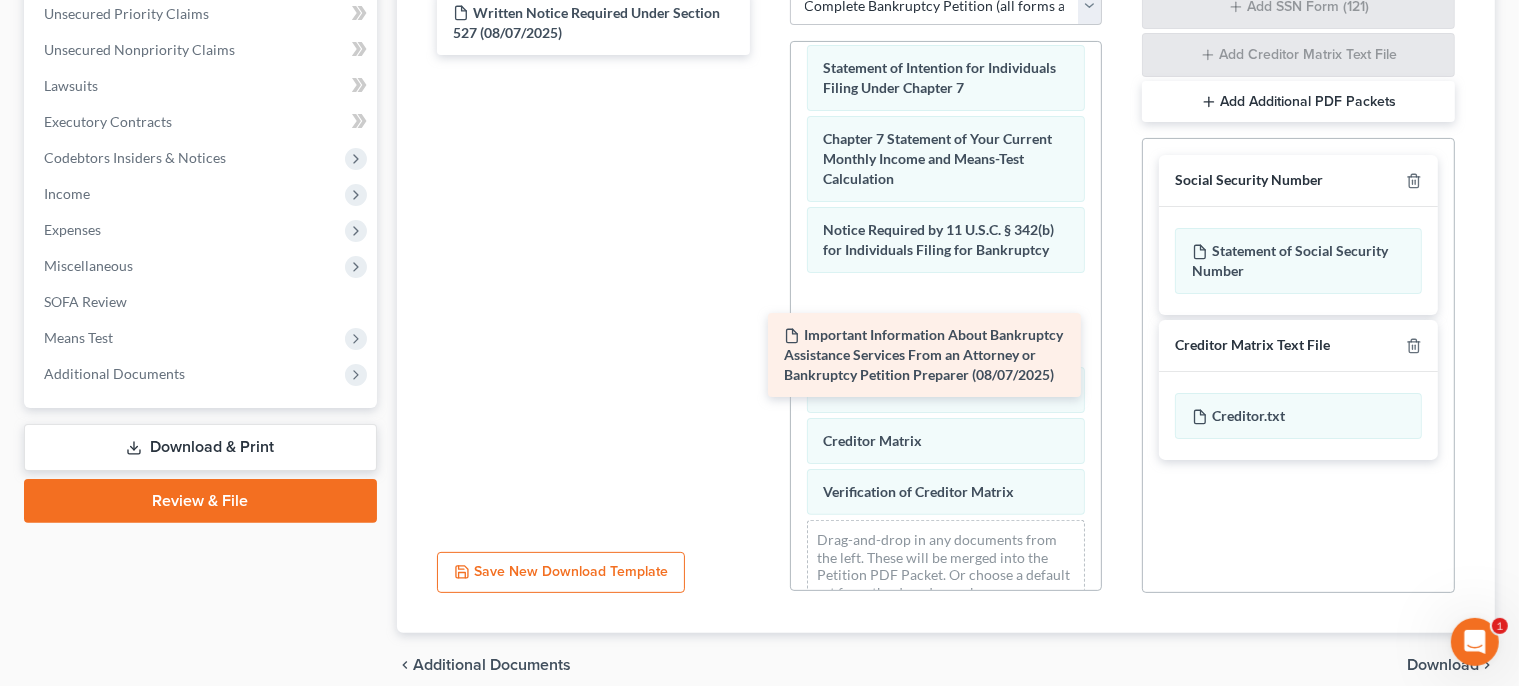 drag, startPoint x: 672, startPoint y: 63, endPoint x: 998, endPoint y: 379, distance: 454.0176 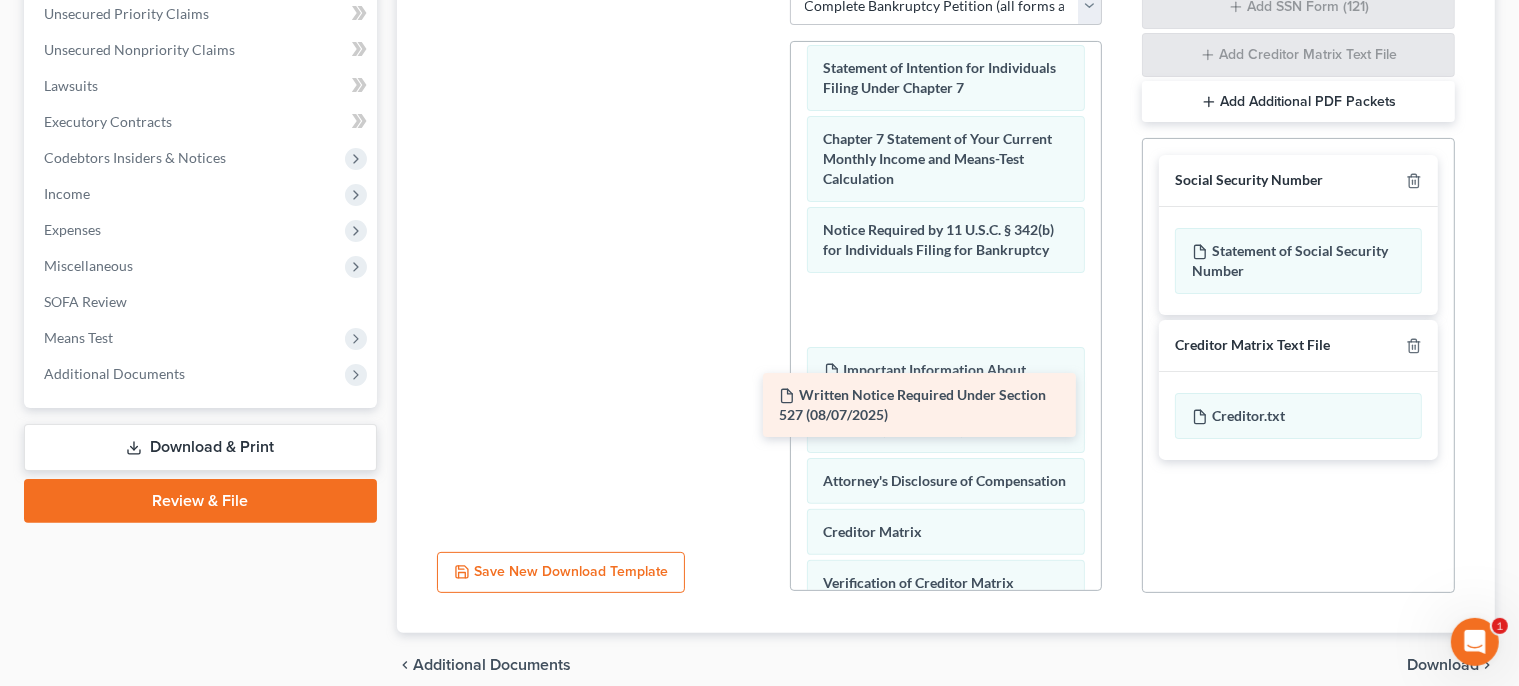 drag, startPoint x: 701, startPoint y: 19, endPoint x: 1022, endPoint y: 431, distance: 522.2882 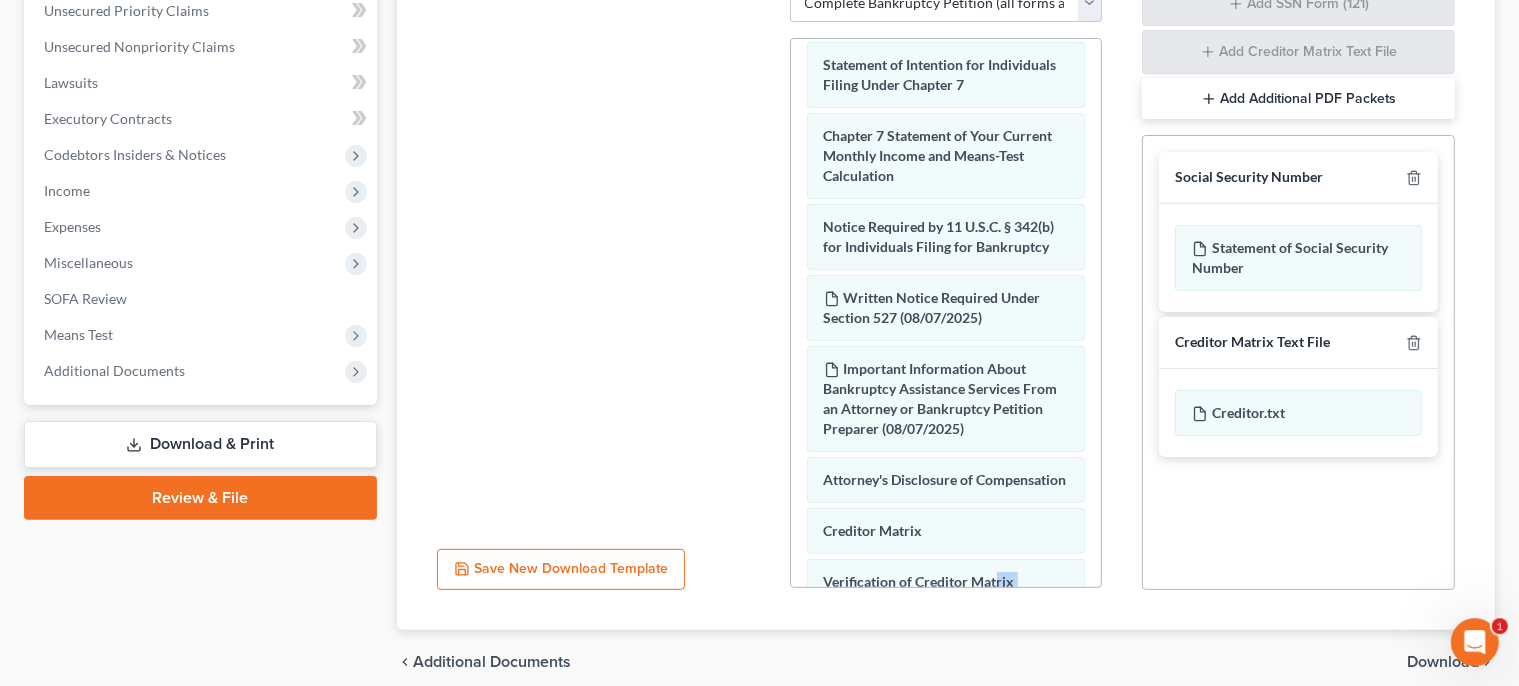 scroll, scrollTop: 549, scrollLeft: 0, axis: vertical 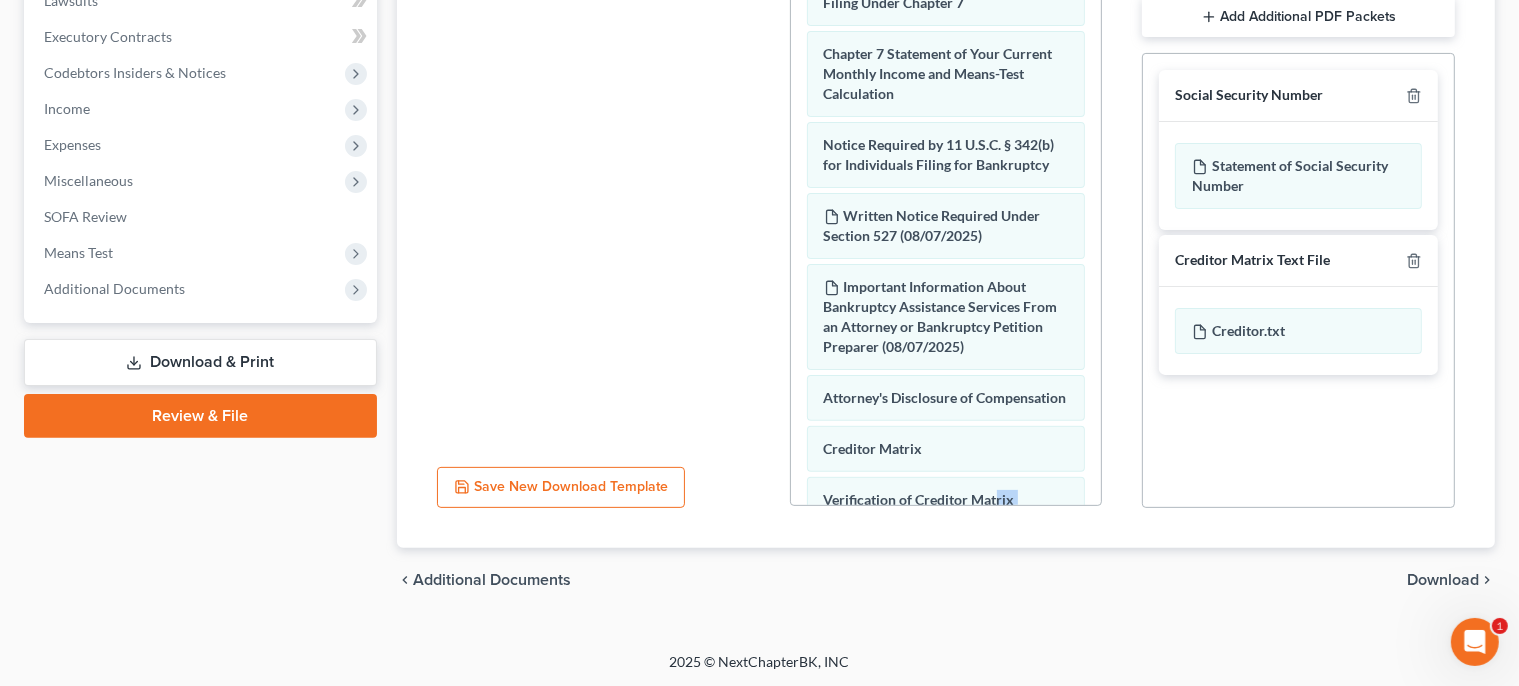 click on "Download" at bounding box center [1443, 580] 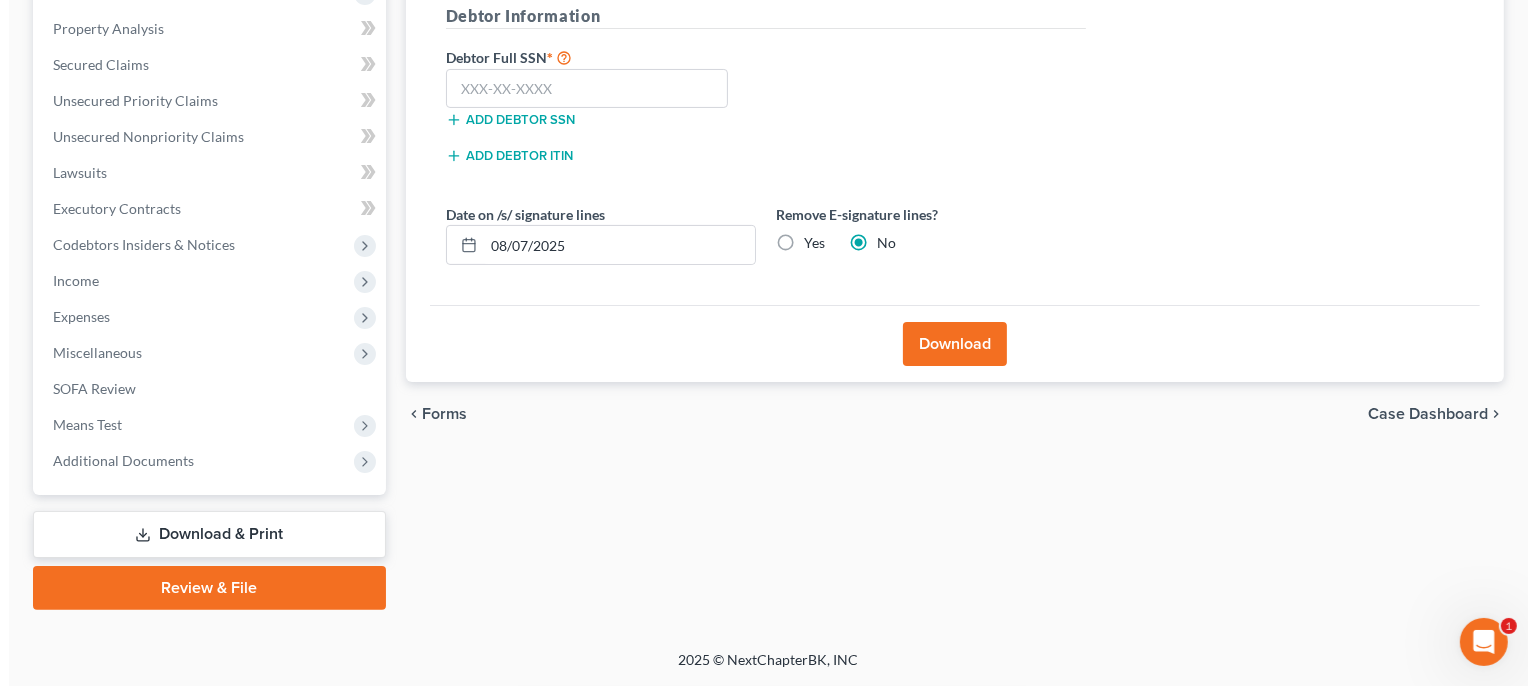 scroll, scrollTop: 375, scrollLeft: 0, axis: vertical 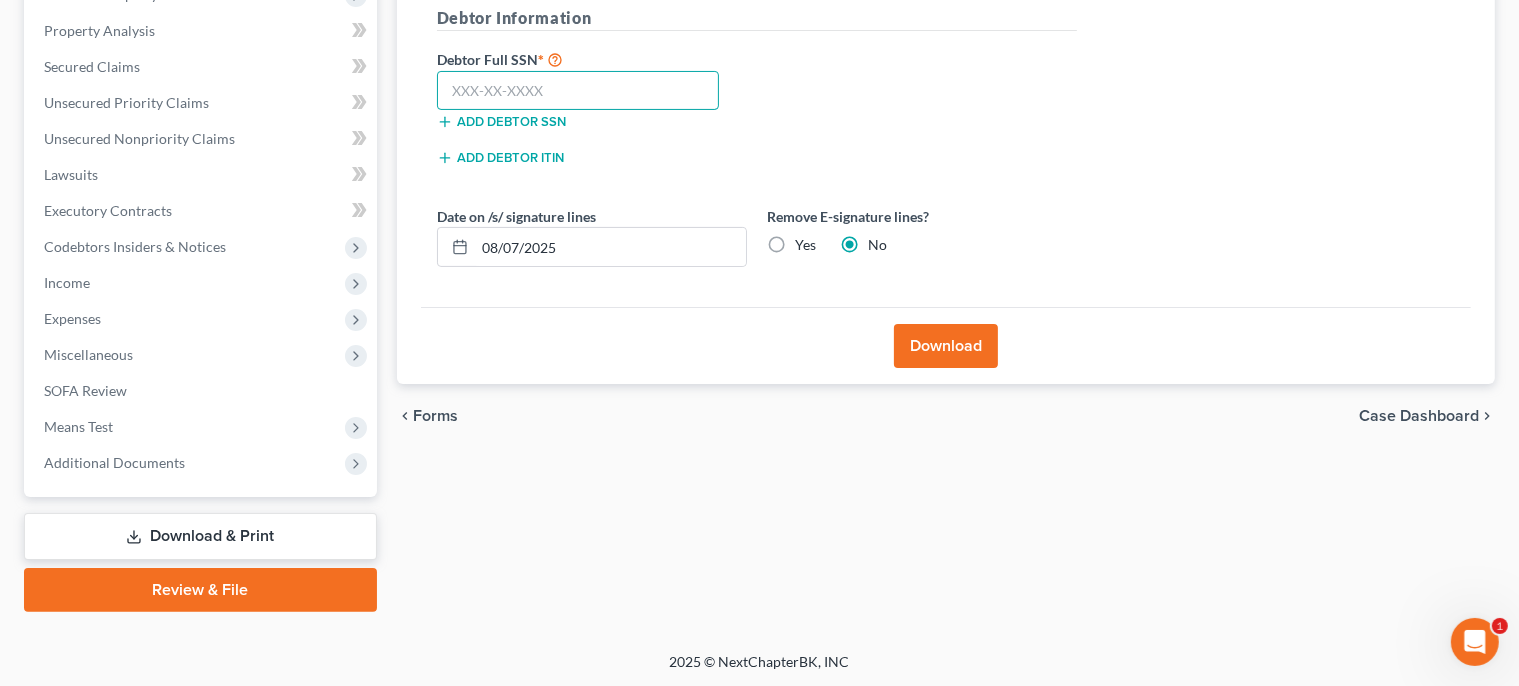 click at bounding box center [578, 91] 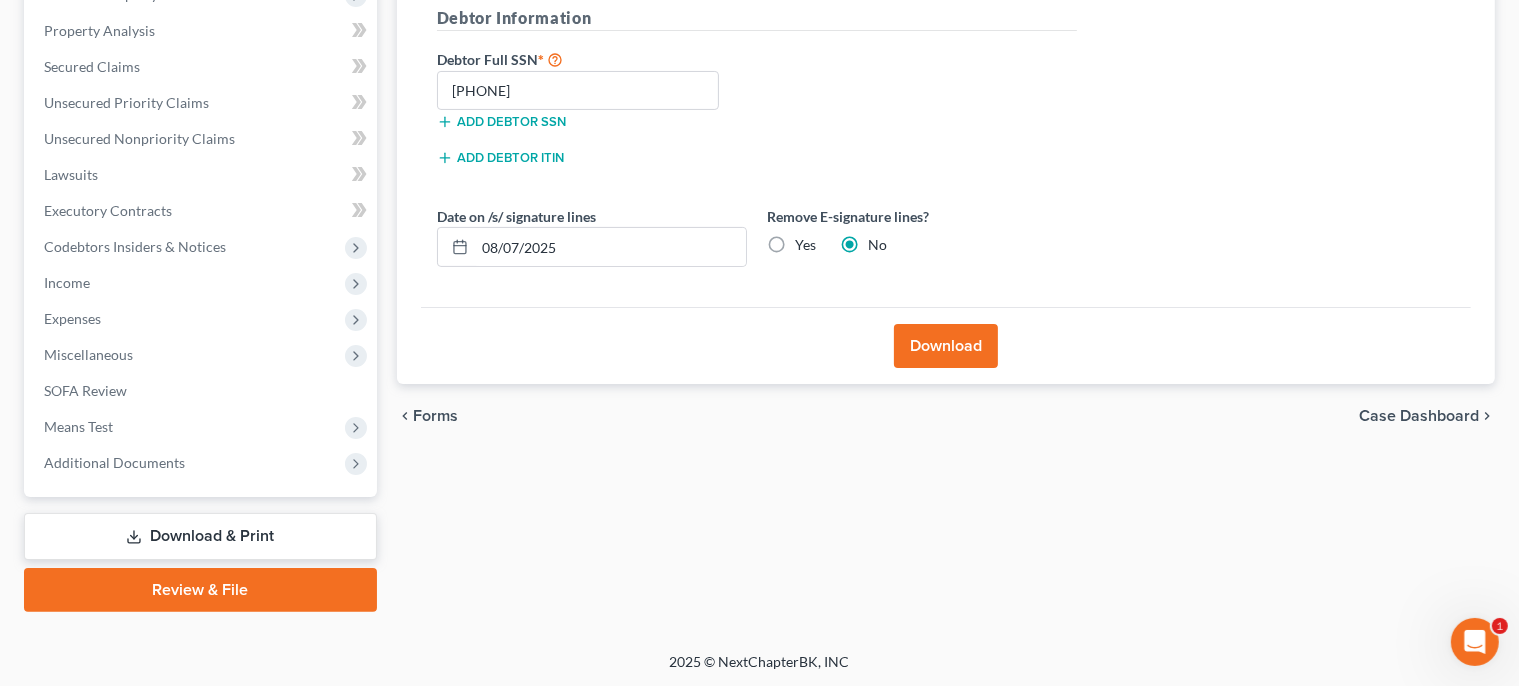 click on "Download" at bounding box center (946, 346) 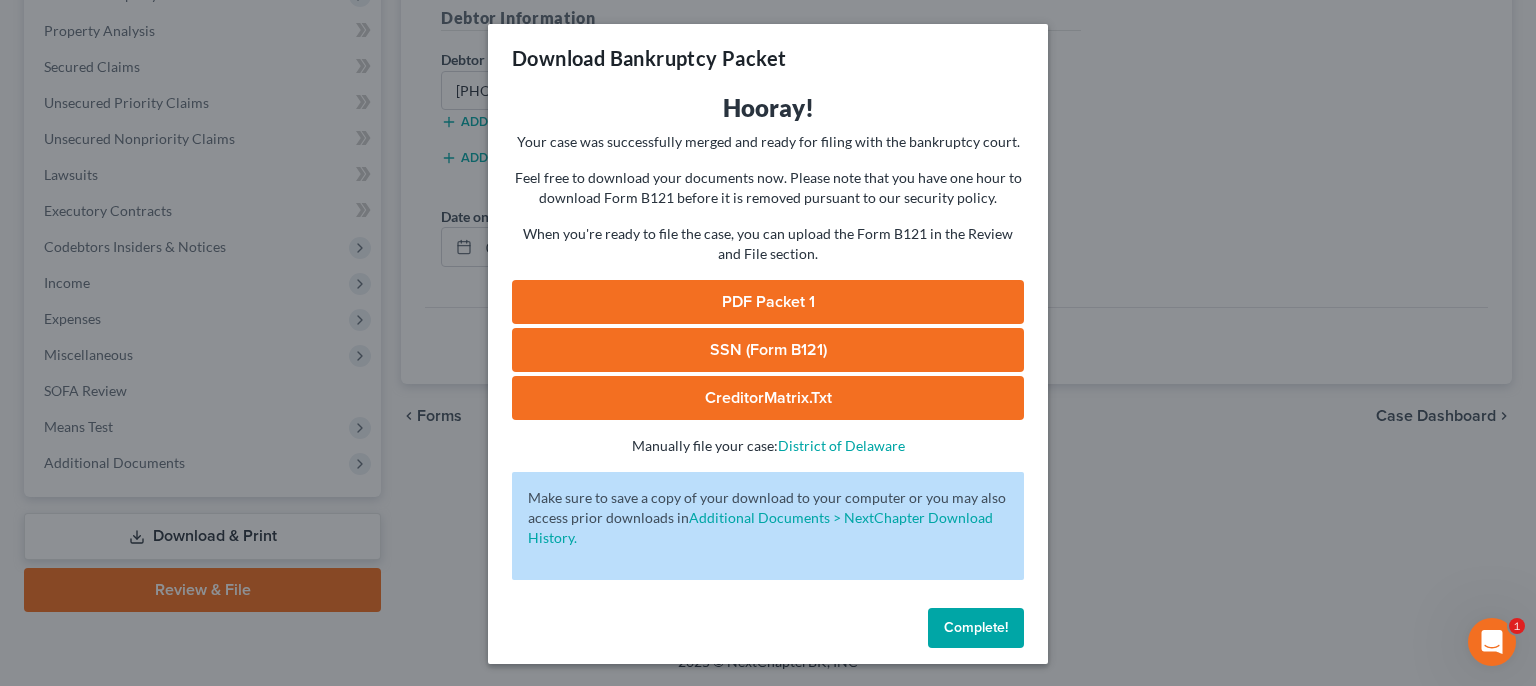 click on "PDF Packet 1" at bounding box center [768, 302] 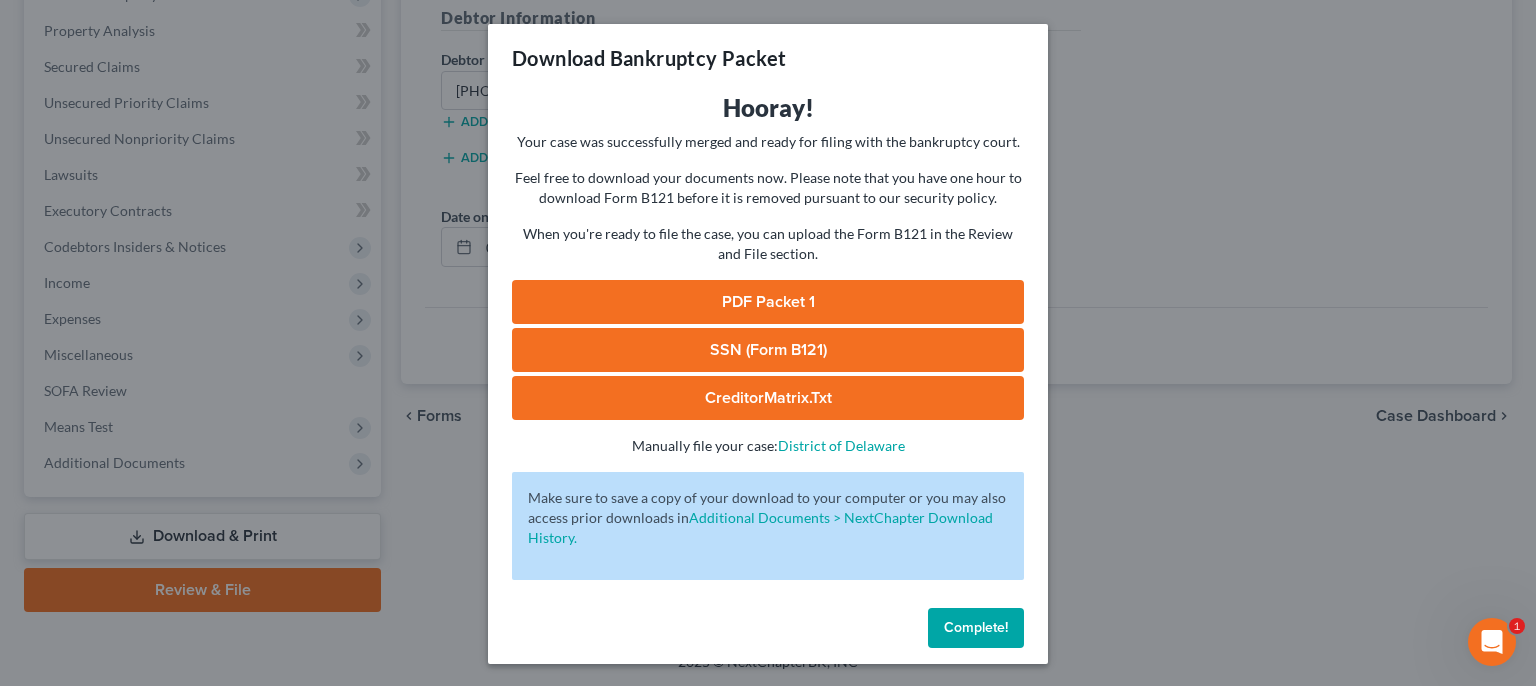 click on "SSN (Form B121)" at bounding box center (768, 350) 